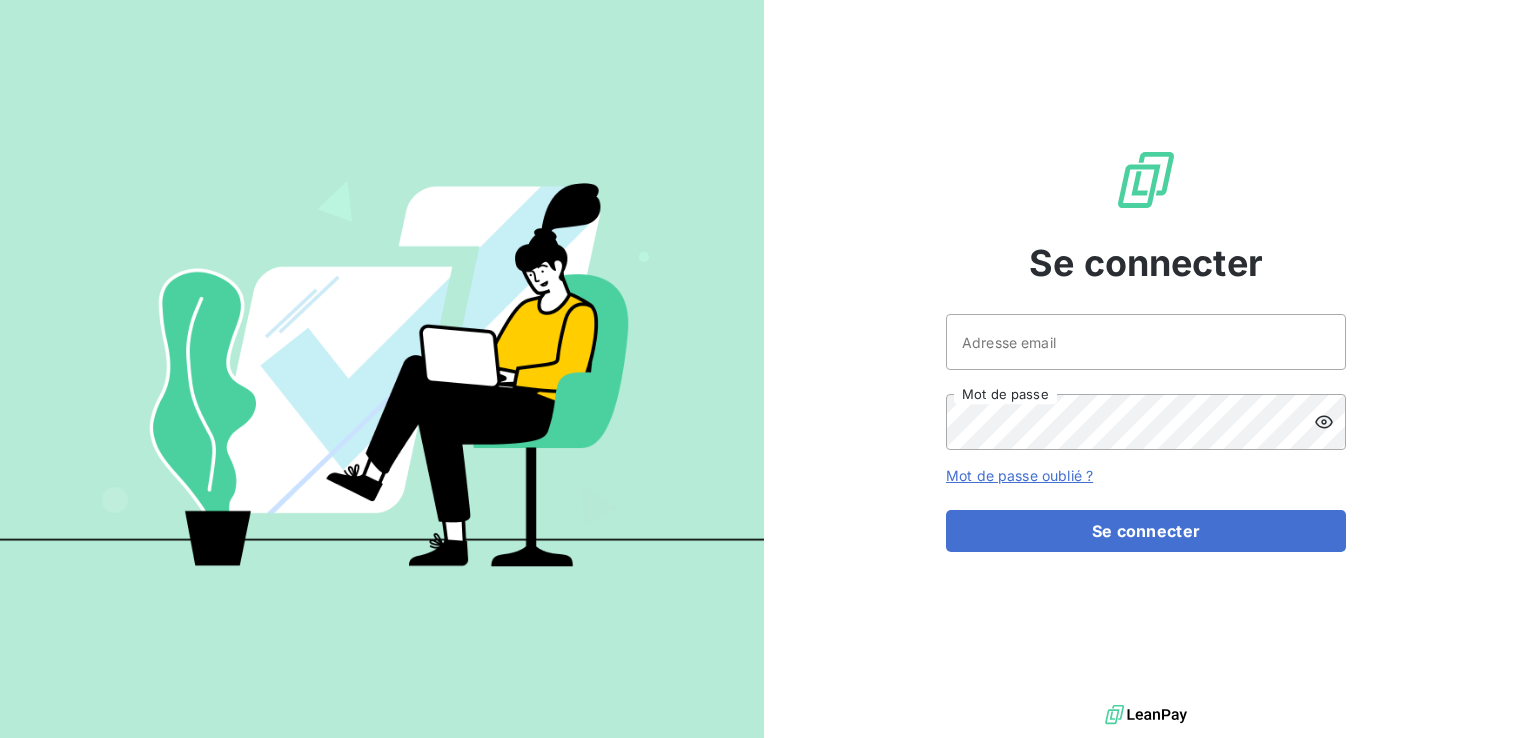 scroll, scrollTop: 0, scrollLeft: 0, axis: both 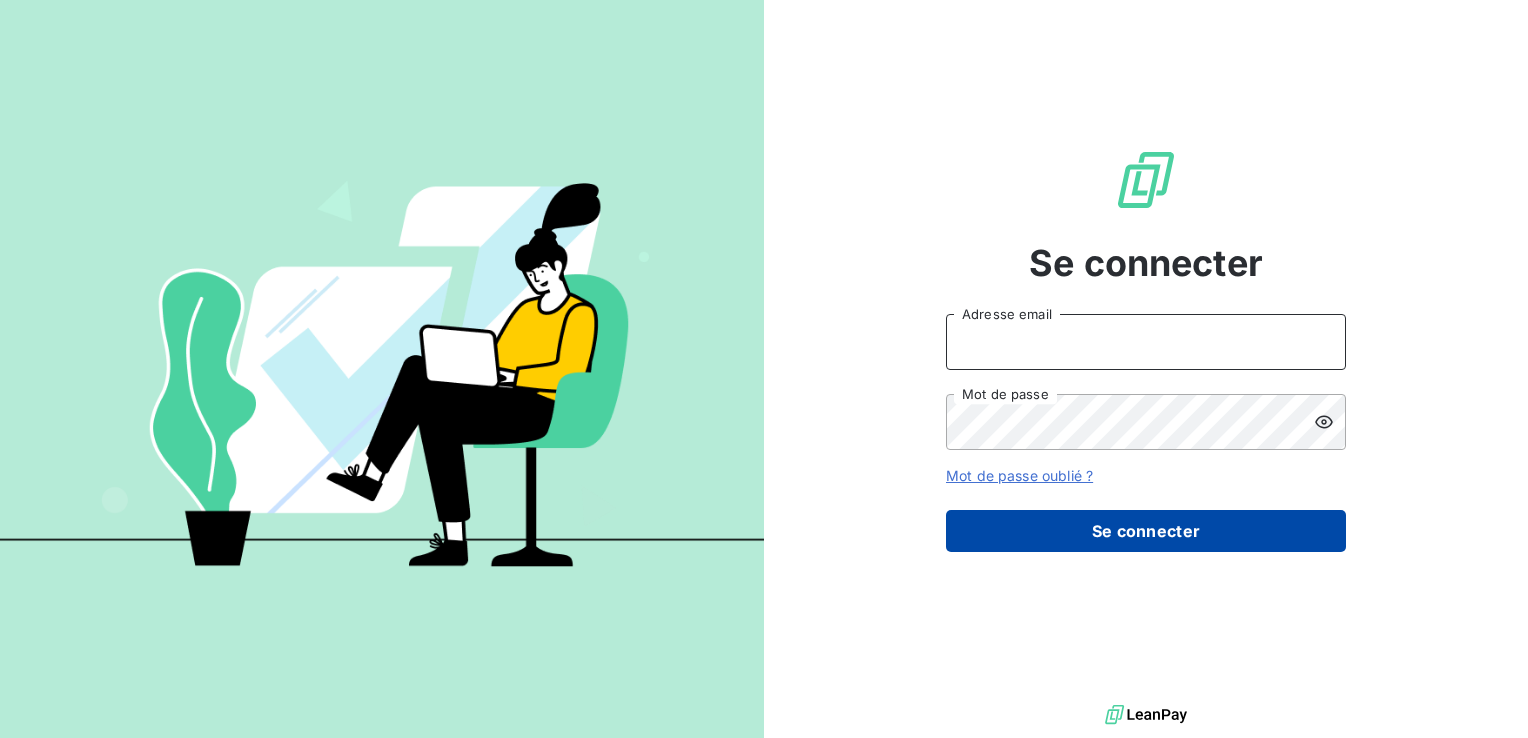 type on "comptabilite-clients@[example.com]" 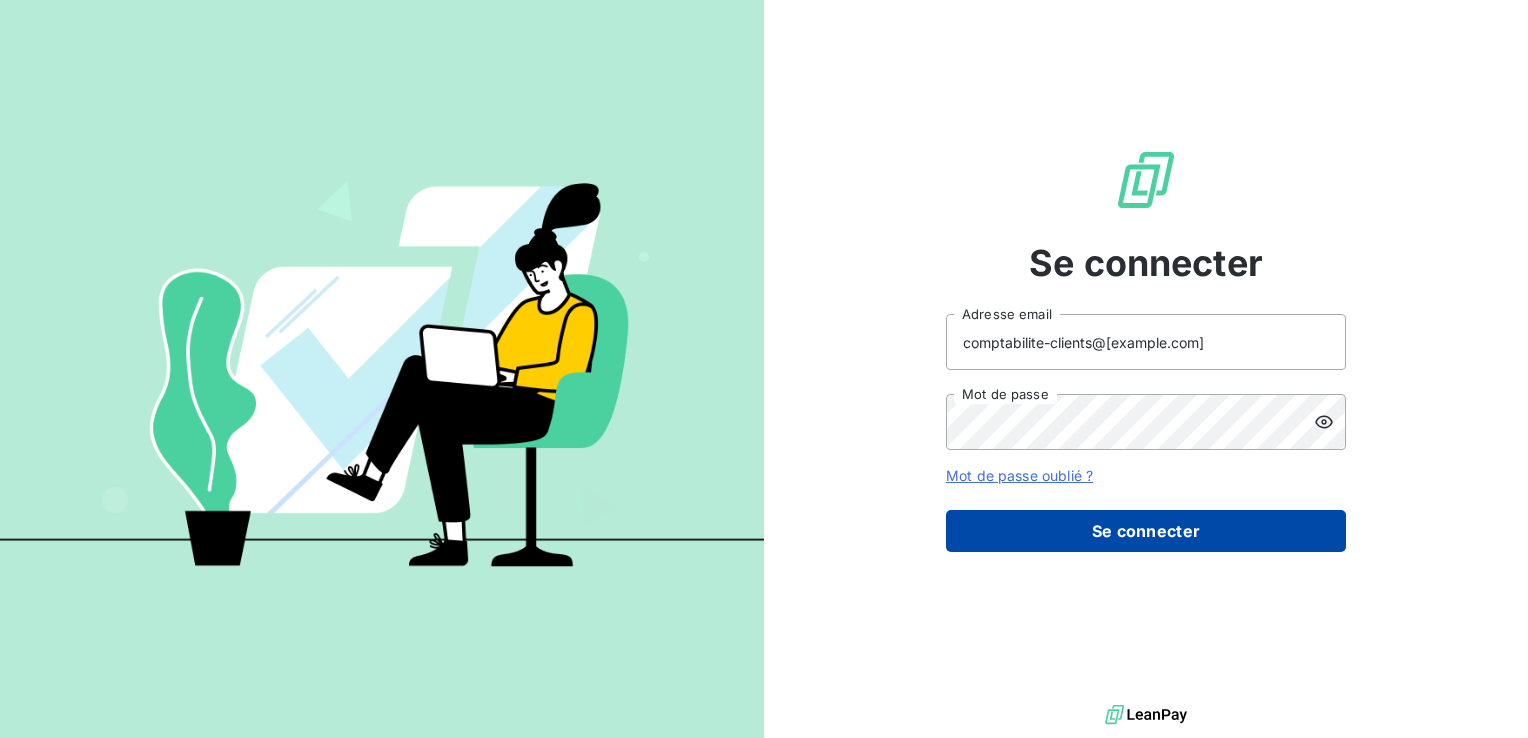 click on "Se connecter" at bounding box center [1146, 531] 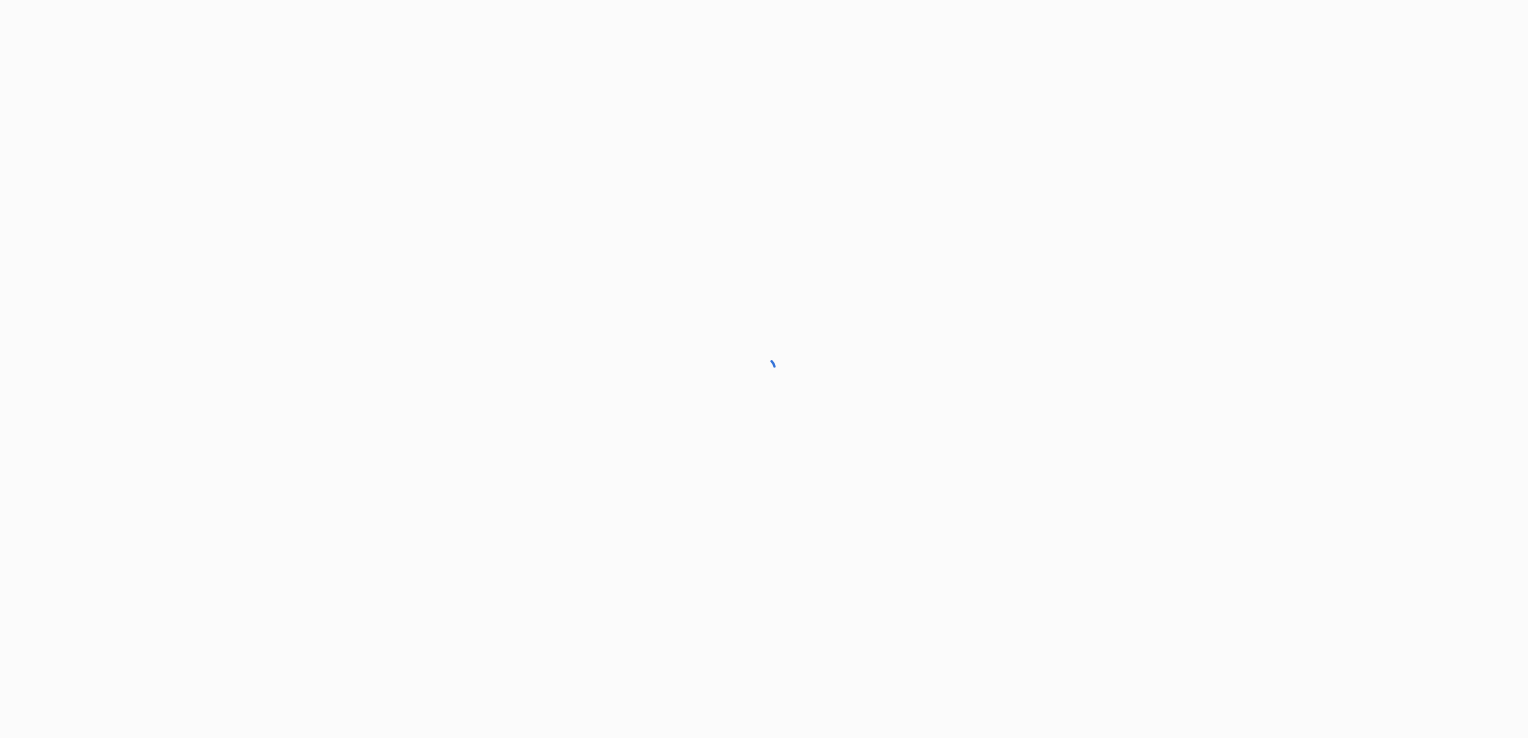 scroll, scrollTop: 0, scrollLeft: 0, axis: both 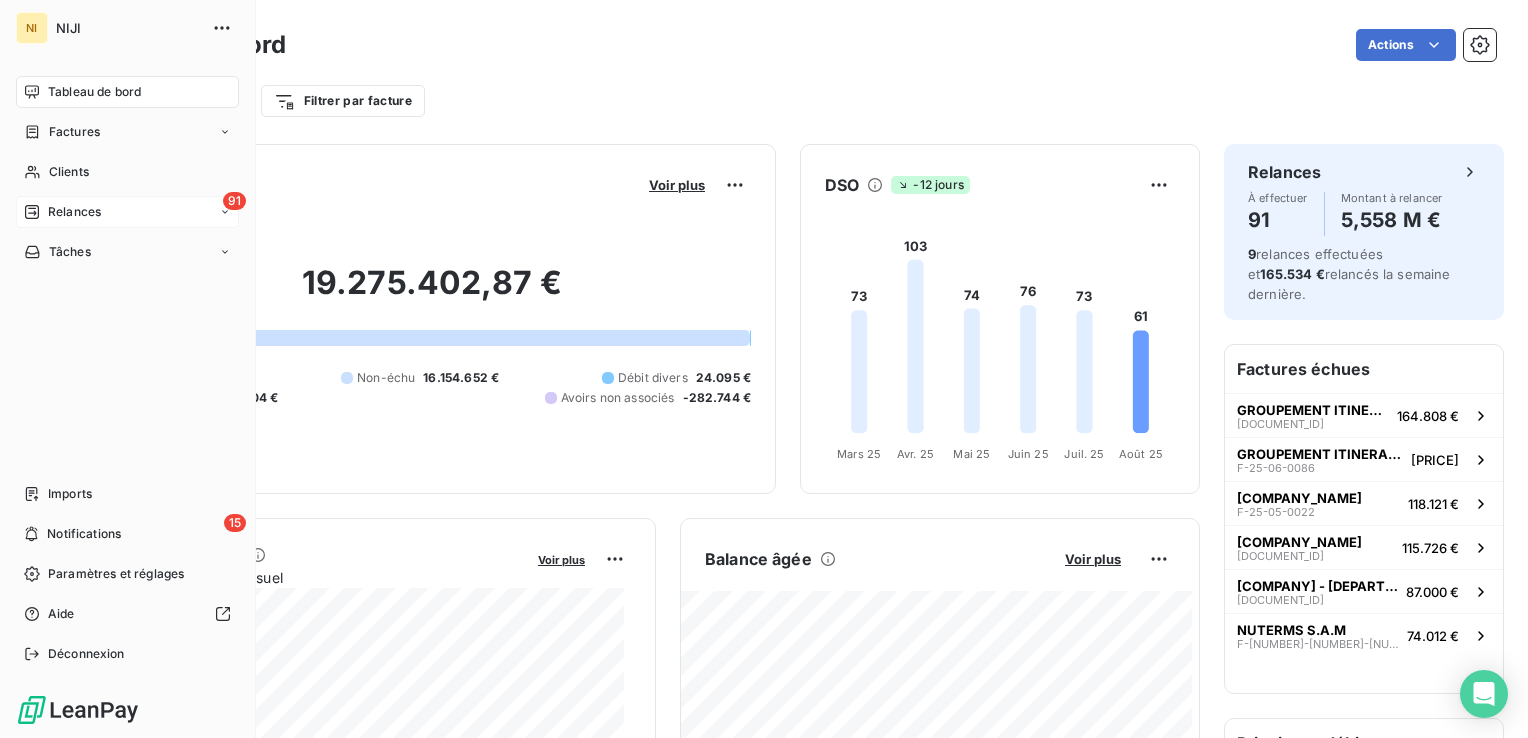 click on "91 Relances" at bounding box center (127, 212) 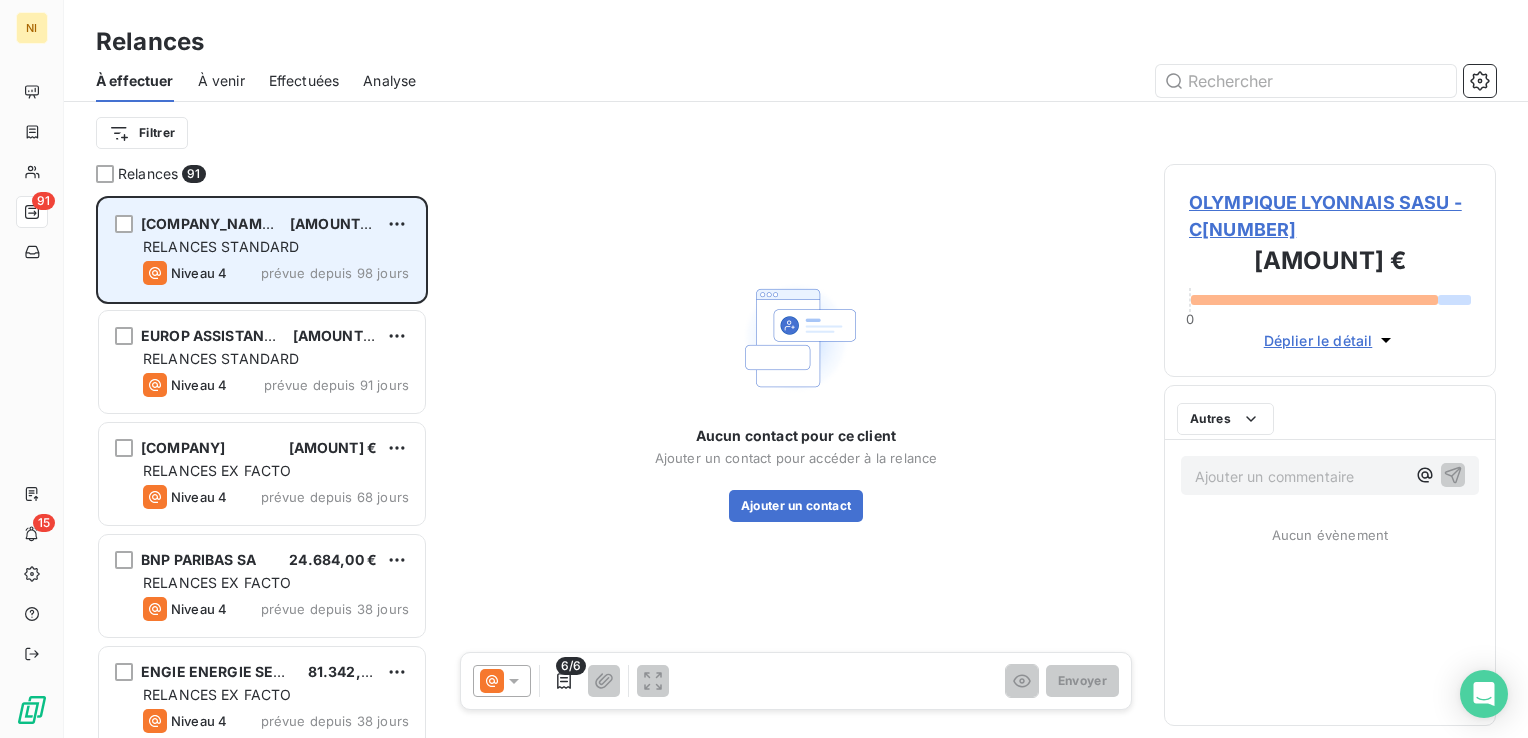 scroll, scrollTop: 16, scrollLeft: 16, axis: both 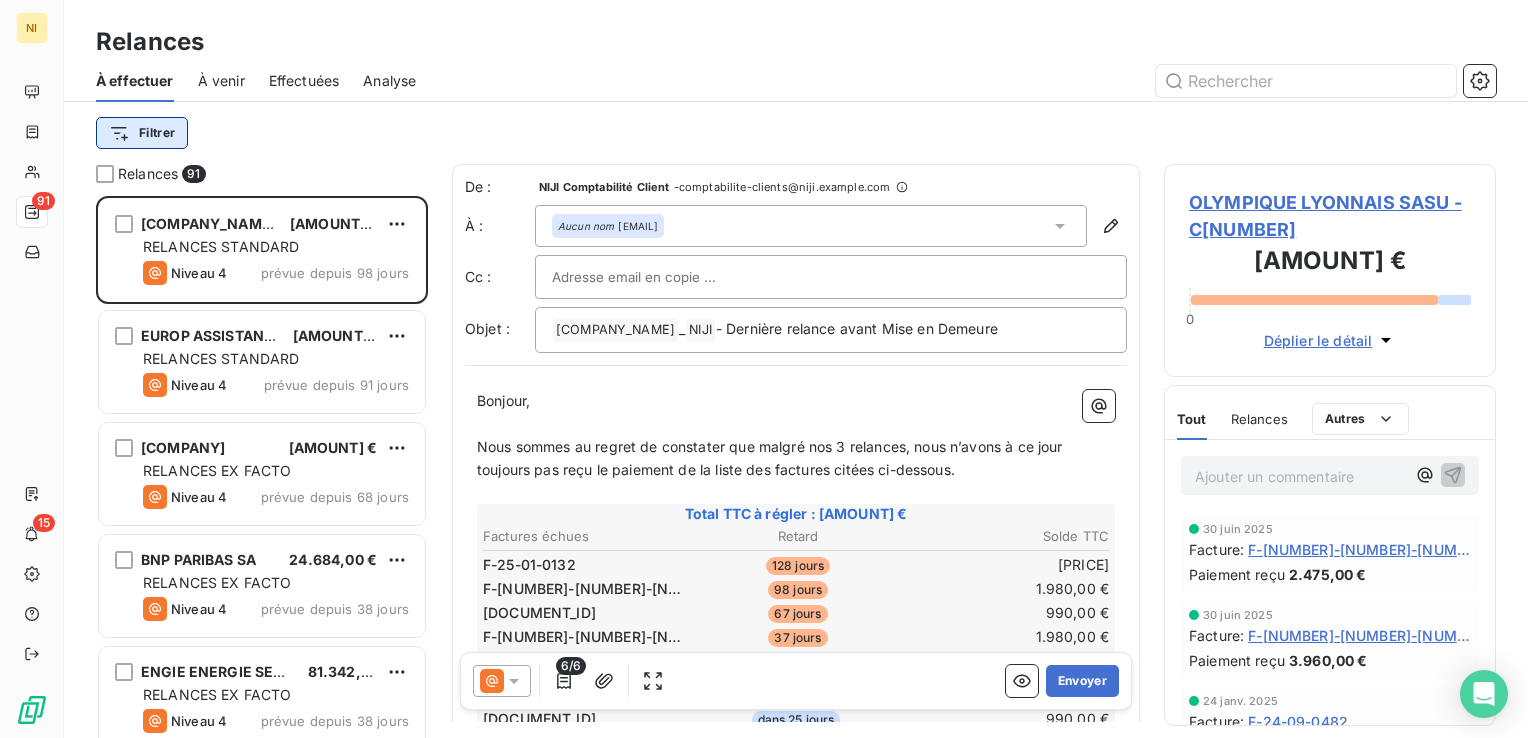 click on "NI [NUMBER] [NUMBER] Relances À effectuer À venir Effectuées Analyse Filtrer Relances [NUMBER] OLYMPIQUE LYONNAIS SASU [PRICE] RELANCES STANDARD Niveau 4 prévue depuis 98 jours EUROP ASSISTANCE [PRICE] RELANCES STANDARD Niveau 4 prévue depuis 91 jours GIE BNP PARIBAS CARDIF [PRICE] RELANCES EX FACTO Niveau 4 prévue depuis 68 jours BNP PARIBAS SA [PRICE] RELANCES EX FACTO Niveau 4 prévue depuis 38 jours ENGIE ENERGIE SERVICES [PRICE] RELANCES EX FACTO Niveau 4 prévue depuis 38 jours ORANGE BUSINESS SERVICES [PRICE] RELANCES EX FACTO Niveau 4 prévue depuis 38 jours EDF DA ANAIT [PRICE] RELANCES STANDARD Niveau 4 prévue depuis 38 jours TIMAC AGRO INTERNATIONAL [PRICE] RELANCES STANDARD Niveau 3 prévue depuis 37 jours PHILIP MORRIS FRANCE SAS [PRICE] RELANCES STANDARD Niveau 3 prévue depuis 27 jours RATP DEVELOPPEMENT [PRICE] RELANCES EX FACTO Niveau 2 prévue depuis 23 jours ENGIE SA [PRICE] RELANCES EX FACTO Niveau 4 De :" at bounding box center (764, 369) 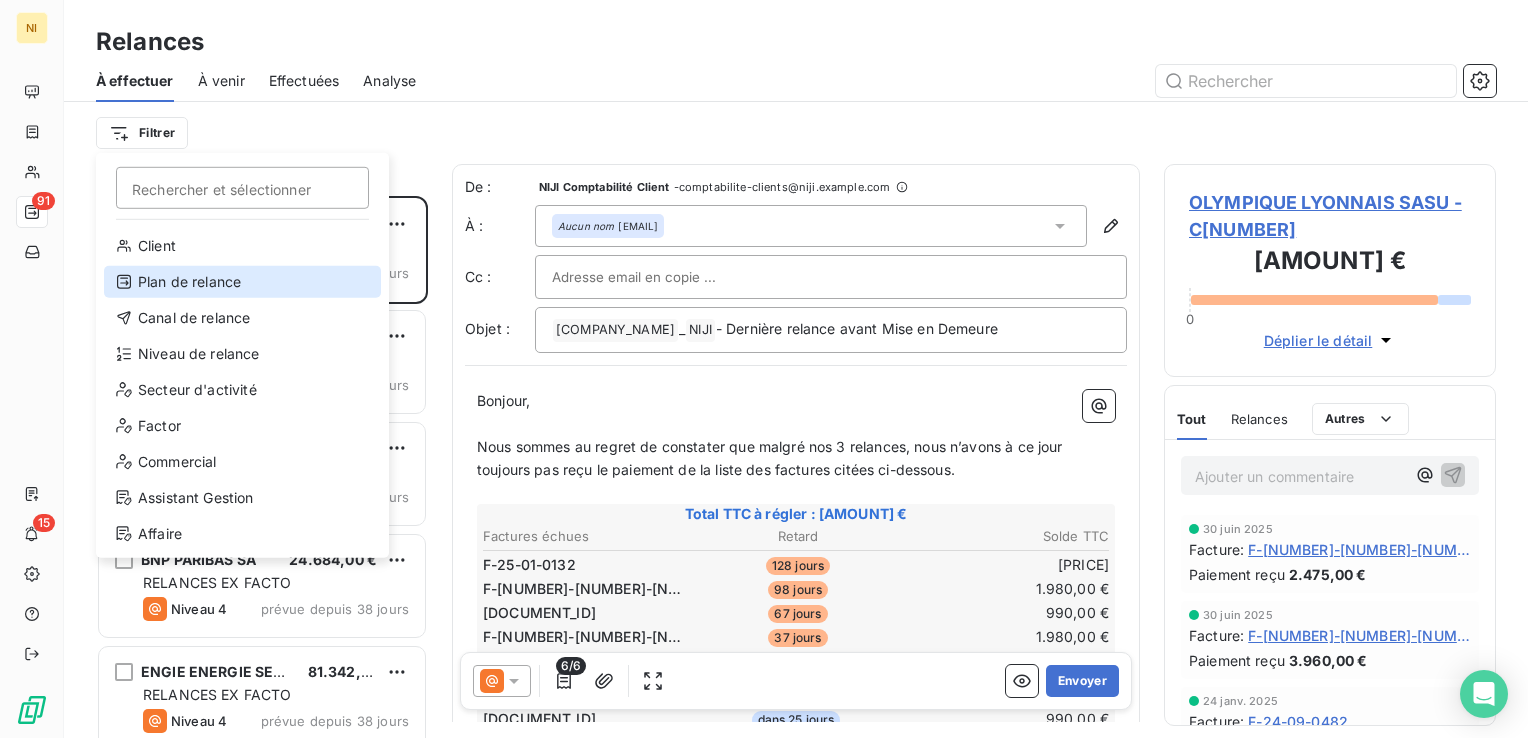 click on "Plan de relance" at bounding box center [242, 282] 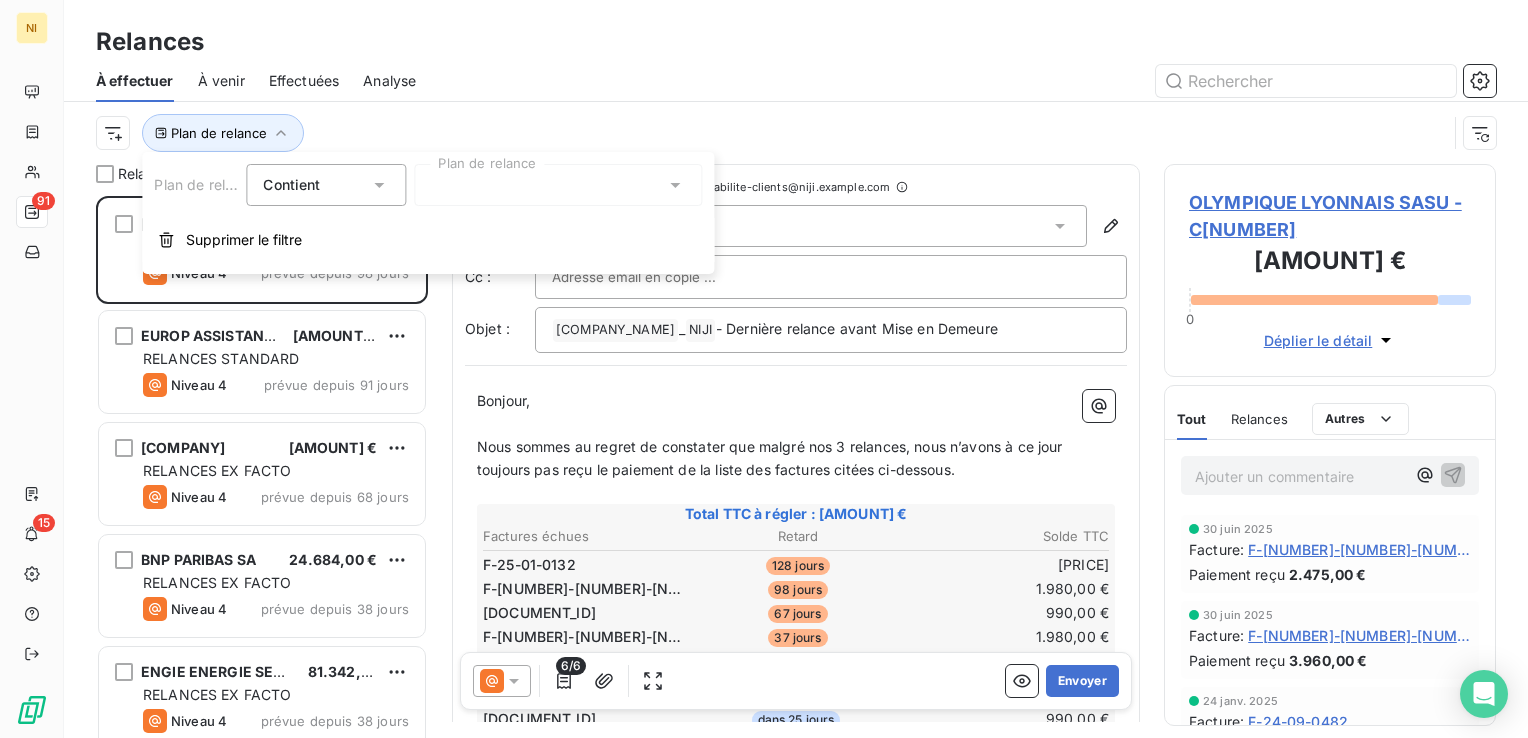 click at bounding box center [558, 185] 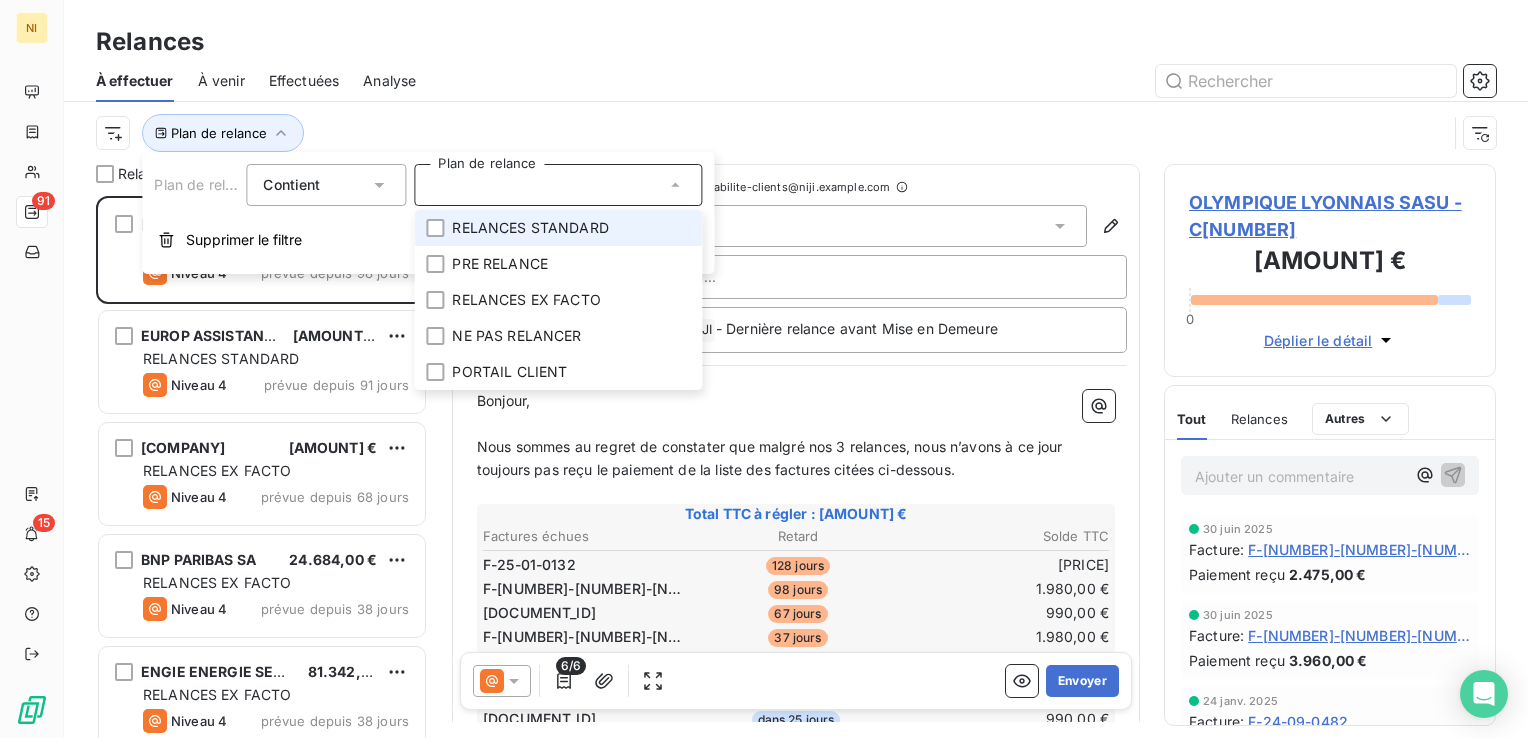 click on "RELANCES STANDARD" at bounding box center [530, 228] 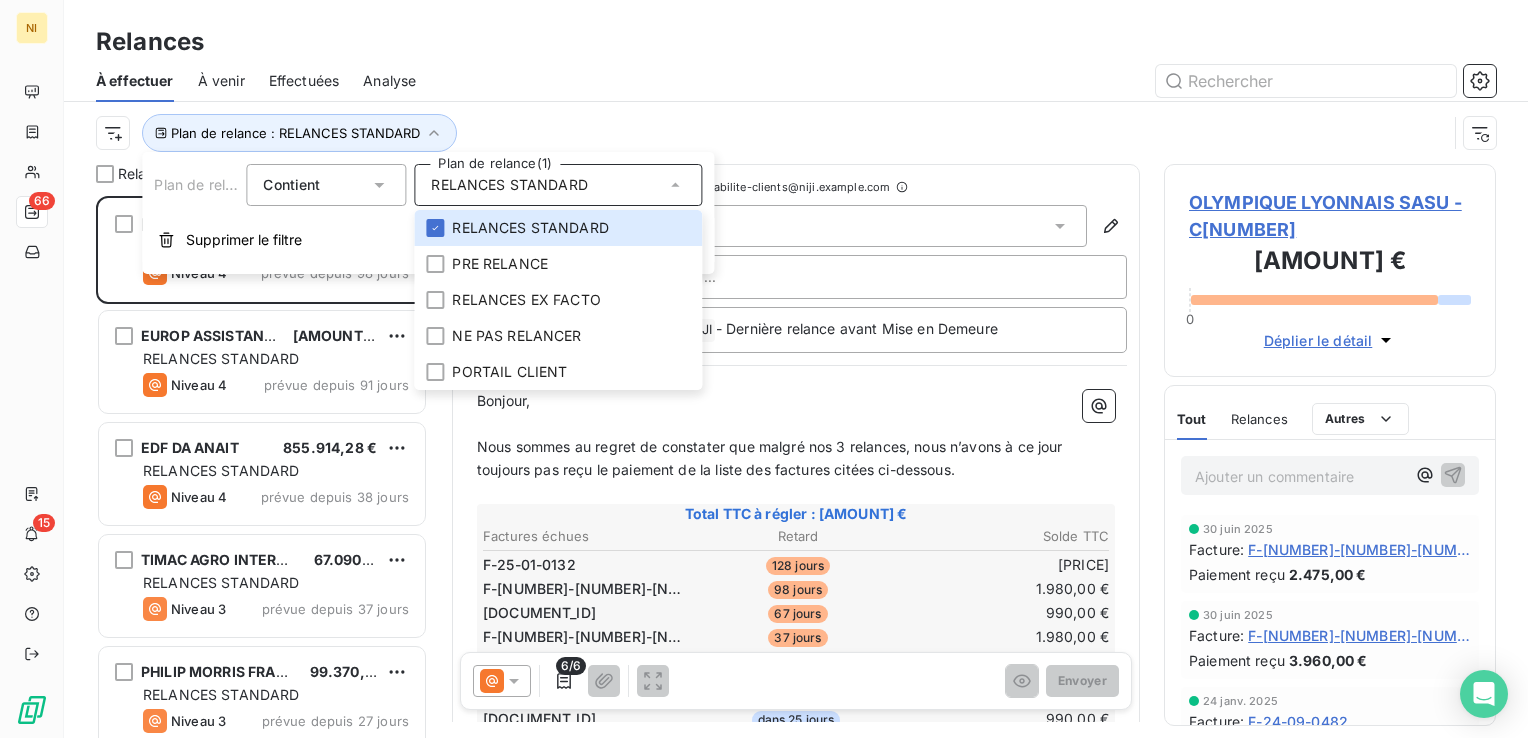 scroll, scrollTop: 16, scrollLeft: 16, axis: both 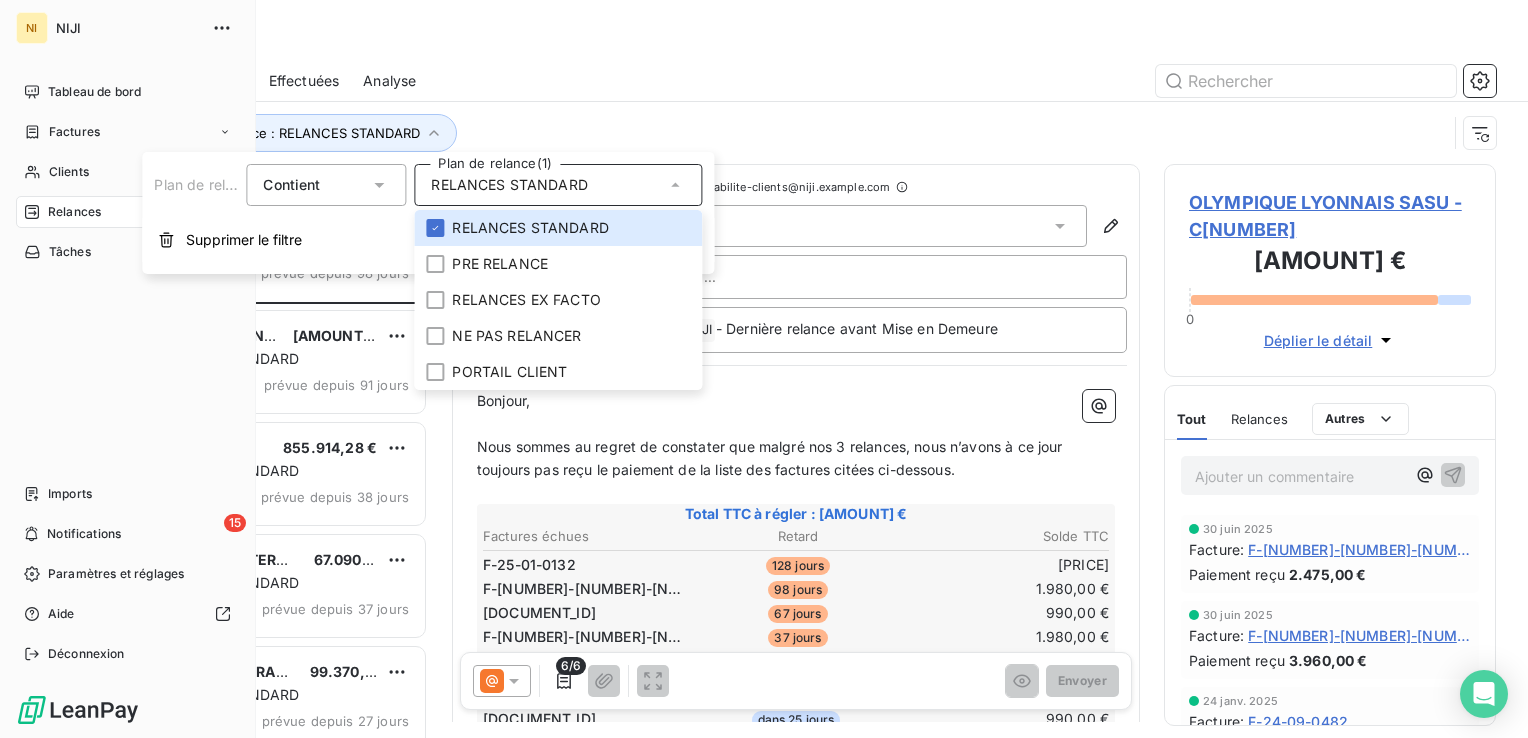 click on "NI NIJI Tableau de bord Factures Clients 66 Relances Tâches Imports 15 Notifications Paramètres et réglages Aide Déconnexion" at bounding box center [128, 369] 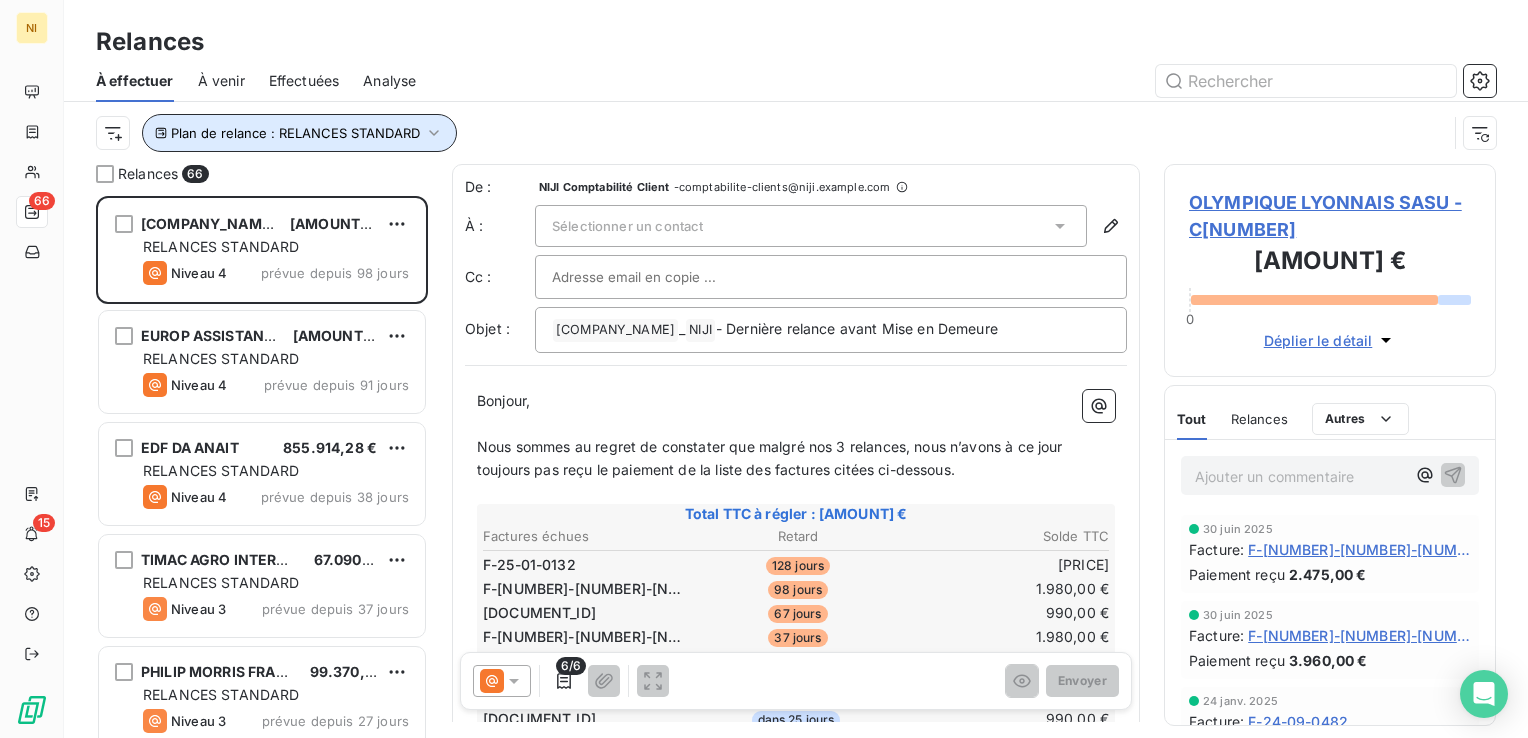 click on "Plan de relance  : RELANCES STANDARD" at bounding box center [295, 133] 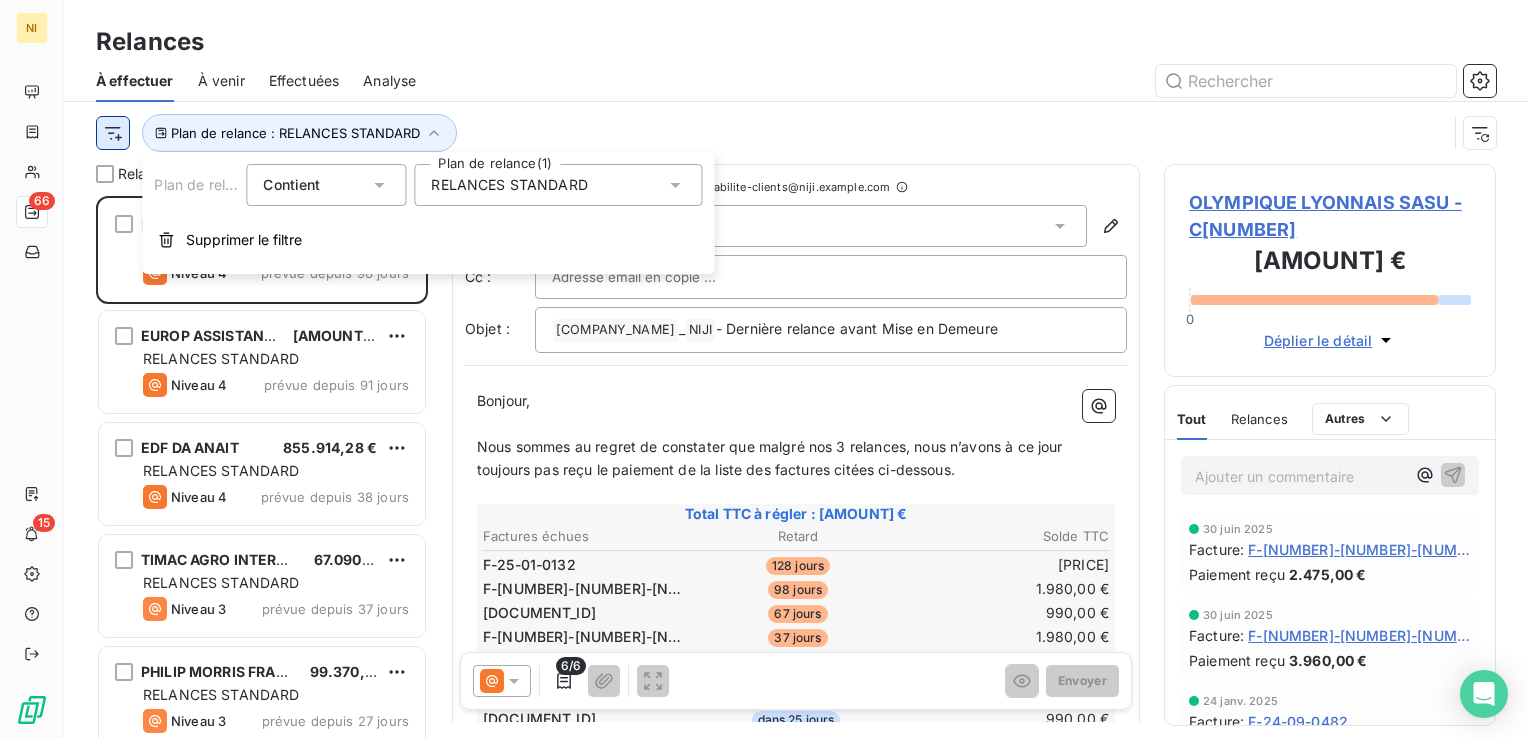 click on "NI 66 15 Relances À effectuer À venir Effectuées Analyse Plan de relance : RELANCES STANDARD Relances 66 OLYMPIQUE LYONNAIS SASU [PRICE] RELANCES STANDARD Niveau 4 prévue depuis 98 jours EUROP ASSISTANCE [PRICE] RELANCES STANDARD Niveau 4 prévue depuis 91 jours EDF DA ANAIT [PRICE] RELANCES STANDARD Niveau 4 prévue depuis 38 jours TIMAC AGRO INTERNATIONAL [PRICE] RELANCES STANDARD Niveau 3 prévue depuis 37 jours PHILIP MORRIS FRANCE SAS [PRICE] RELANCES STANDARD Niveau 3 prévue depuis 27 jours BPIFRANCE [PRICE] RELANCES STANDARD Niveau 2 prévue depuis 22 jours LACOSTE FRANCE [PRICE] RELANCES STANDARD Niveau 3 prévue depuis 16 jours AKUITEO [PRICE] RELANCES STANDARD Niveau 4 prévue depuis 15 jours SIPARTECH [PRICE] RELANCES STANDARD Niveau 4 prévue depuis 14 jours IZY SOLUTIONS [PRICE] RELANCES STANDARD Niveau 2 prévue depuis 10 jours GALILEO GLOBAL EDUCATION CORPORATE SERVICES [PRICE] Niveau 2 De : _" at bounding box center [764, 369] 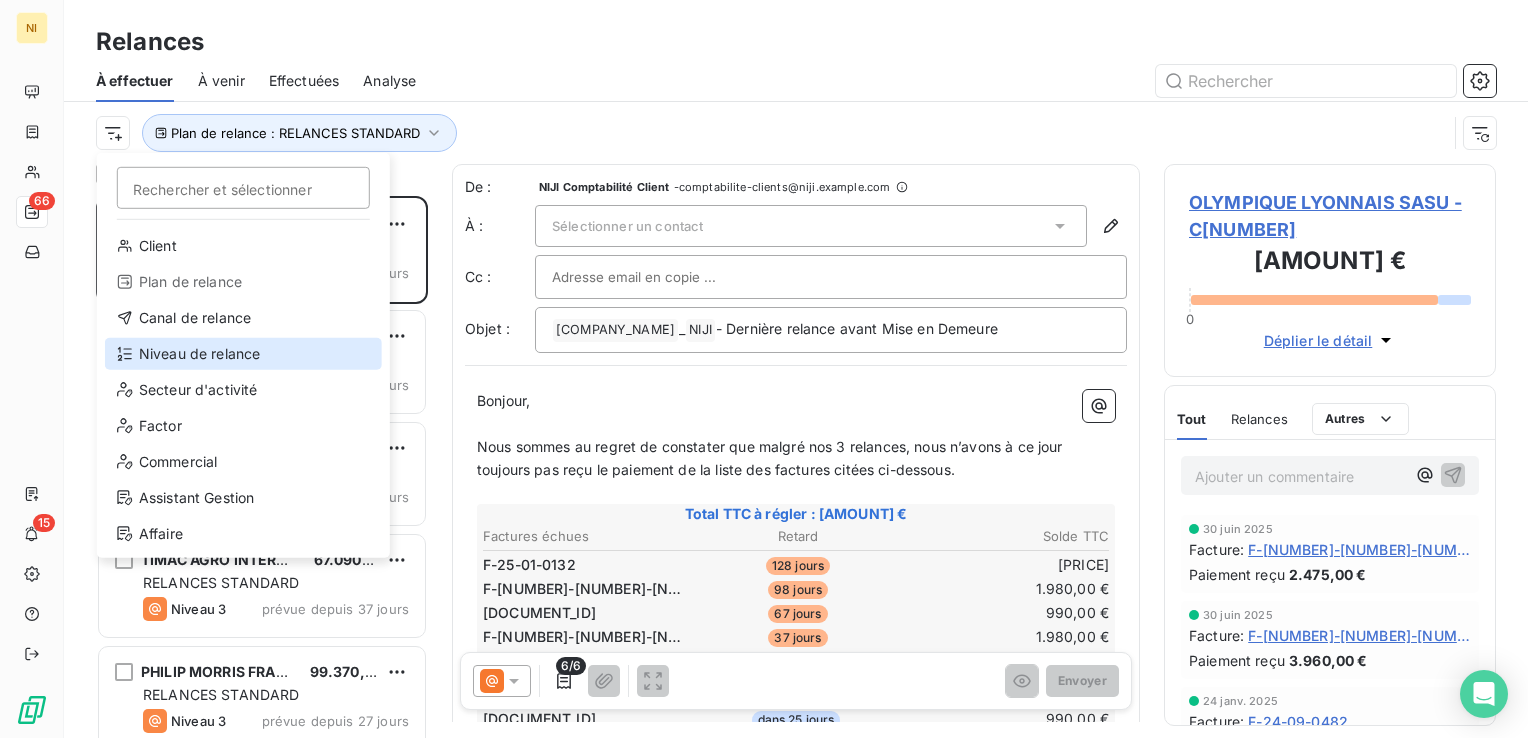 click on "Niveau de relance" at bounding box center [243, 354] 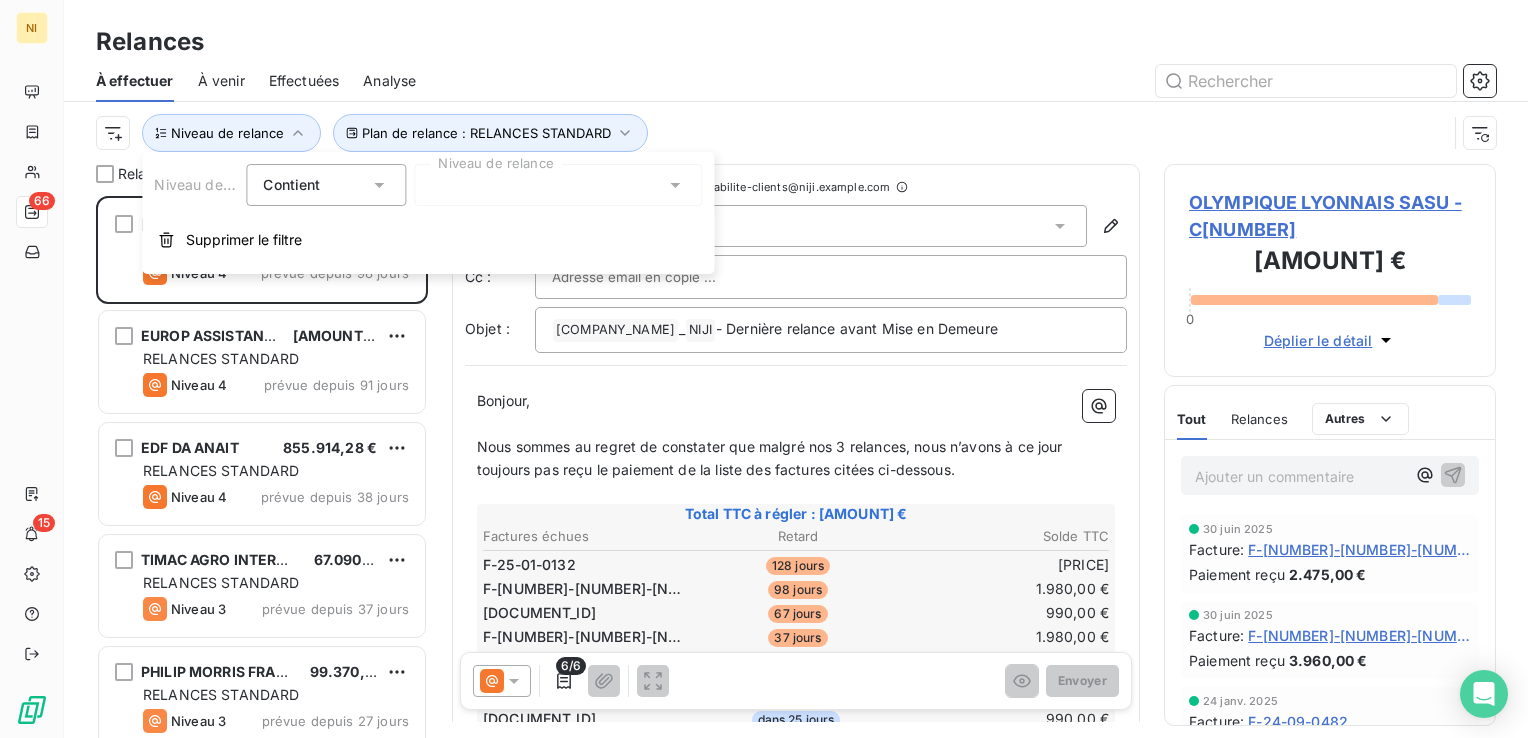click at bounding box center (558, 185) 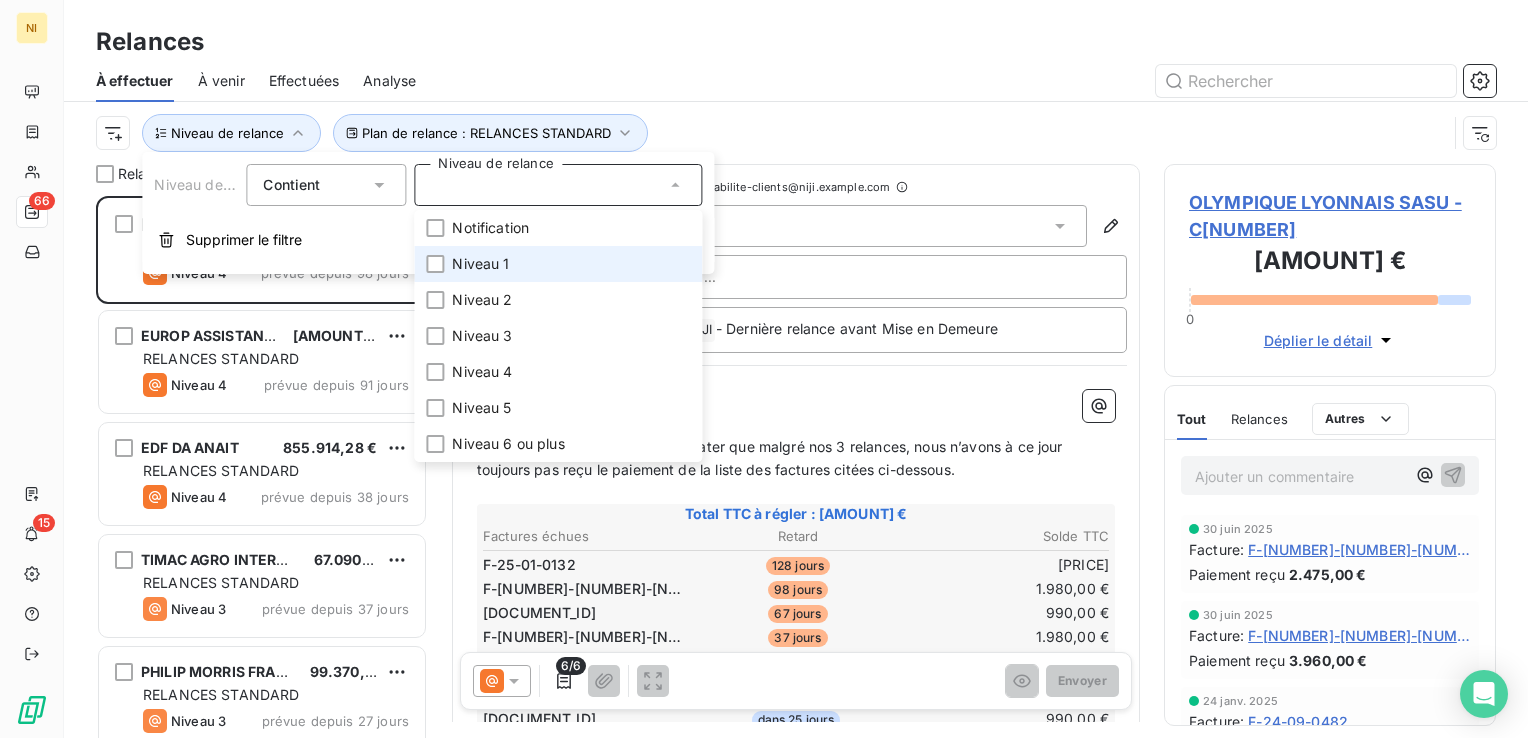 click on "Niveau 1" at bounding box center [480, 264] 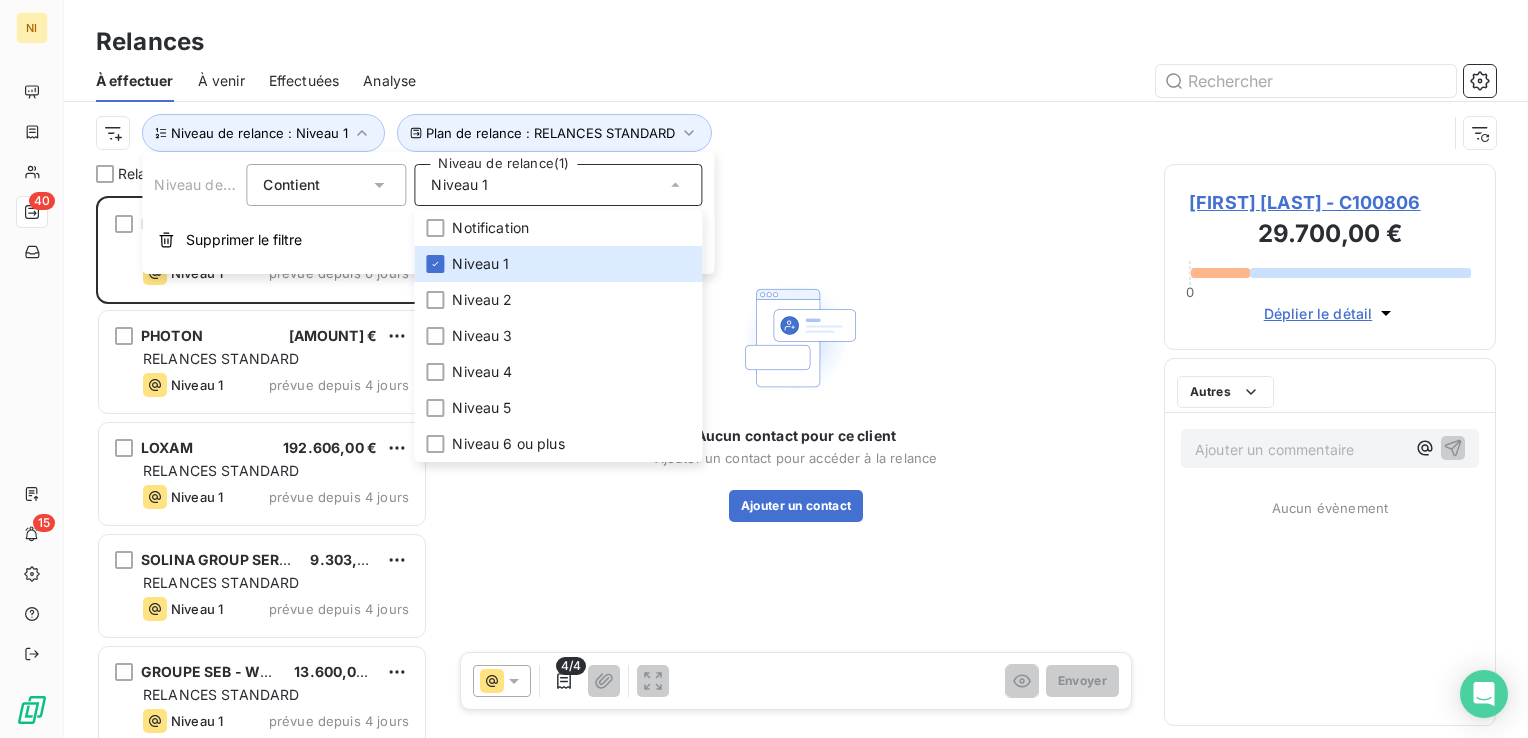 scroll, scrollTop: 16, scrollLeft: 16, axis: both 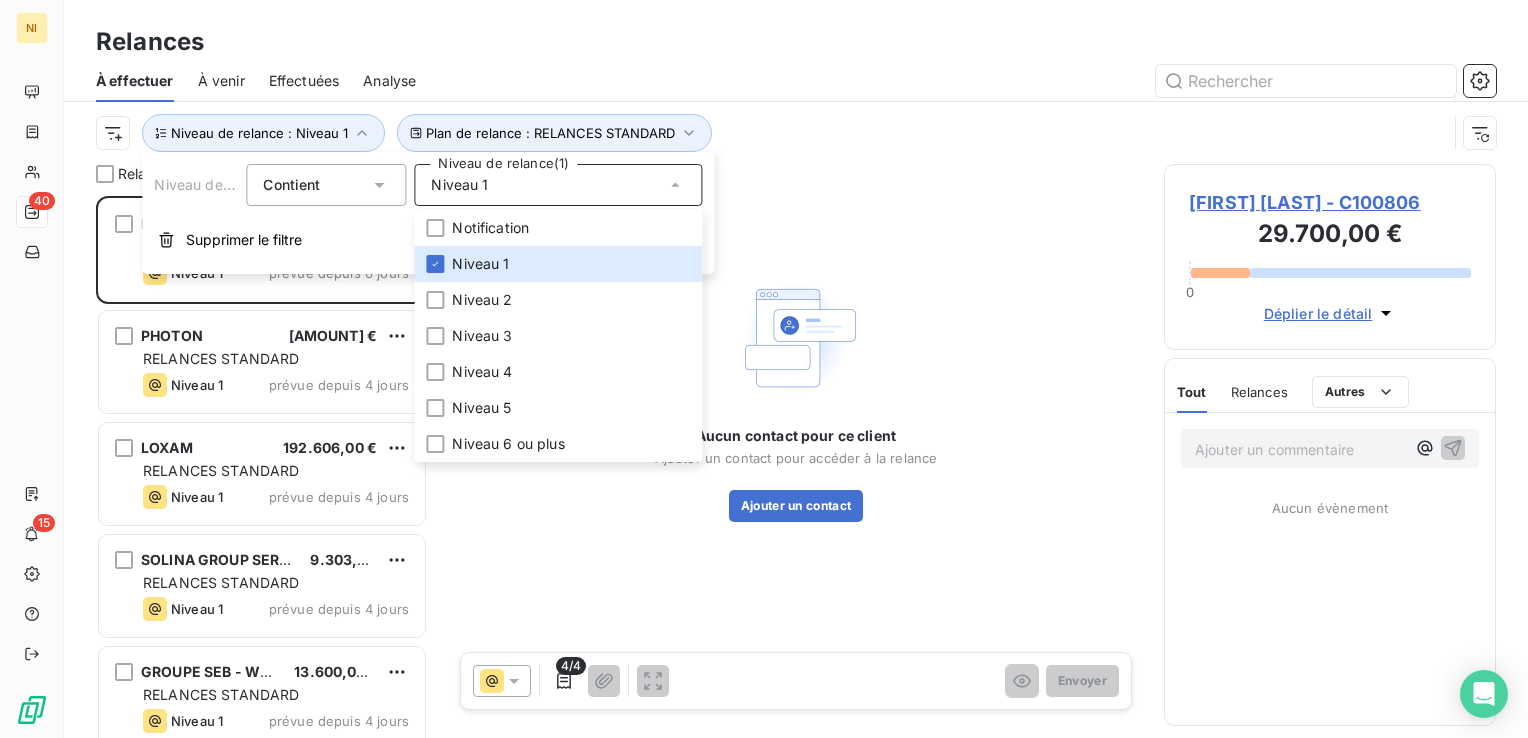 click on "Relances" at bounding box center (796, 42) 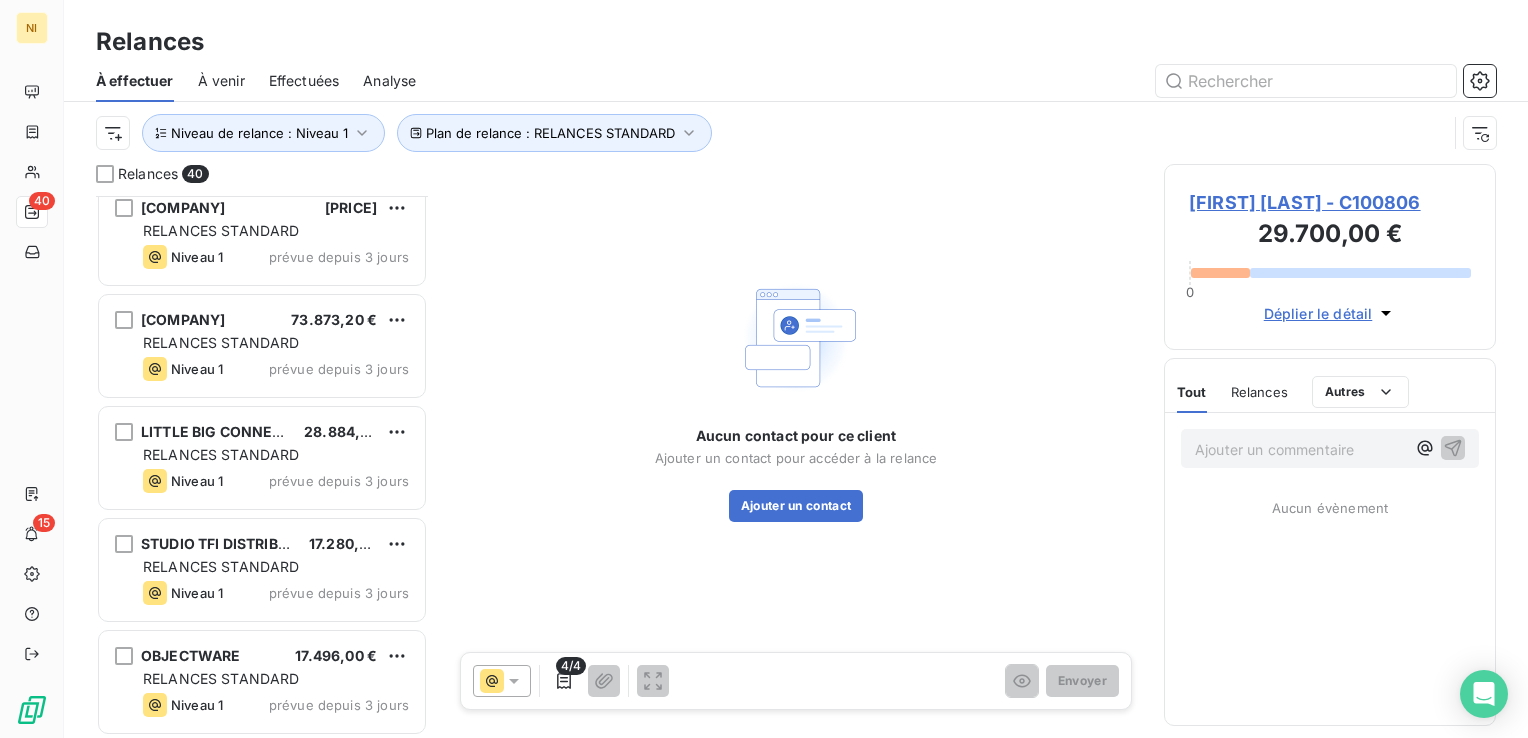 scroll, scrollTop: 3938, scrollLeft: 0, axis: vertical 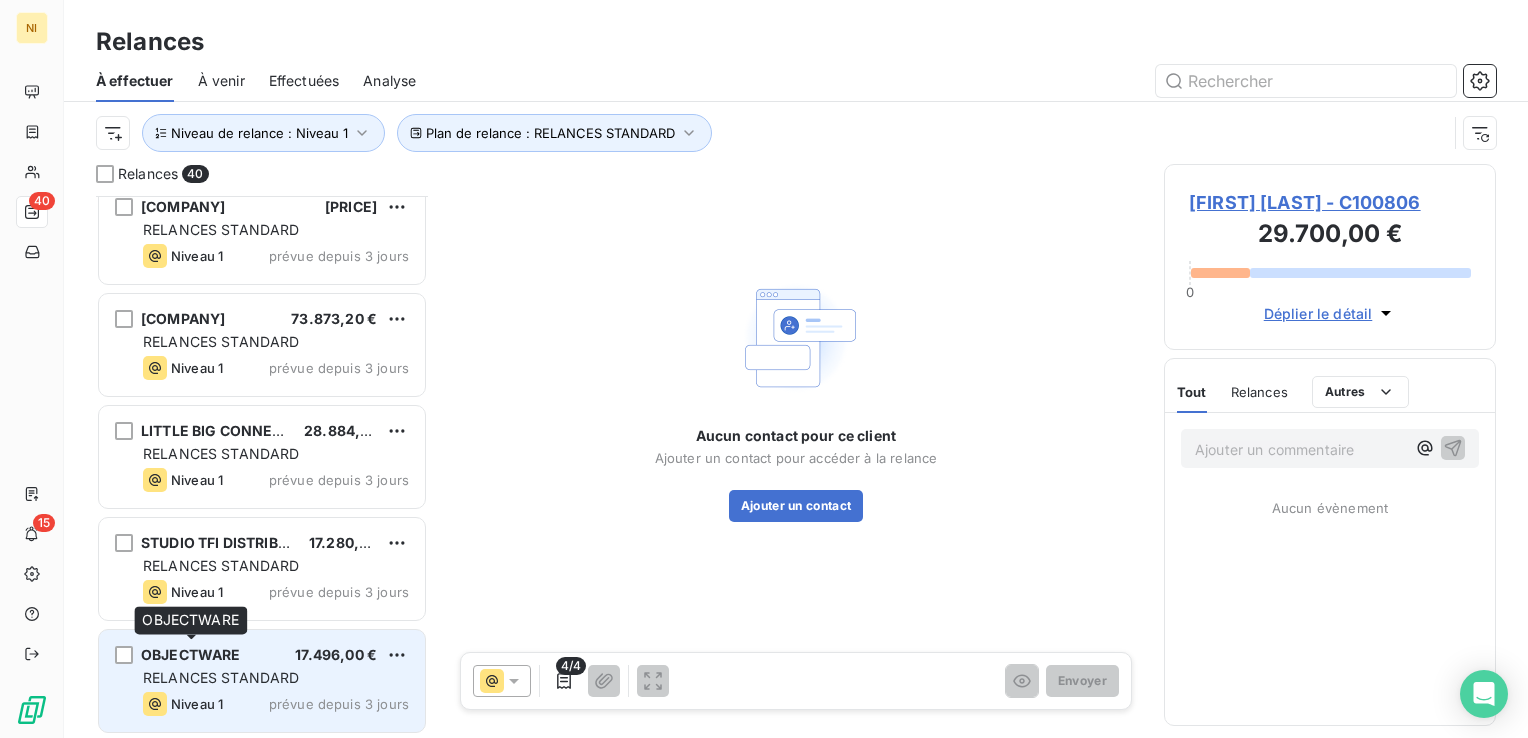 click on "OBJECTWARE" at bounding box center (191, 654) 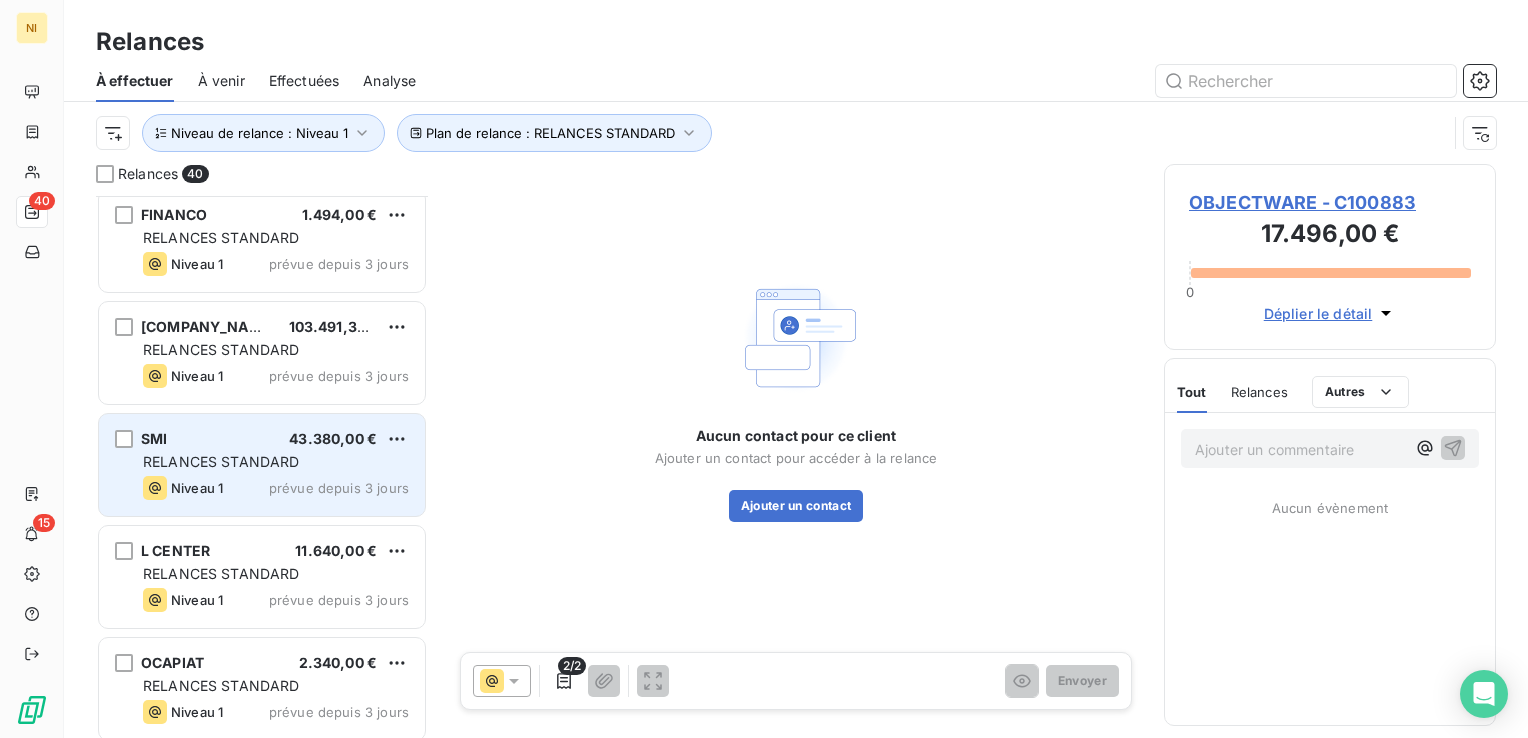 scroll, scrollTop: 2038, scrollLeft: 0, axis: vertical 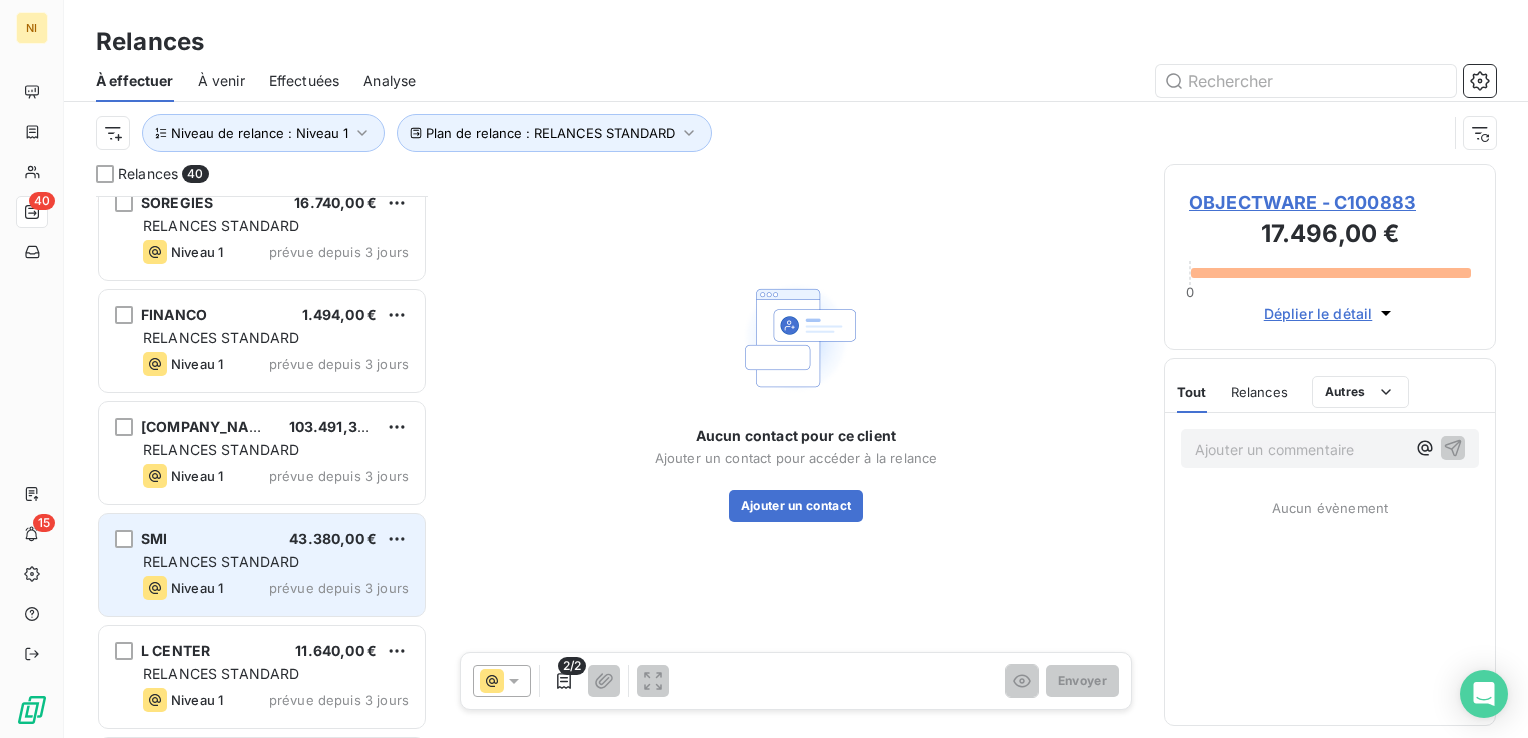 click on "SMI 43.380,00 €" at bounding box center [276, 539] 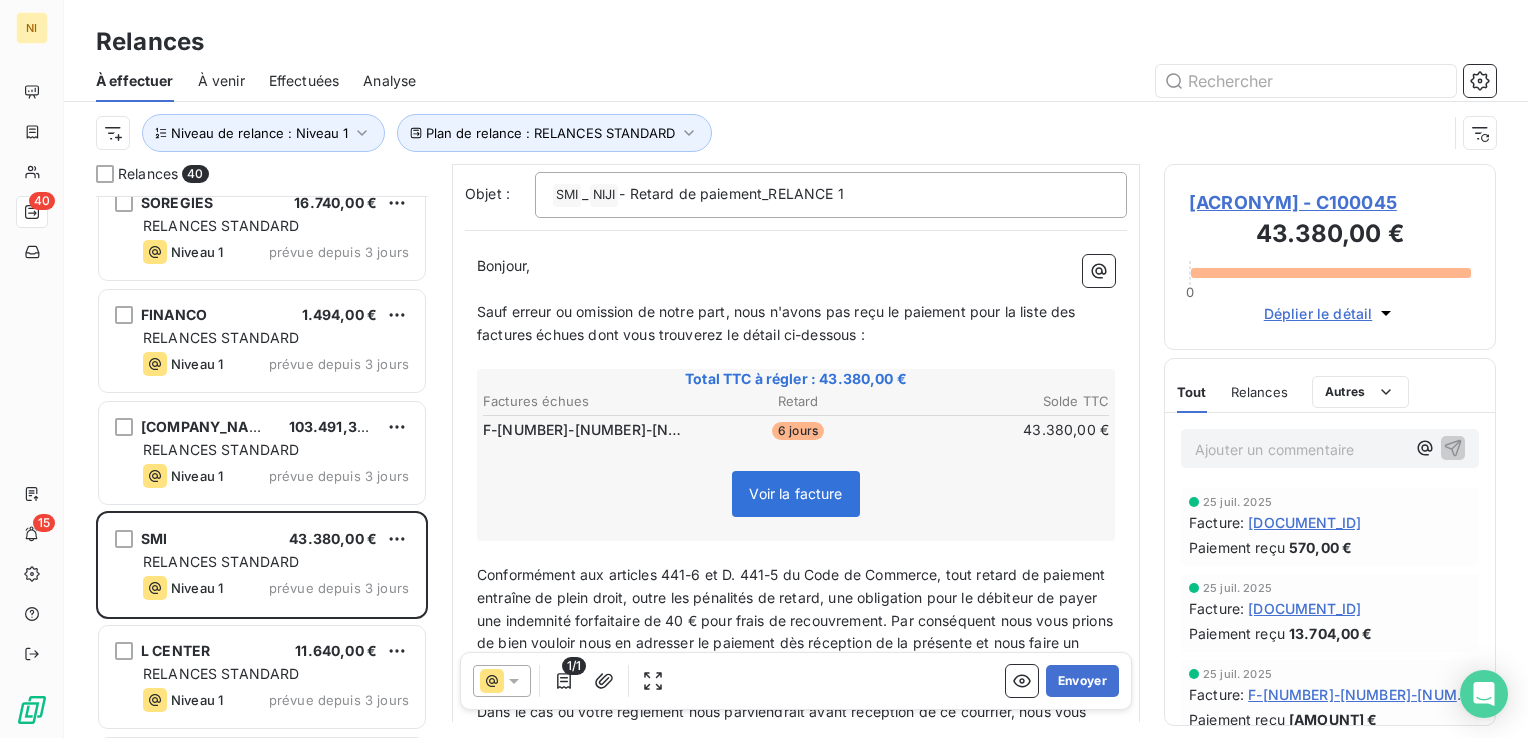 scroll, scrollTop: 300, scrollLeft: 0, axis: vertical 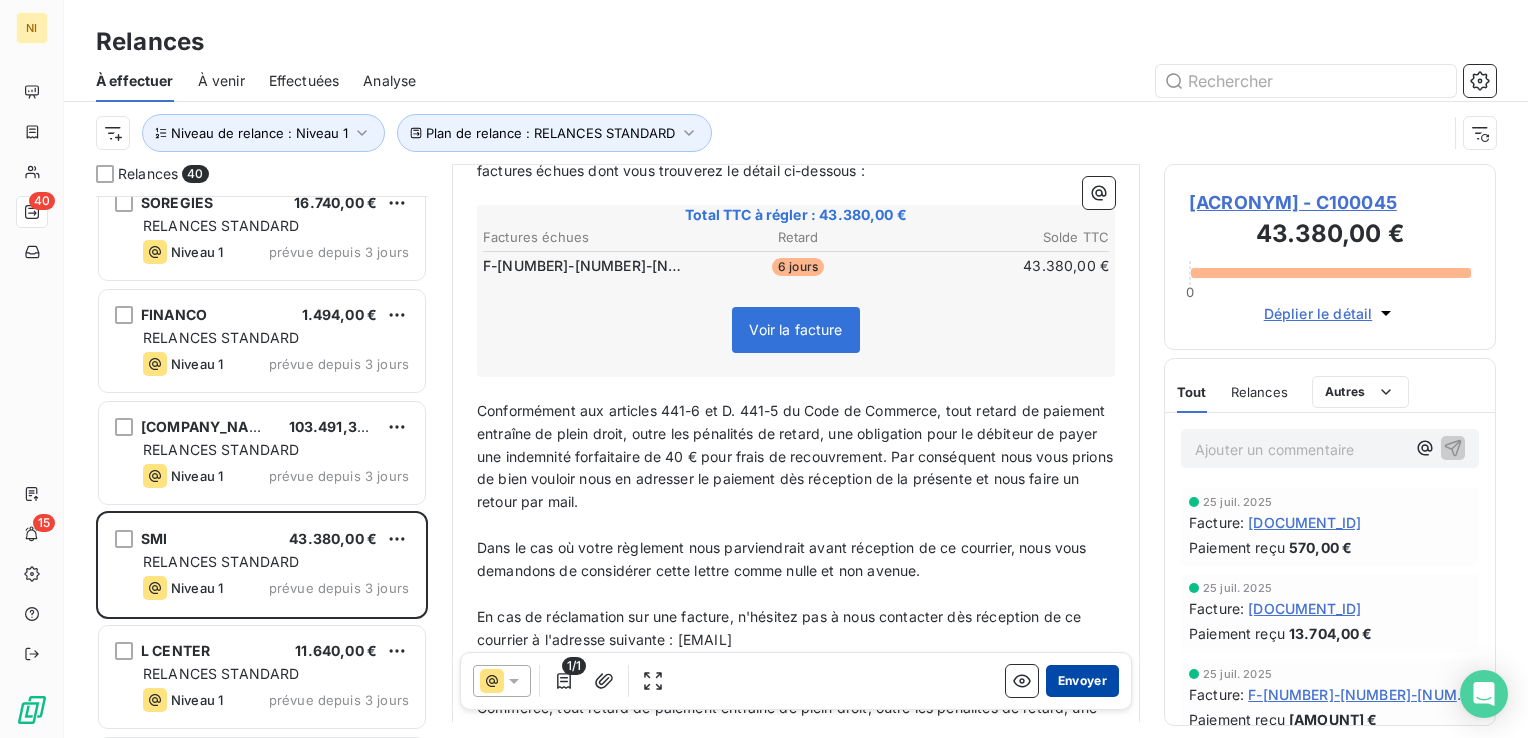 click on "Envoyer" at bounding box center [1082, 681] 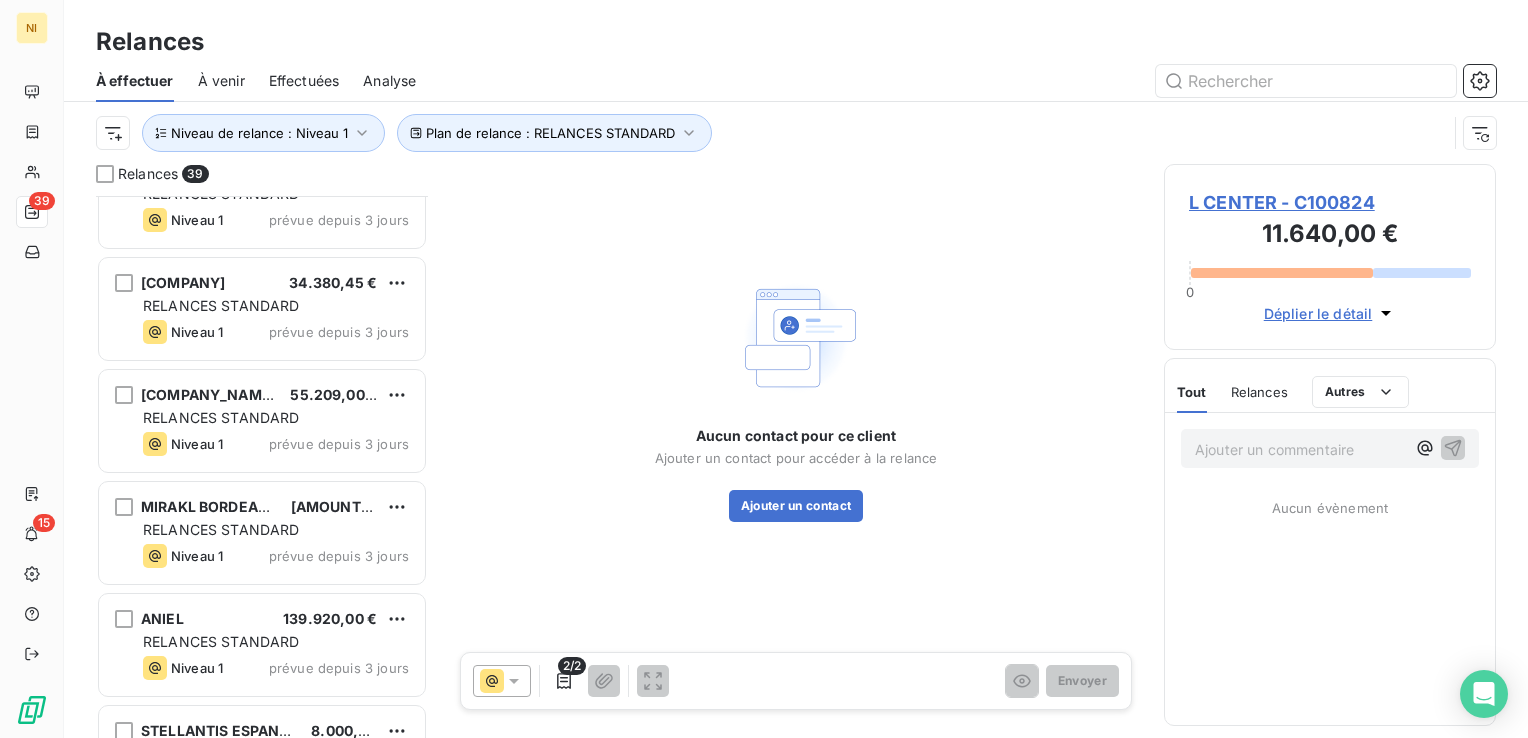 scroll, scrollTop: 3100, scrollLeft: 0, axis: vertical 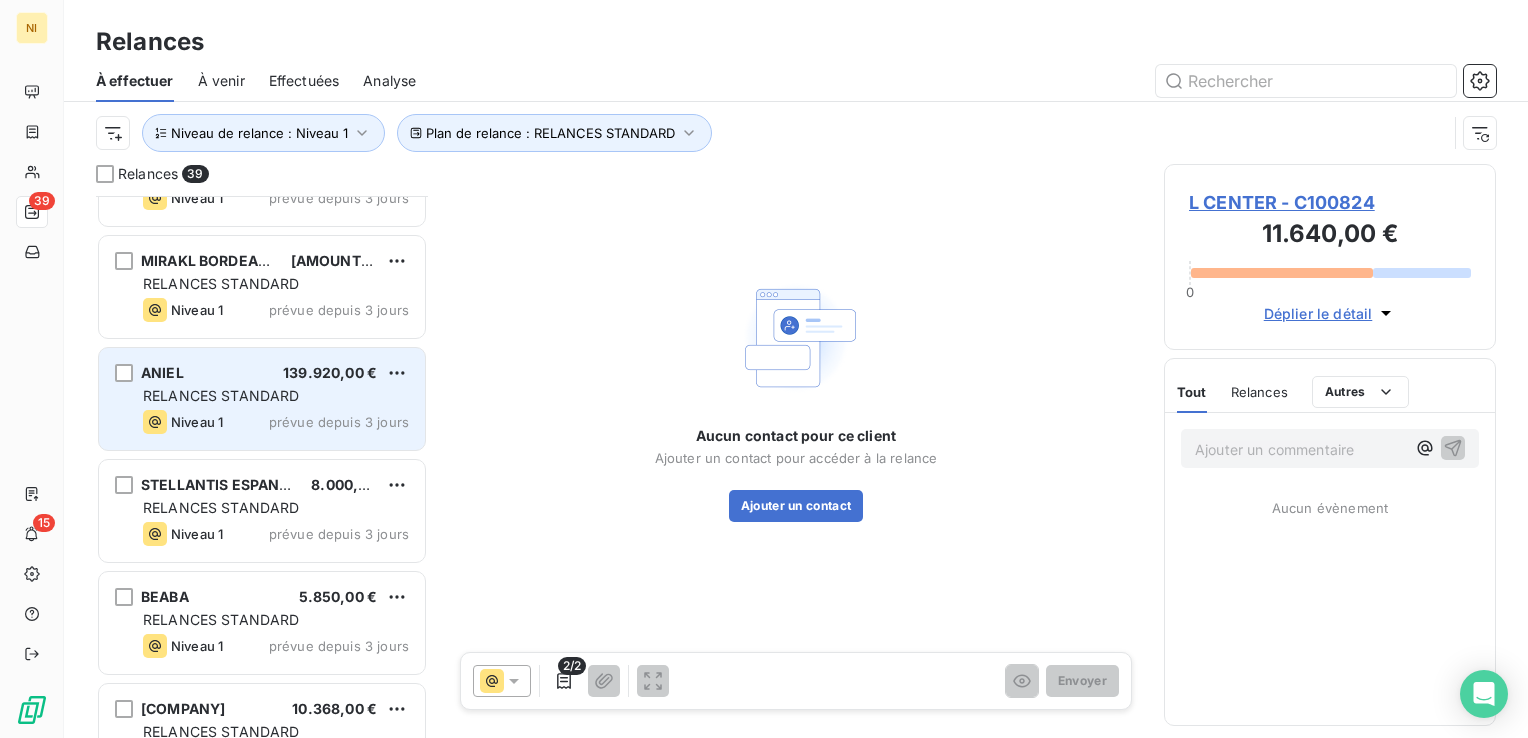 click on "RELANCES STANDARD" at bounding box center [221, 395] 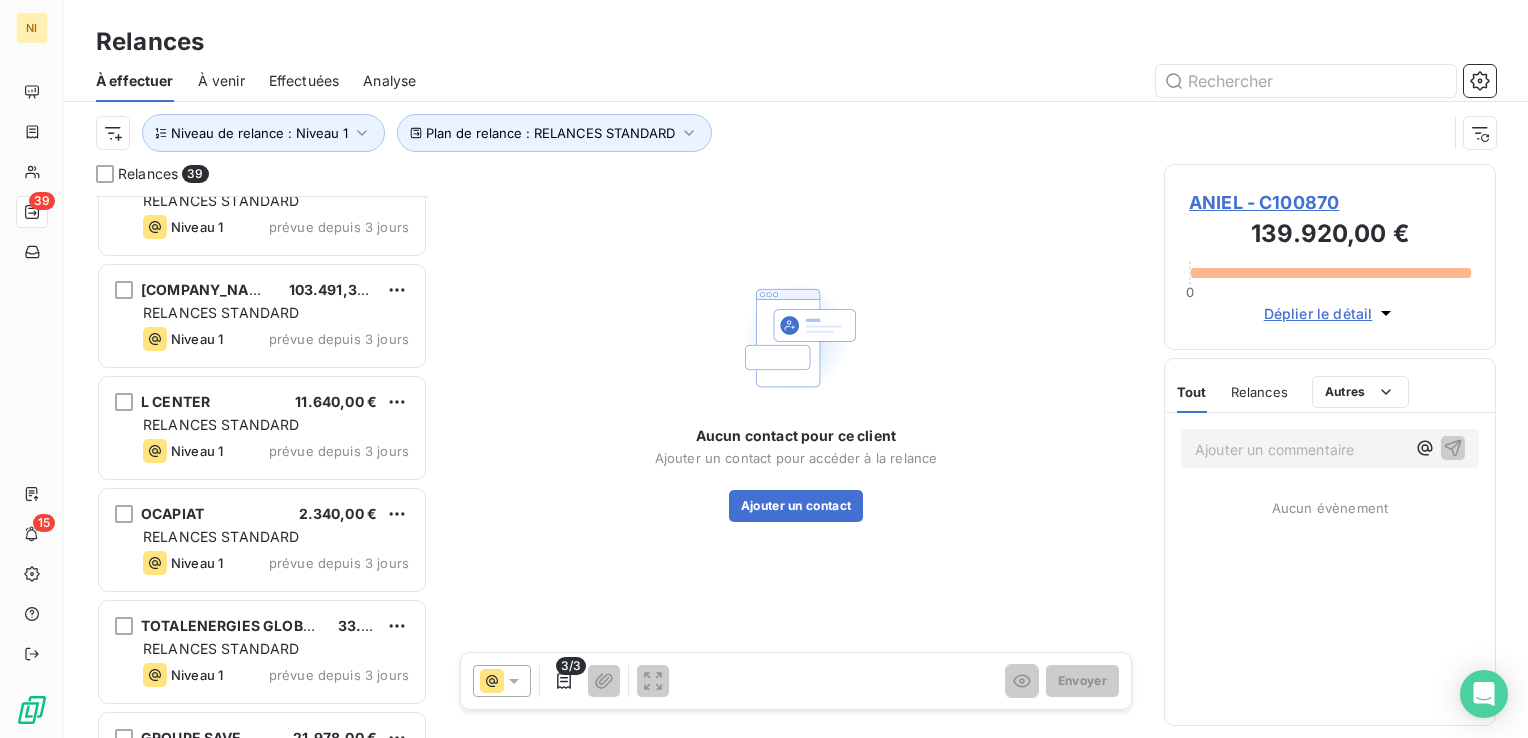 scroll, scrollTop: 2126, scrollLeft: 0, axis: vertical 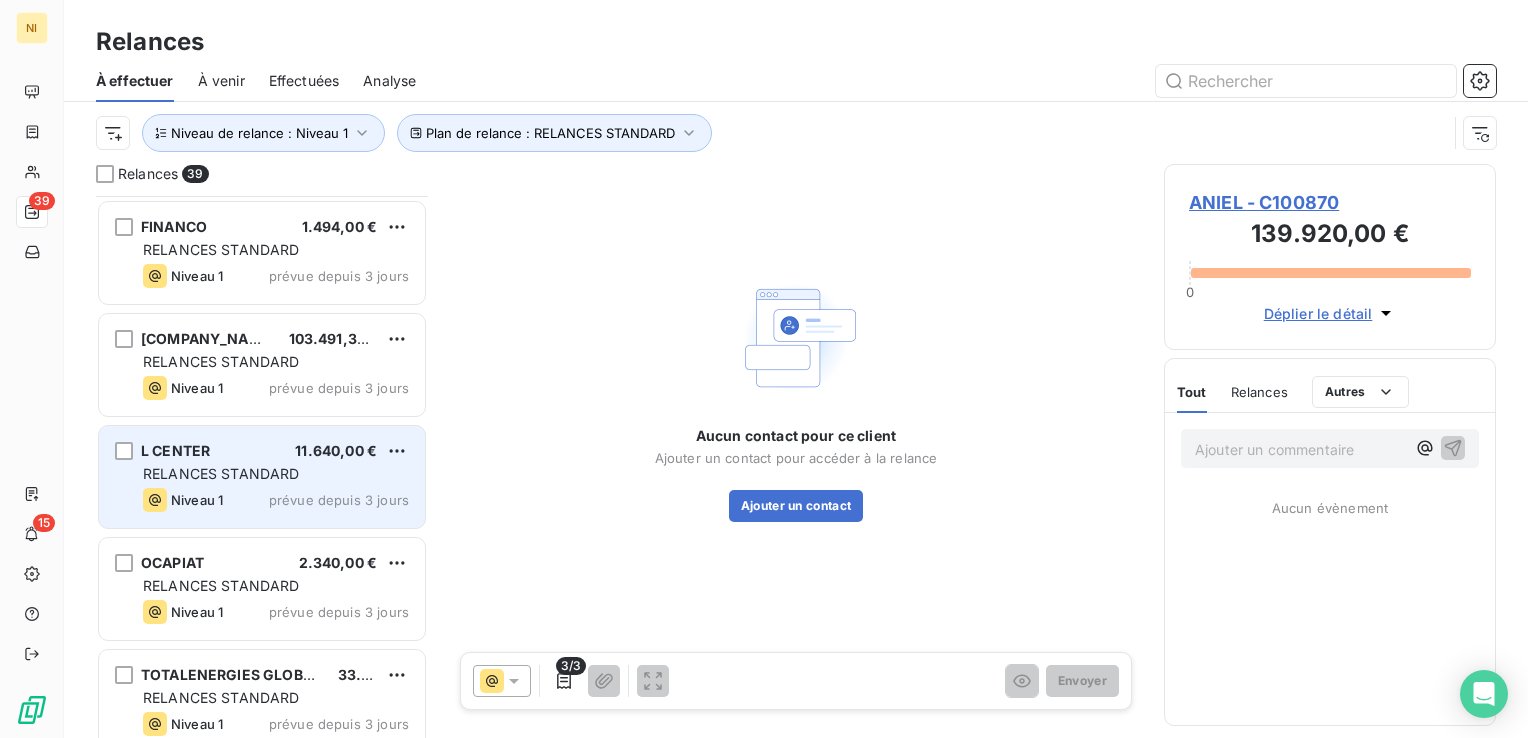 click on "RELANCES STANDARD" at bounding box center (221, 473) 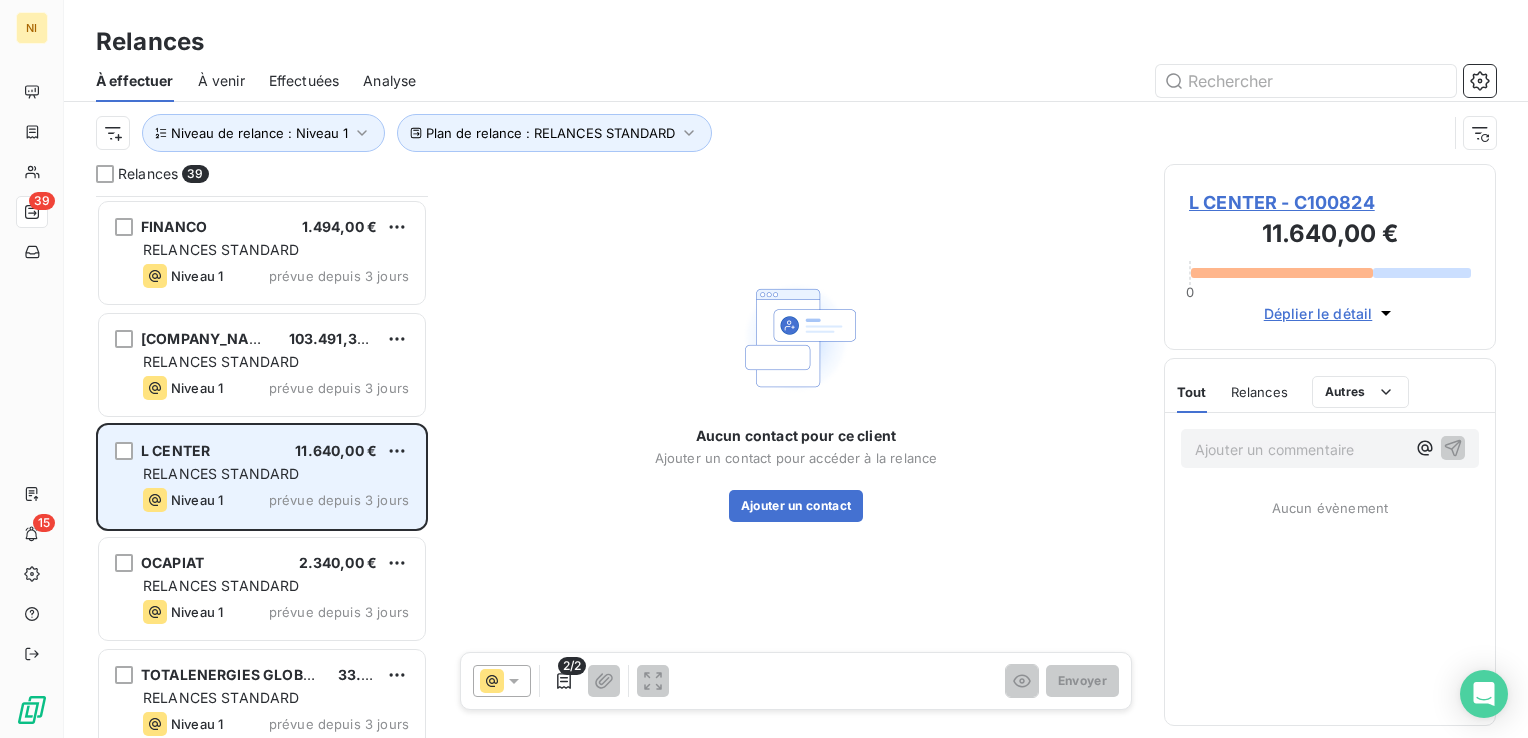 click on "RELANCES STANDARD" at bounding box center [221, 473] 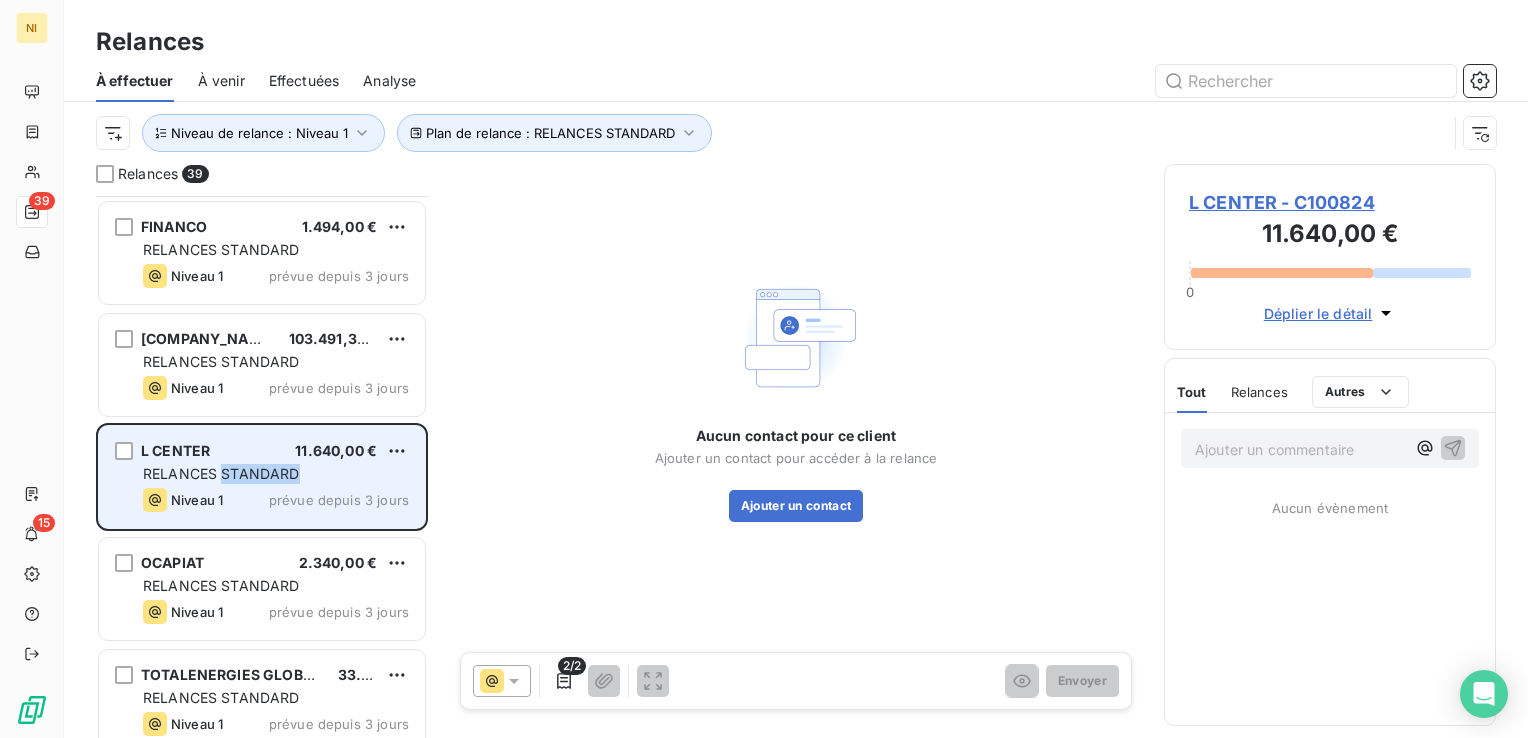 click on "RELANCES STANDARD" at bounding box center (221, 473) 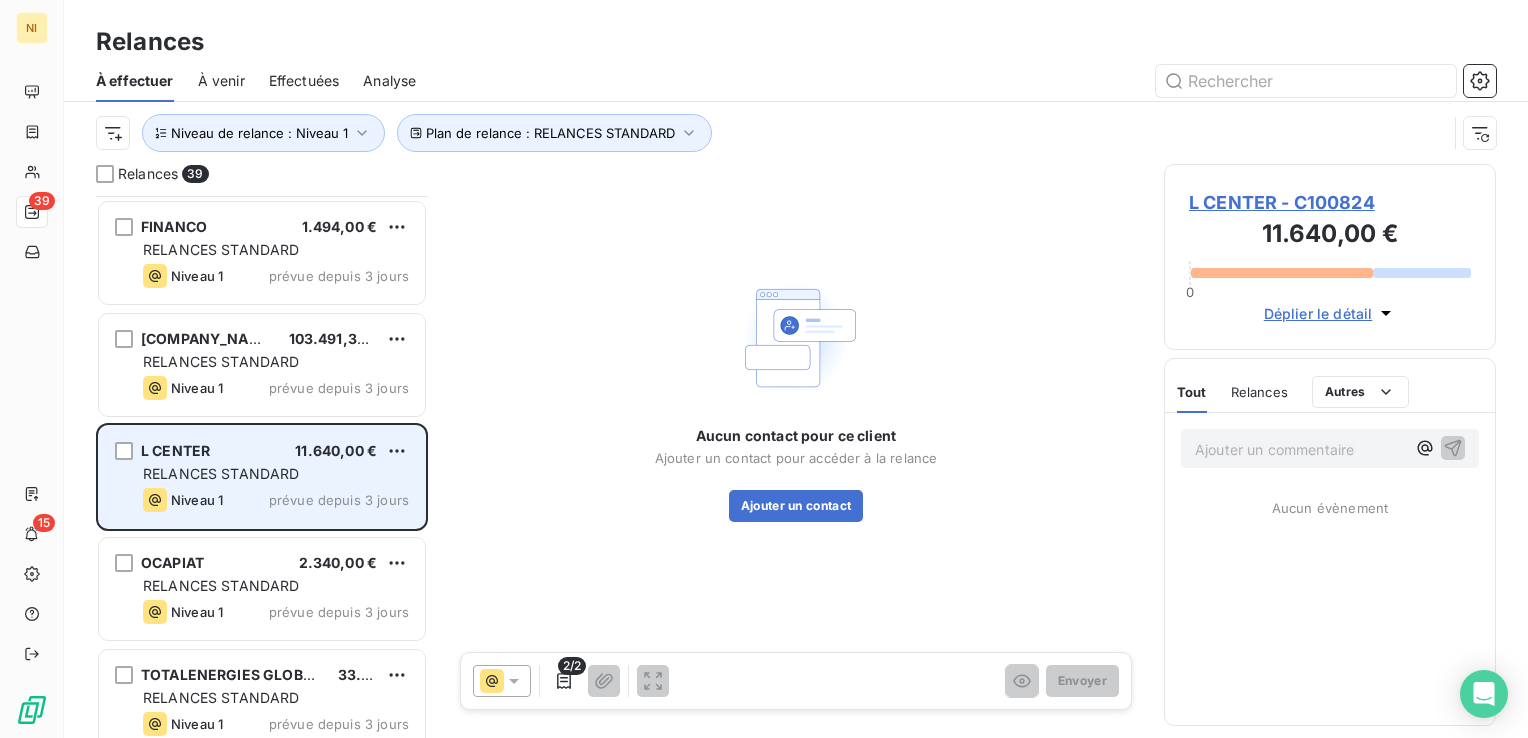 drag, startPoint x: 245, startPoint y: 479, endPoint x: 200, endPoint y: 450, distance: 53.535034 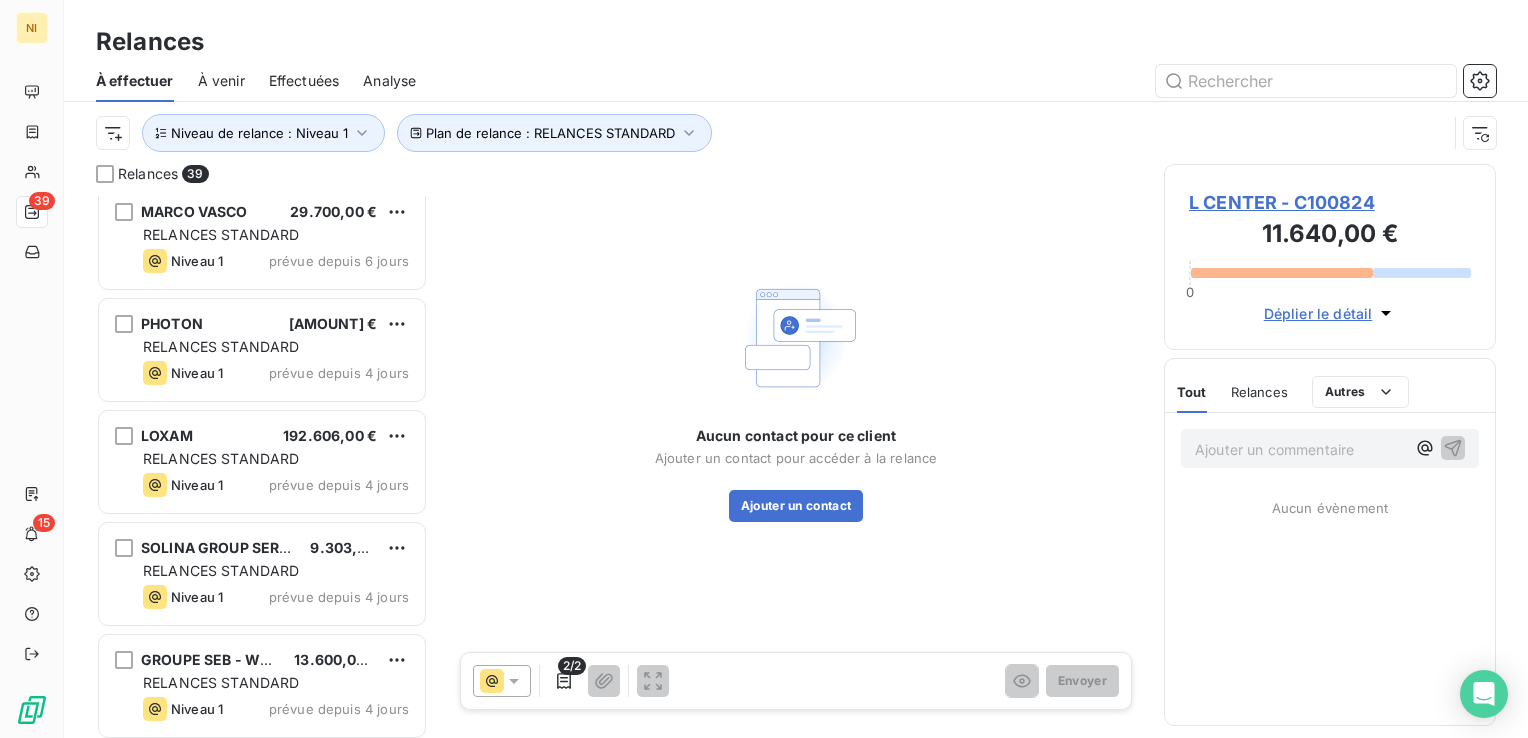 scroll, scrollTop: 0, scrollLeft: 0, axis: both 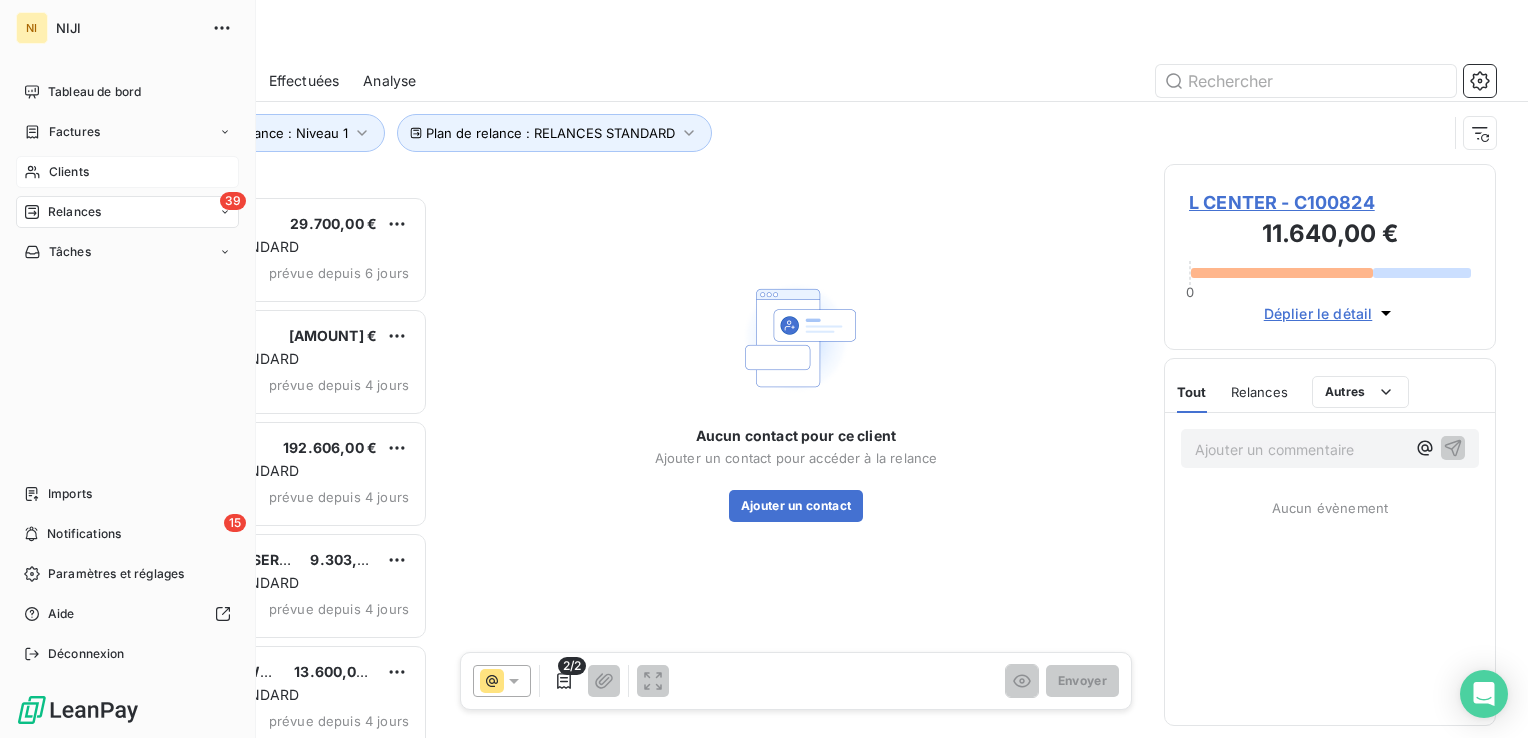 click on "Clients" at bounding box center (69, 172) 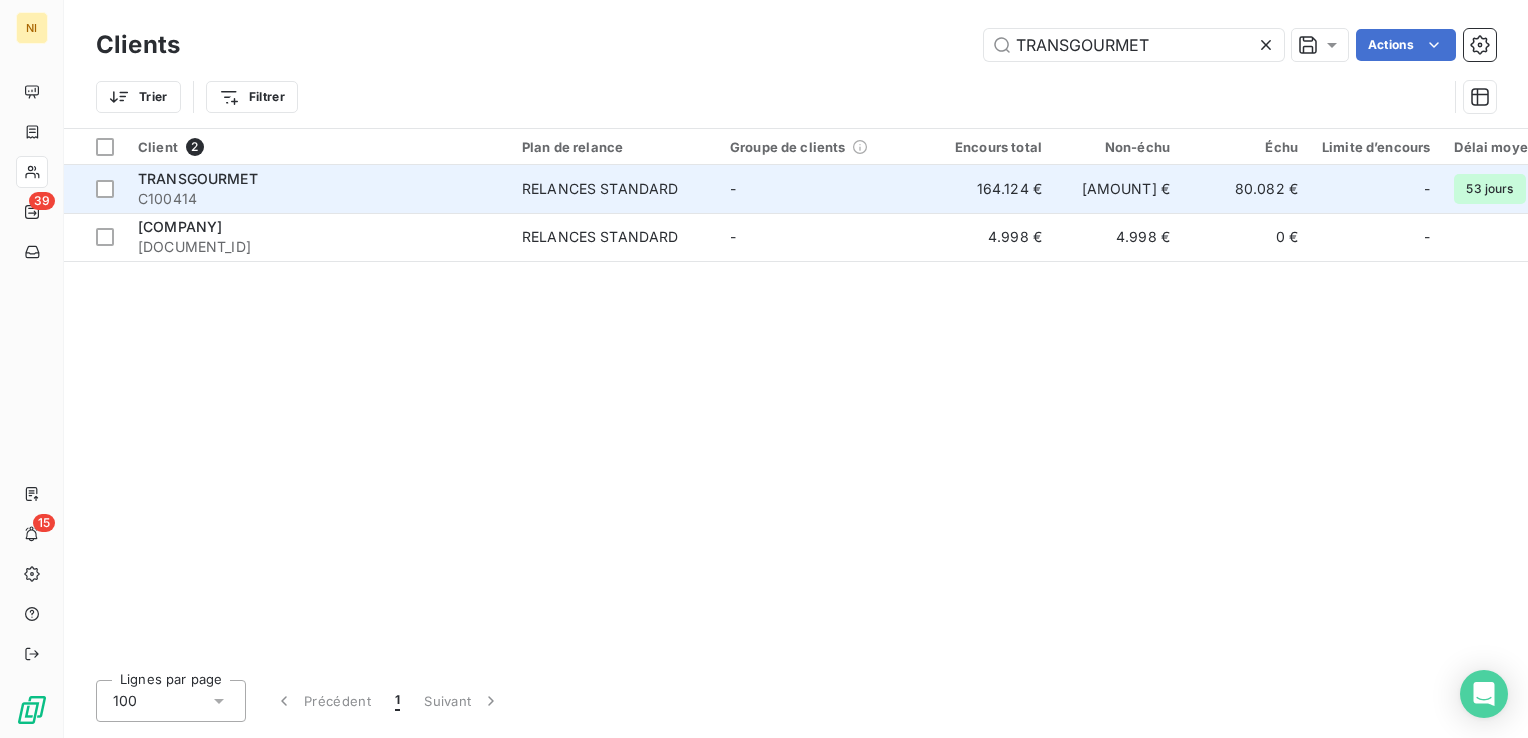 type on "TRANSGOURMET" 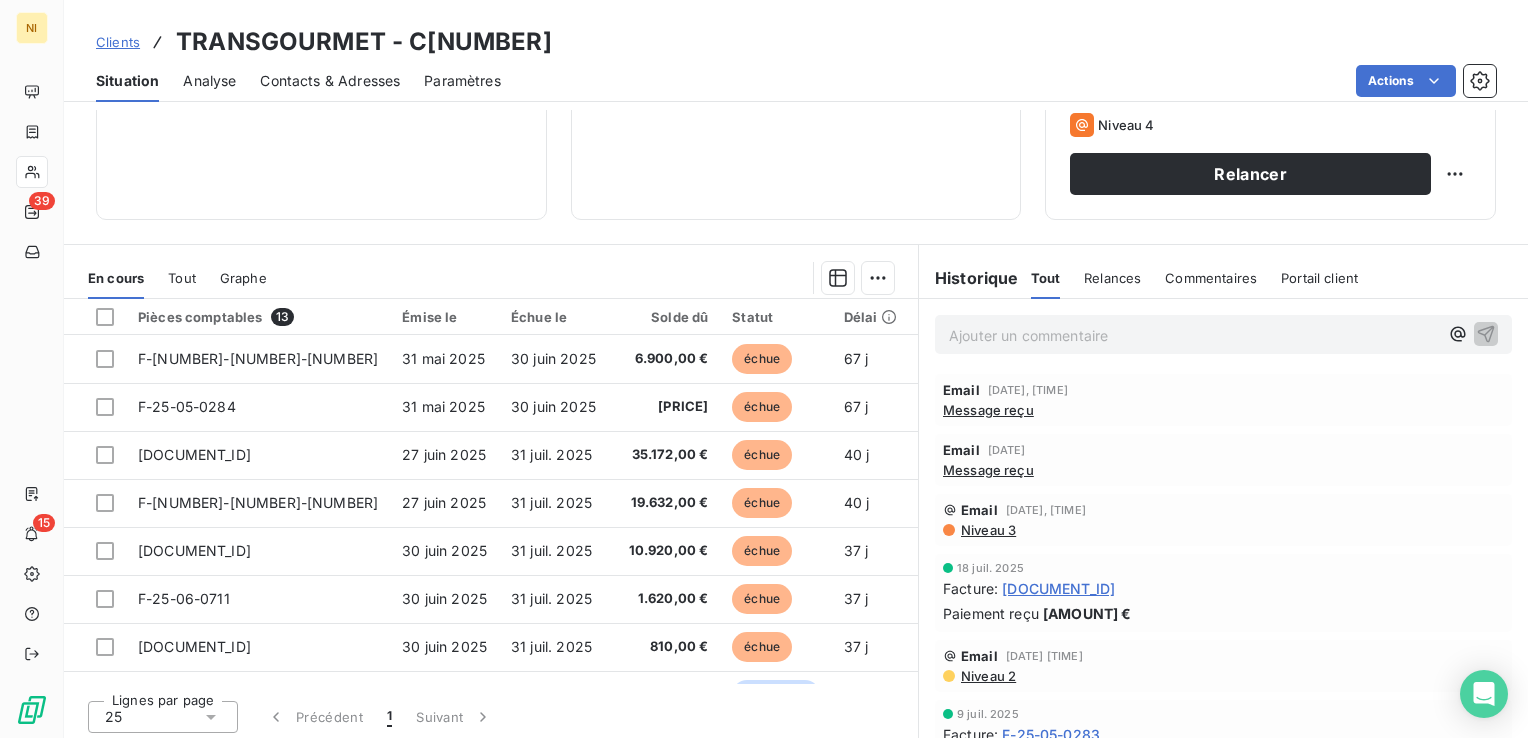 scroll, scrollTop: 316, scrollLeft: 0, axis: vertical 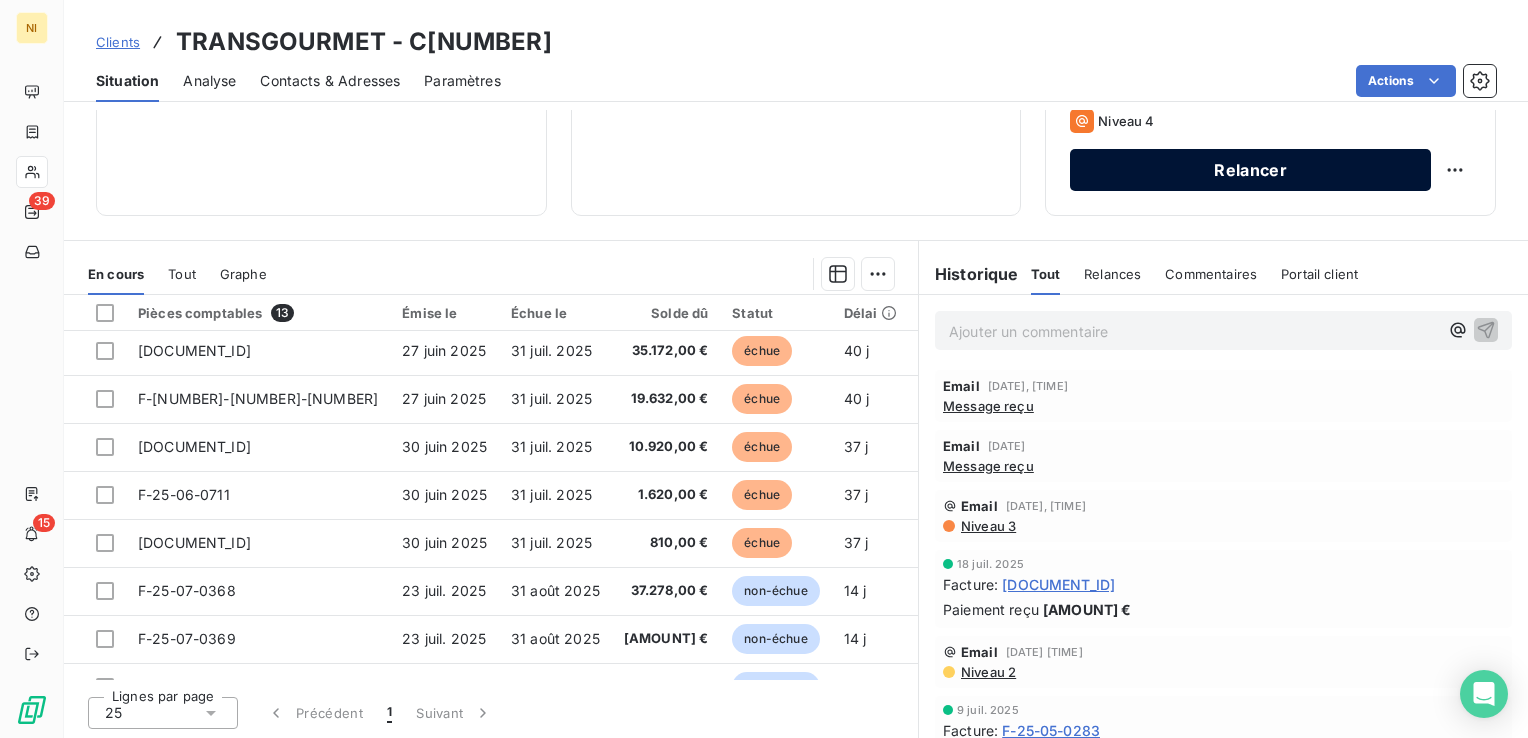click on "Relancer" at bounding box center [1250, 170] 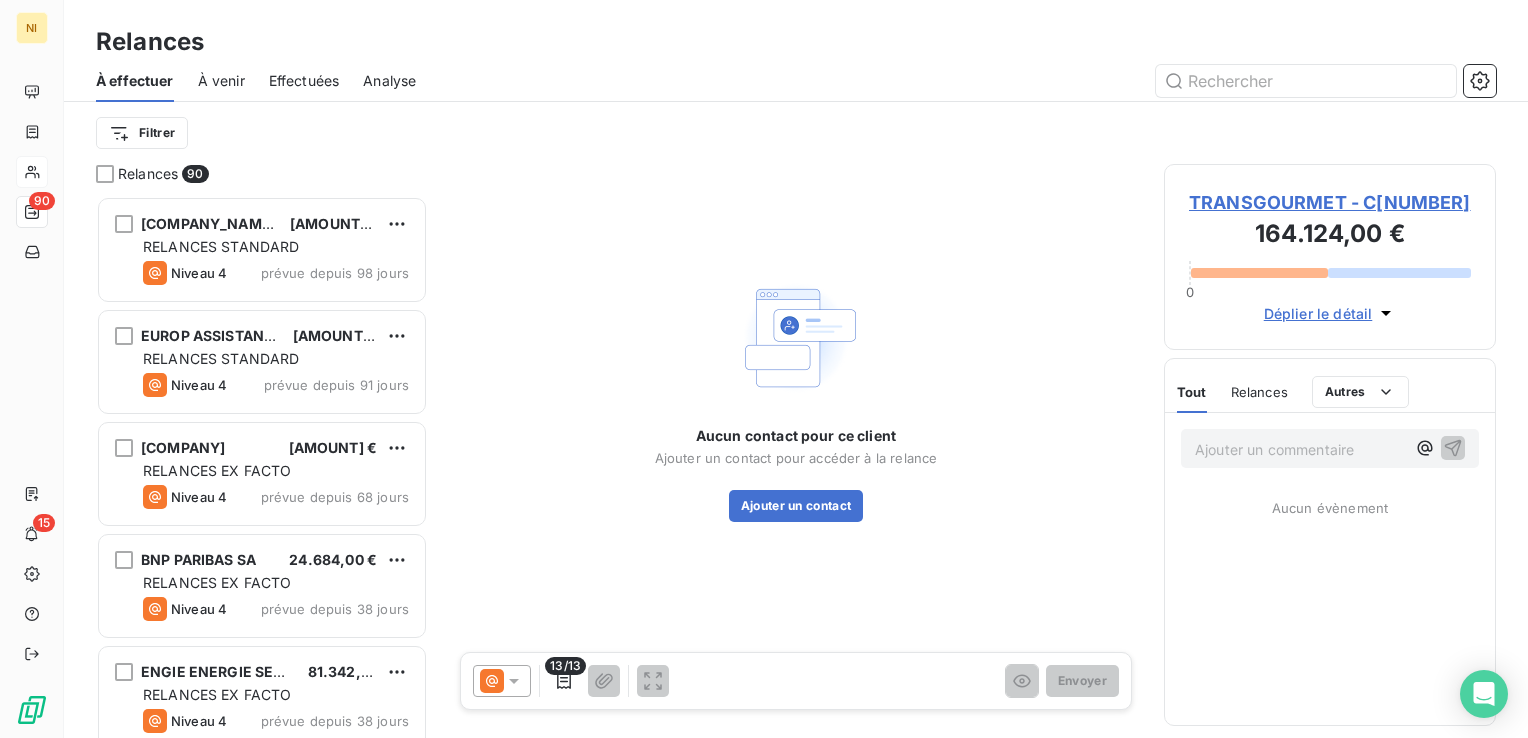 scroll, scrollTop: 16, scrollLeft: 16, axis: both 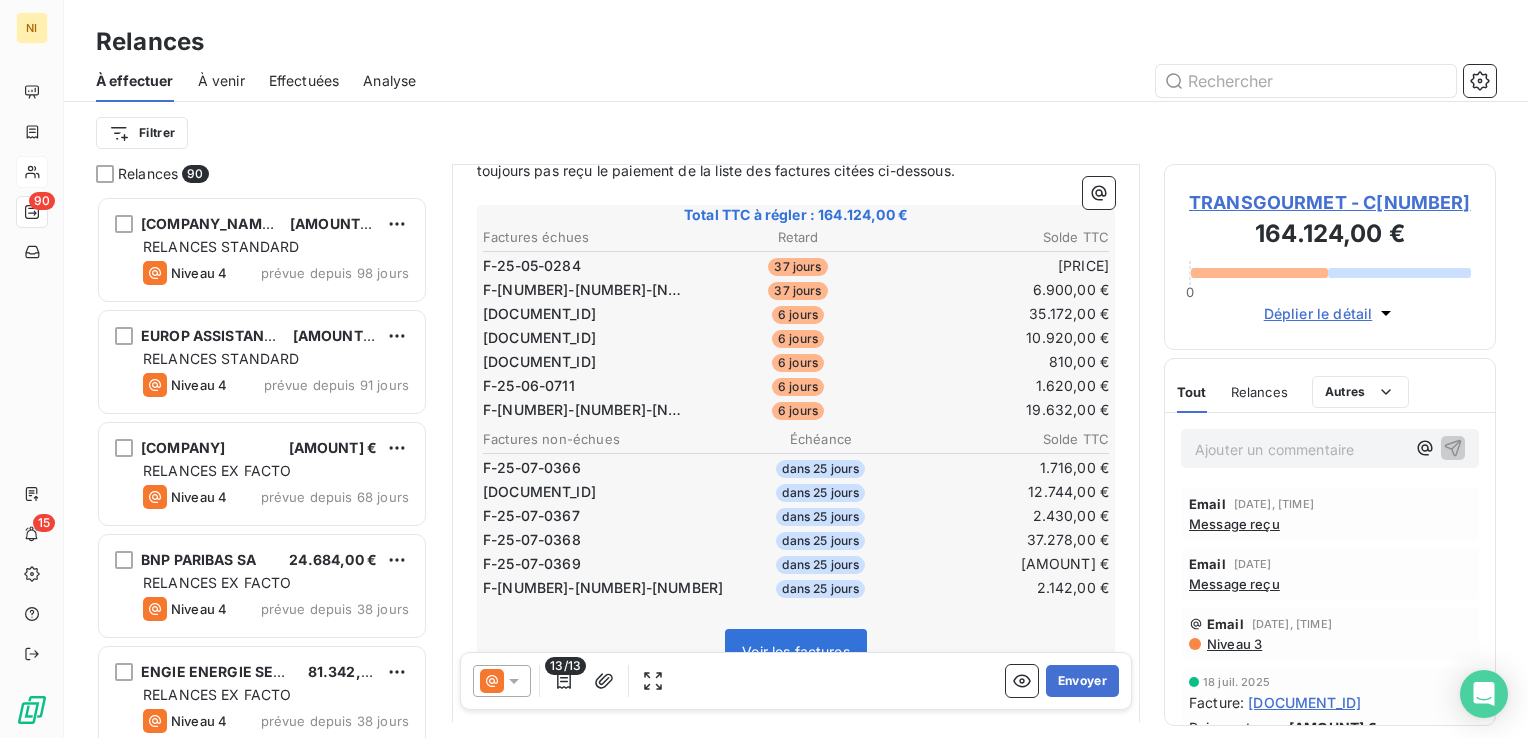 click 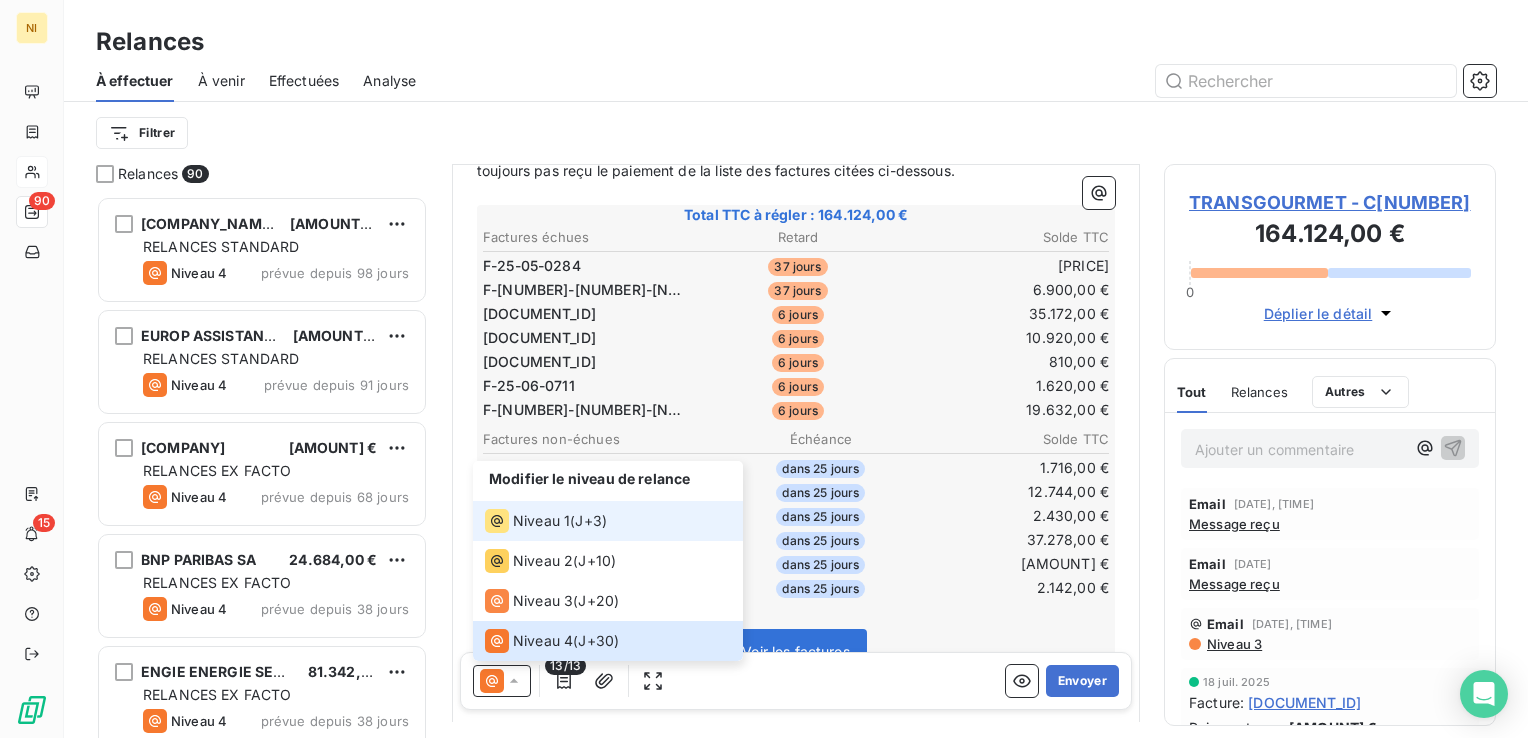 click on "Niveau 1" at bounding box center (541, 521) 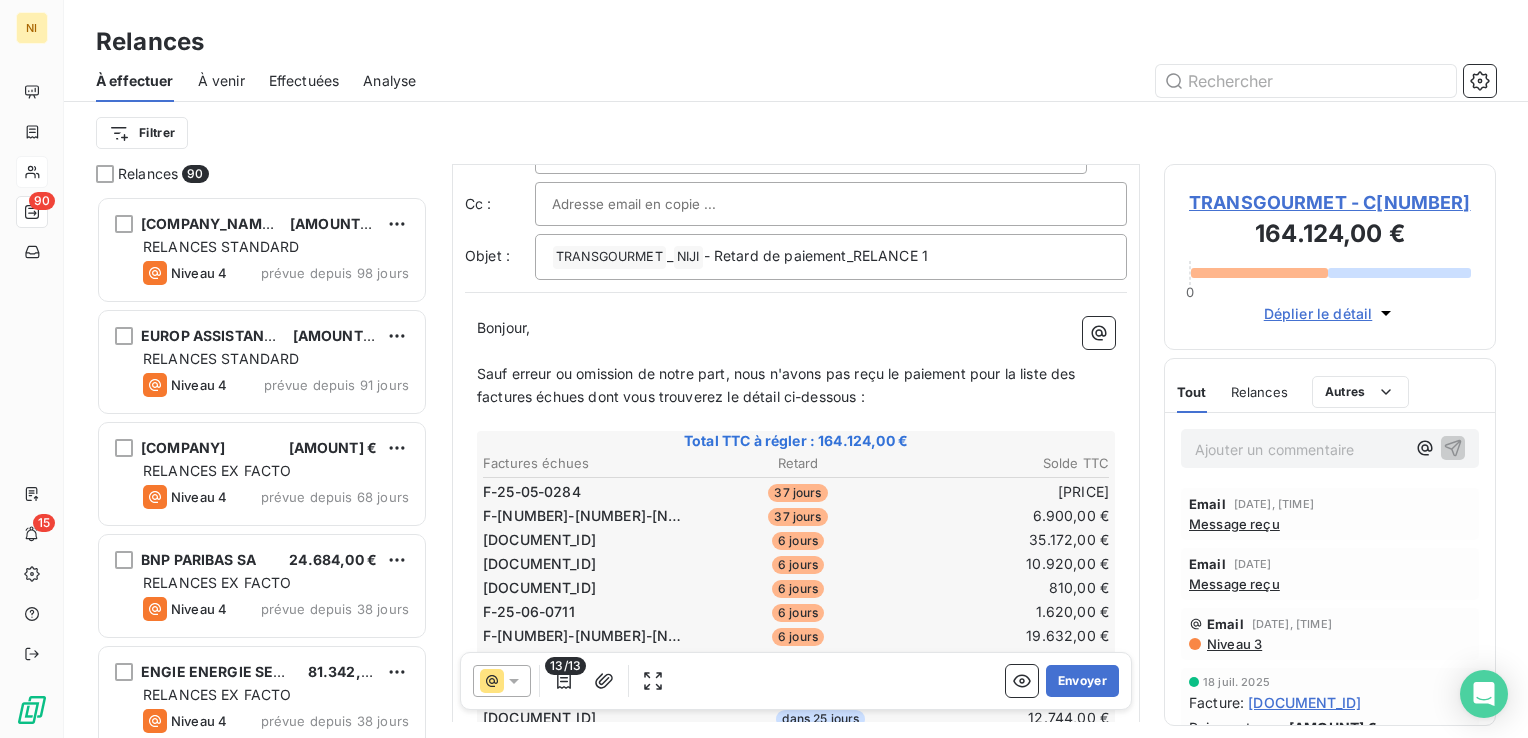 scroll, scrollTop: 300, scrollLeft: 0, axis: vertical 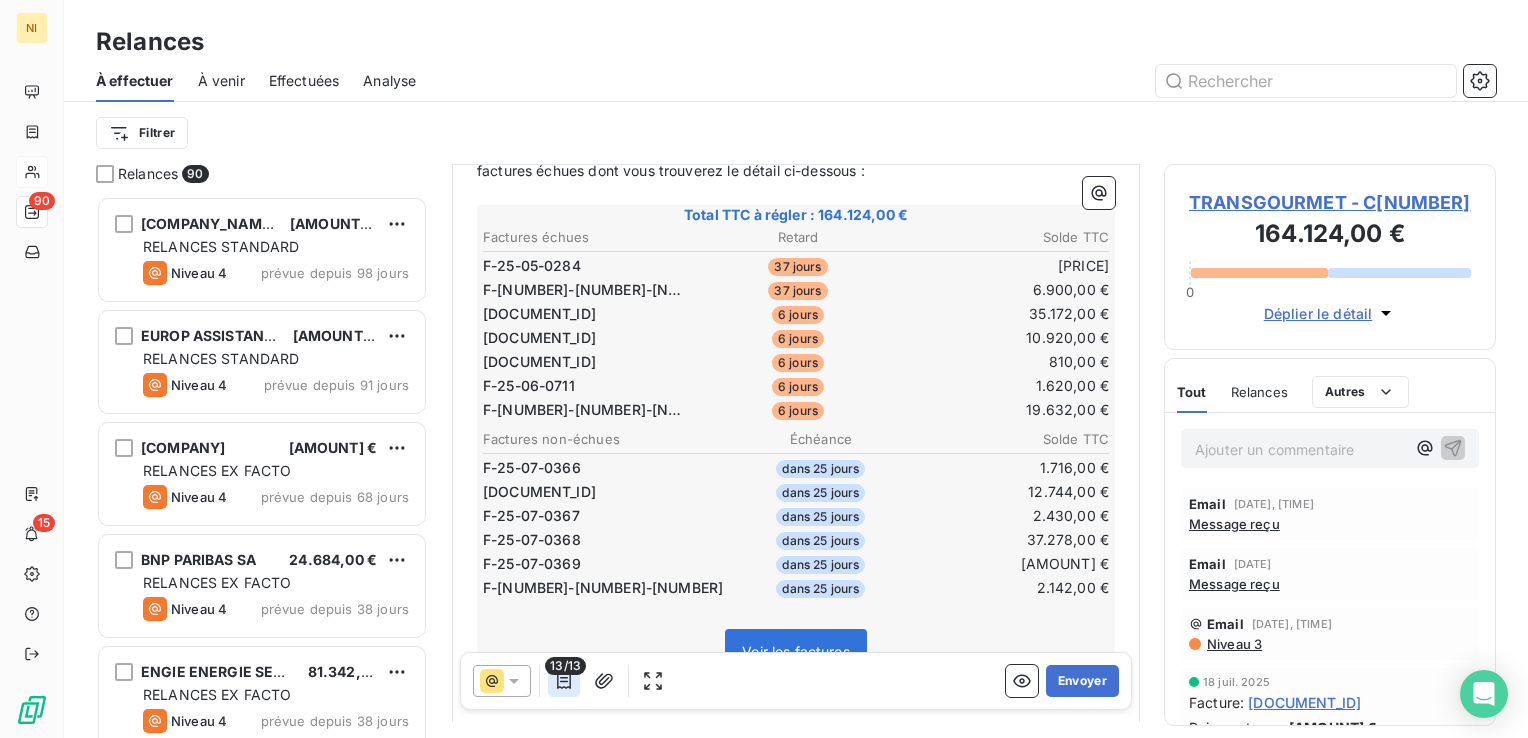 click 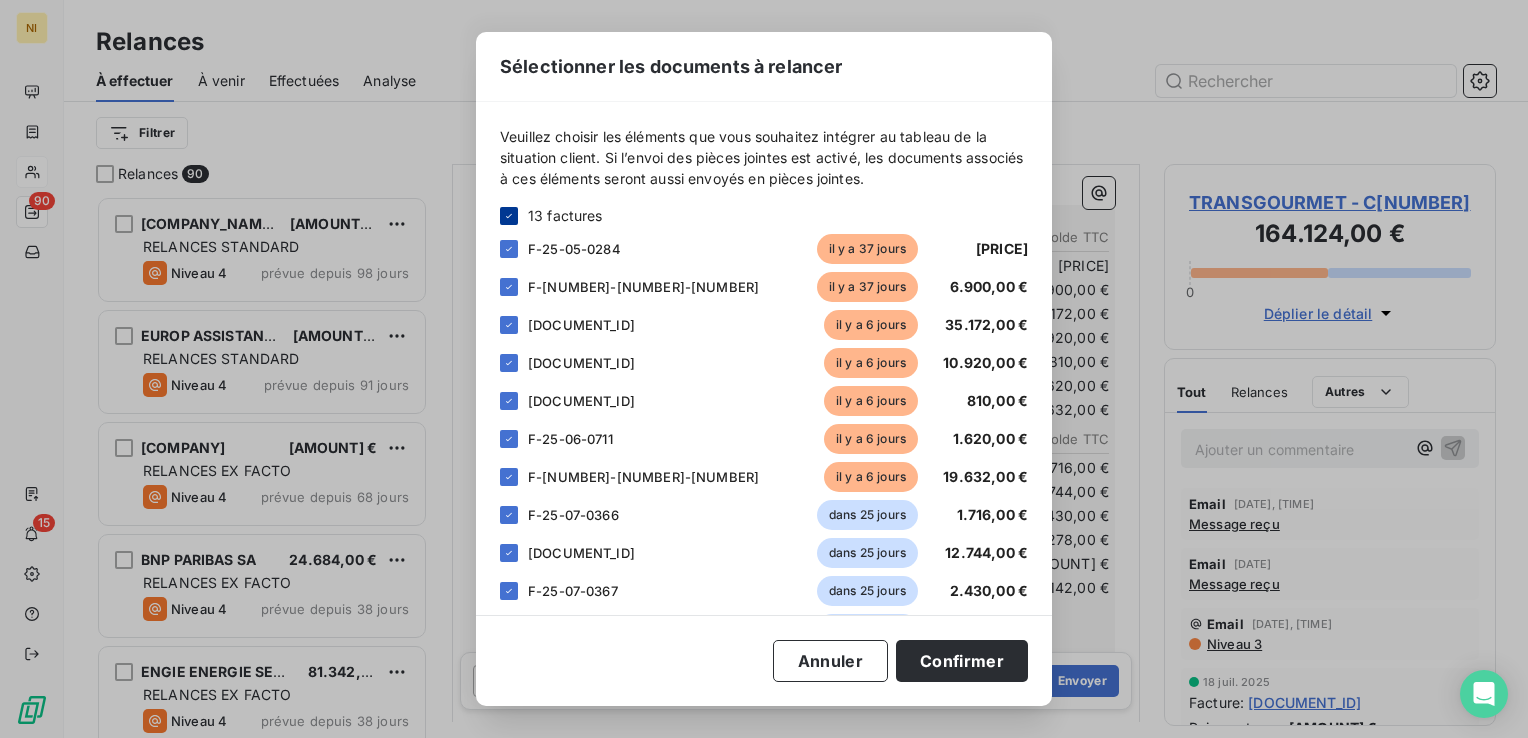 click at bounding box center (509, 216) 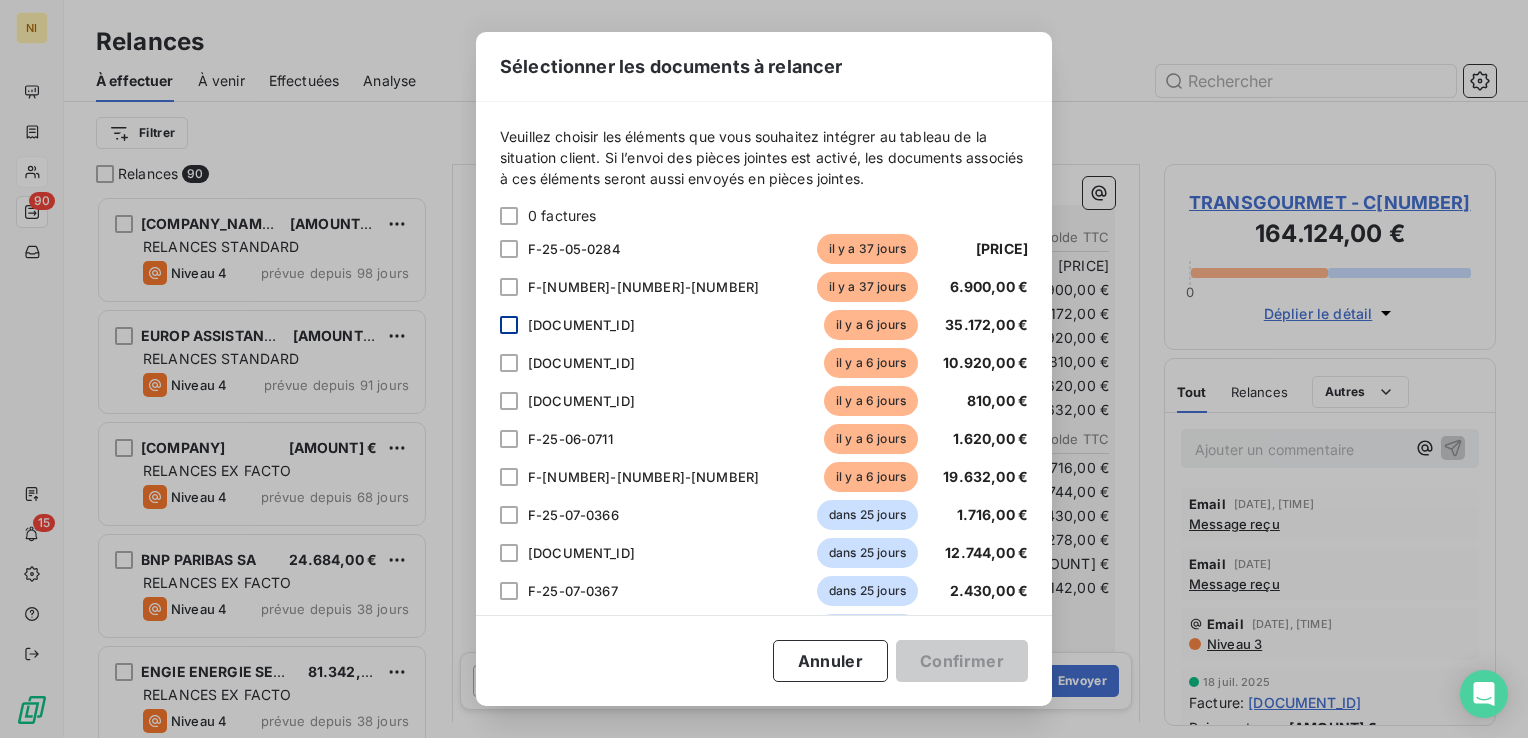click at bounding box center [509, 325] 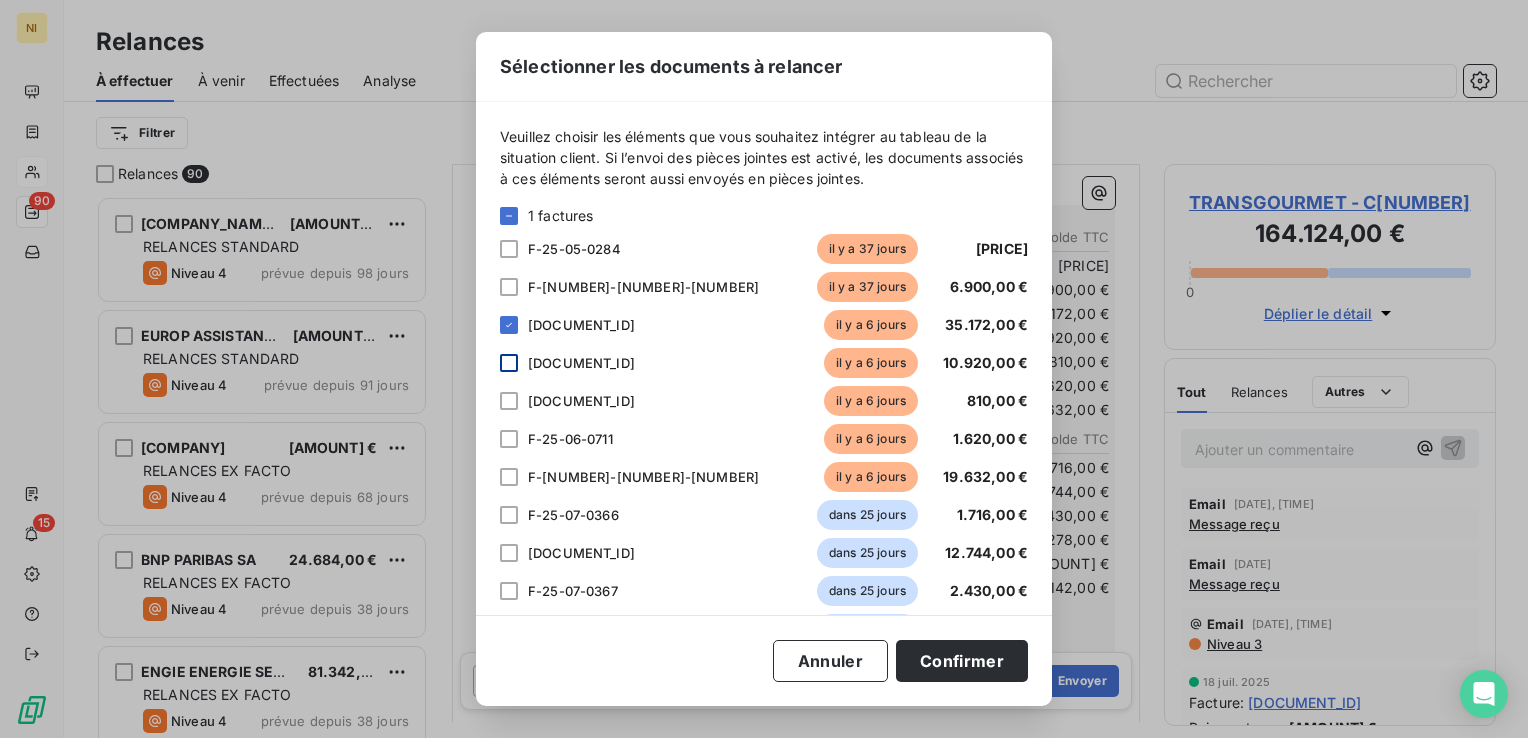 click at bounding box center [509, 363] 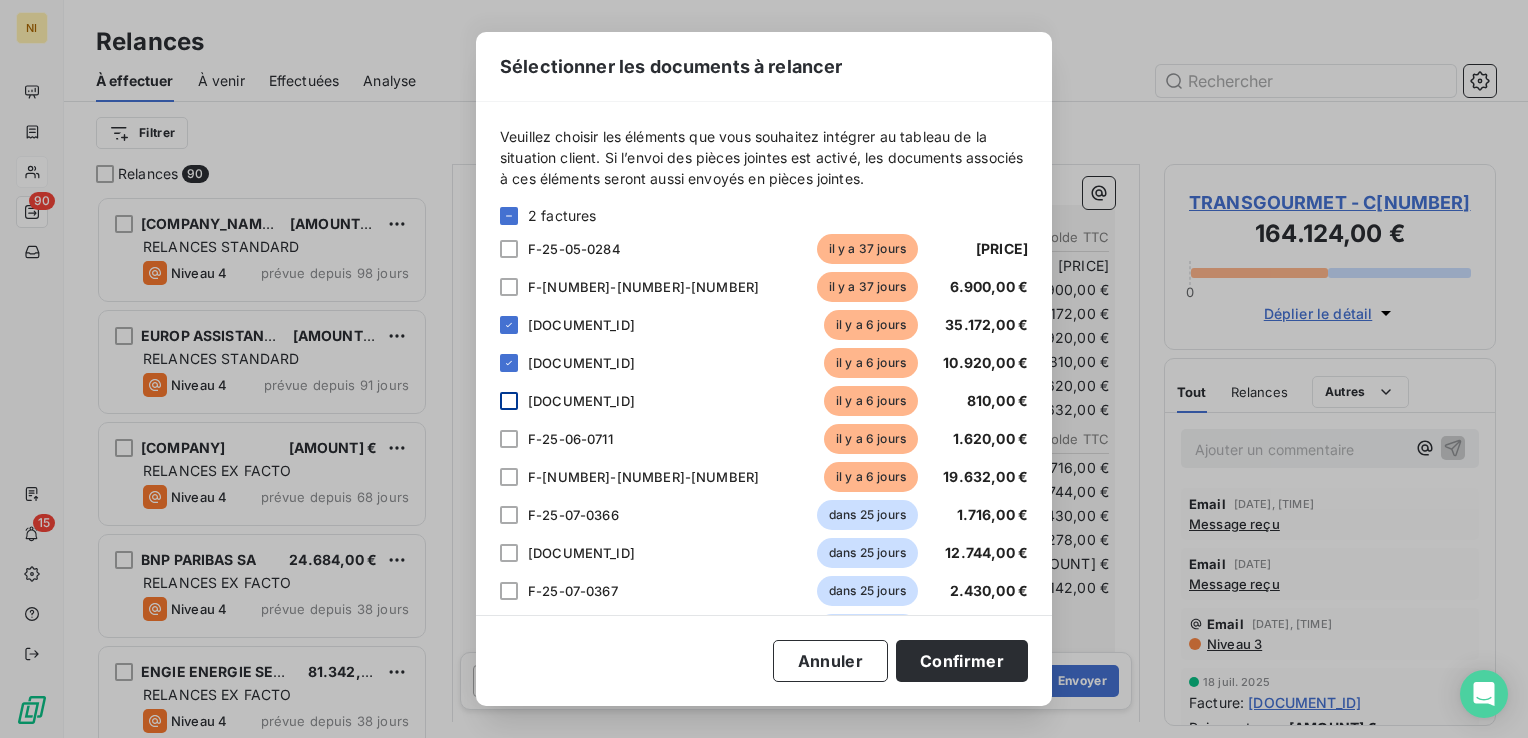 click at bounding box center (509, 401) 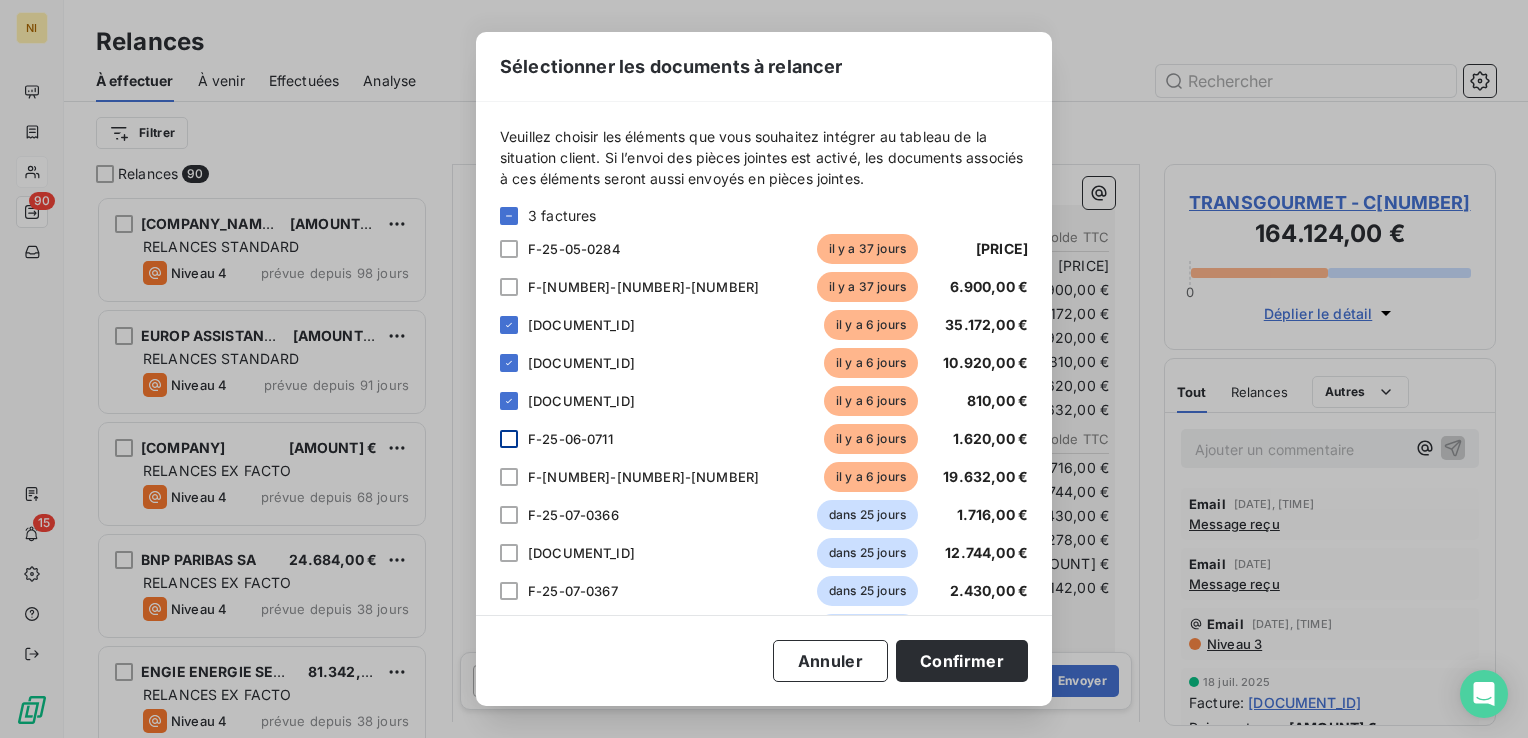 click at bounding box center [509, 439] 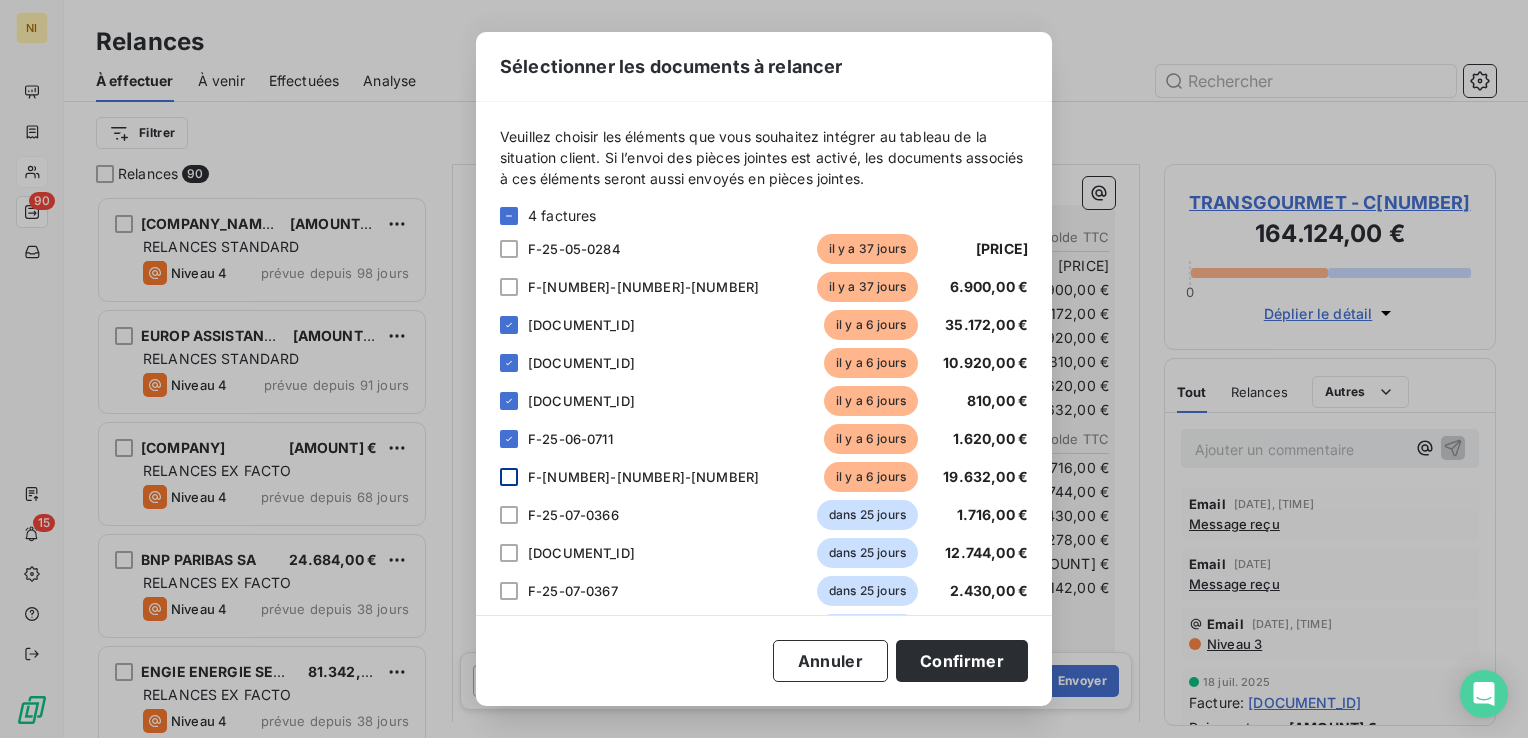 click at bounding box center [509, 477] 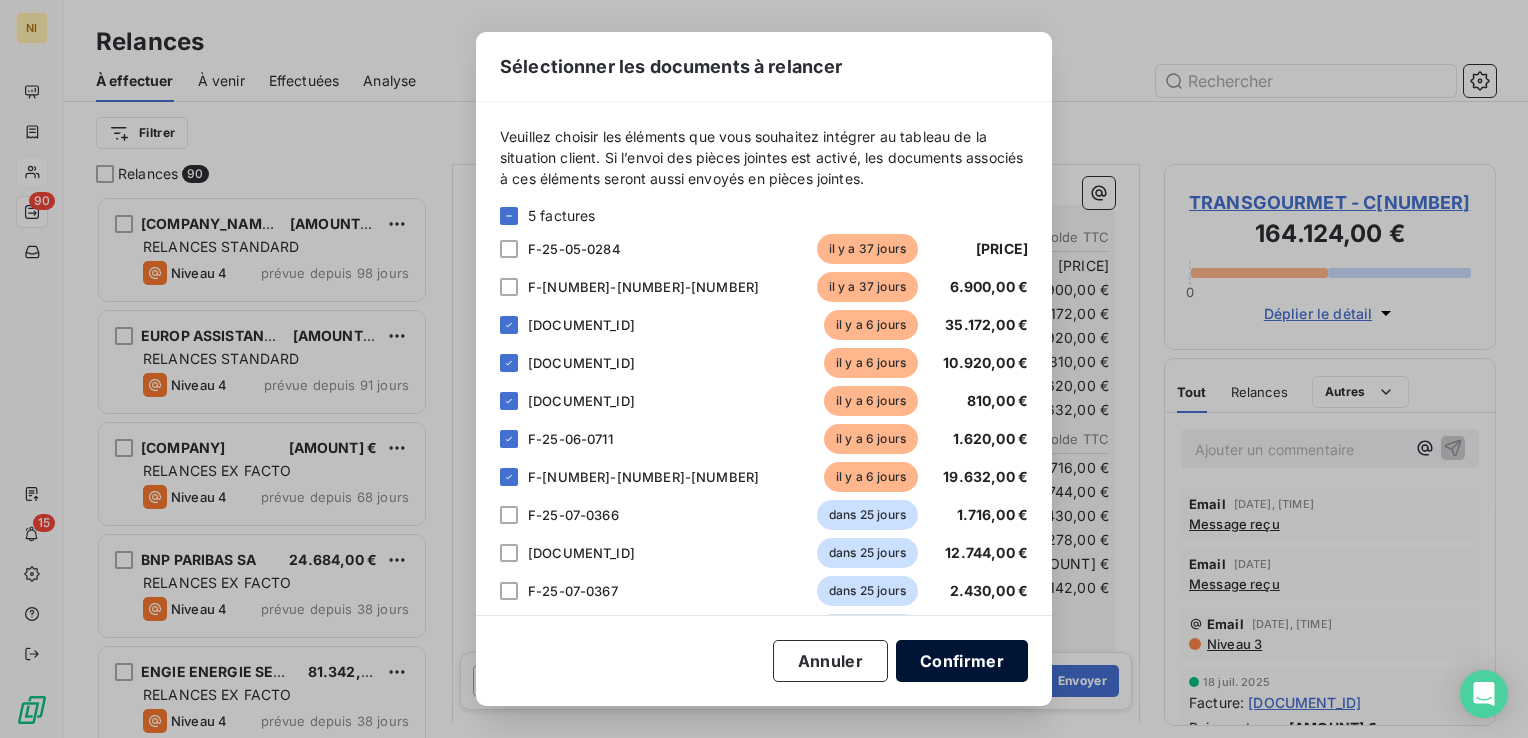 click on "Confirmer" at bounding box center (962, 661) 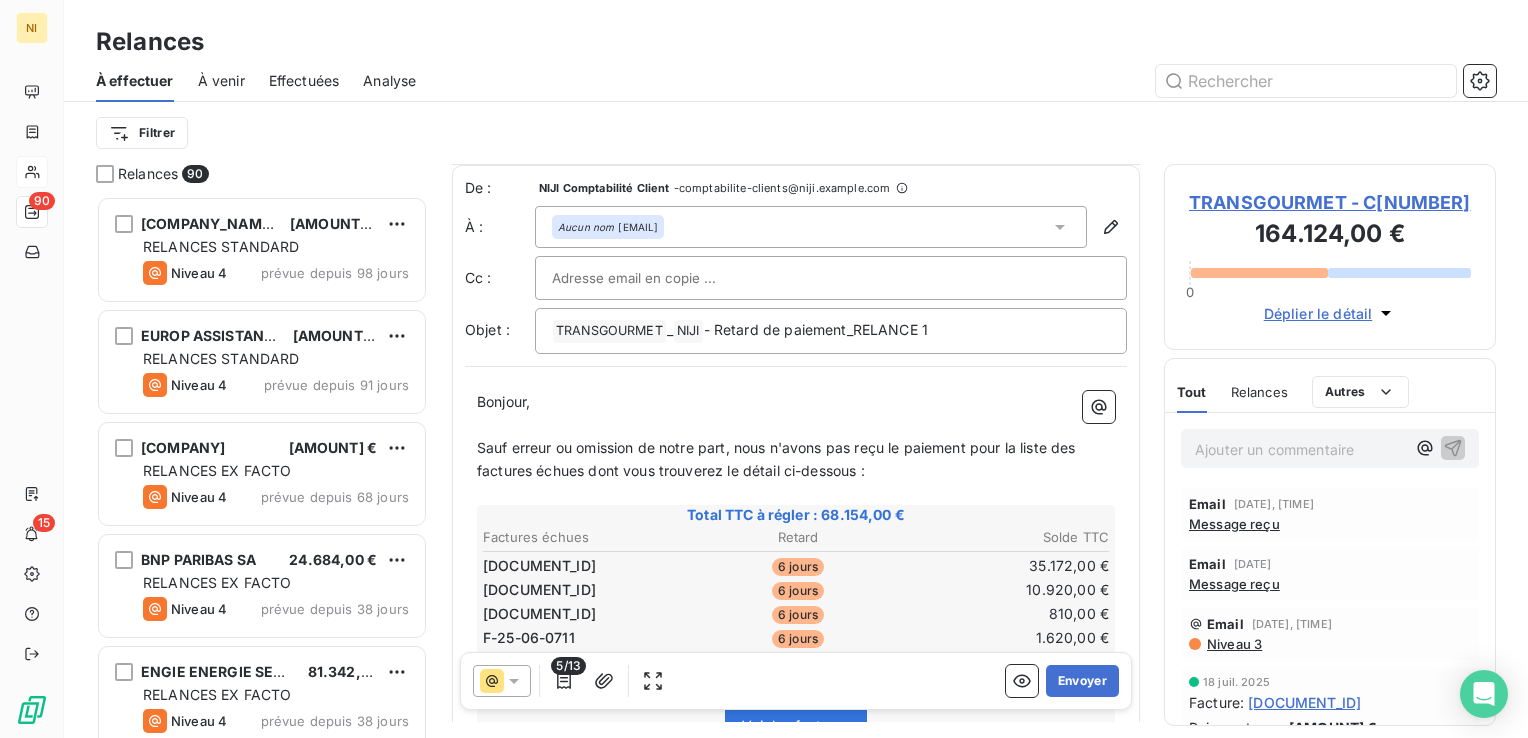 scroll, scrollTop: 0, scrollLeft: 0, axis: both 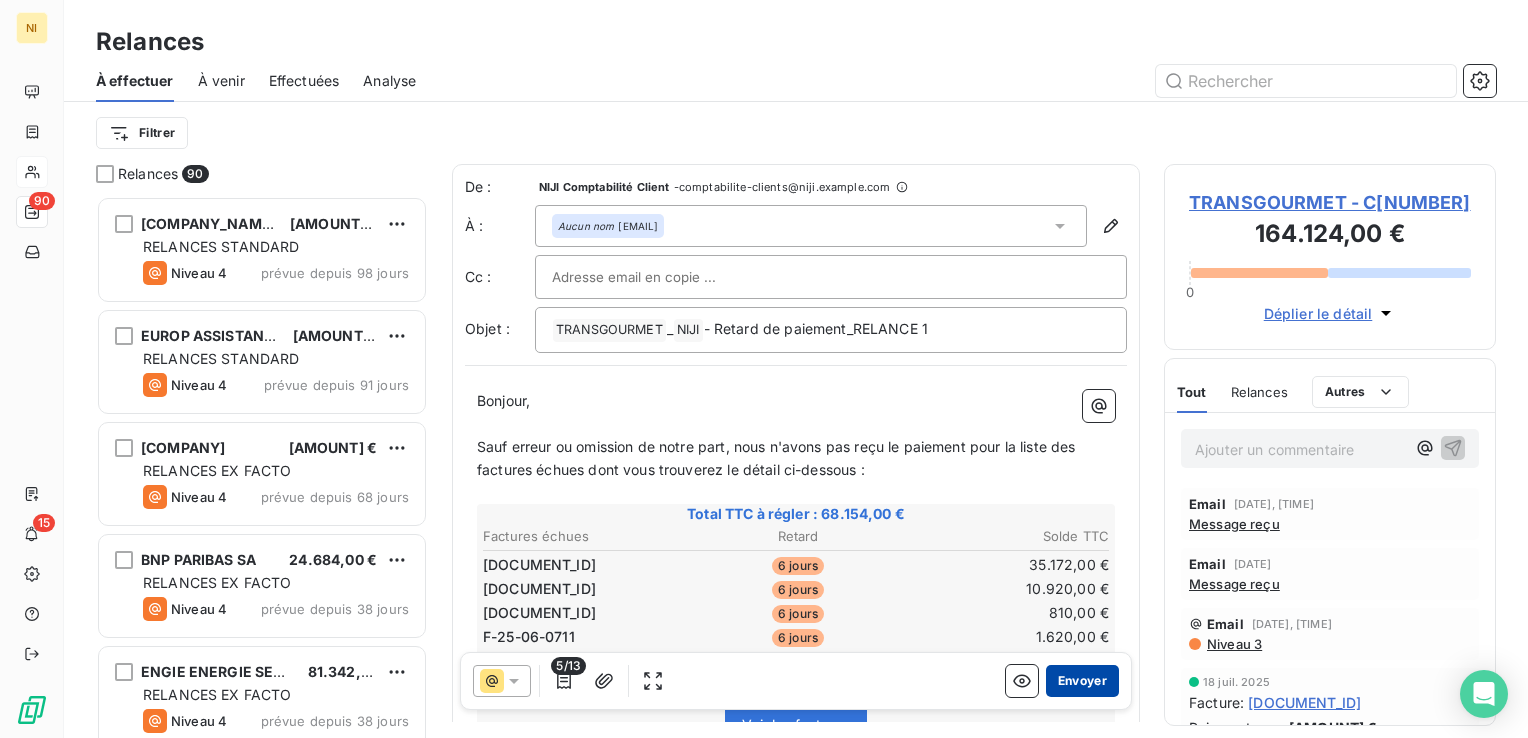 click on "Envoyer" at bounding box center (1082, 681) 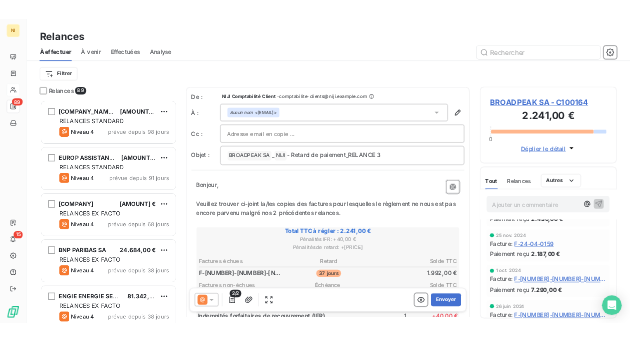 scroll, scrollTop: 1200, scrollLeft: 0, axis: vertical 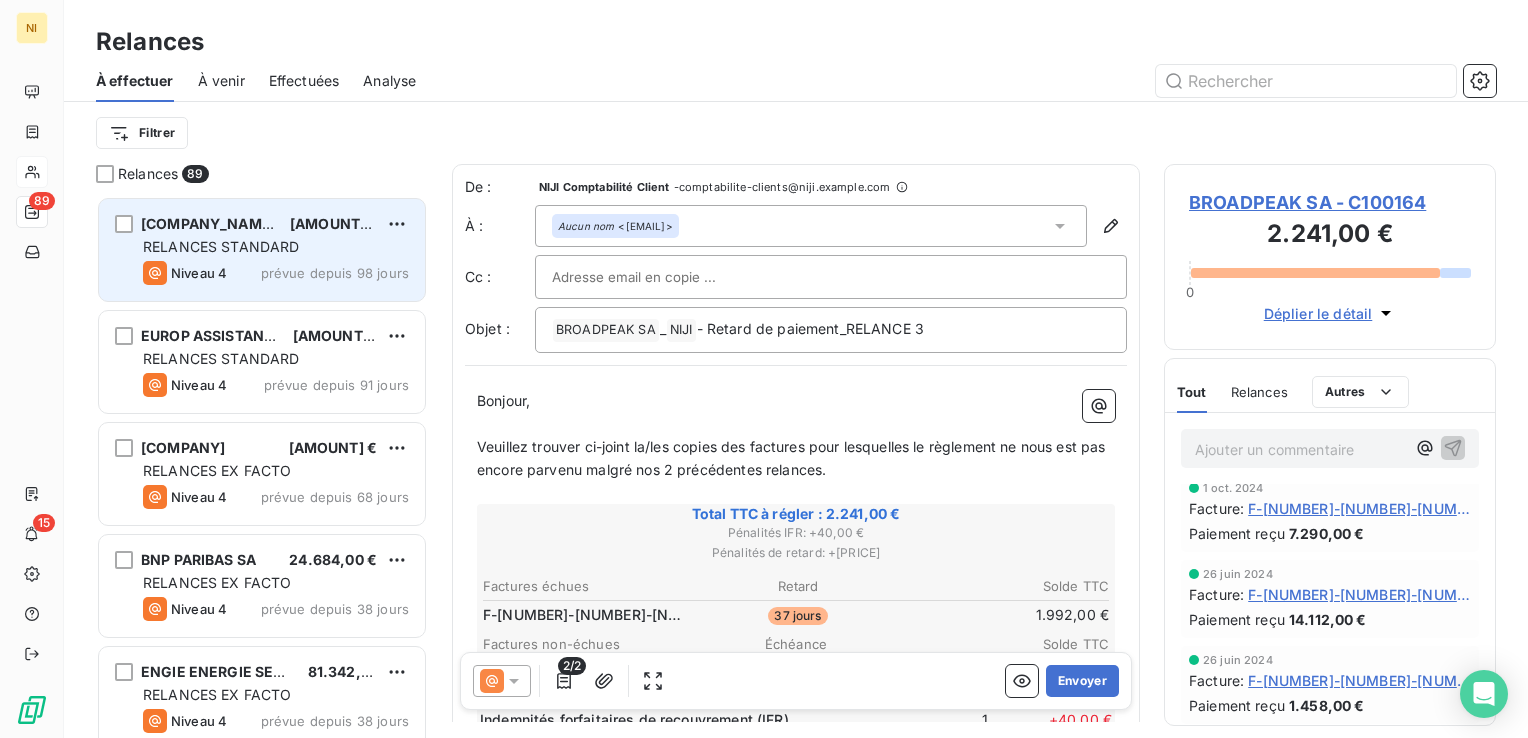click on "RELANCES STANDARD" at bounding box center (221, 246) 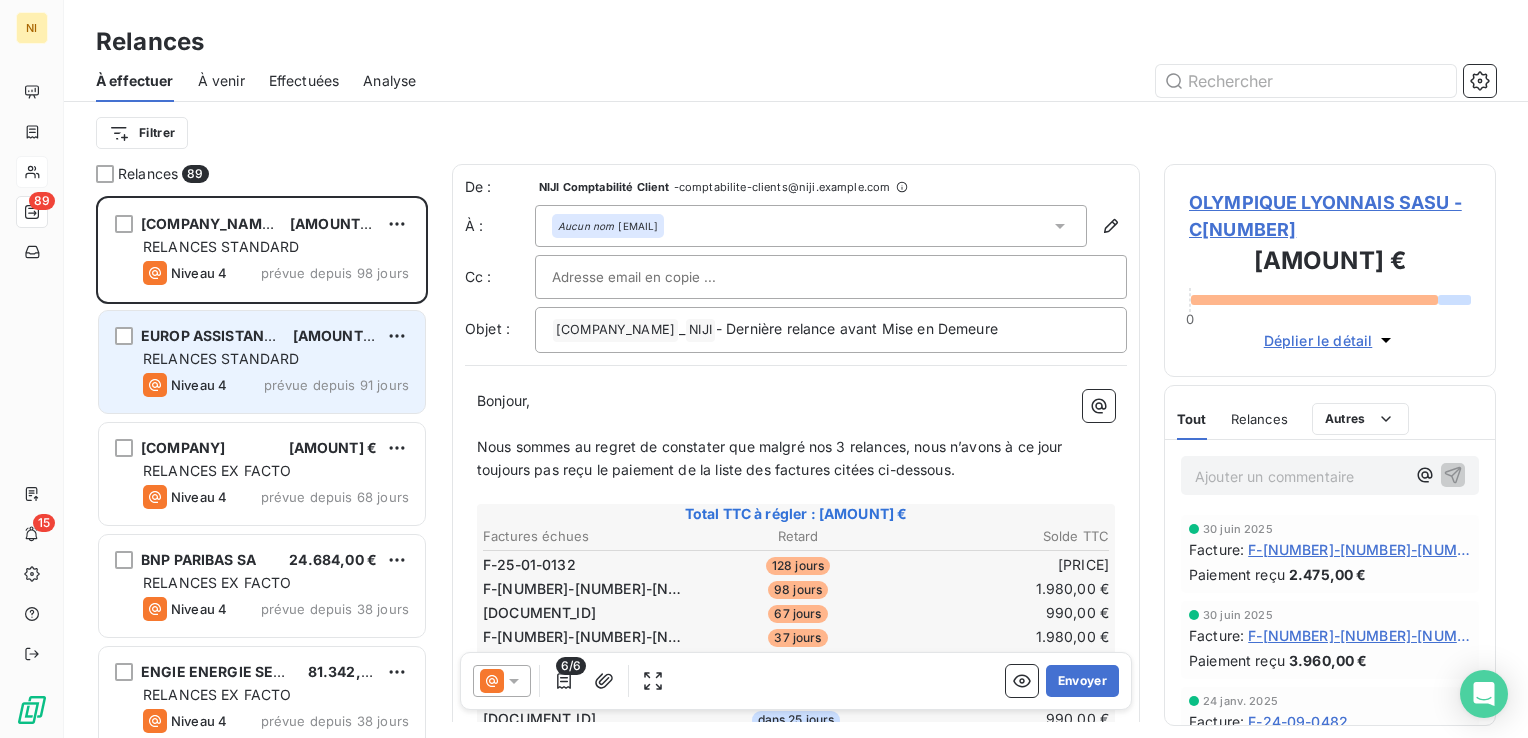 click on "EUROP ASSISTANCE" at bounding box center [212, 335] 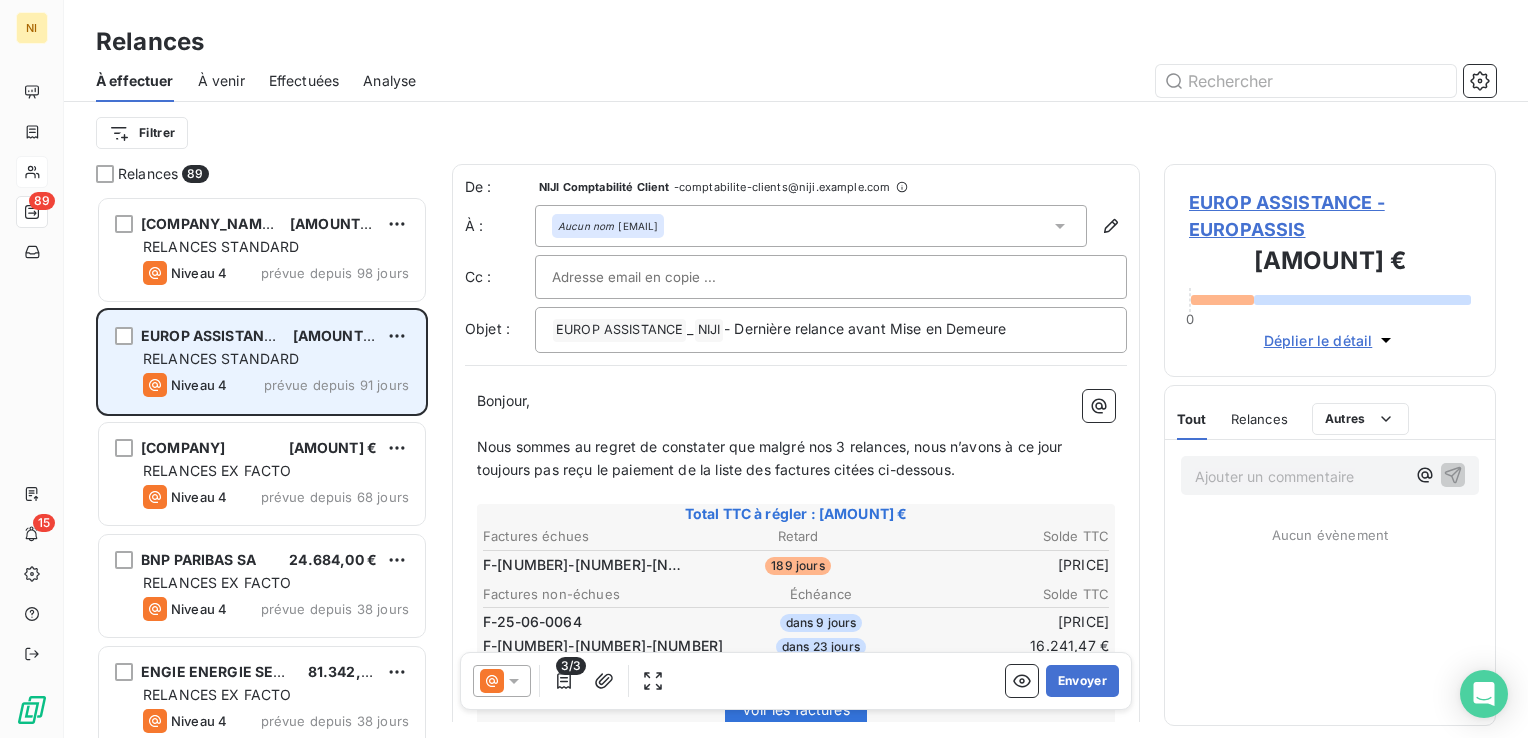 click on "EUROP ASSISTANCE" at bounding box center (209, 336) 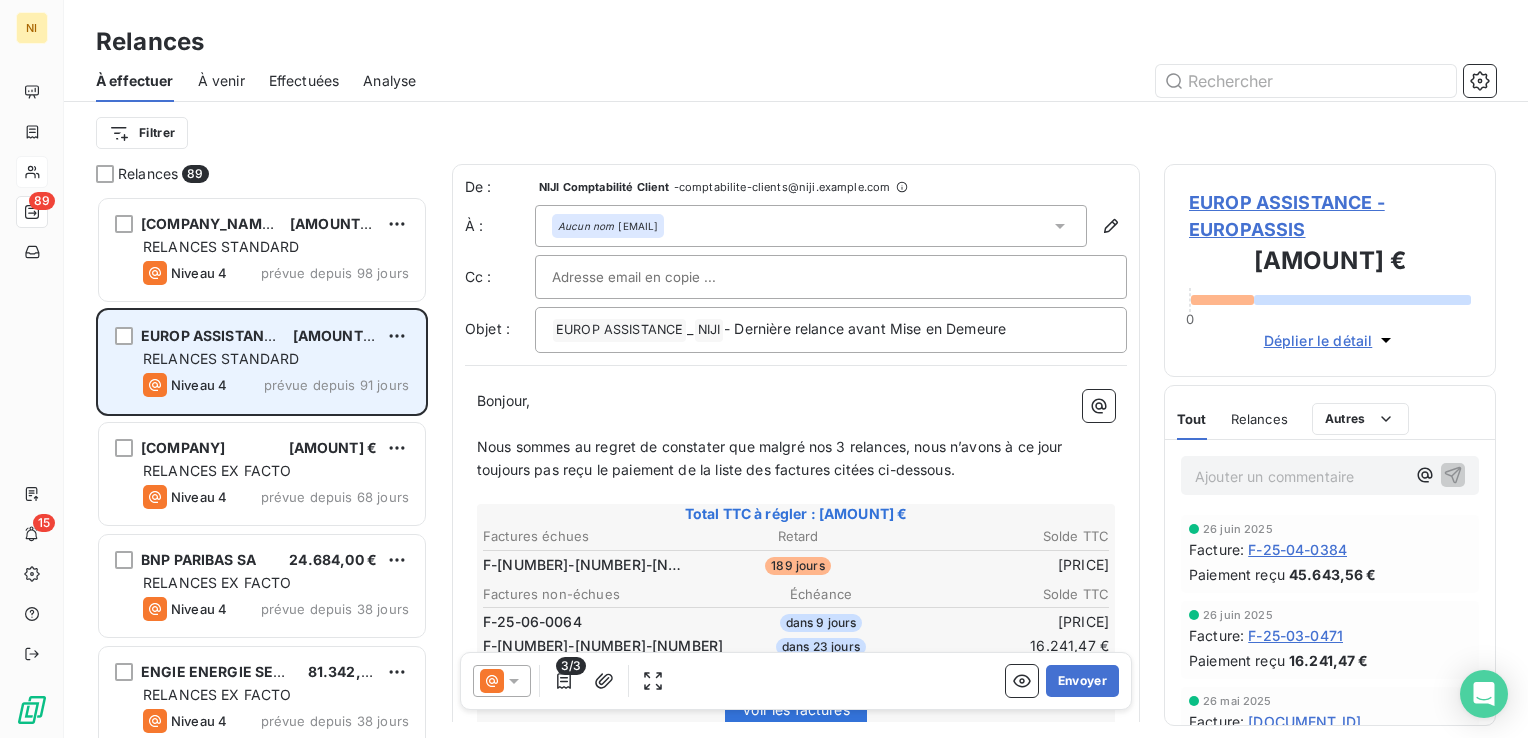 click on "RELANCES STANDARD" at bounding box center [221, 358] 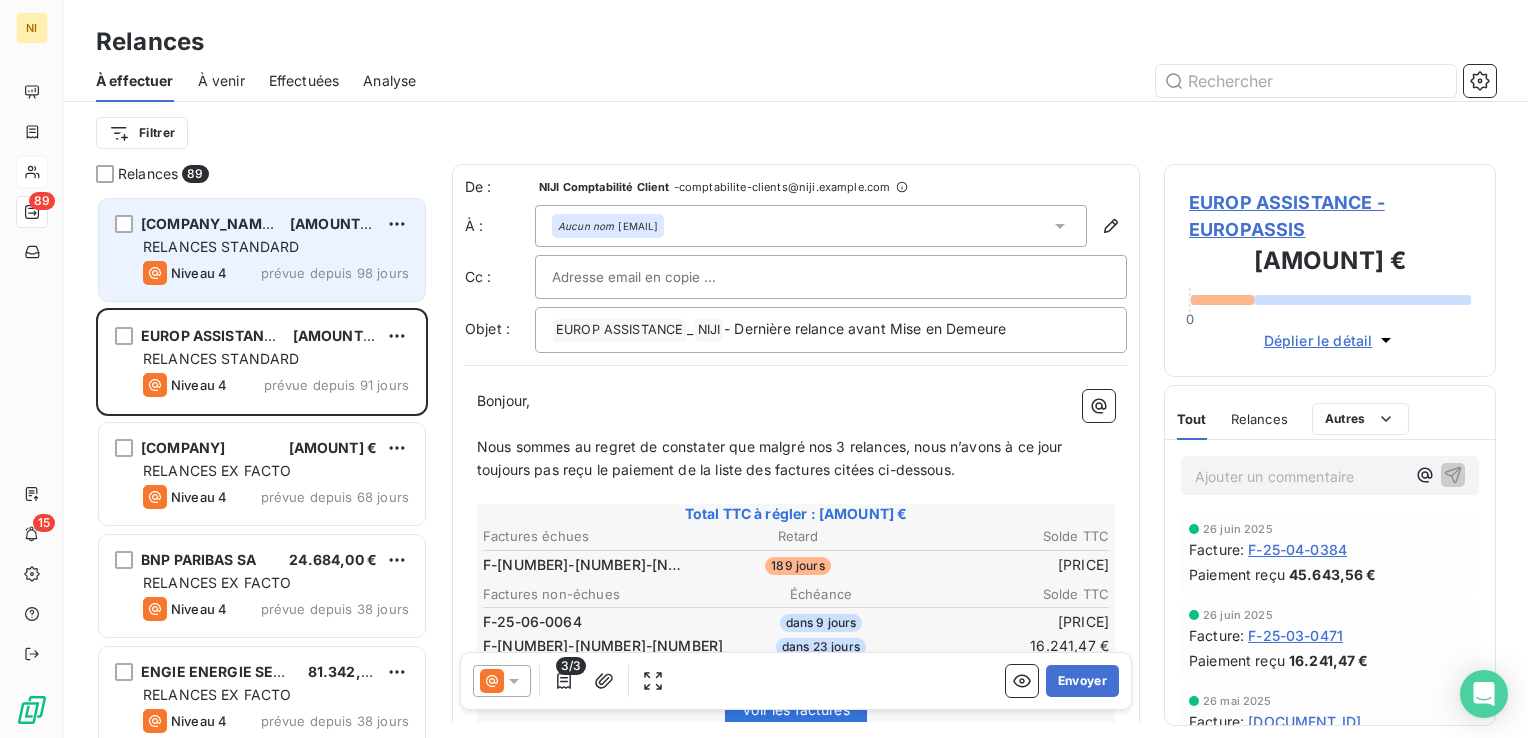 click on "prévue depuis 98 jours" at bounding box center (335, 273) 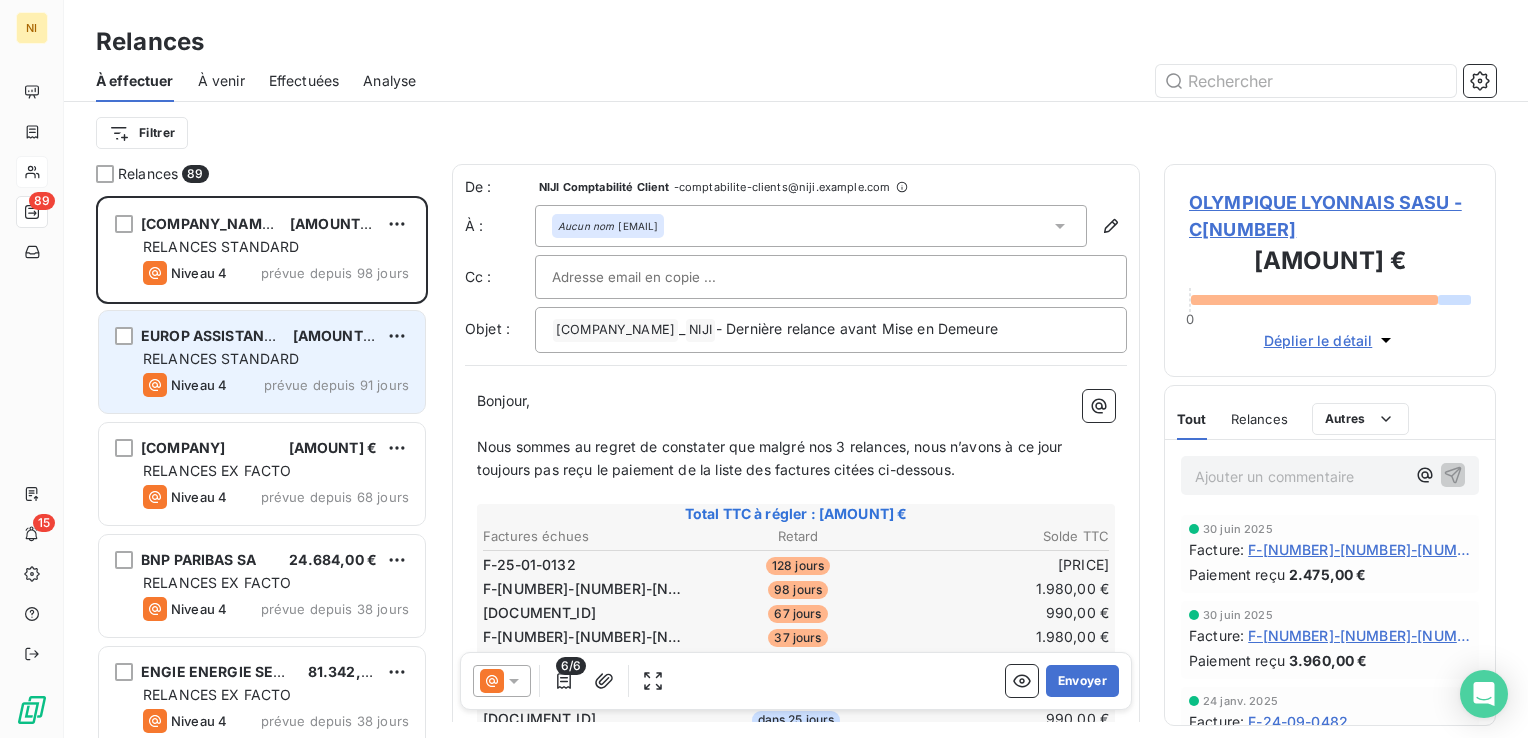 click on "EUROP ASSISTANCE 132.819,07 €" at bounding box center (276, 336) 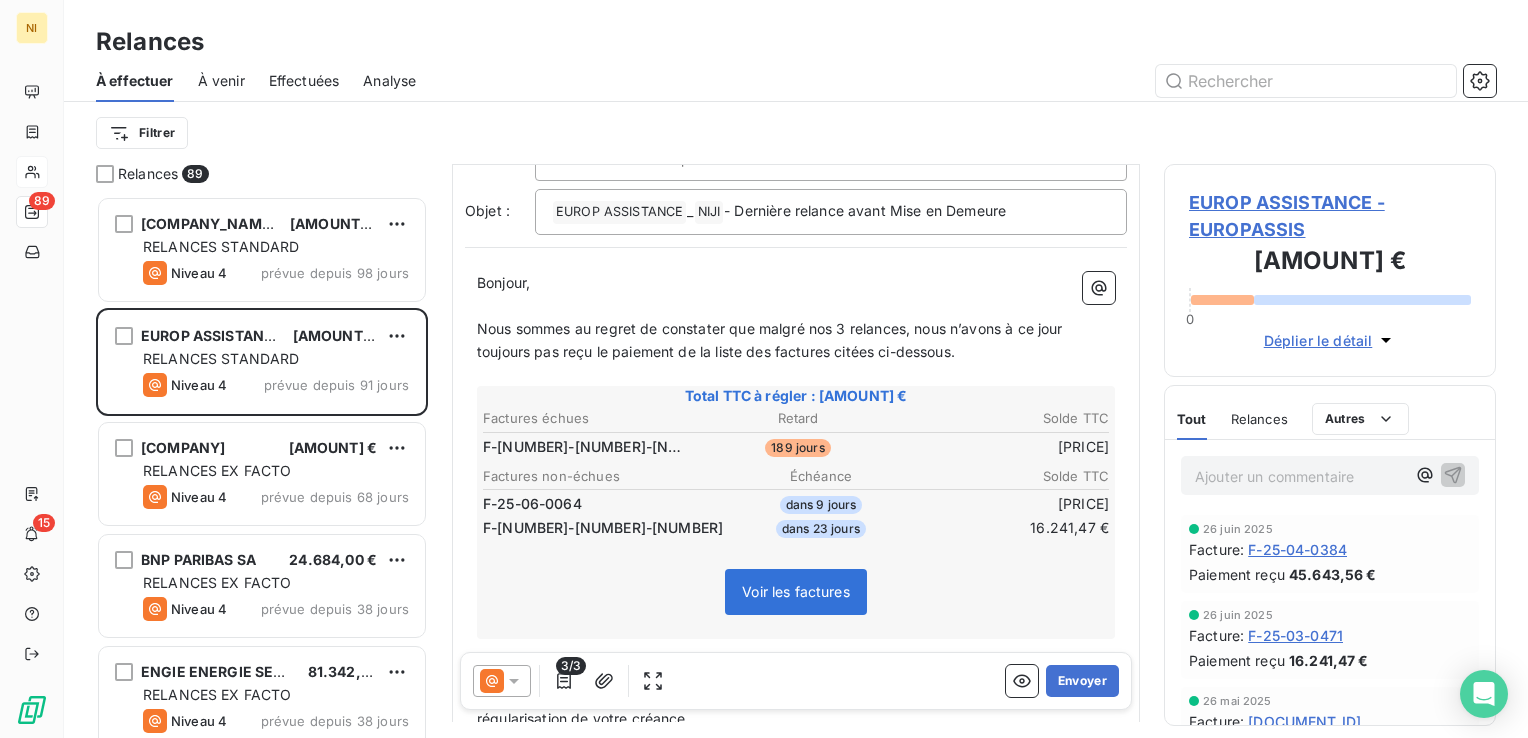 scroll, scrollTop: 0, scrollLeft: 0, axis: both 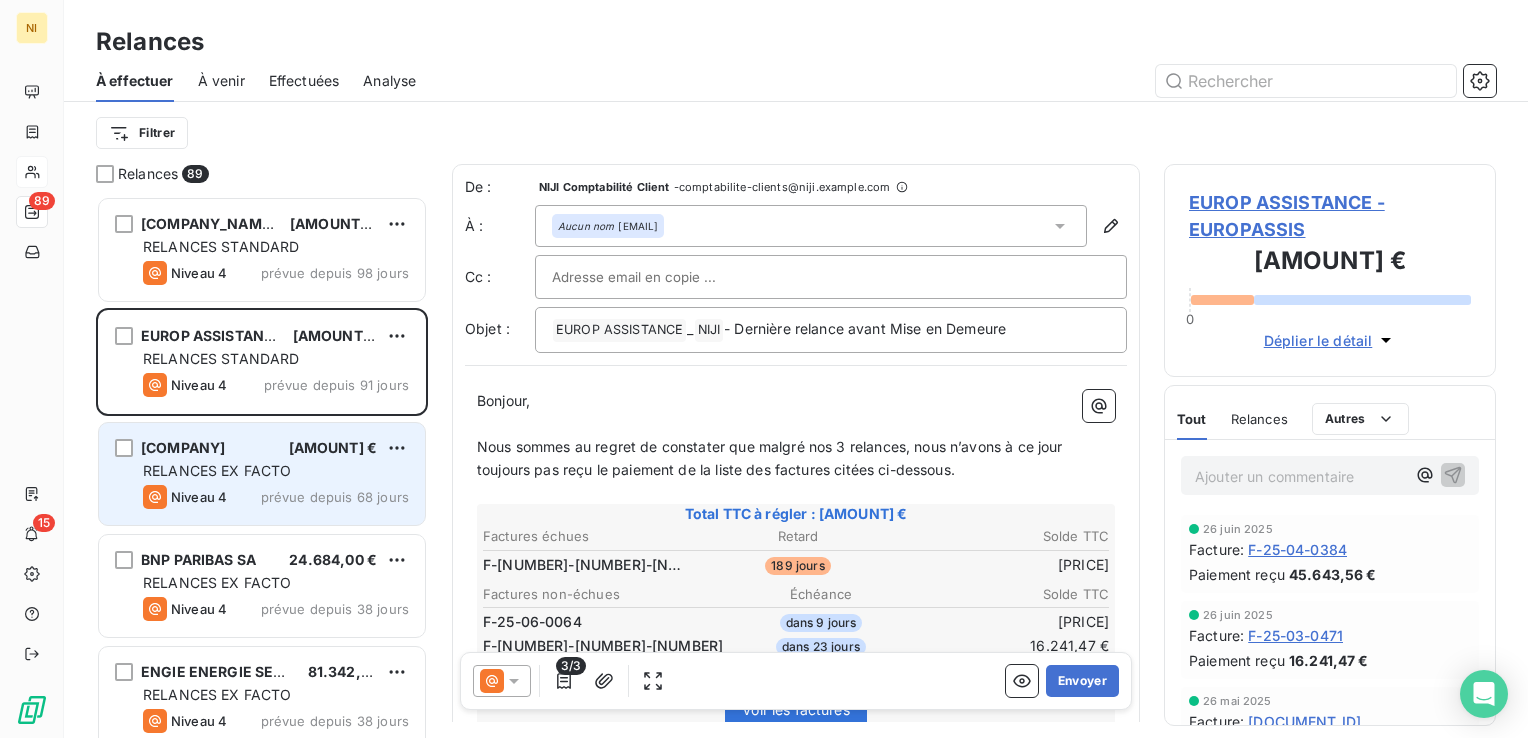 click on "RELANCES EX FACTO" at bounding box center (217, 470) 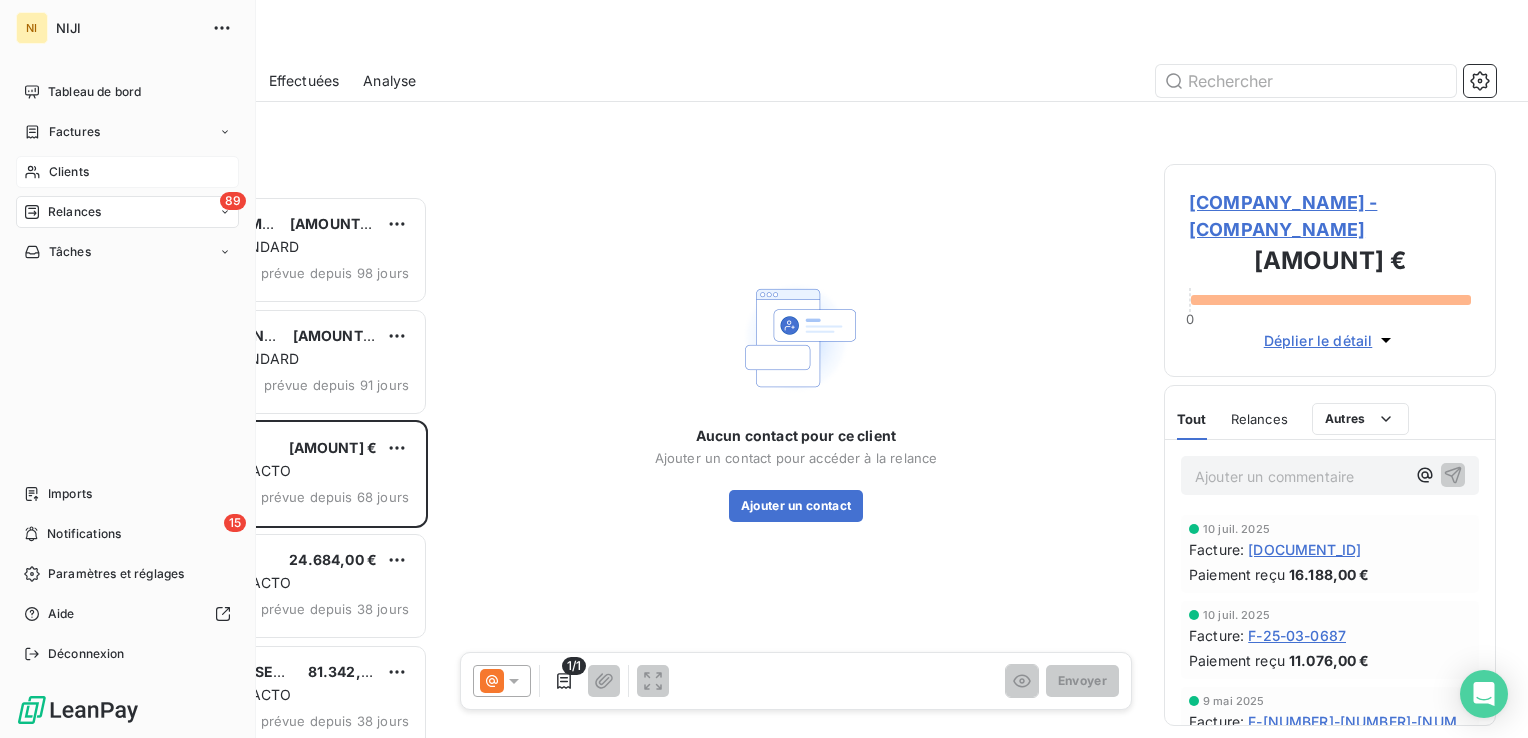 click on "89 Relances" at bounding box center [127, 212] 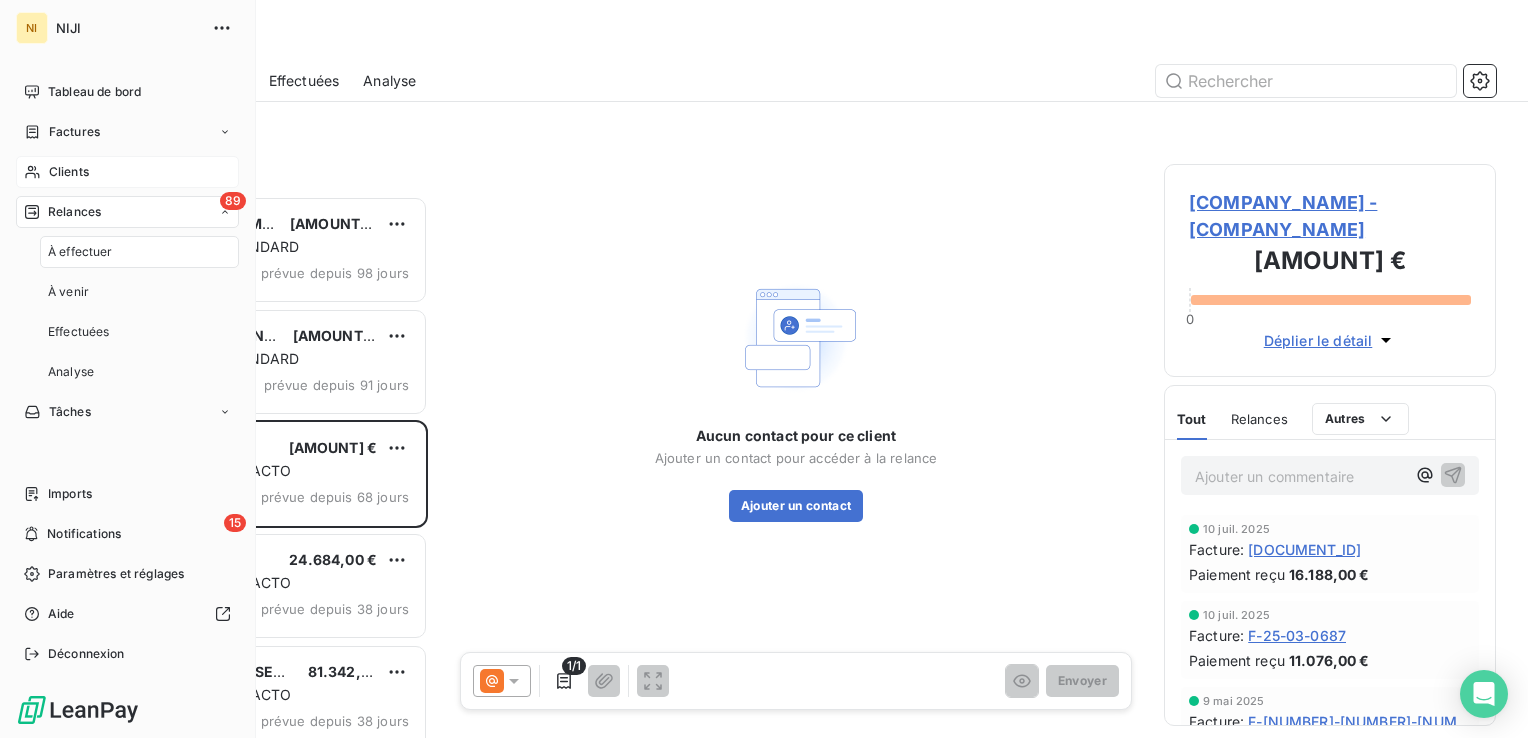 click on "89 Relances" at bounding box center (127, 212) 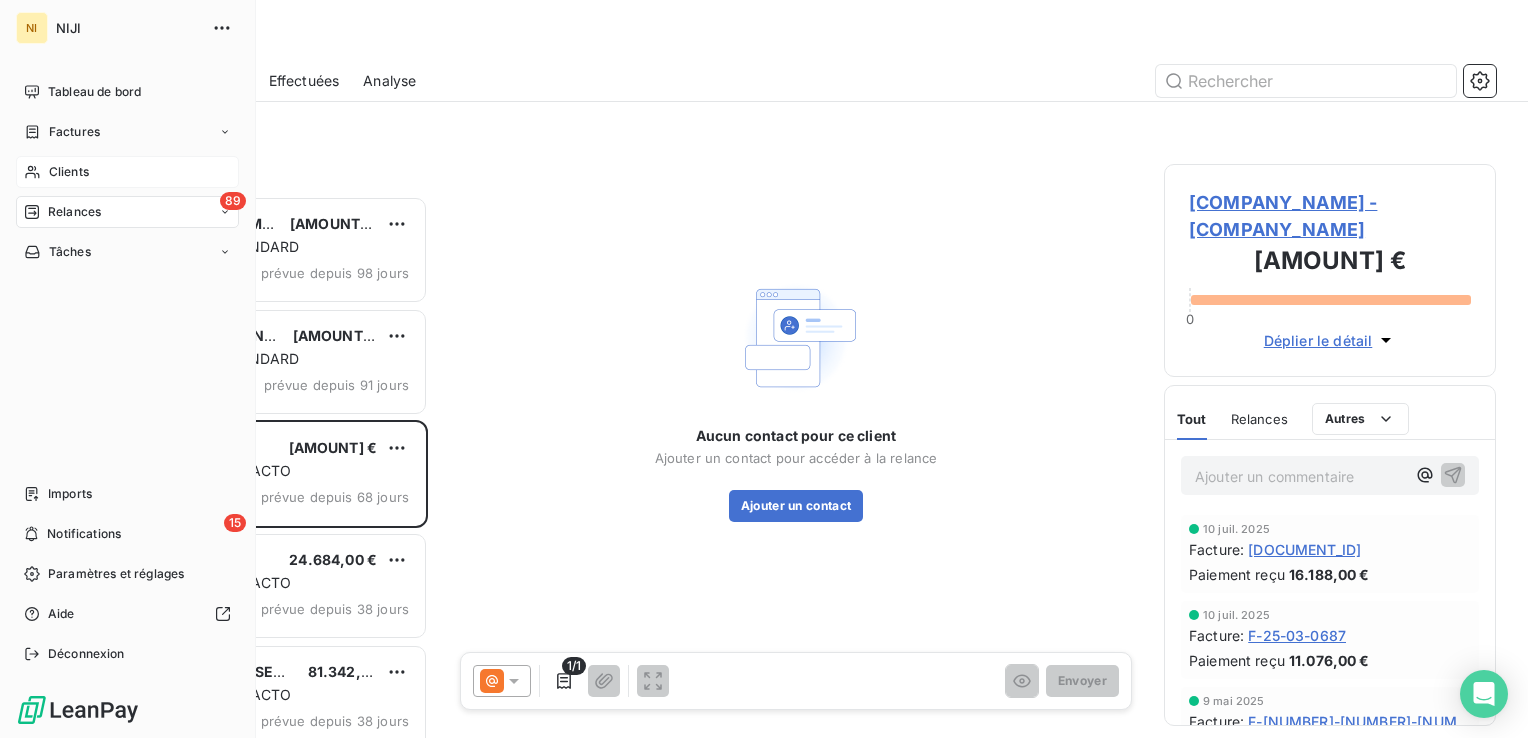 click on "89 Relances" at bounding box center (127, 212) 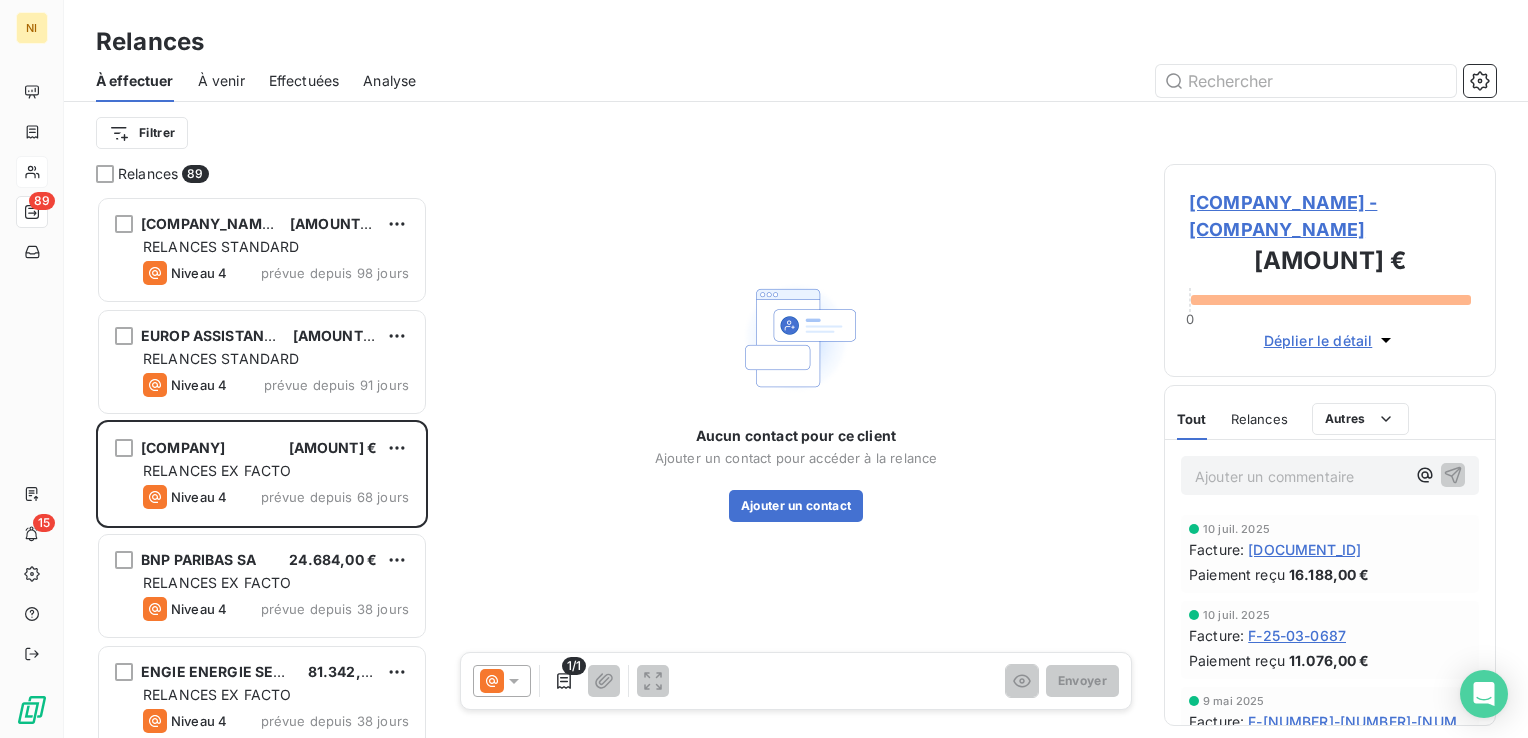 click on "Filtrer" at bounding box center [796, 133] 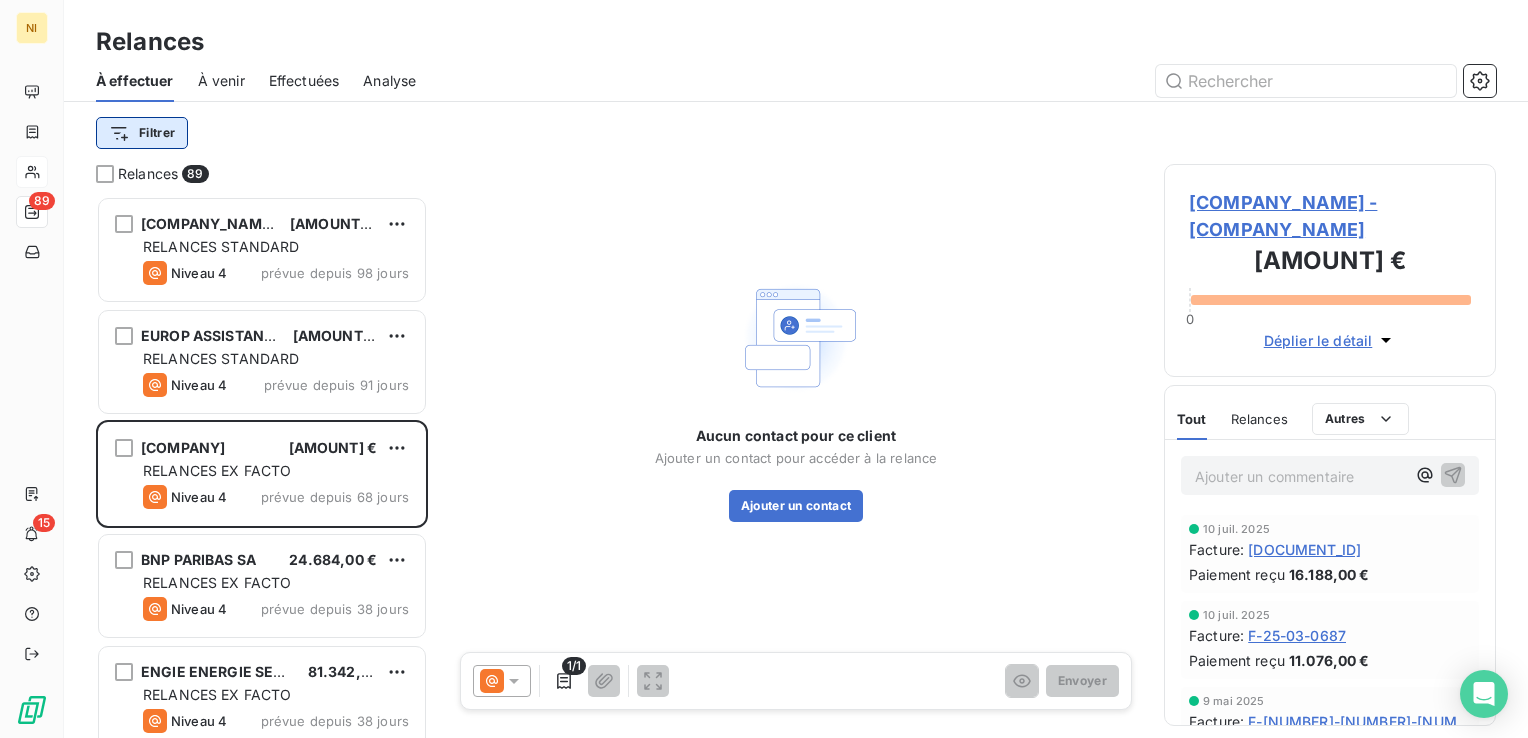click on "NI [NUMBER] [NUMBER] À venir Effectuées Analyse Filtrer Relances [NUMBER] OLYMPIQUE LYONNAIS SASU [PRICE] RELANCES STANDARD Niveau 4 prévue depuis [NUMBER] jours EUROP ASSISTANCE [PRICE] RELANCES STANDARD Niveau 4 prévue depuis [NUMBER] jours GIE BNP PARIBAS CARDIF [PRICE] RELANCES EX FACTO Niveau 4 prévue depuis [NUMBER] jours BNP PARIBAS SA [PRICE] RELANCES EX FACTO Niveau 4 prévue depuis [NUMBER] jours ENGIE ENERGIE SERVICES [PRICE] RELANCES EX FACTO Niveau 4 prévue depuis [NUMBER] jours ORANGE BUSINESS SERVICES [PRICE] RELANCES EX FACTO Niveau 4 prévue depuis [NUMBER] jours EDF DA ANAIT [PRICE] RELANCES STANDARD Niveau 4 prévue depuis [NUMBER] jours TIMAC AGRO INTERNATIONAL [PRICE] RELANCES STANDARD Niveau 3 prévue depuis [NUMBER] jours PHILIP MORRIS FRANCE SAS [PRICE] RELANCES STANDARD Niveau 3 prévue depuis [NUMBER] jours RATP DEVELOPPEMENT [PRICE] RELANCES EX FACTO Niveau 2 prévue depuis [NUMBER] jours ENGIE SA [PRICE] RELANCES EX FACTO Niveau 4 [NUMBER]/[NUMBER]" at bounding box center [764, 369] 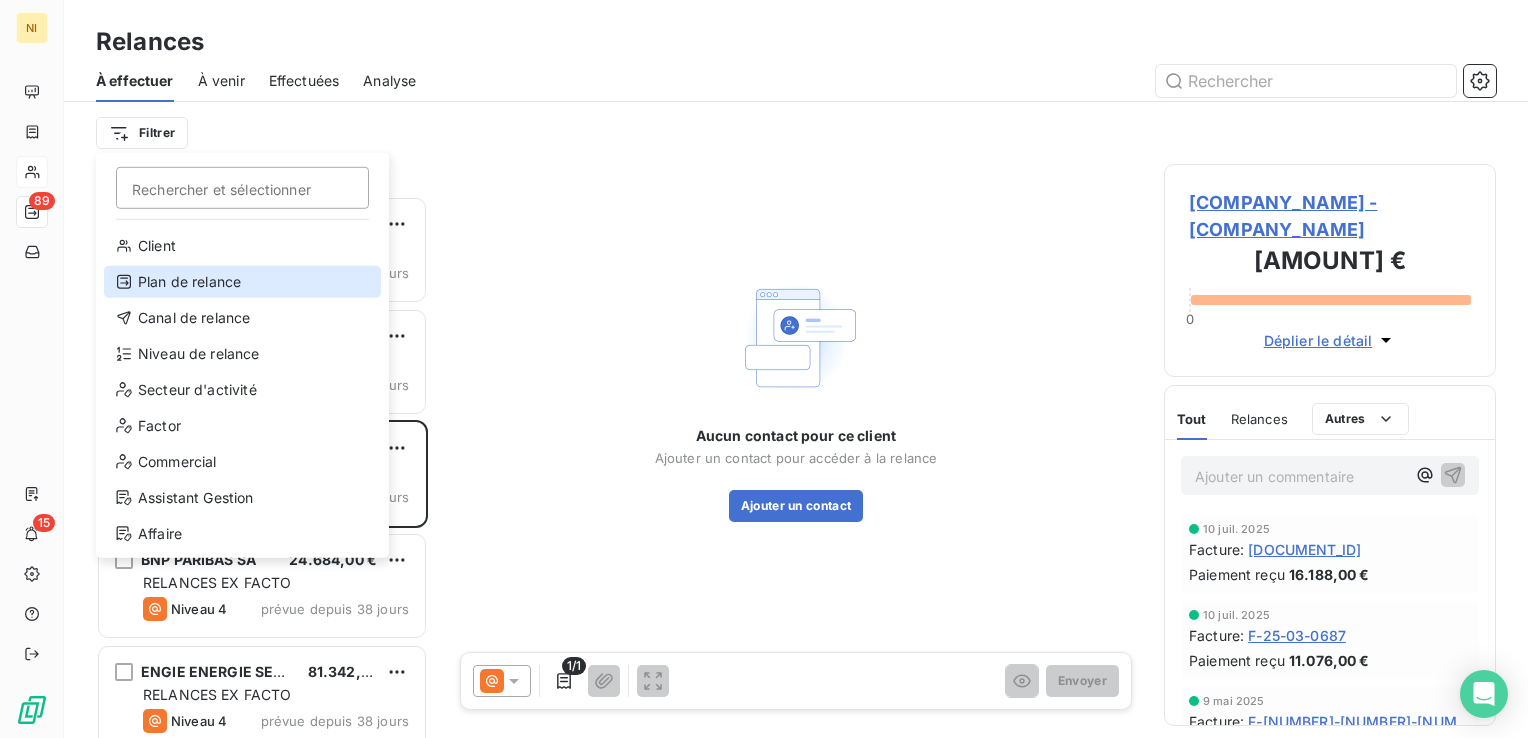 click on "Plan de relance" at bounding box center [242, 282] 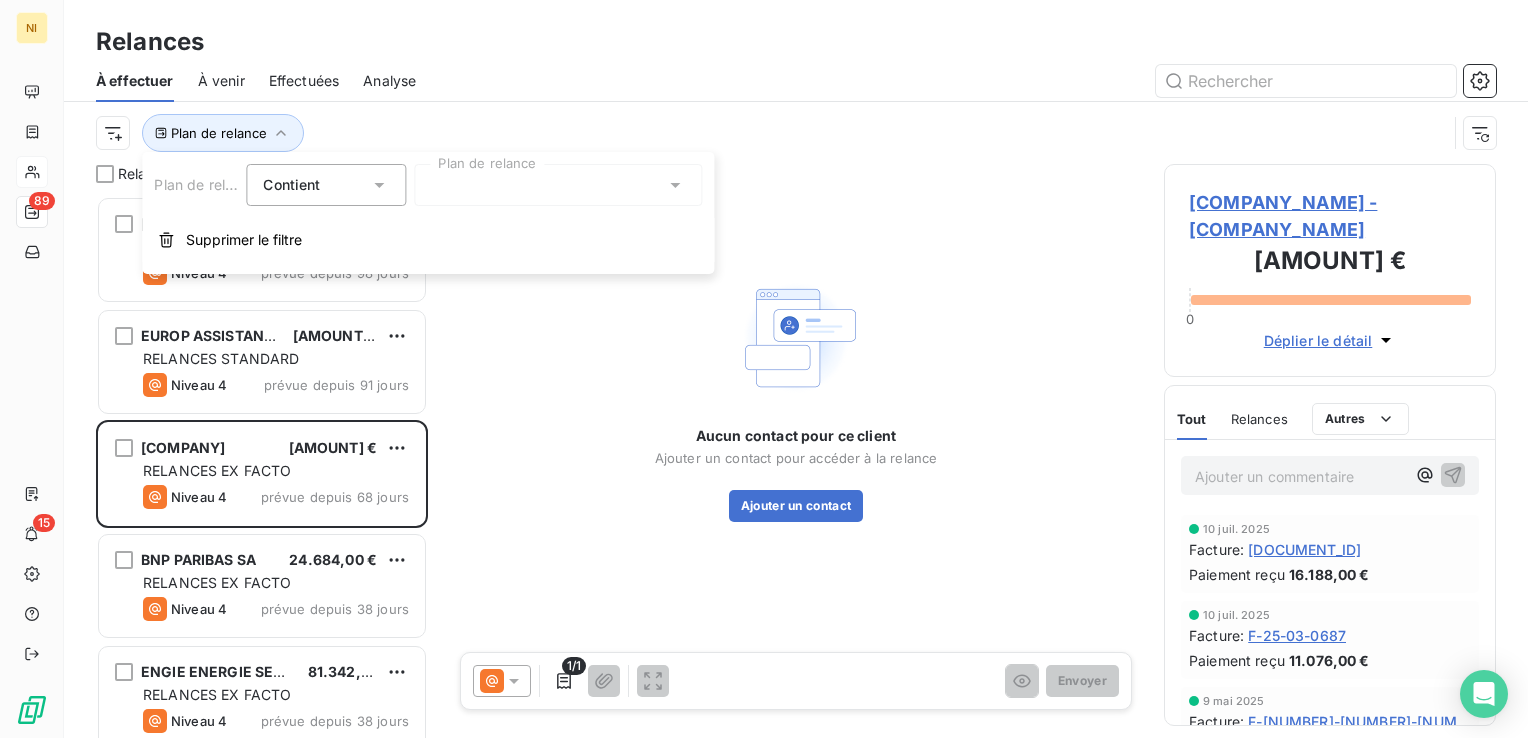 click at bounding box center (558, 185) 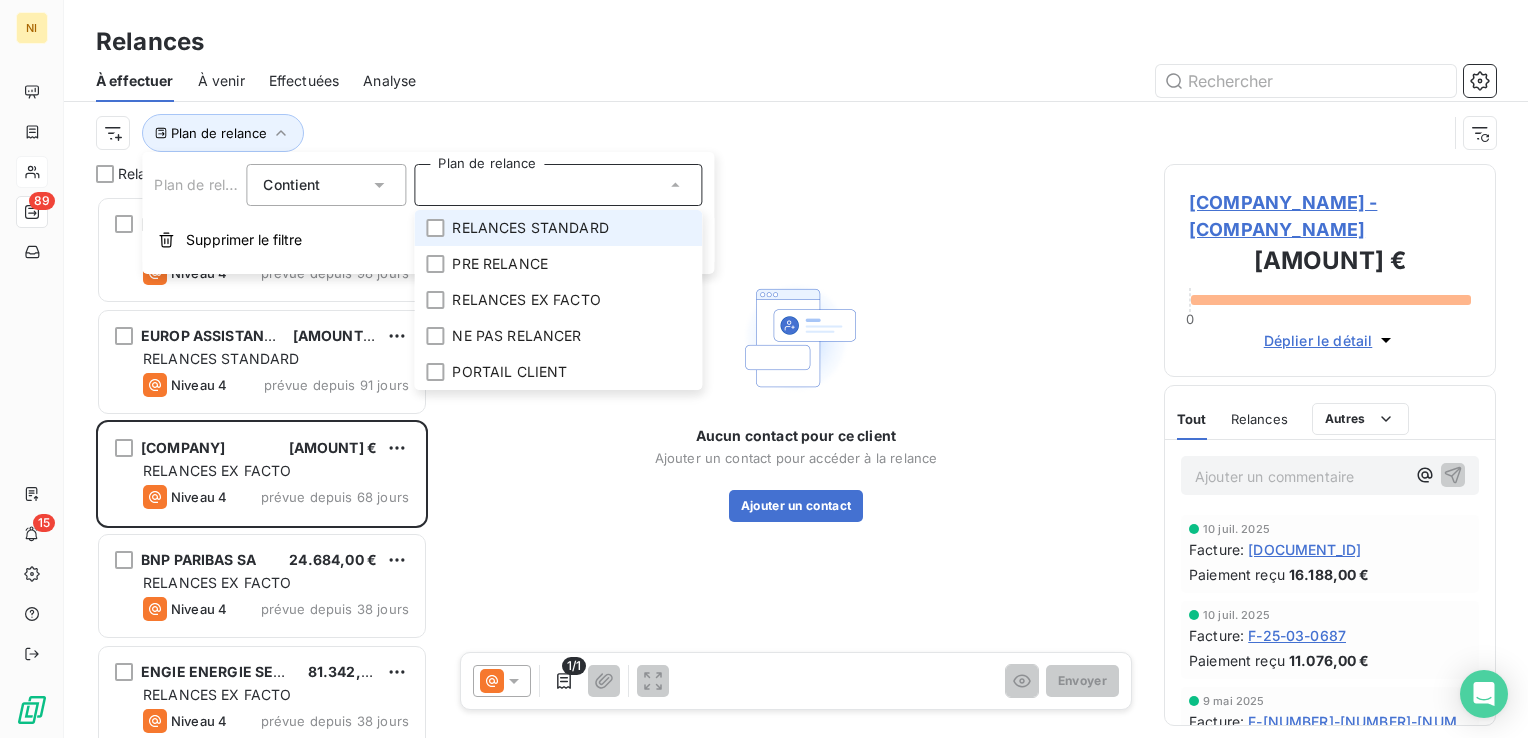 click on "RELANCES STANDARD" at bounding box center (558, 228) 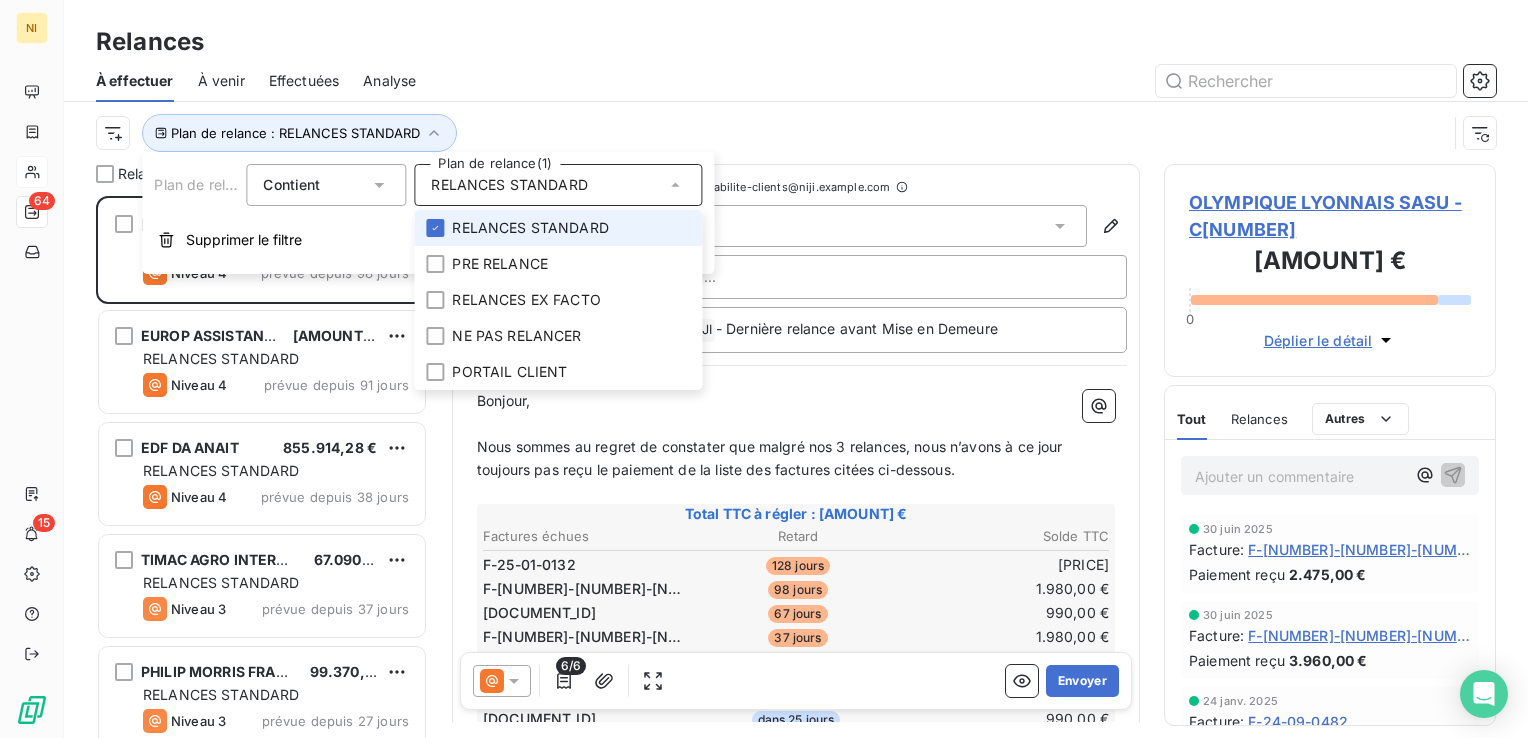 scroll, scrollTop: 16, scrollLeft: 16, axis: both 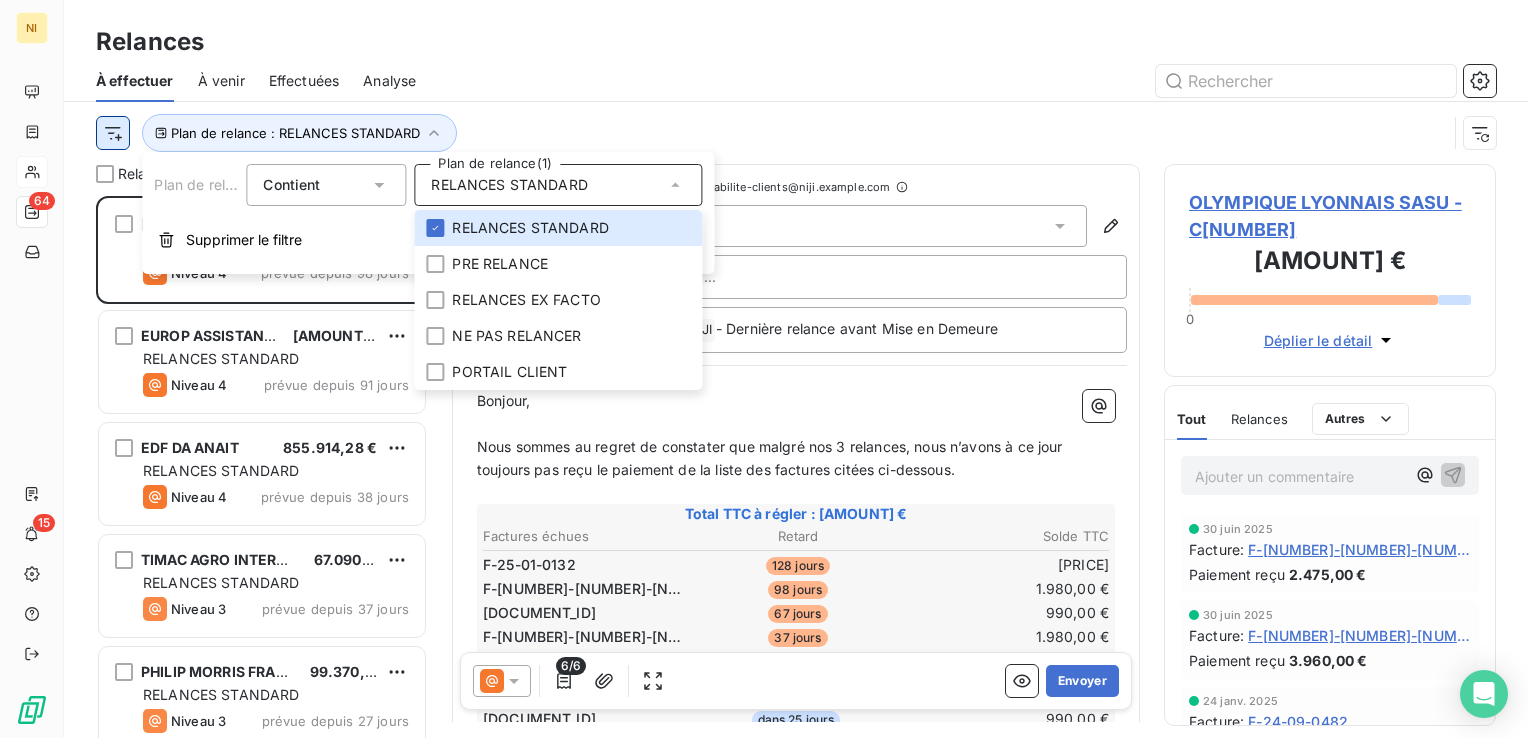 click on "NI [NUMBER] [NUMBER] Relances À effectuer À venir Effectuées Analyse Plan de relance : RELANCES STANDARD Relances [NUMBER] OLYMPIQUE LYONNAIS SASU [PRICE] RELANCES STANDARD Niveau 4 prévue depuis 98 jours EUROP ASSISTANCE [PRICE] RELANCES STANDARD Niveau 4 prévue depuis 91 jours EDF DA ANAIT [PRICE] RELANCES STANDARD Niveau 4 prévue depuis 38 jours TIMAC AGRO INTERNATIONAL [PRICE] RELANCES STANDARD Niveau 3 prévue depuis 37 jours PHILIP MORRIS FRANCE SAS [PRICE] RELANCES STANDARD Niveau 3 prévue depuis 27 jours BPIFRANCE [PRICE] RELANCES STANDARD Niveau 2 prévue depuis 22 jours LACOSTE FRANCE [PRICE] RELANCES STANDARD Niveau 3 prévue depuis 16 jours AKUITEO [PRICE] RELANCES STANDARD Niveau 4 prévue depuis 15 jours SIPARTECH [PRICE] RELANCES STANDARD Niveau 4 prévue depuis 14 jours GALILEO GLOBAL EDUCATION CORPORATE SERVICES [PRICE] RELANCES STANDARD Niveau 2 prévue depuis 9 jours V AND B CONCEPT [PRICE] Niveau 2 CFPR" at bounding box center [764, 369] 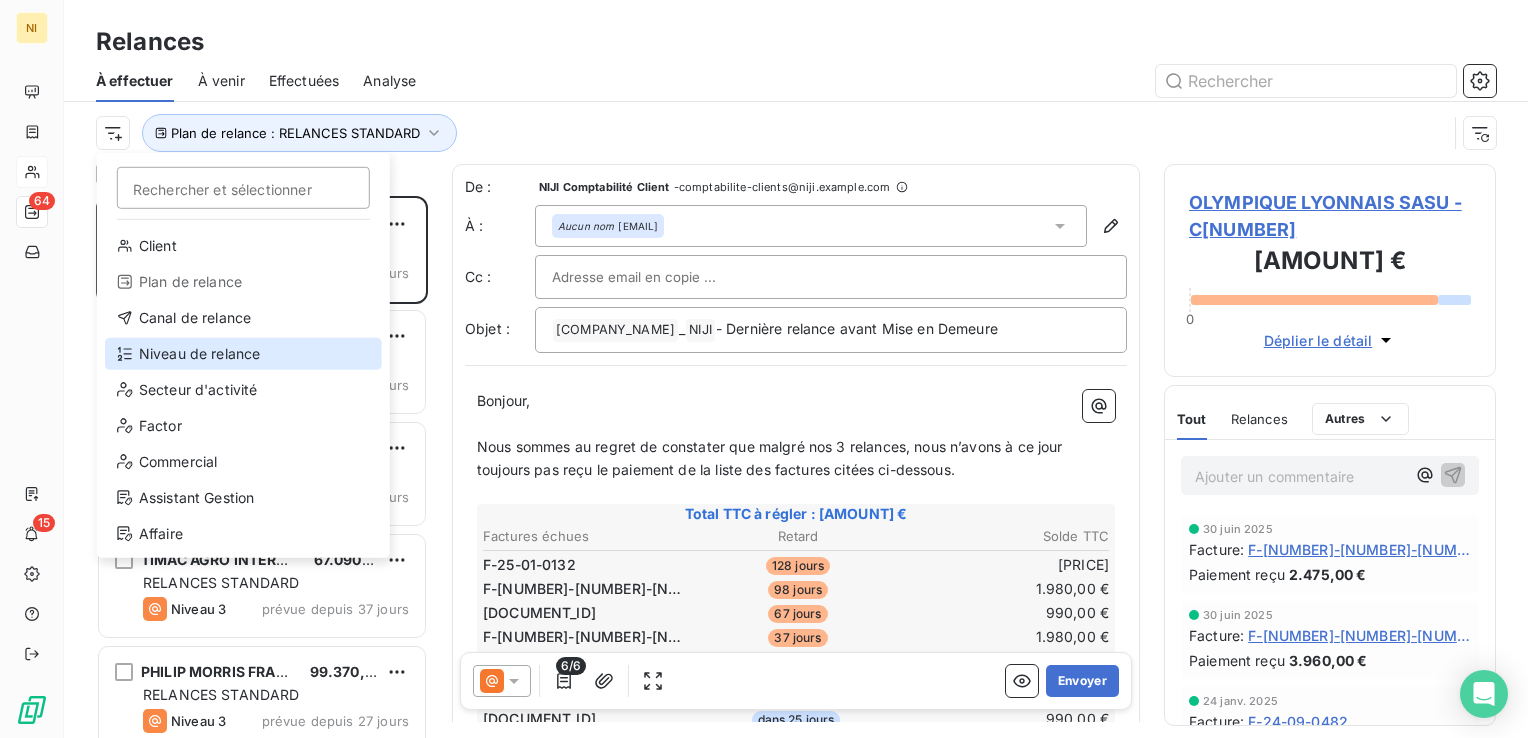 click on "Niveau de relance" at bounding box center (243, 354) 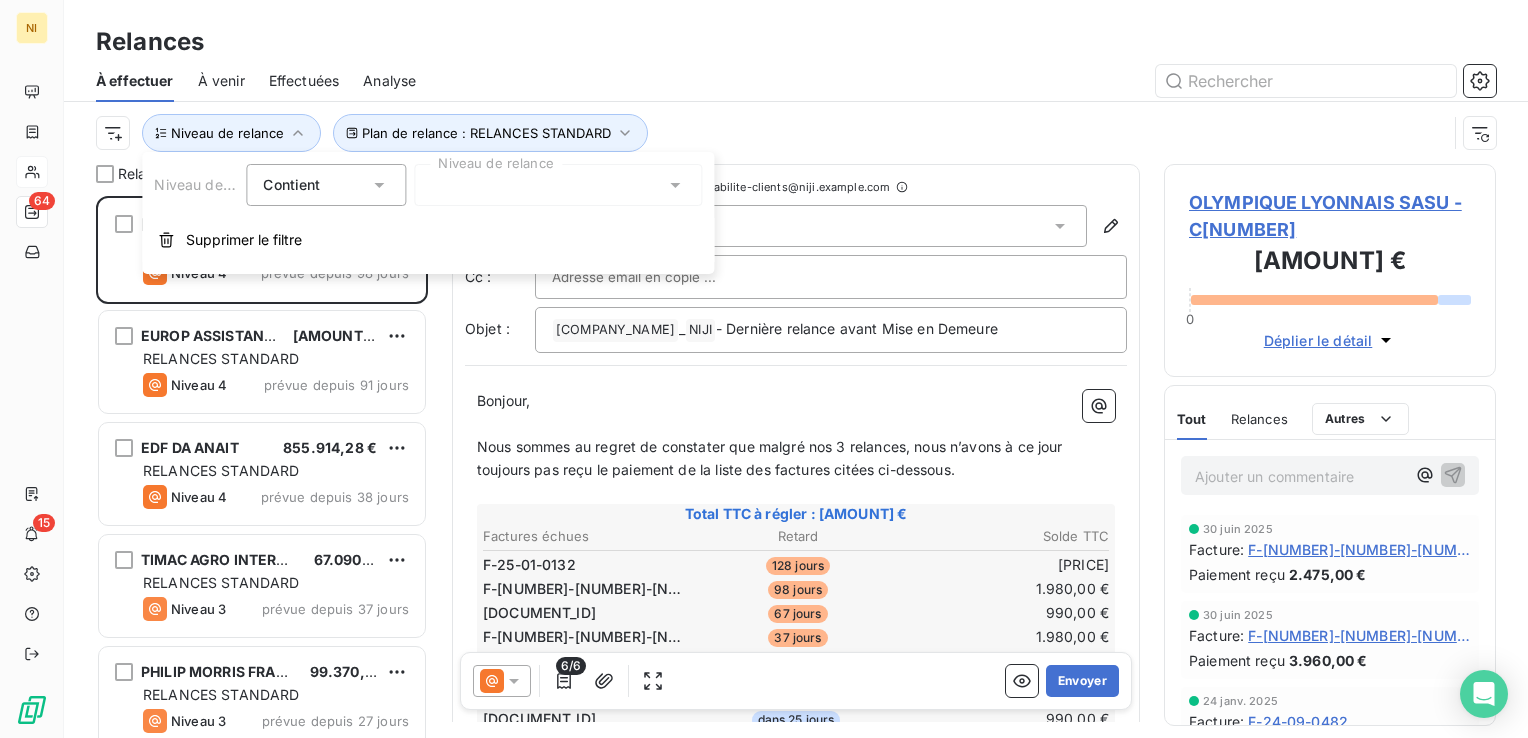 click at bounding box center [558, 185] 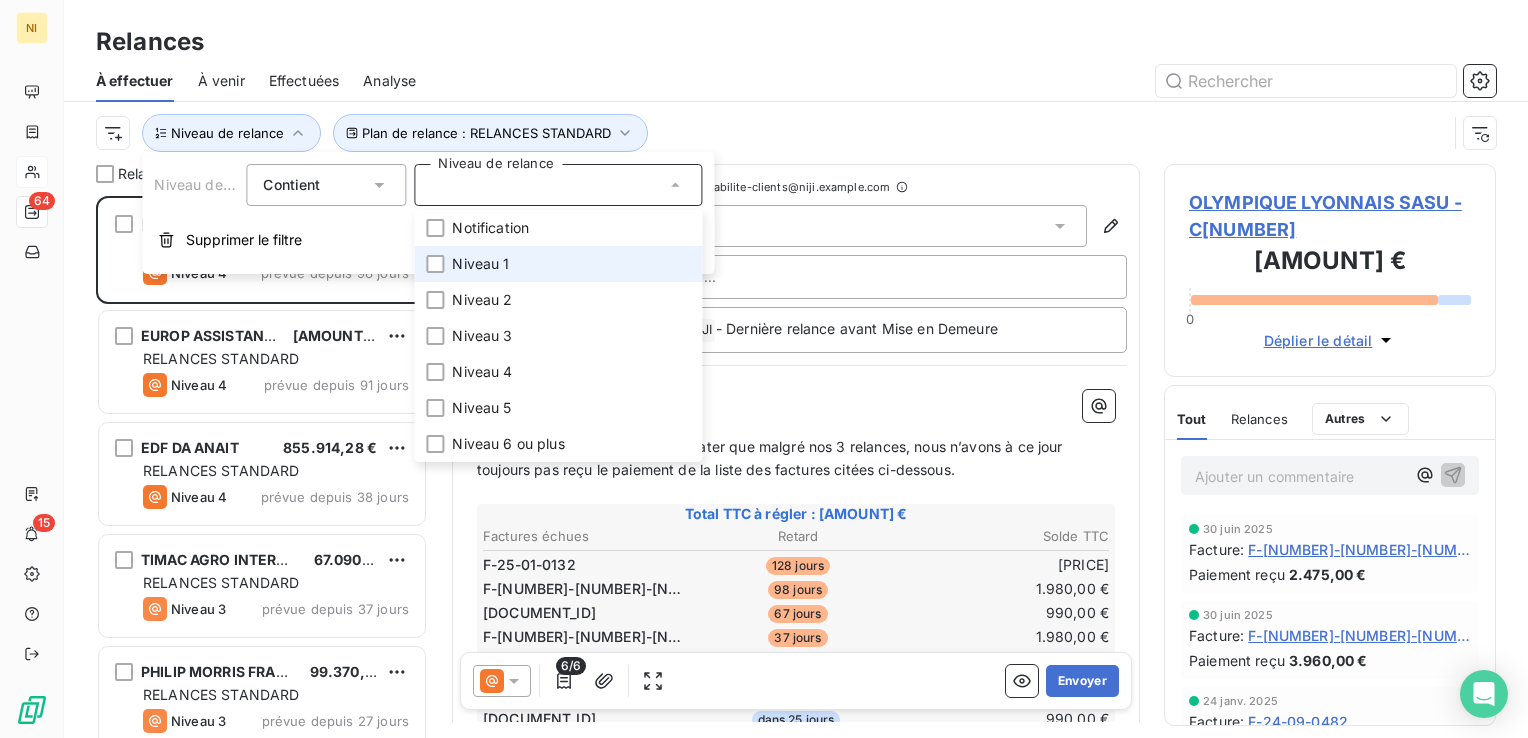 click on "Niveau 1" at bounding box center [480, 264] 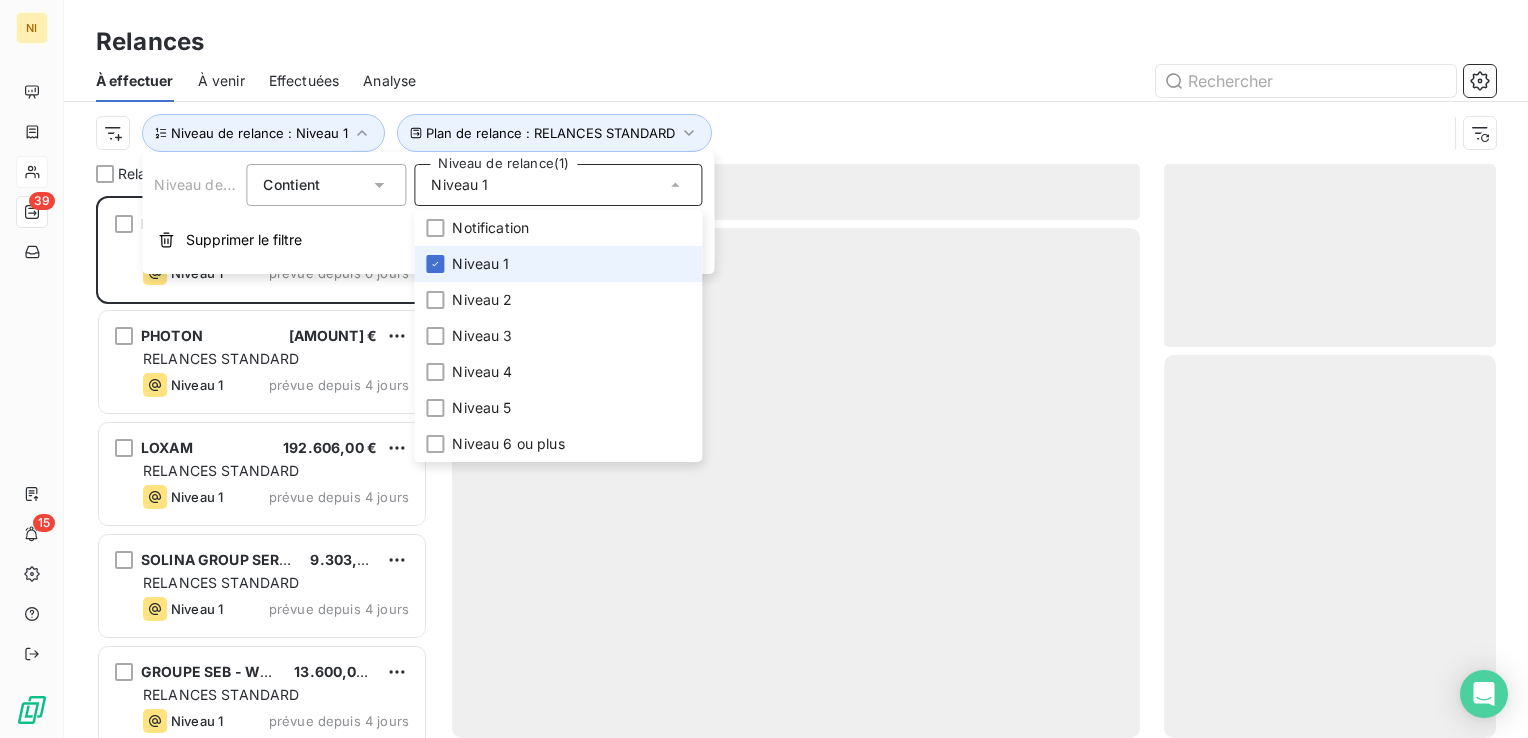 scroll, scrollTop: 16, scrollLeft: 16, axis: both 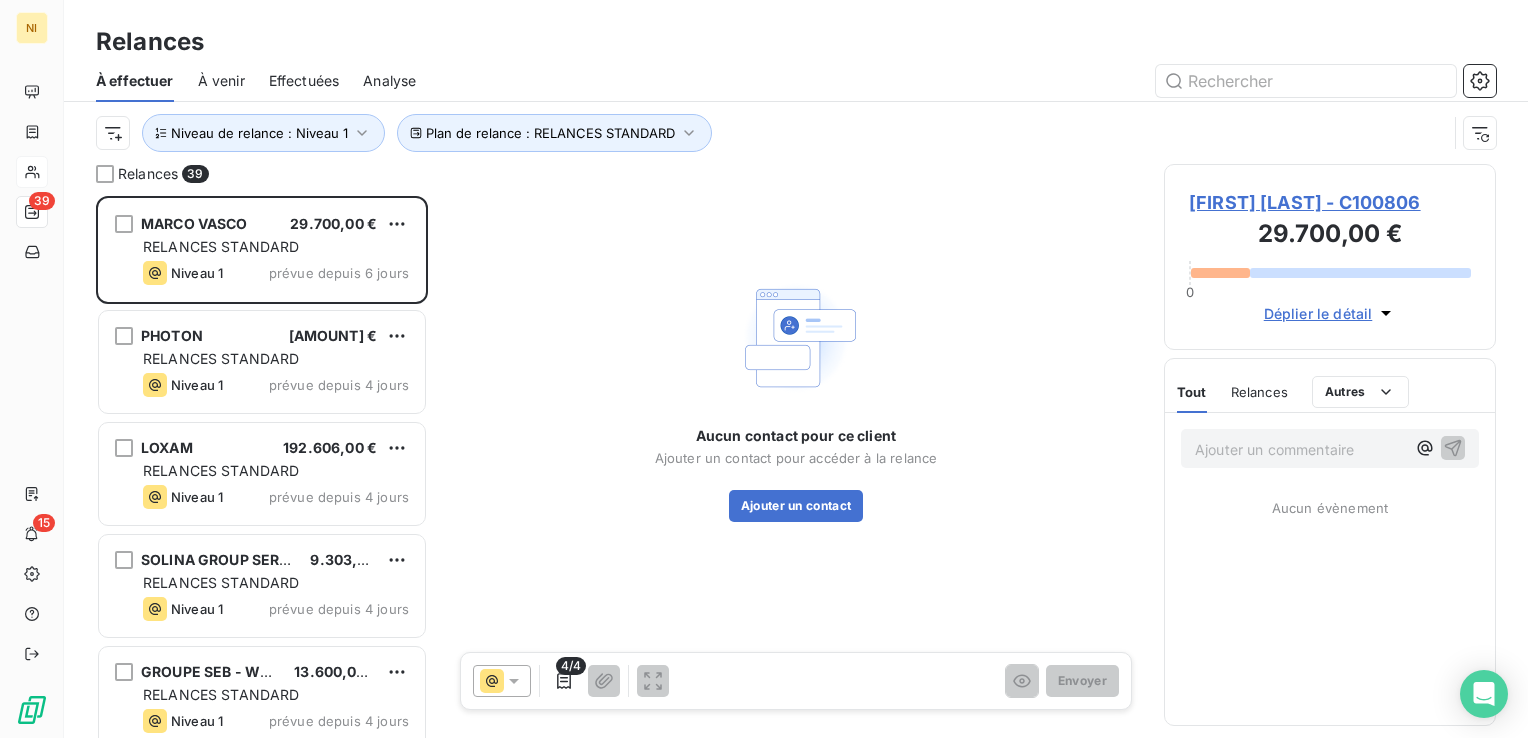 click at bounding box center [968, 81] 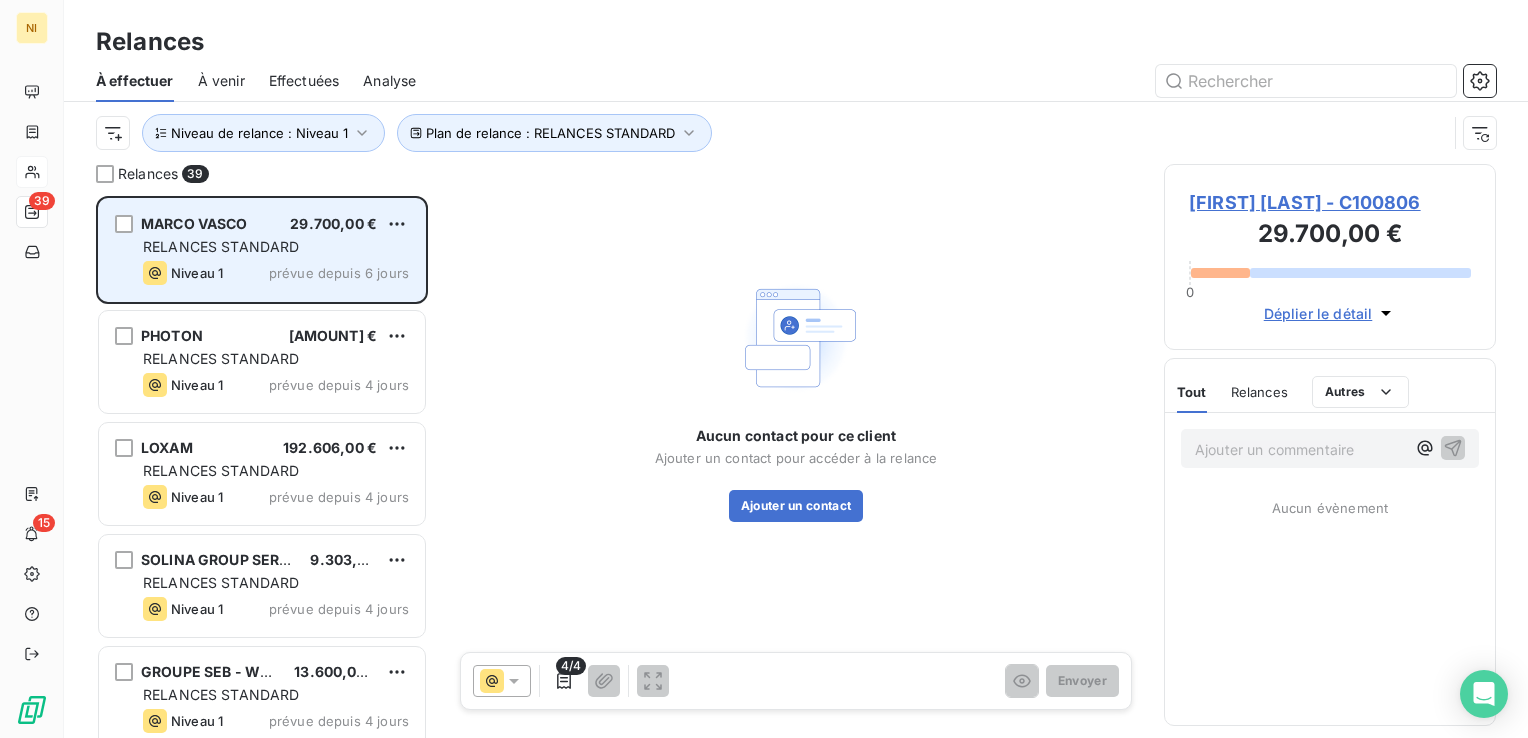 click on "Niveau 1 prévue depuis 6 jours" at bounding box center (276, 273) 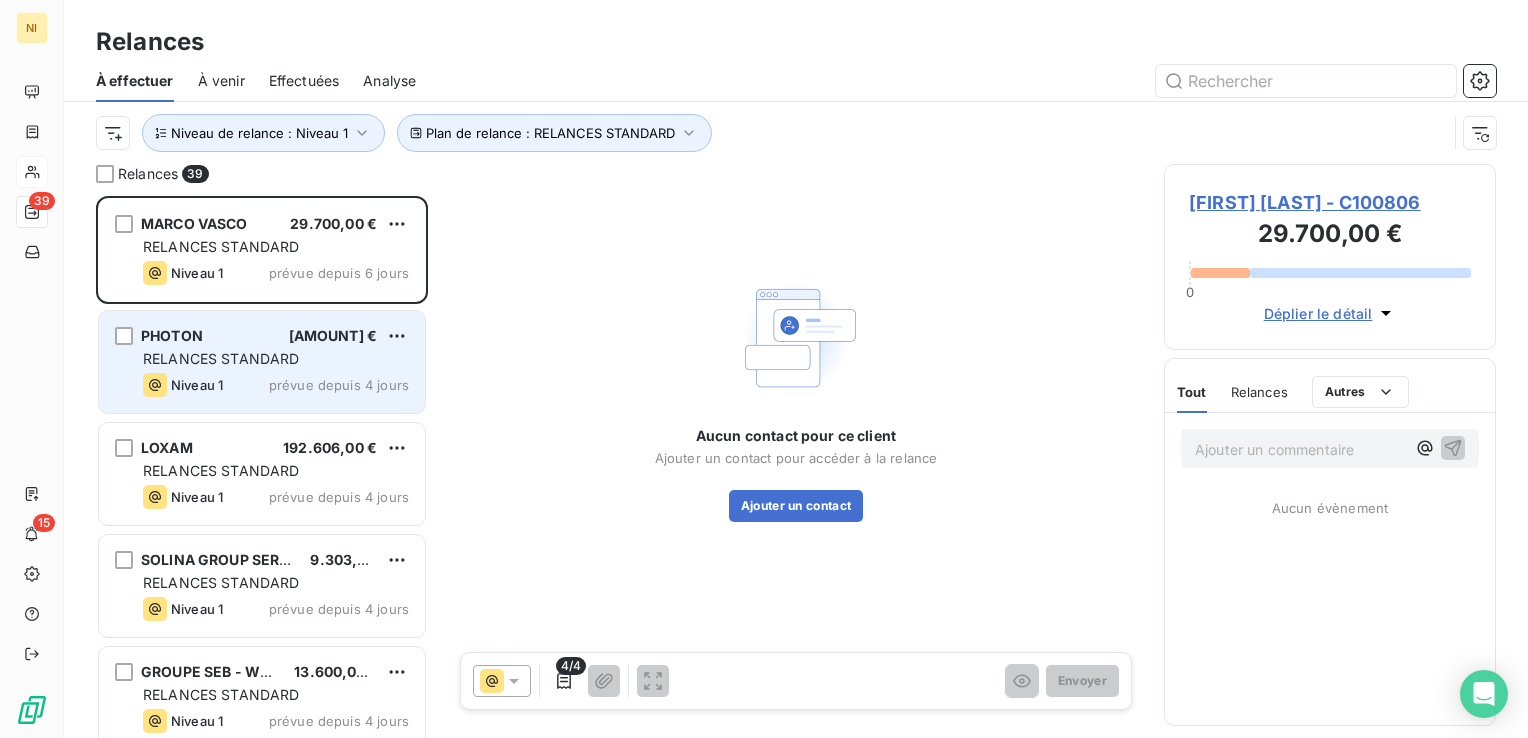 click on "Niveau 1" at bounding box center (183, 385) 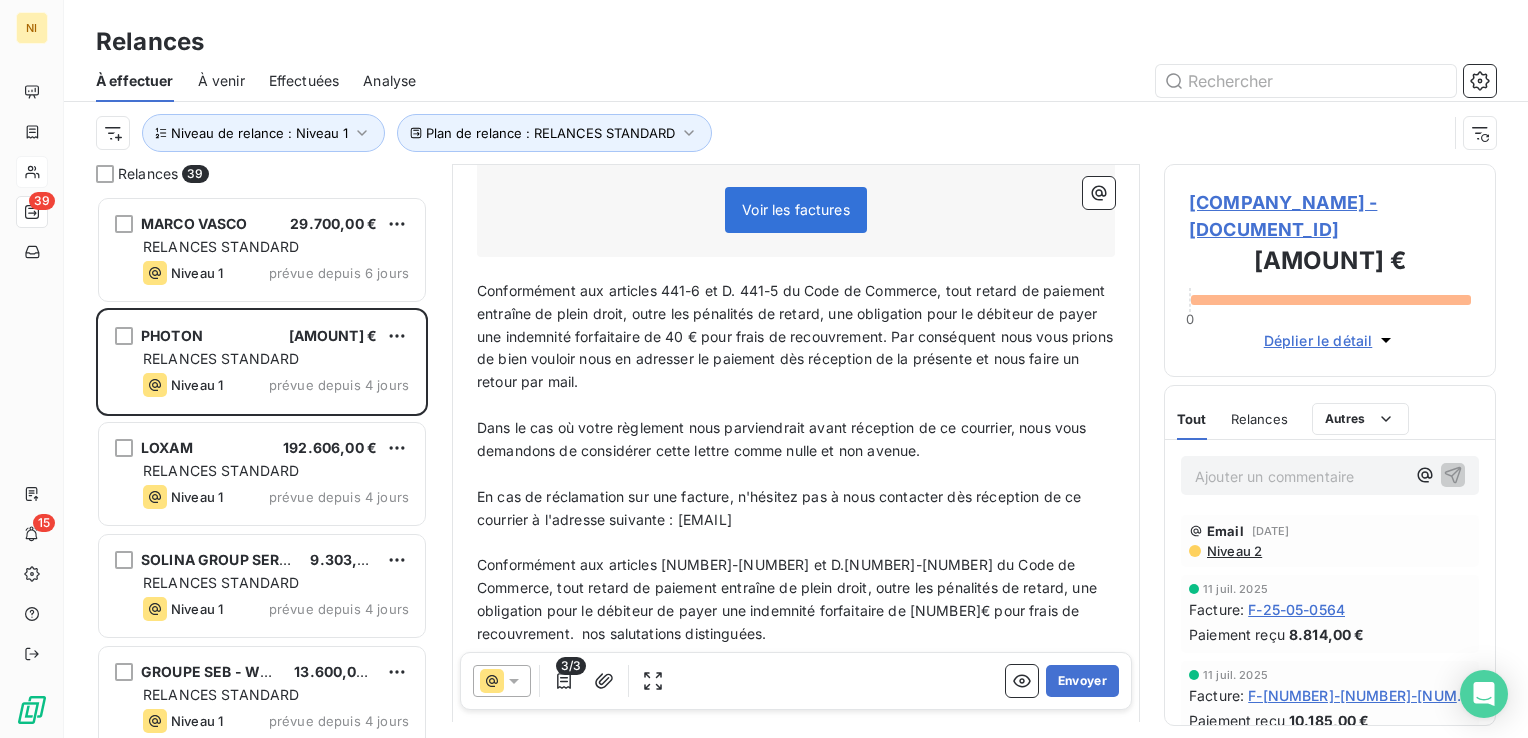 scroll, scrollTop: 490, scrollLeft: 0, axis: vertical 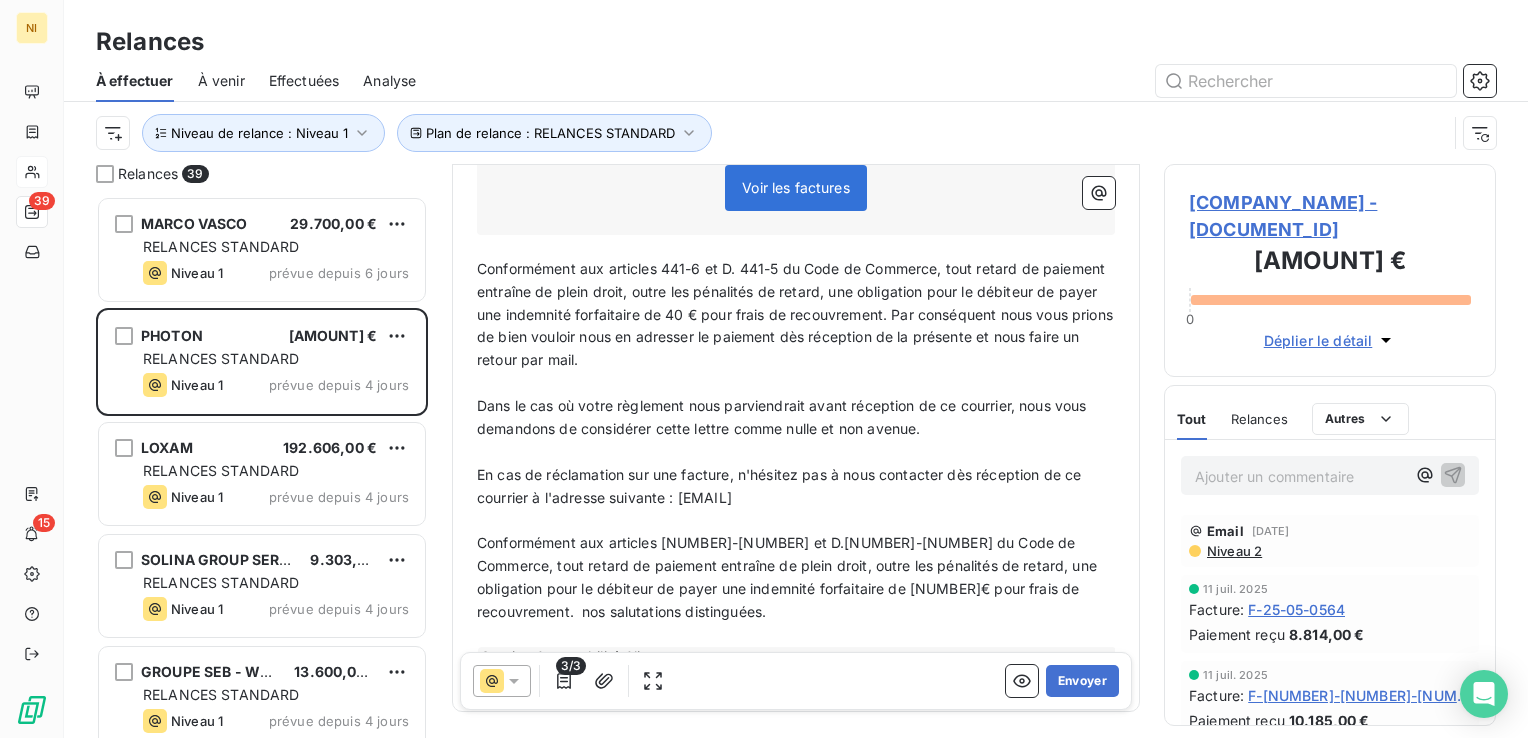 click 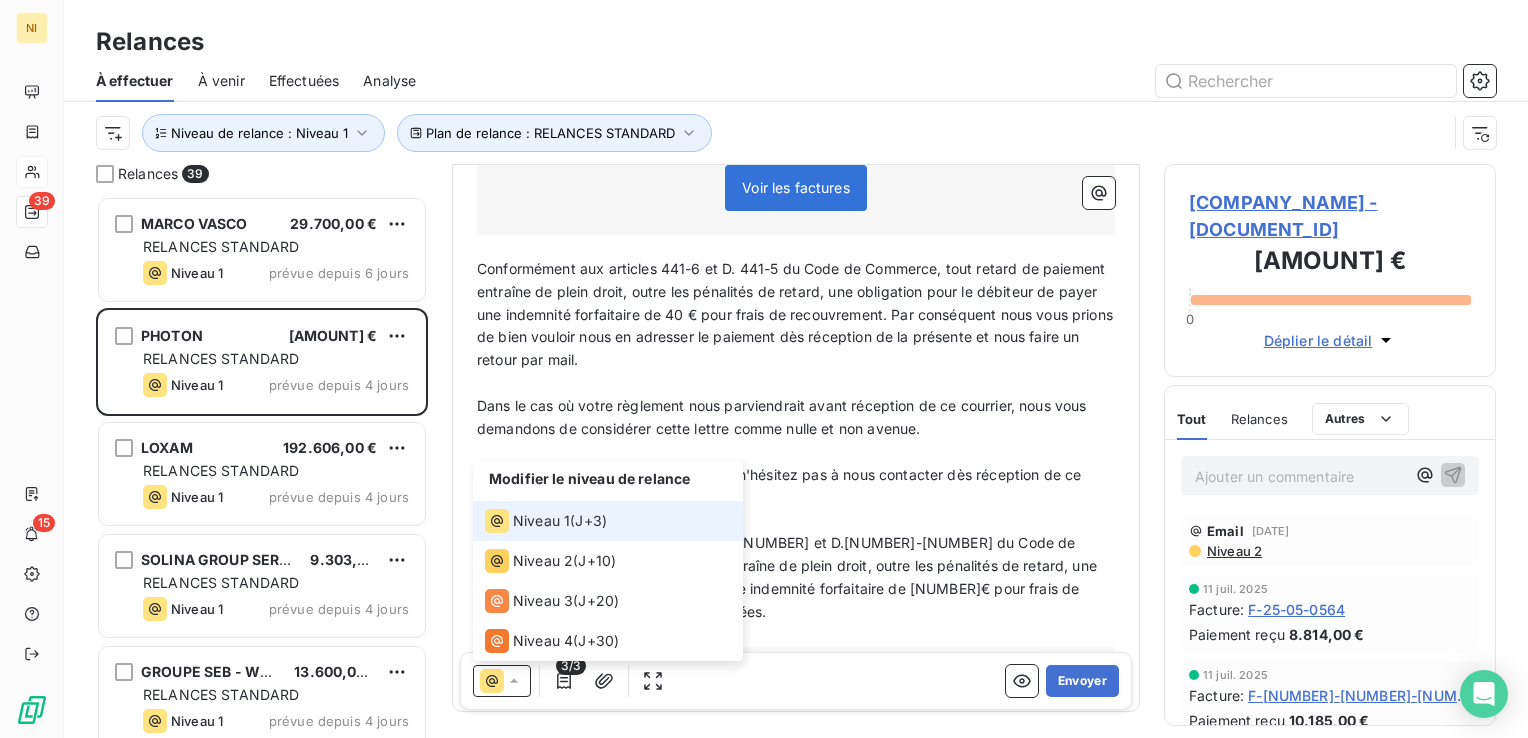 click 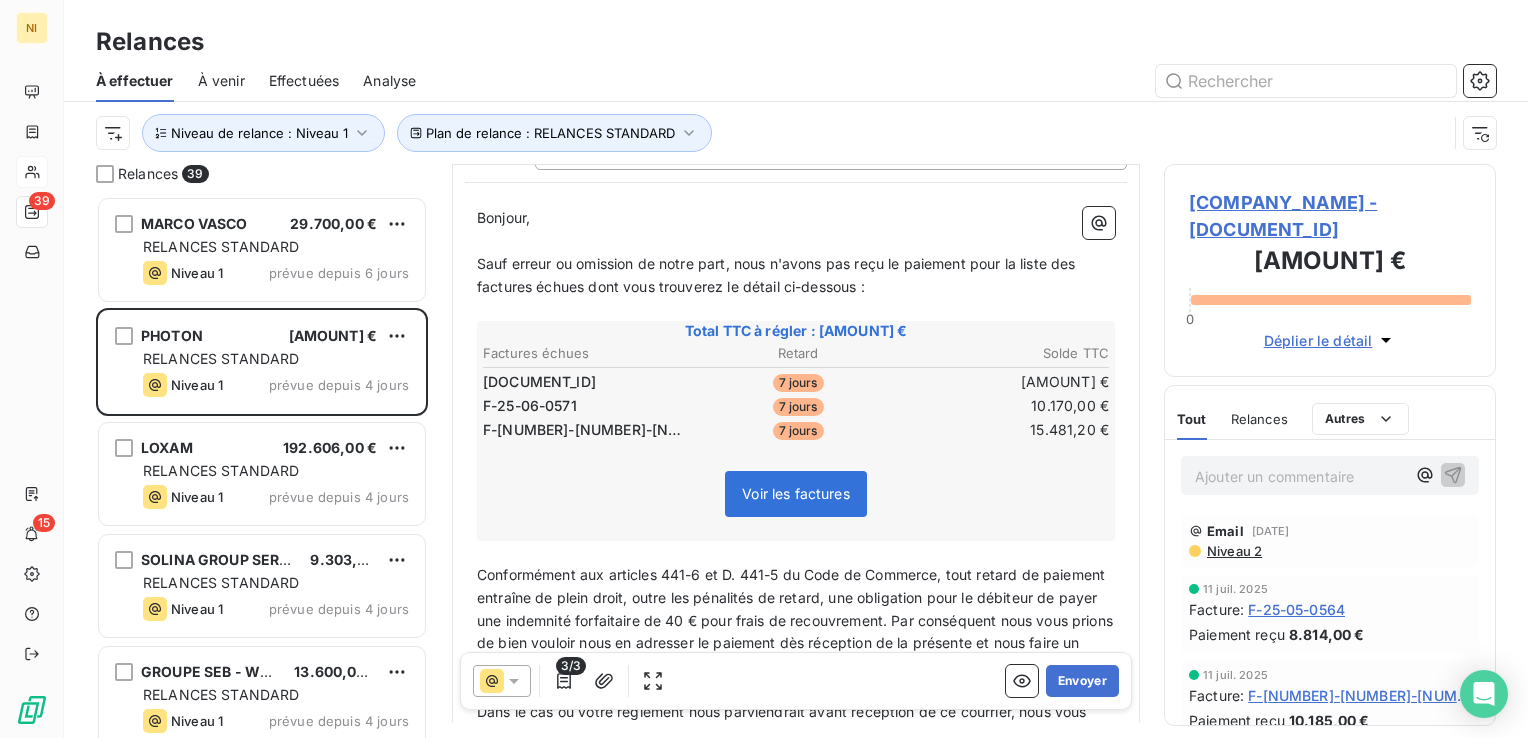 scroll, scrollTop: 0, scrollLeft: 0, axis: both 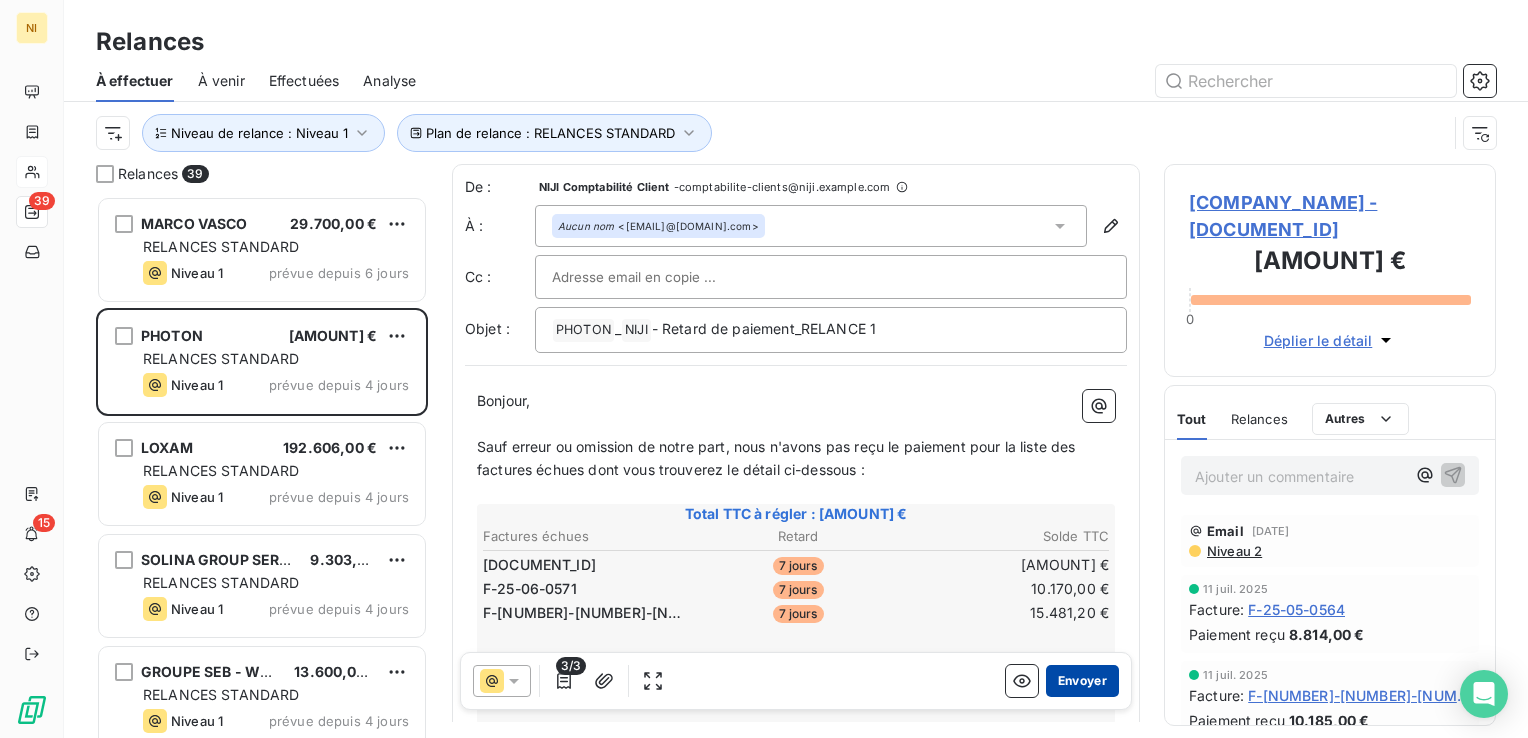 click on "Envoyer" at bounding box center [1082, 681] 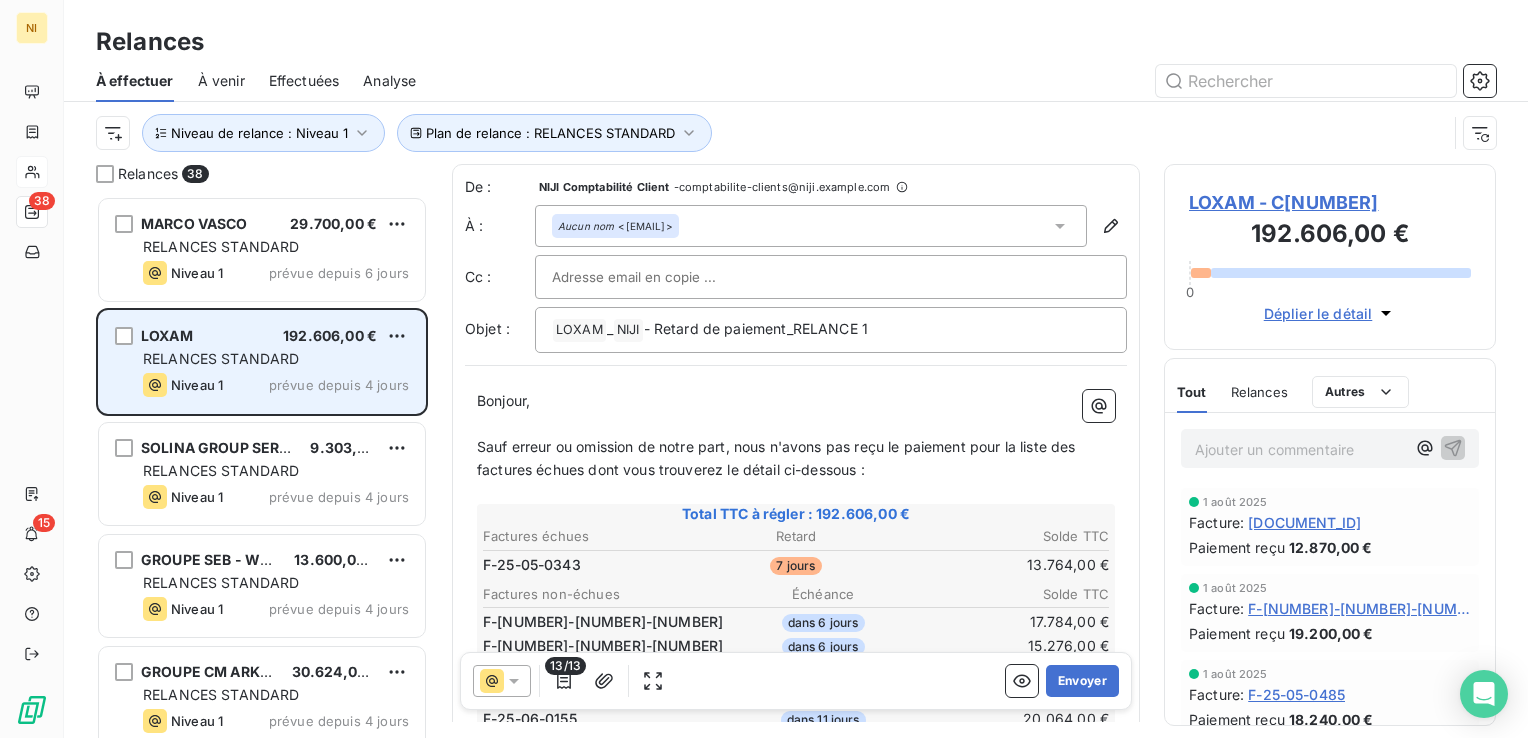 click on "RELANCES STANDARD" at bounding box center (221, 358) 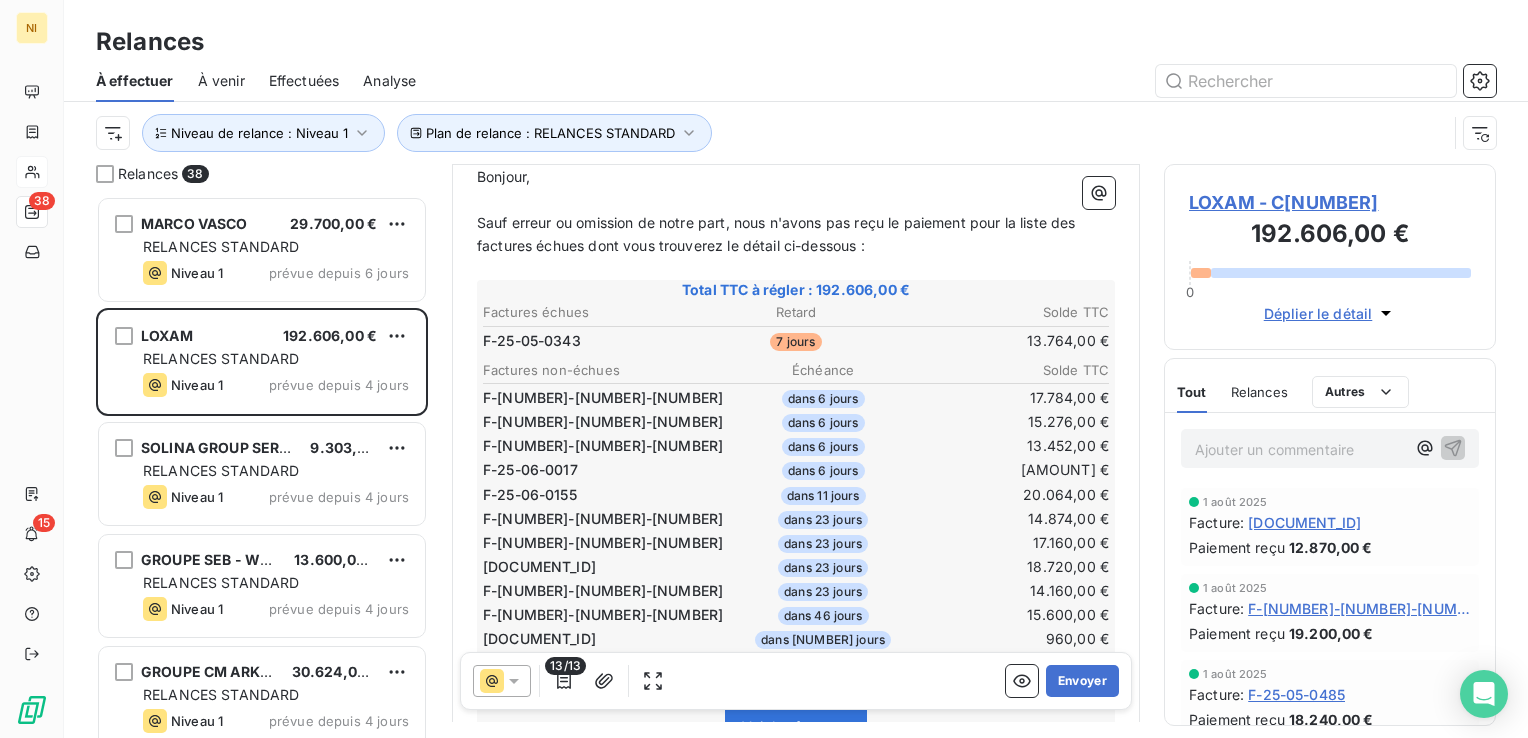 scroll, scrollTop: 300, scrollLeft: 0, axis: vertical 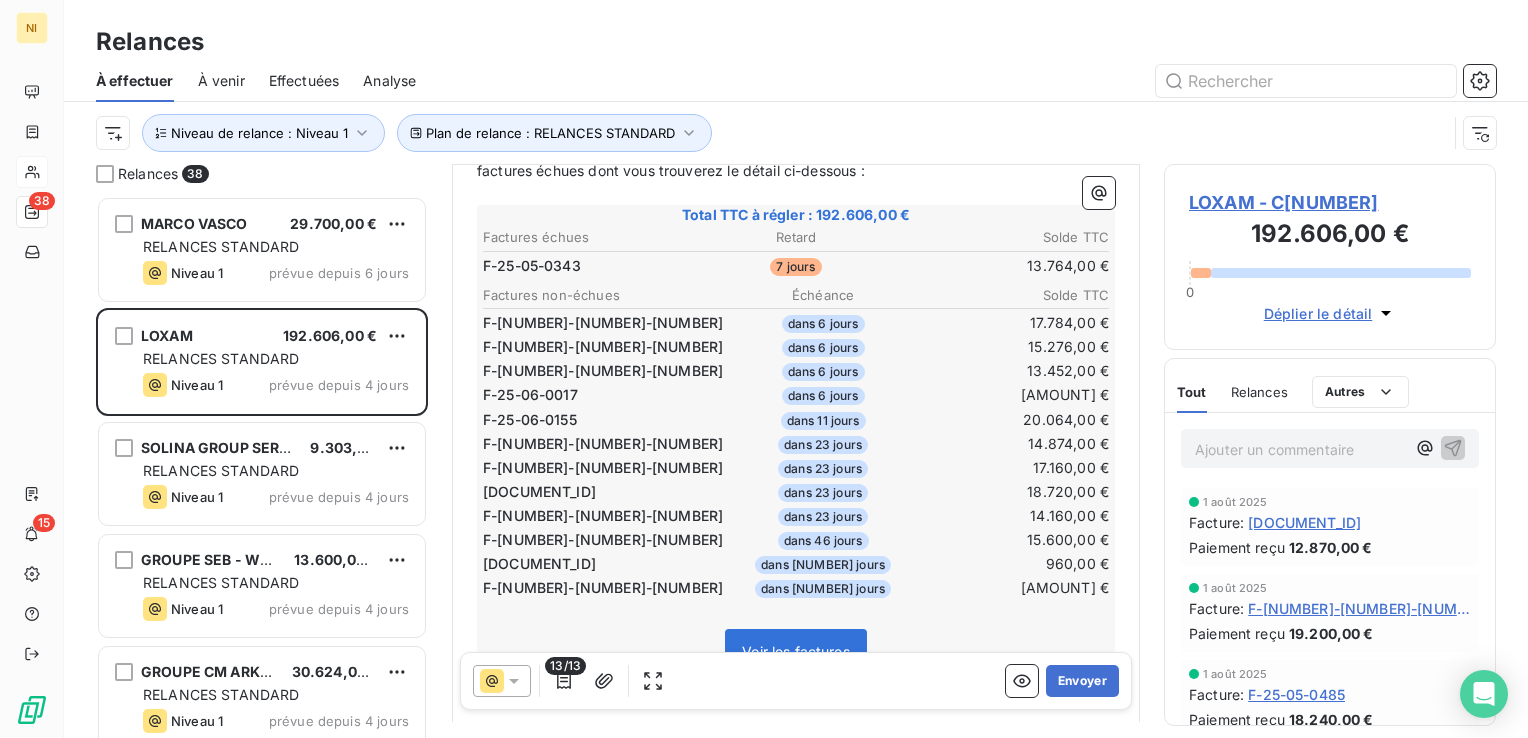 click 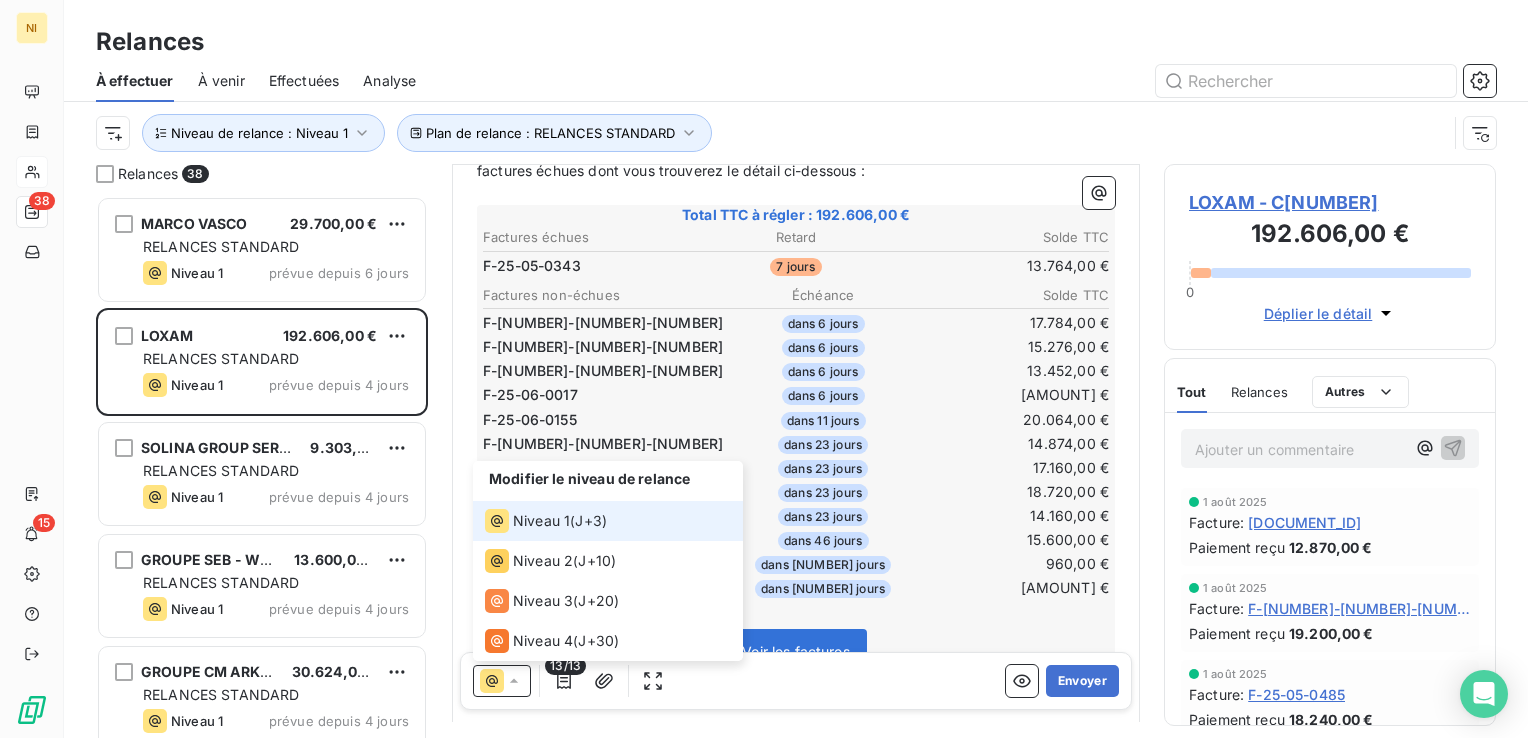 click 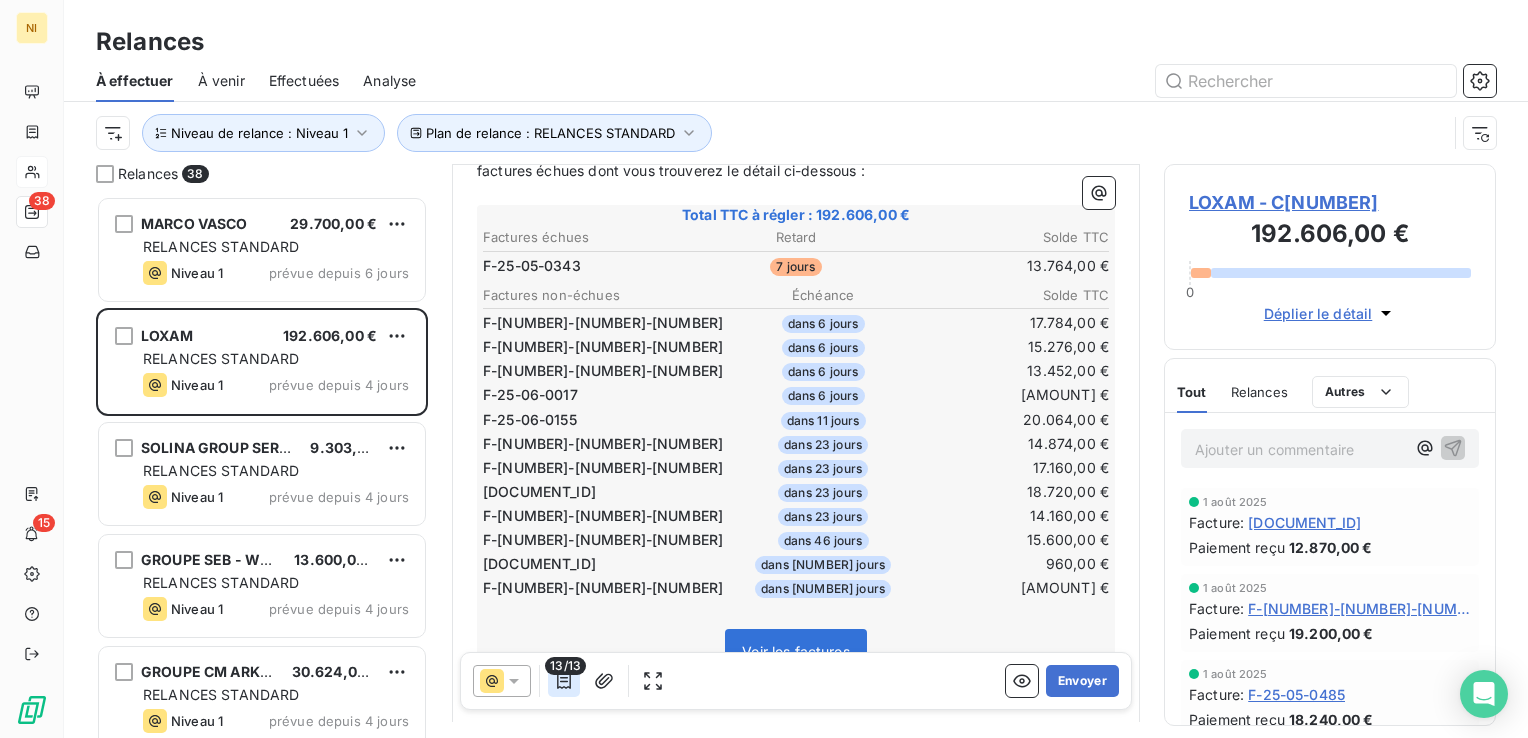 click 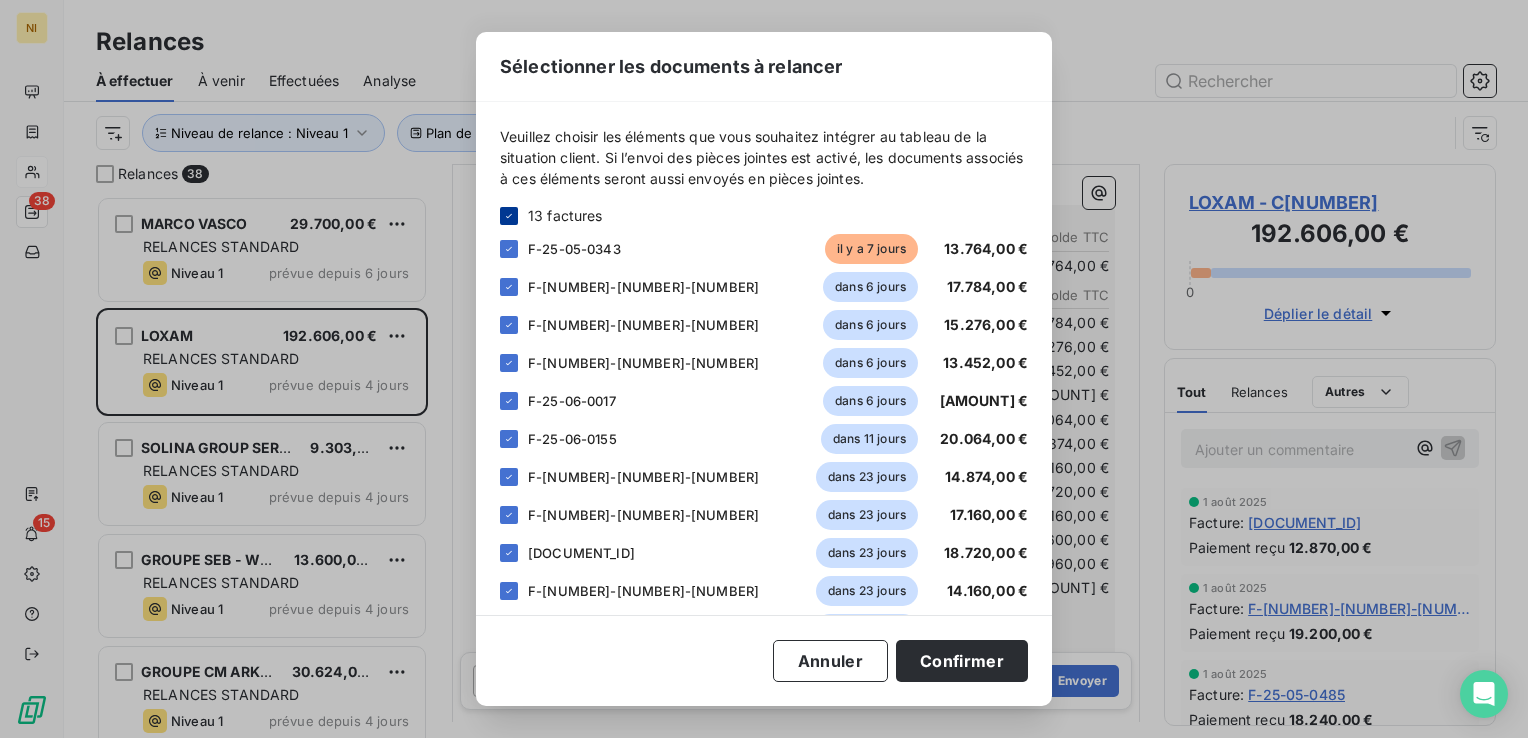 click 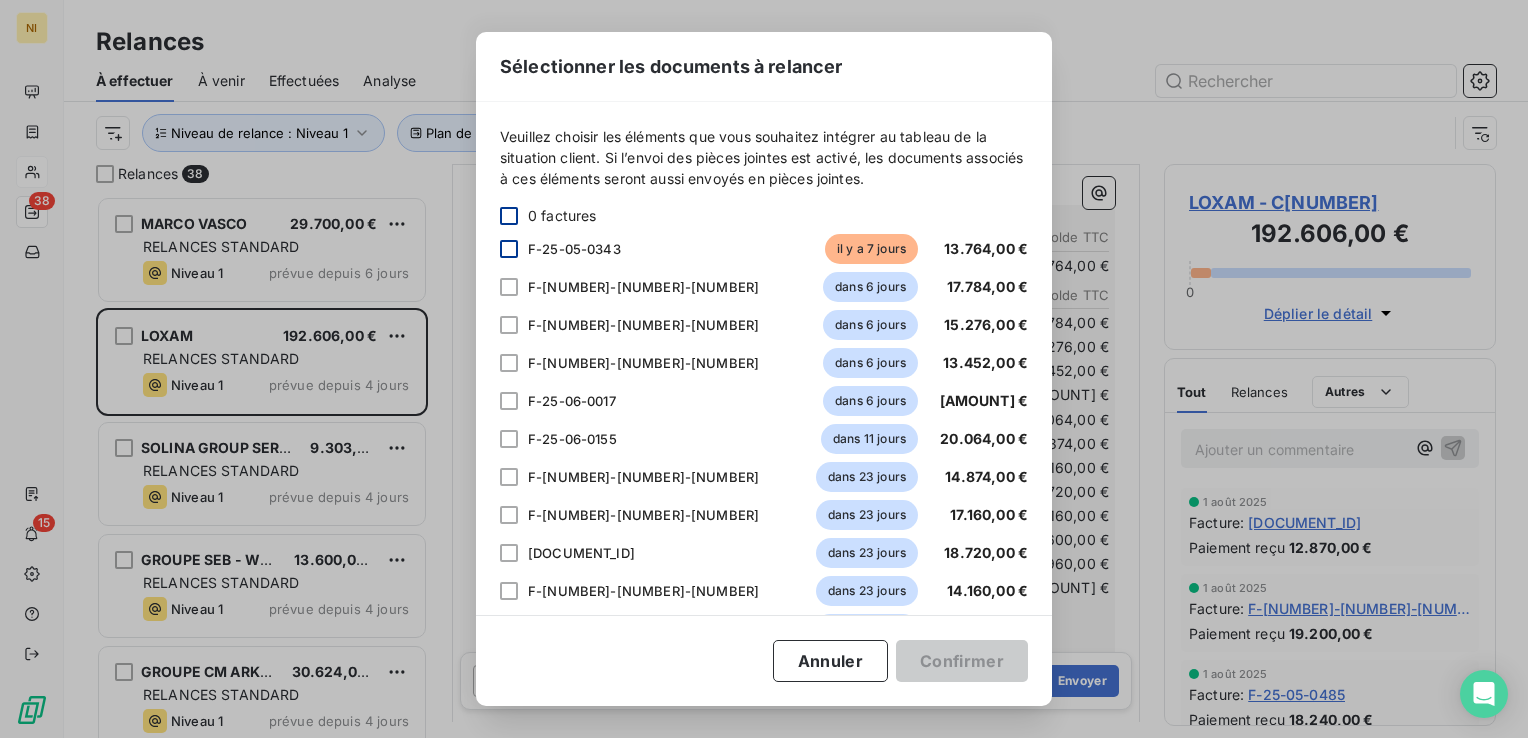 click at bounding box center [509, 249] 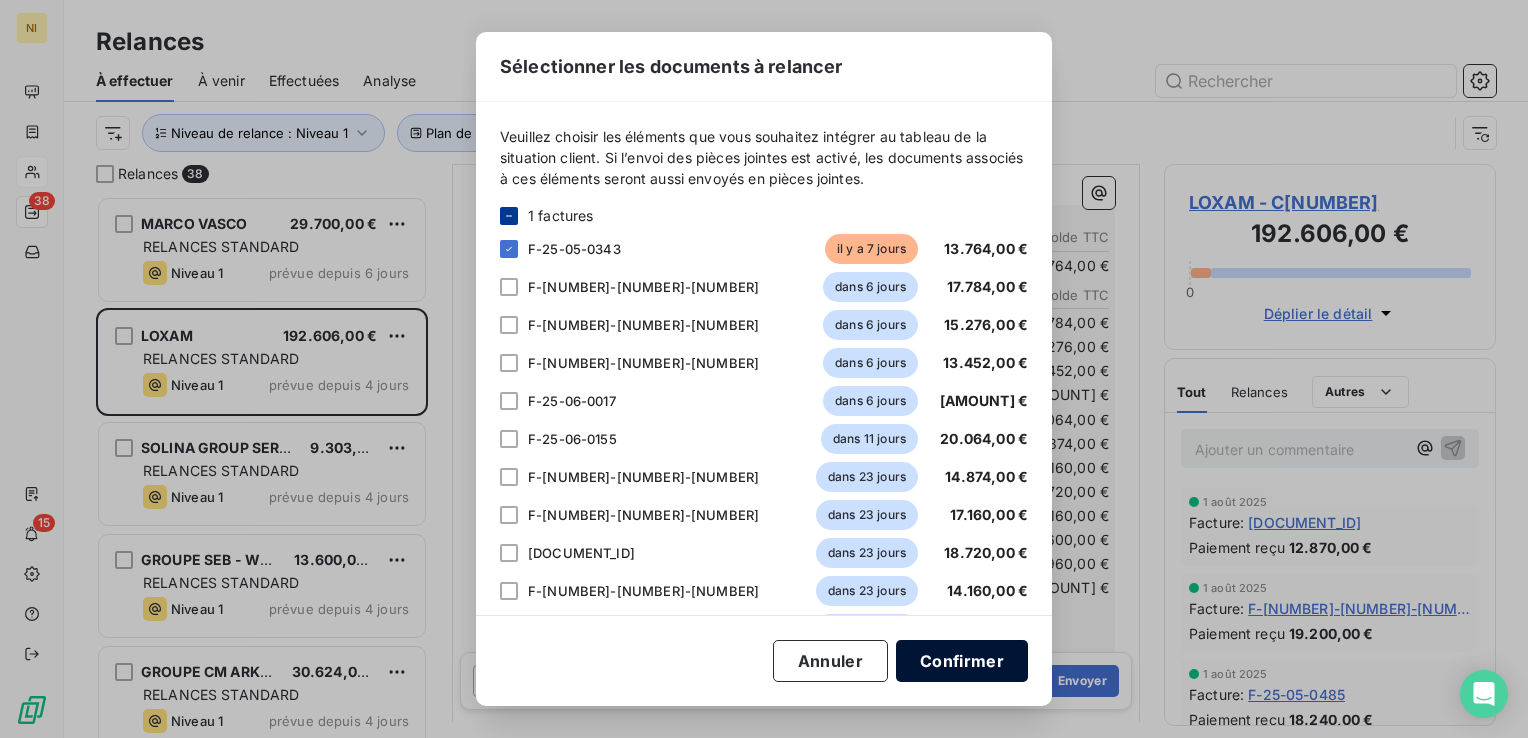 click on "Confirmer" at bounding box center (962, 661) 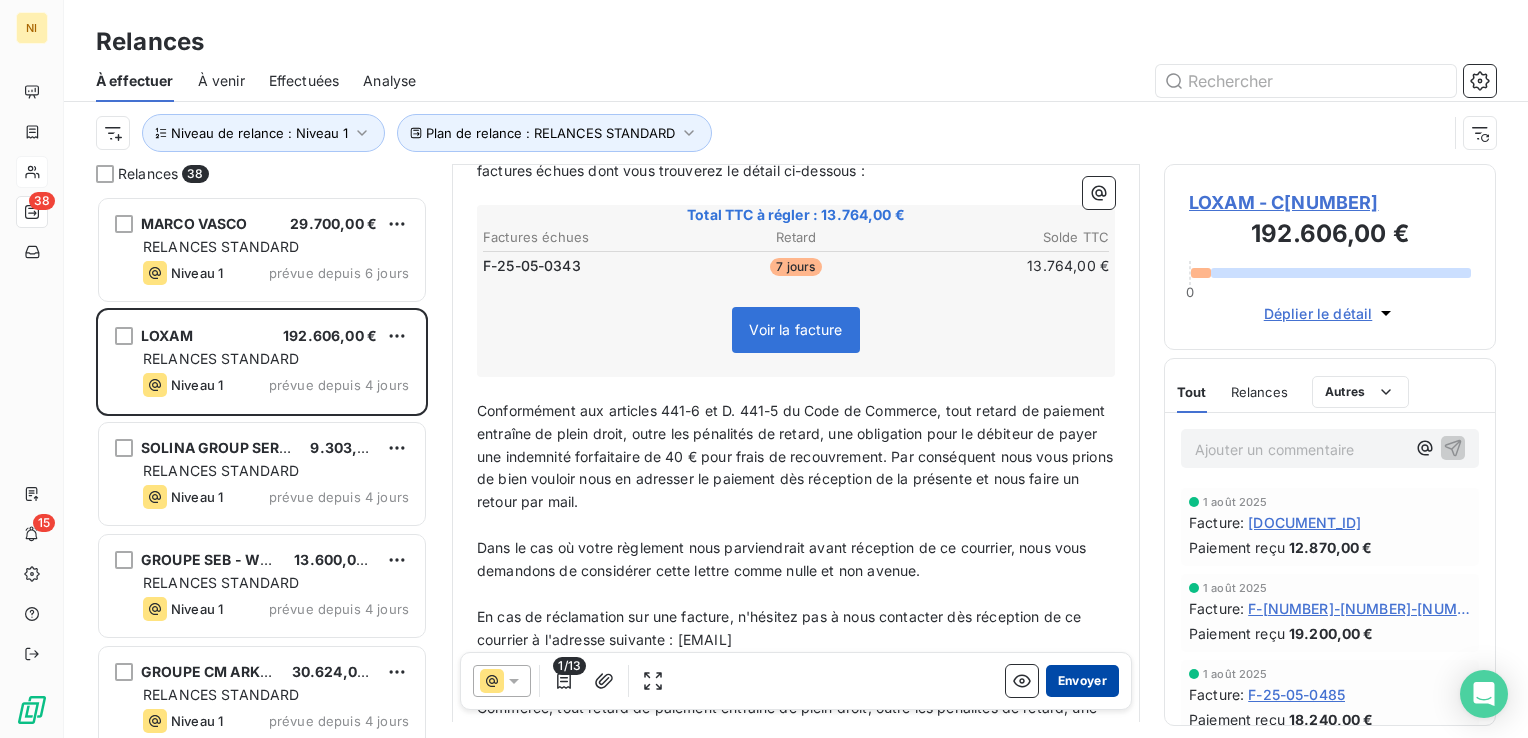 click on "Envoyer" at bounding box center (1082, 681) 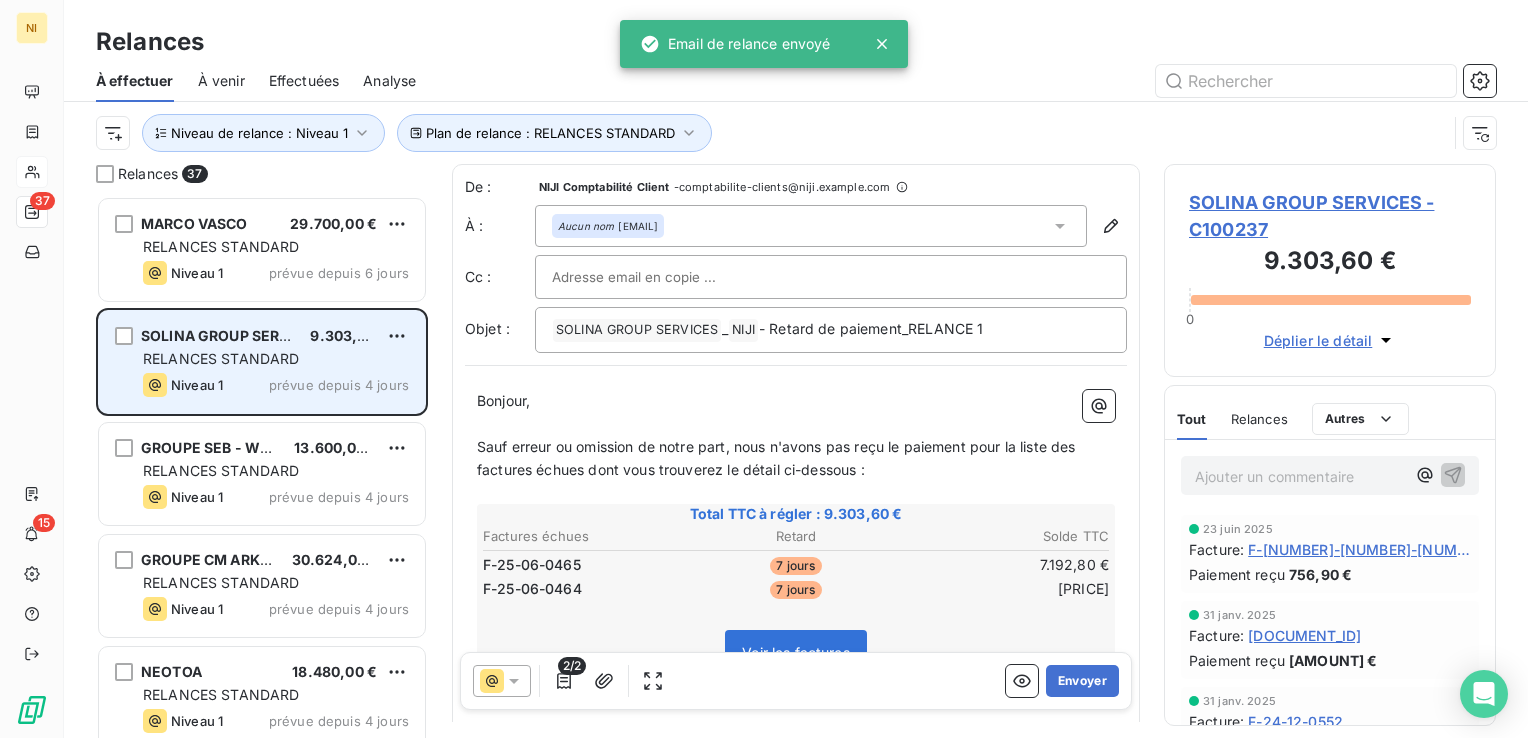 click on "RELANCES STANDARD" at bounding box center [221, 358] 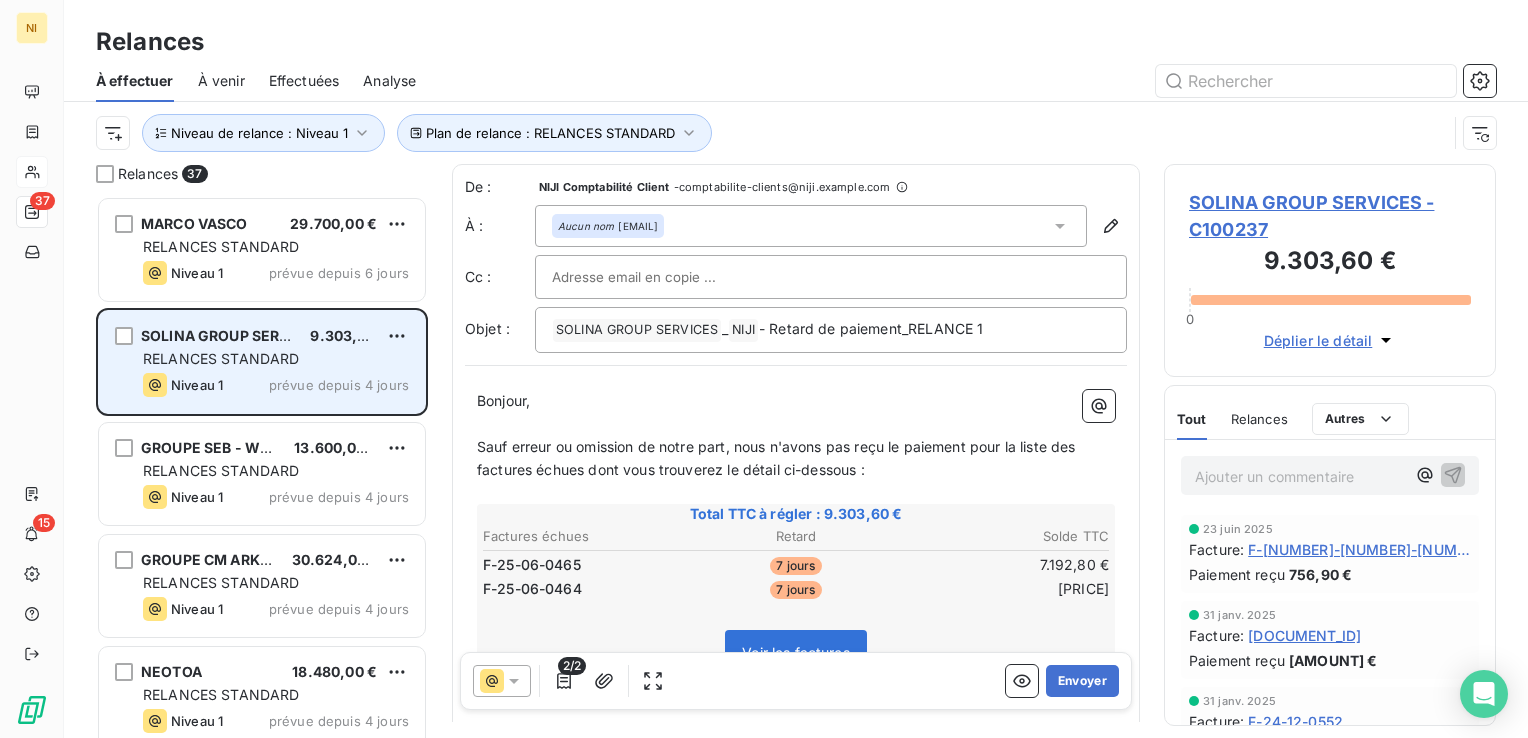 click on "RELANCES STANDARD" at bounding box center (221, 358) 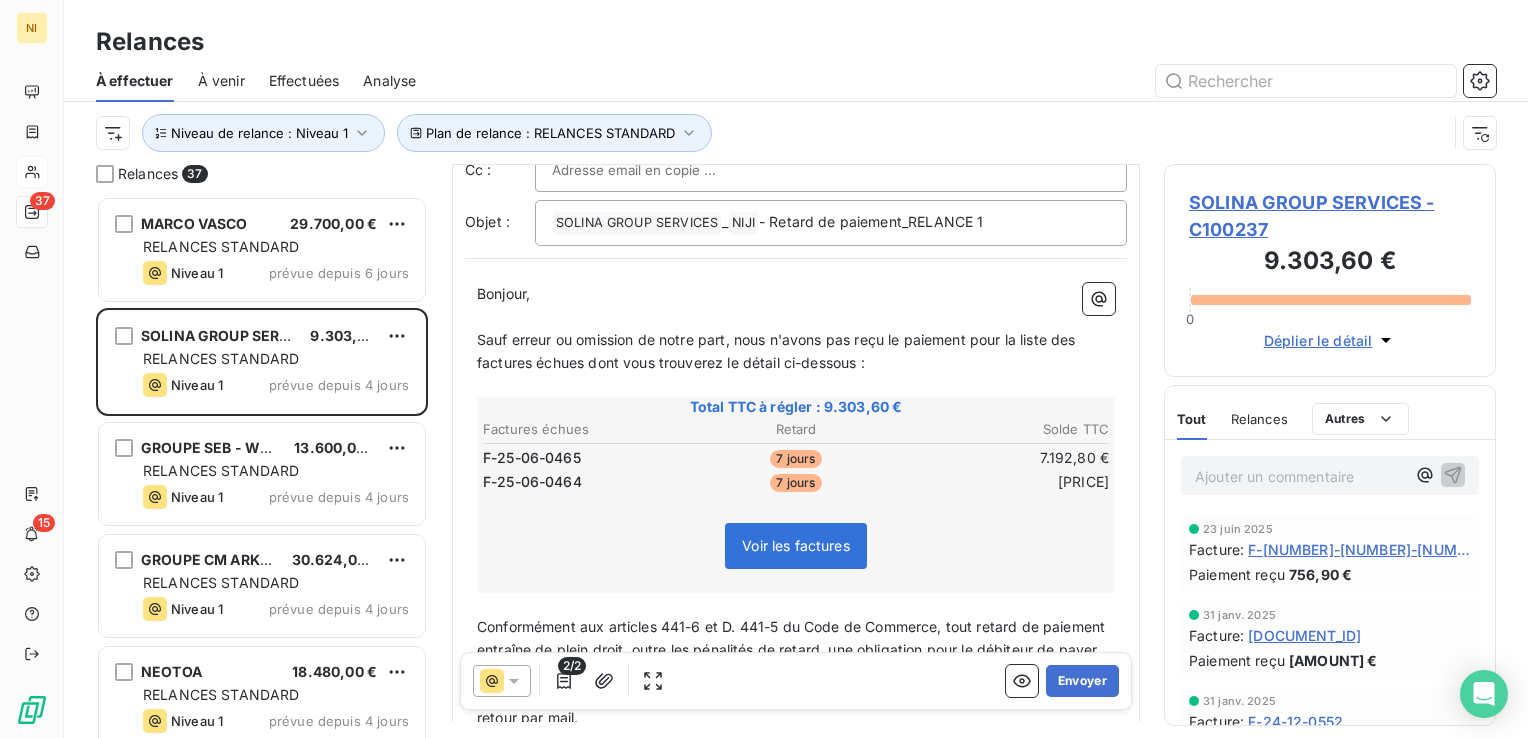 scroll, scrollTop: 0, scrollLeft: 0, axis: both 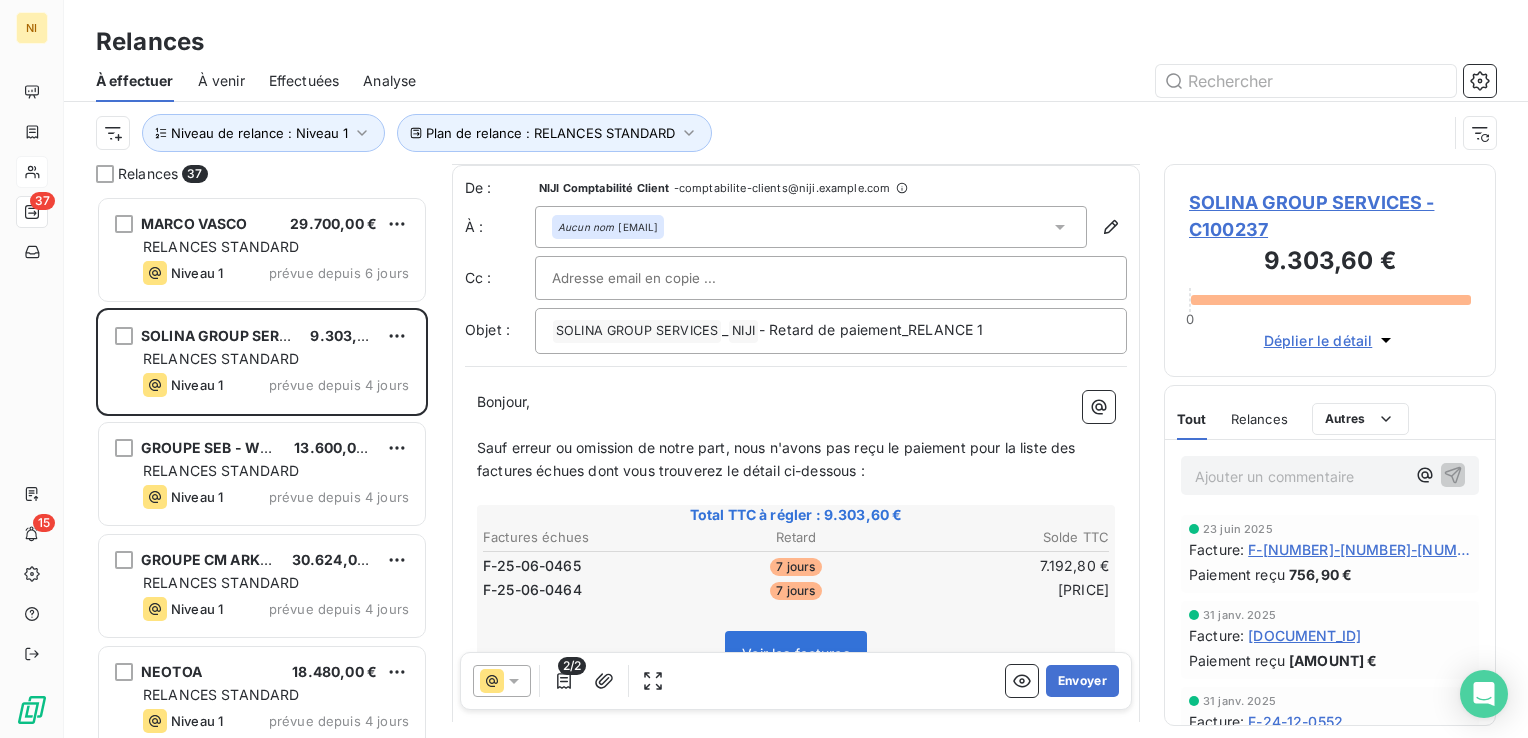 click 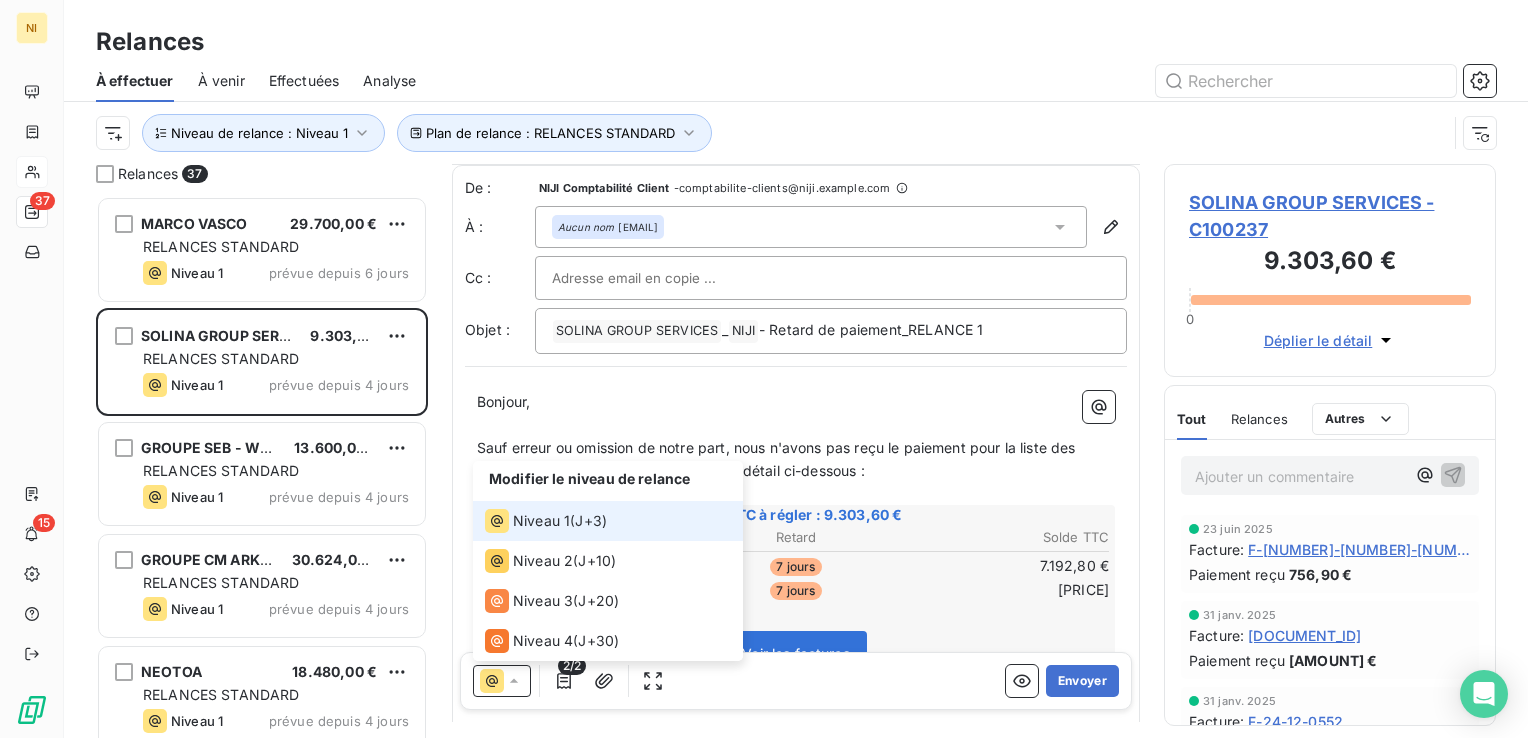 click 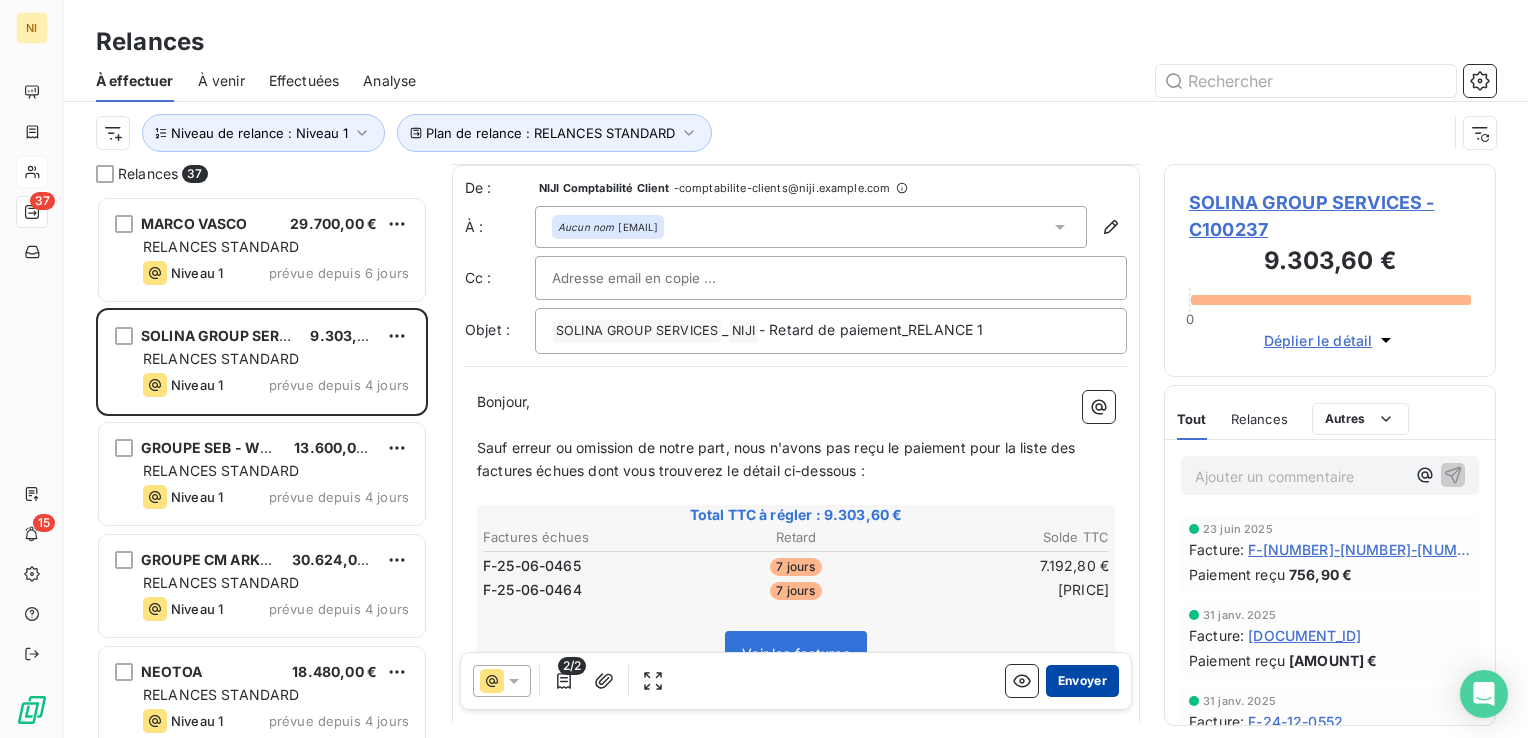 click on "Envoyer" at bounding box center (1082, 681) 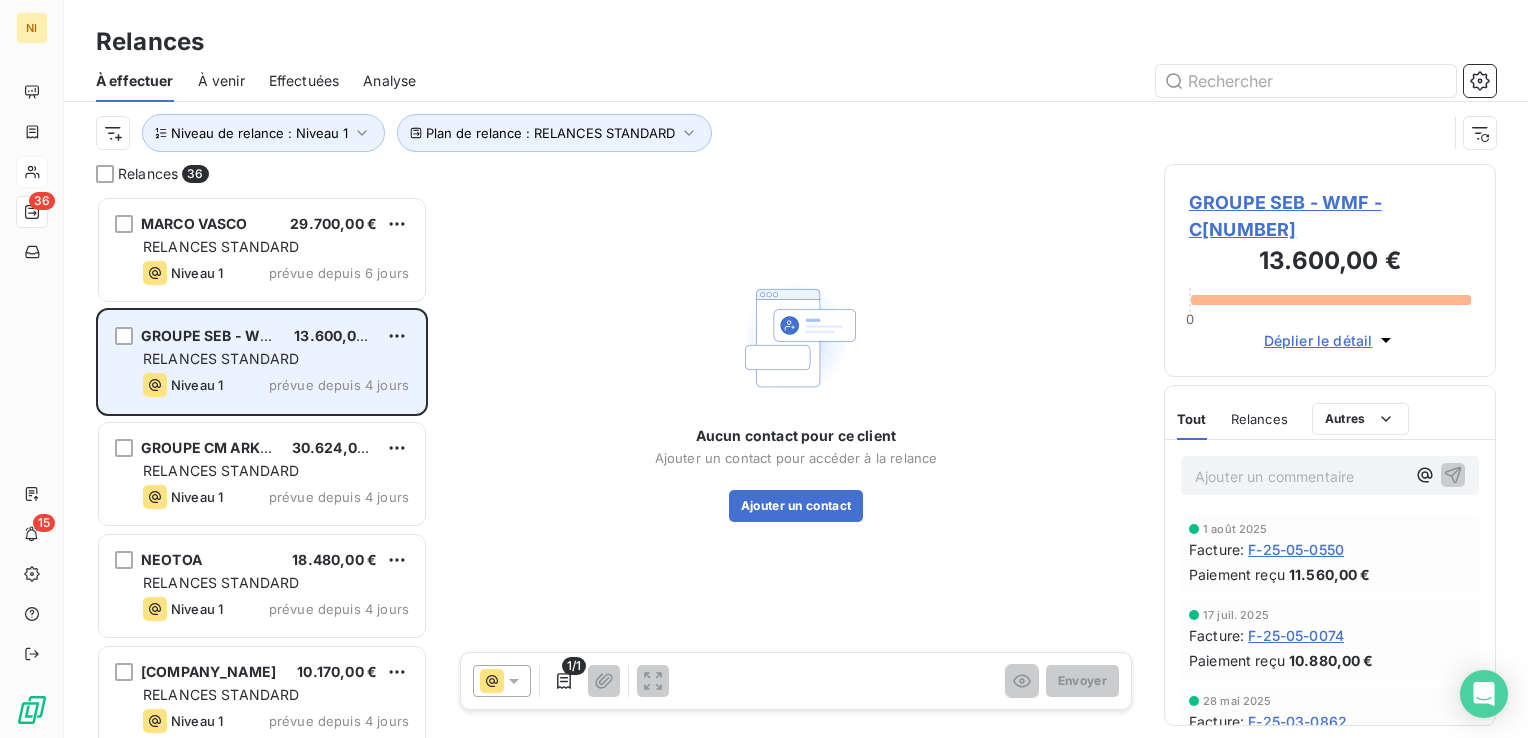 click on "RELANCES STANDARD" at bounding box center (221, 358) 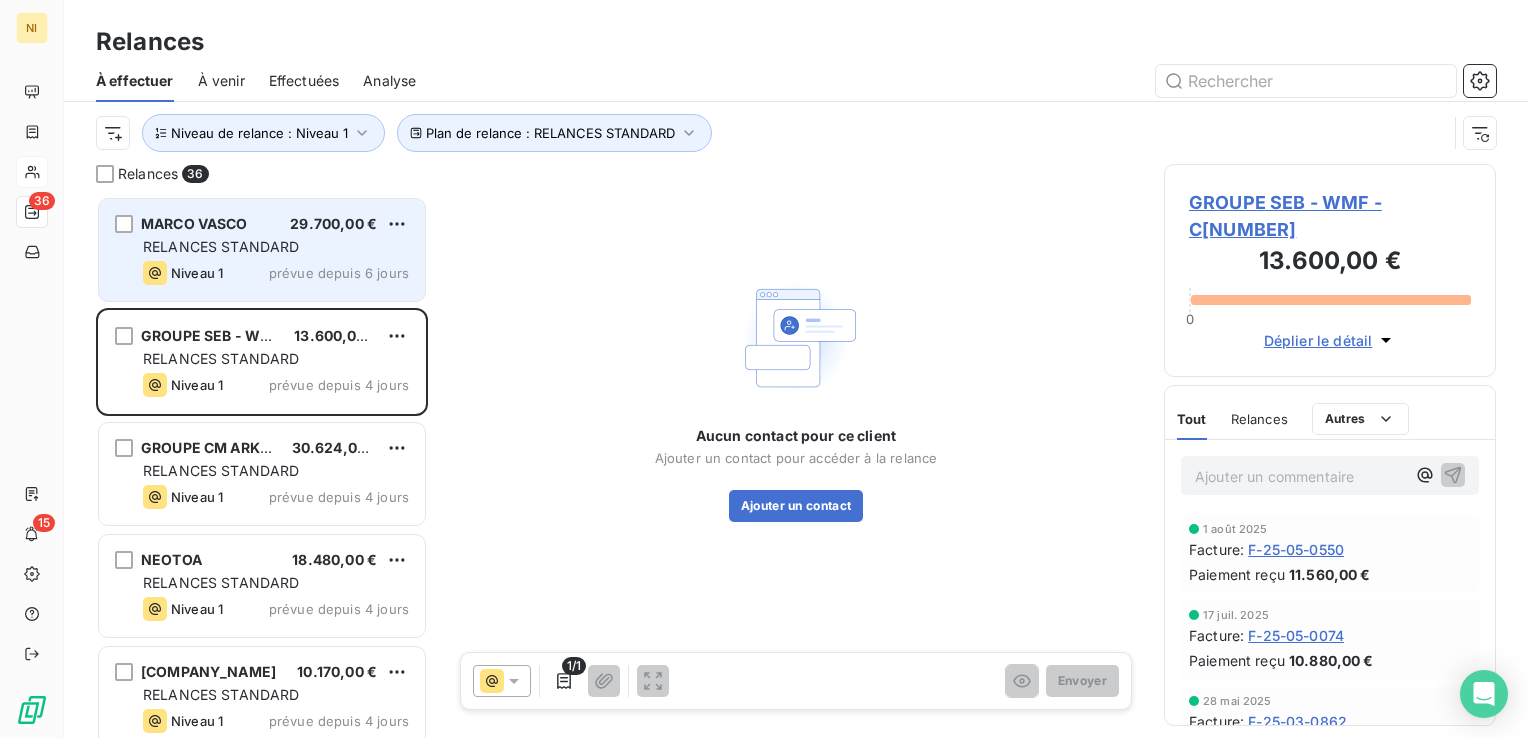 click on "RELANCES STANDARD" at bounding box center [276, 247] 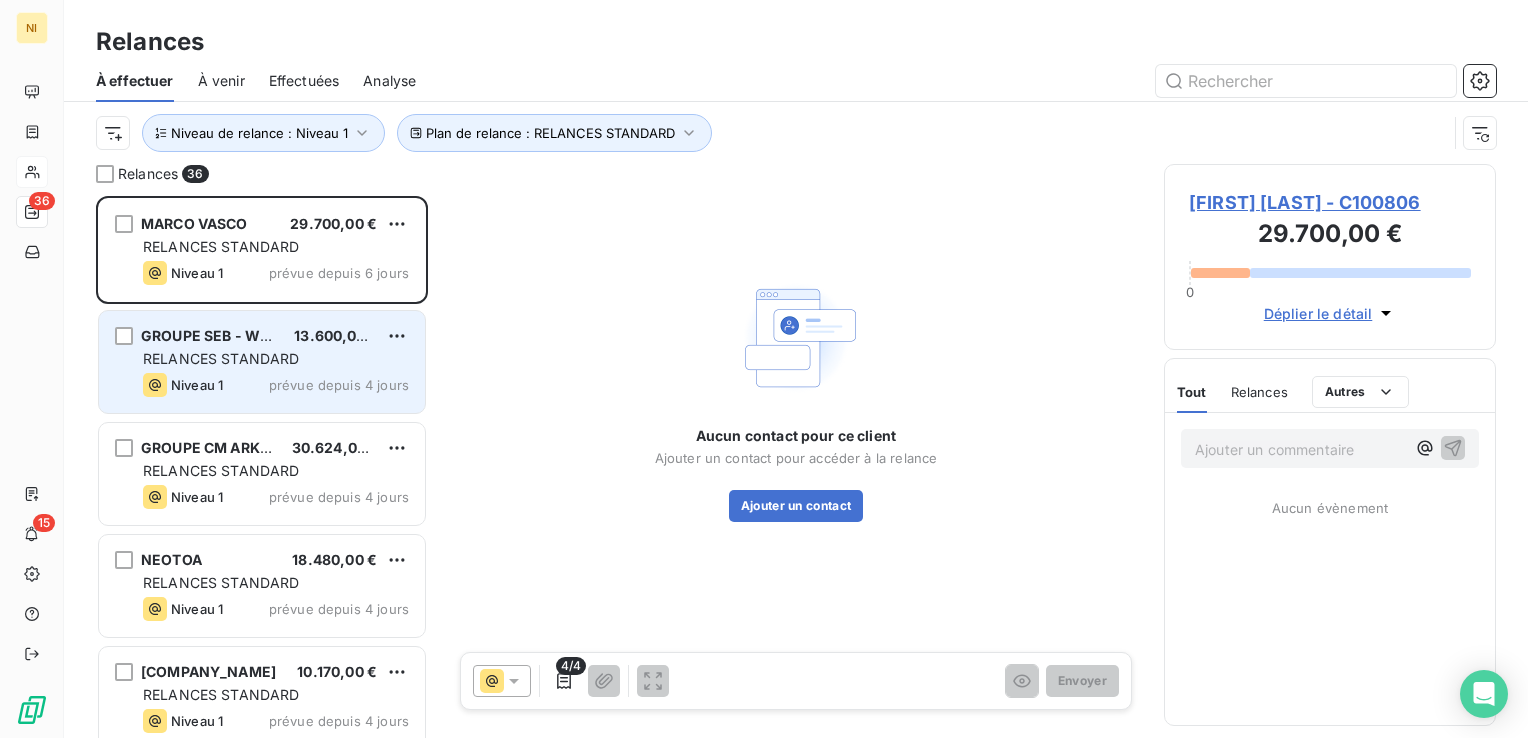 click on "GROUPE SEB - WMF" at bounding box center [211, 335] 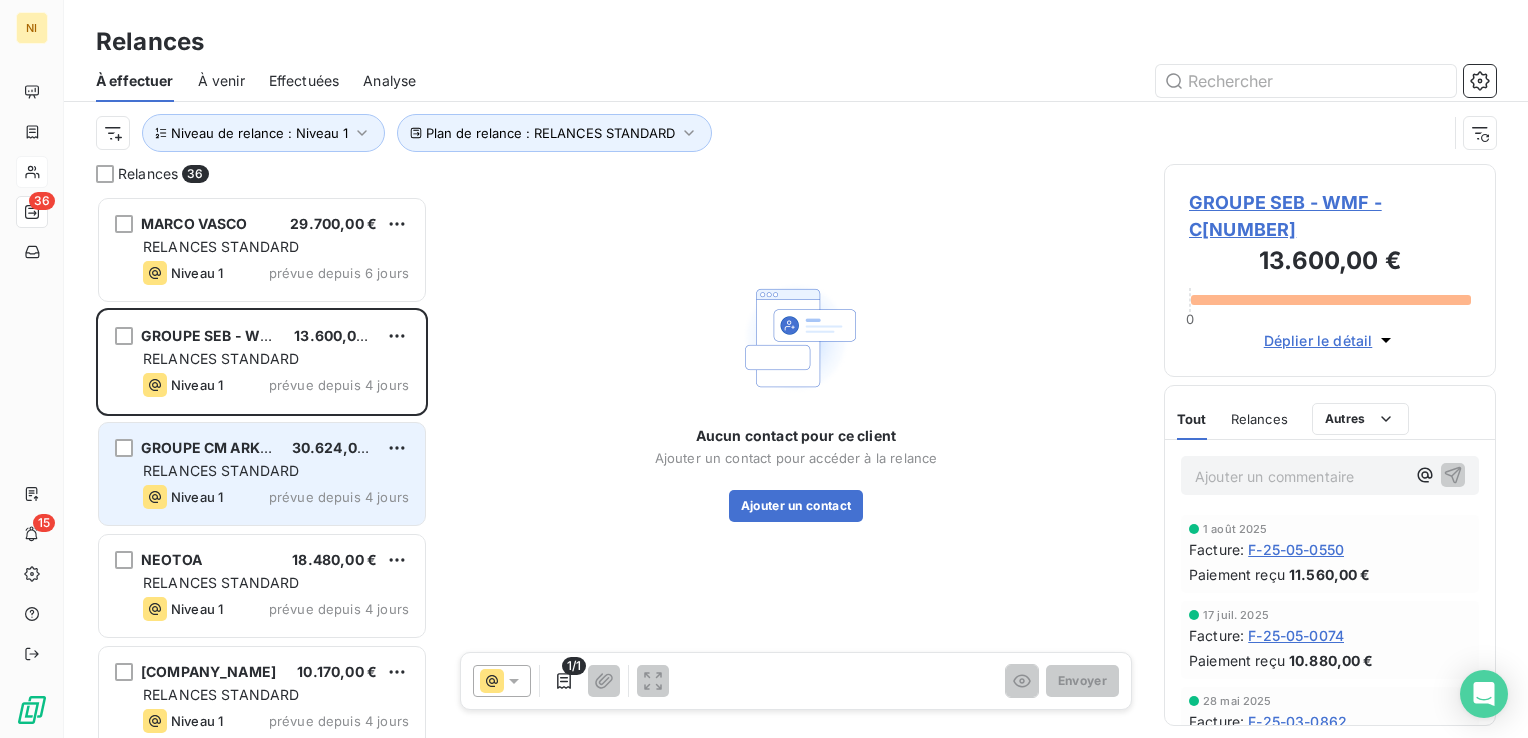 click on "RELANCES STANDARD" at bounding box center (221, 470) 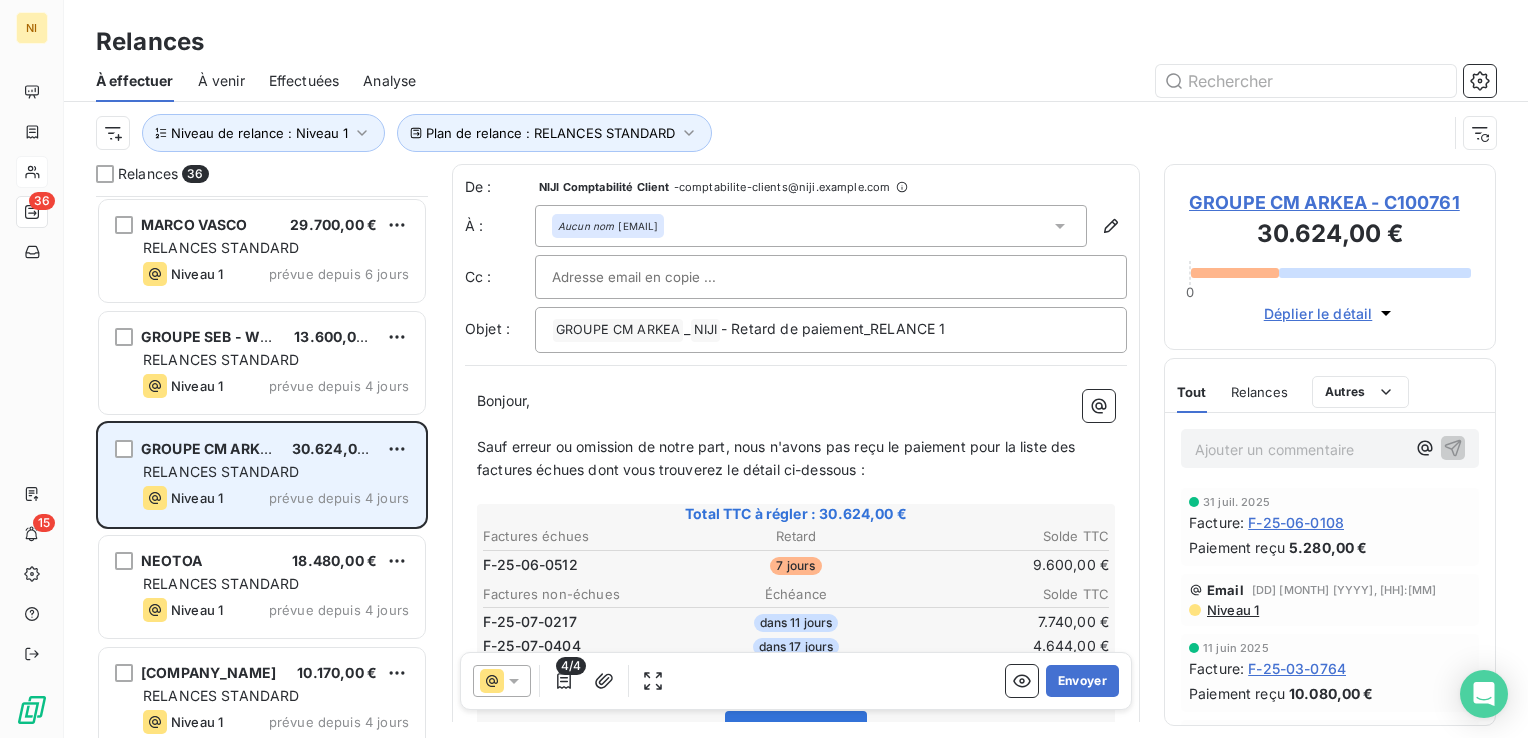scroll, scrollTop: 100, scrollLeft: 0, axis: vertical 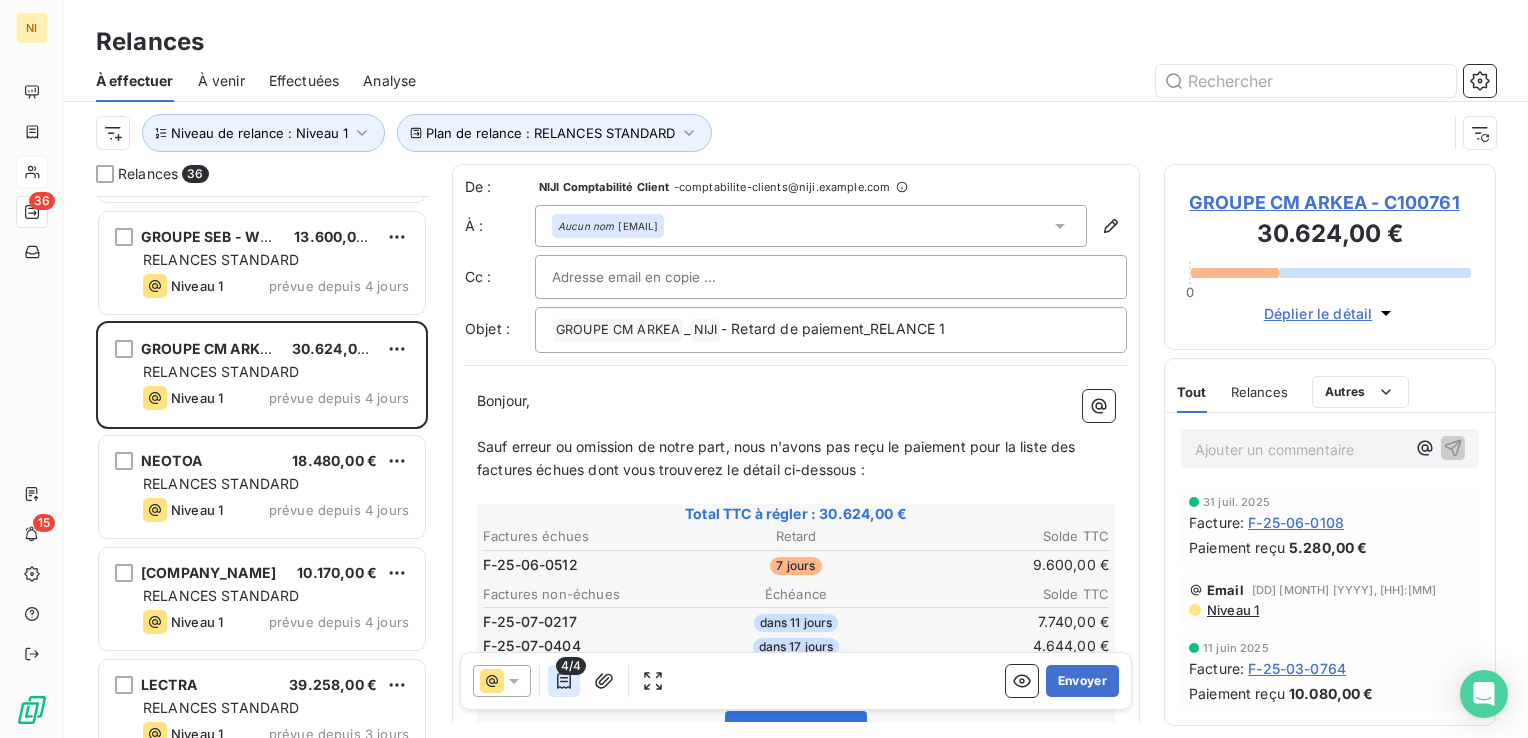 click 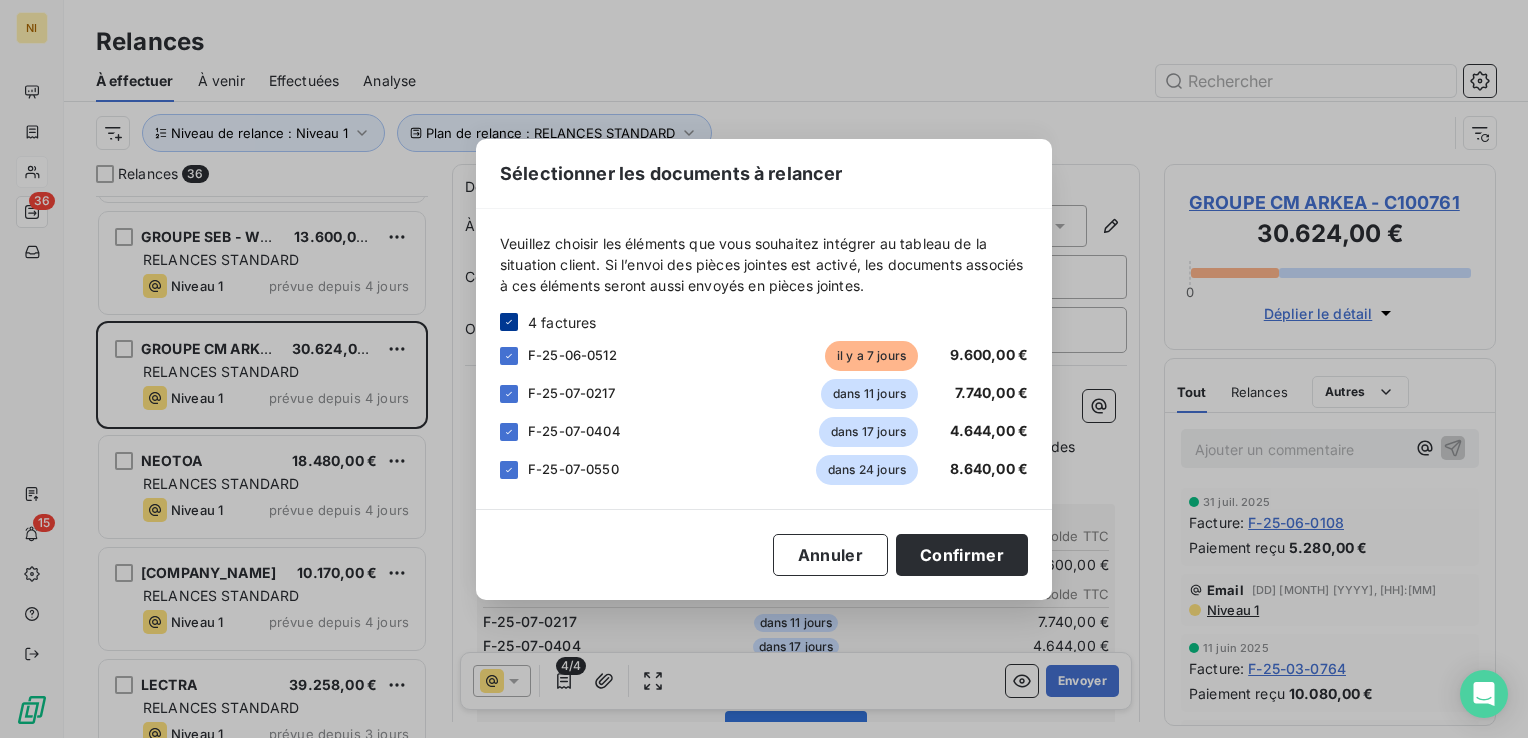 click 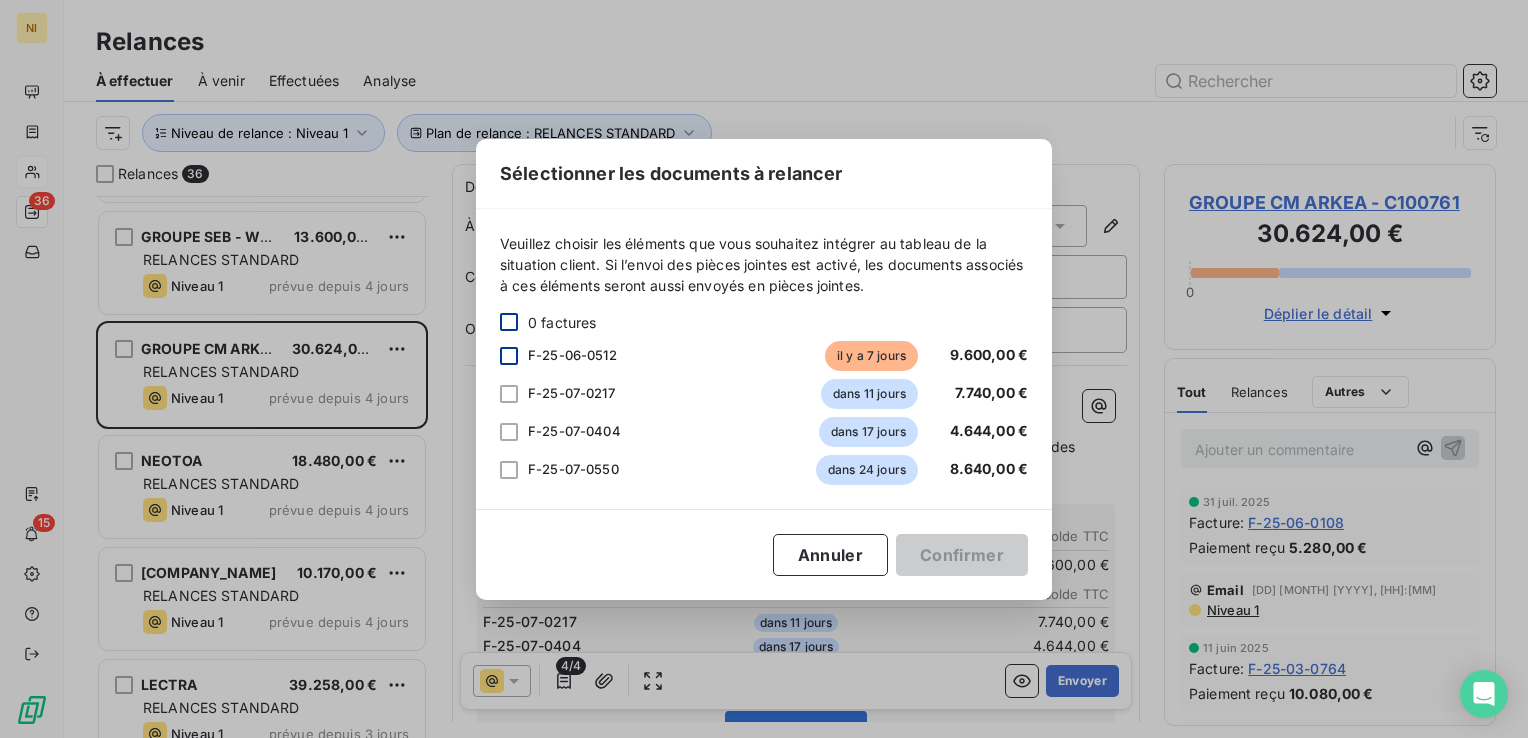 click at bounding box center (509, 356) 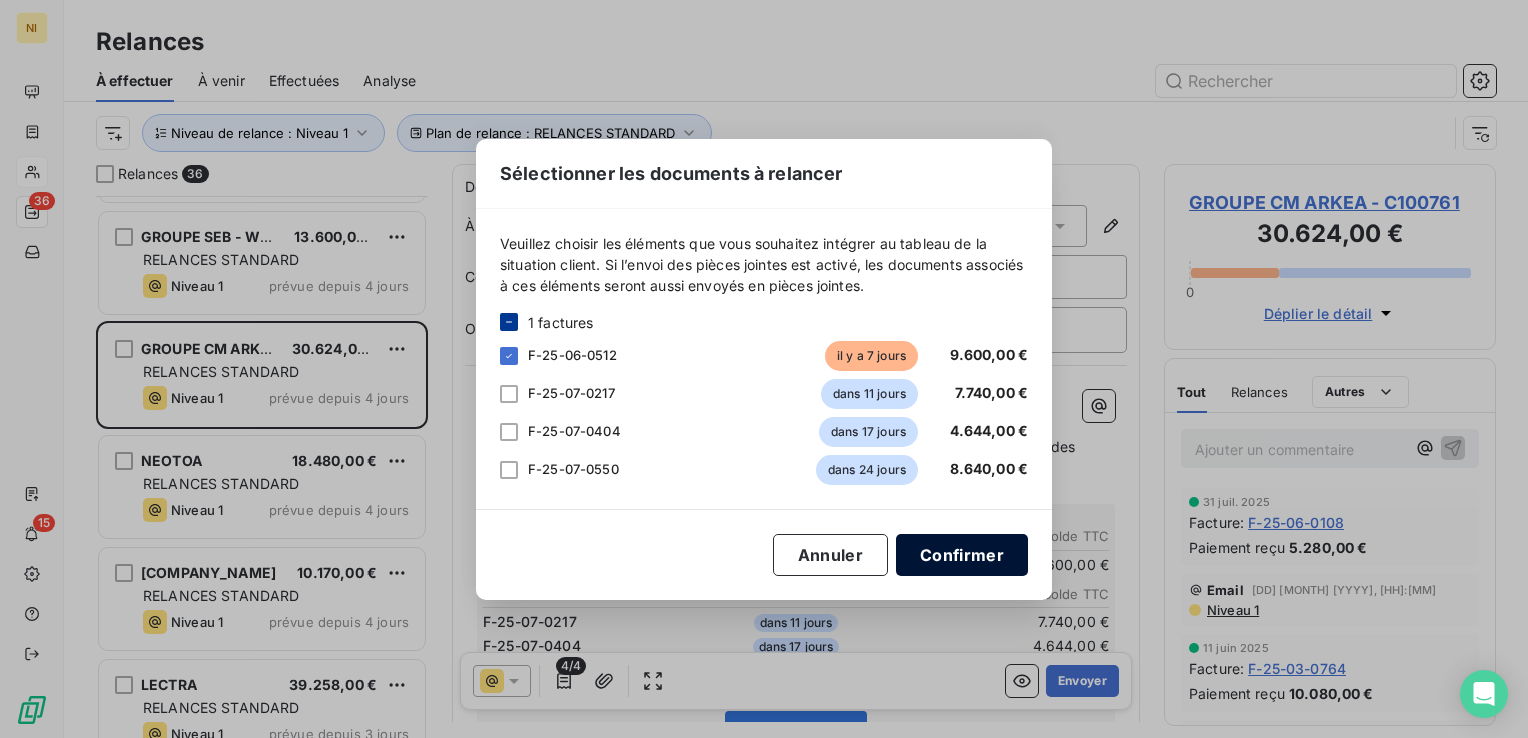 click on "Confirmer" at bounding box center (962, 555) 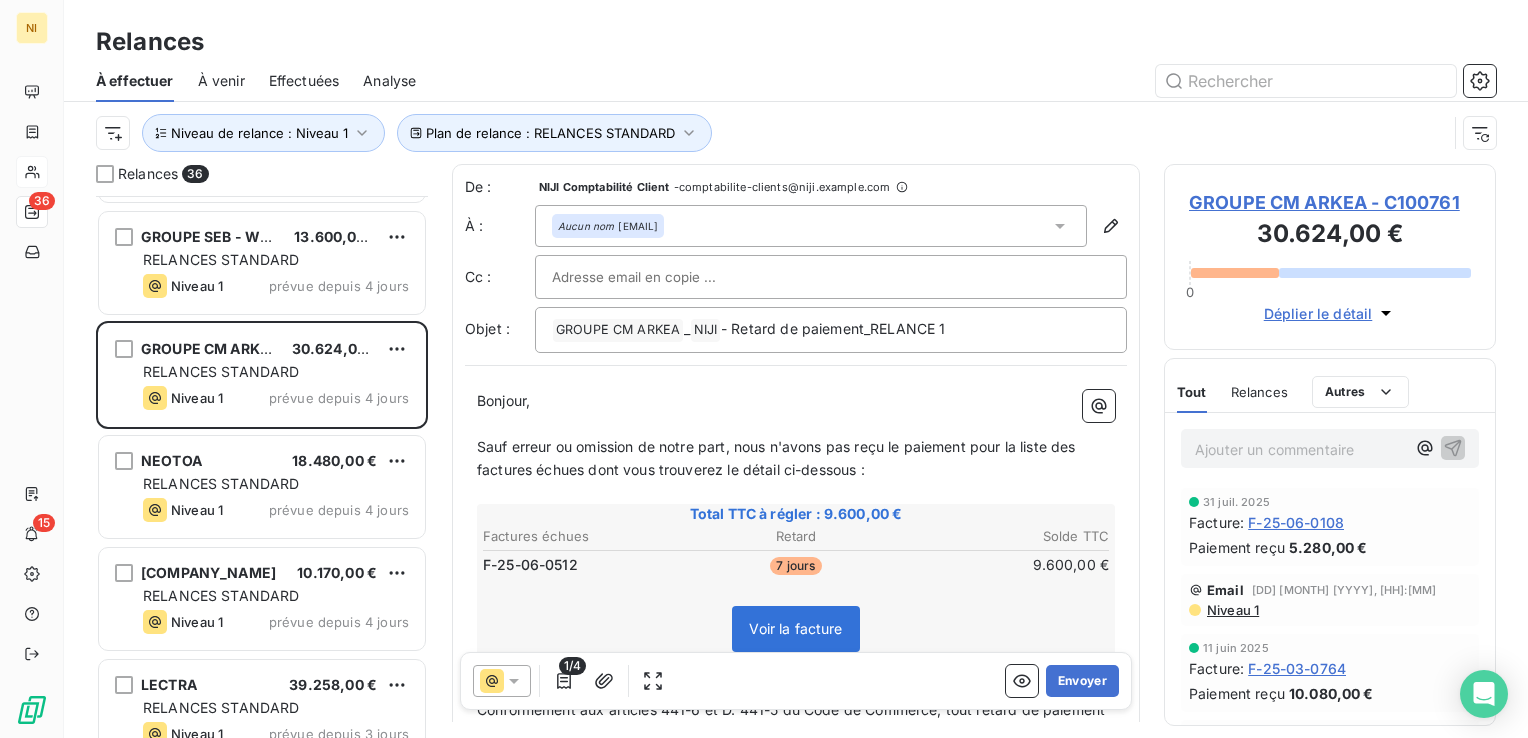 click 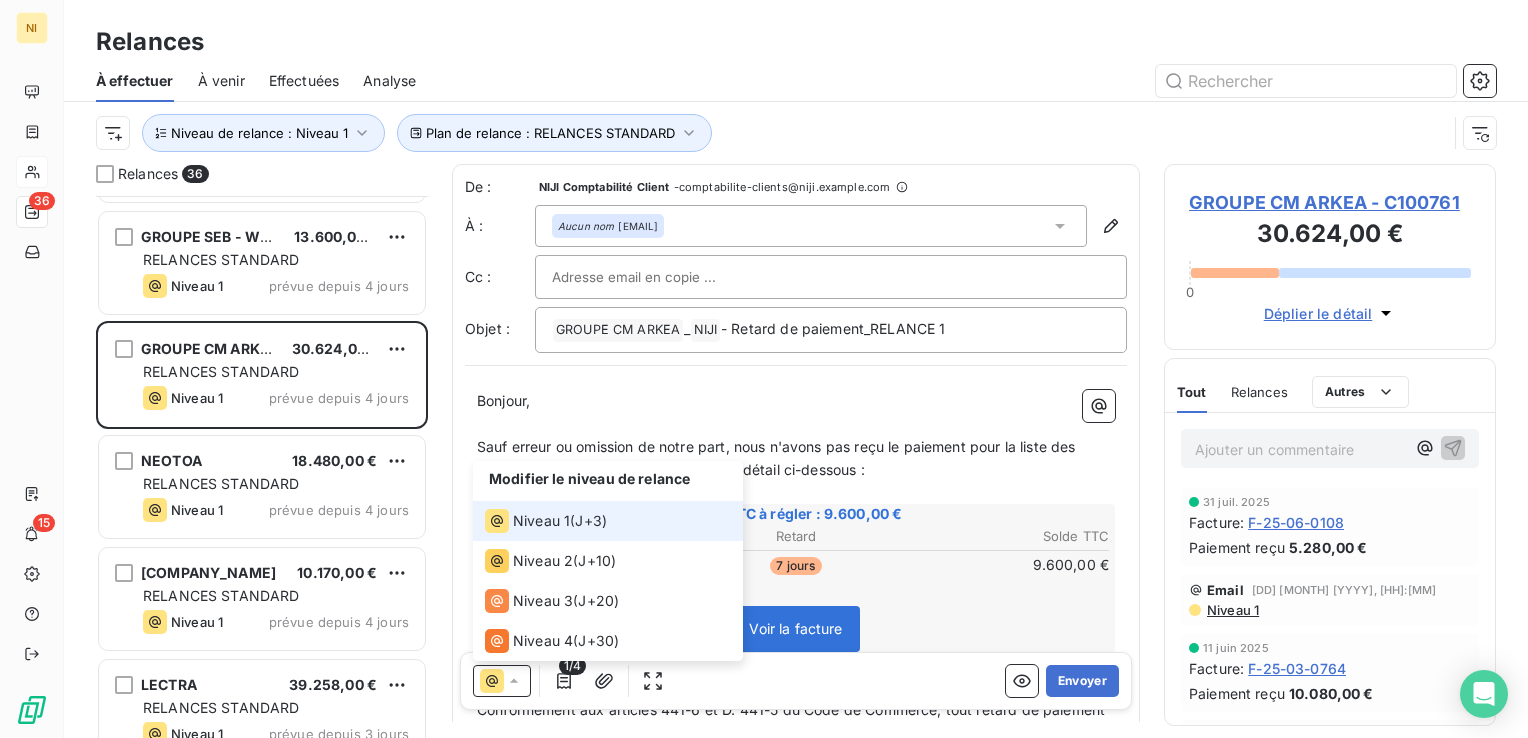 click 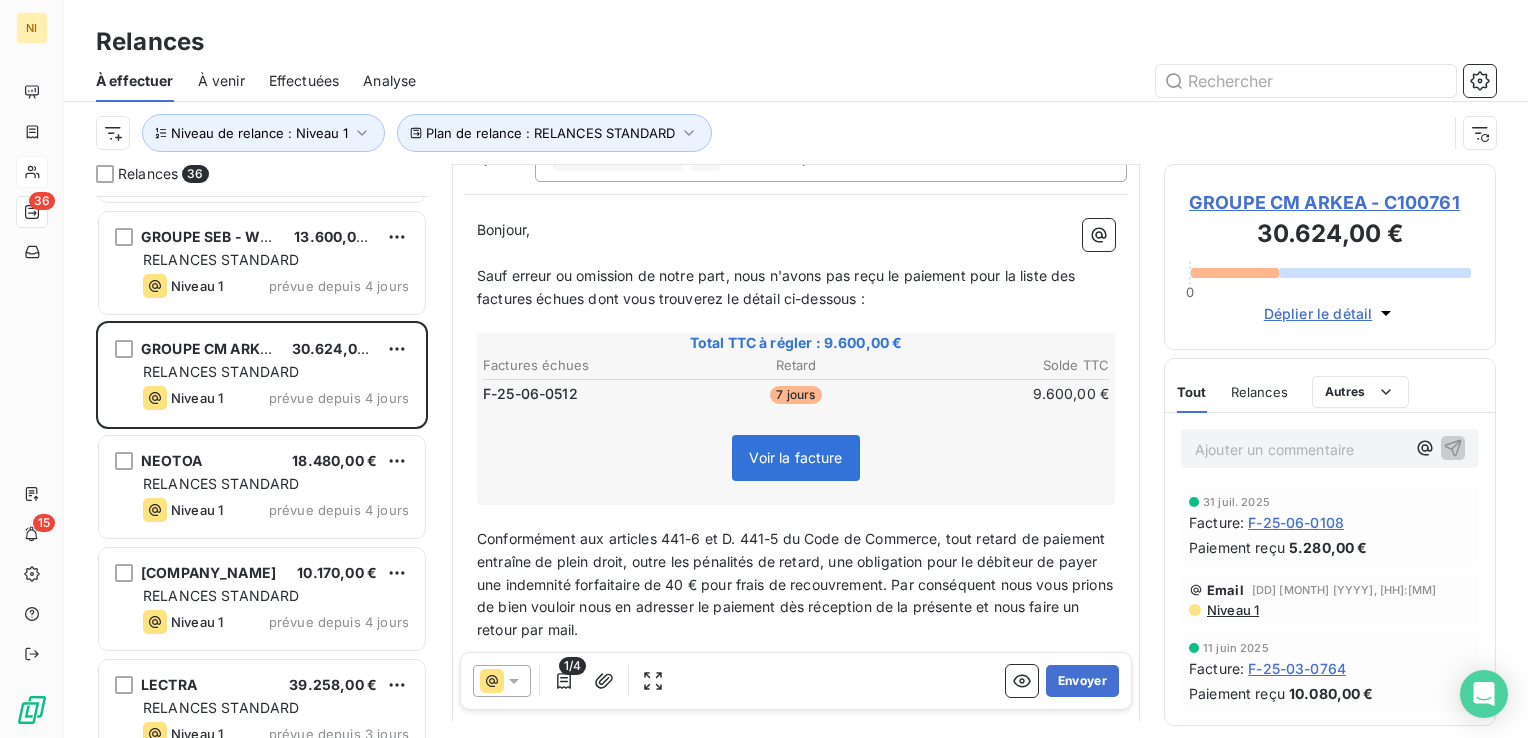 scroll, scrollTop: 200, scrollLeft: 0, axis: vertical 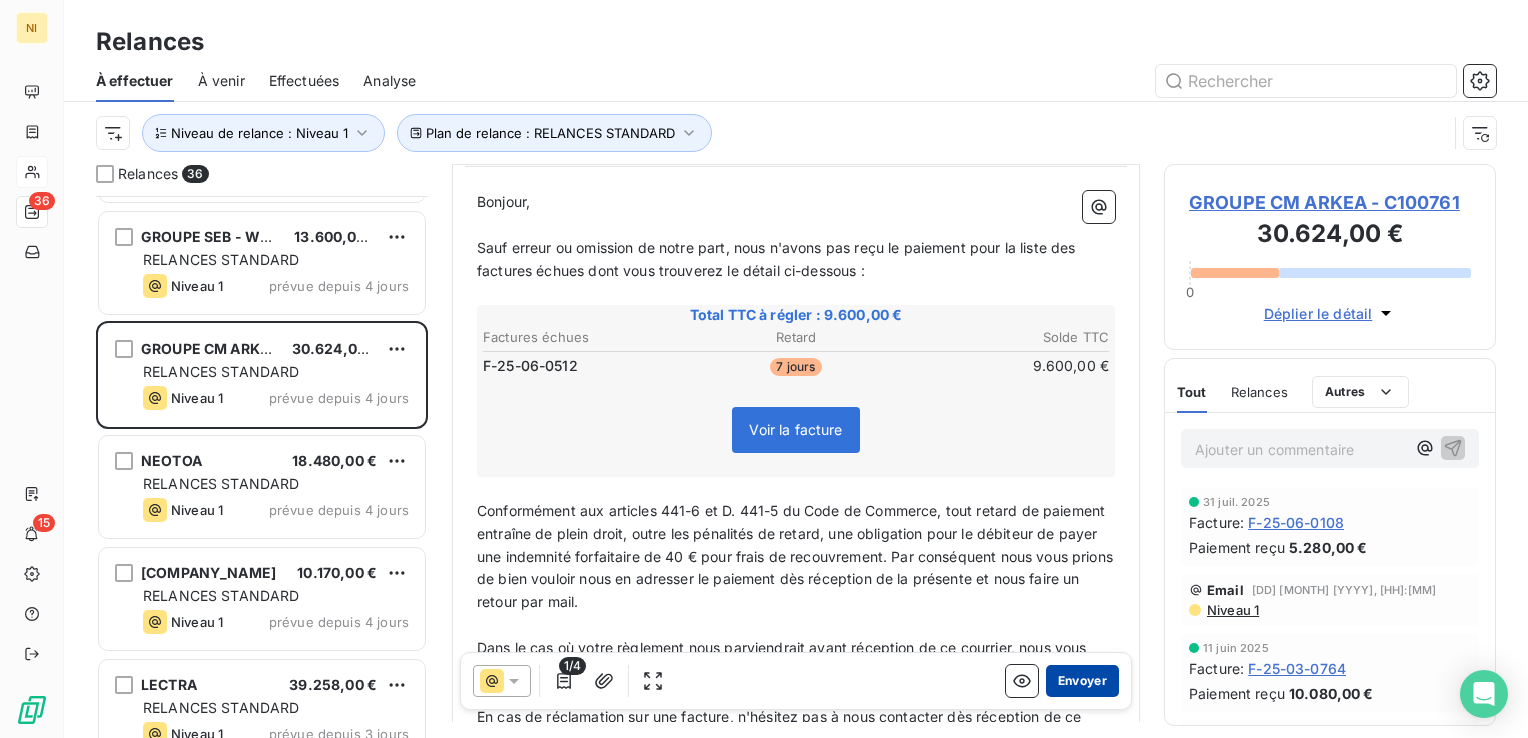 click on "Envoyer" at bounding box center [1082, 681] 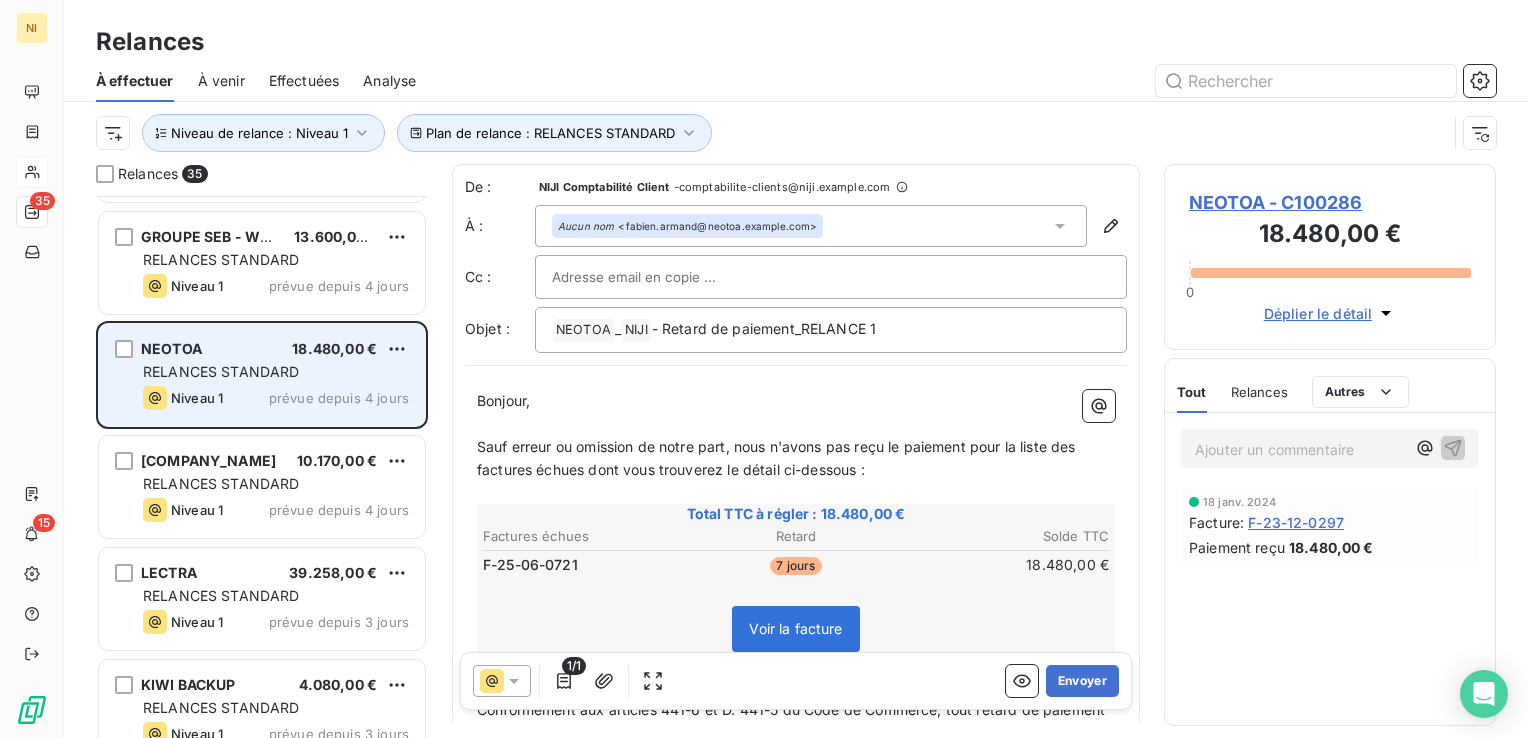 click on "NEOTOA 18.480,00 € RELANCES STANDARD Niveau 1 prévue depuis 4 jours" at bounding box center [262, 375] 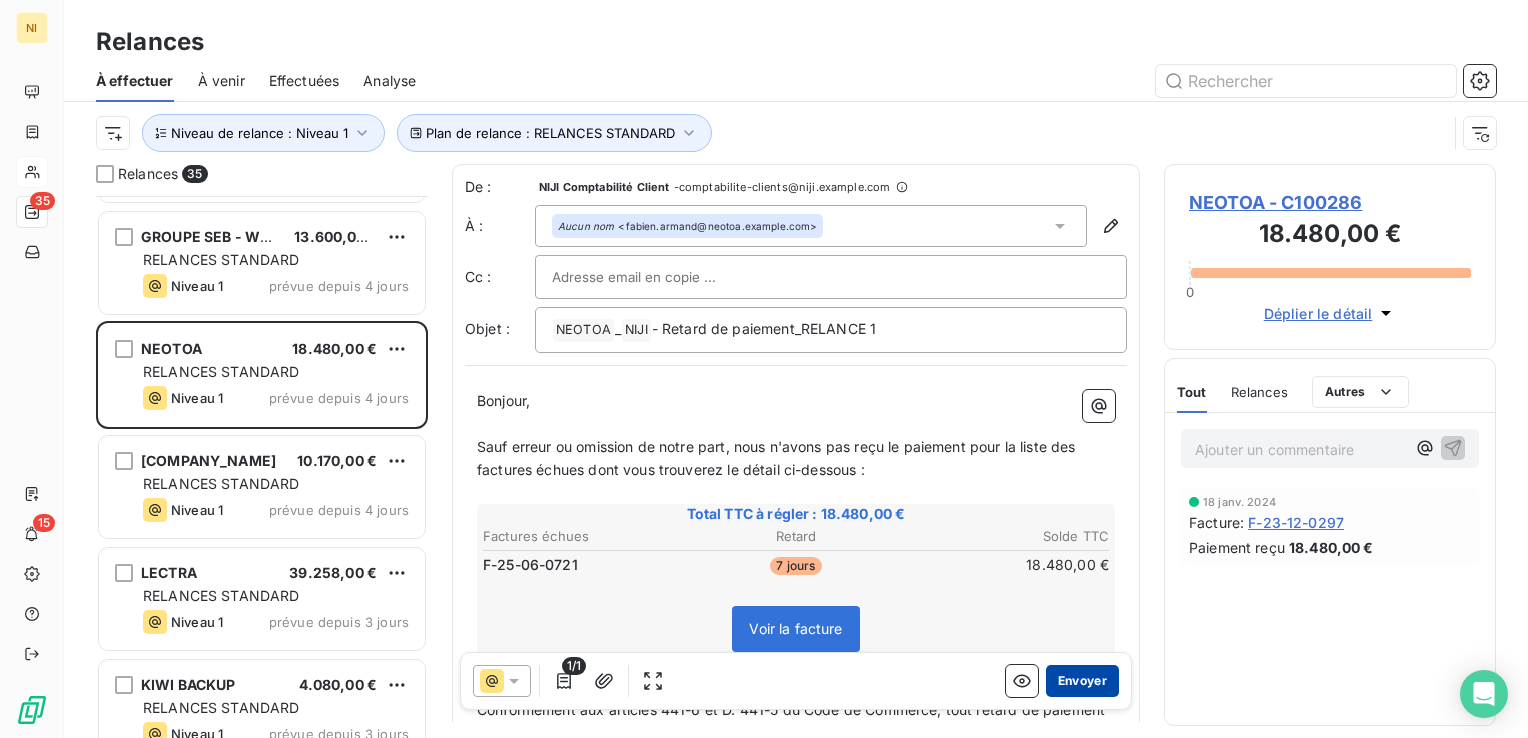 click on "Envoyer" at bounding box center (1082, 681) 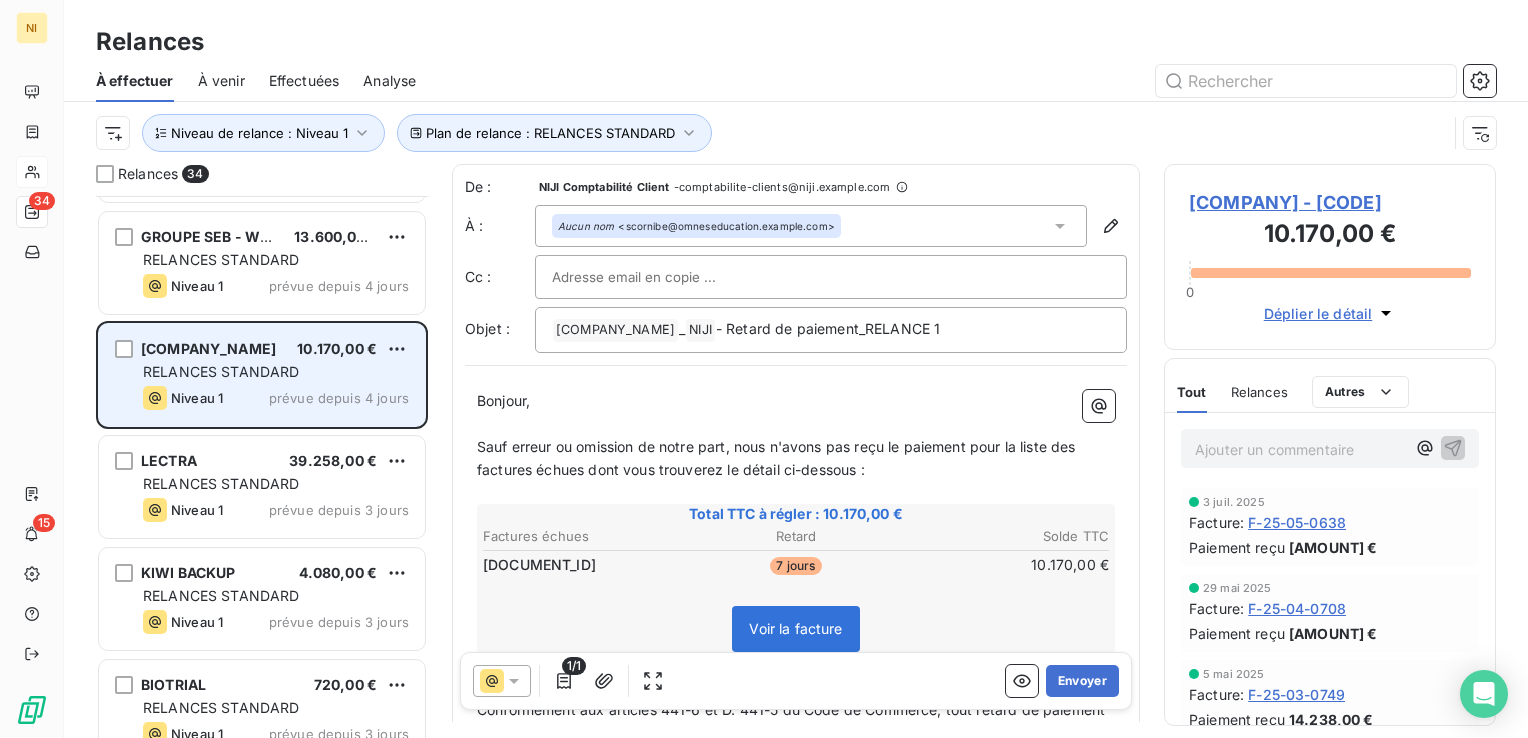 click on "Niveau 1" at bounding box center [197, 398] 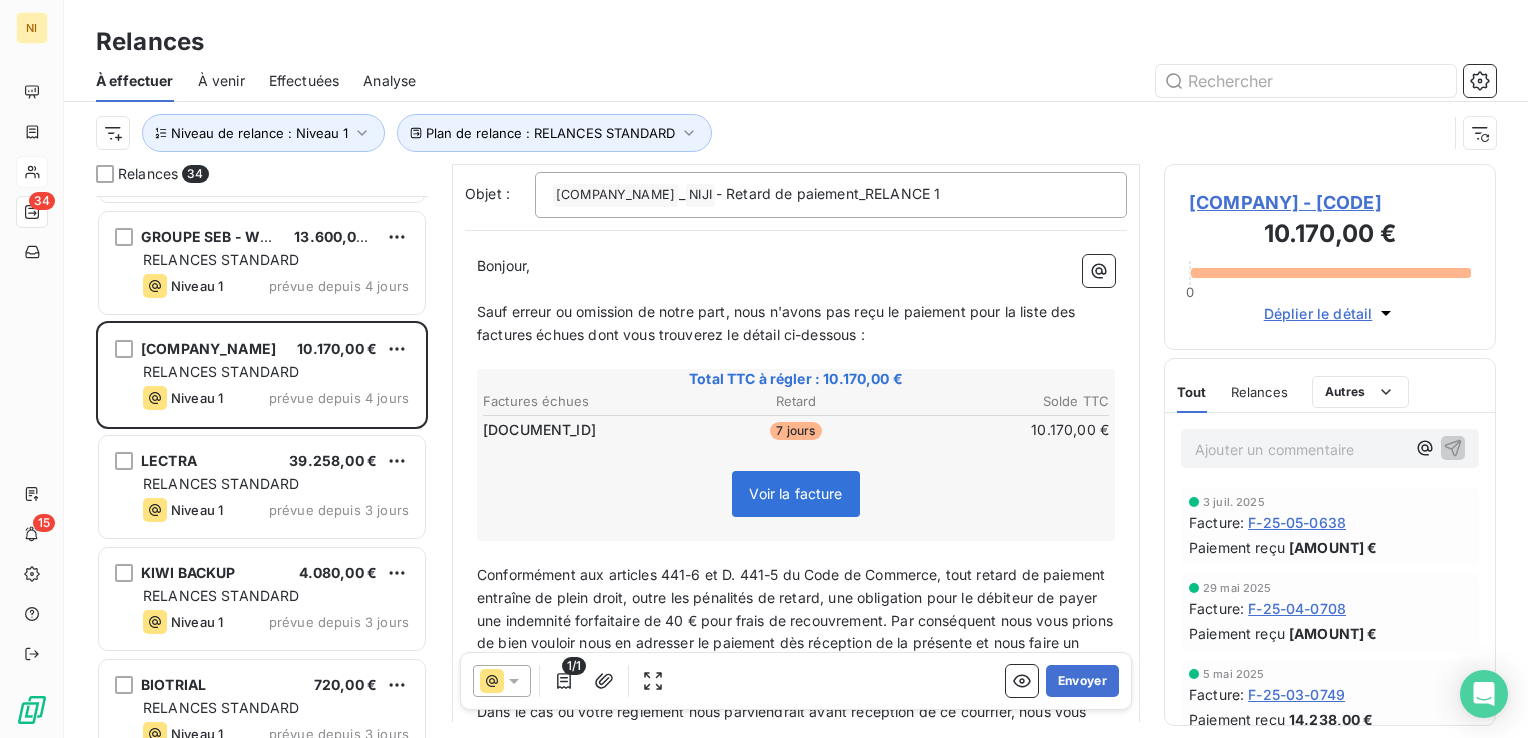 scroll, scrollTop: 0, scrollLeft: 0, axis: both 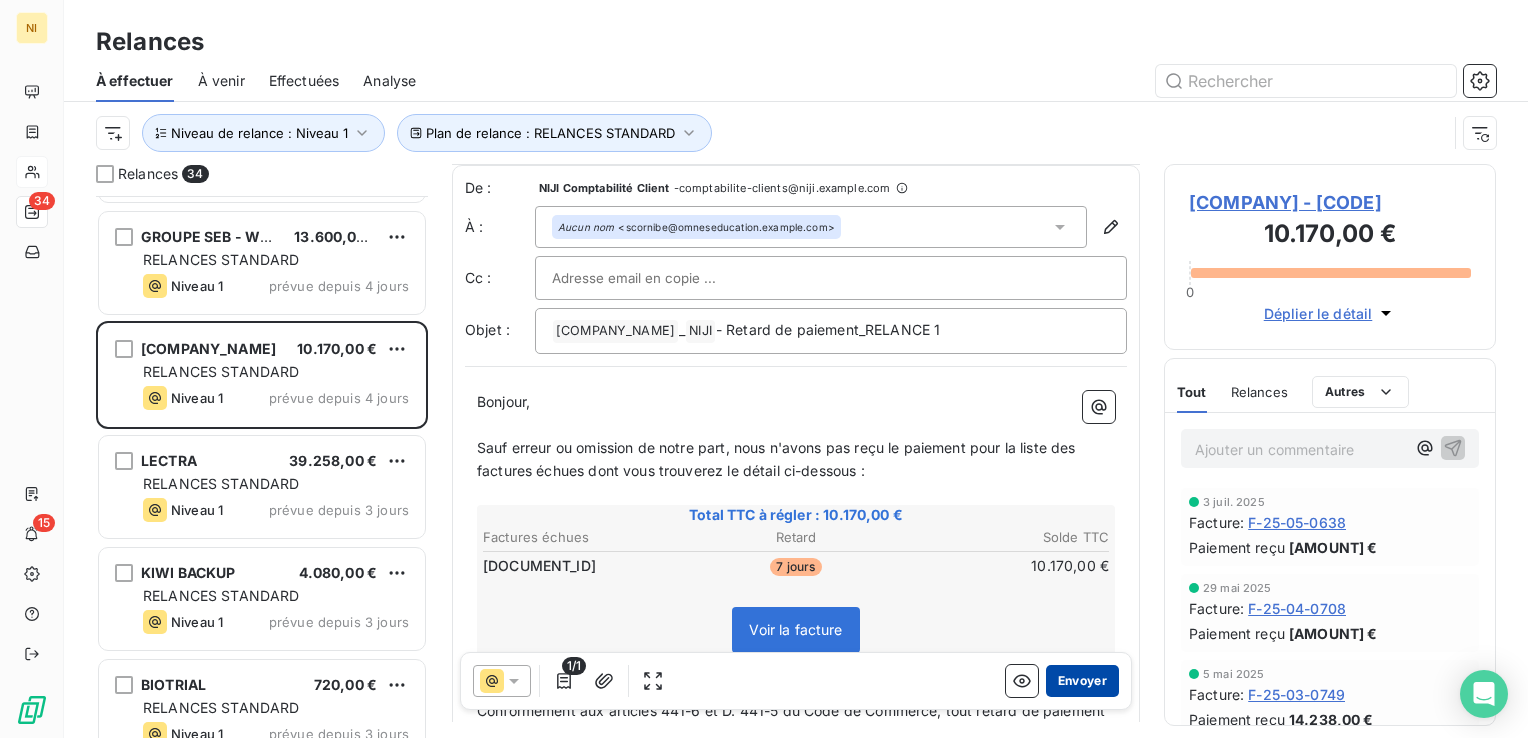 click on "Envoyer" at bounding box center [1082, 681] 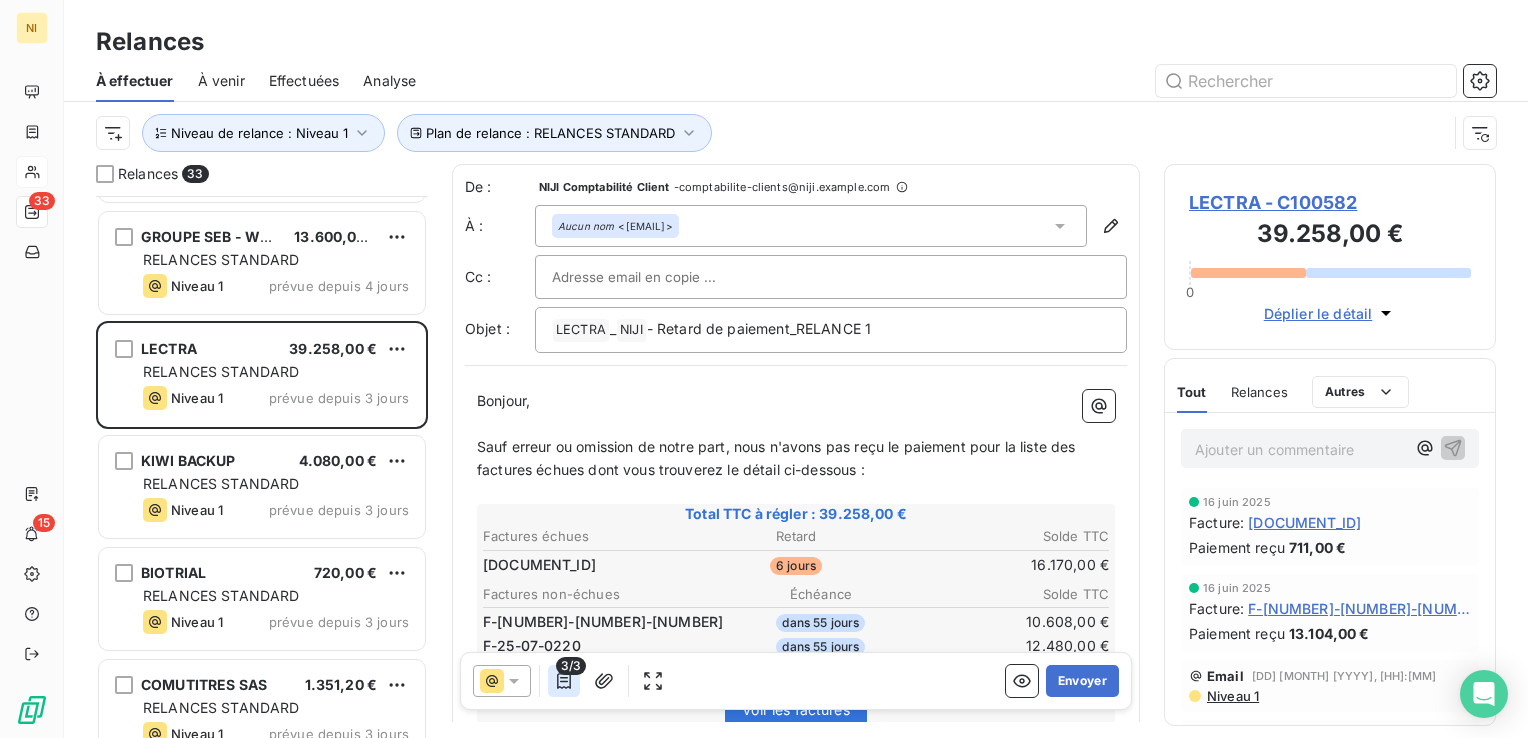 click 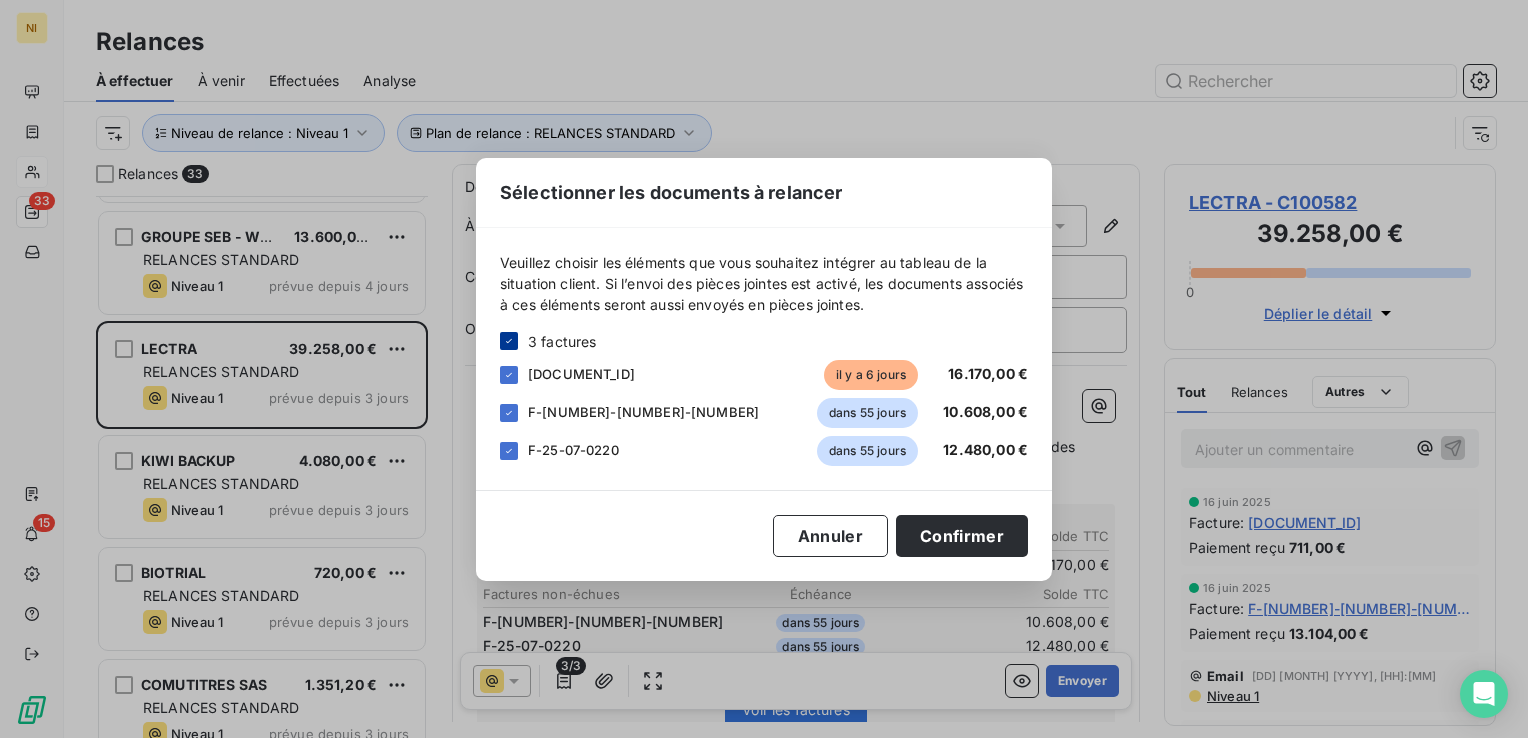 click 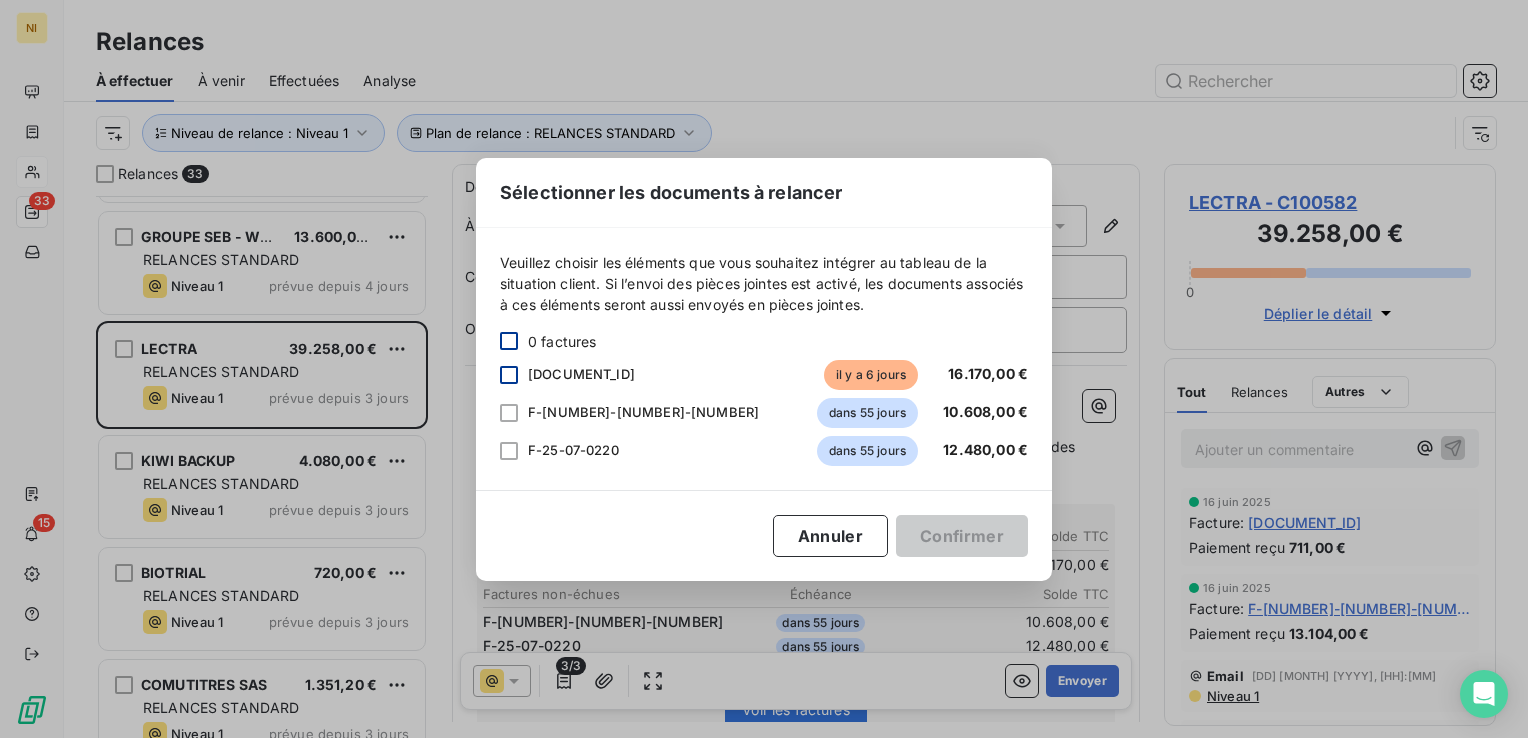 click at bounding box center [509, 375] 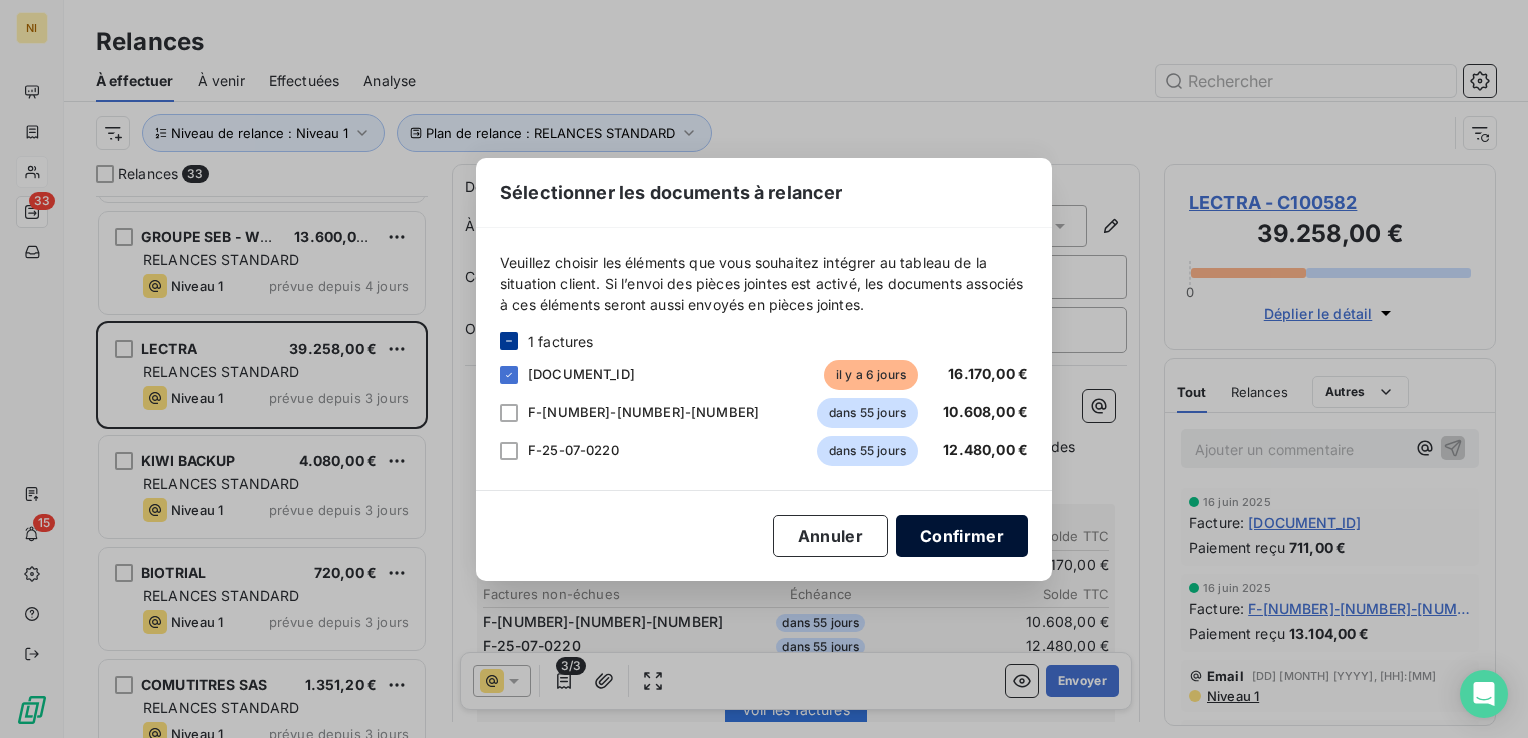 click on "Confirmer" at bounding box center [962, 536] 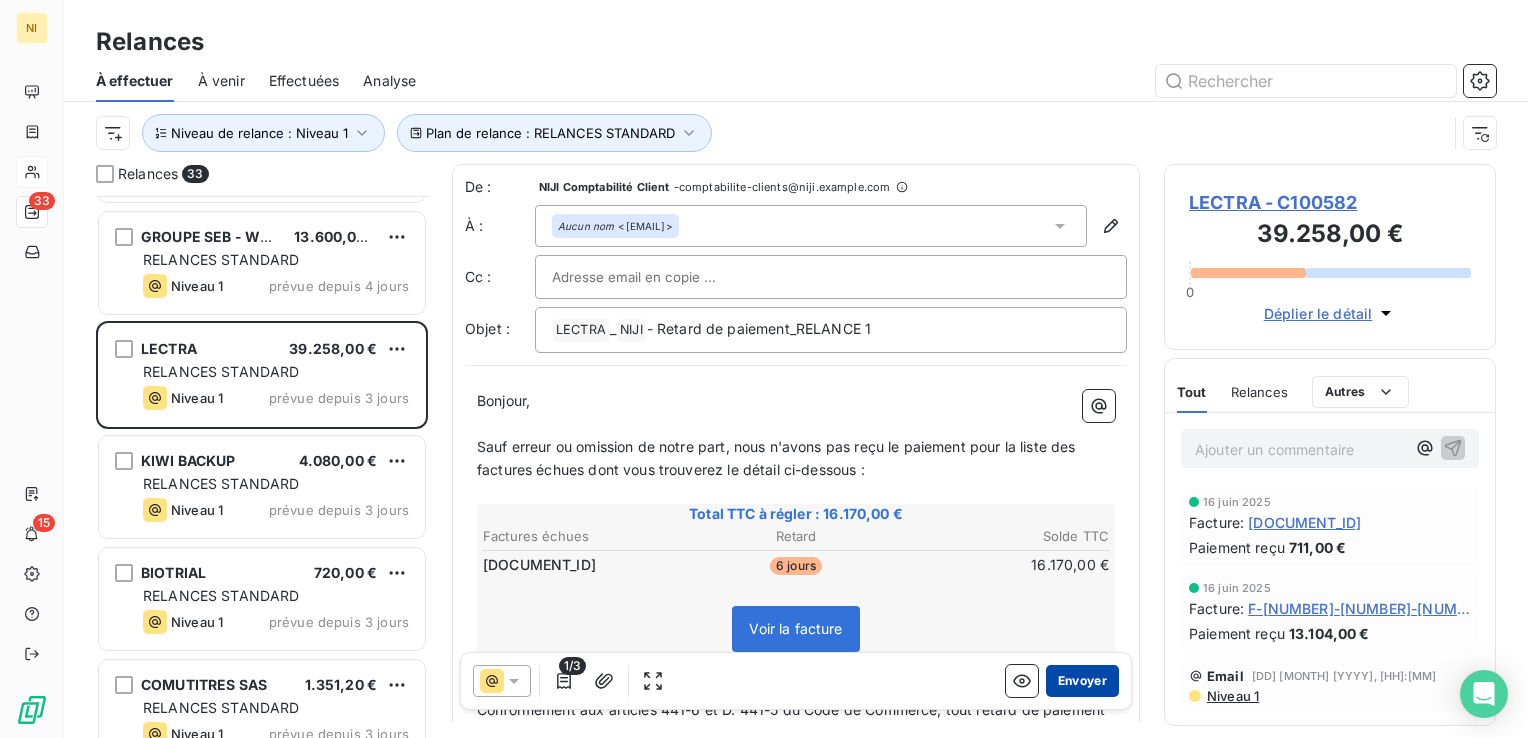 click on "Envoyer" at bounding box center [1082, 681] 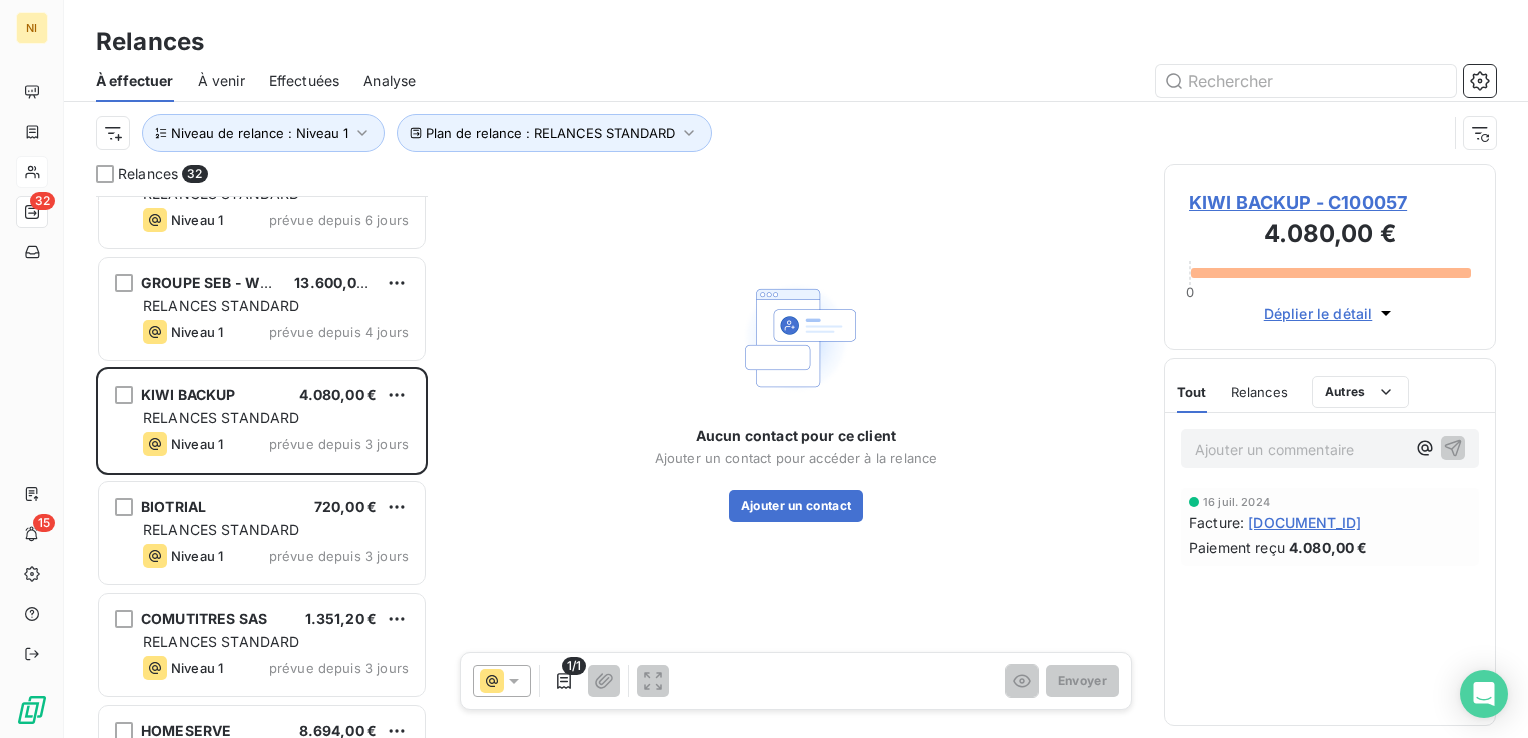 scroll, scrollTop: 100, scrollLeft: 0, axis: vertical 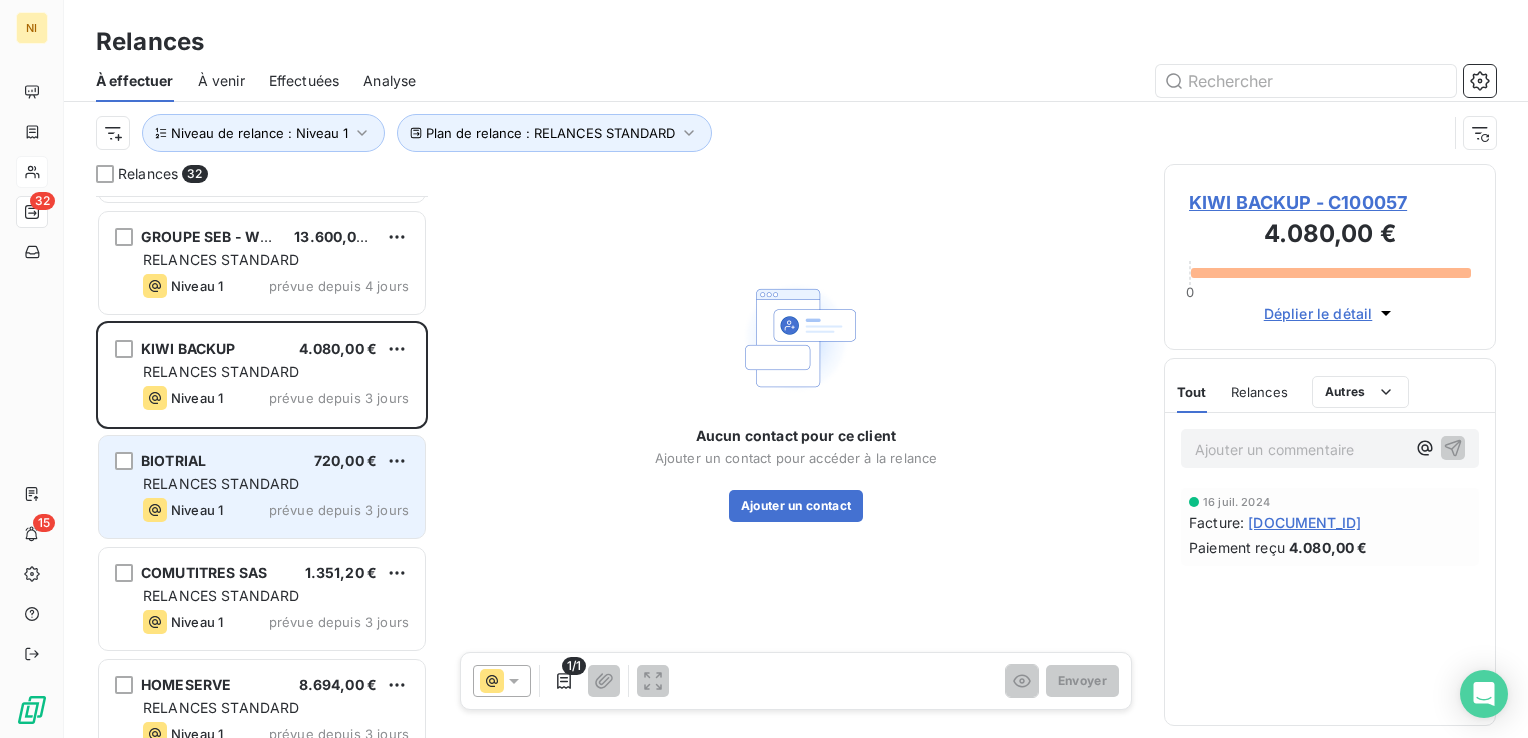 click on "[COMPANY] [AMOUNT]" at bounding box center [276, 461] 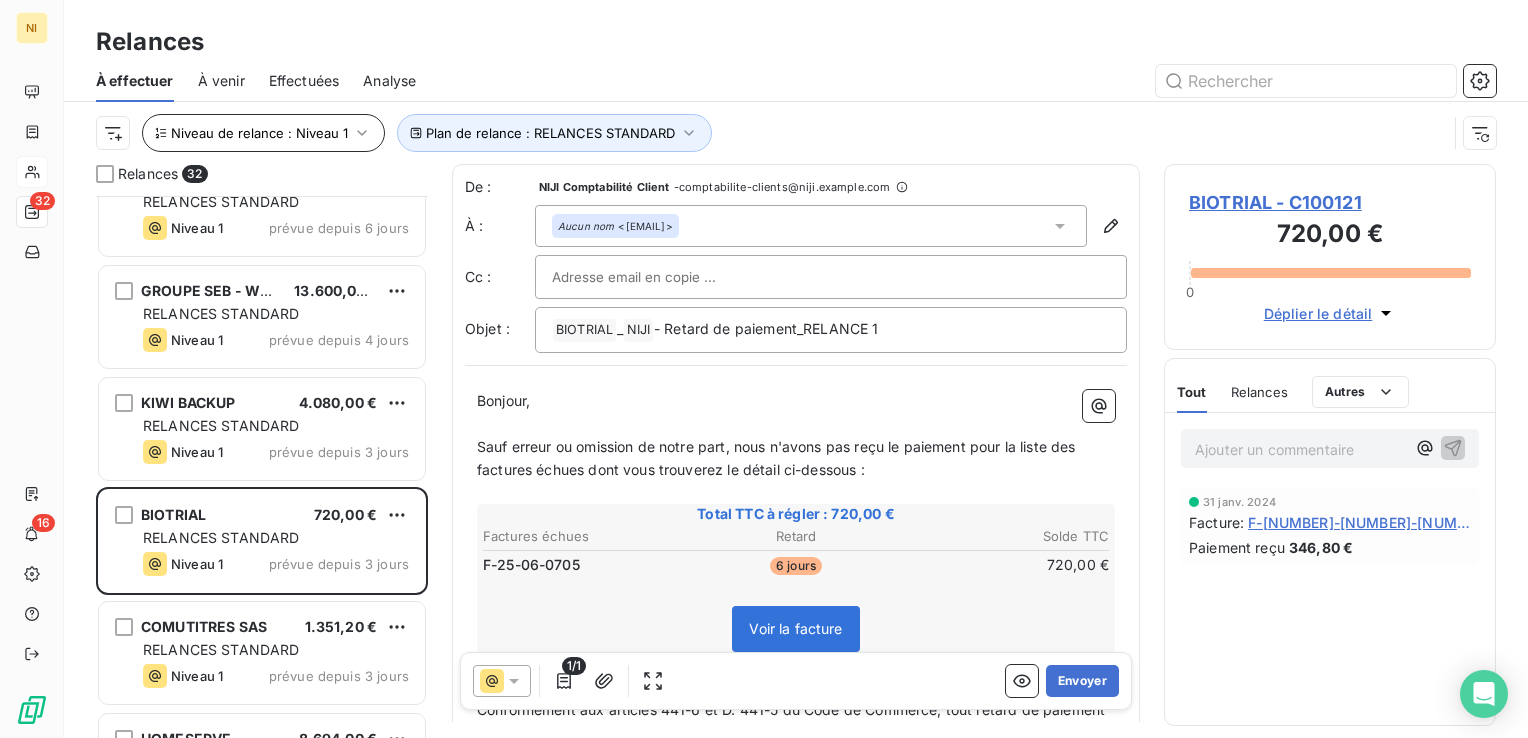 scroll, scrollTop: 0, scrollLeft: 0, axis: both 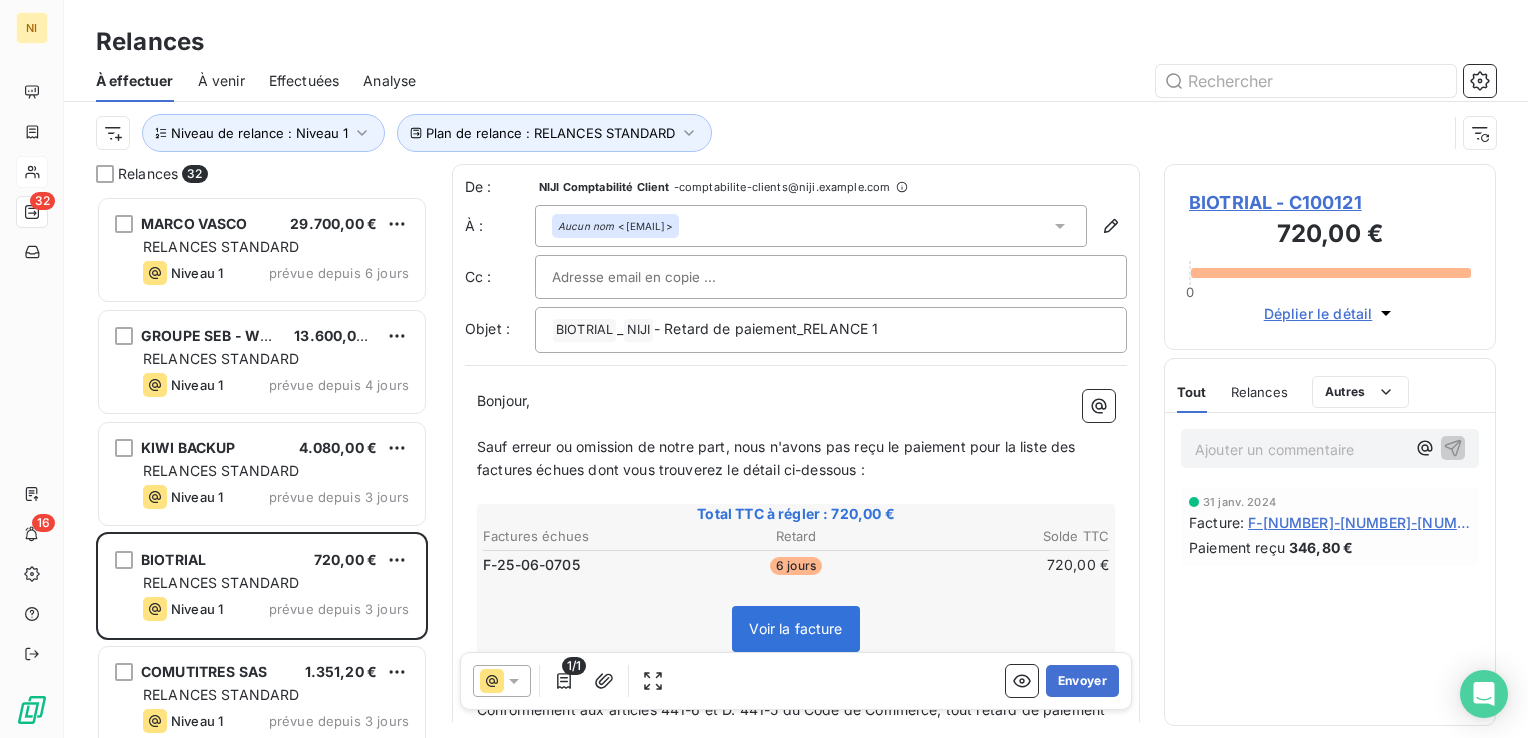 click on "Effectuées" at bounding box center [304, 81] 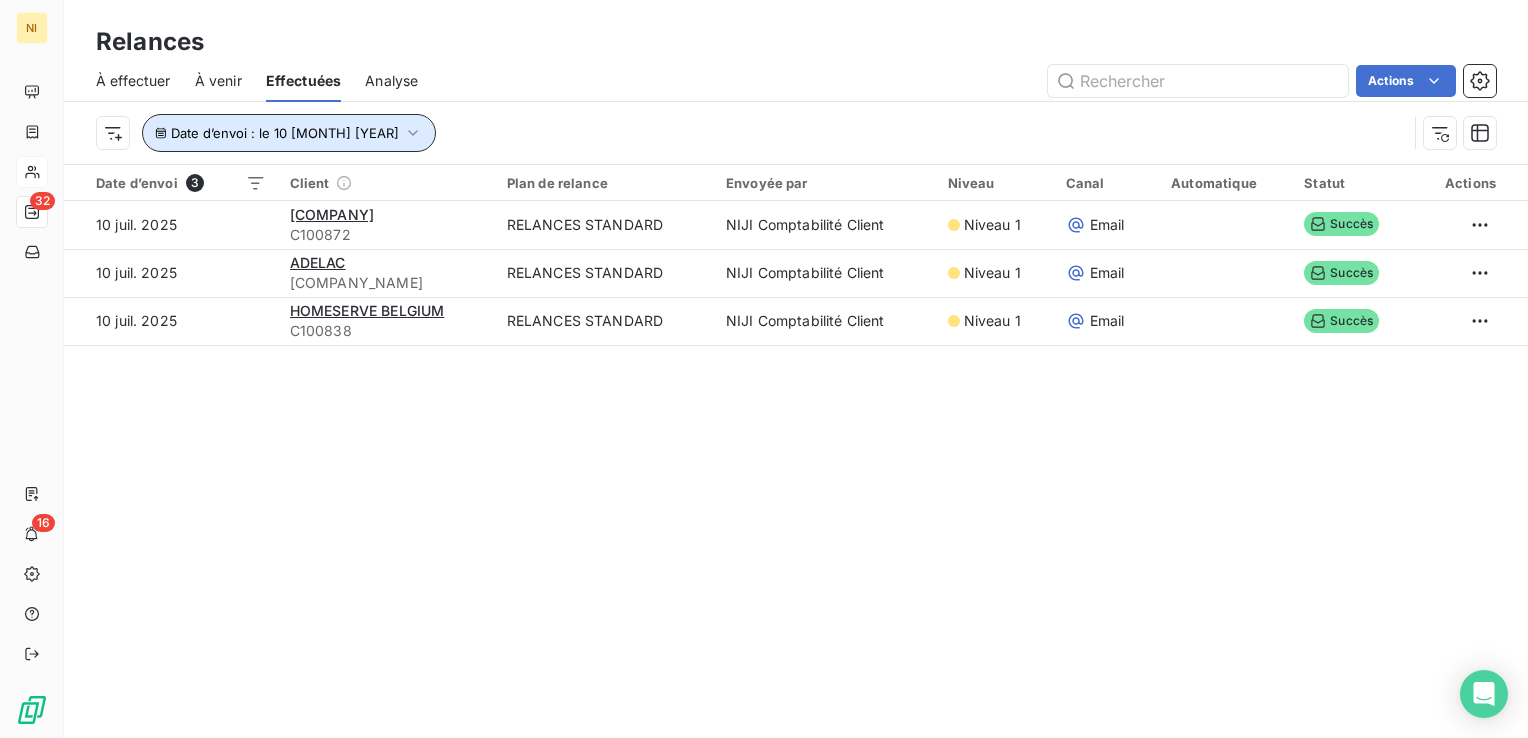 click on "Date d’envoi : le 10 [MONTH] [YEAR]" at bounding box center (285, 133) 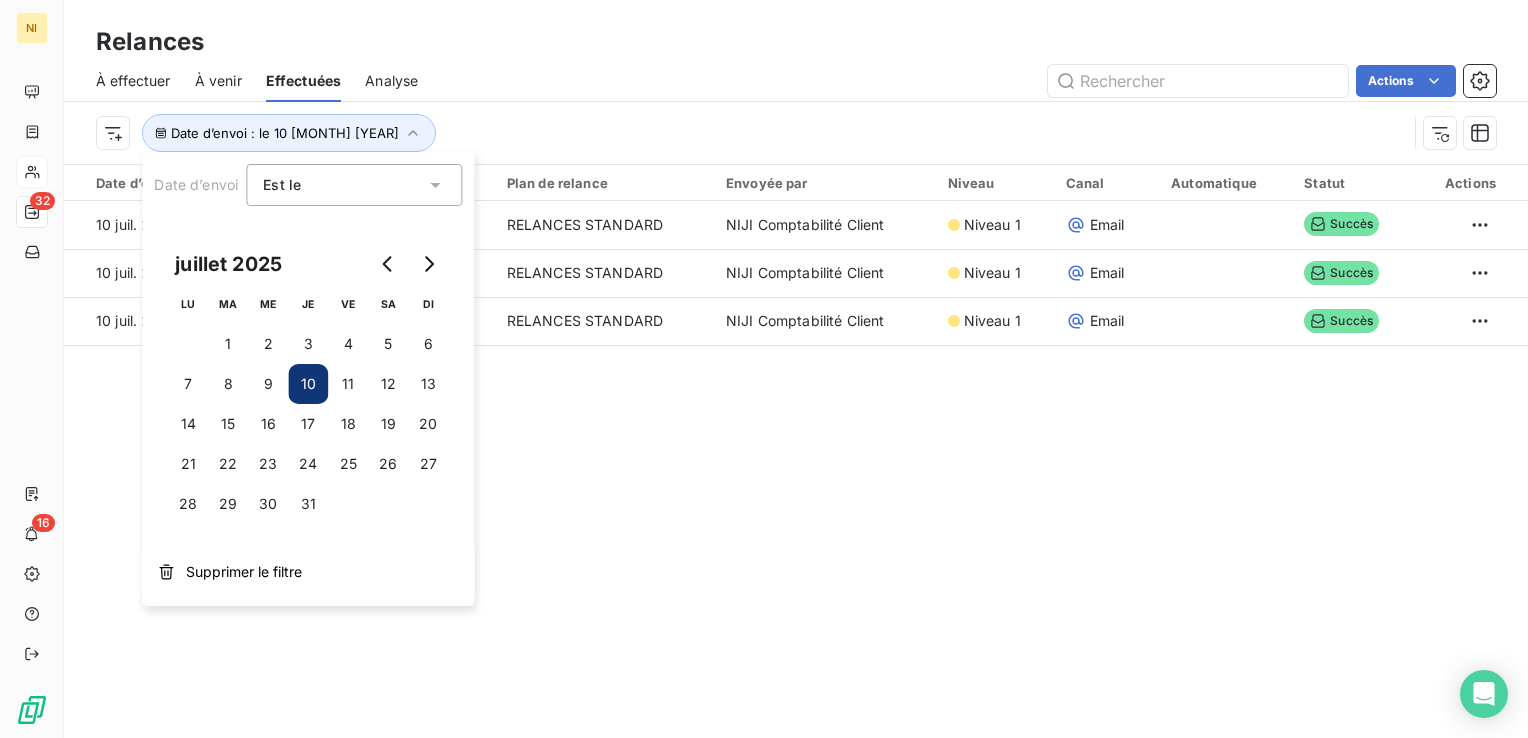click on "10" at bounding box center [308, 384] 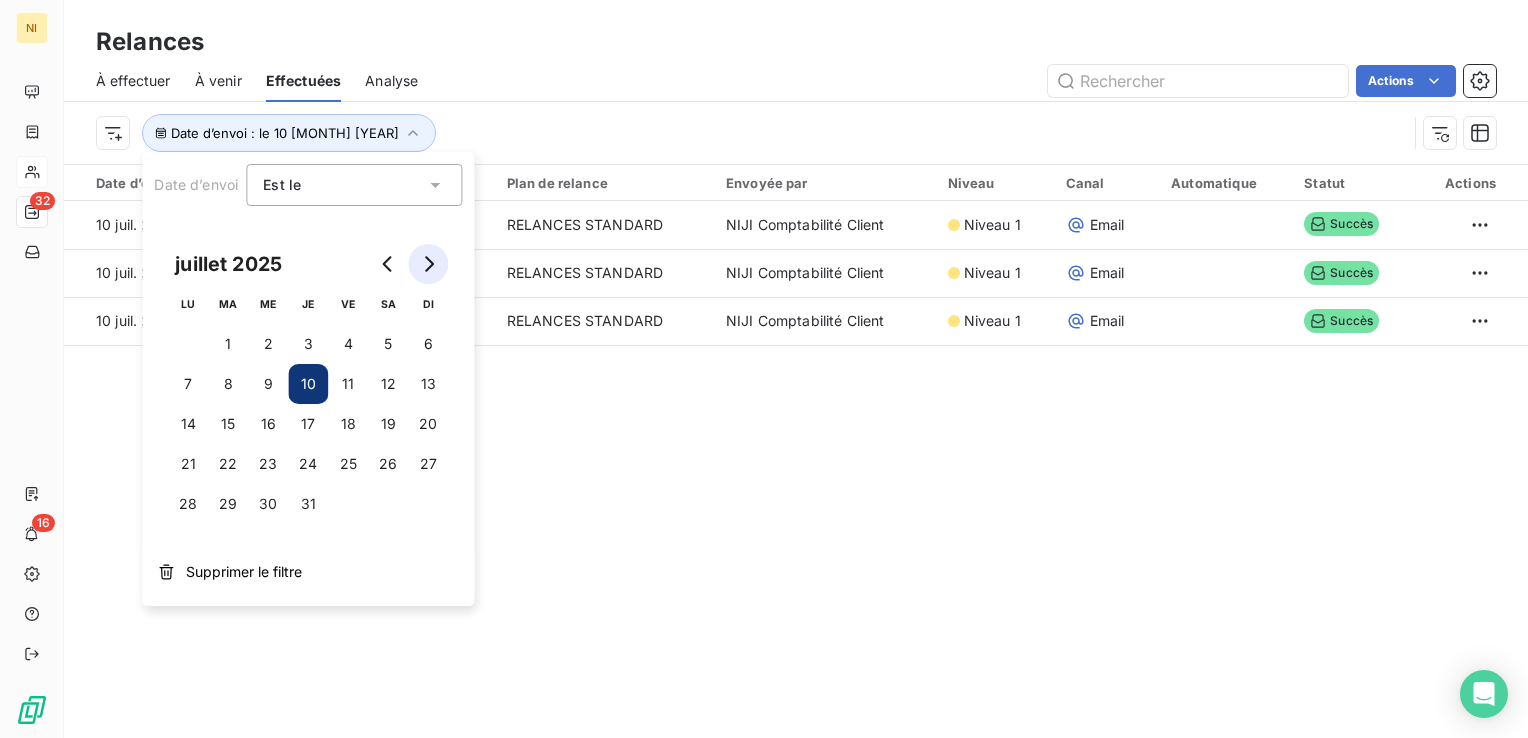click 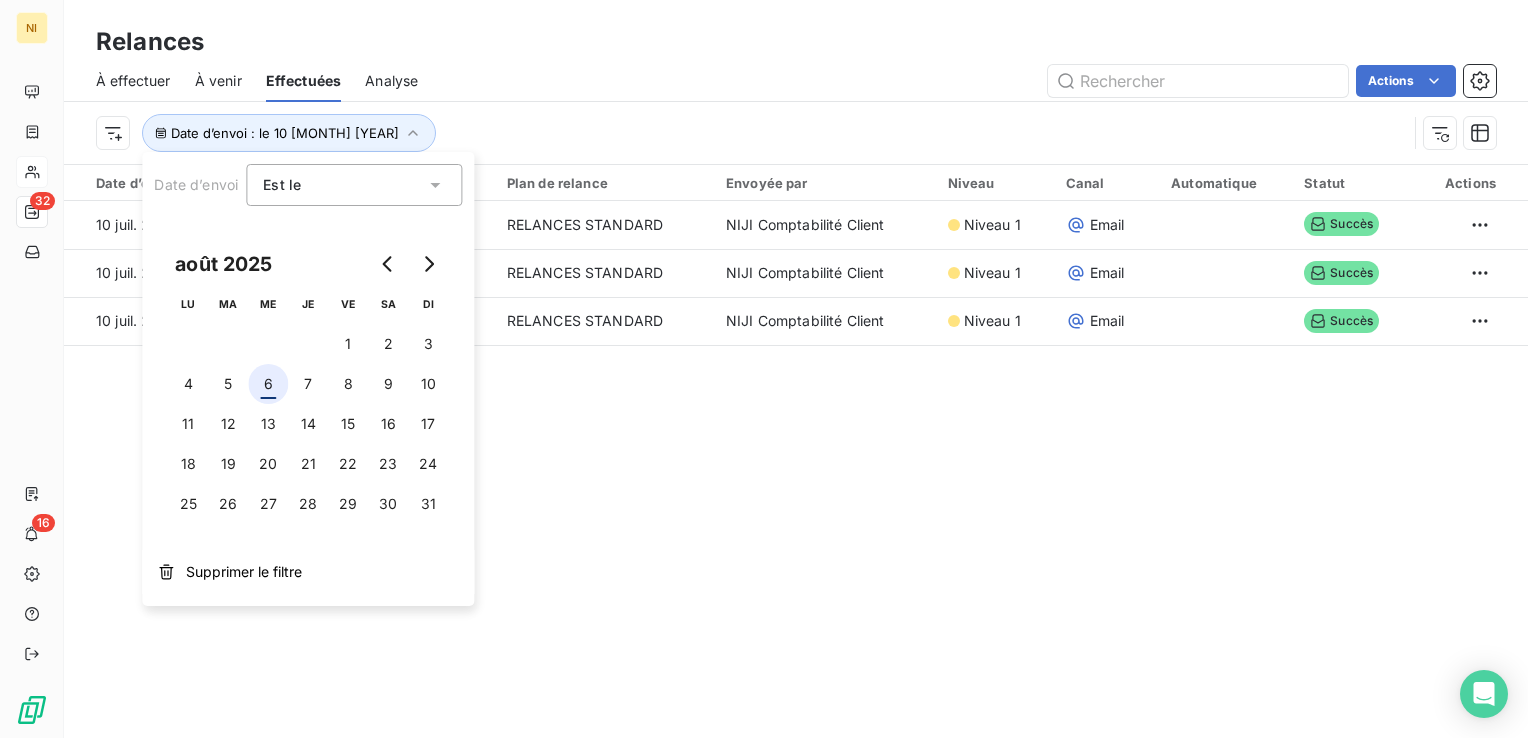 click on "6" at bounding box center [268, 384] 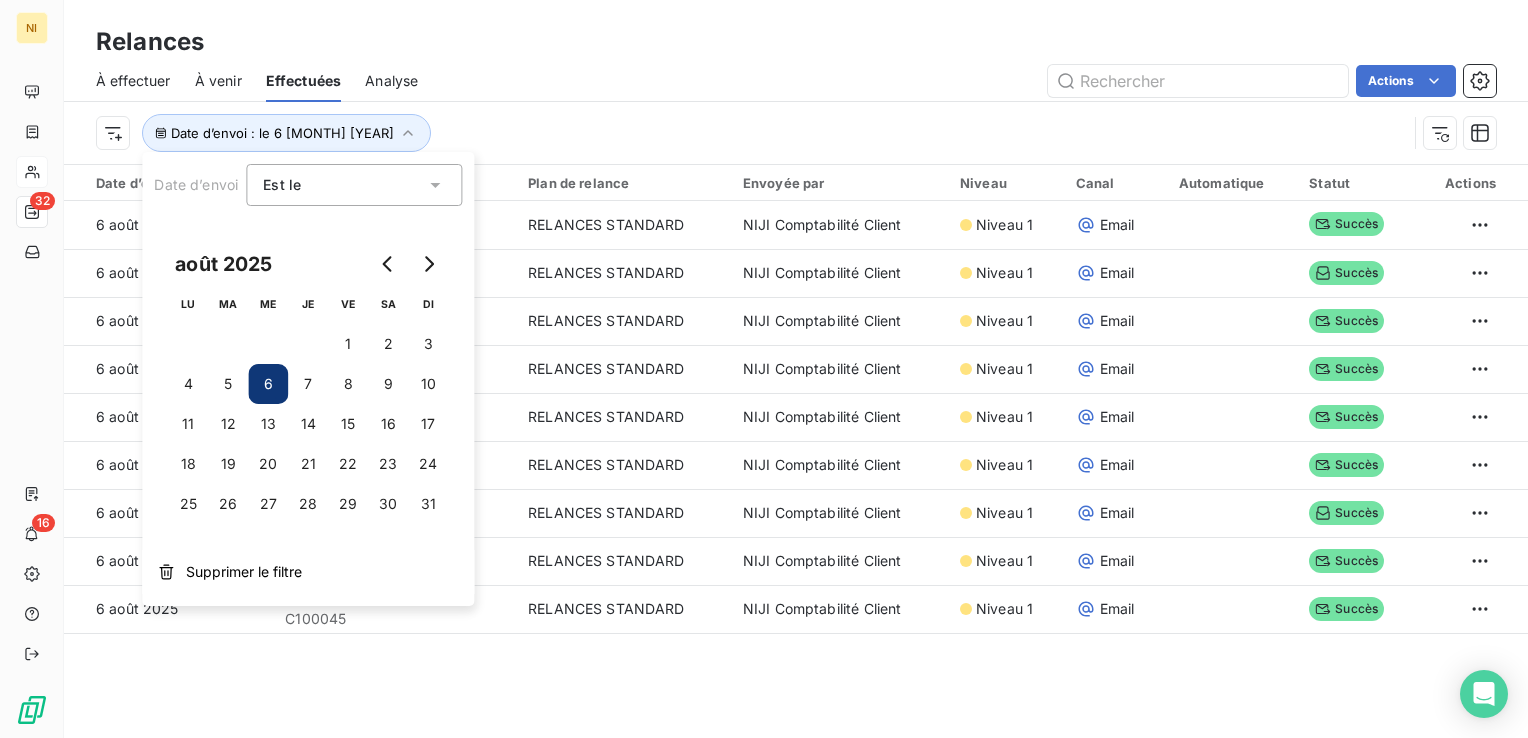 click on "Relances" at bounding box center [796, 42] 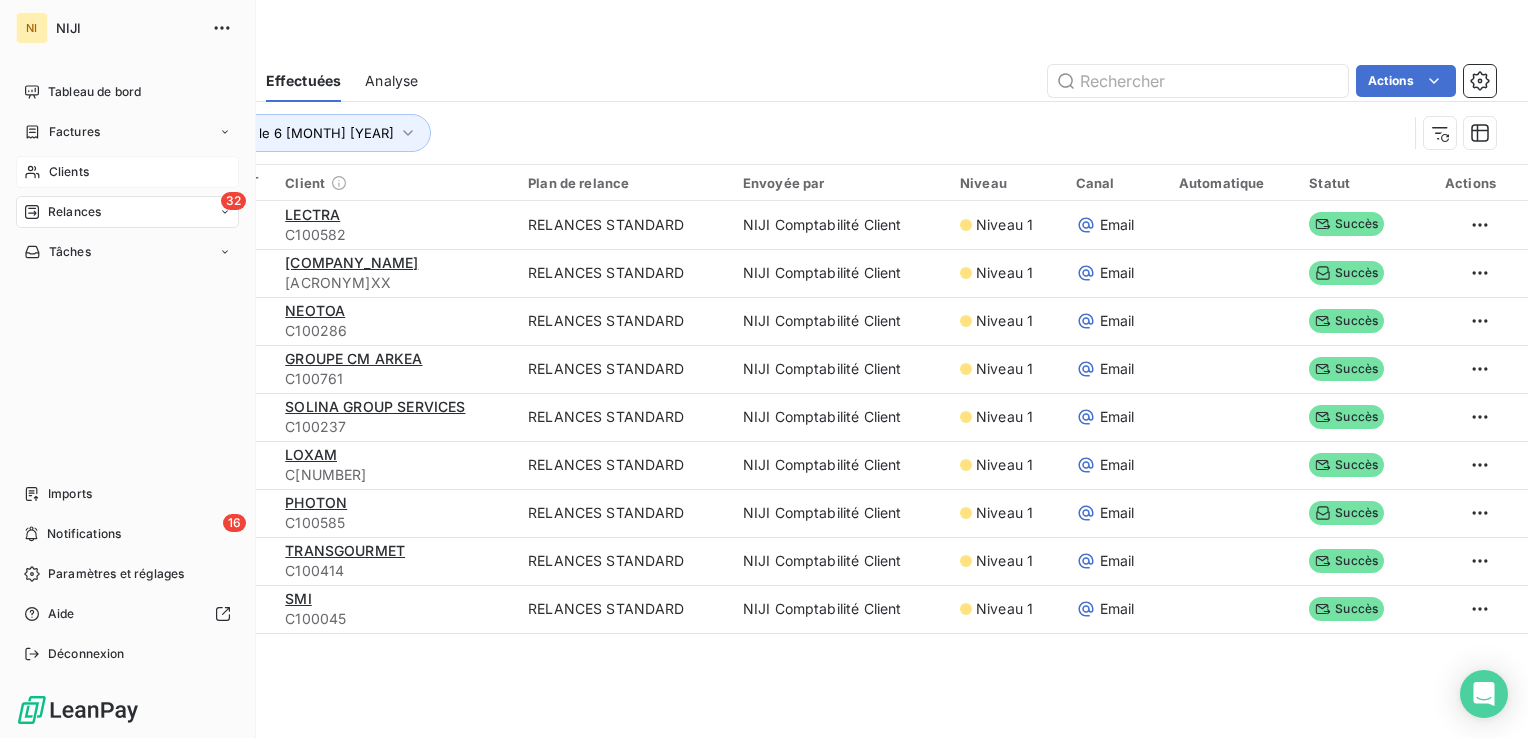 click on "Relances" at bounding box center (74, 212) 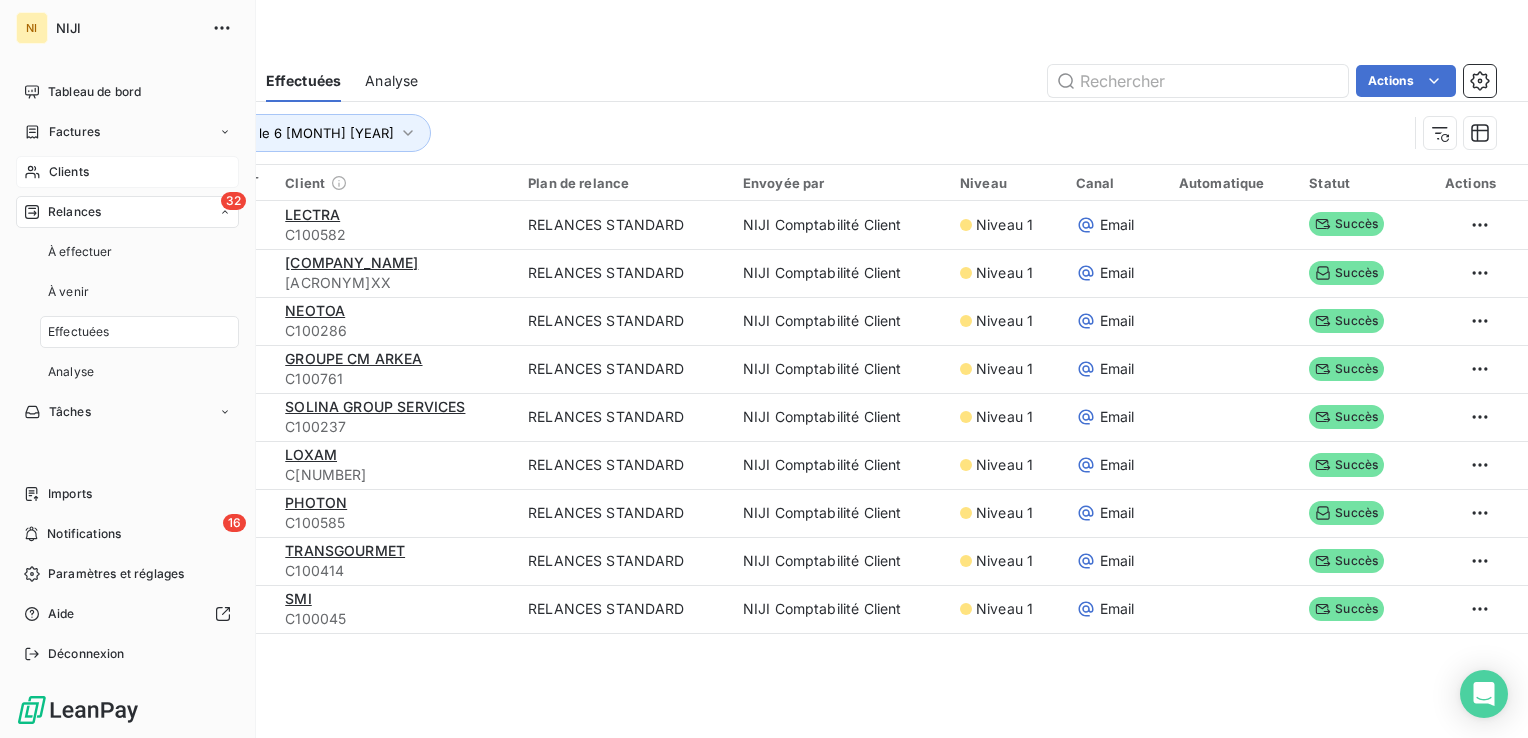 click on "Relances" at bounding box center [74, 212] 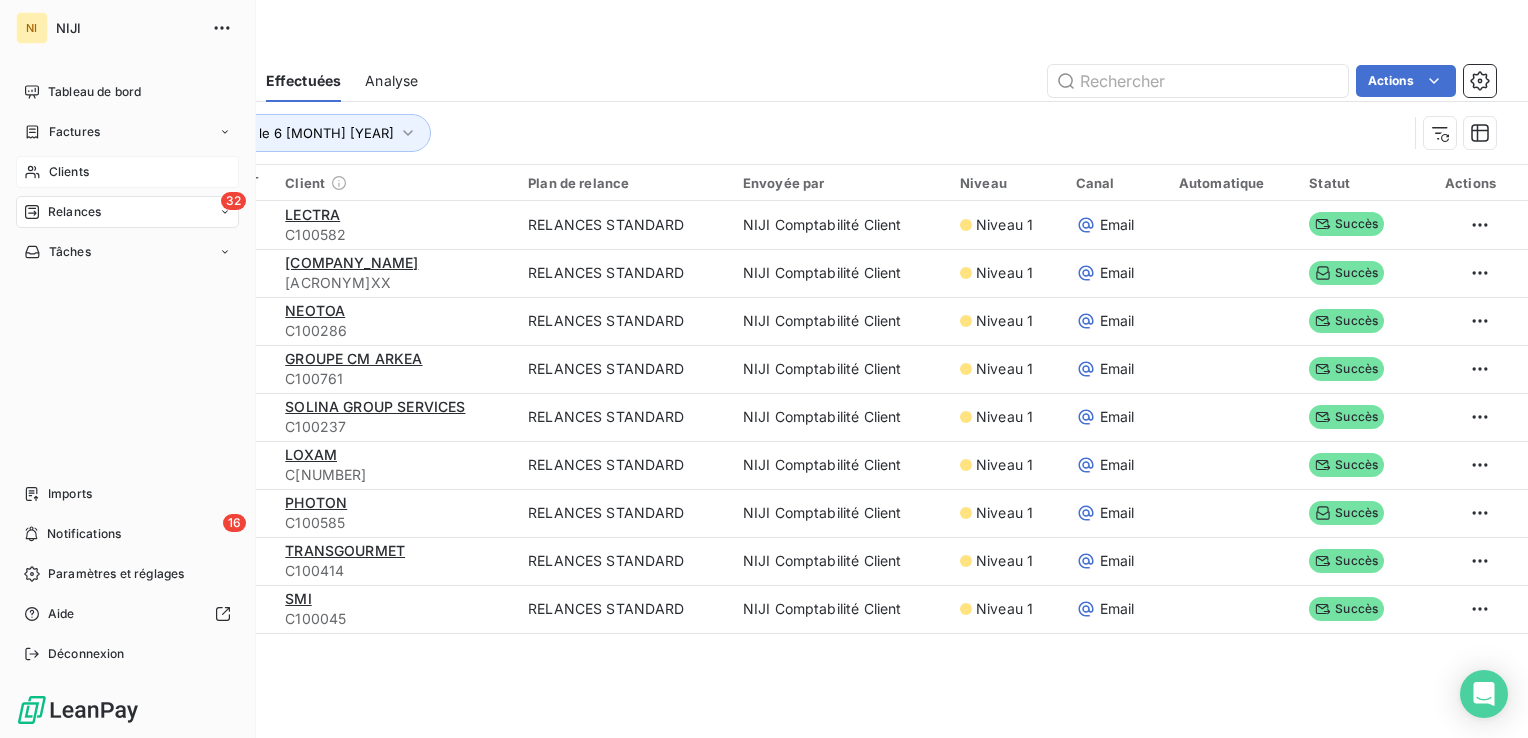 click on "32 Relances" at bounding box center [127, 212] 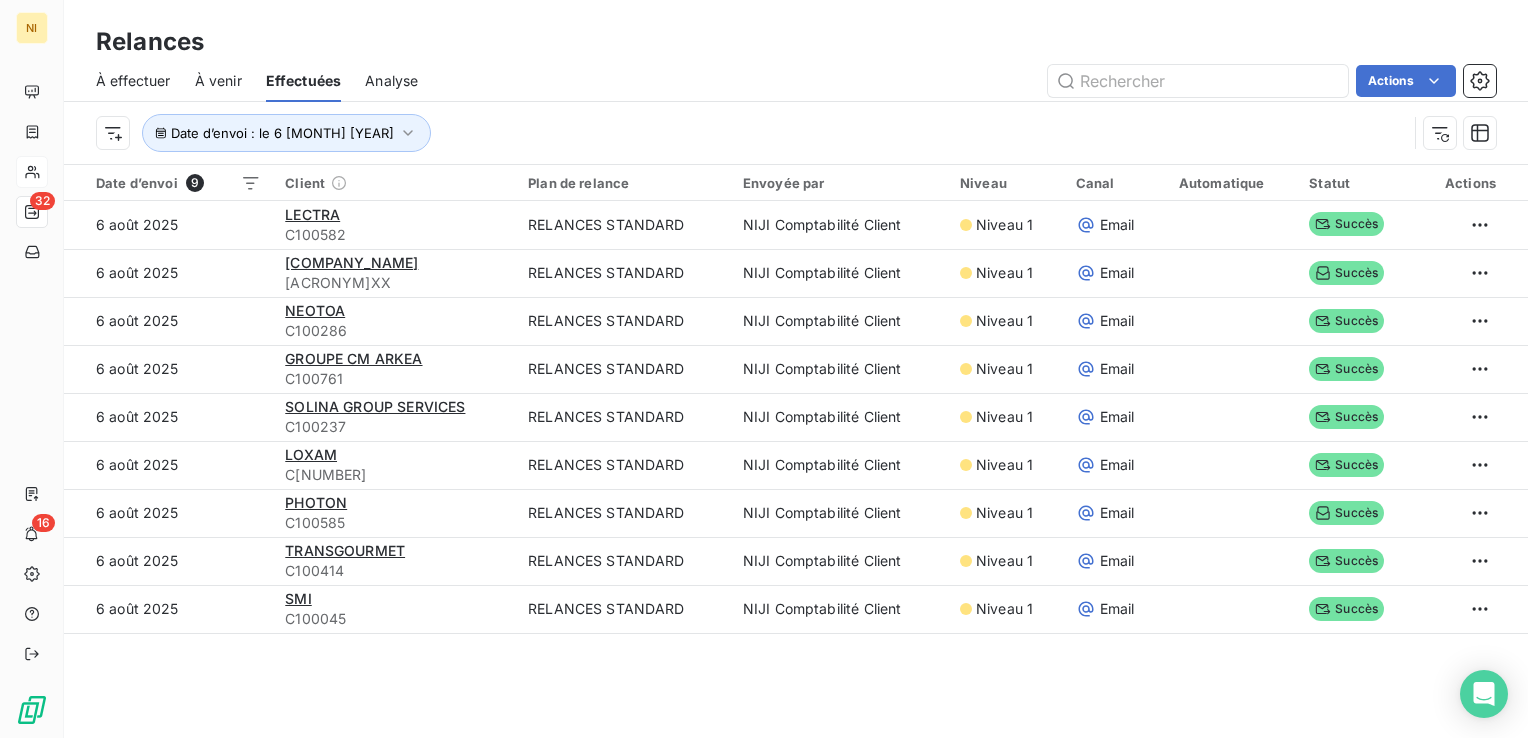 click on "À effectuer" at bounding box center [133, 81] 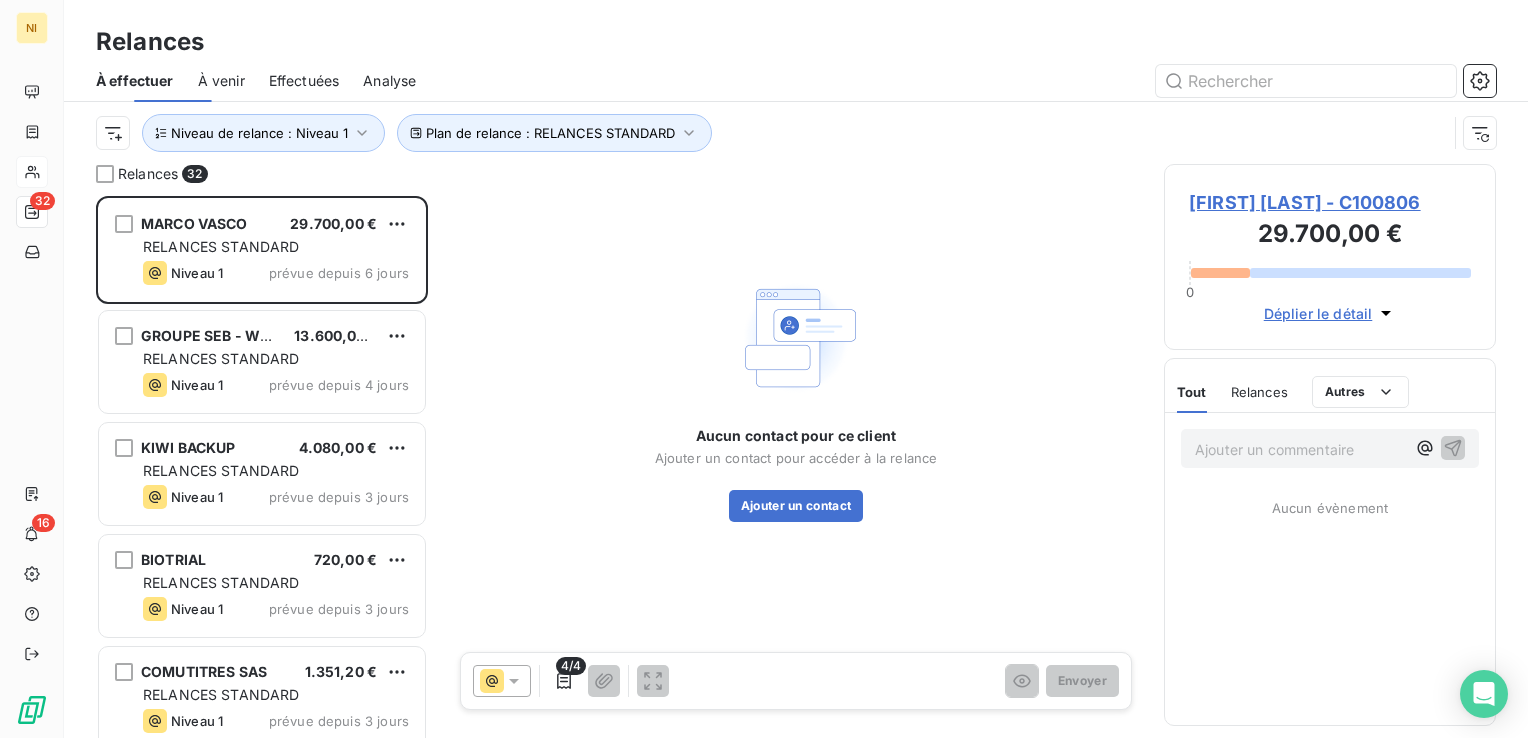 scroll, scrollTop: 16, scrollLeft: 16, axis: both 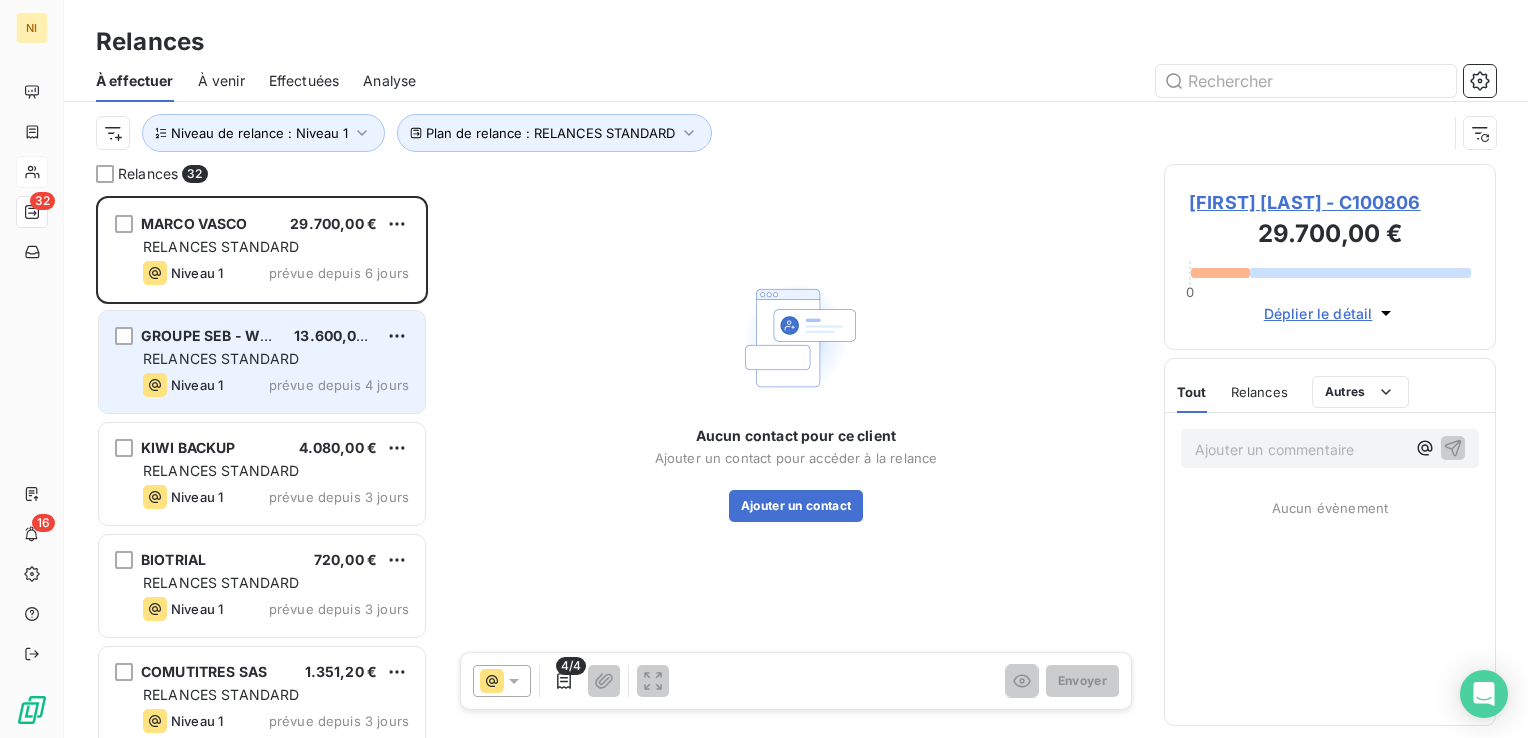 click on "RELANCES STANDARD" at bounding box center (276, 359) 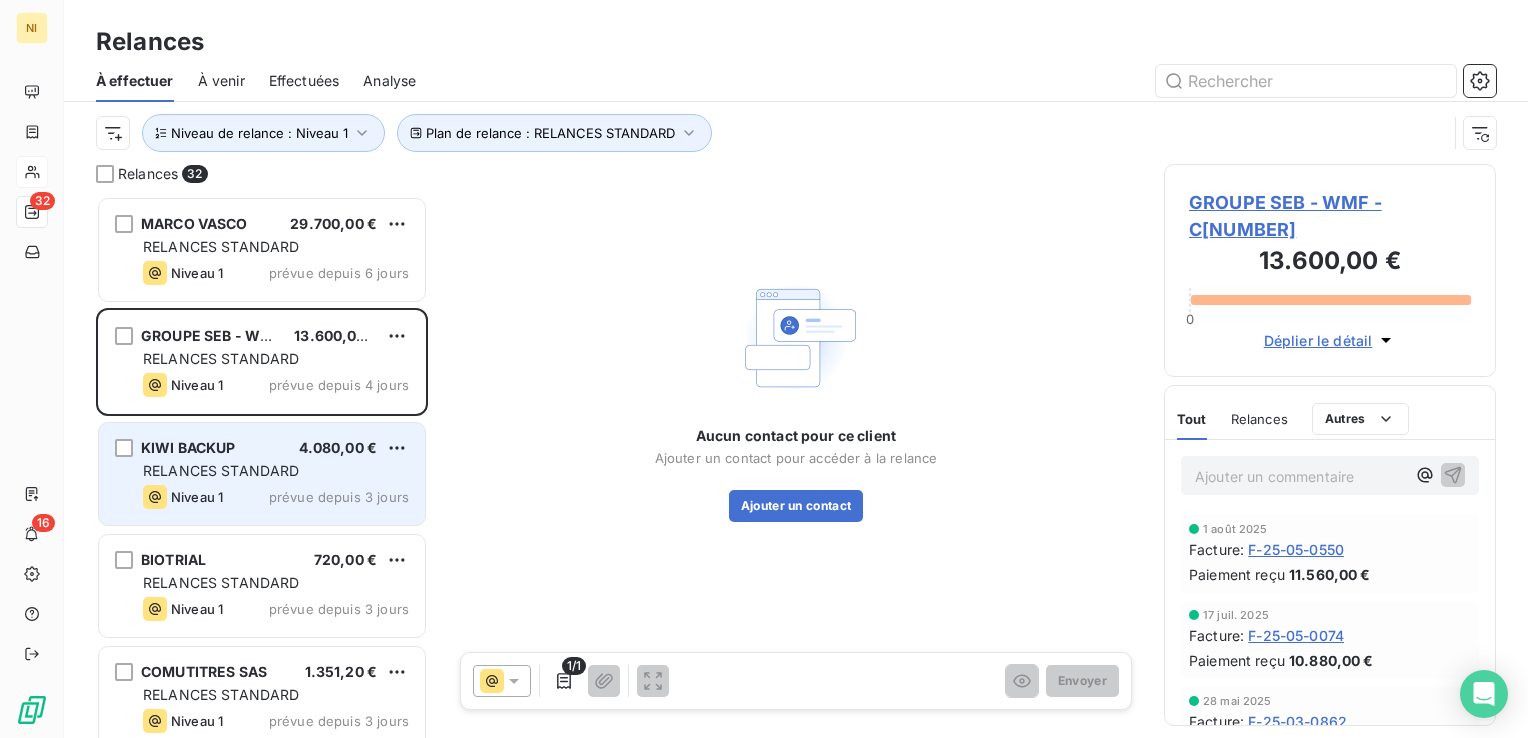 click on "KIWI BACKUP" at bounding box center [188, 447] 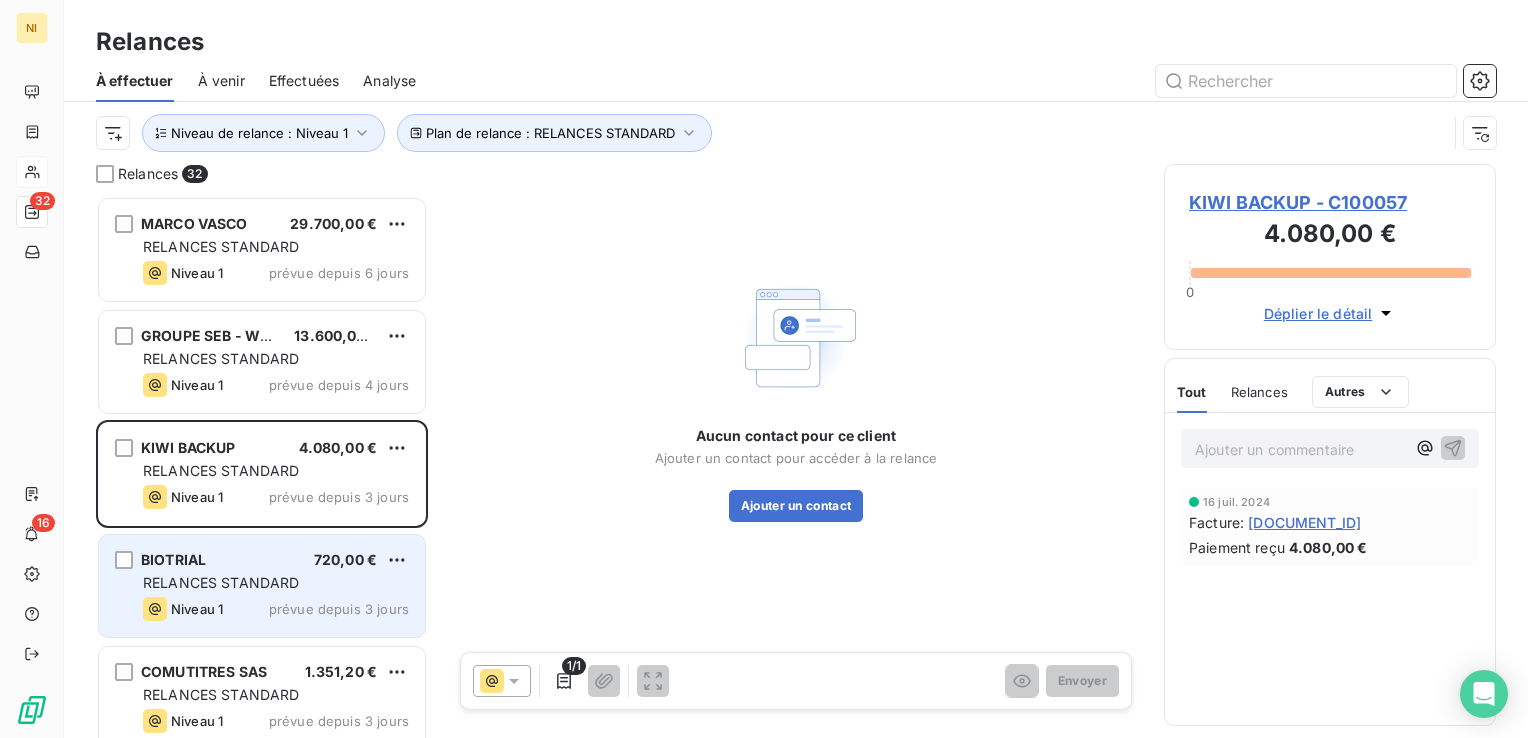 click on "RELANCES STANDARD" at bounding box center [221, 582] 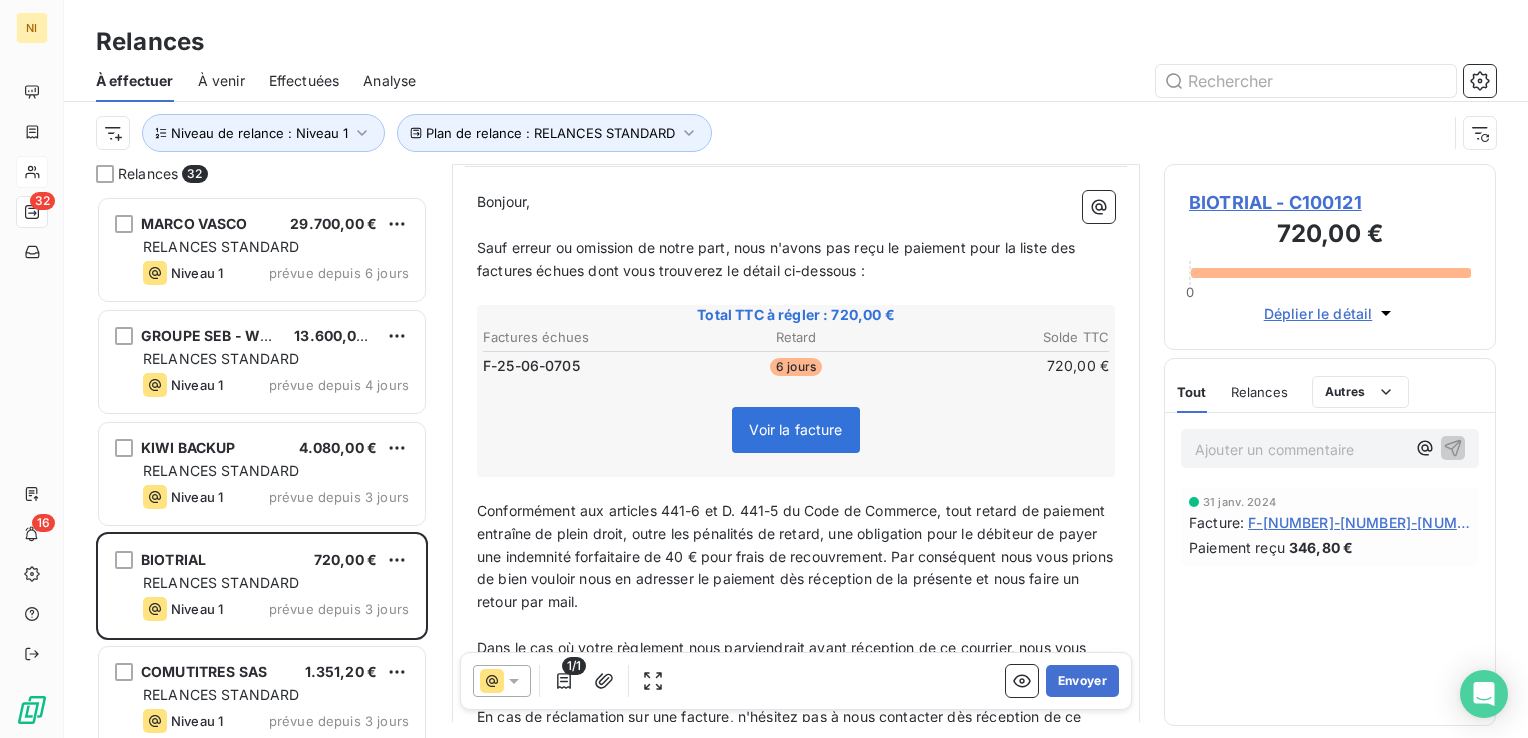 scroll, scrollTop: 0, scrollLeft: 0, axis: both 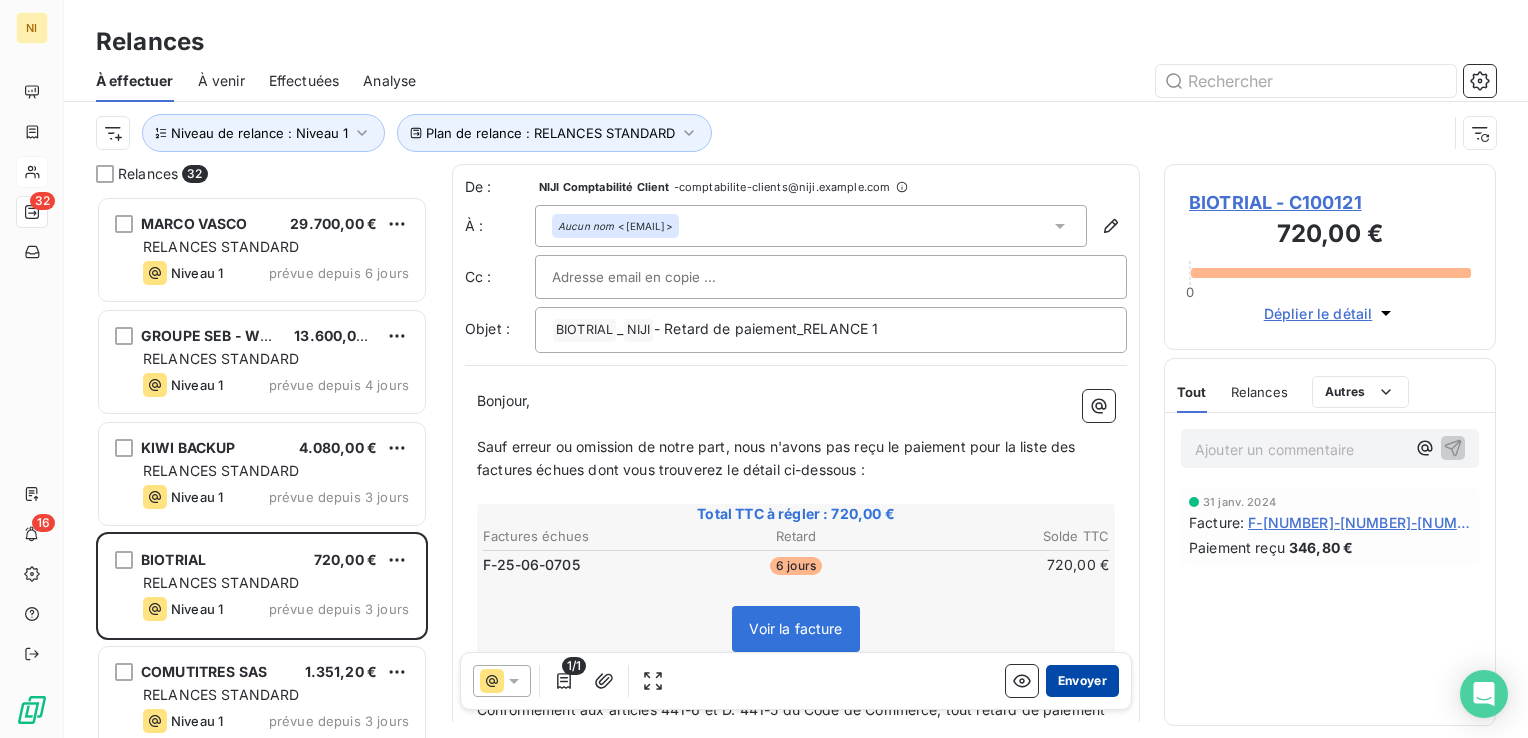click on "Envoyer" at bounding box center (1082, 681) 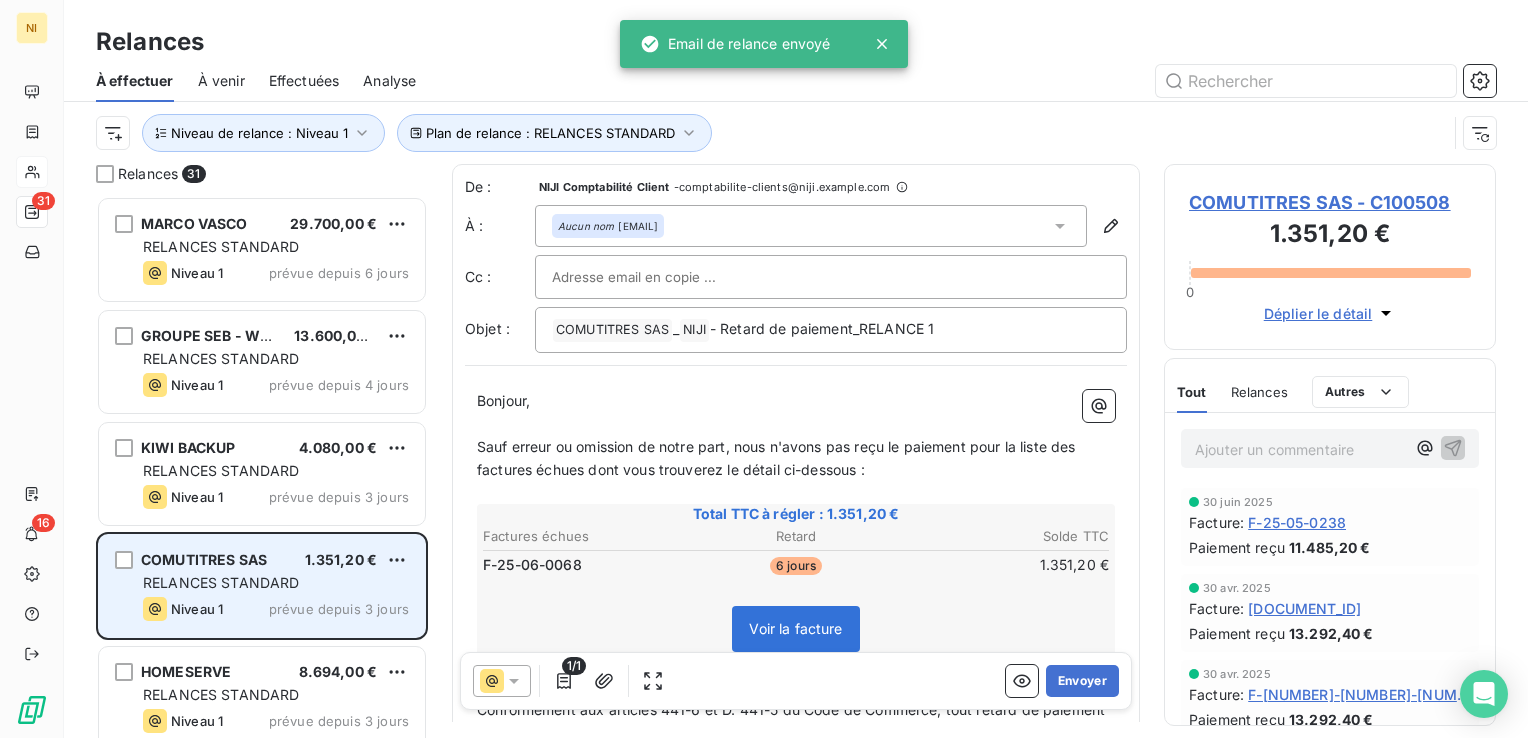 click on "RELANCES STANDARD" at bounding box center [221, 582] 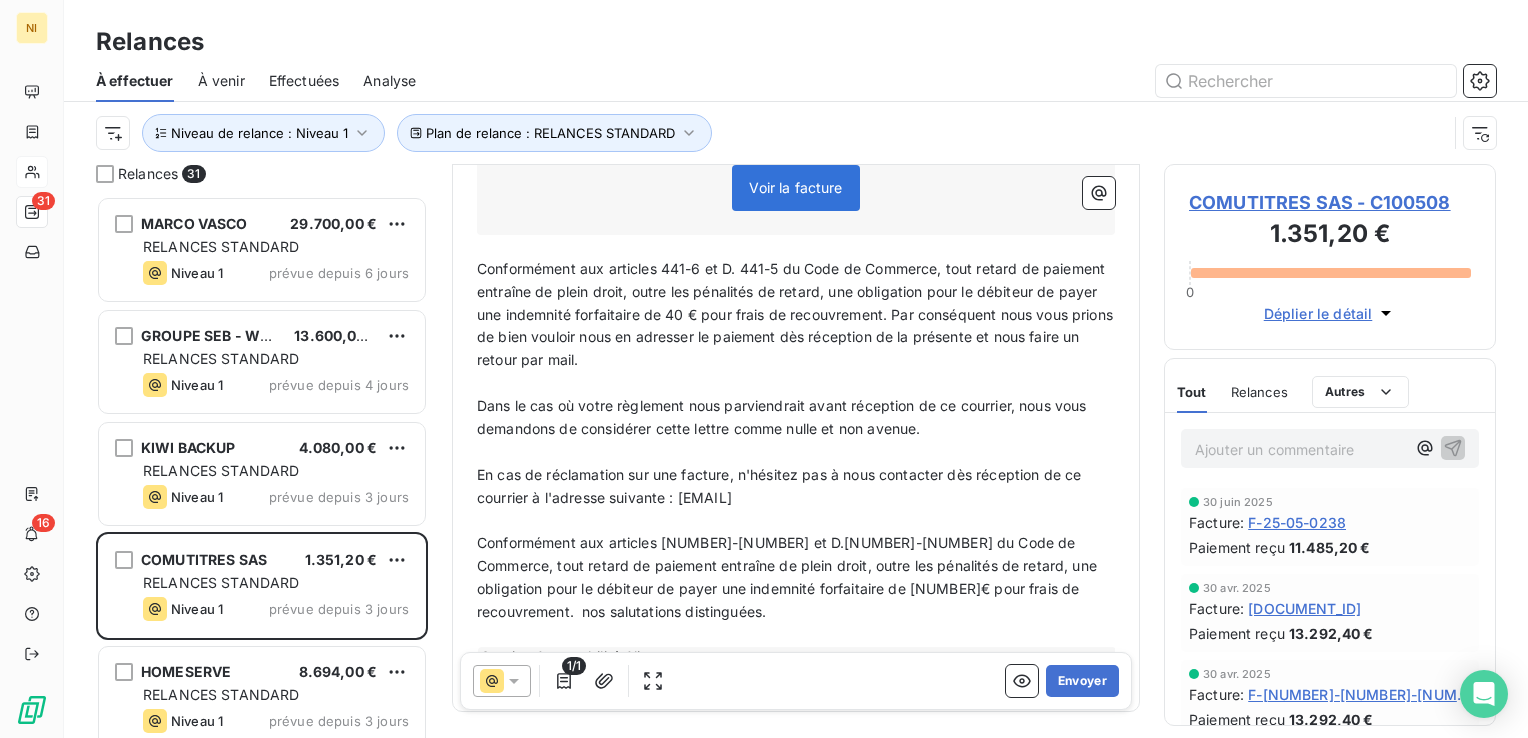 scroll, scrollTop: 0, scrollLeft: 0, axis: both 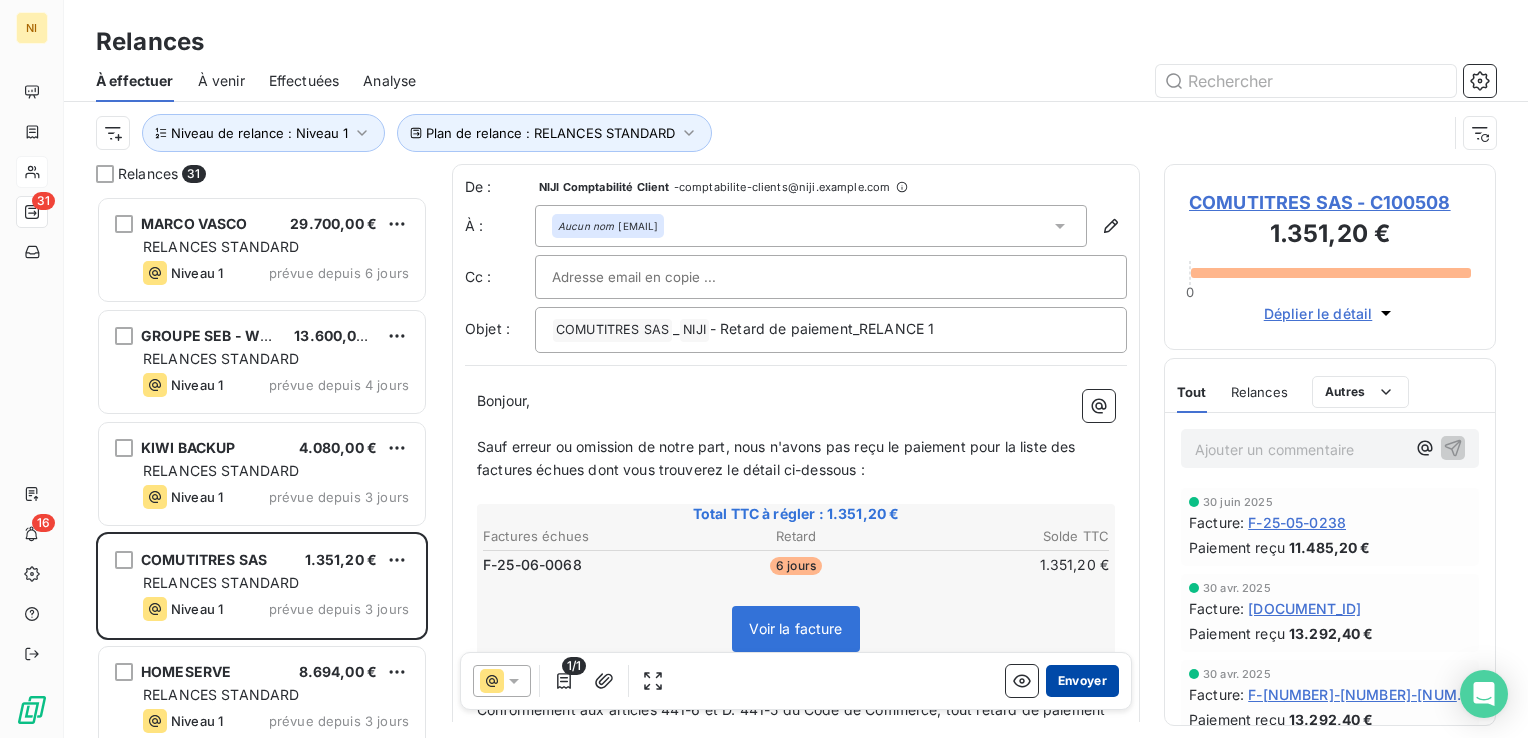 click on "Envoyer" at bounding box center [1082, 681] 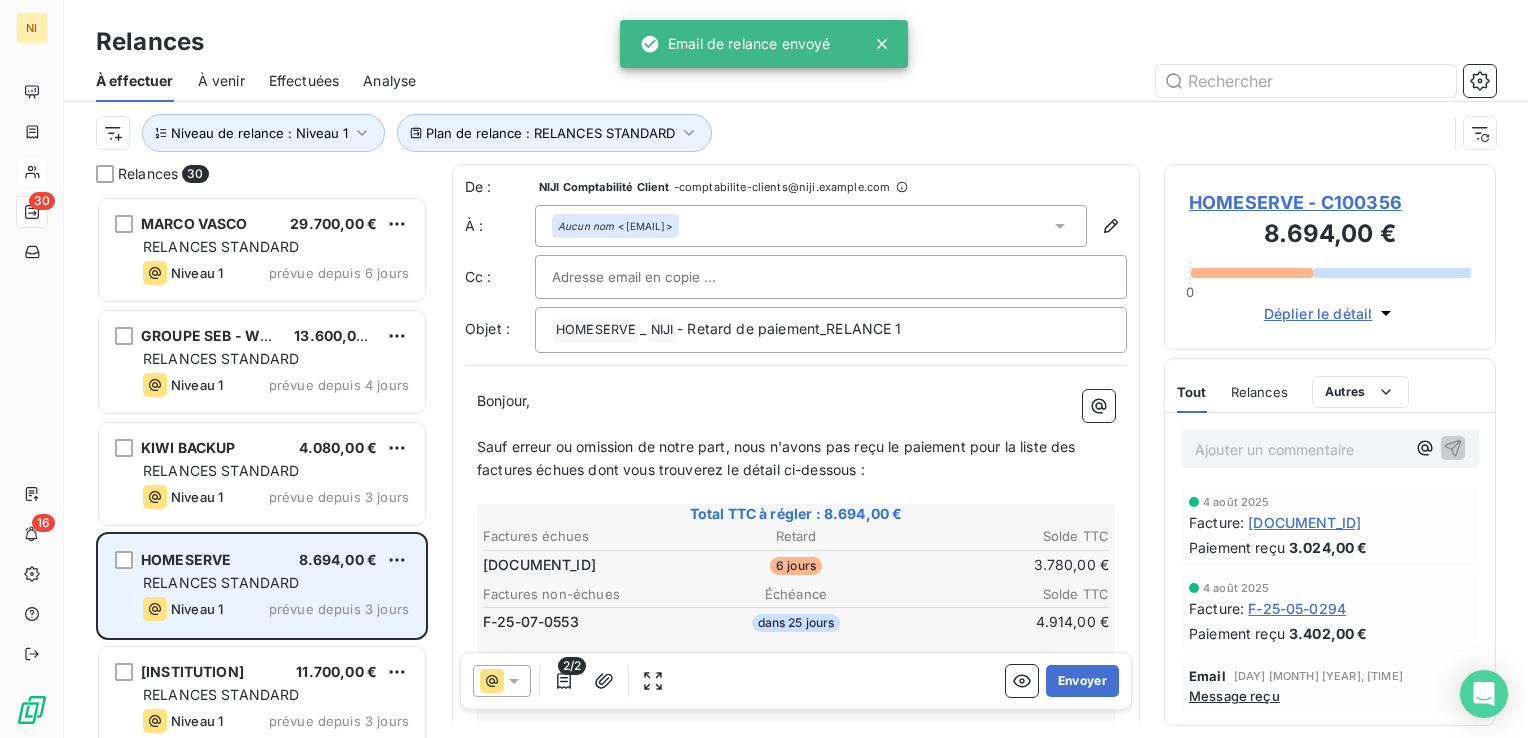 click on "RELANCES STANDARD" at bounding box center [221, 582] 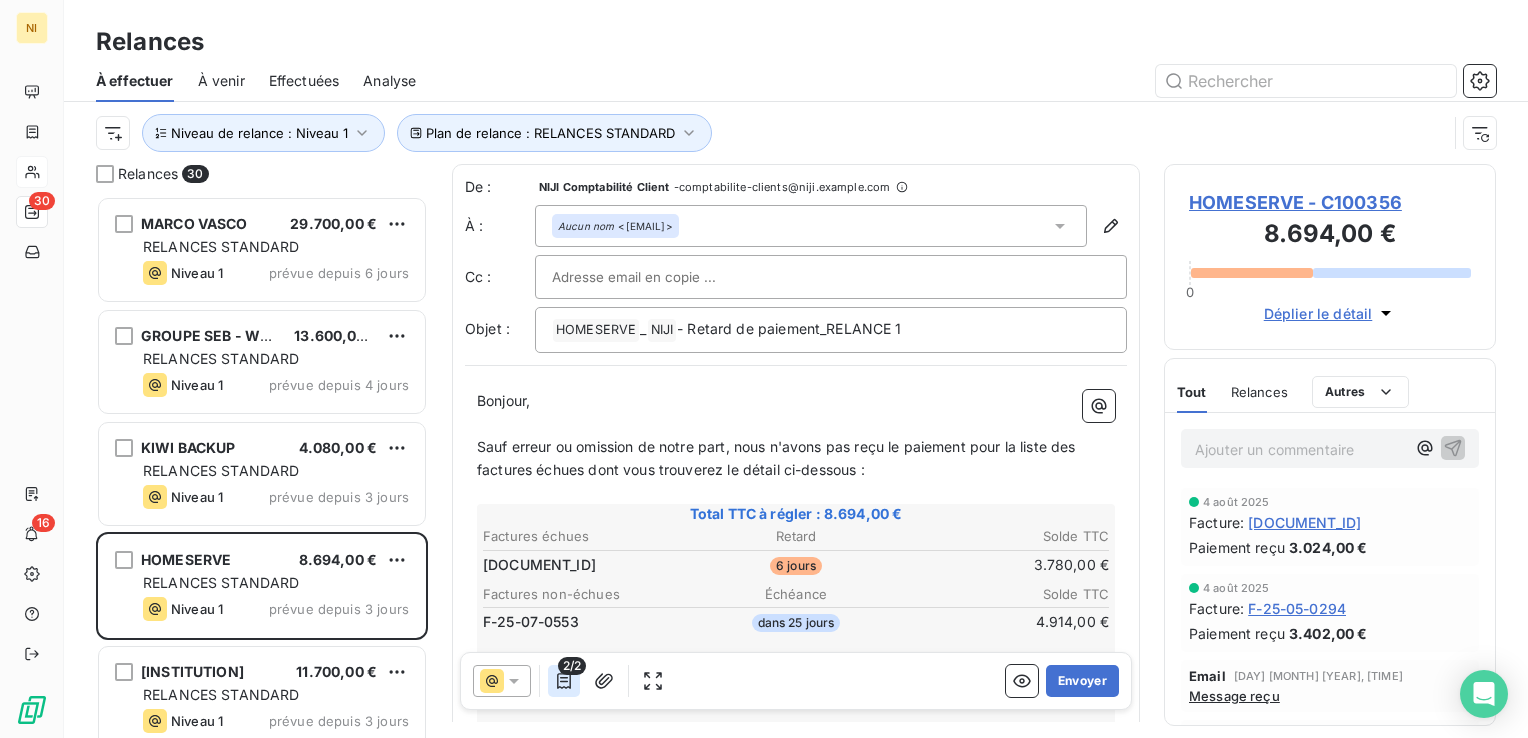 click 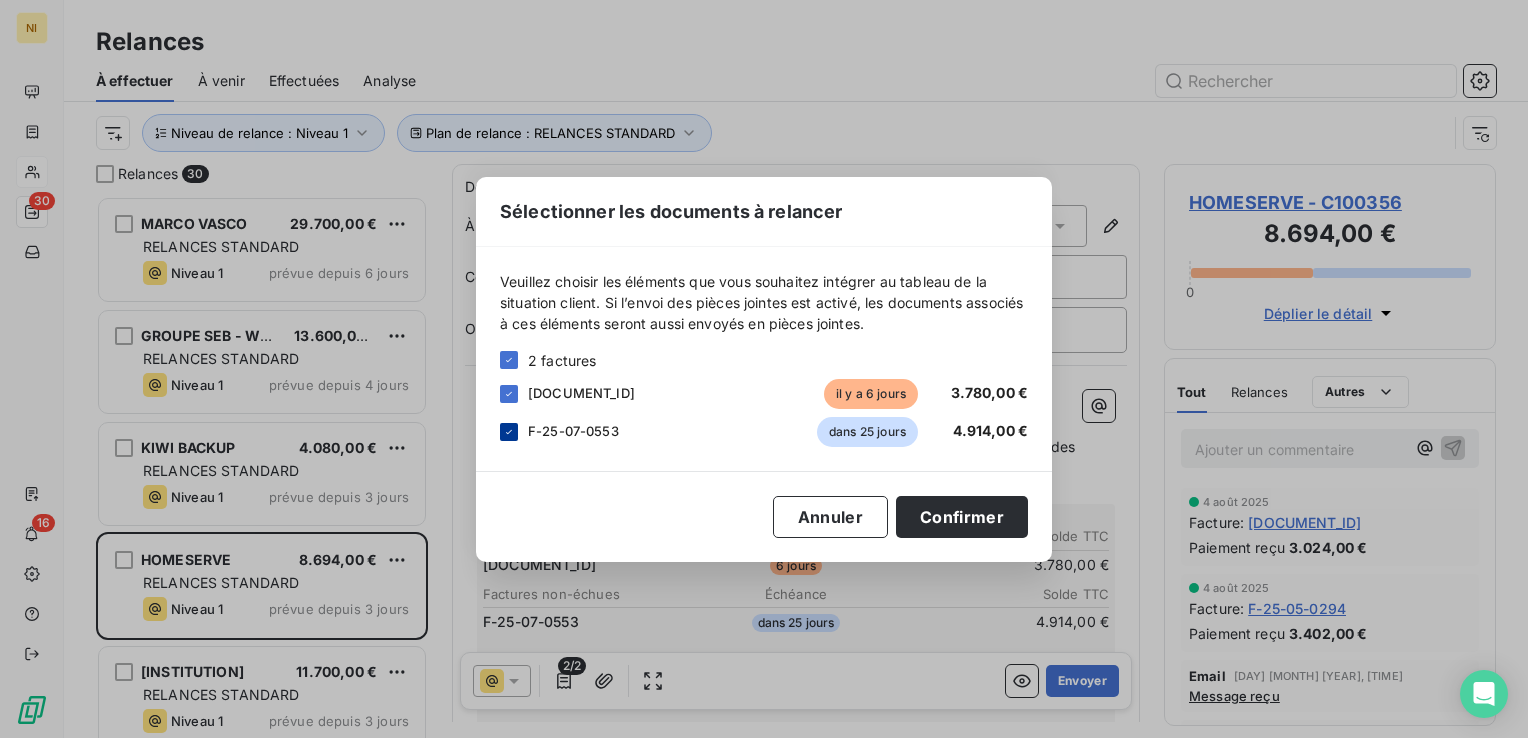 click at bounding box center [509, 432] 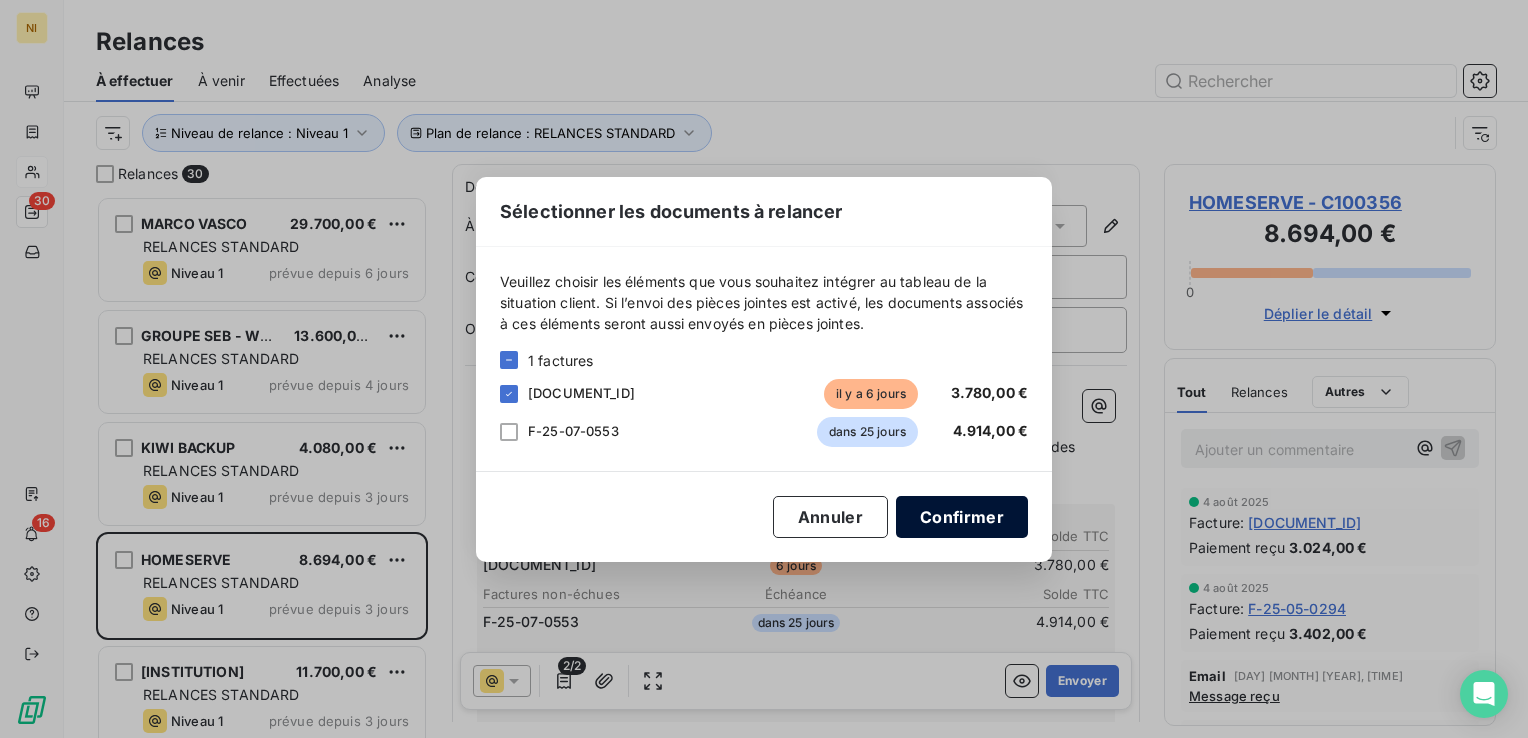 click on "Confirmer" at bounding box center (962, 517) 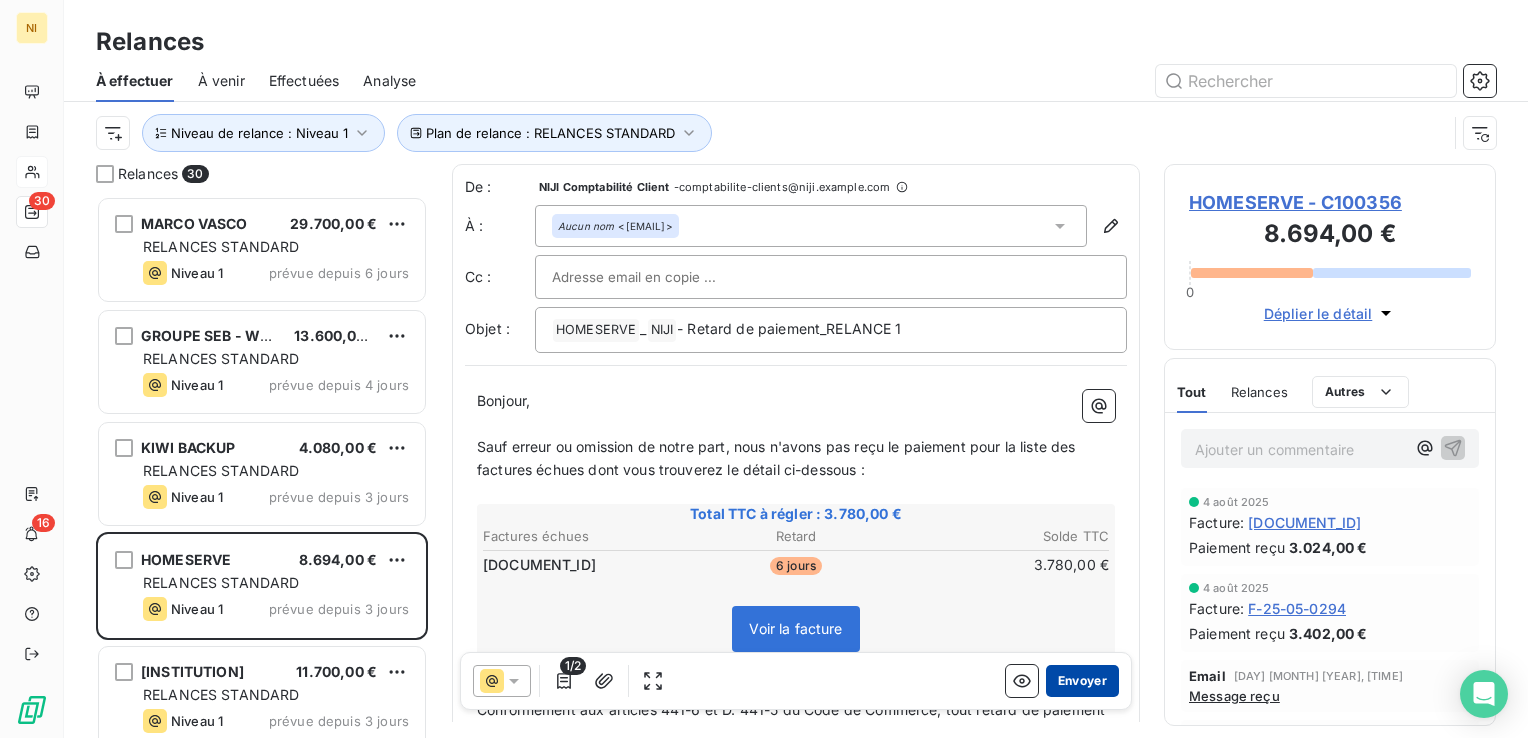 click on "Envoyer" at bounding box center [1082, 681] 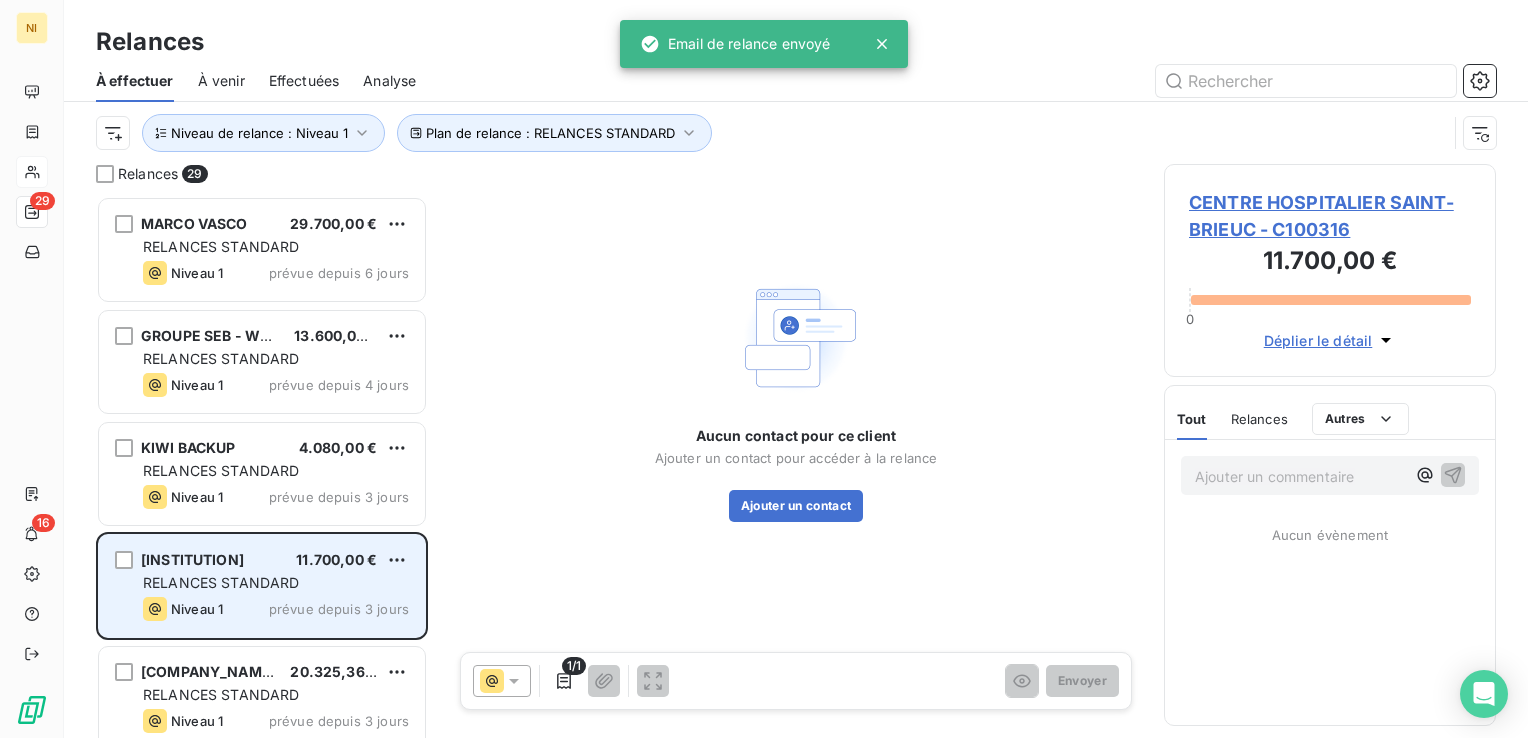 click on "CENTRE HOSPITALIER SAINT-BRIEUC [PRICE] RELANCES STANDARD Niveau 1 prévue depuis 3 jours" at bounding box center [262, 586] 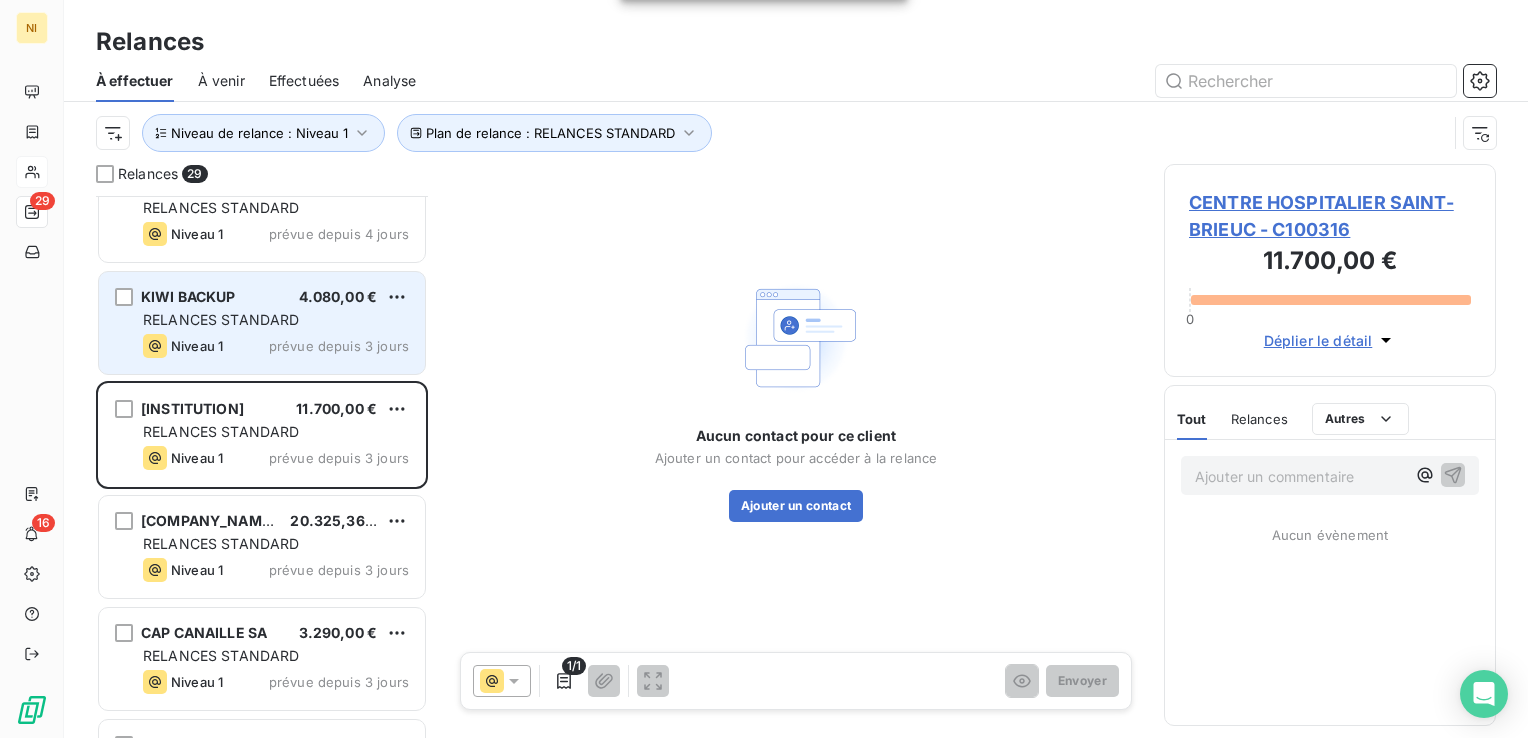 scroll, scrollTop: 200, scrollLeft: 0, axis: vertical 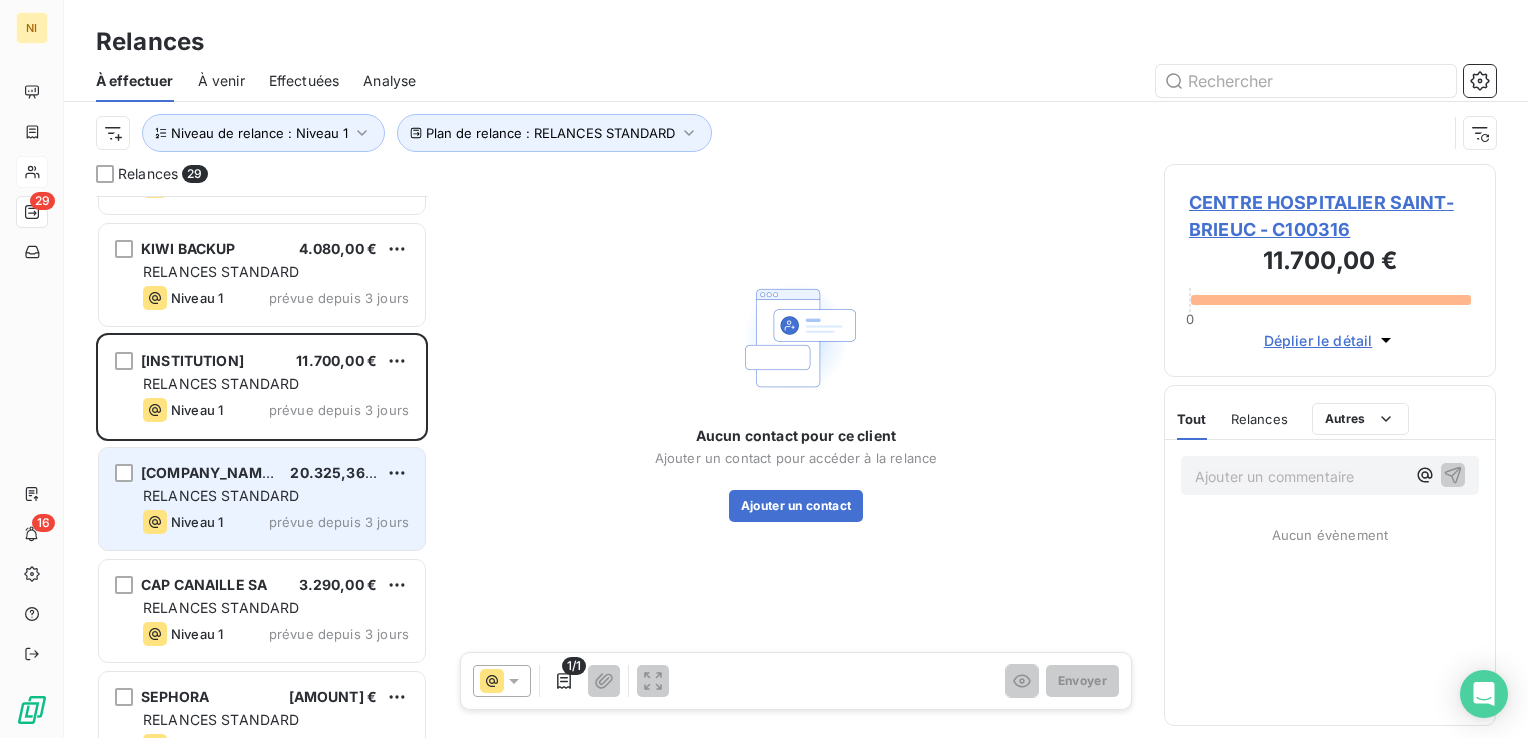 click on "RELANCES STANDARD" at bounding box center [221, 495] 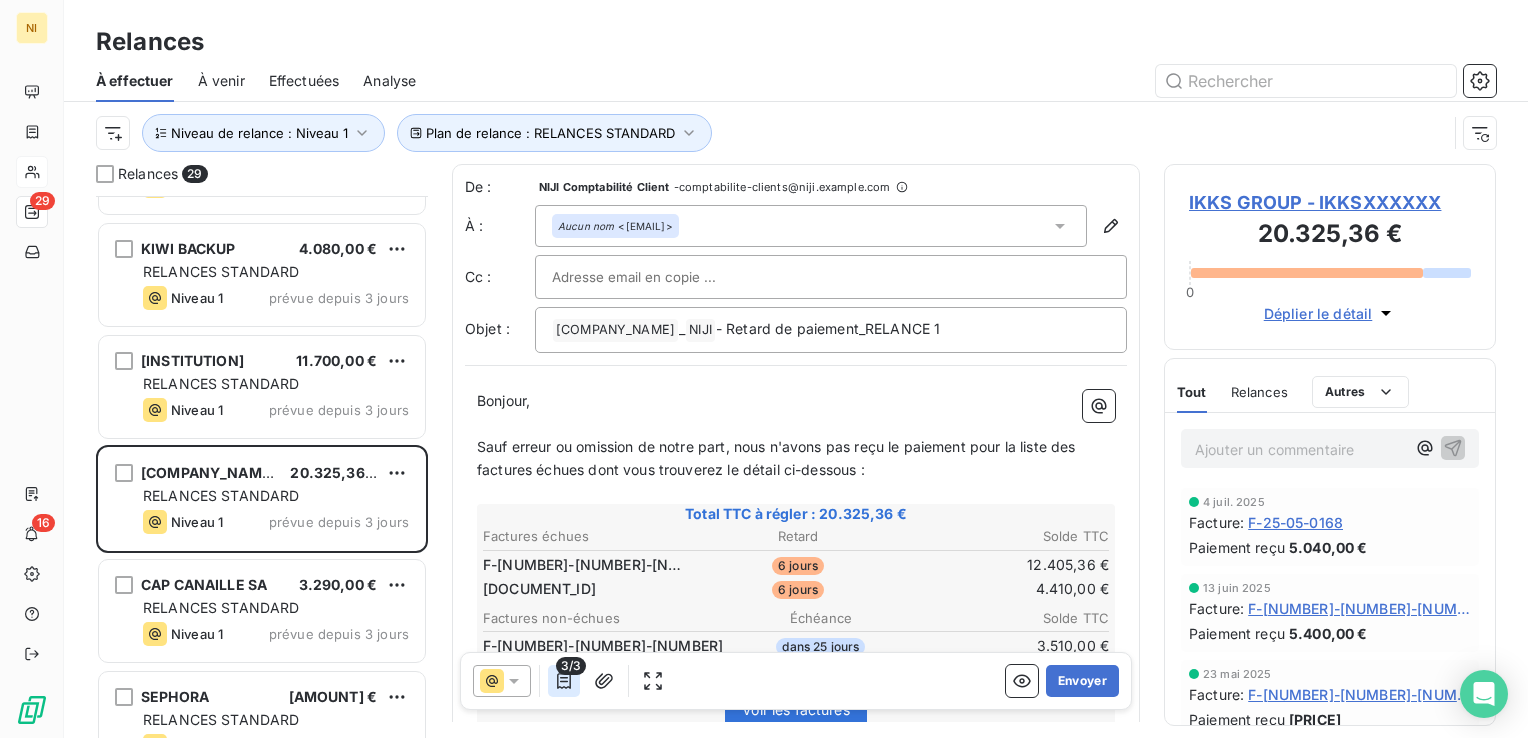 click 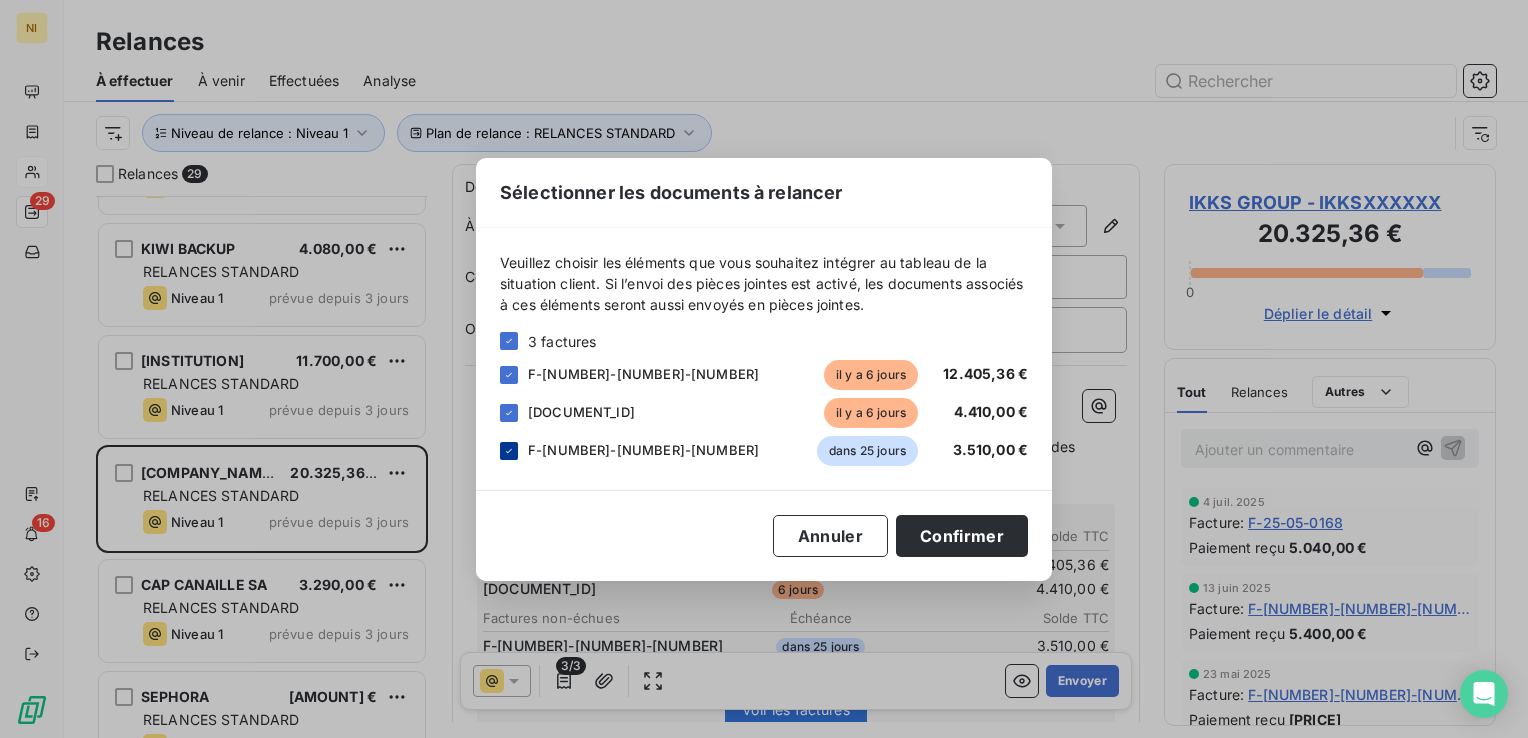 click 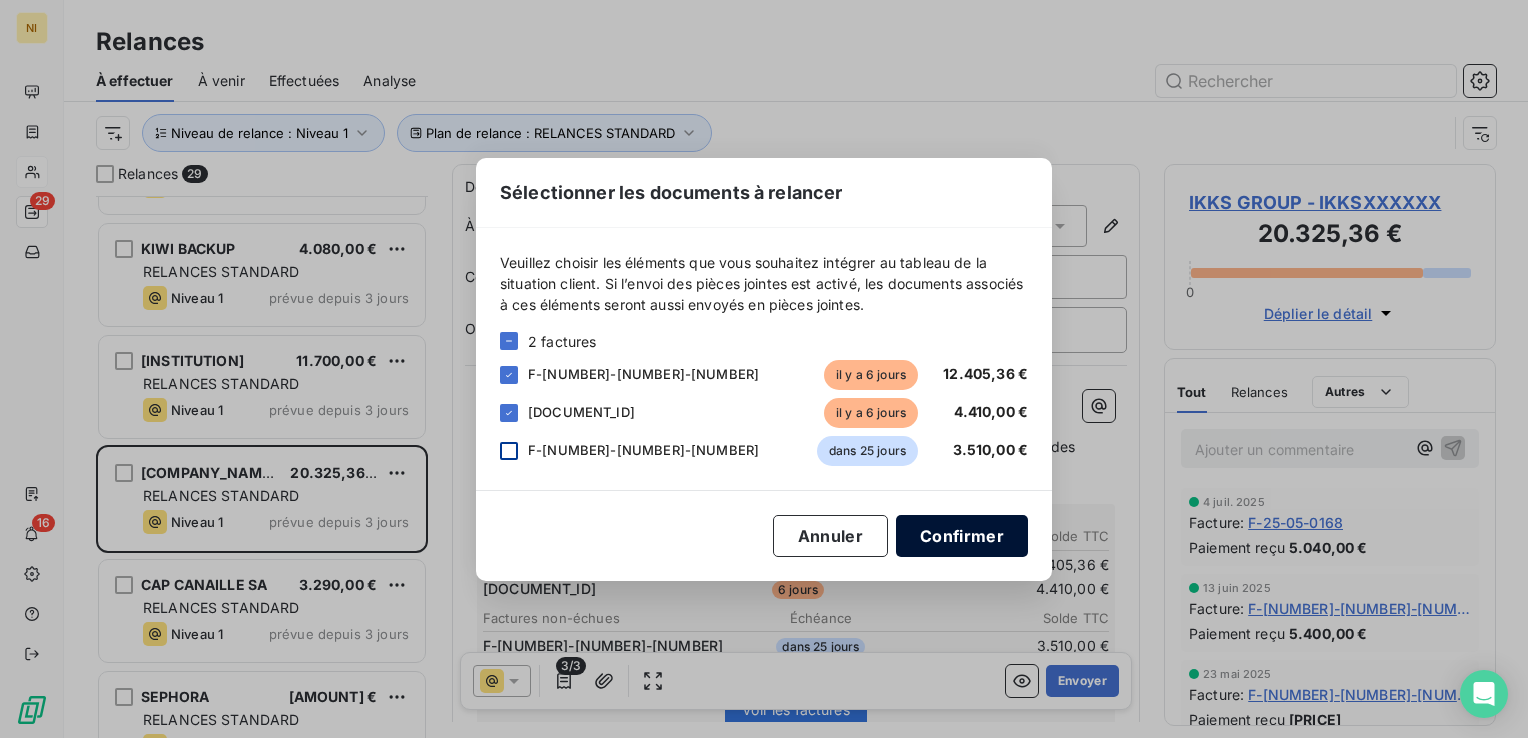 click on "Confirmer" at bounding box center [962, 536] 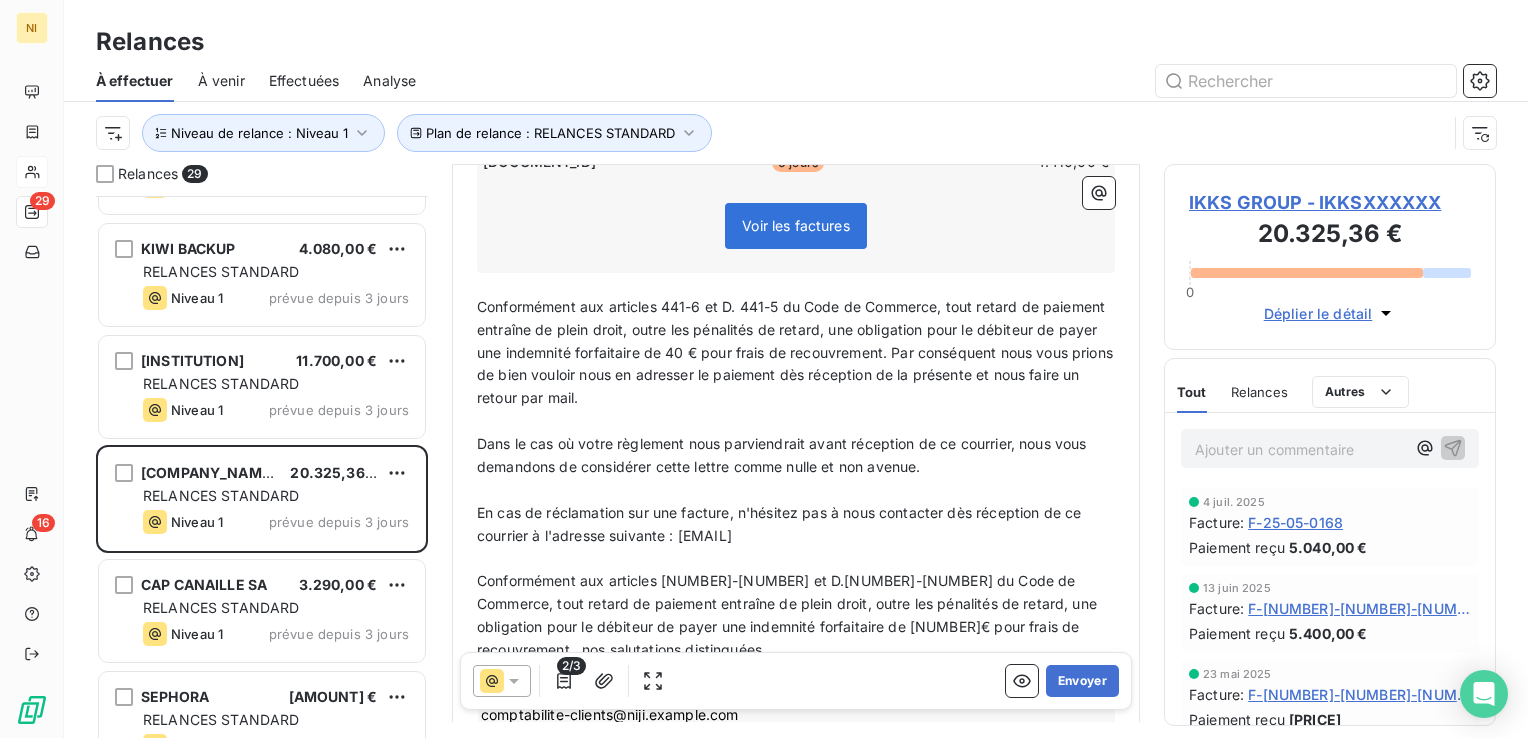 scroll, scrollTop: 466, scrollLeft: 0, axis: vertical 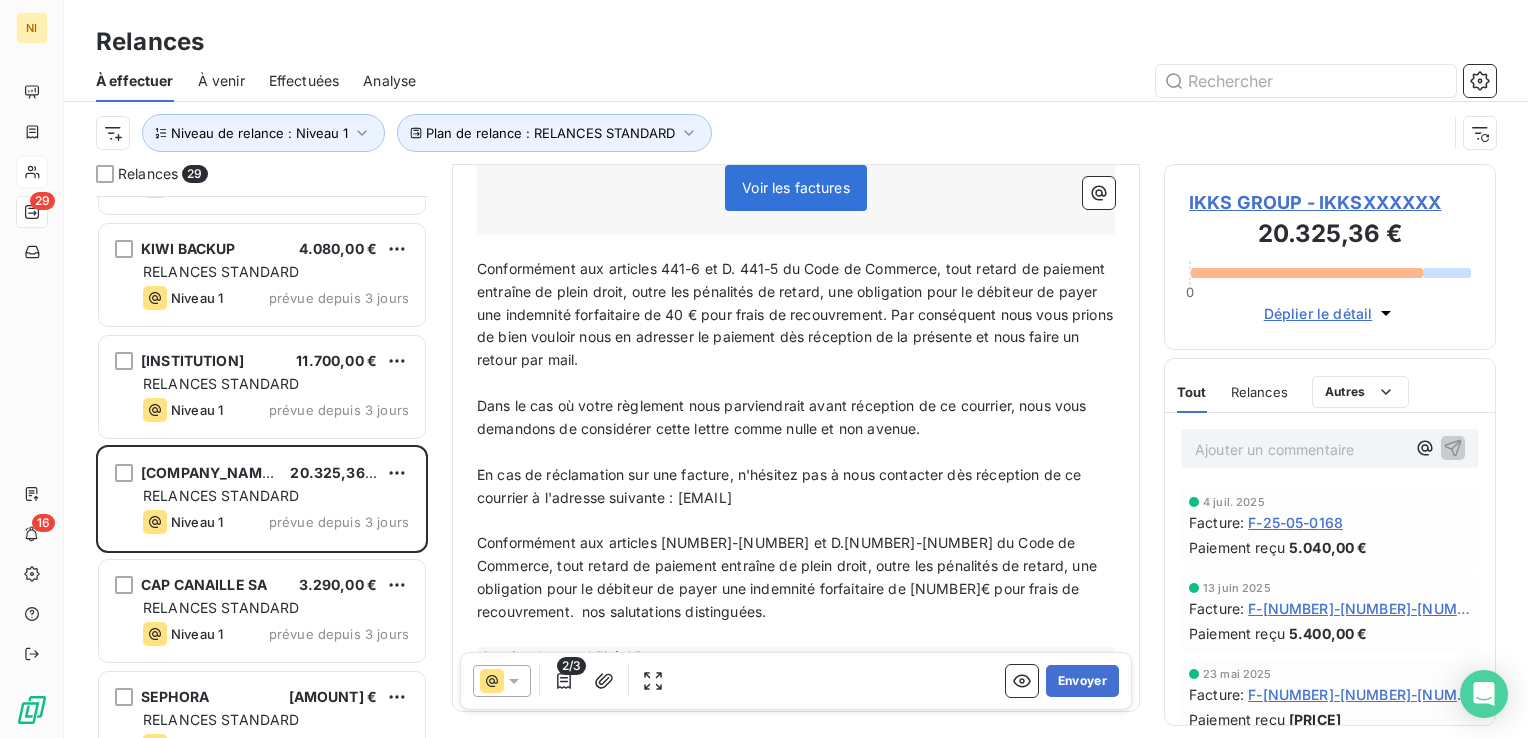 click at bounding box center (502, 681) 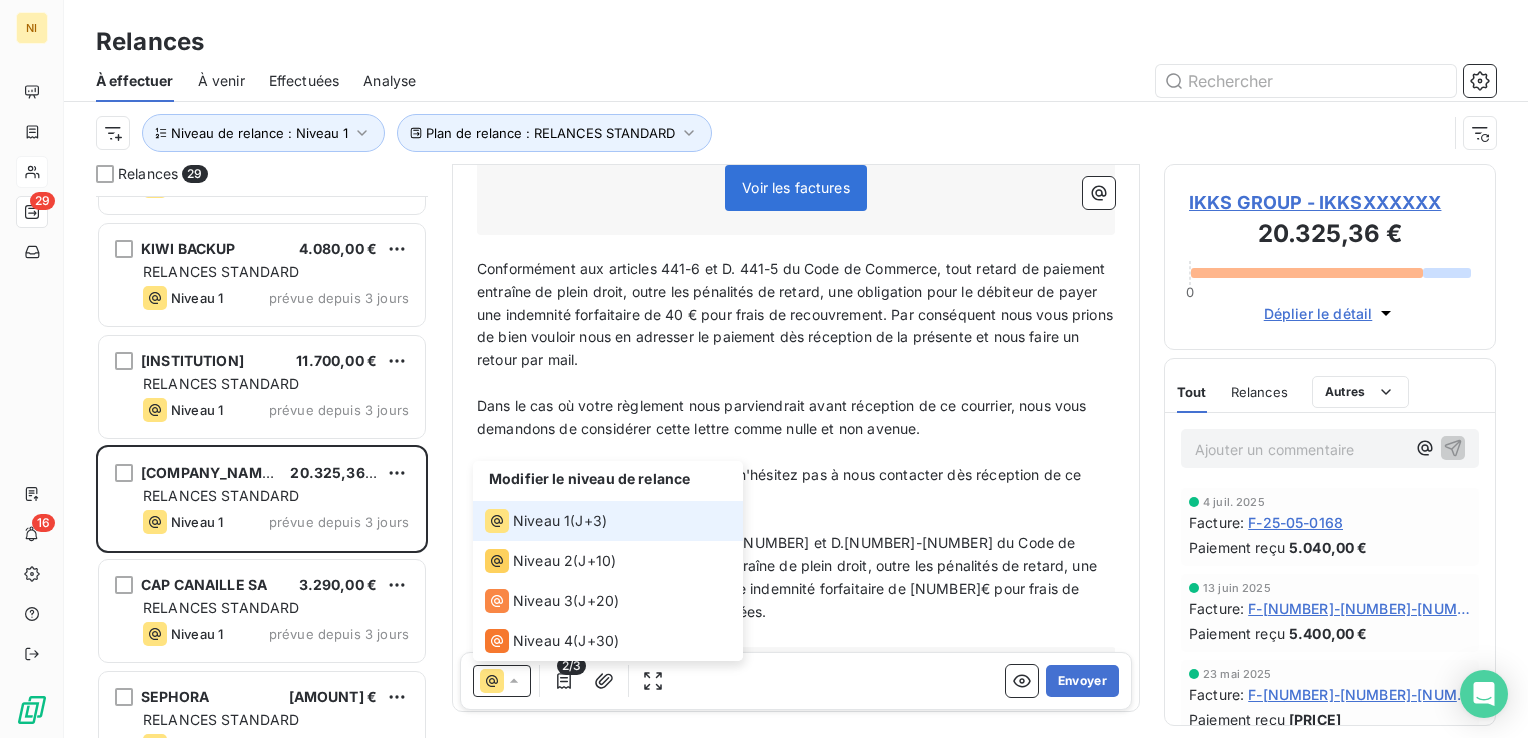 click at bounding box center [502, 681] 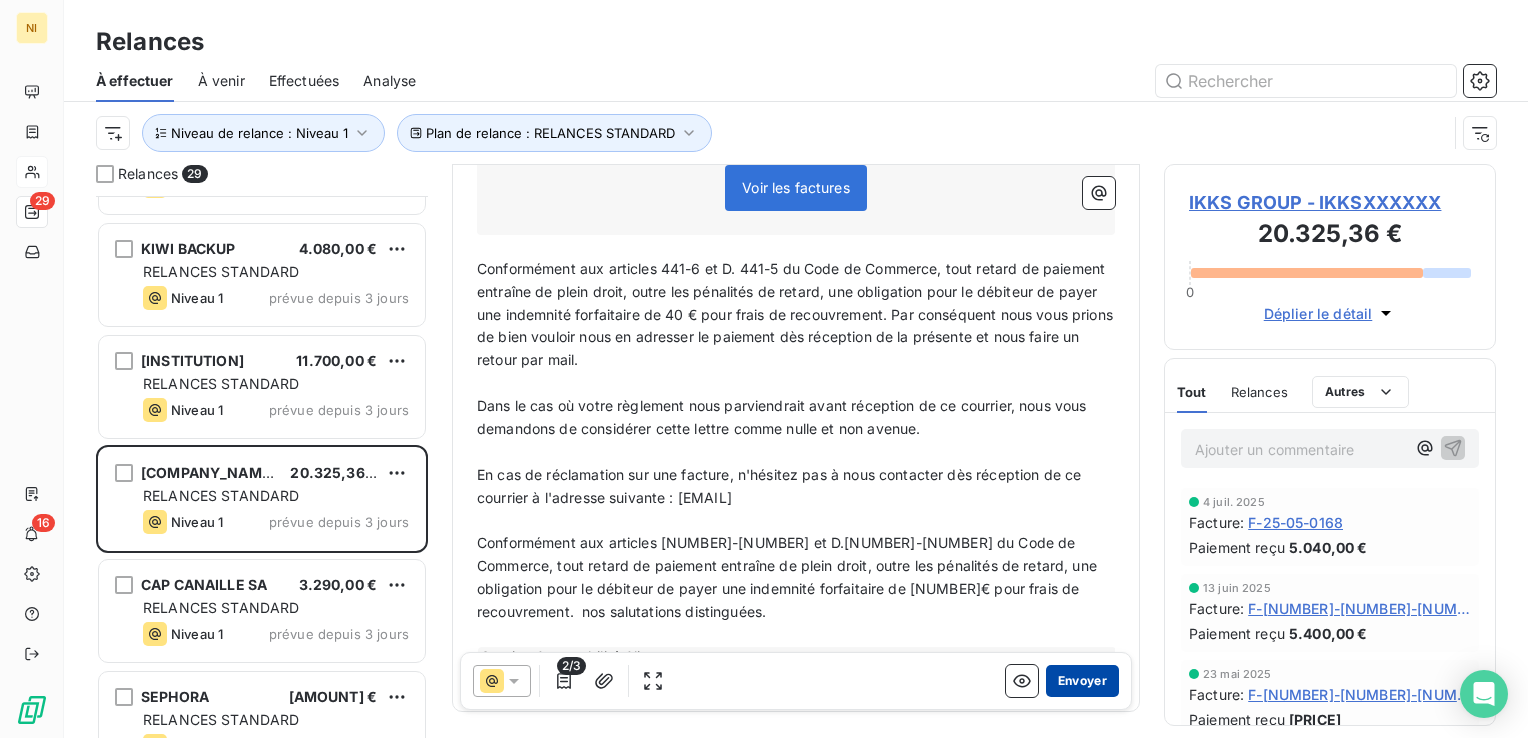 click on "Envoyer" at bounding box center (1082, 681) 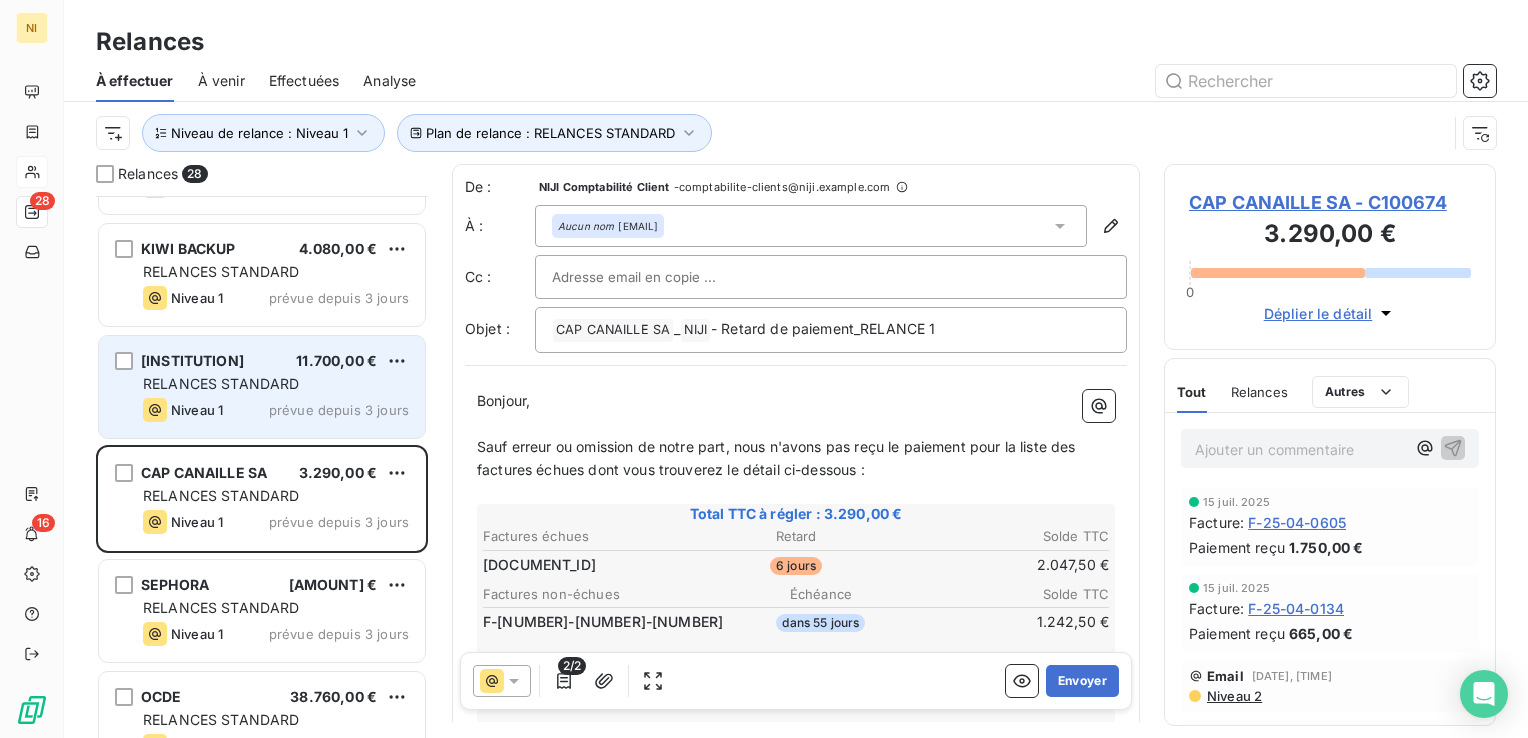 click on "RELANCES STANDARD" at bounding box center [221, 383] 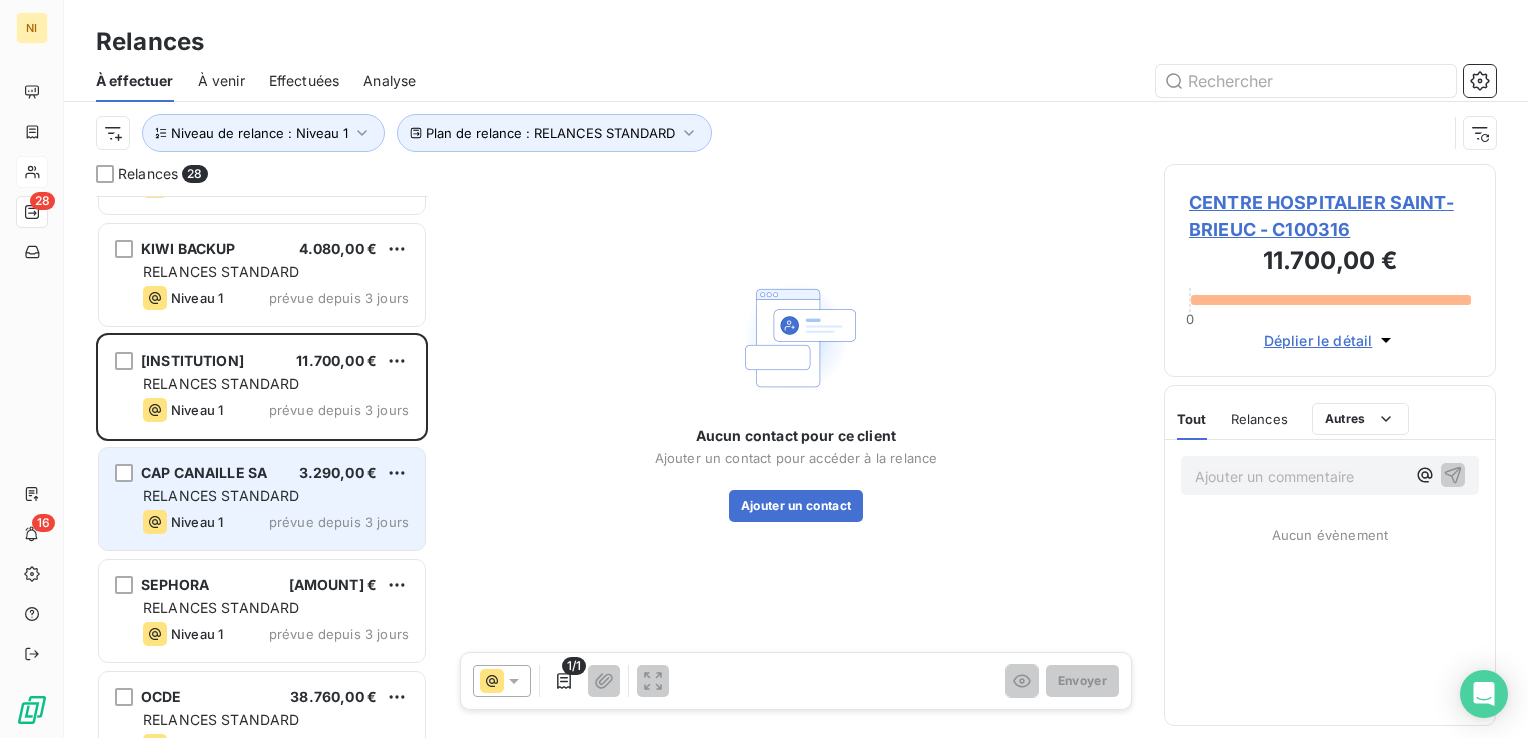 click on "CAP CANAILLE SA" at bounding box center (204, 472) 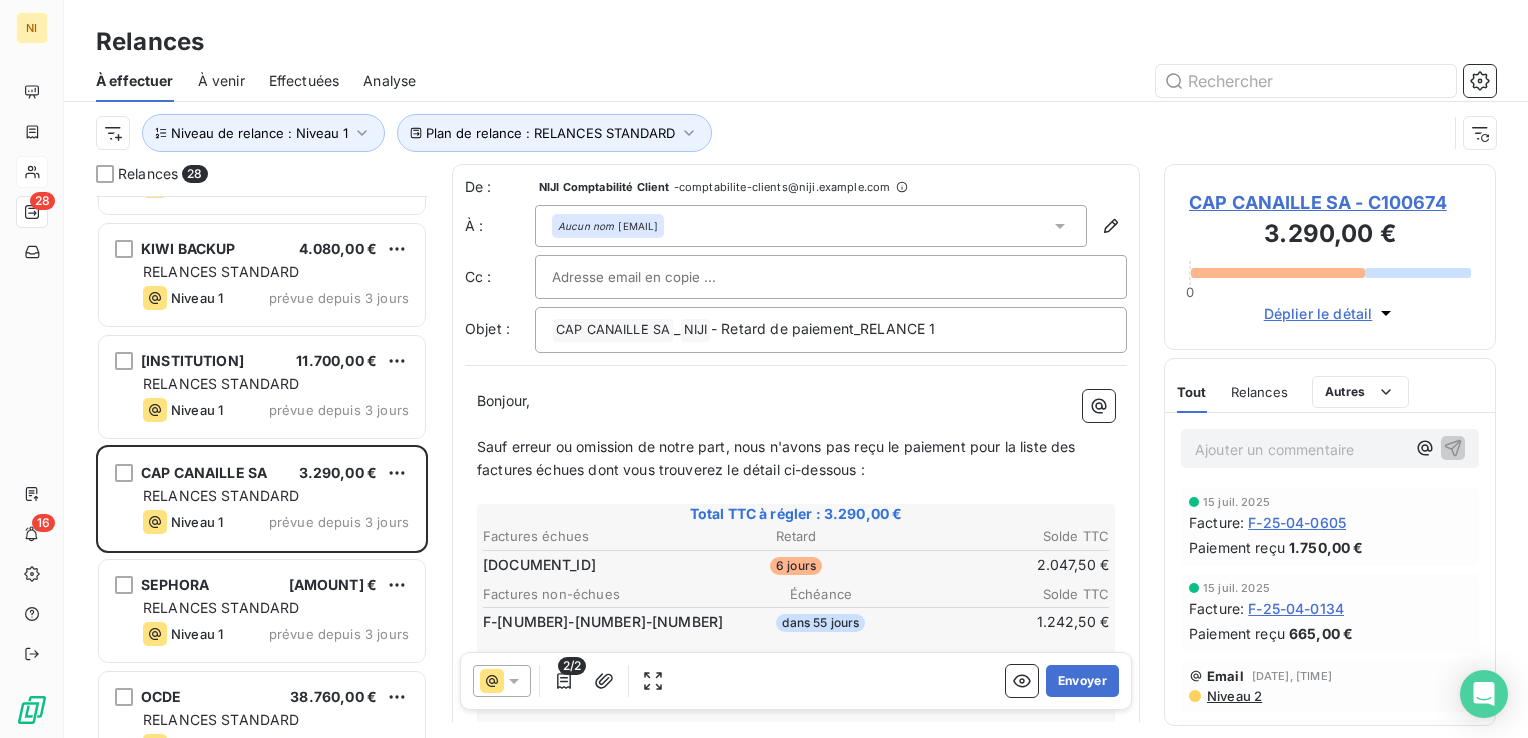 click on "2/2" at bounding box center (572, 666) 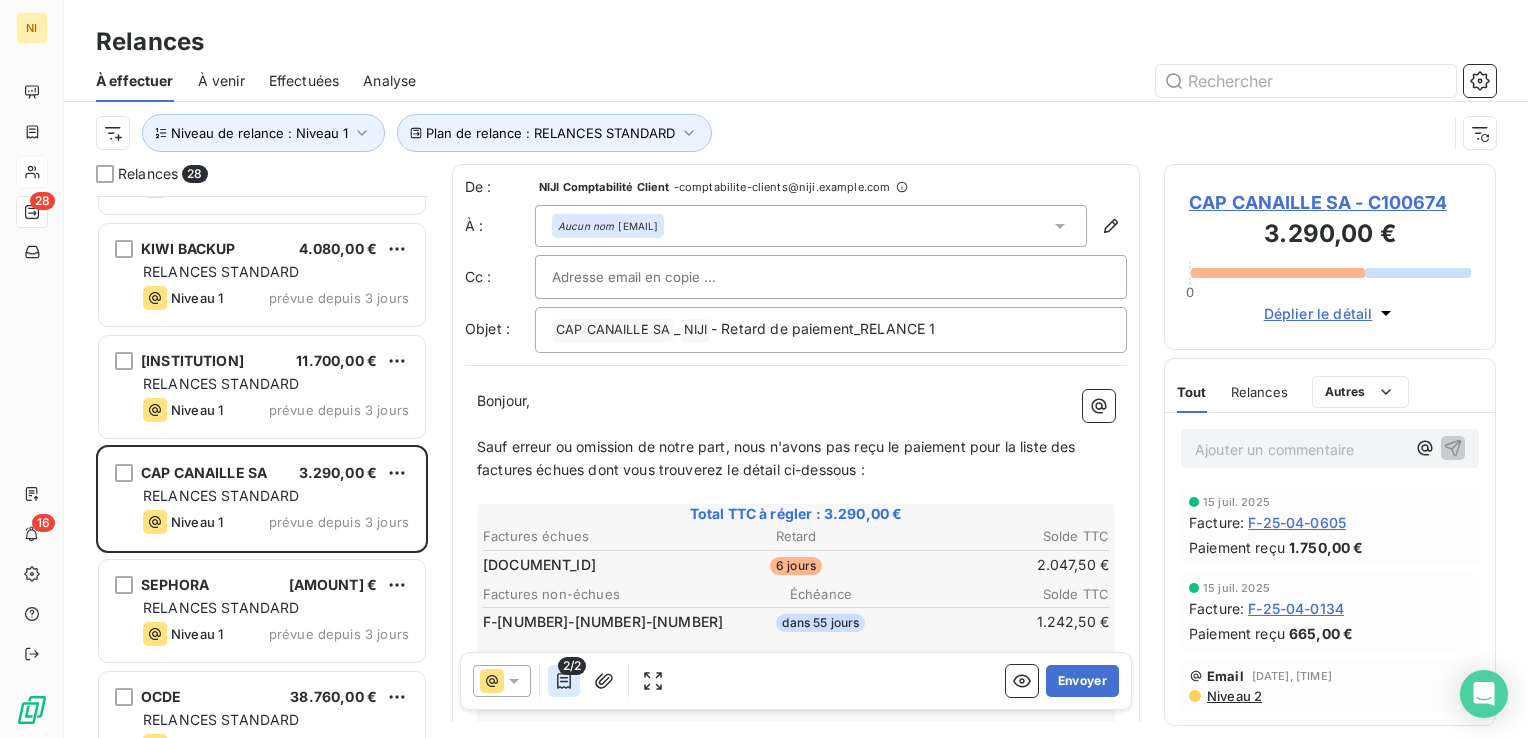 click 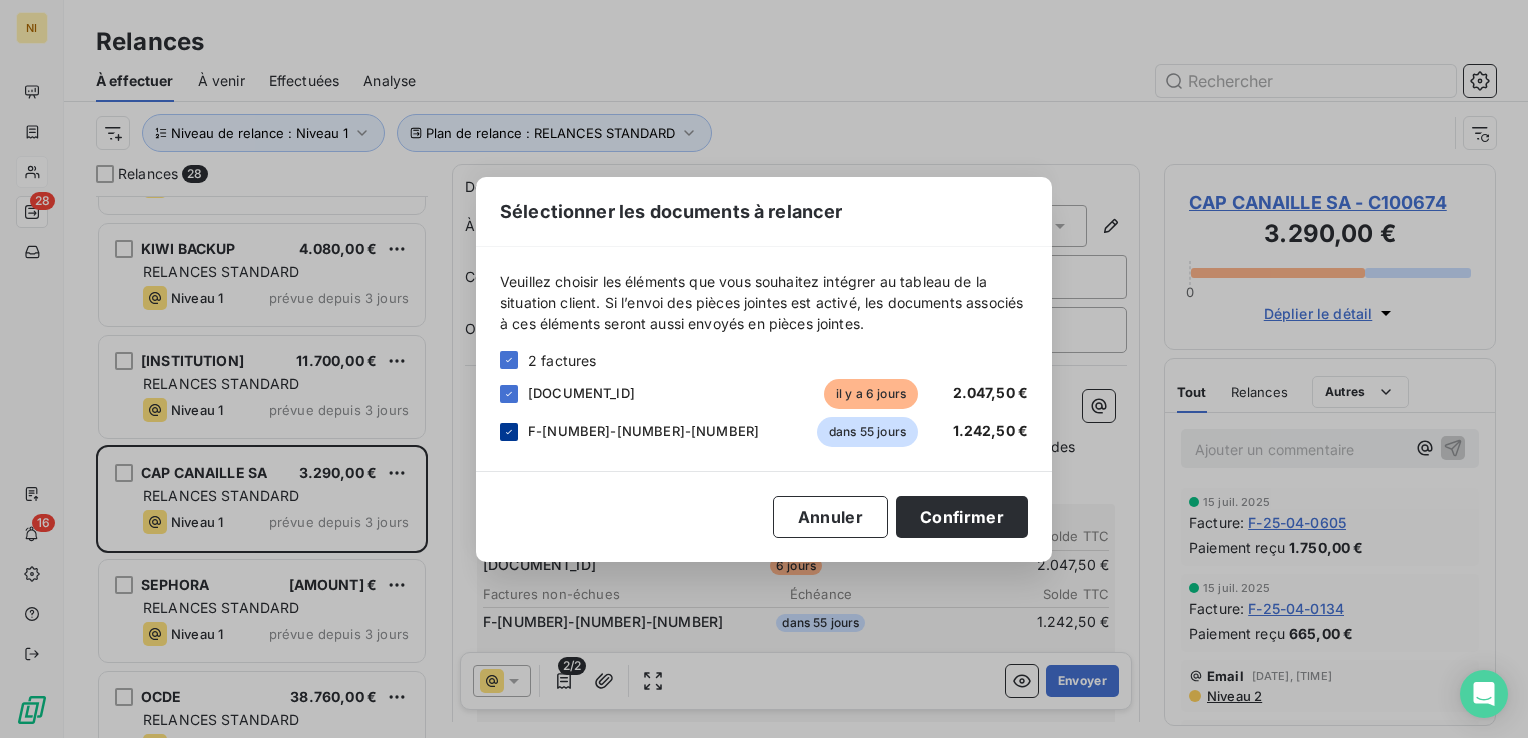 click 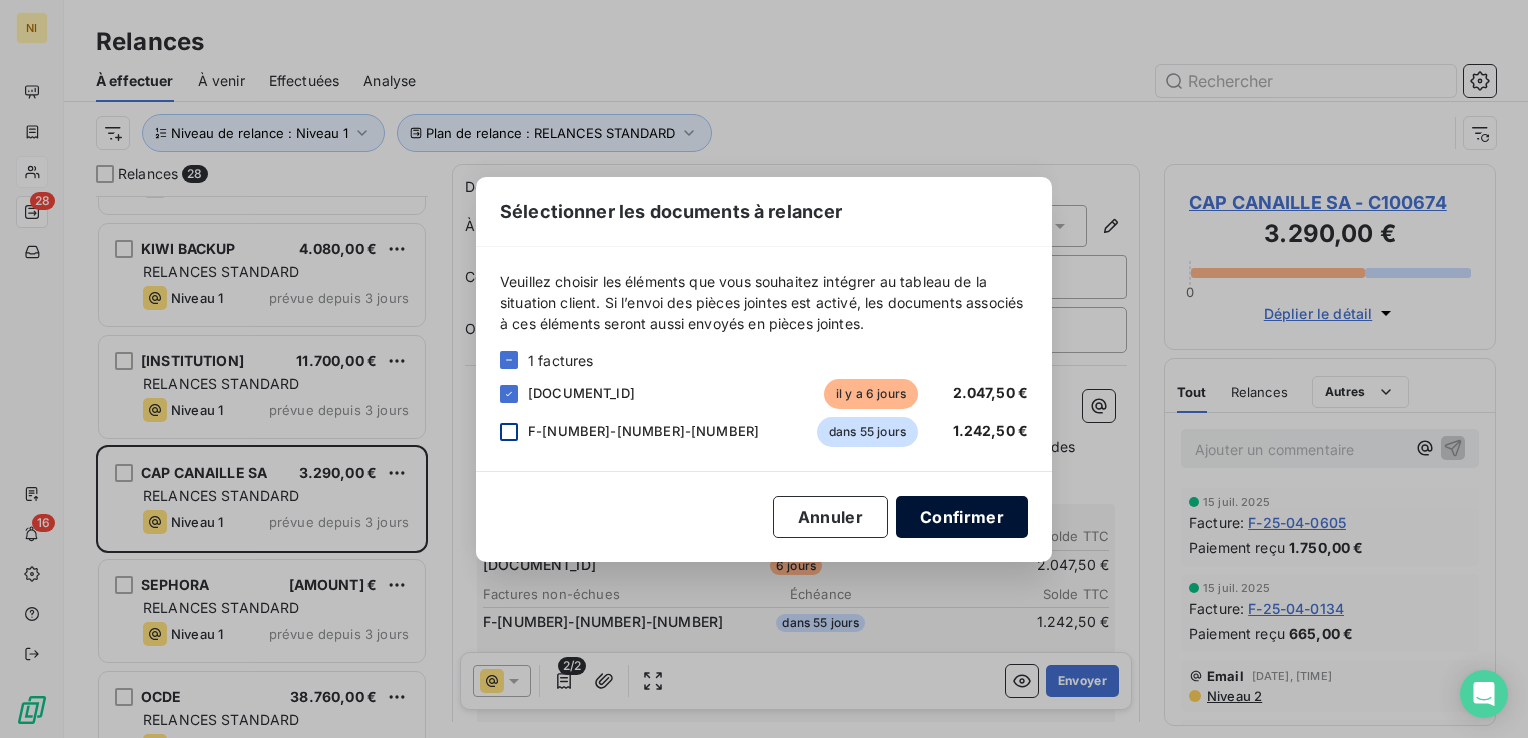 click on "Confirmer" at bounding box center (962, 517) 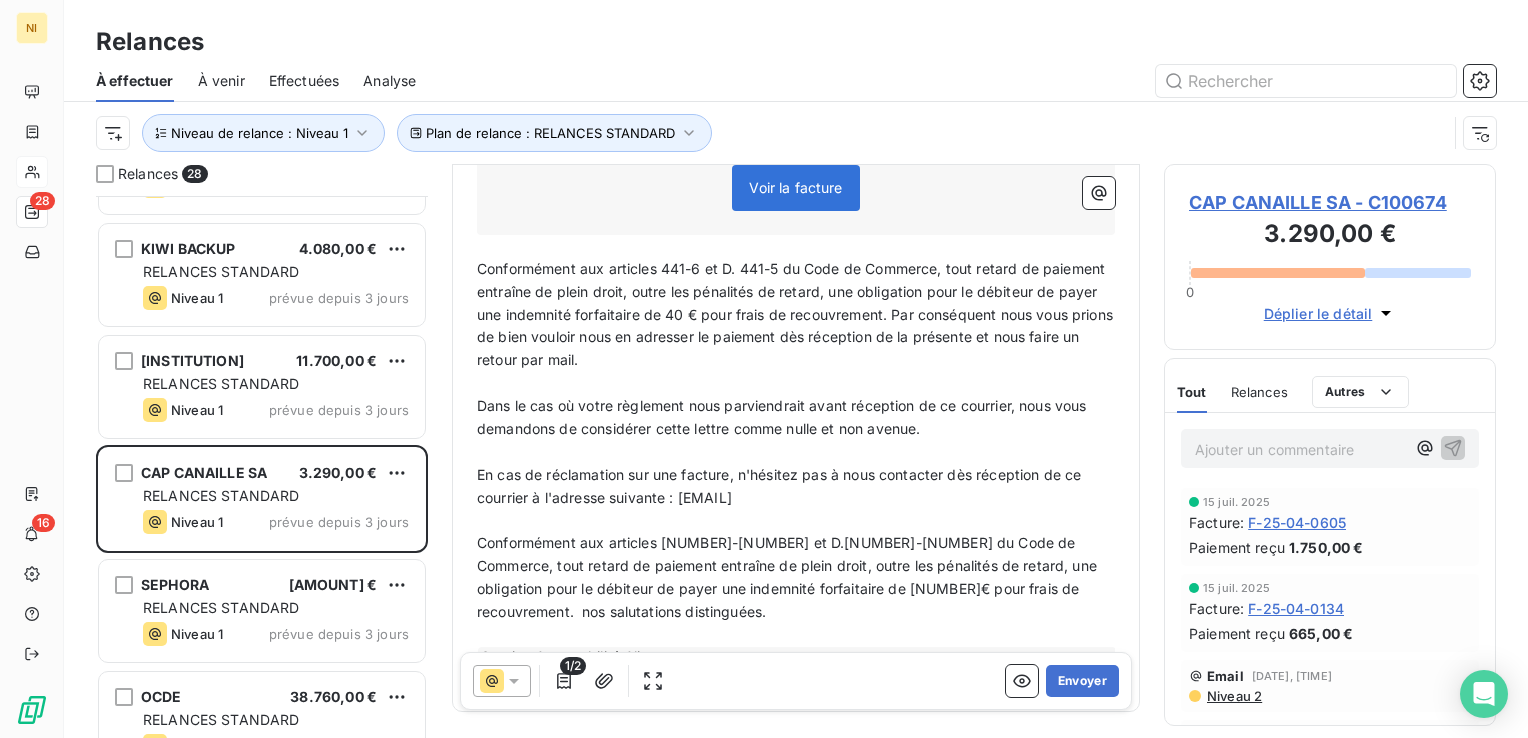 scroll, scrollTop: 0, scrollLeft: 0, axis: both 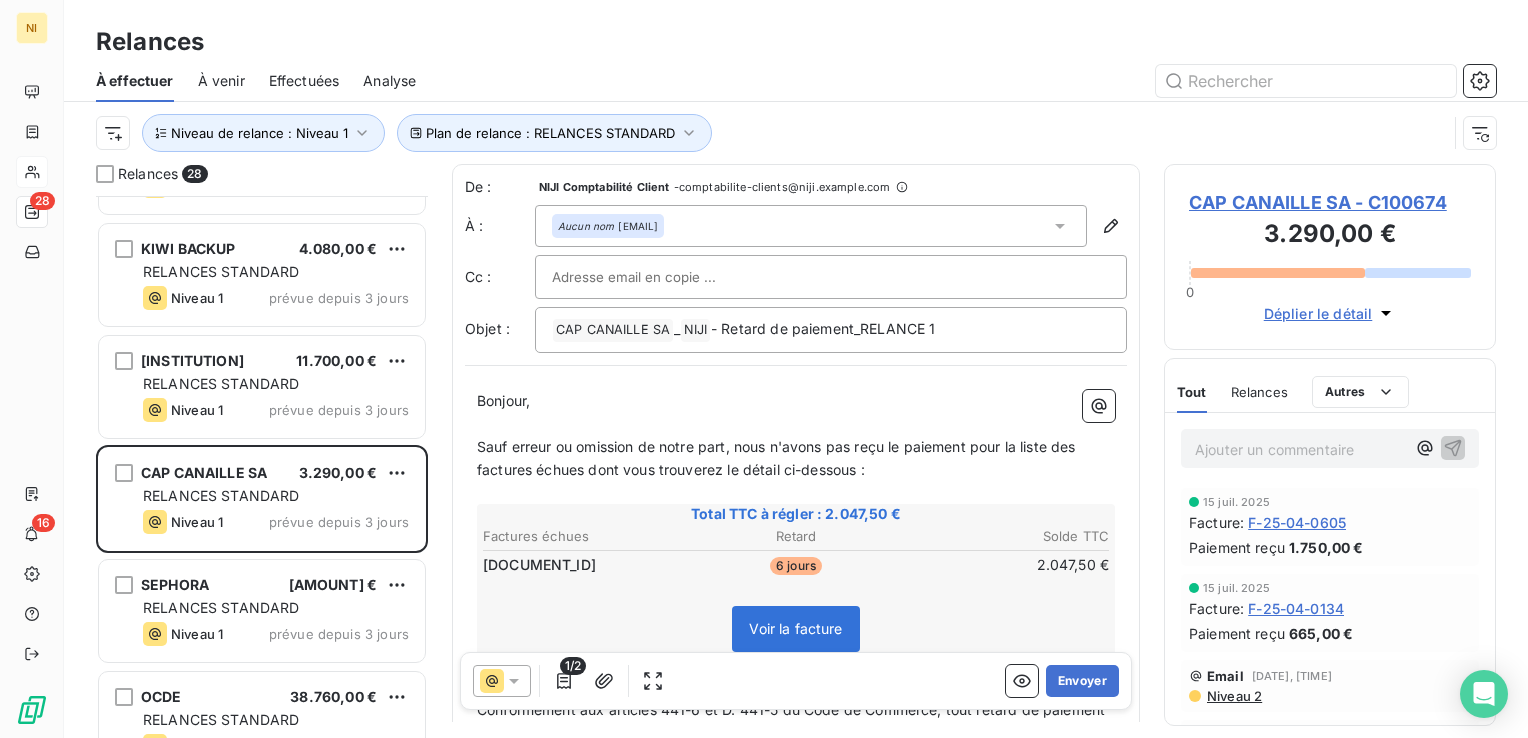 type 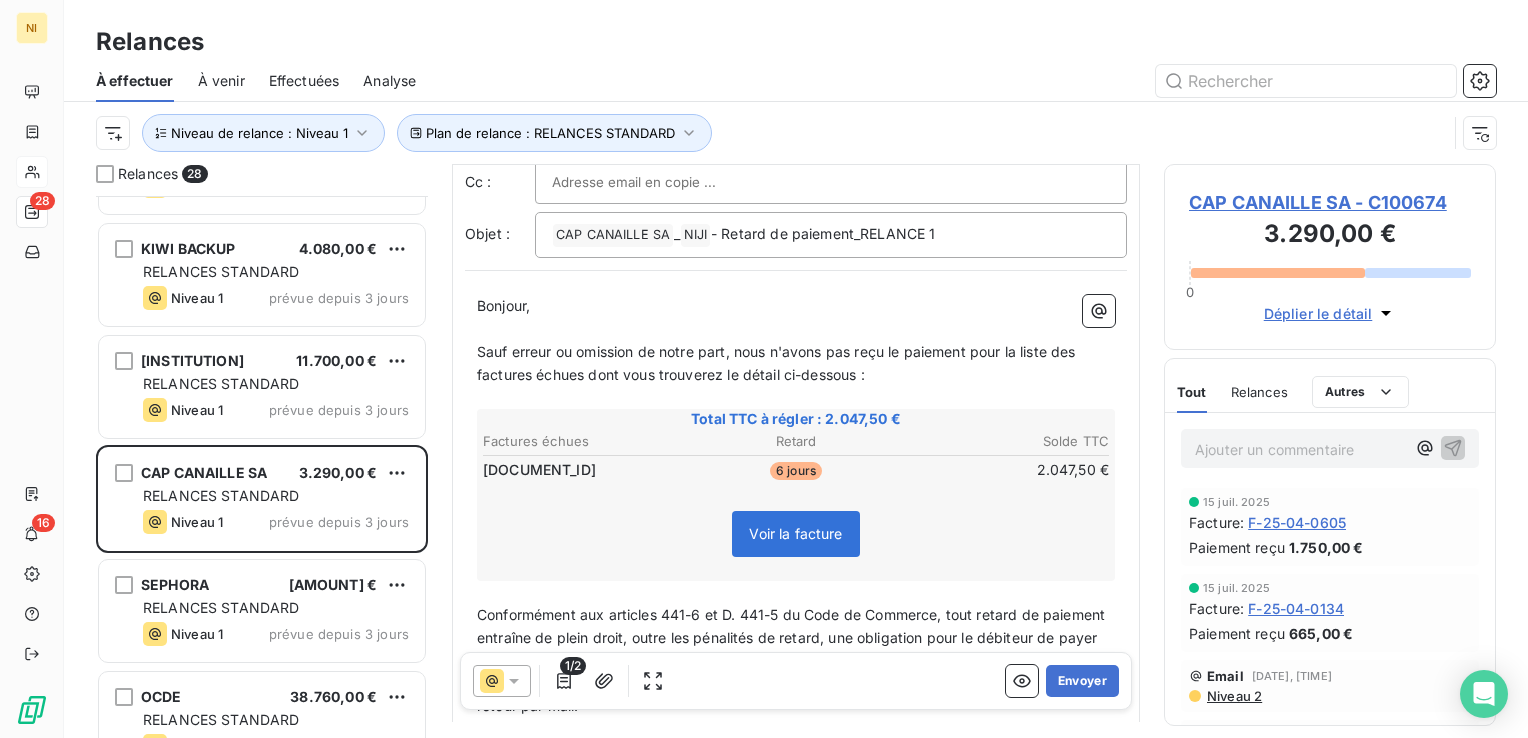 scroll, scrollTop: 100, scrollLeft: 0, axis: vertical 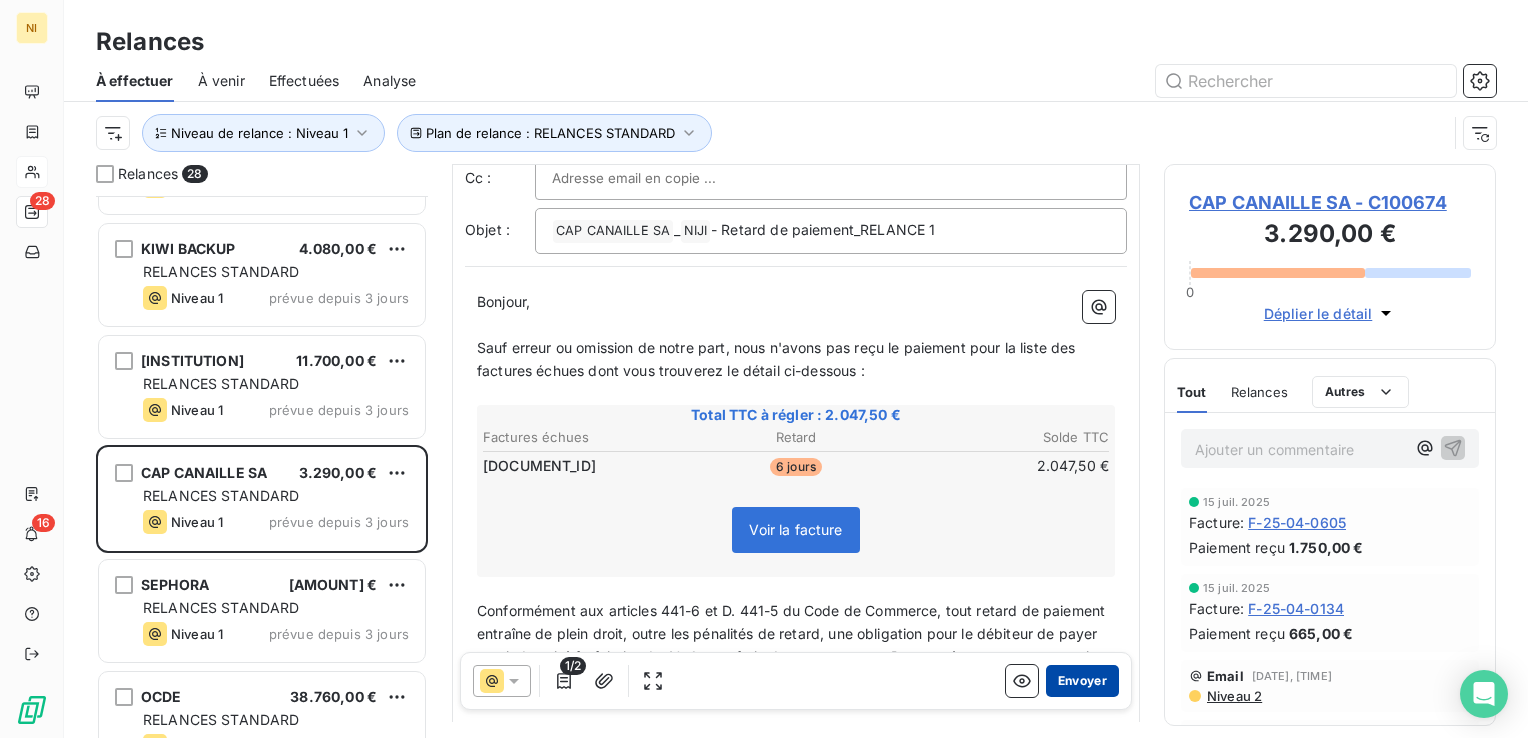 click on "Envoyer" at bounding box center (1082, 681) 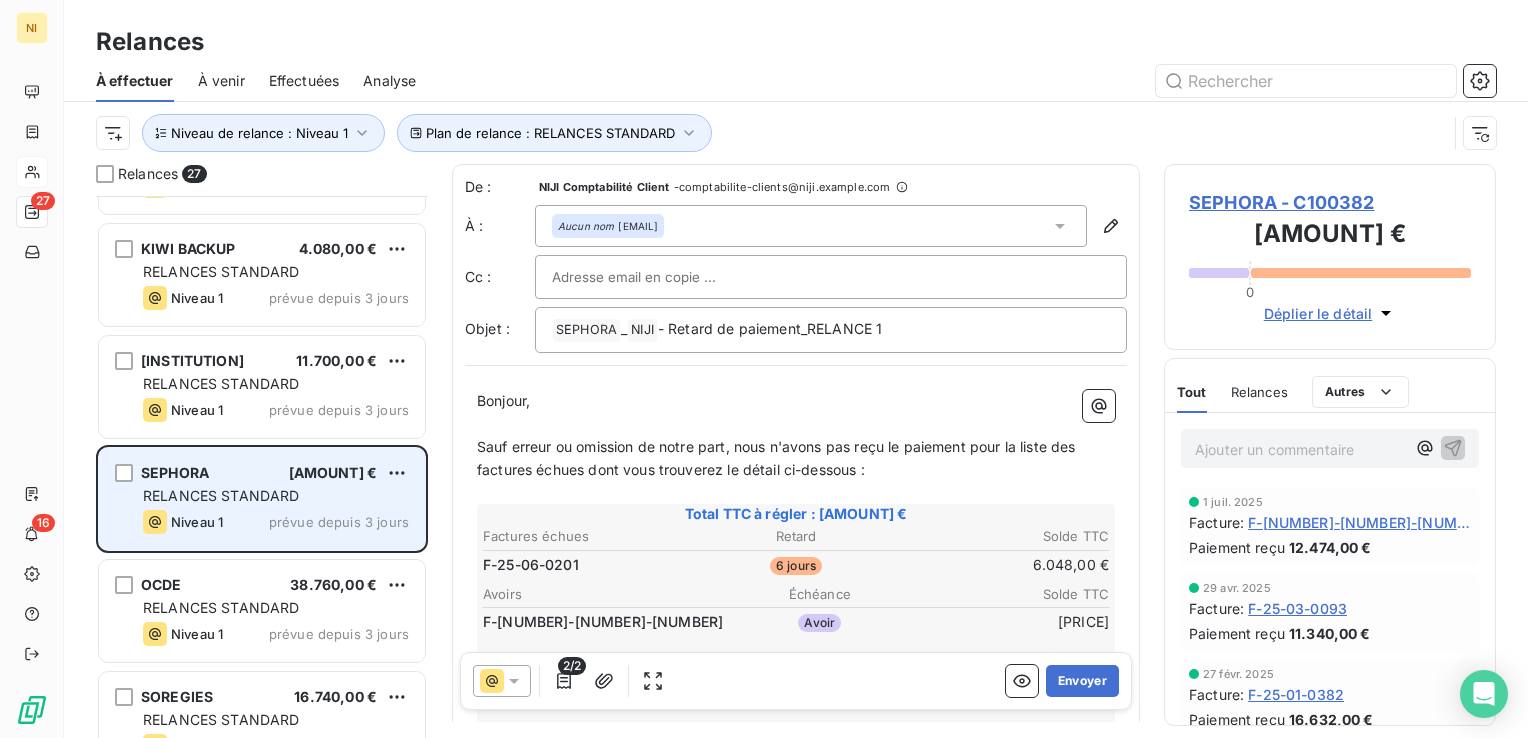 click on "RELANCES STANDARD" at bounding box center [276, 496] 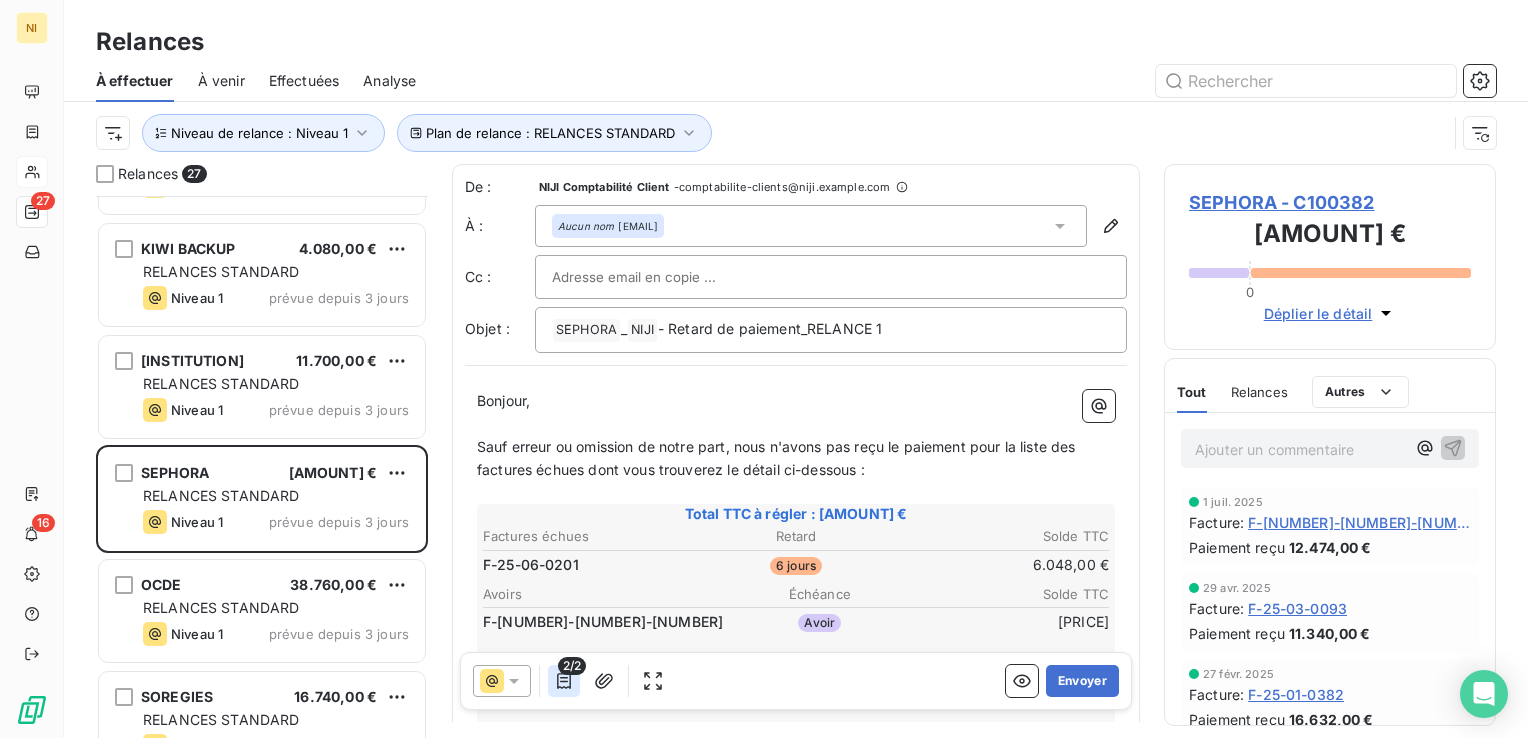 click 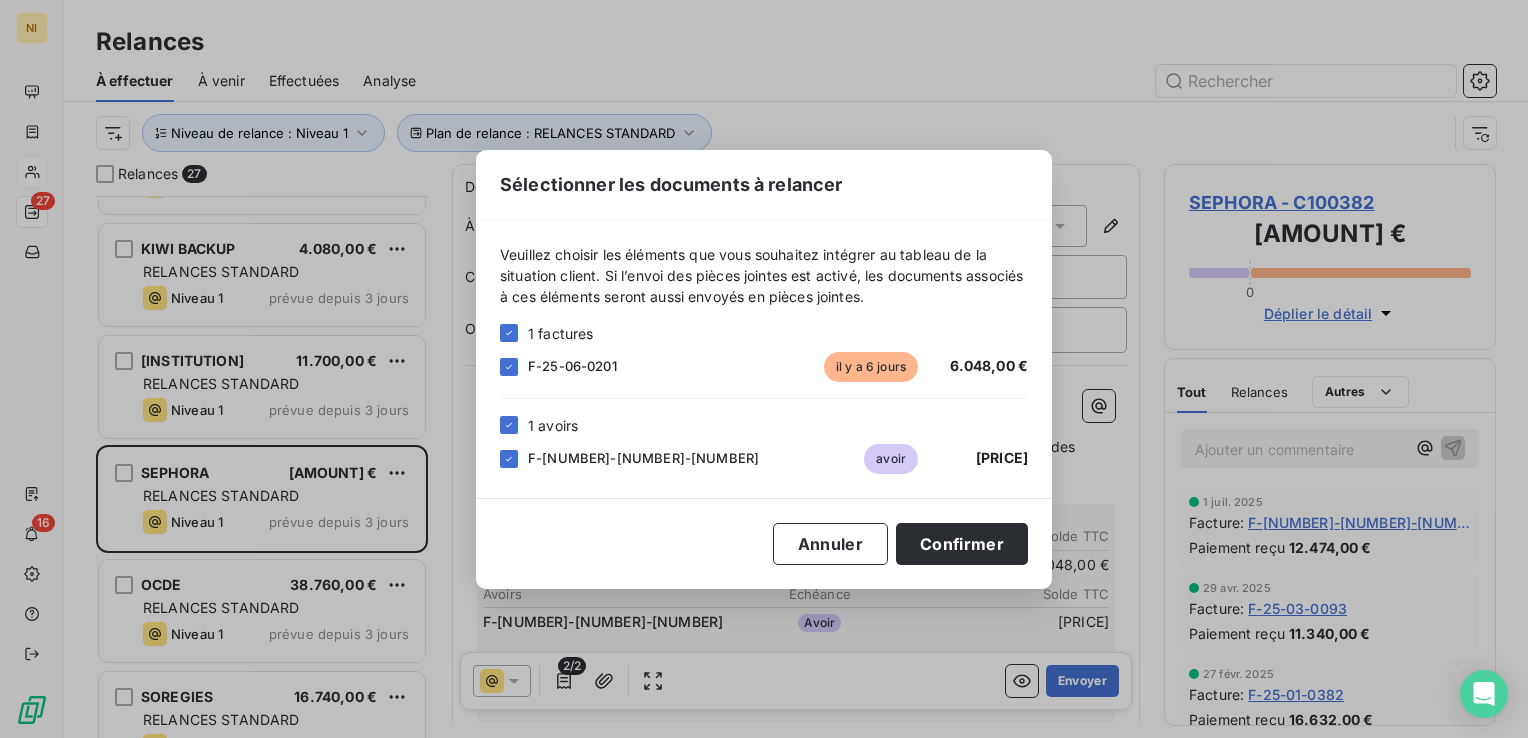click on "F-[NUMBER]-[NUMBER]-[NUMBER] avoir [PRICE]" at bounding box center (764, 459) 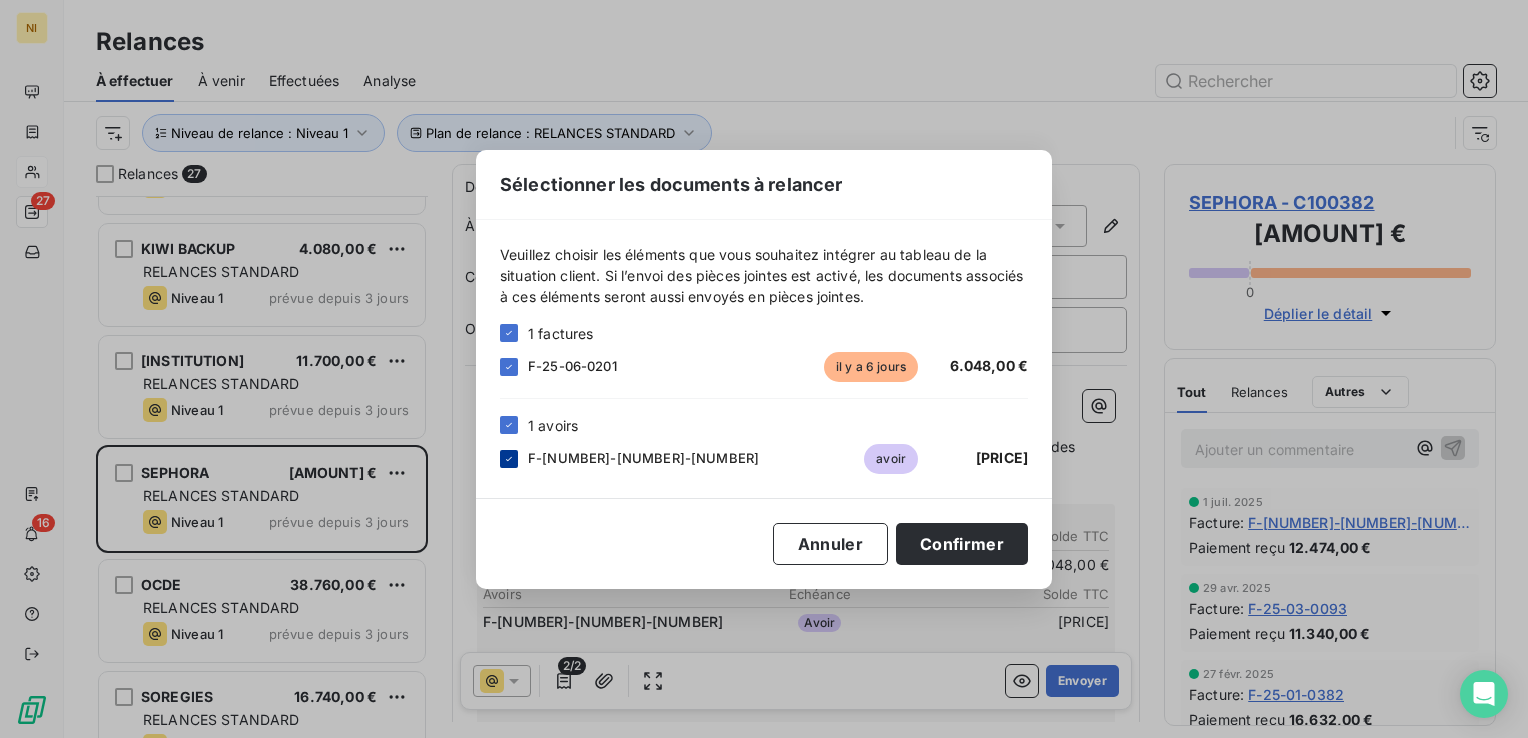 click 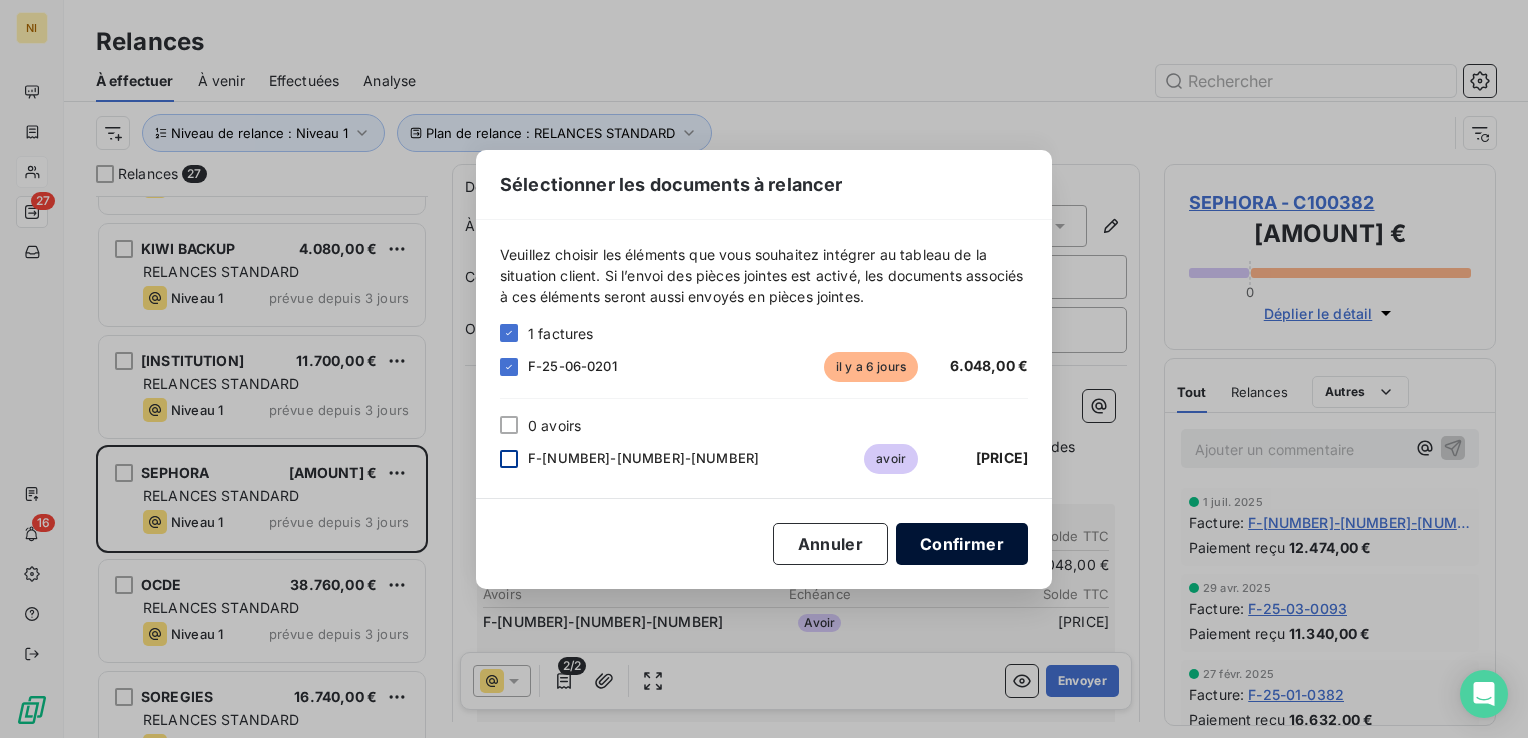 click on "Confirmer" at bounding box center (962, 544) 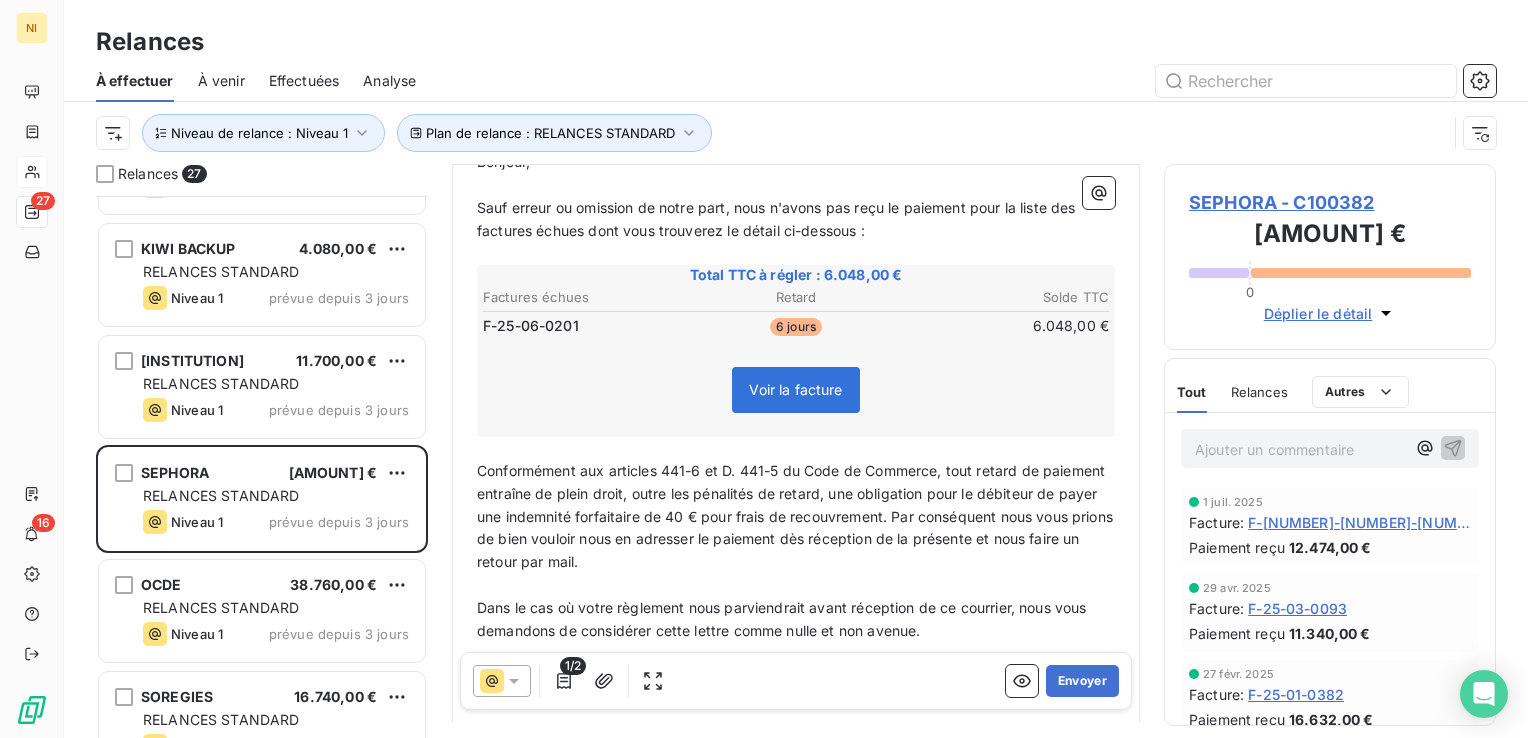 scroll, scrollTop: 300, scrollLeft: 0, axis: vertical 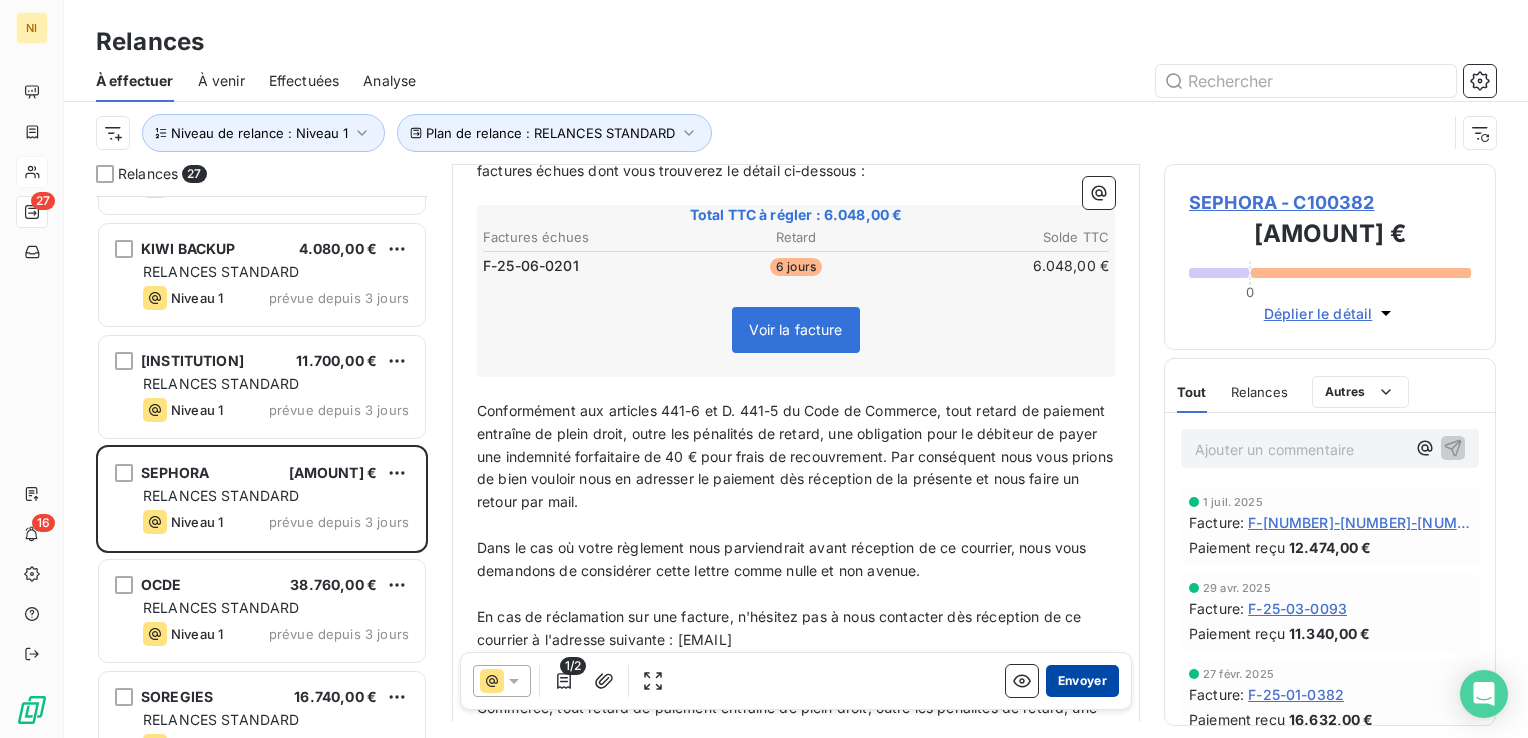 click on "Envoyer" at bounding box center [1082, 681] 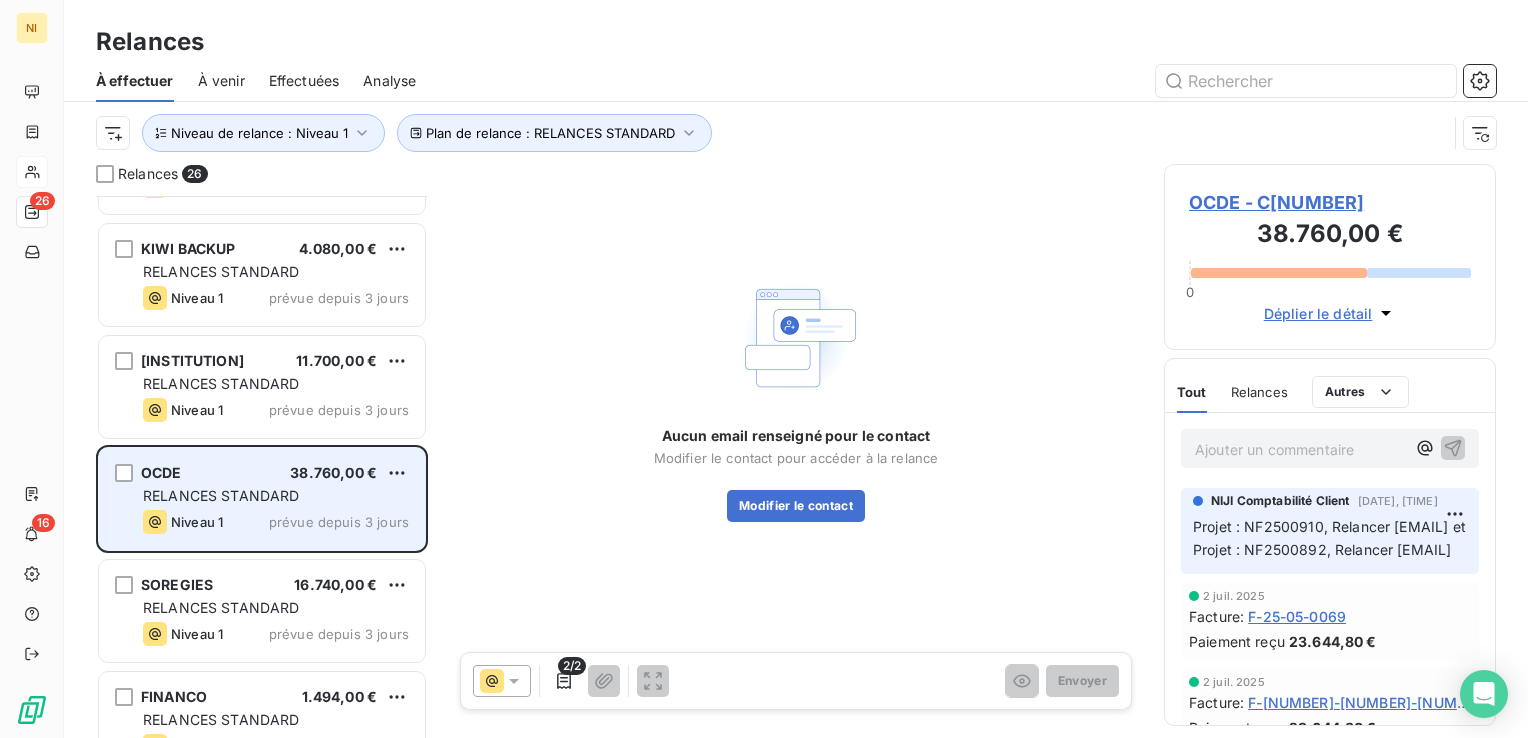 click on "OCDE 38.760,00 € RELANCES STANDARD Niveau 1 prévue depuis 3 jours" at bounding box center [276, 473] 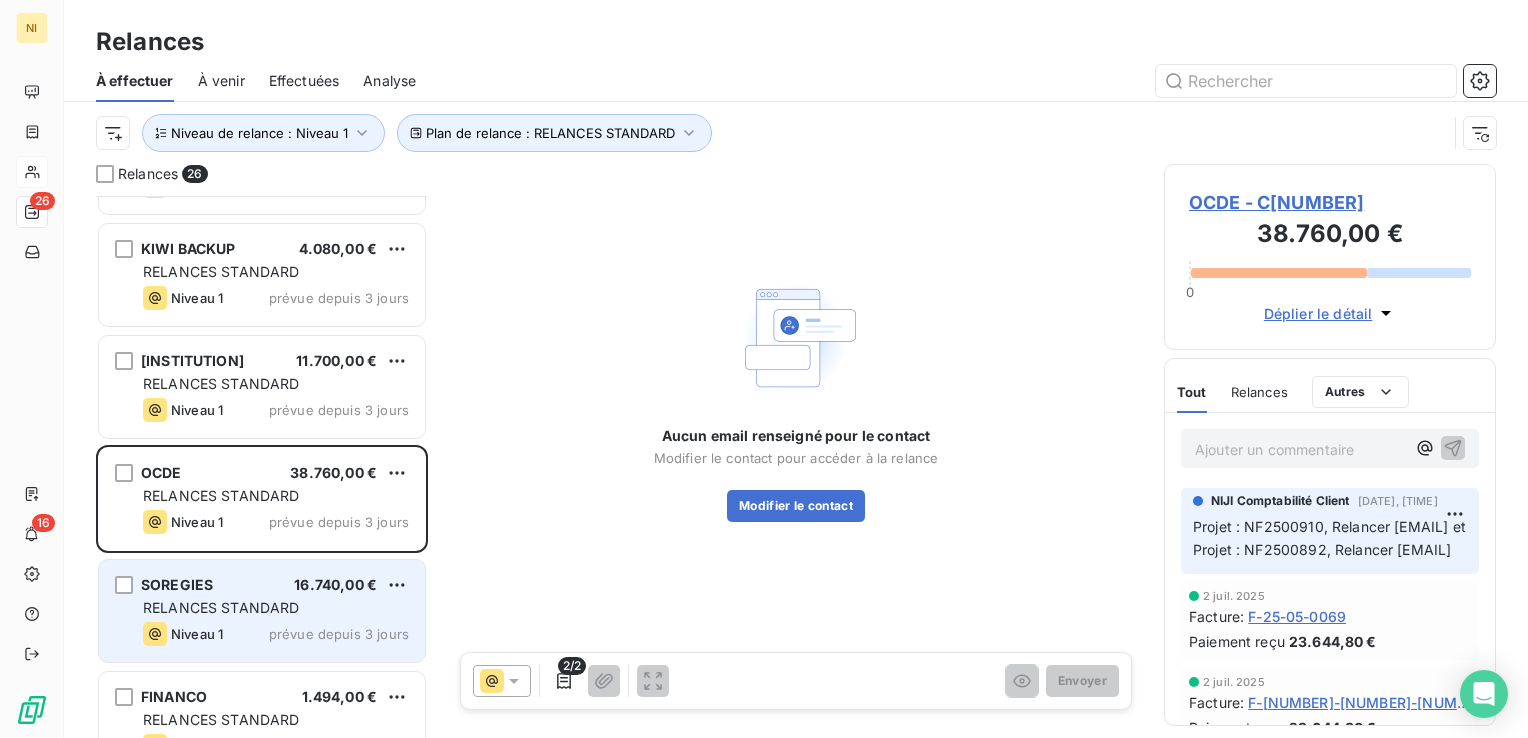 click on "SOREGIES 16.740,00 € RELANCES STANDARD Niveau 1 prévue depuis 3 jours" at bounding box center (262, 611) 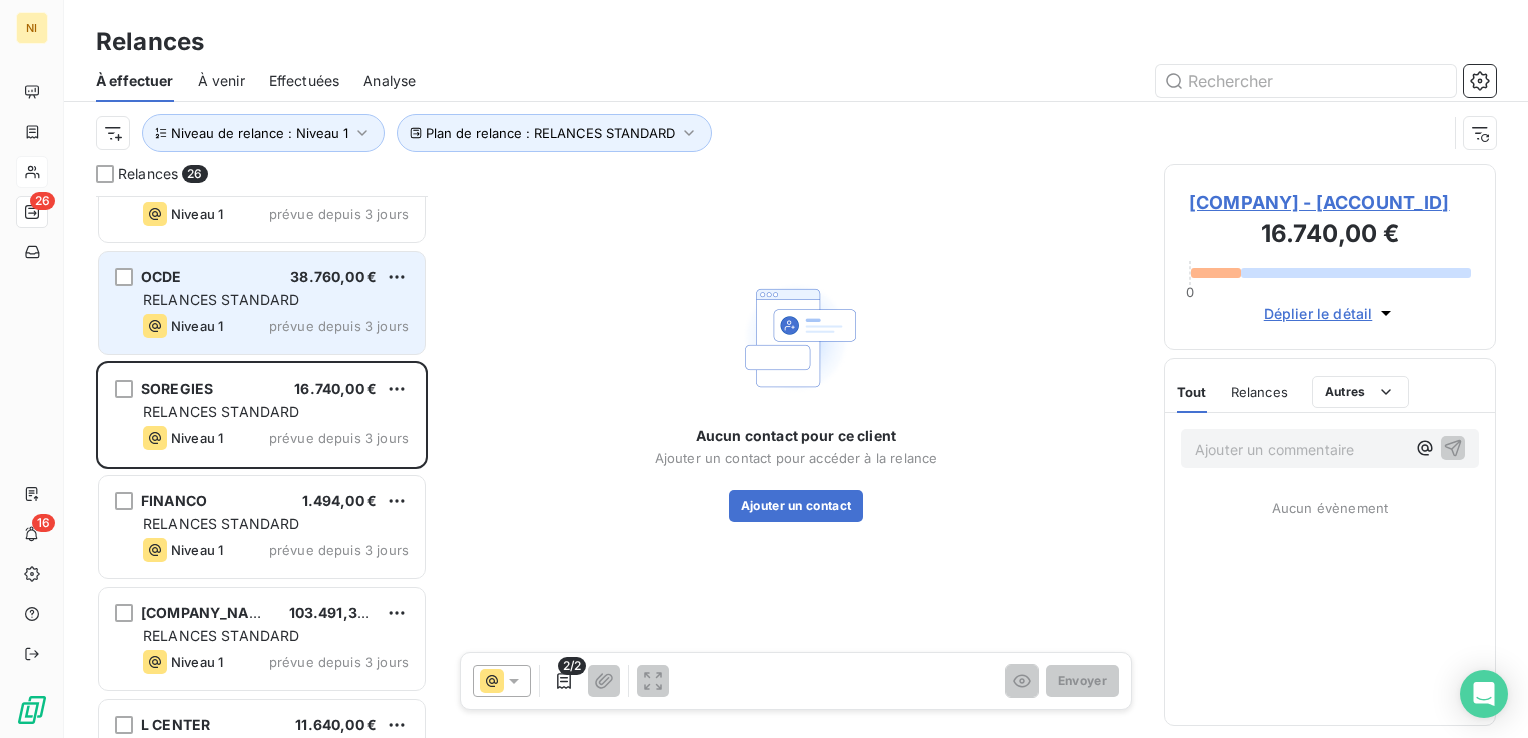 scroll, scrollTop: 400, scrollLeft: 0, axis: vertical 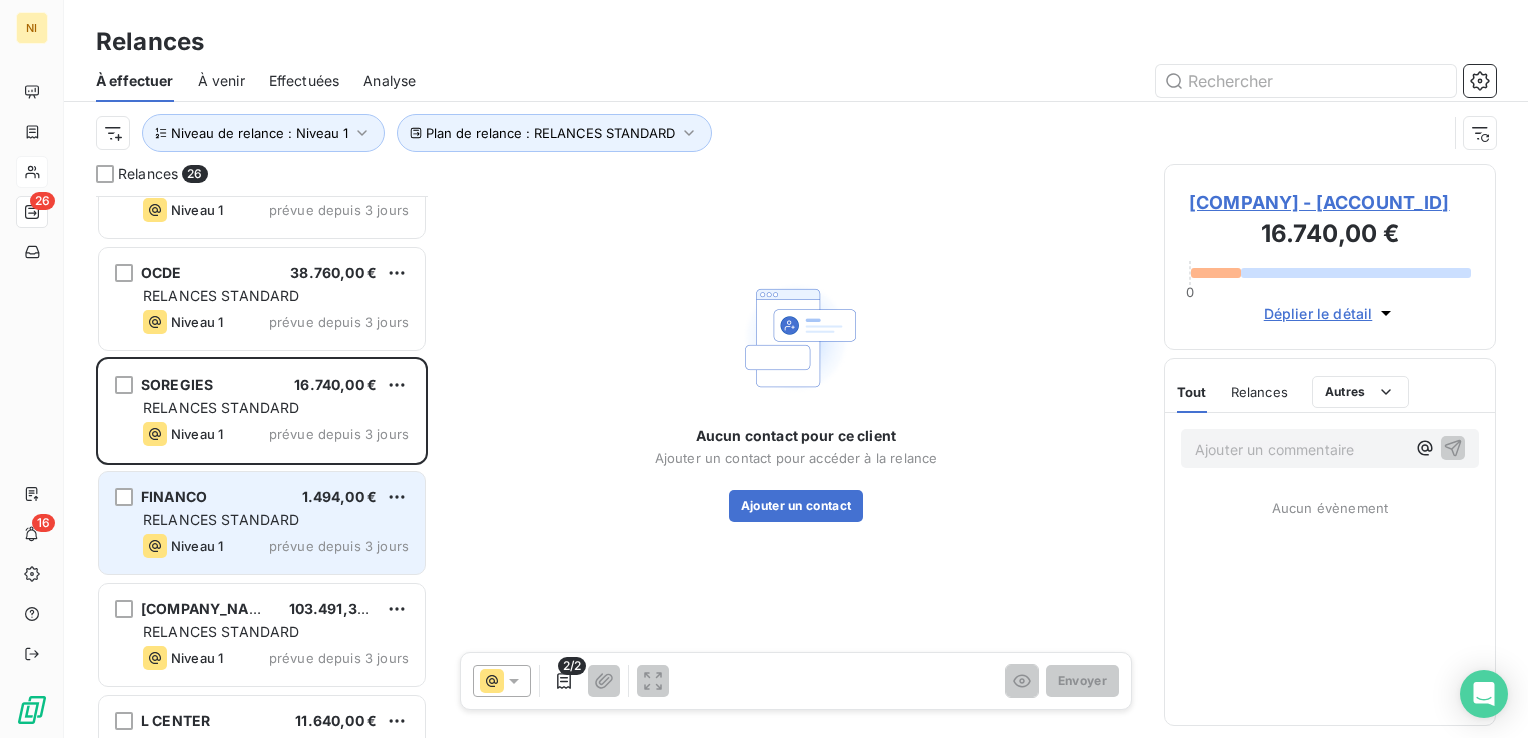 click on "RELANCES STANDARD" at bounding box center [221, 519] 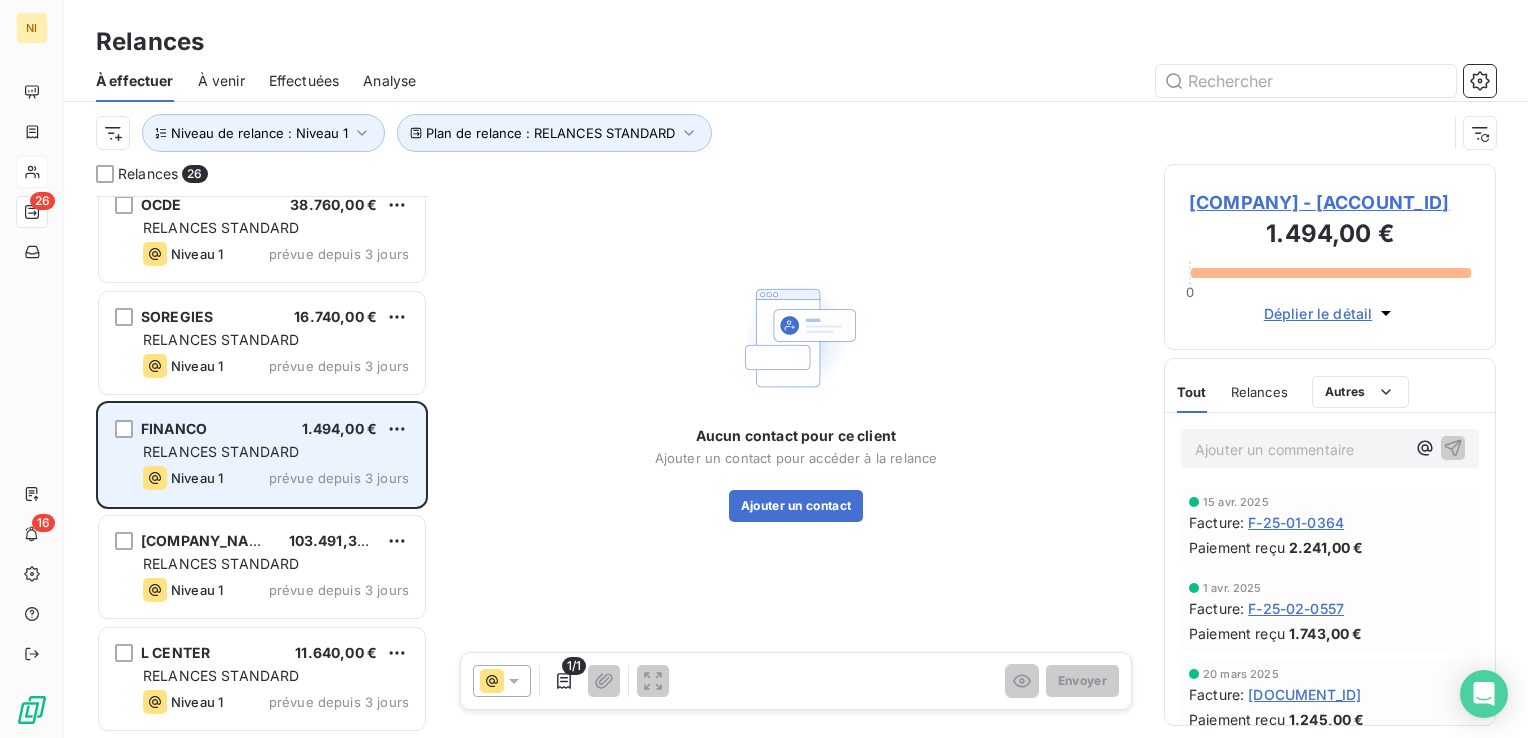 scroll, scrollTop: 600, scrollLeft: 0, axis: vertical 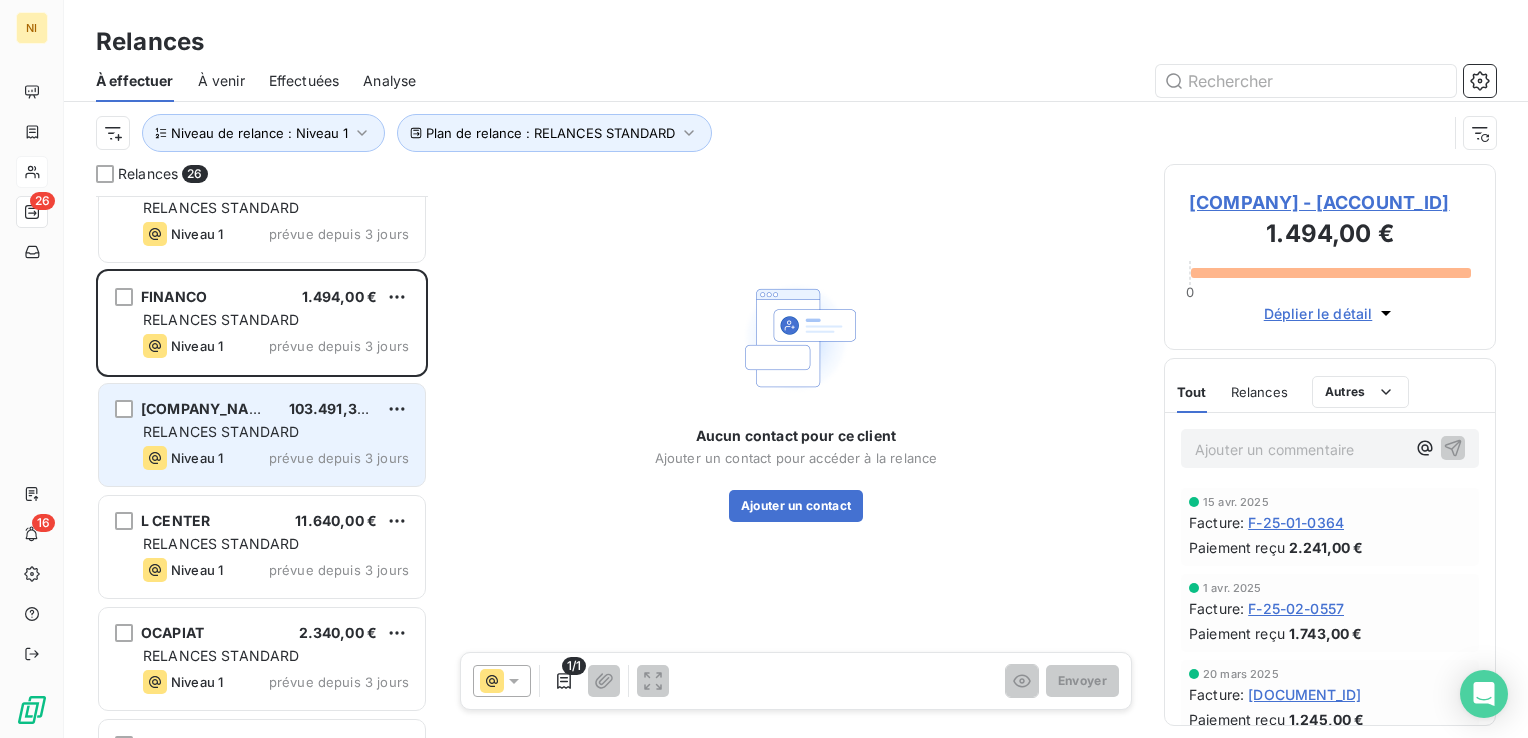 click on "RELANCES STANDARD" at bounding box center [221, 431] 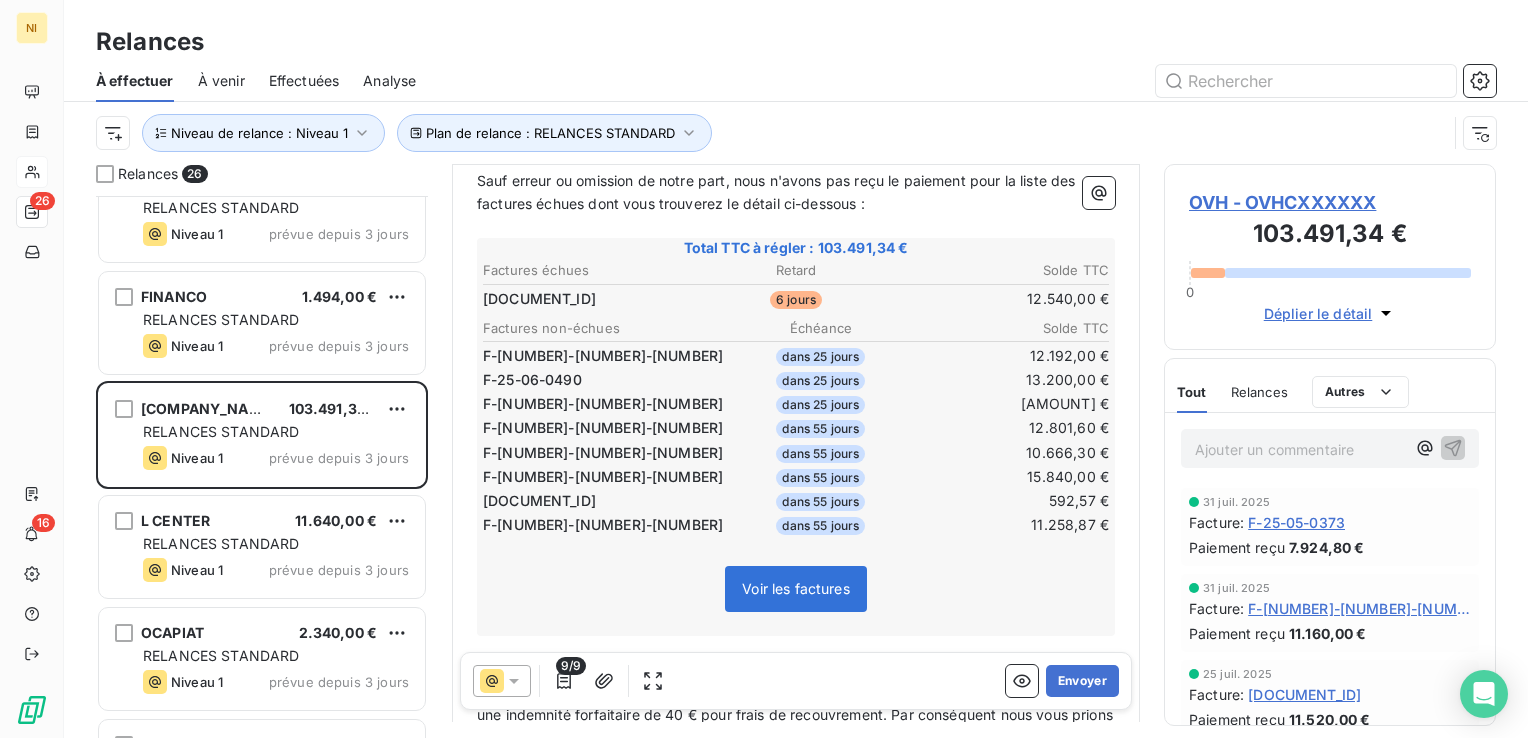 scroll, scrollTop: 300, scrollLeft: 0, axis: vertical 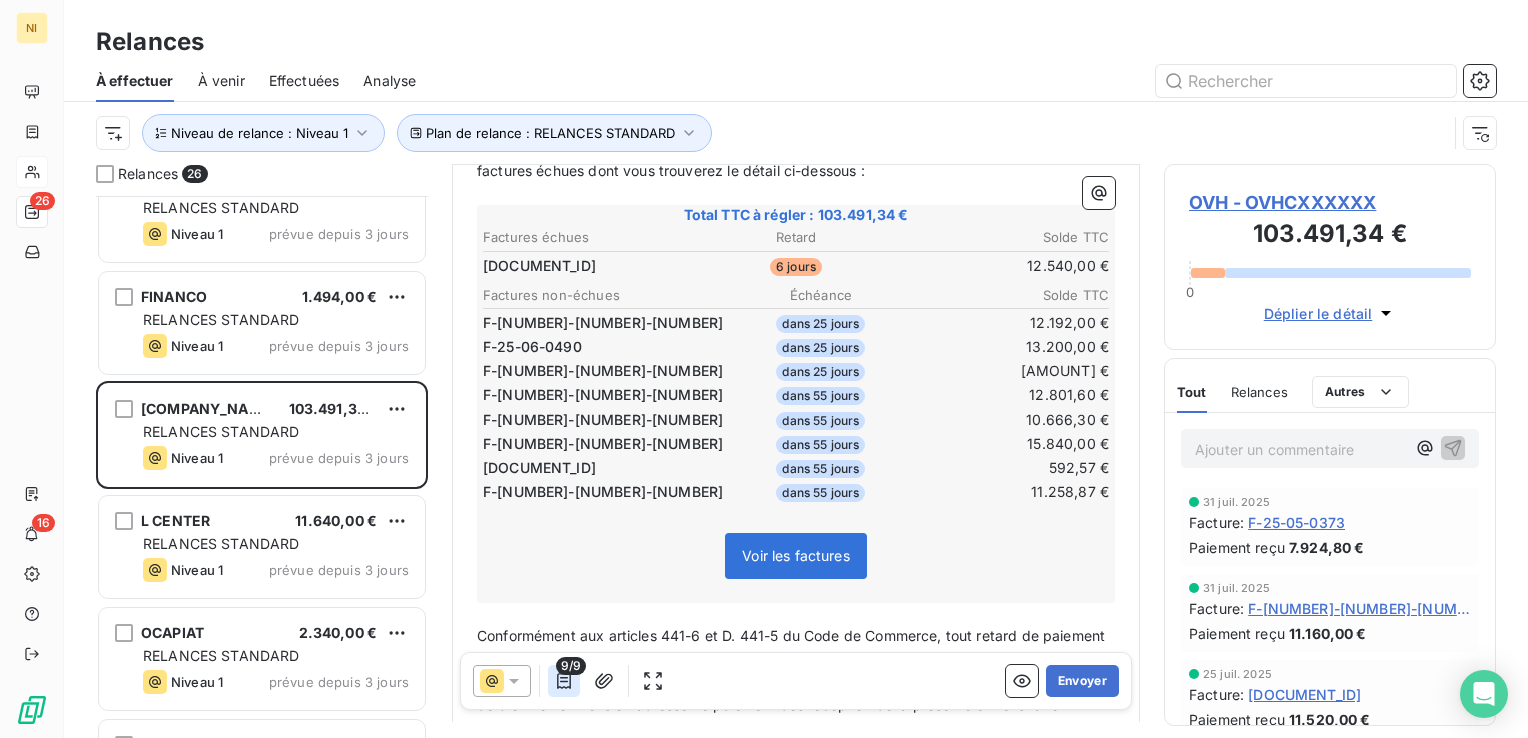 click 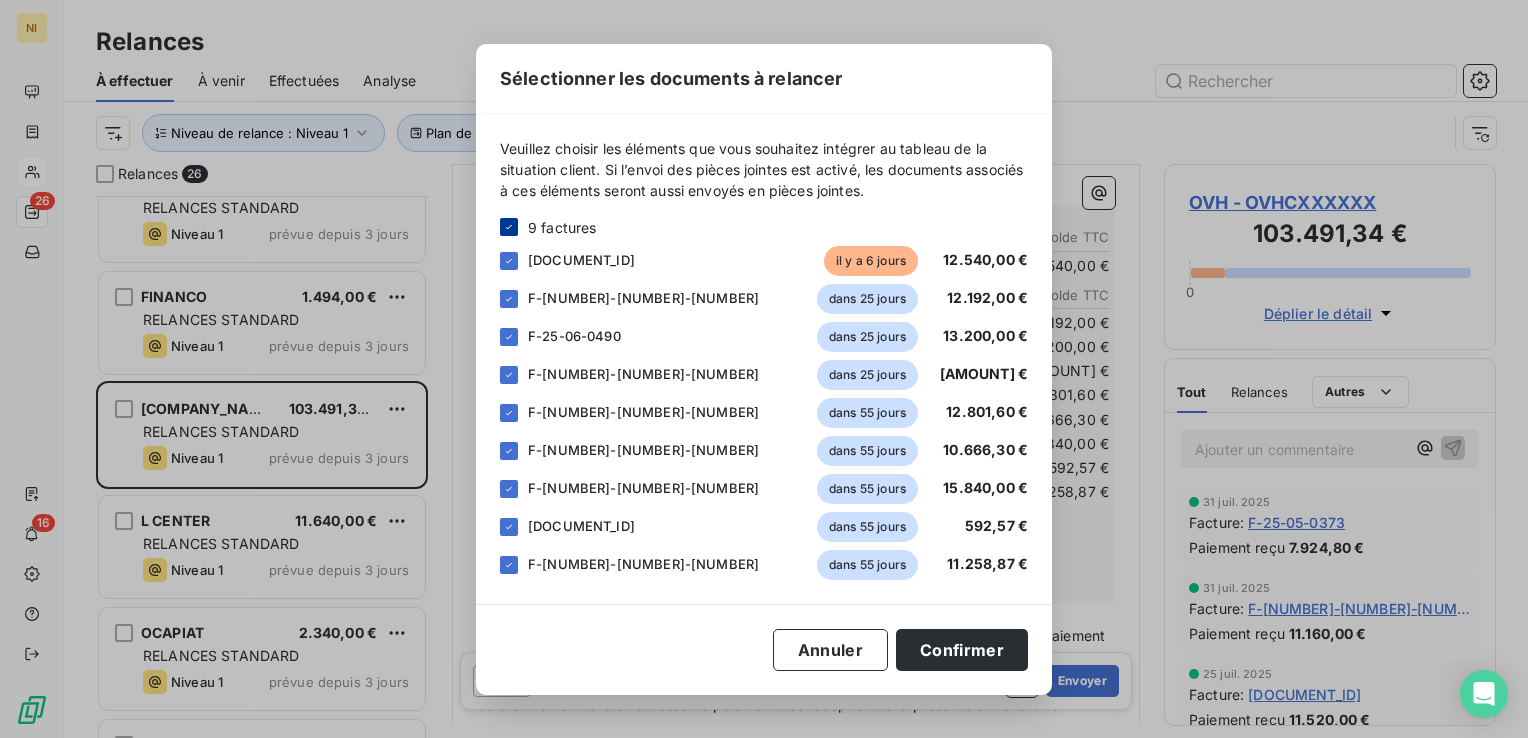 click 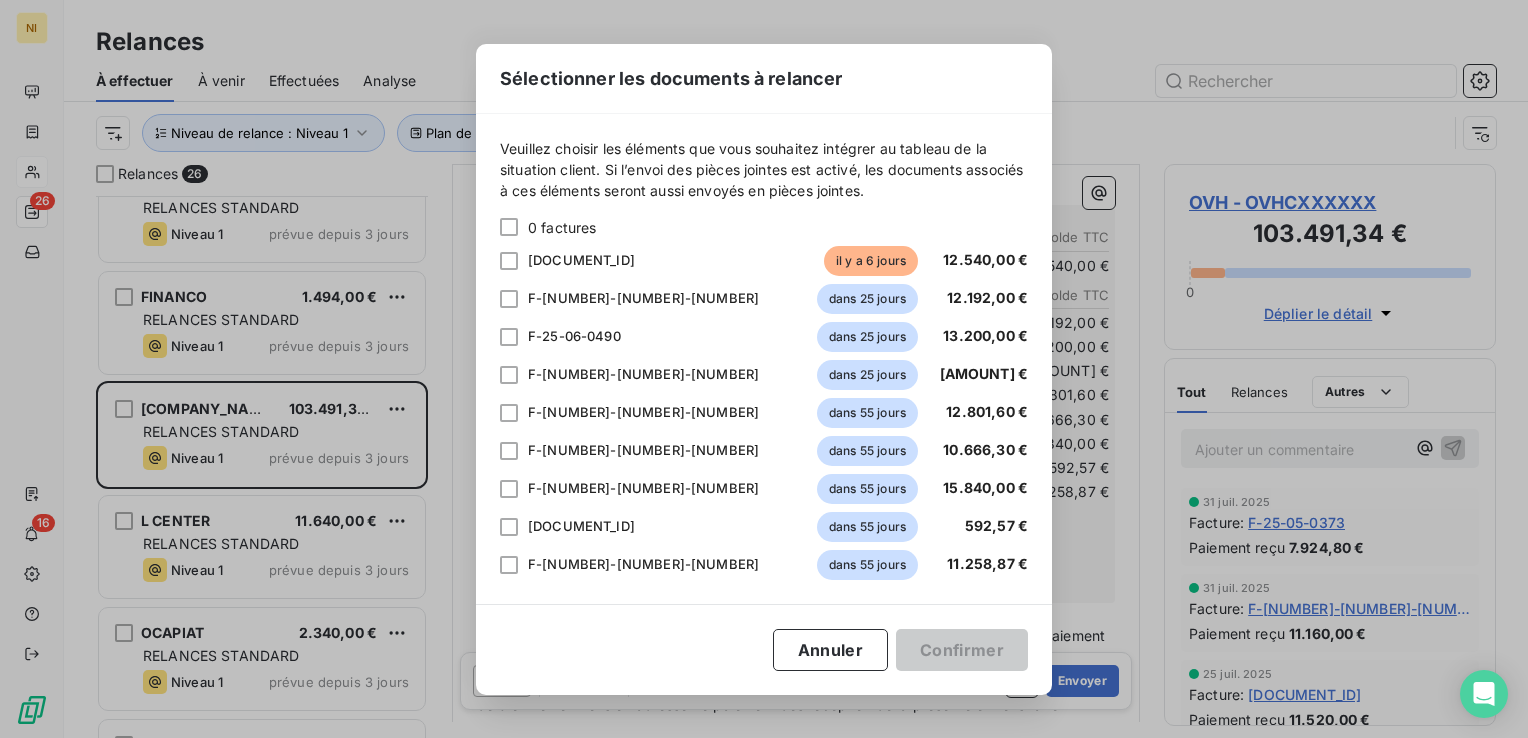 click on "F-25-05-0369 il y a 6 jours   [AMOUNT] €" at bounding box center (764, 261) 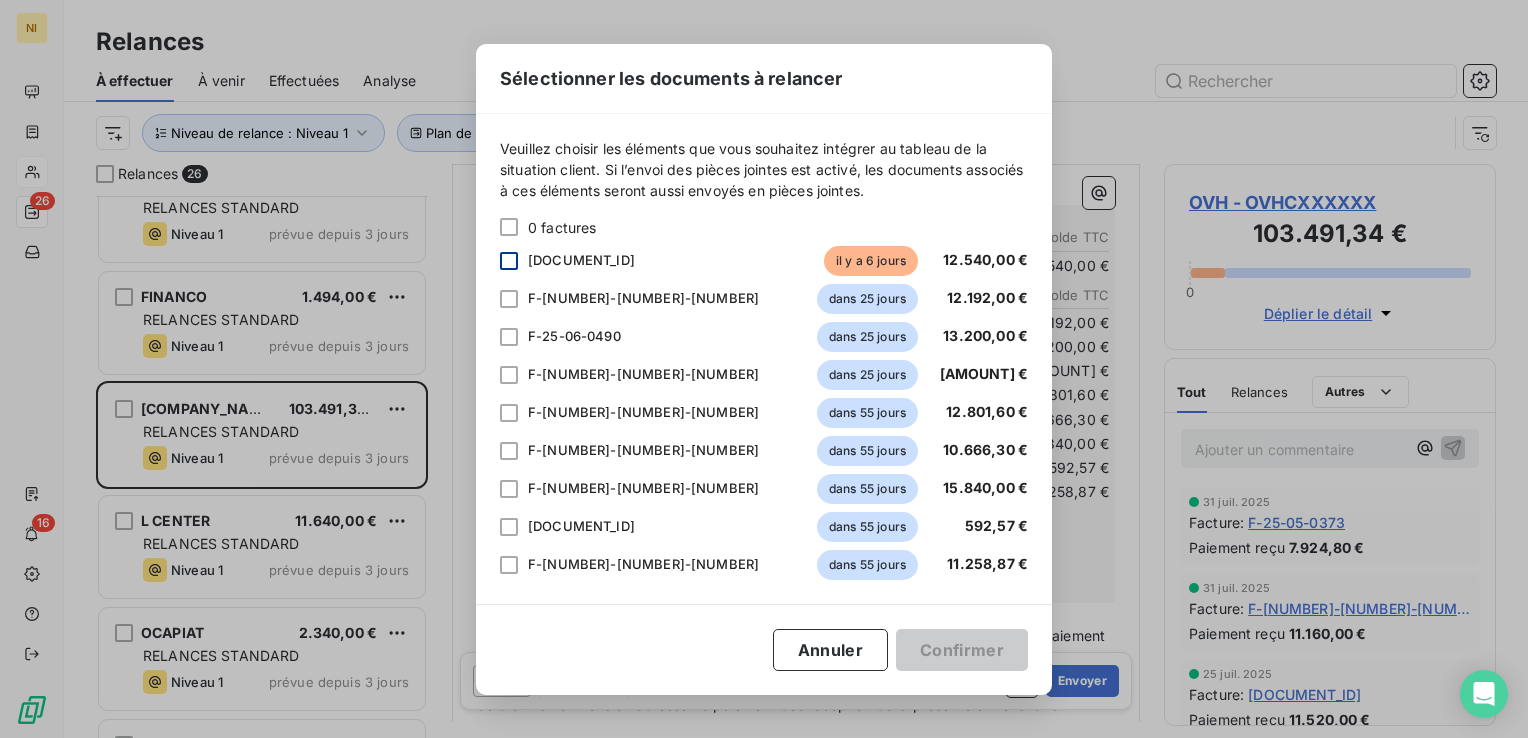 click at bounding box center [509, 261] 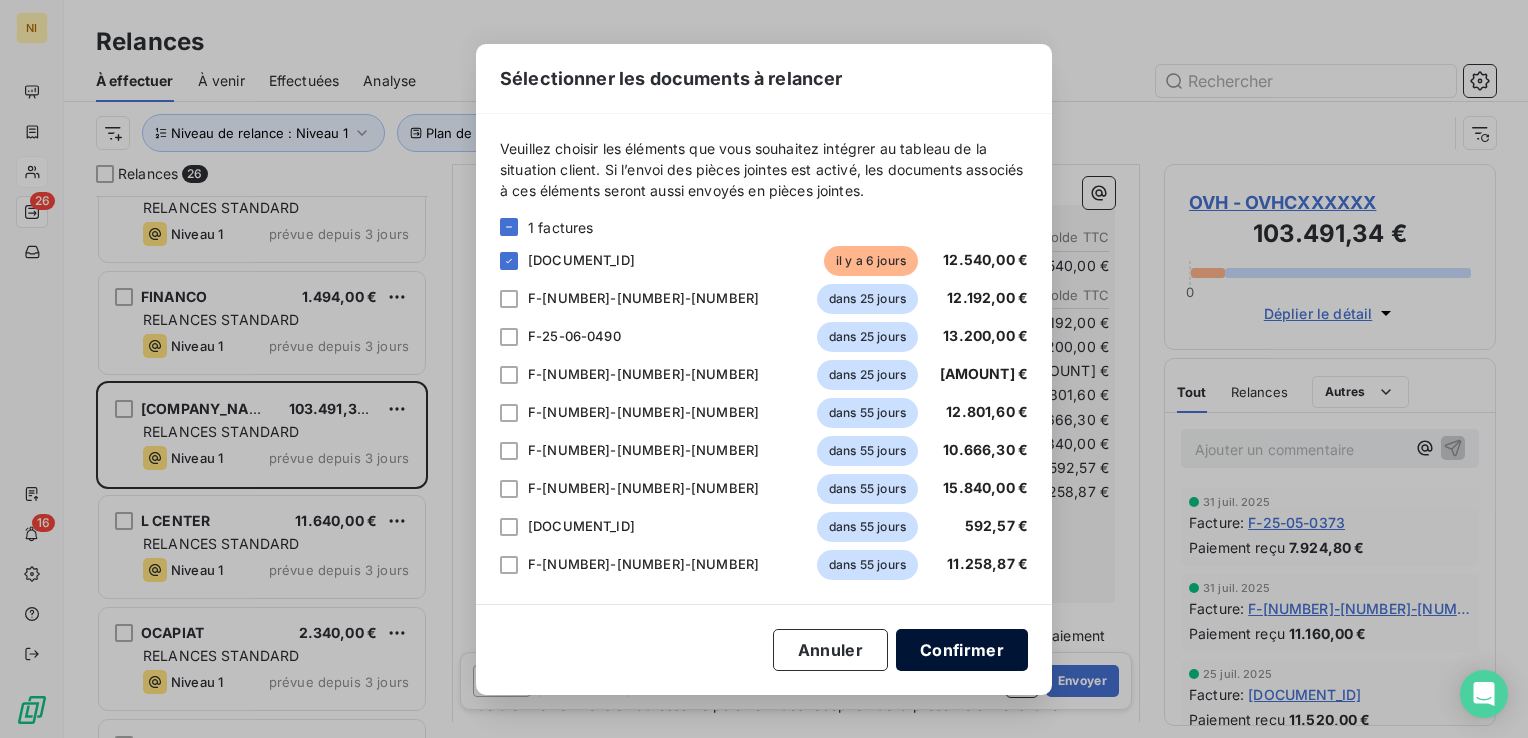 click on "Confirmer" at bounding box center (962, 650) 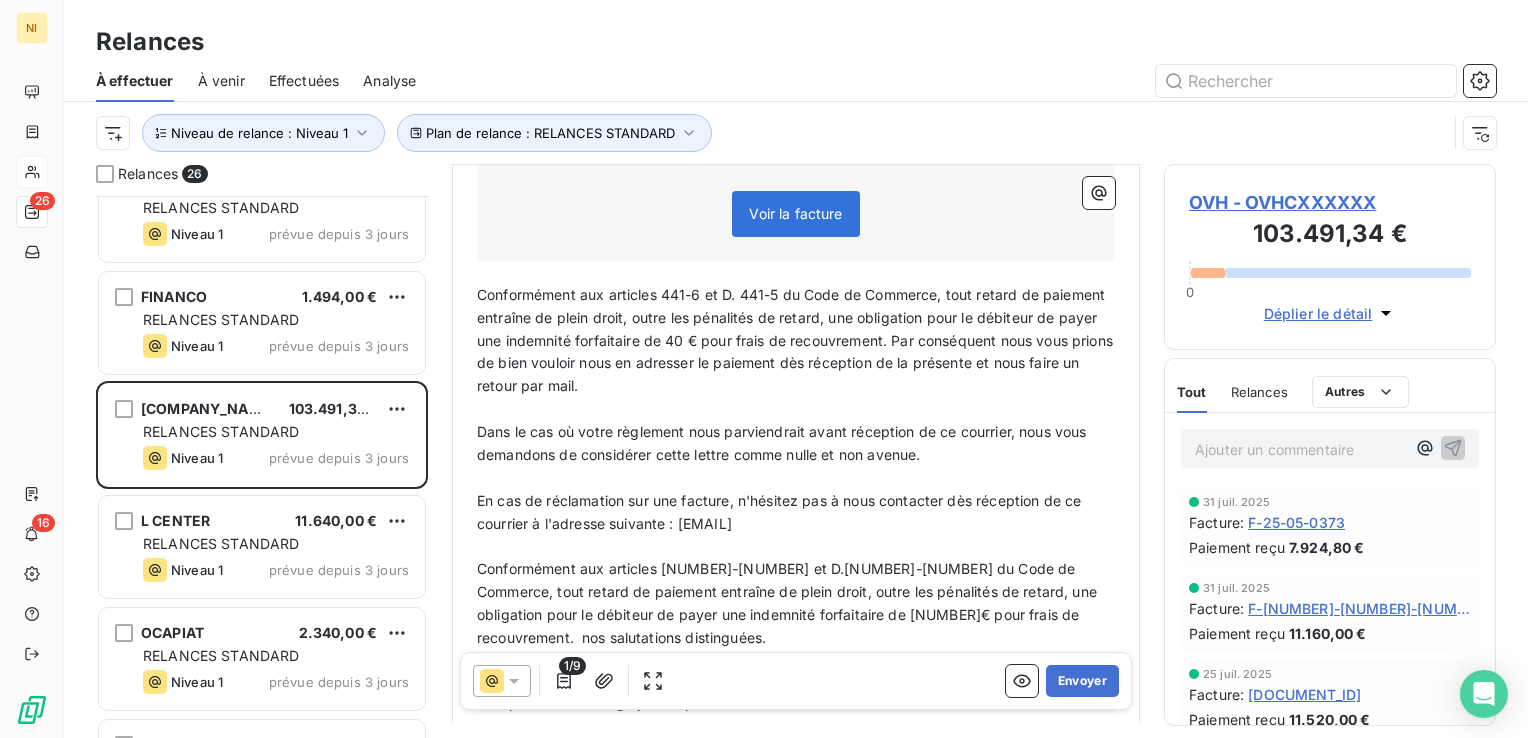 scroll, scrollTop: 442, scrollLeft: 0, axis: vertical 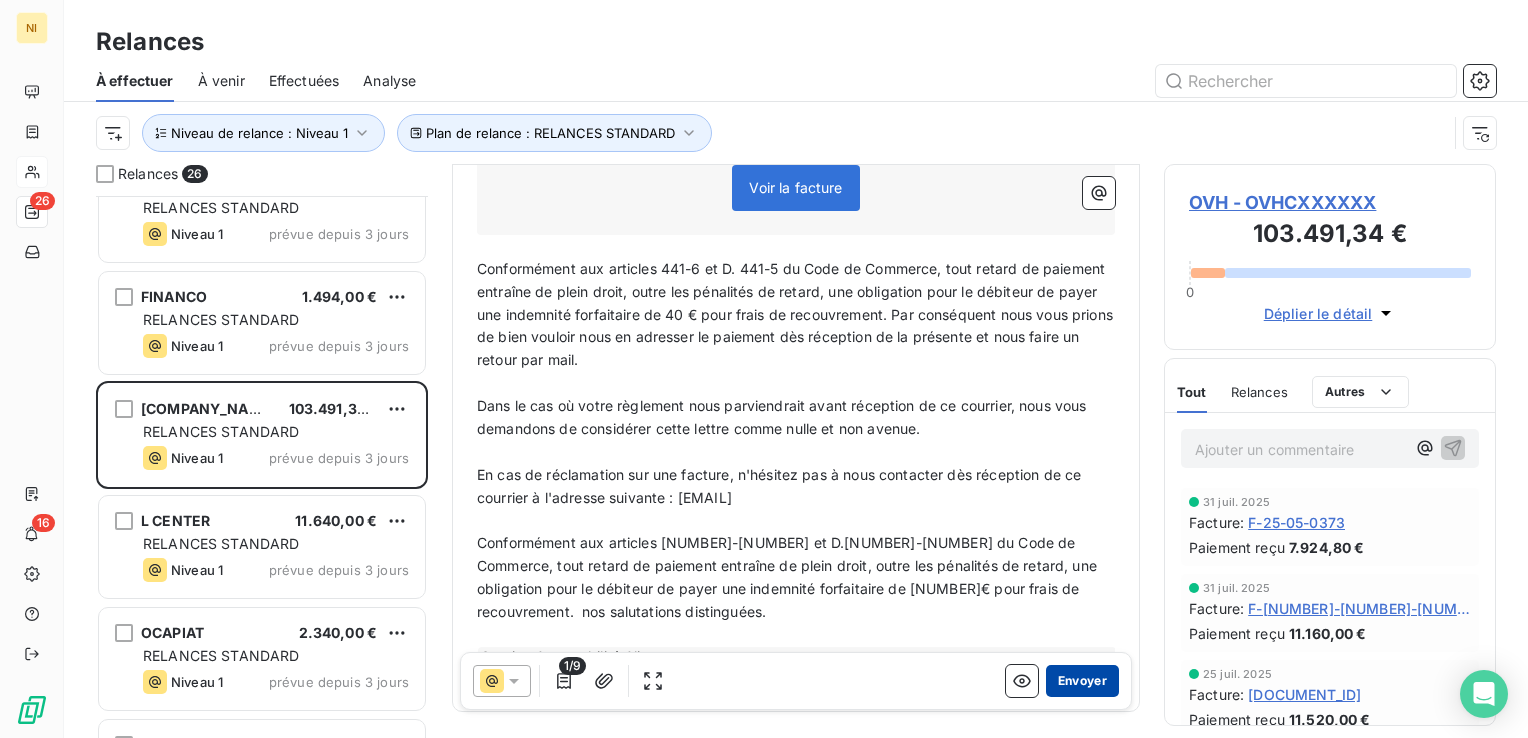 click on "Envoyer" at bounding box center (1082, 681) 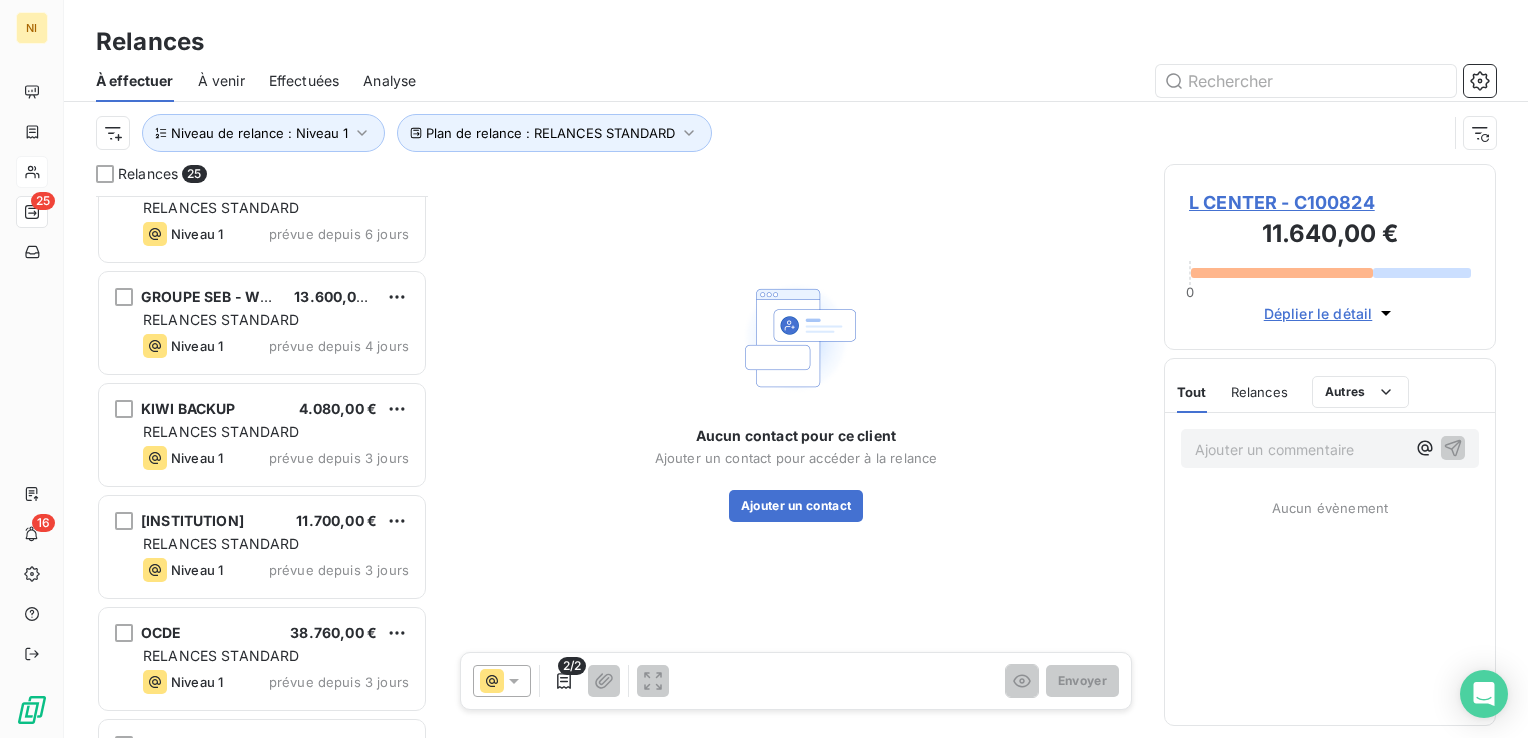 scroll, scrollTop: 100, scrollLeft: 0, axis: vertical 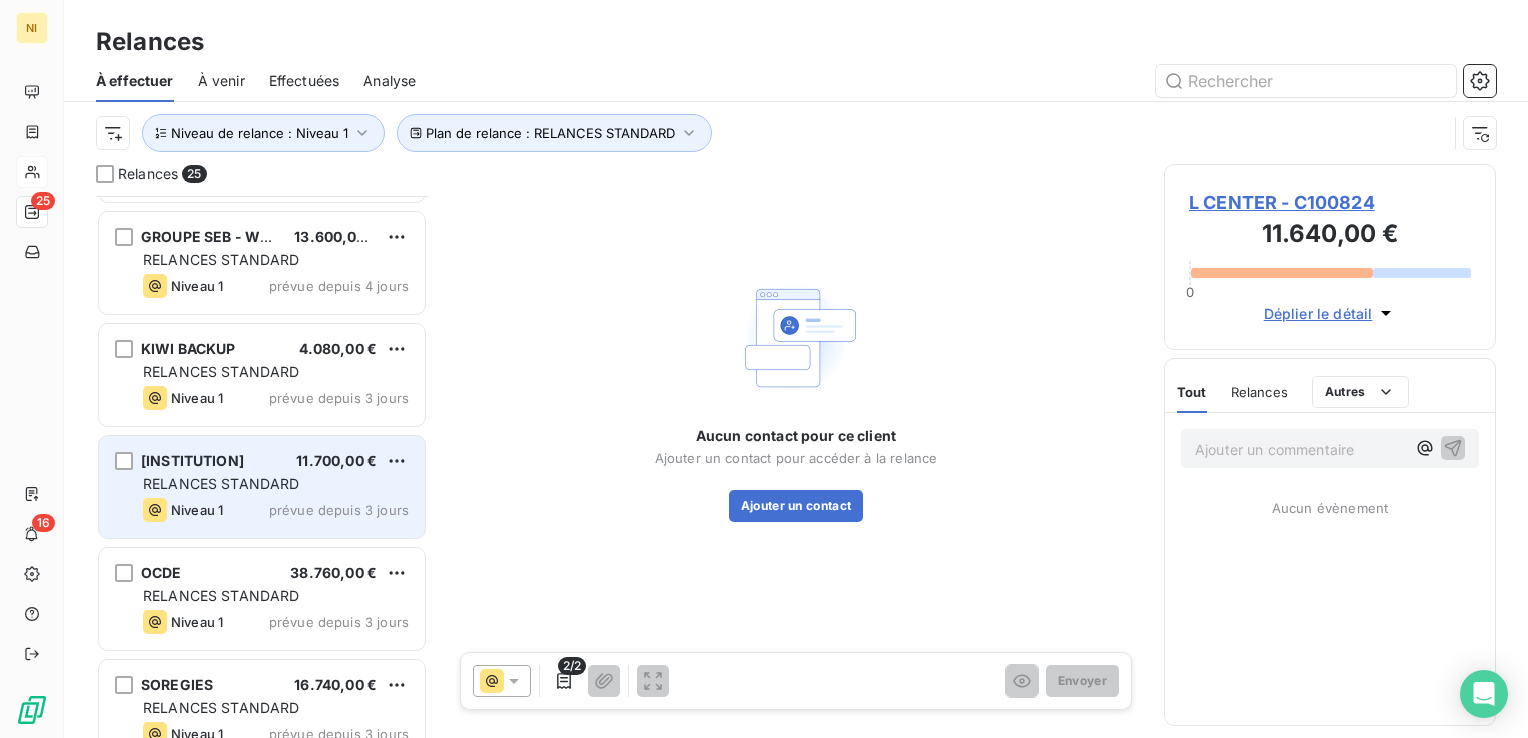 click on "RELANCES STANDARD" at bounding box center (221, 483) 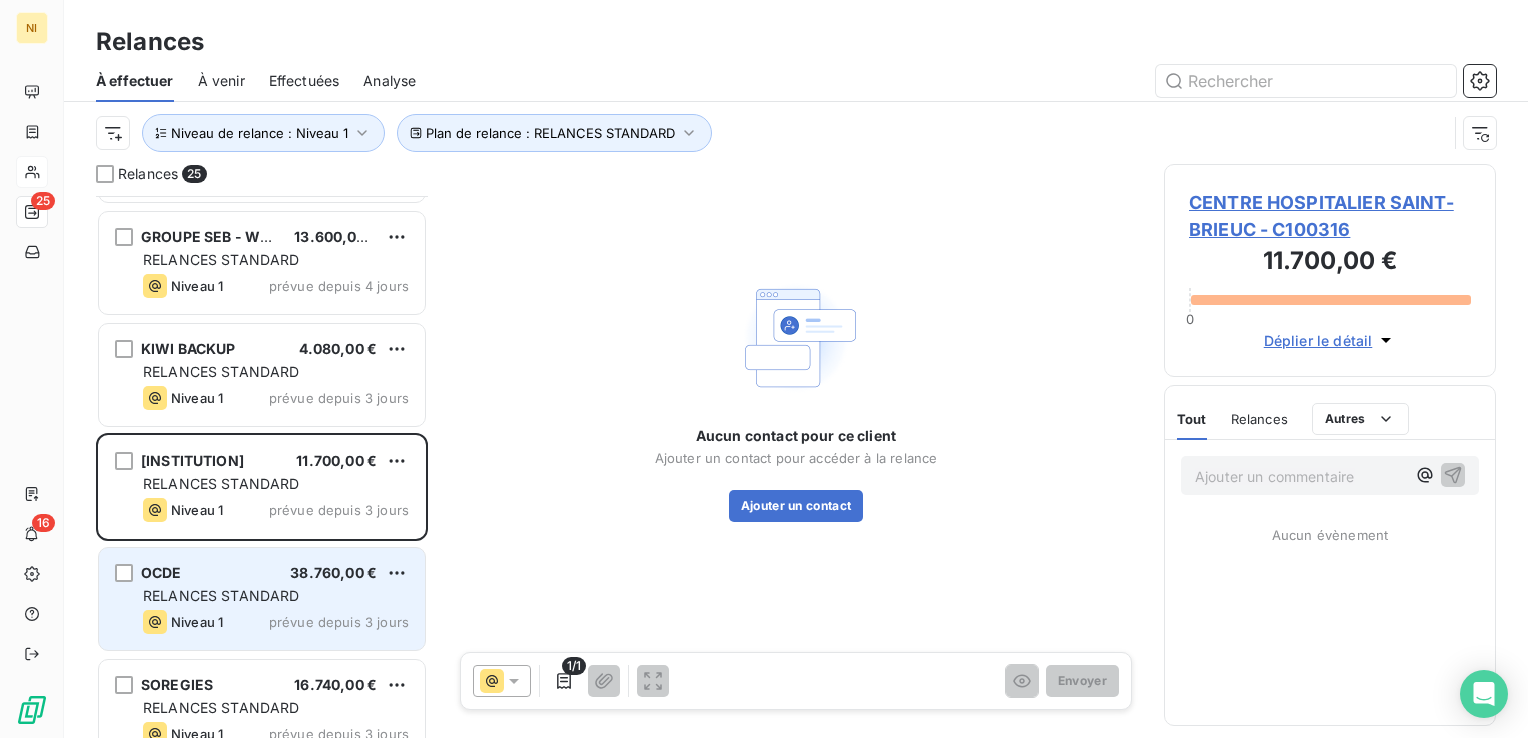 click on "OCDE 38.760,00 € RELANCES STANDARD Niveau 1 prévue depuis 3 jours" at bounding box center [276, 573] 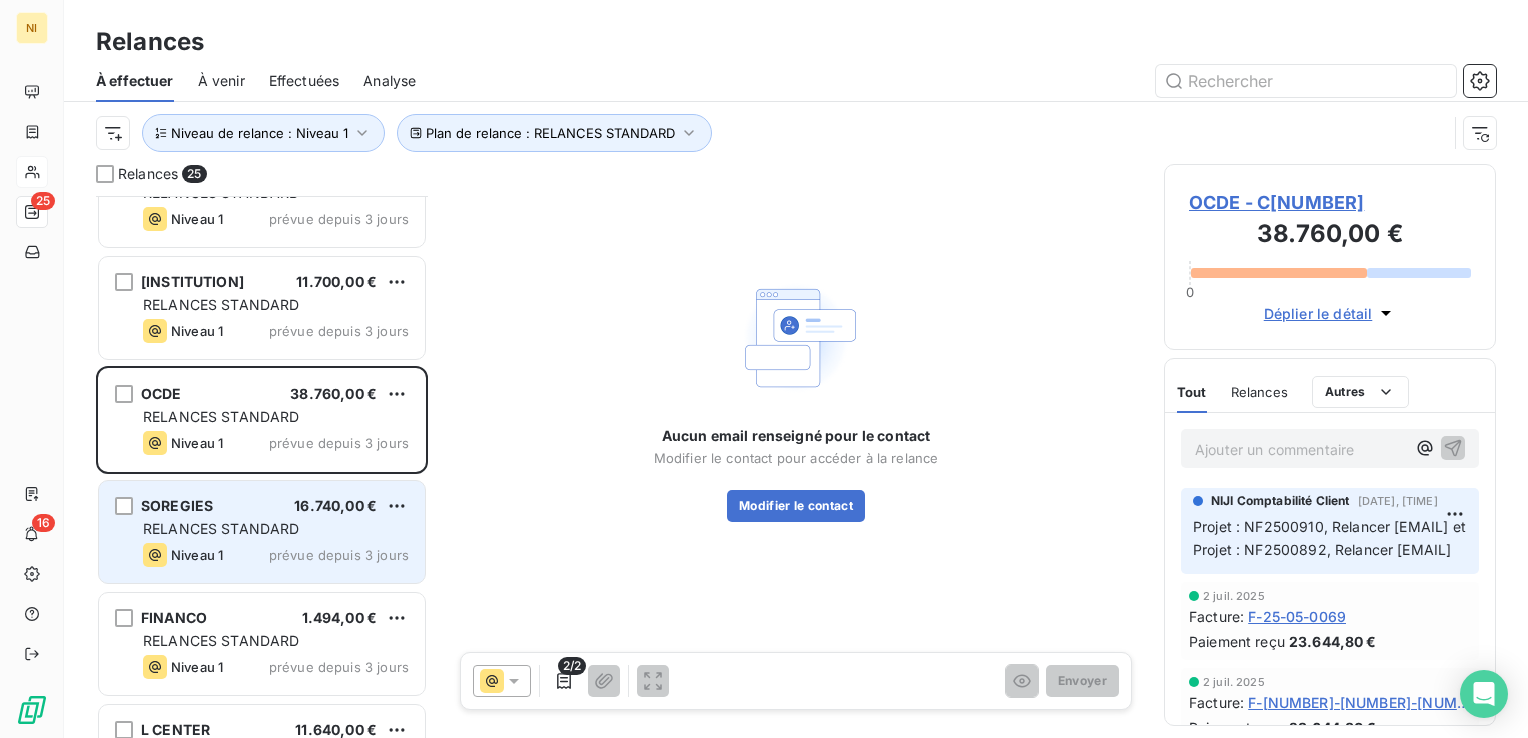 scroll, scrollTop: 300, scrollLeft: 0, axis: vertical 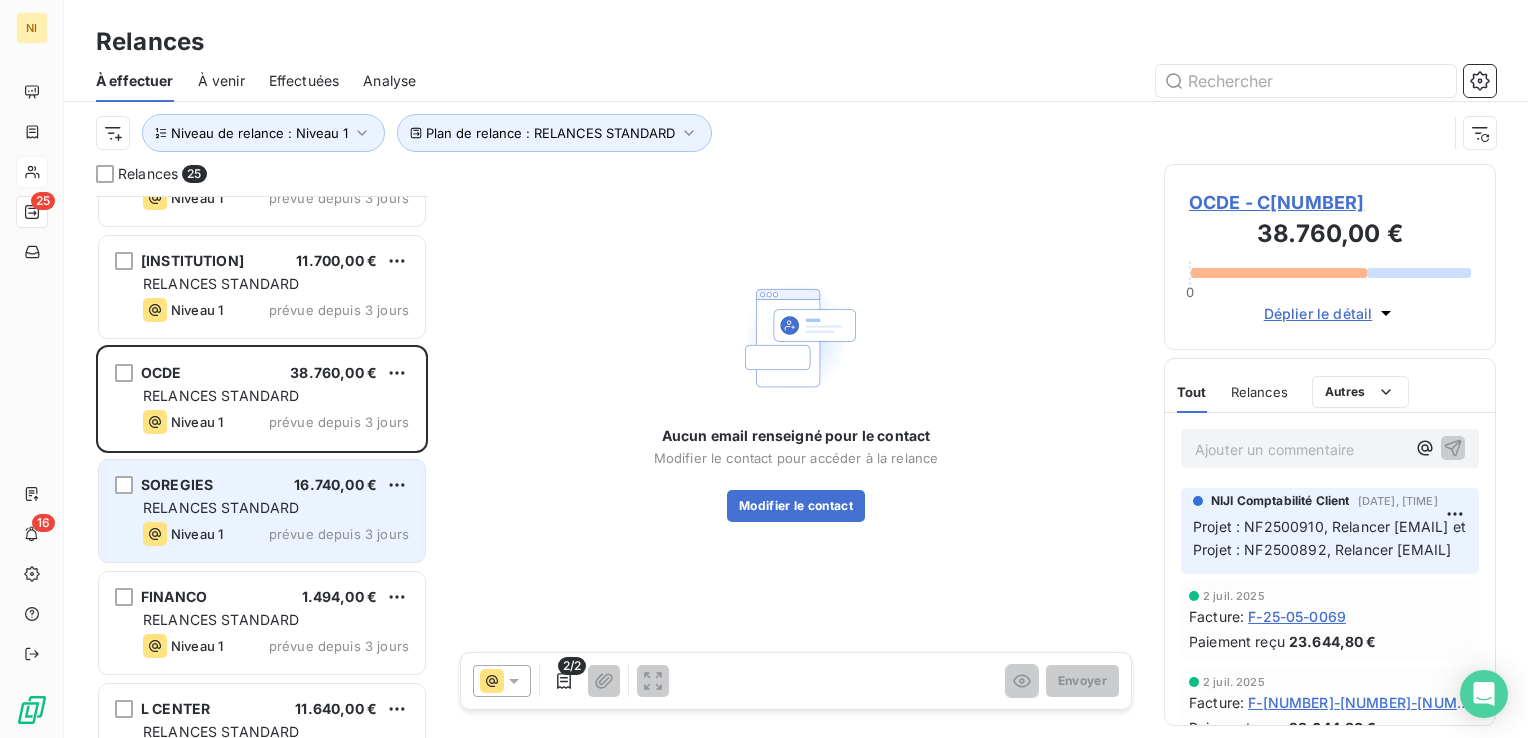 click on "RELANCES STANDARD" at bounding box center (221, 507) 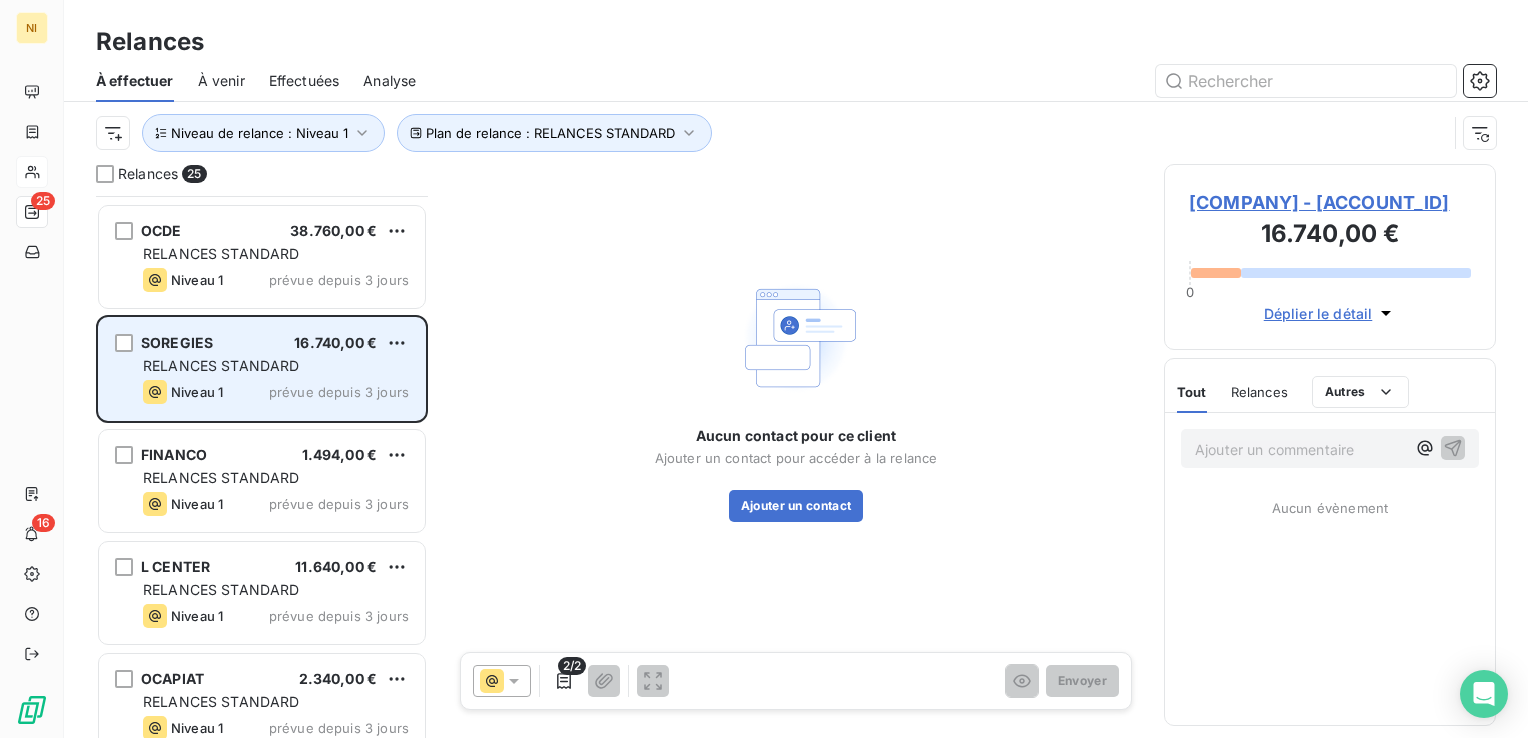 scroll, scrollTop: 500, scrollLeft: 0, axis: vertical 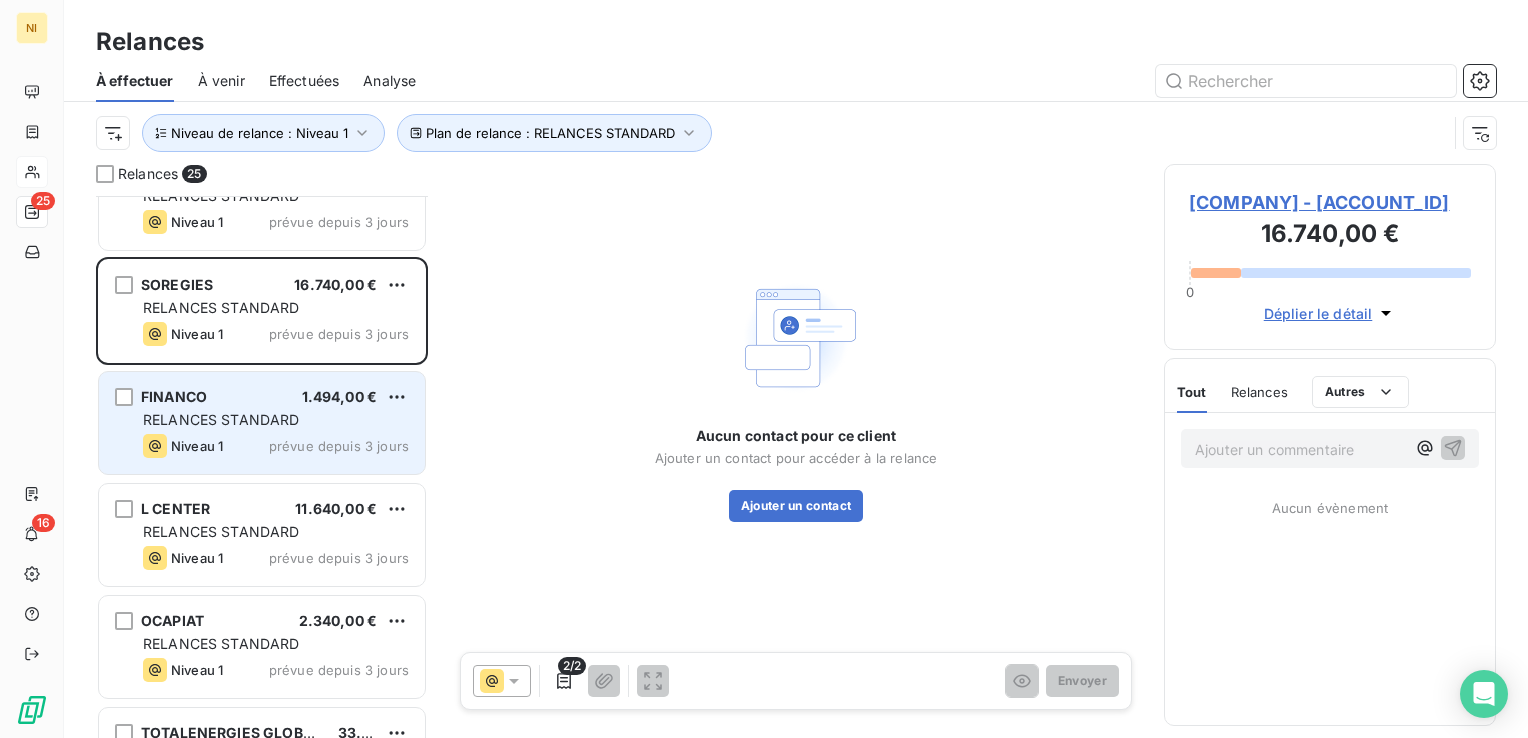 click on "FINANCO 1.494,00 € RELANCES STANDARD Niveau 1 prévue depuis 3 jours" at bounding box center (262, 423) 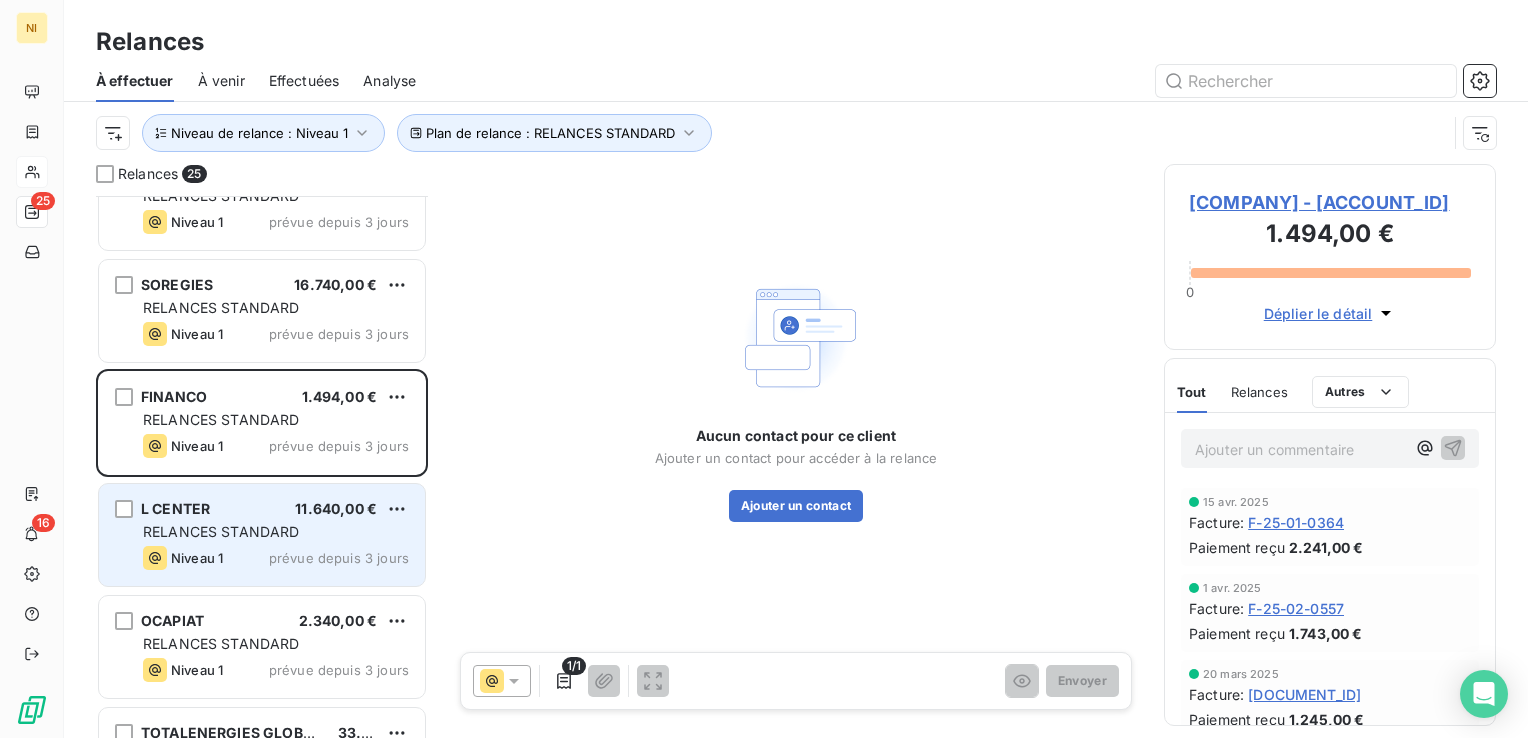 click on "L CENTER" at bounding box center (175, 508) 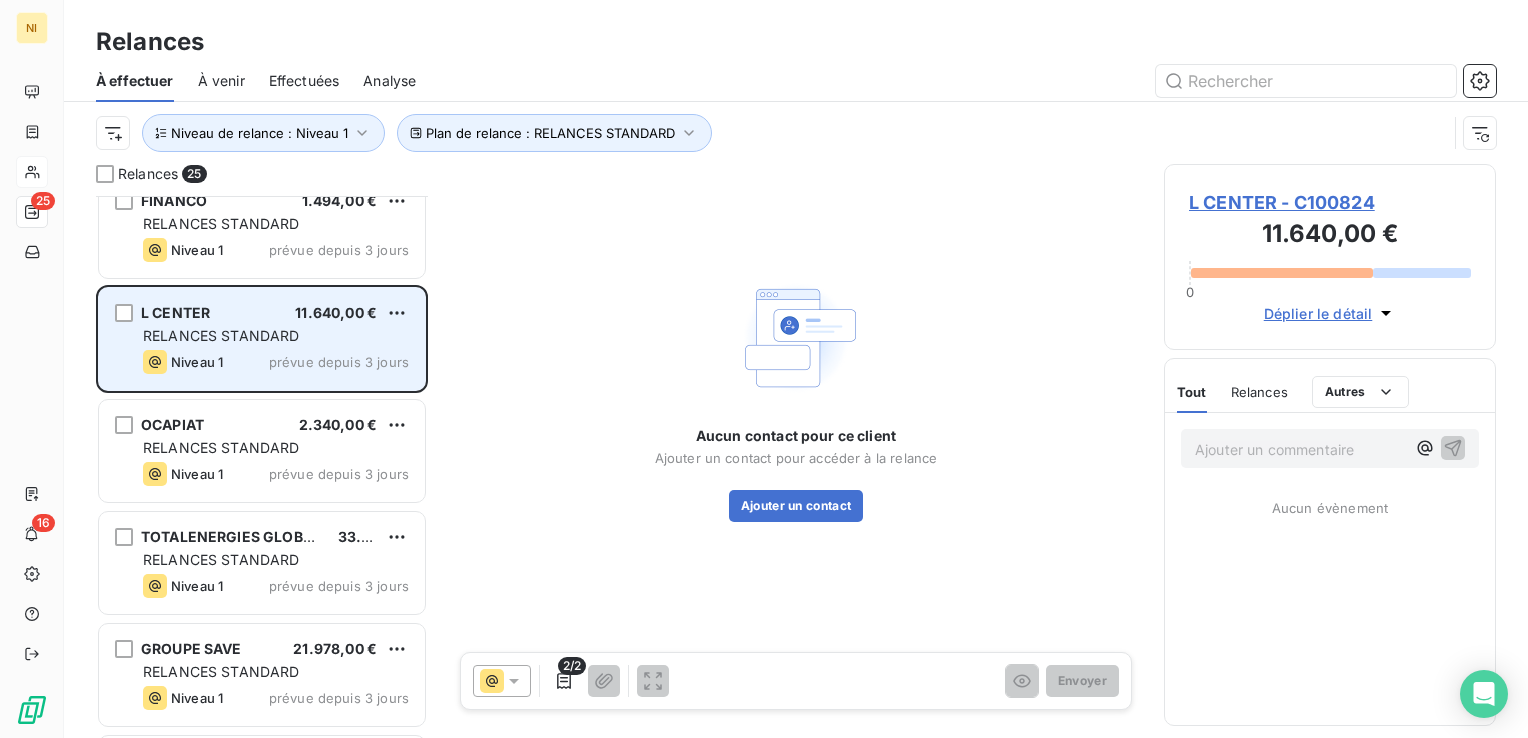 scroll, scrollTop: 700, scrollLeft: 0, axis: vertical 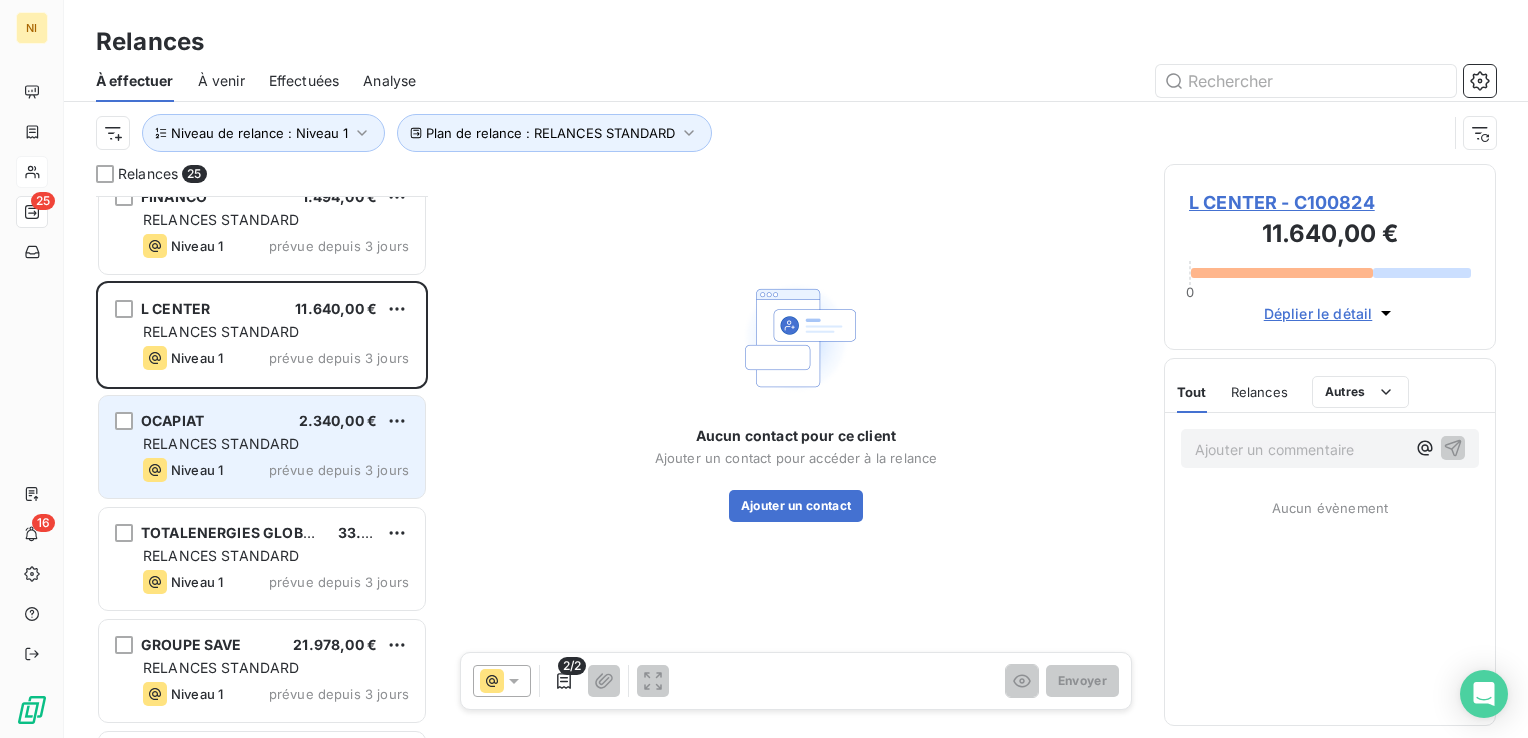 click on "RELANCES STANDARD" at bounding box center (221, 443) 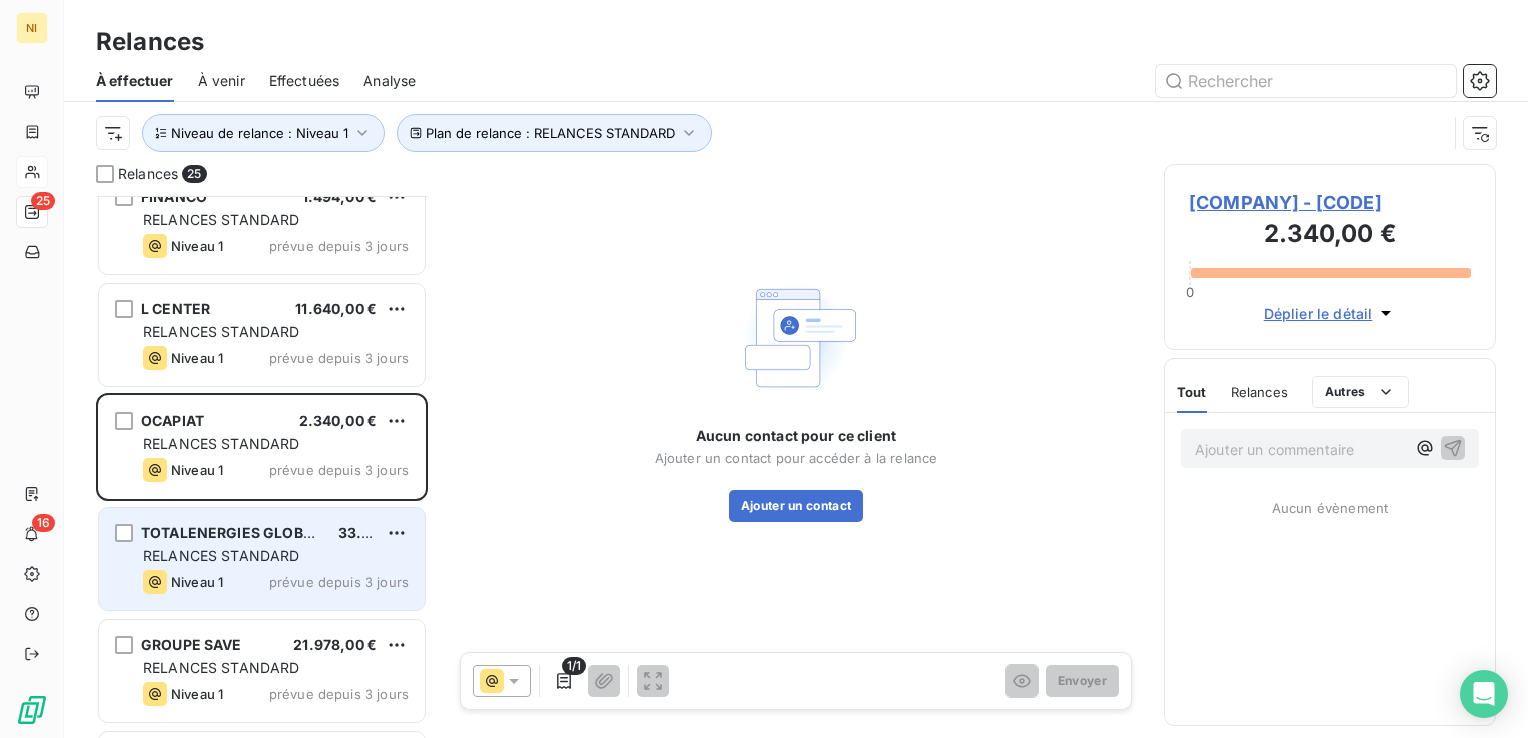 click on "[COMPANY] [PRICE] RELANCES STANDARD Niveau 1 prévue depuis 3 jours" at bounding box center [262, 559] 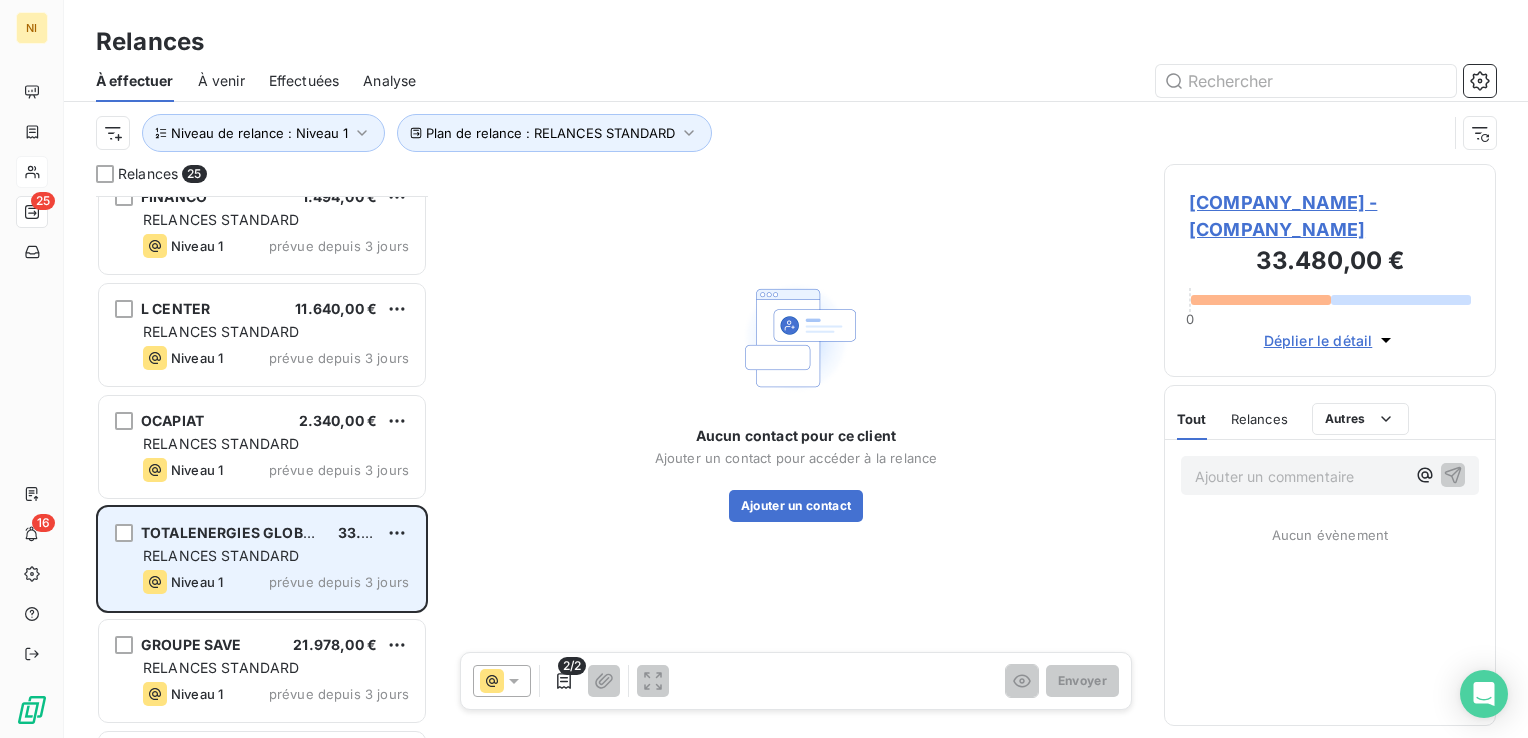 scroll, scrollTop: 900, scrollLeft: 0, axis: vertical 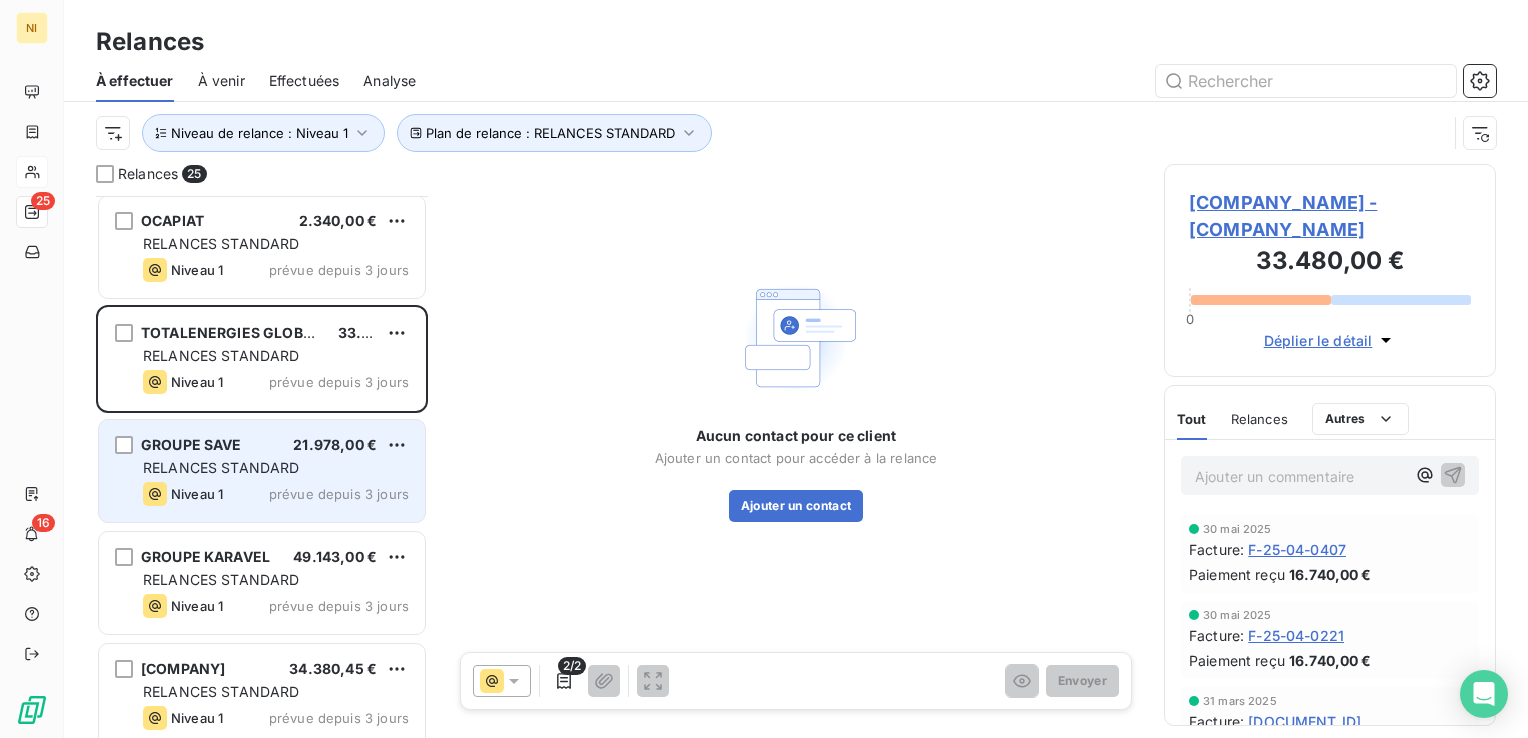 click on "RELANCES STANDARD" at bounding box center [221, 467] 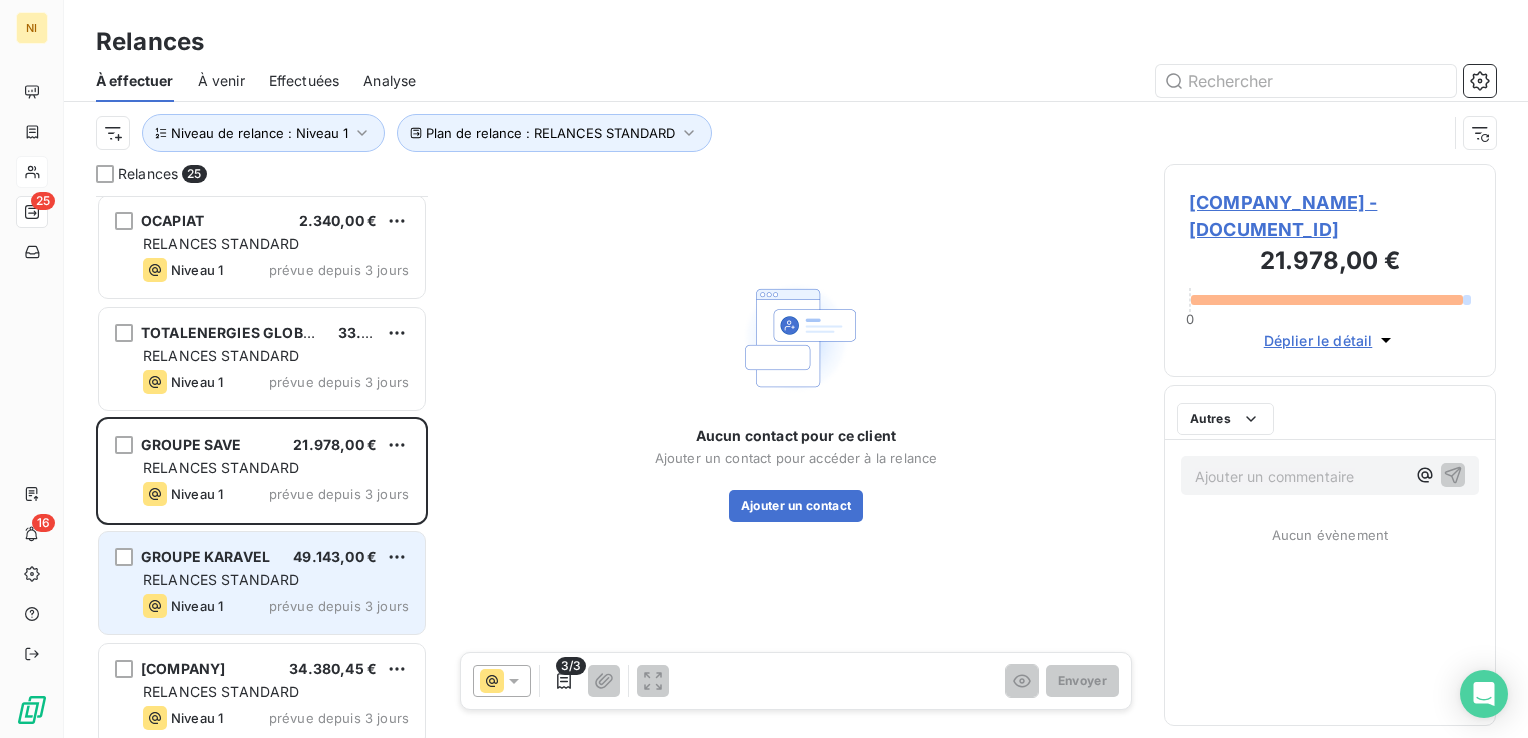 click on "GROUPE KARAVEL" at bounding box center [205, 556] 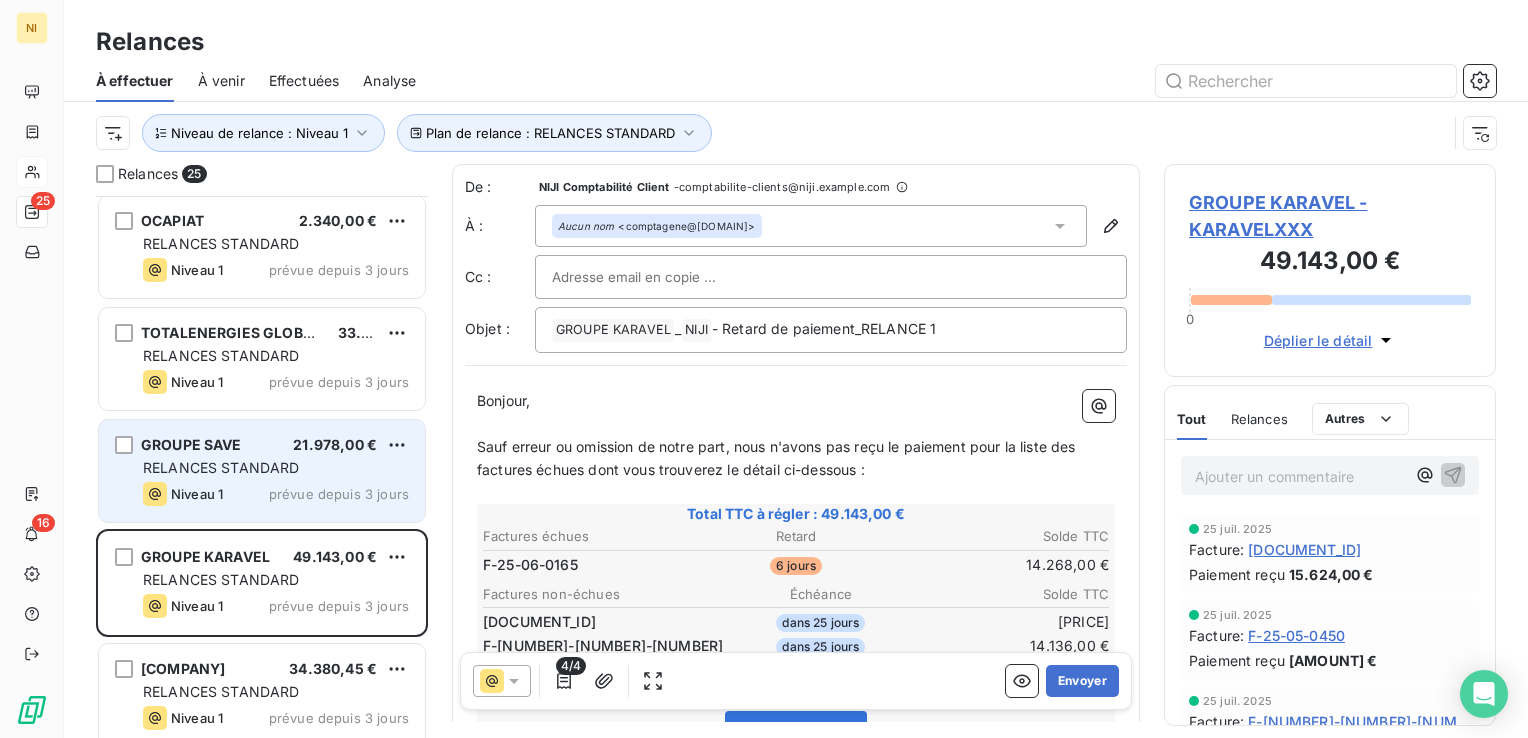 click on "GROUPE SAVE [PRICE] RELANCES STANDARD Niveau 1 prévue depuis 3 jours" at bounding box center [262, 471] 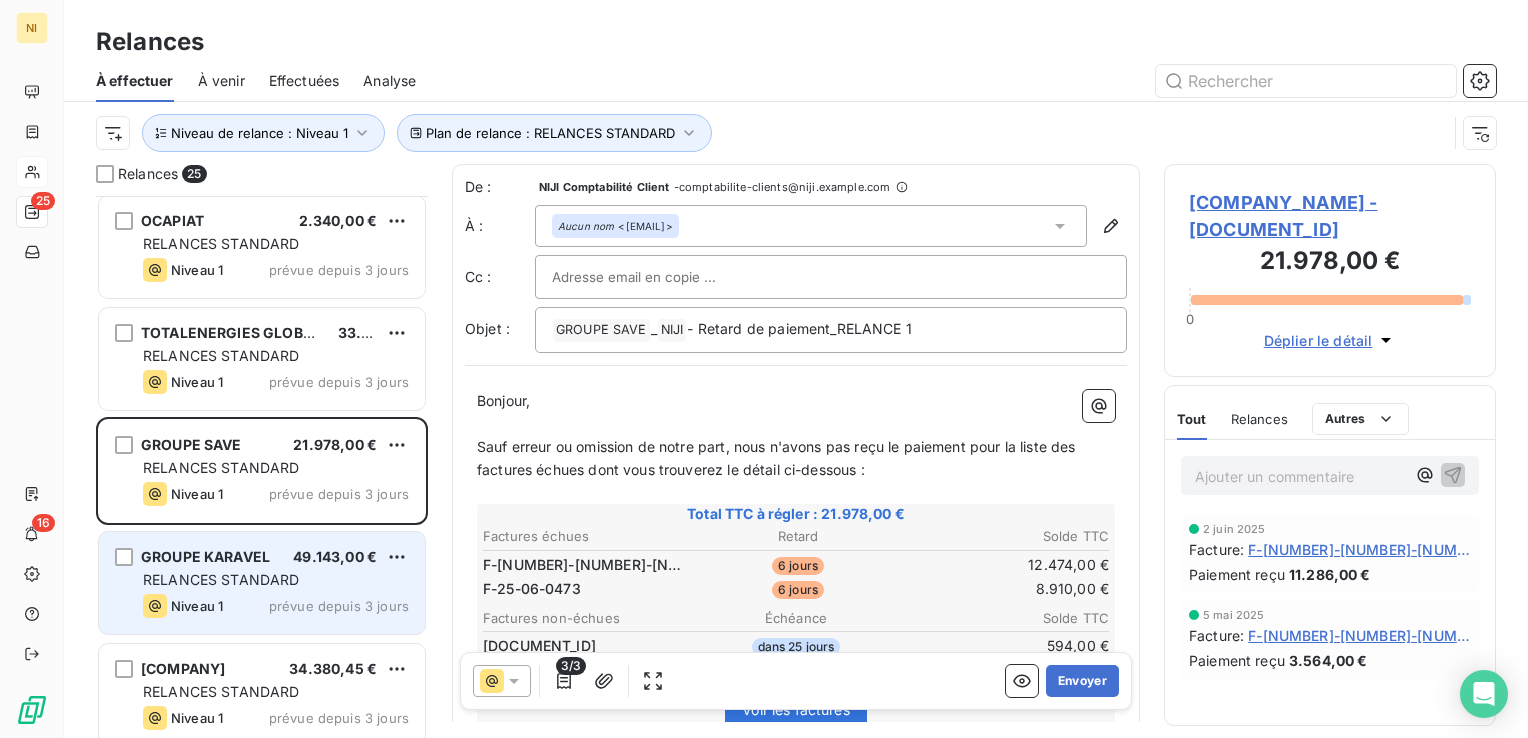 click on "RELANCES STANDARD" at bounding box center [221, 579] 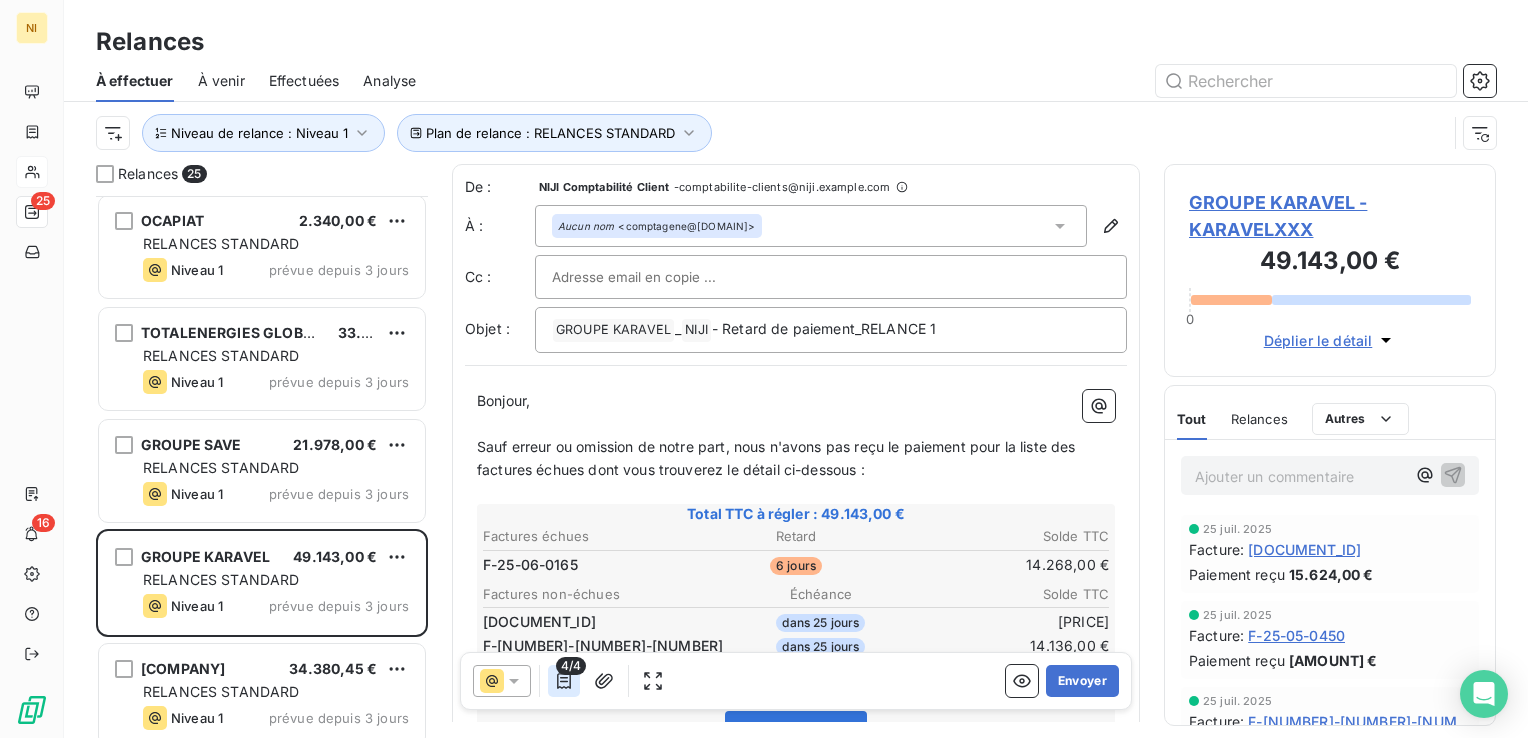 click 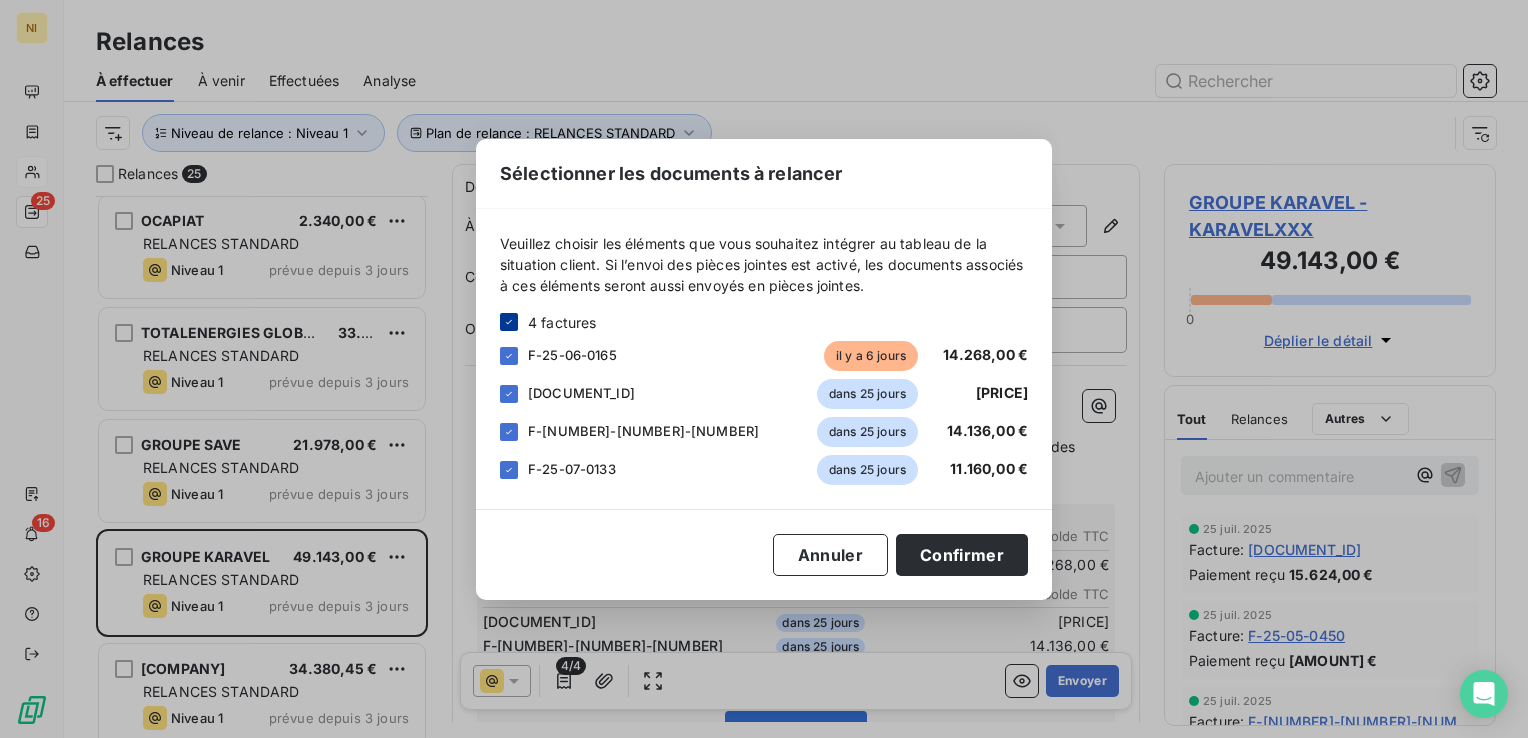 click 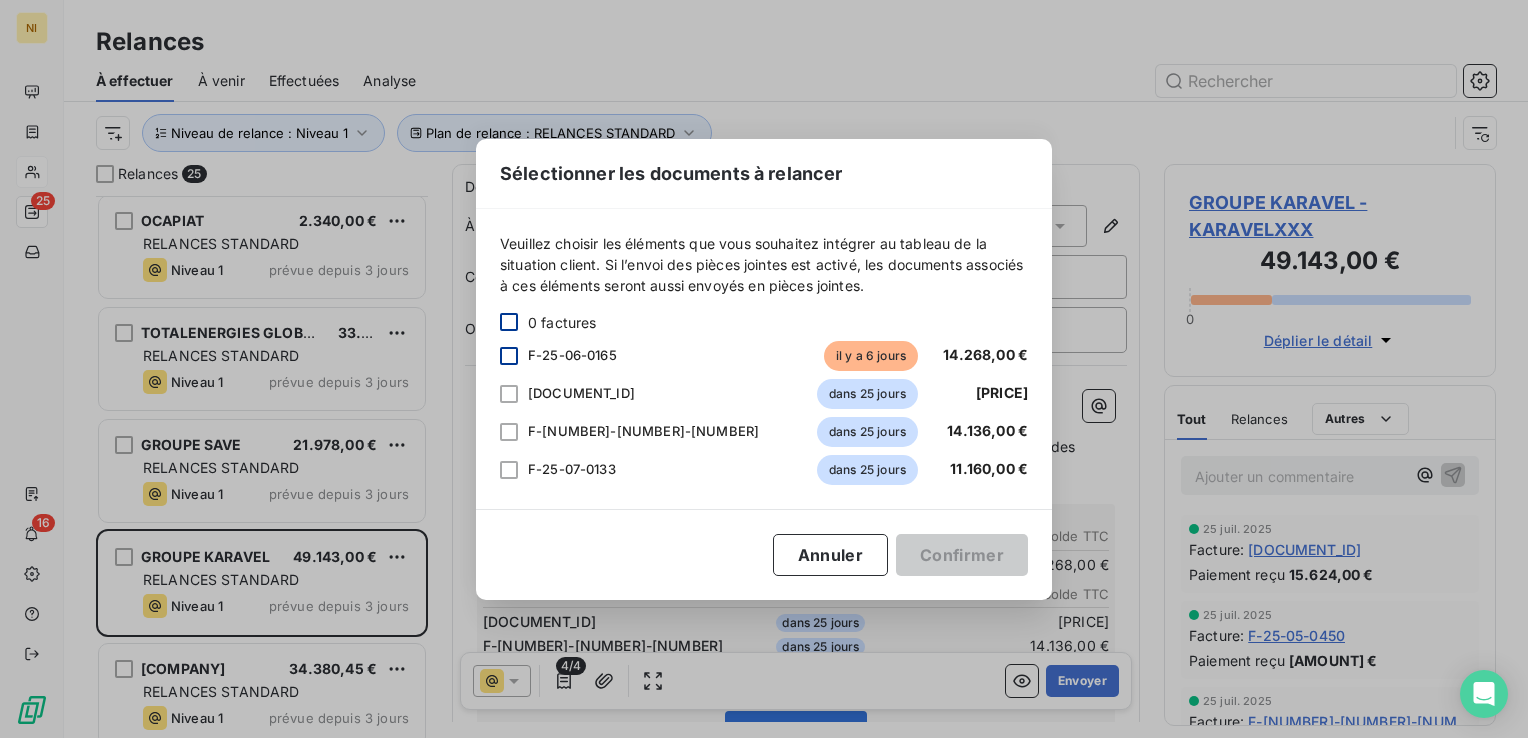 click at bounding box center (509, 356) 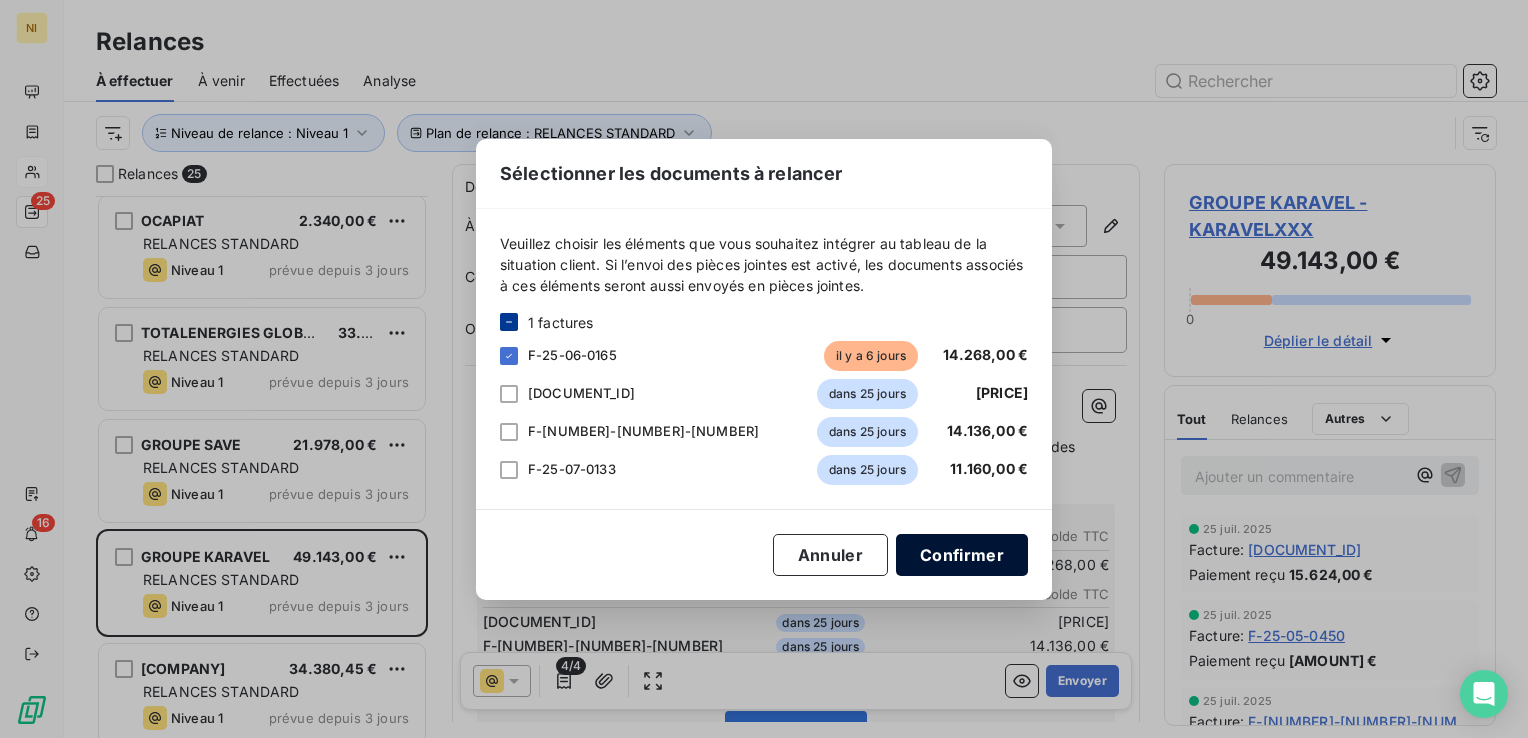 click on "Confirmer" at bounding box center [962, 555] 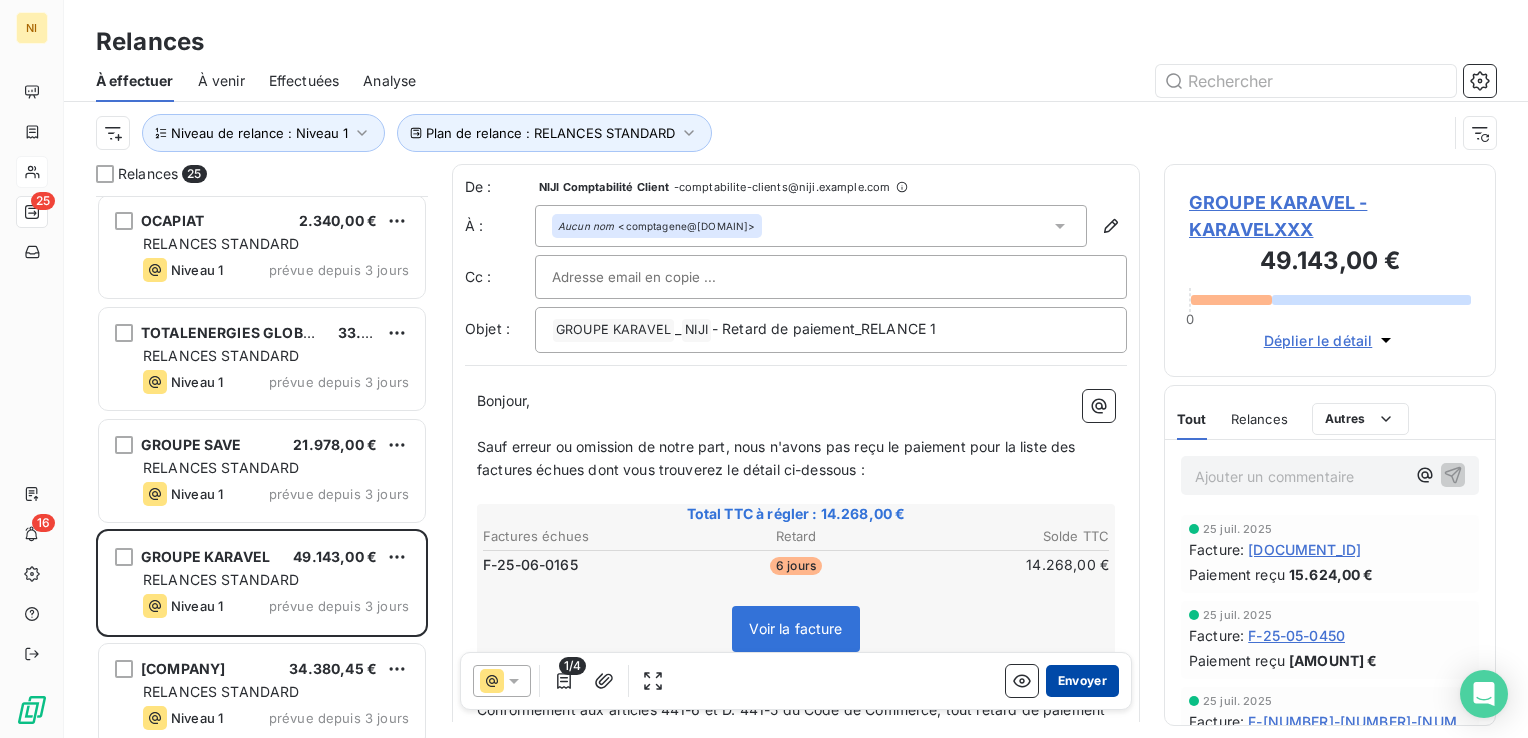 click on "Envoyer" at bounding box center (1082, 681) 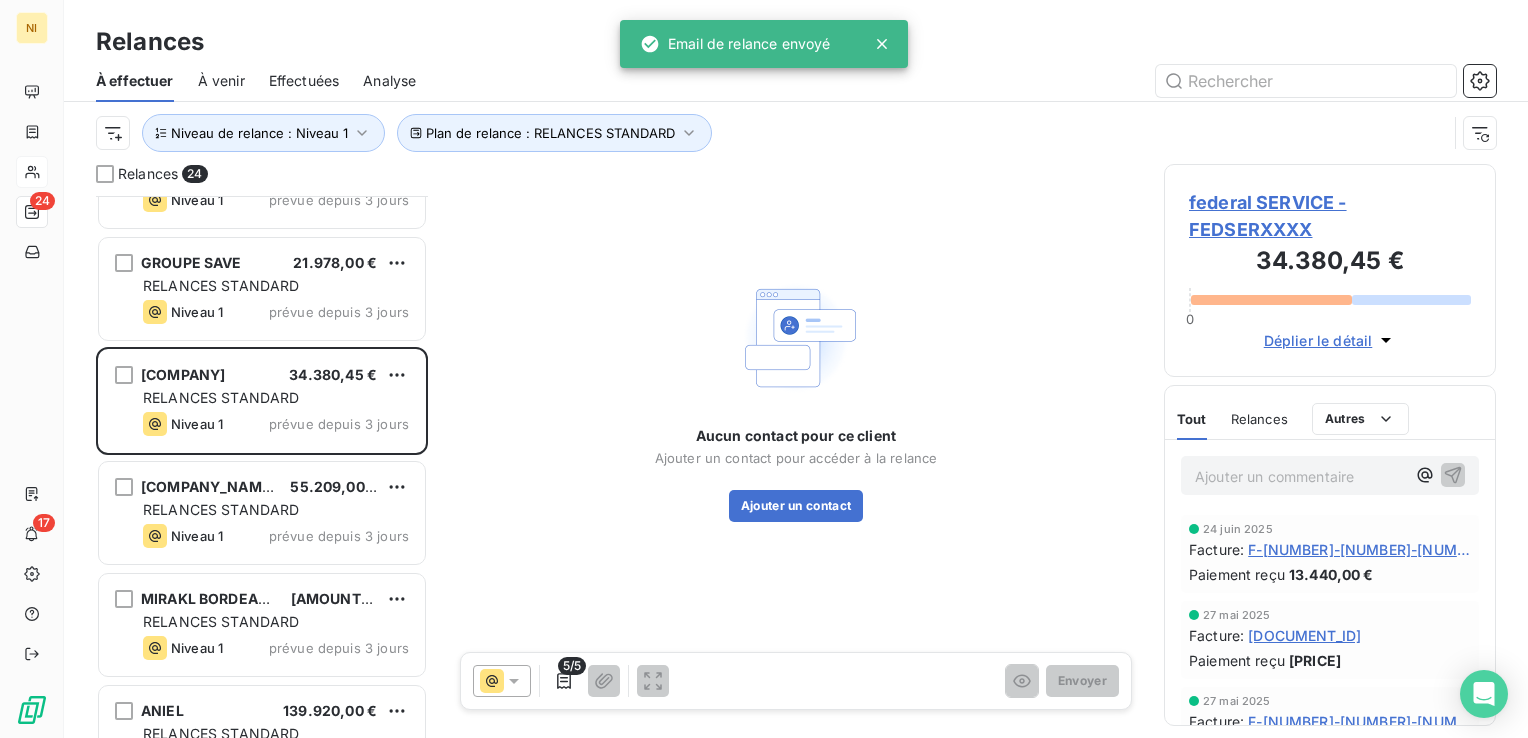 scroll, scrollTop: 1100, scrollLeft: 0, axis: vertical 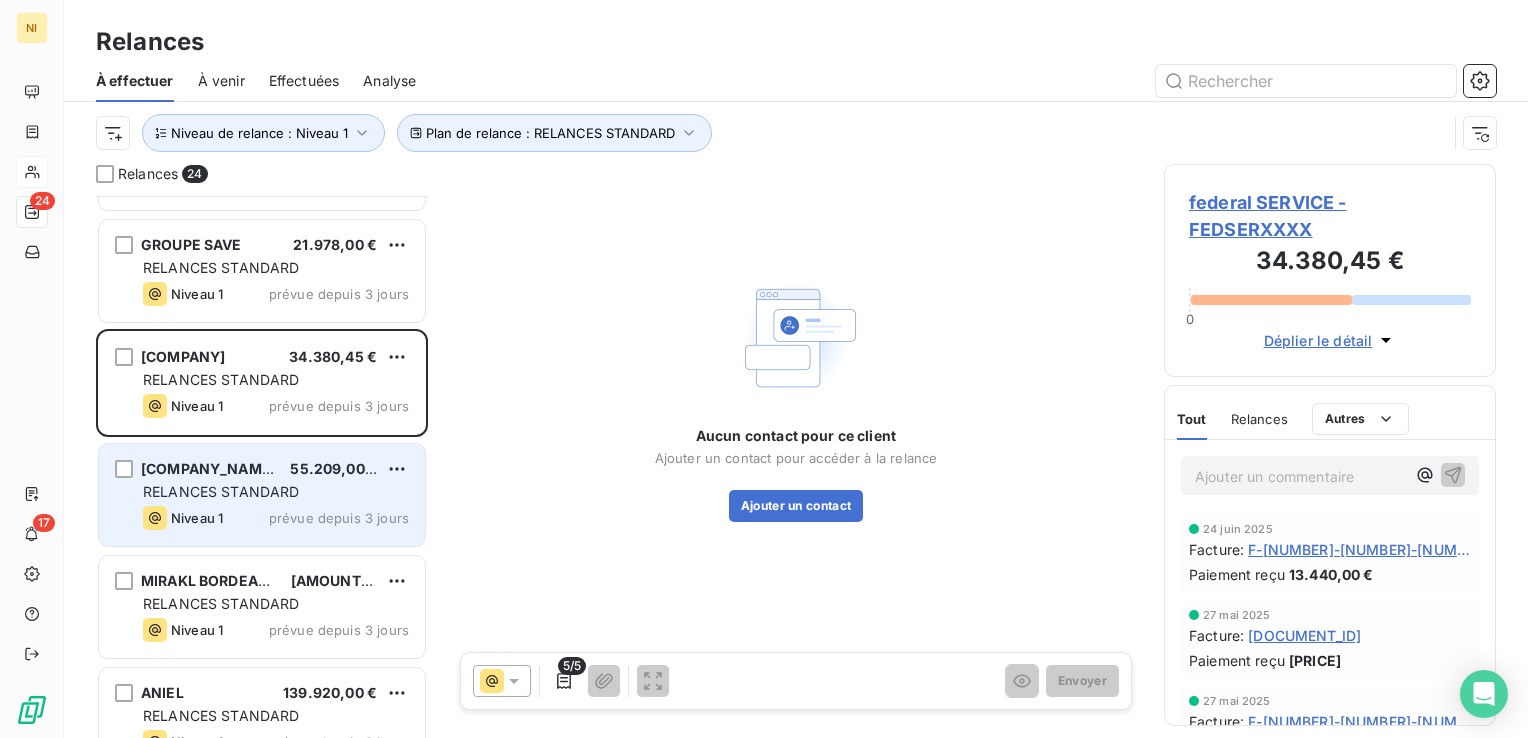click on "RELANCES STANDARD" at bounding box center [221, 491] 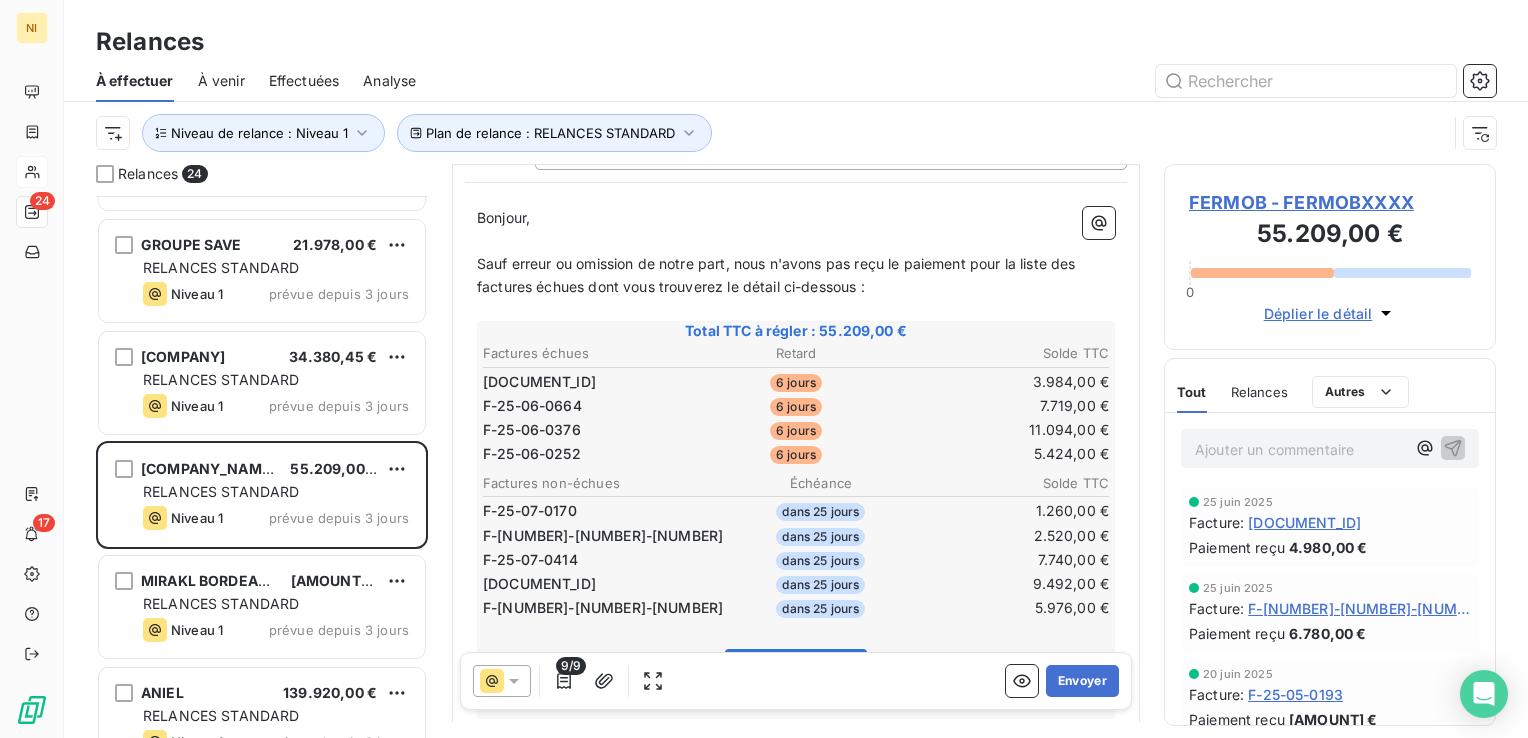 scroll, scrollTop: 300, scrollLeft: 0, axis: vertical 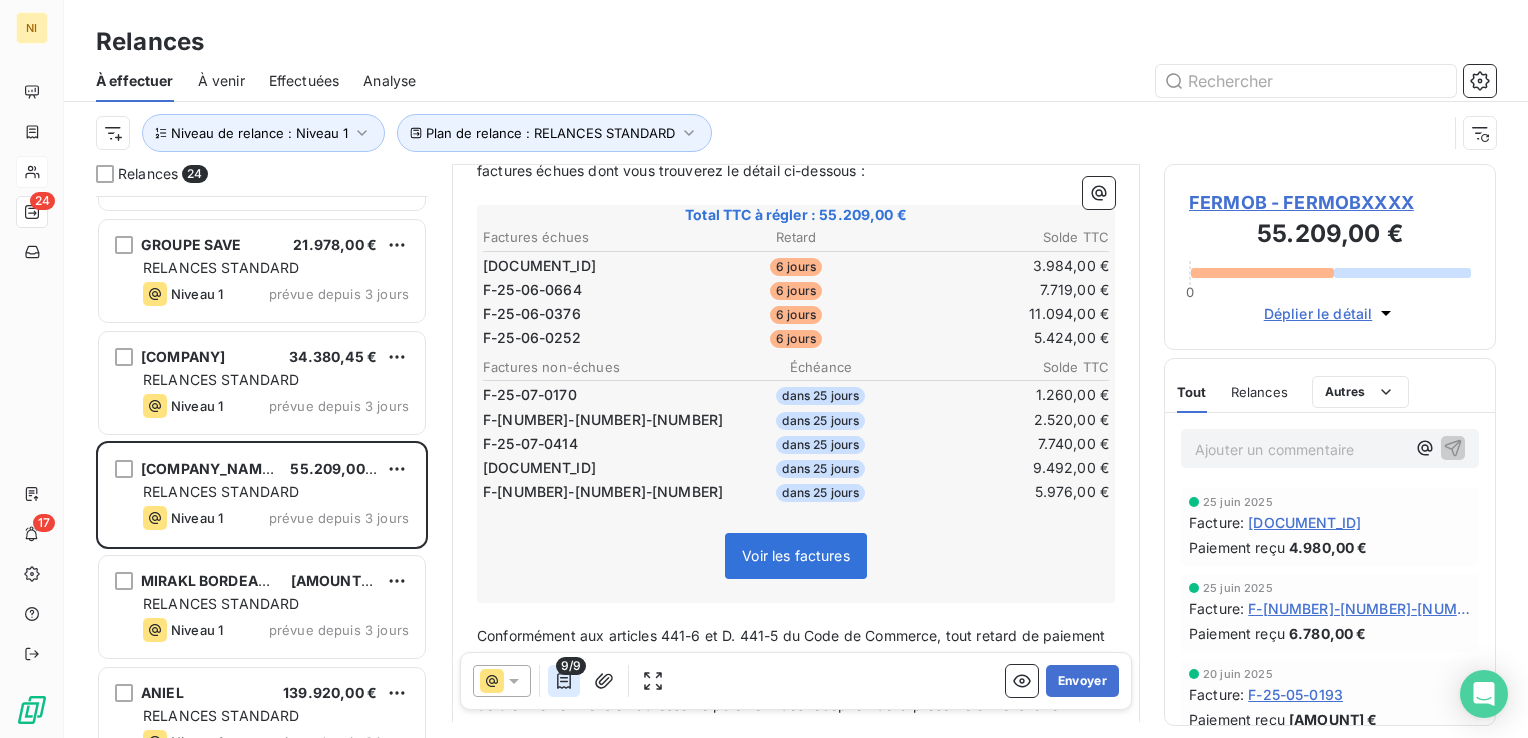 click 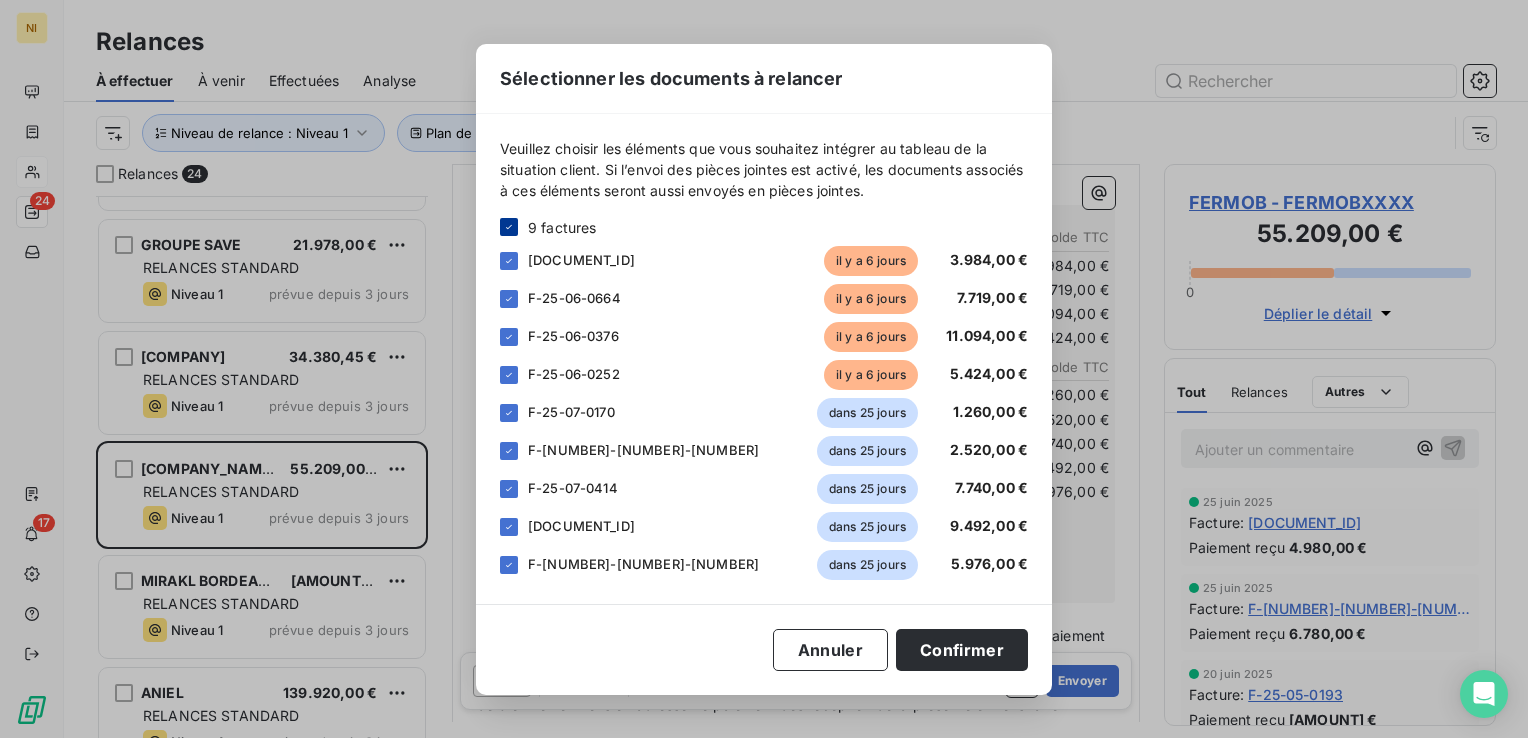 click 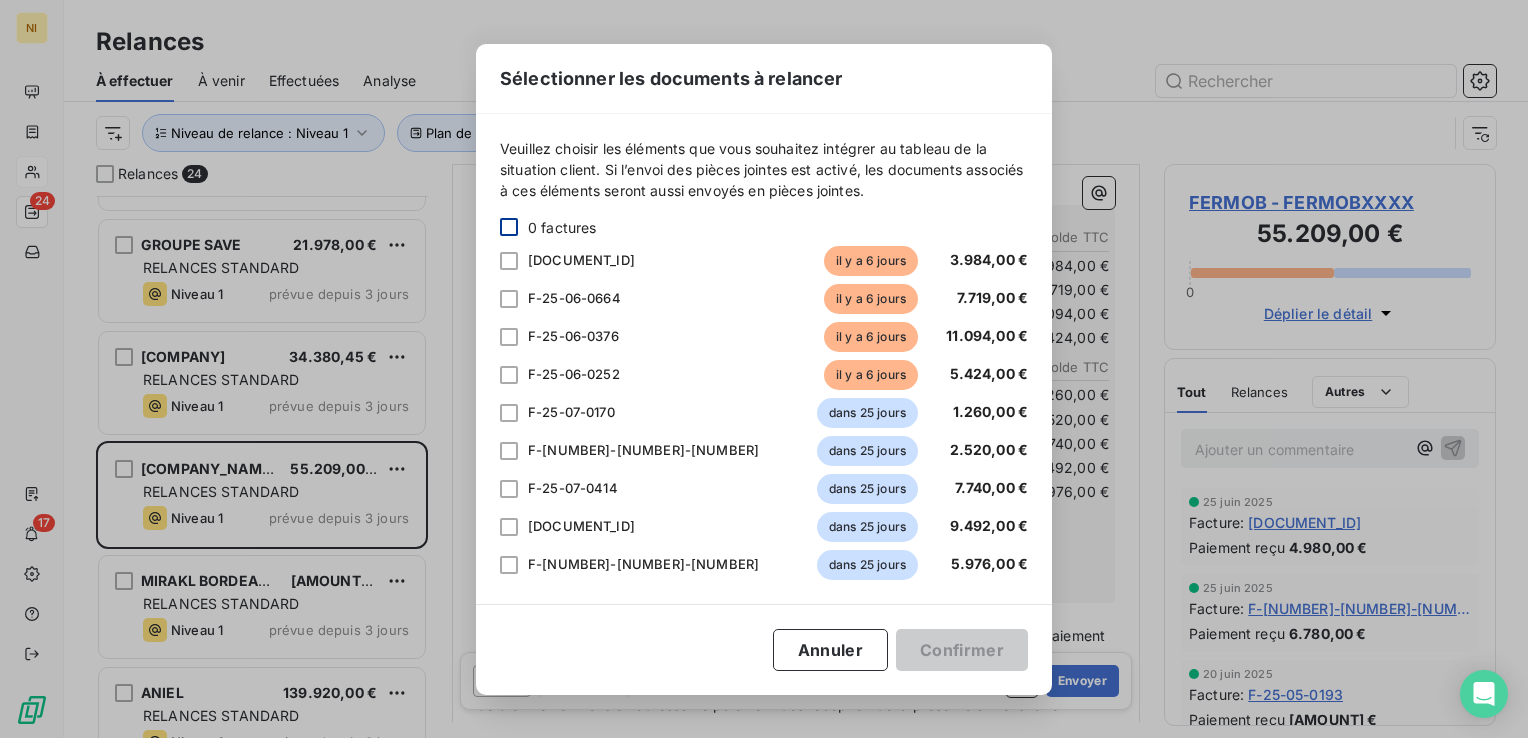 click at bounding box center (509, 261) 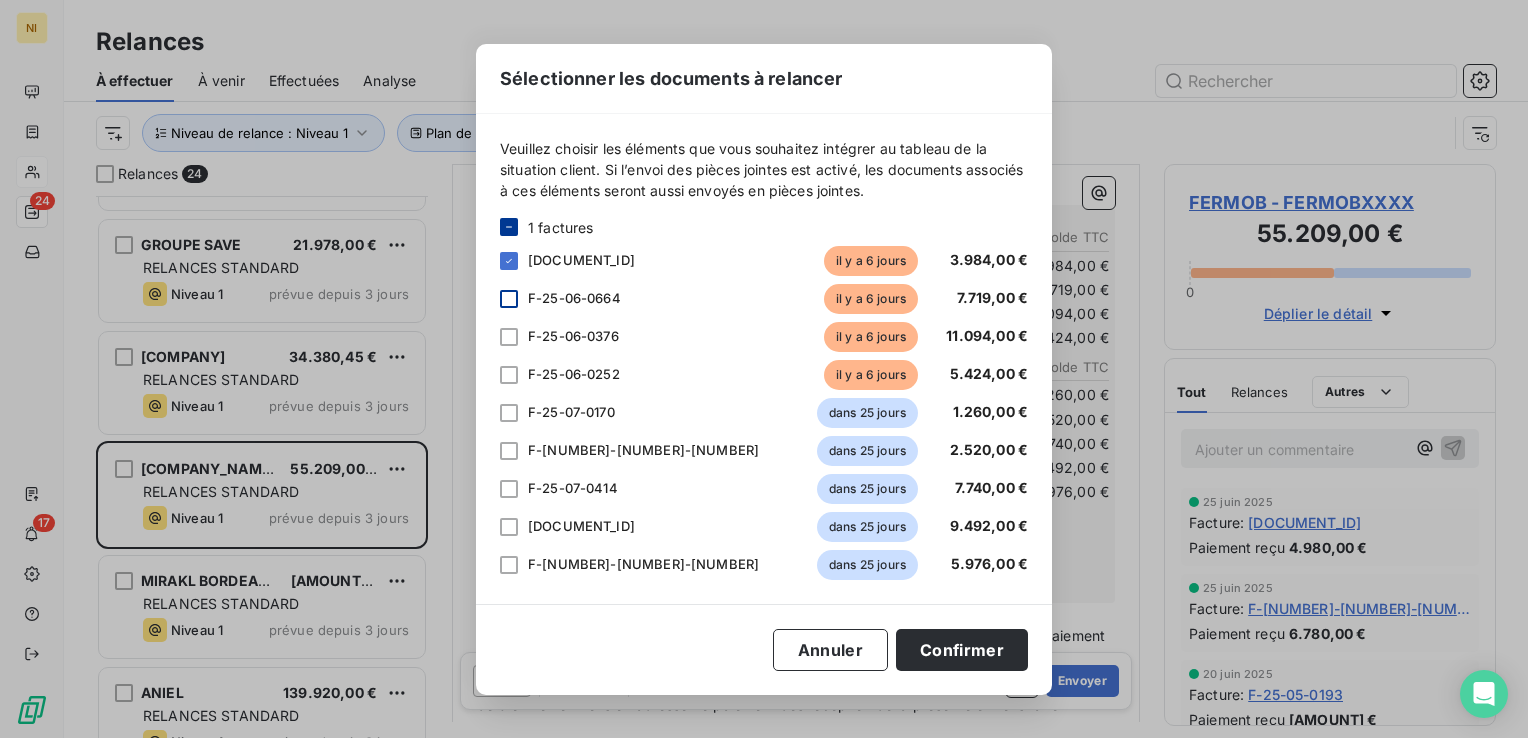 click at bounding box center (509, 299) 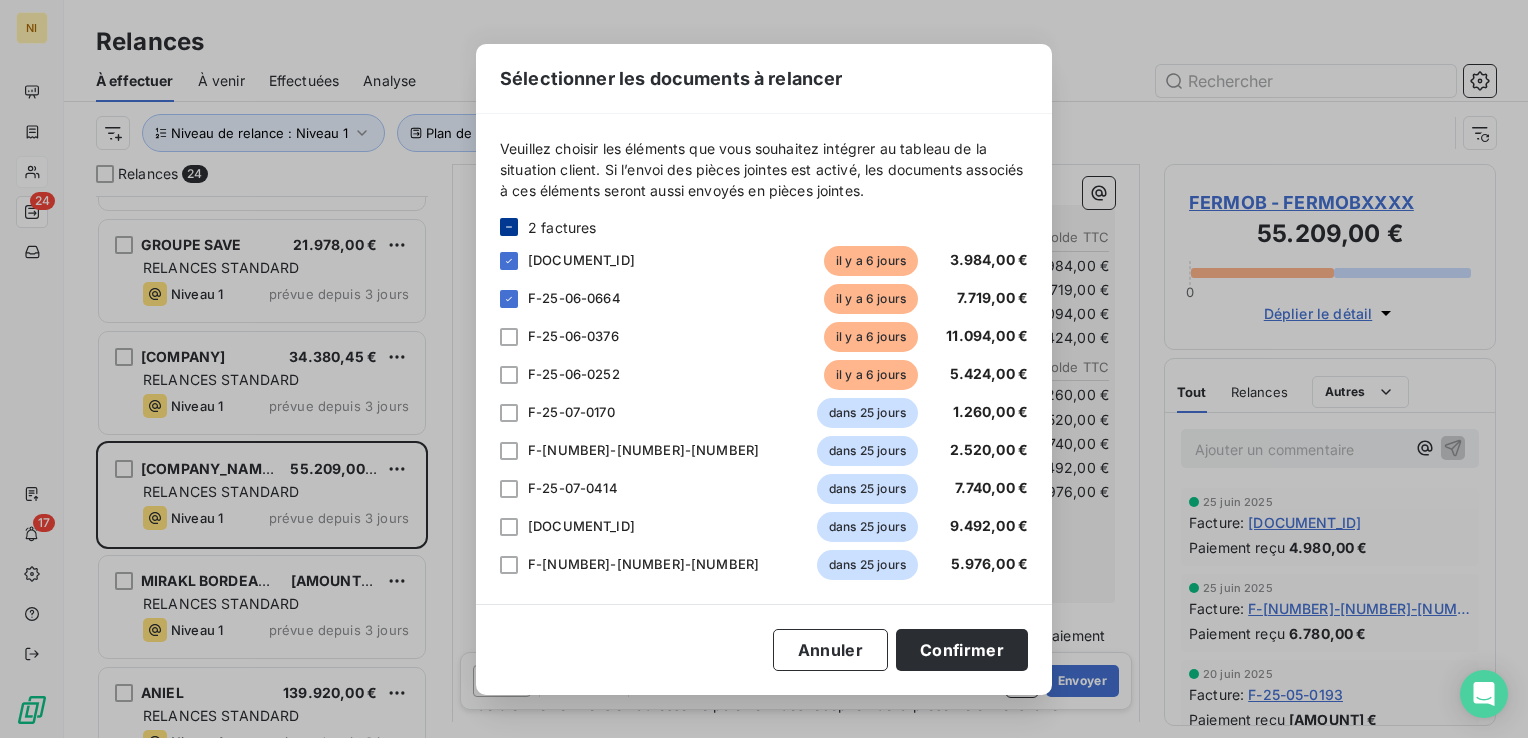 click on "F-25-06-0376 il y a 6 jours [AMOUNT] €" at bounding box center (764, 337) 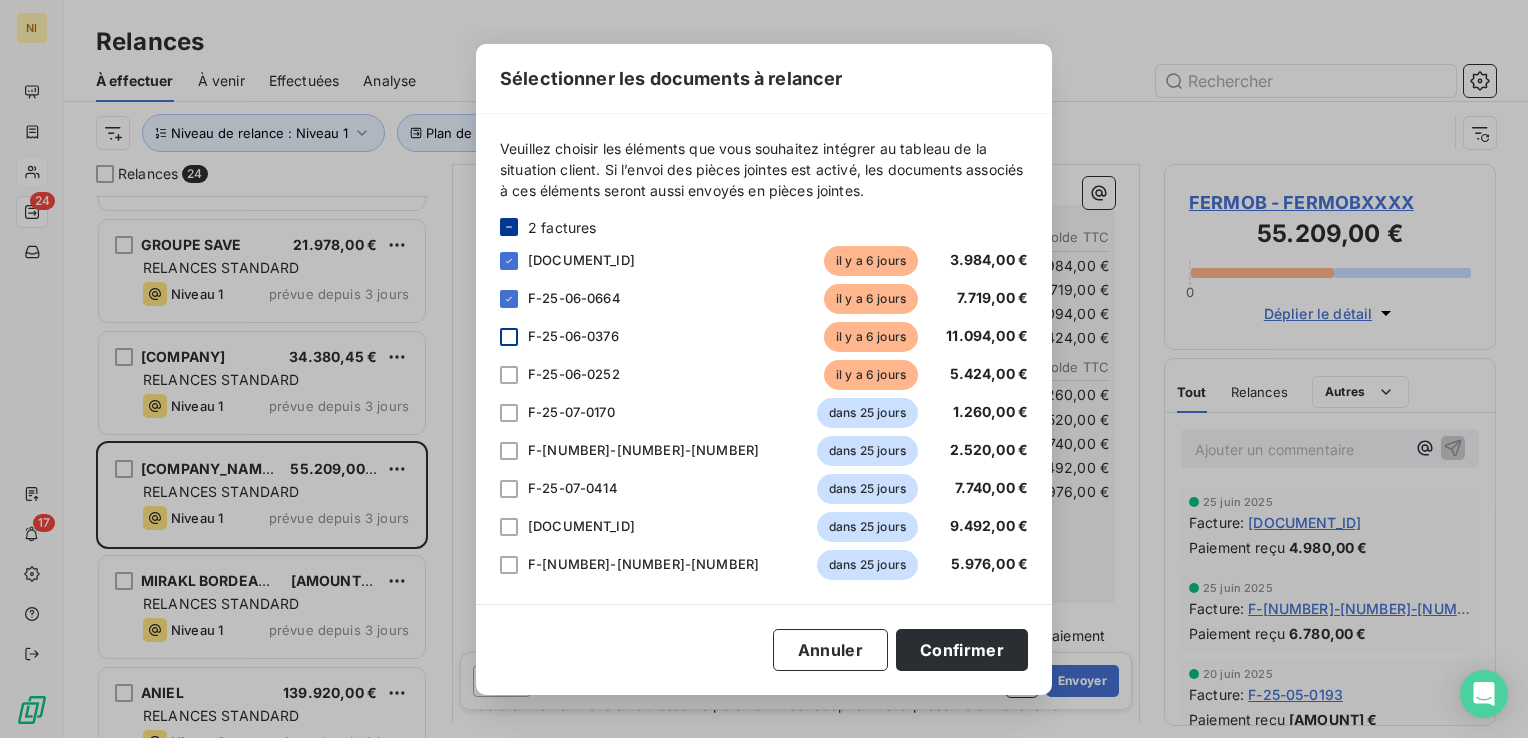 click at bounding box center (509, 337) 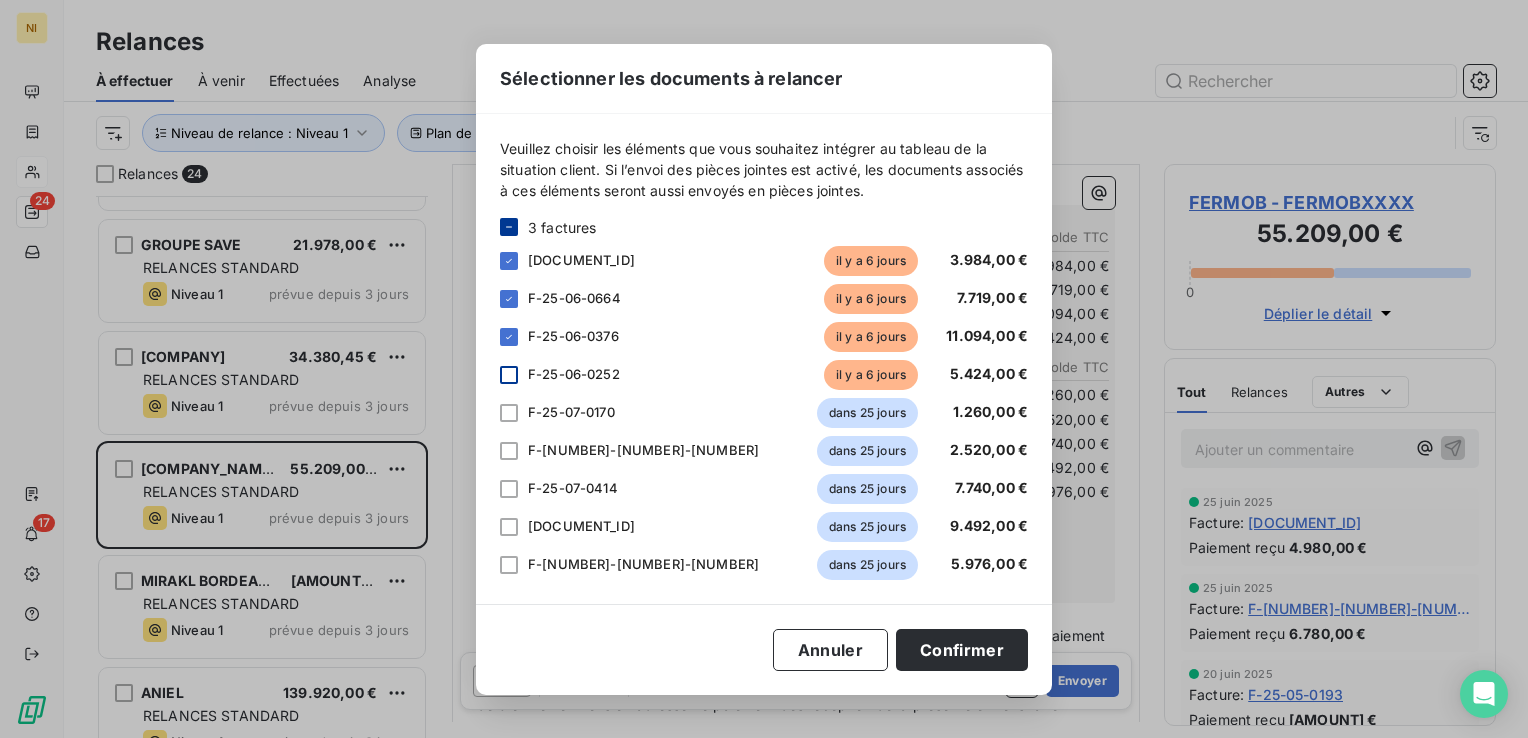 click at bounding box center [509, 375] 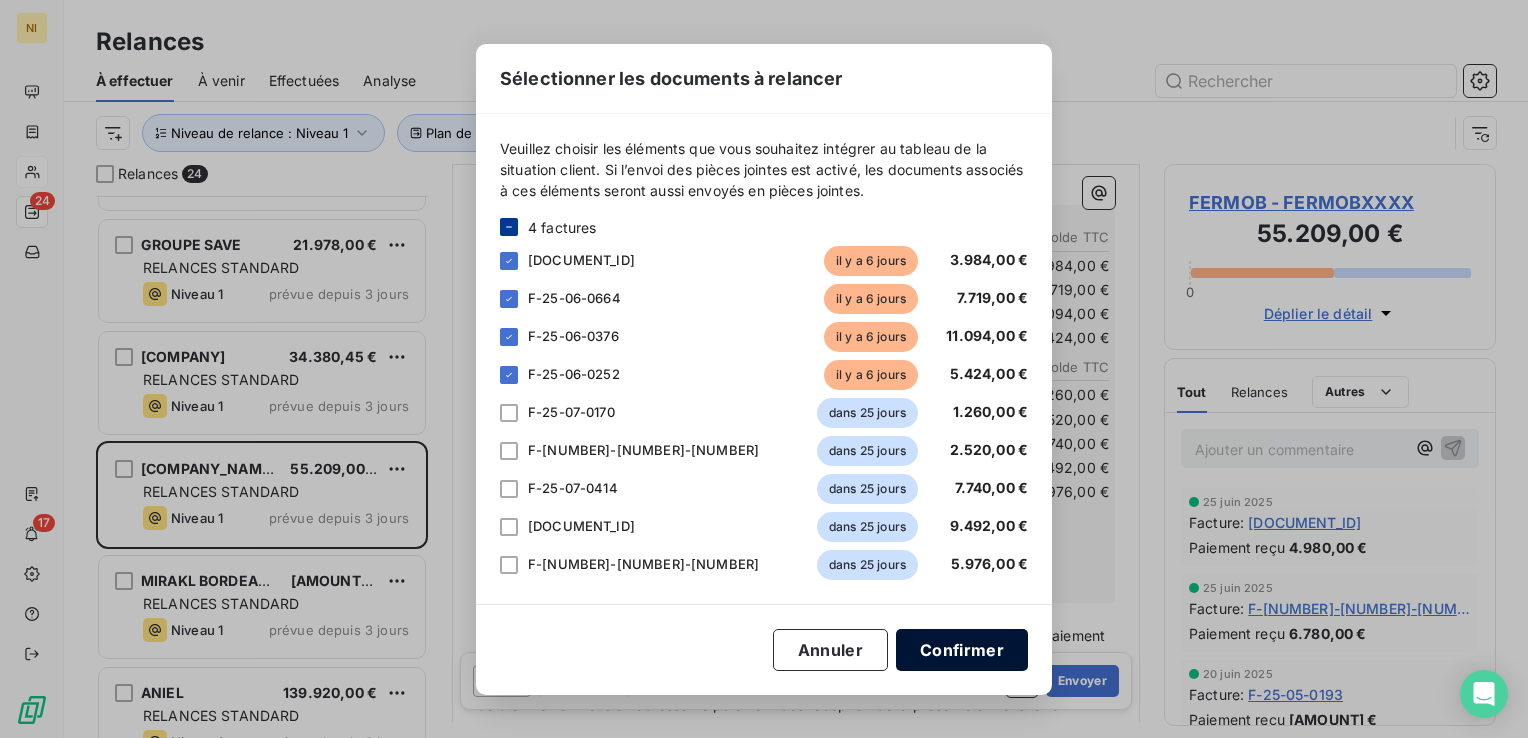 click on "Confirmer" at bounding box center (962, 650) 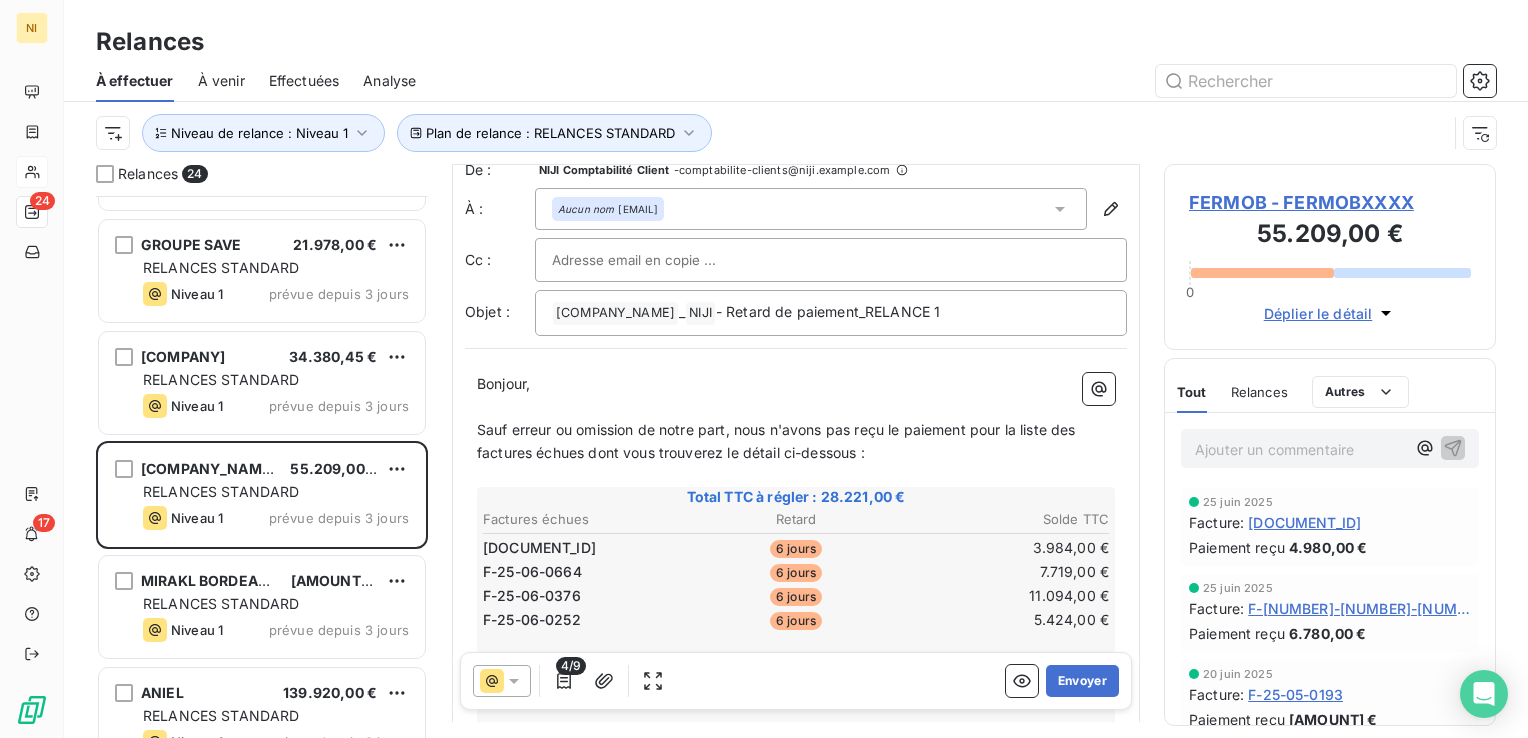 scroll, scrollTop: 0, scrollLeft: 0, axis: both 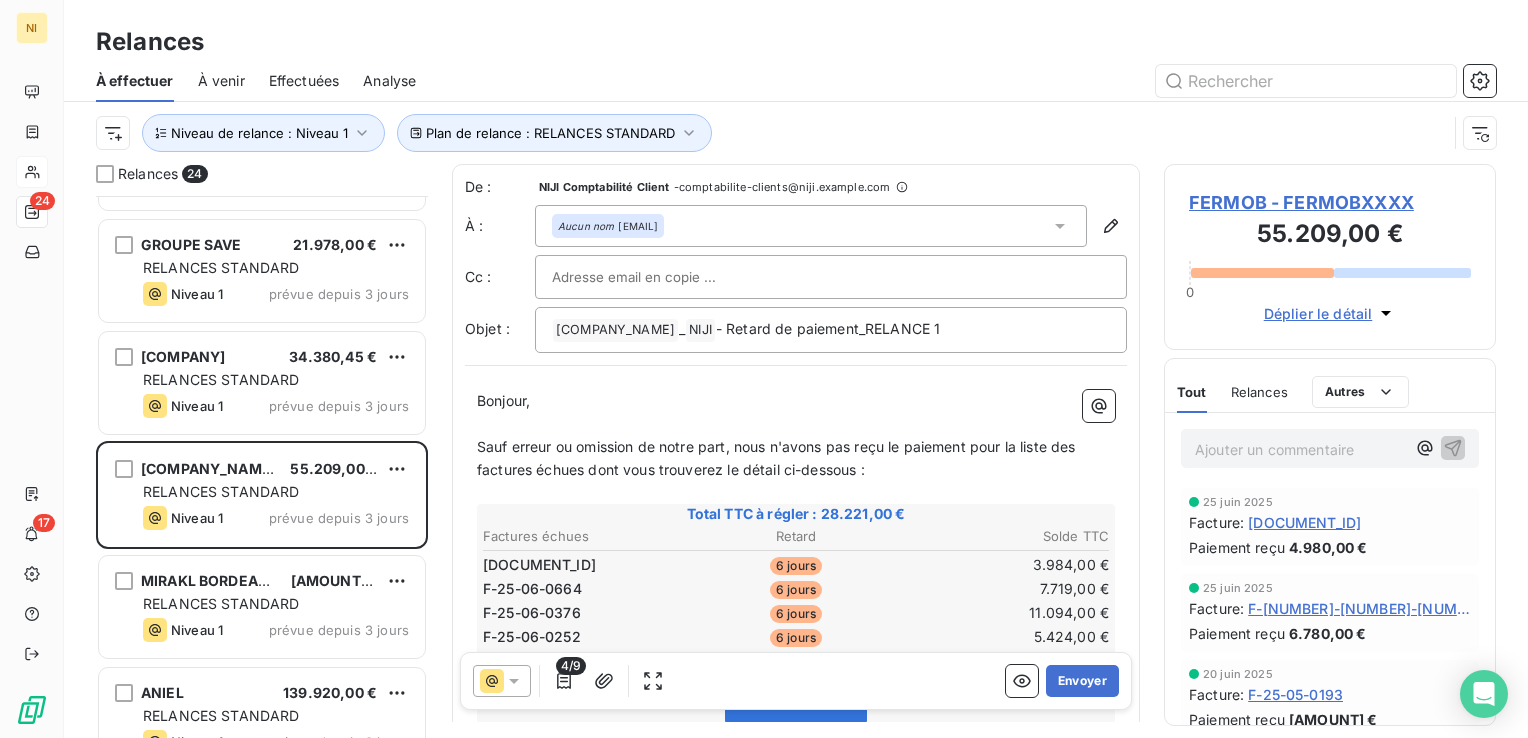 click 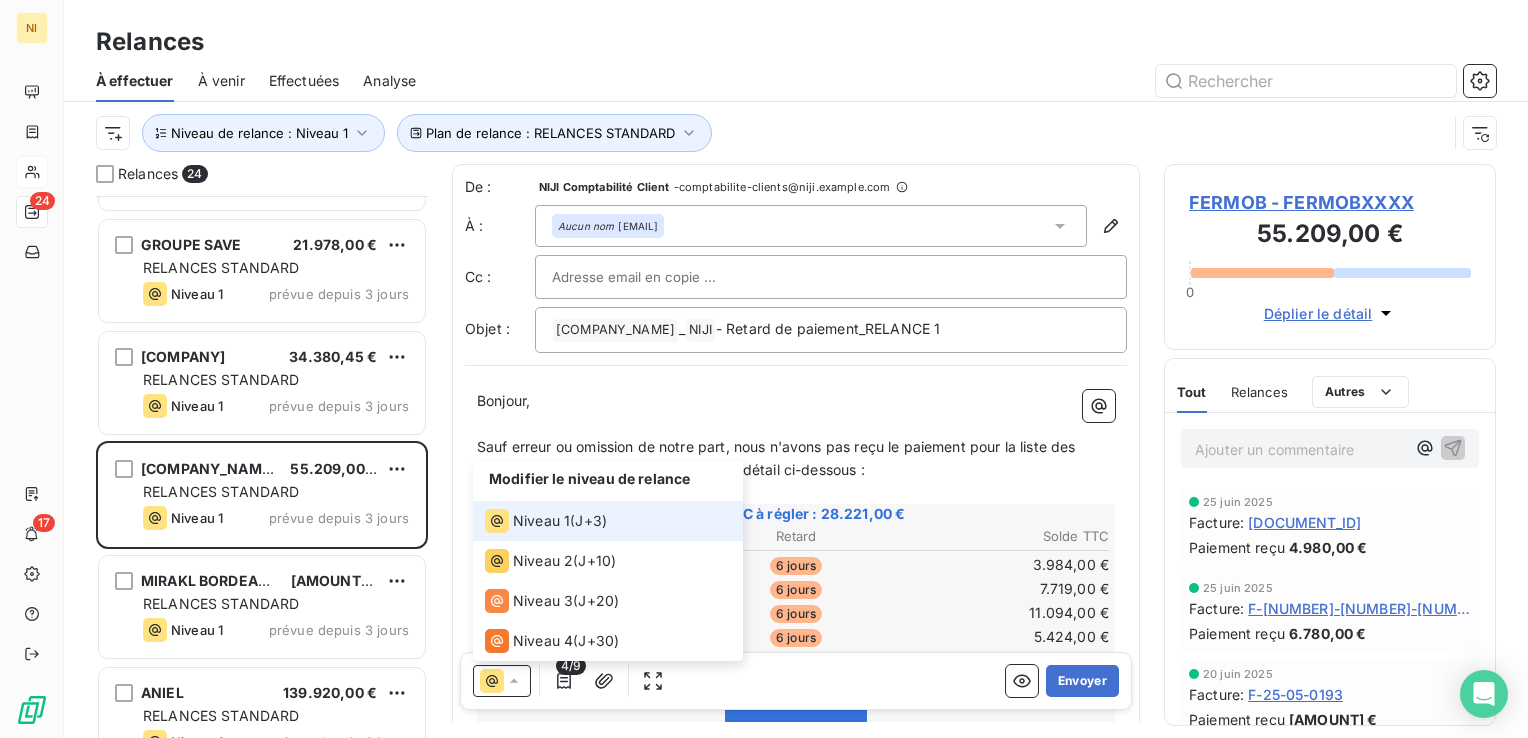 click 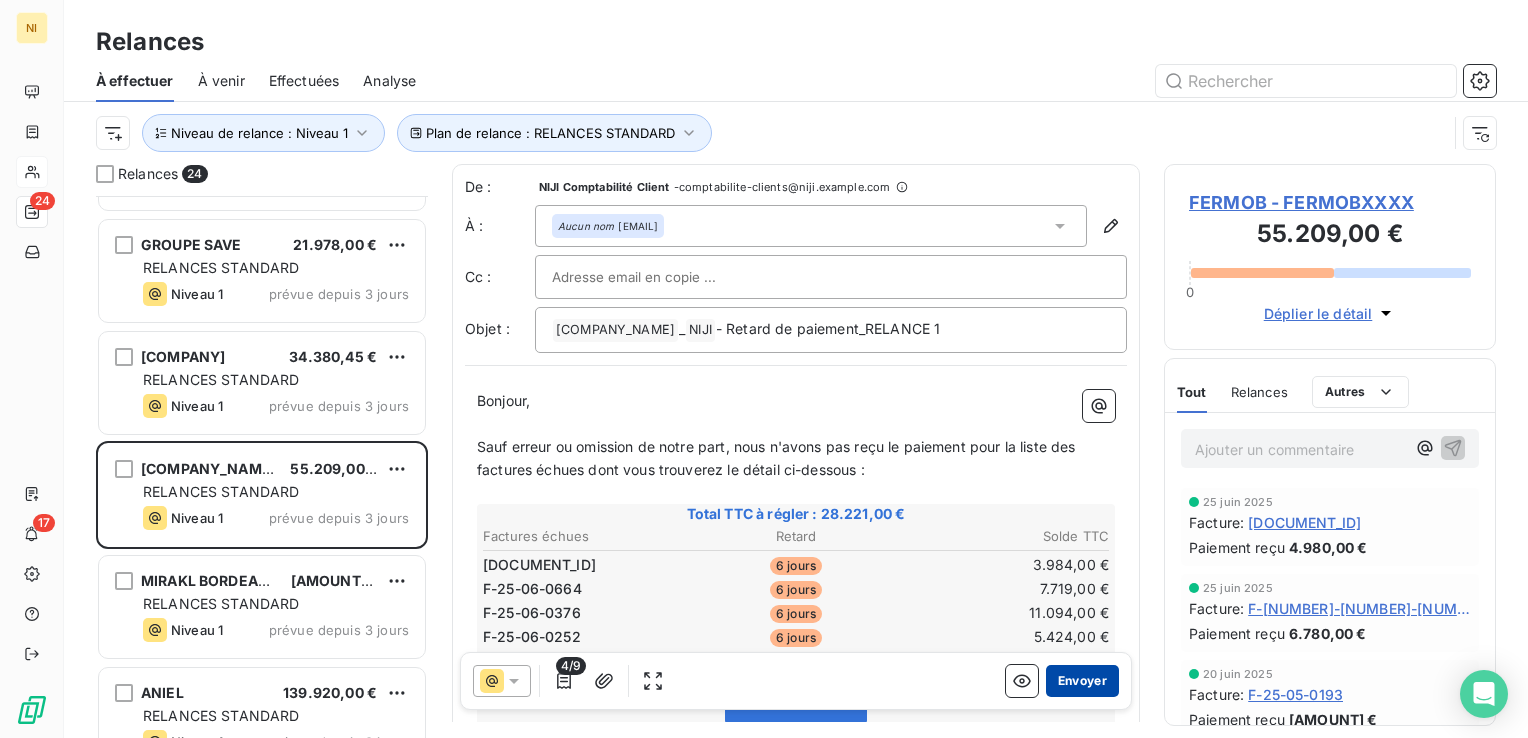 click on "Envoyer" at bounding box center [1082, 681] 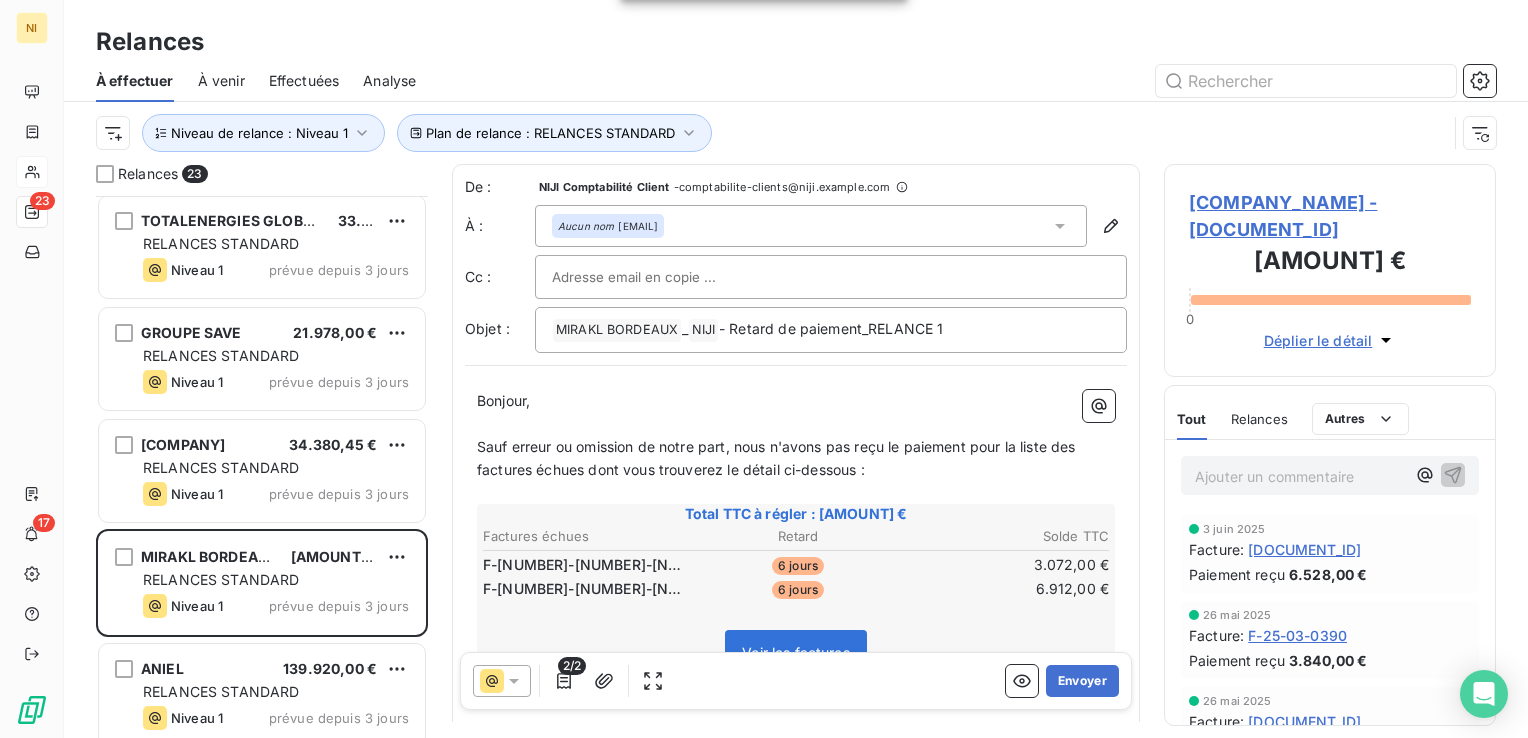 scroll, scrollTop: 1000, scrollLeft: 0, axis: vertical 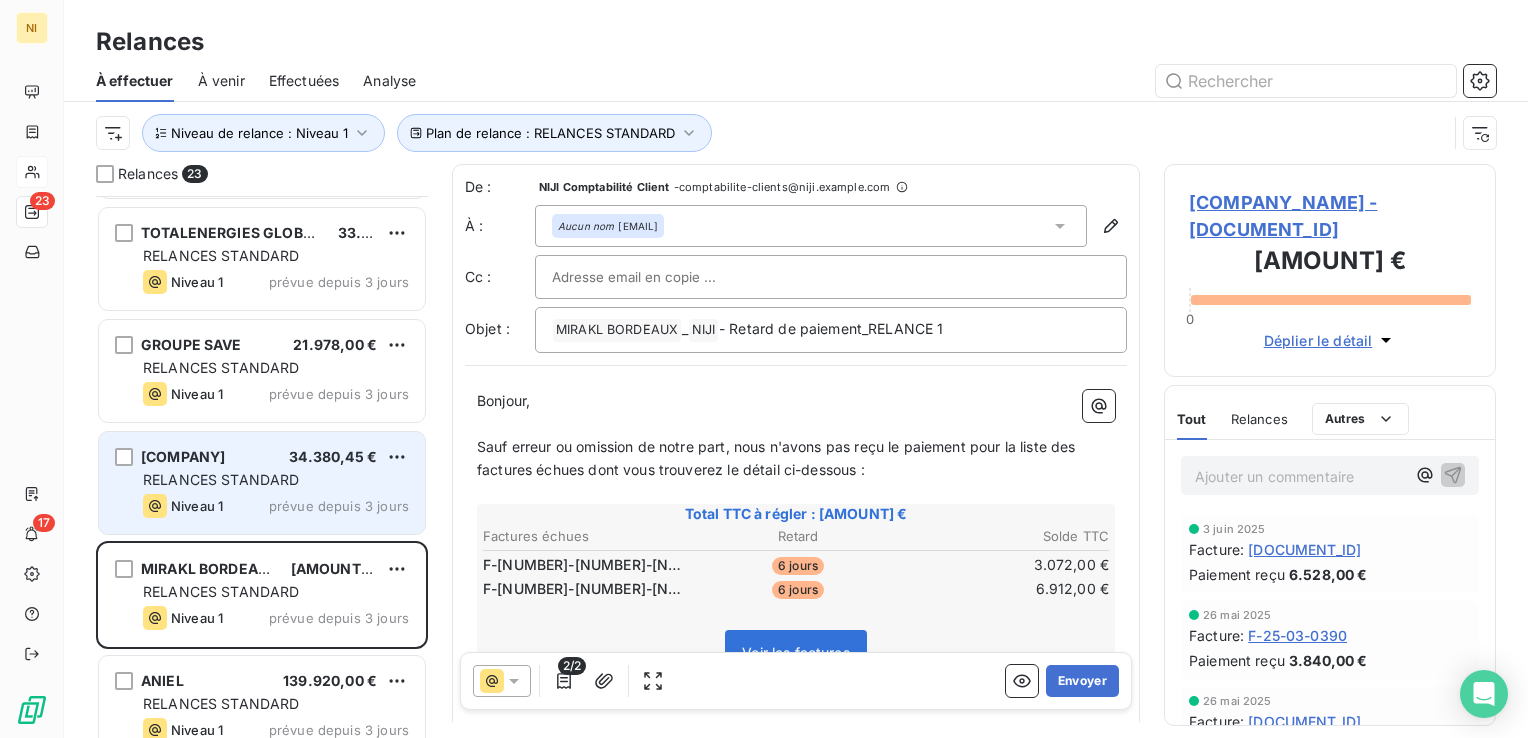 click on "RELANCES STANDARD" at bounding box center [221, 479] 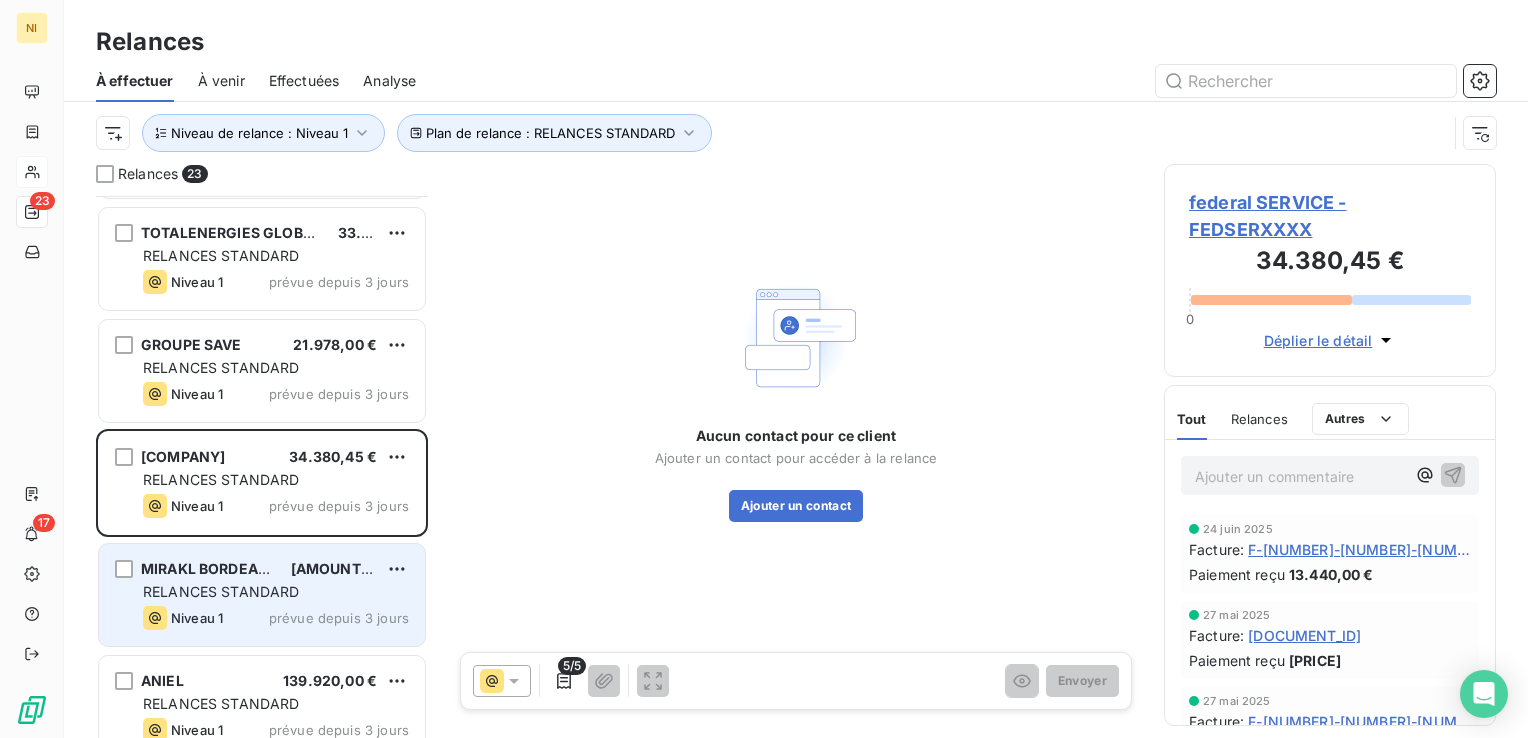 click on "RELANCES STANDARD" at bounding box center (221, 591) 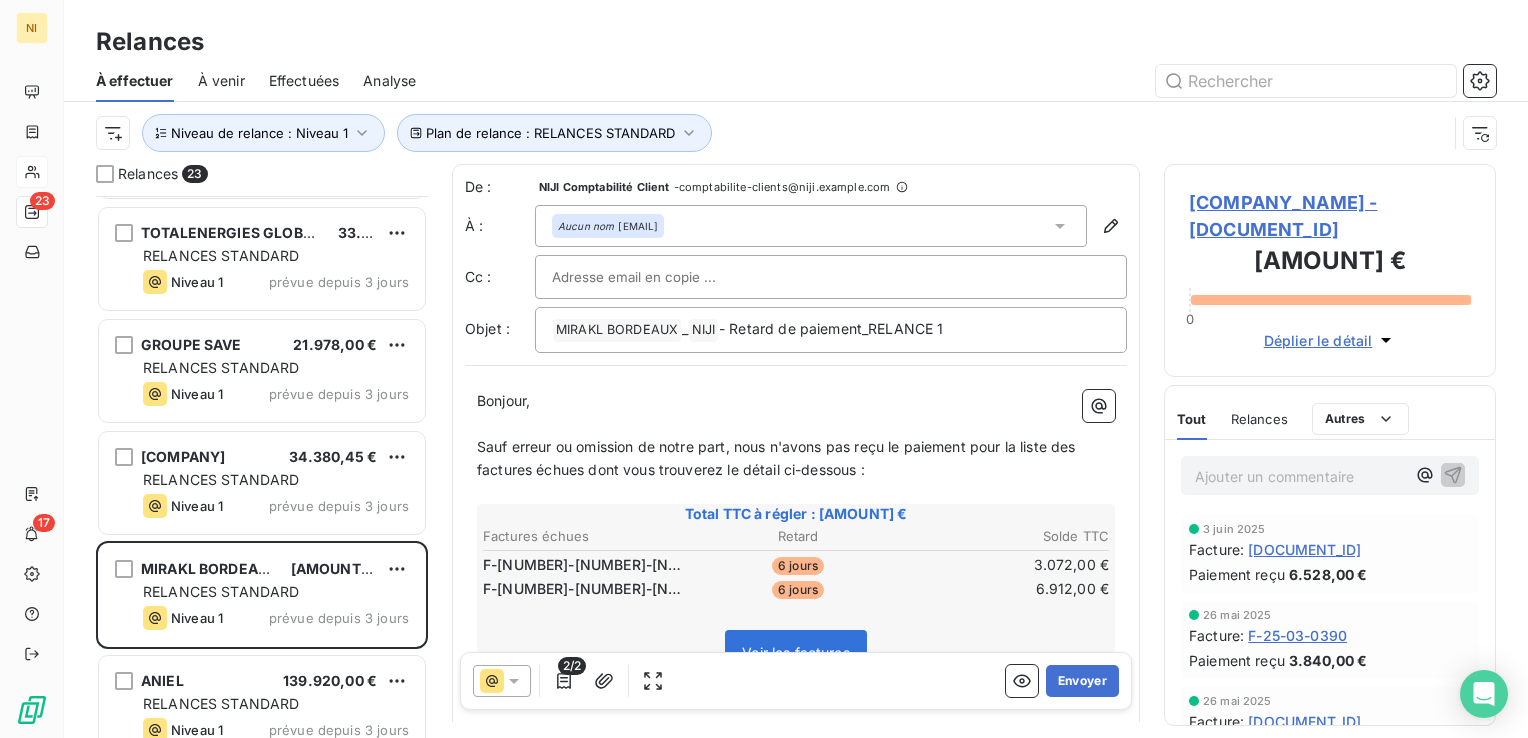 scroll, scrollTop: 0, scrollLeft: 0, axis: both 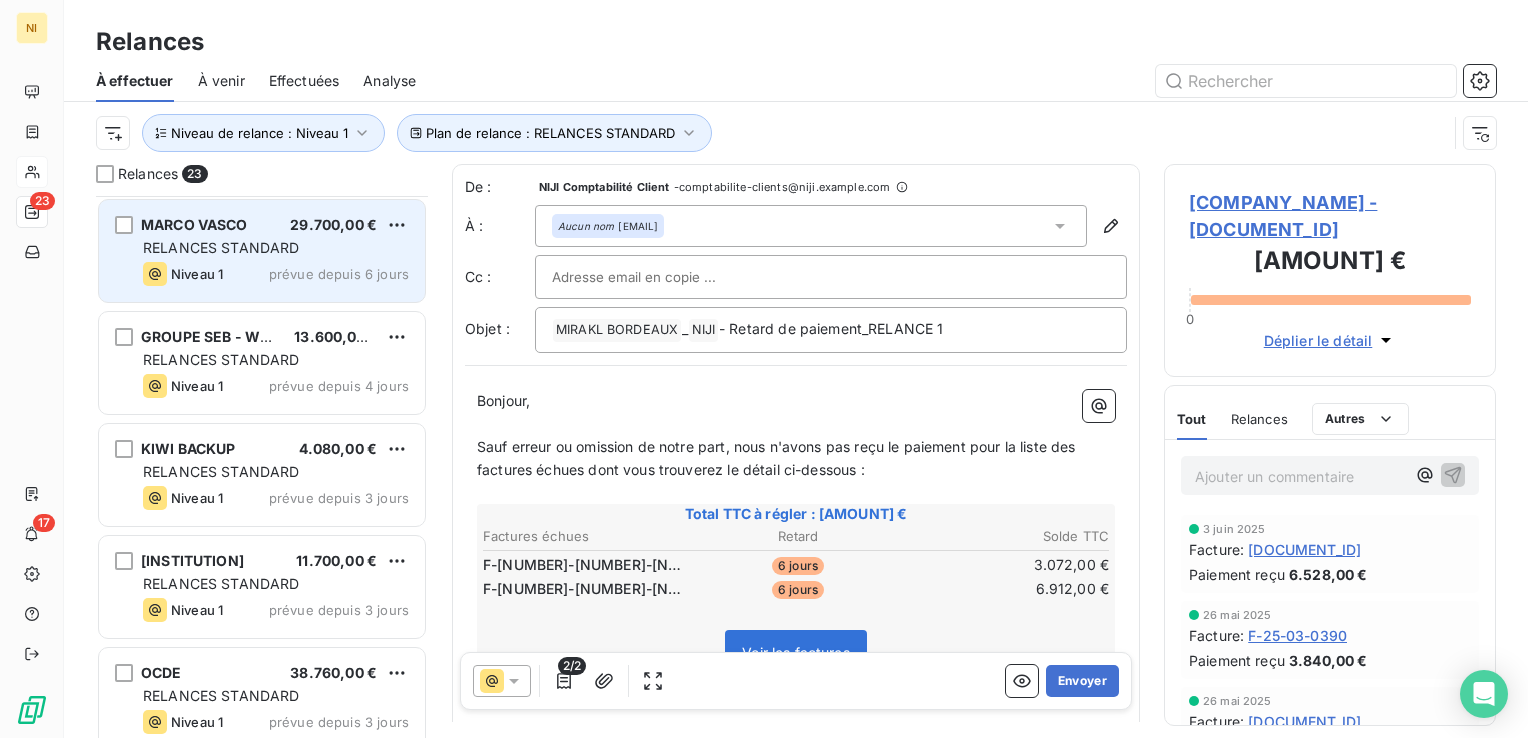type 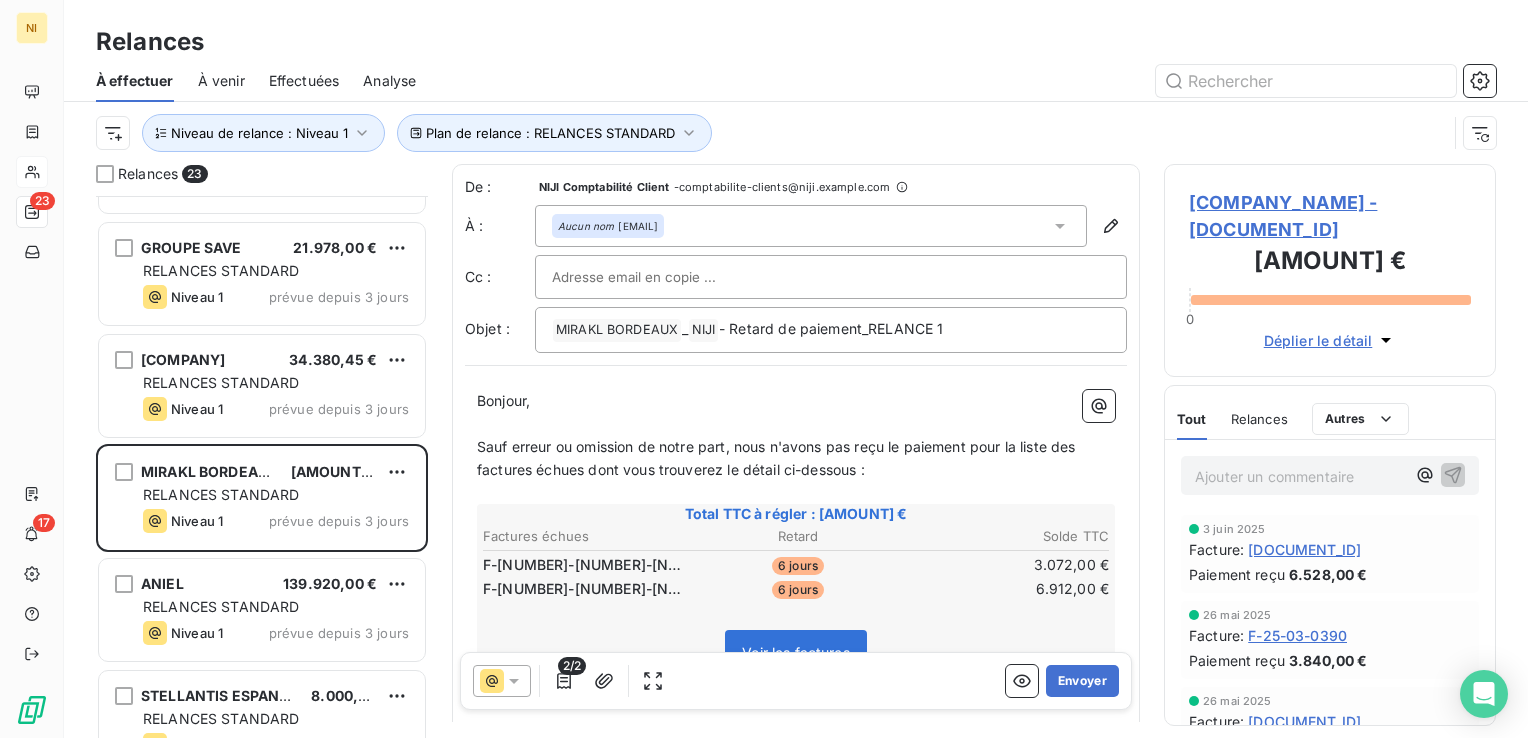 scroll, scrollTop: 1100, scrollLeft: 0, axis: vertical 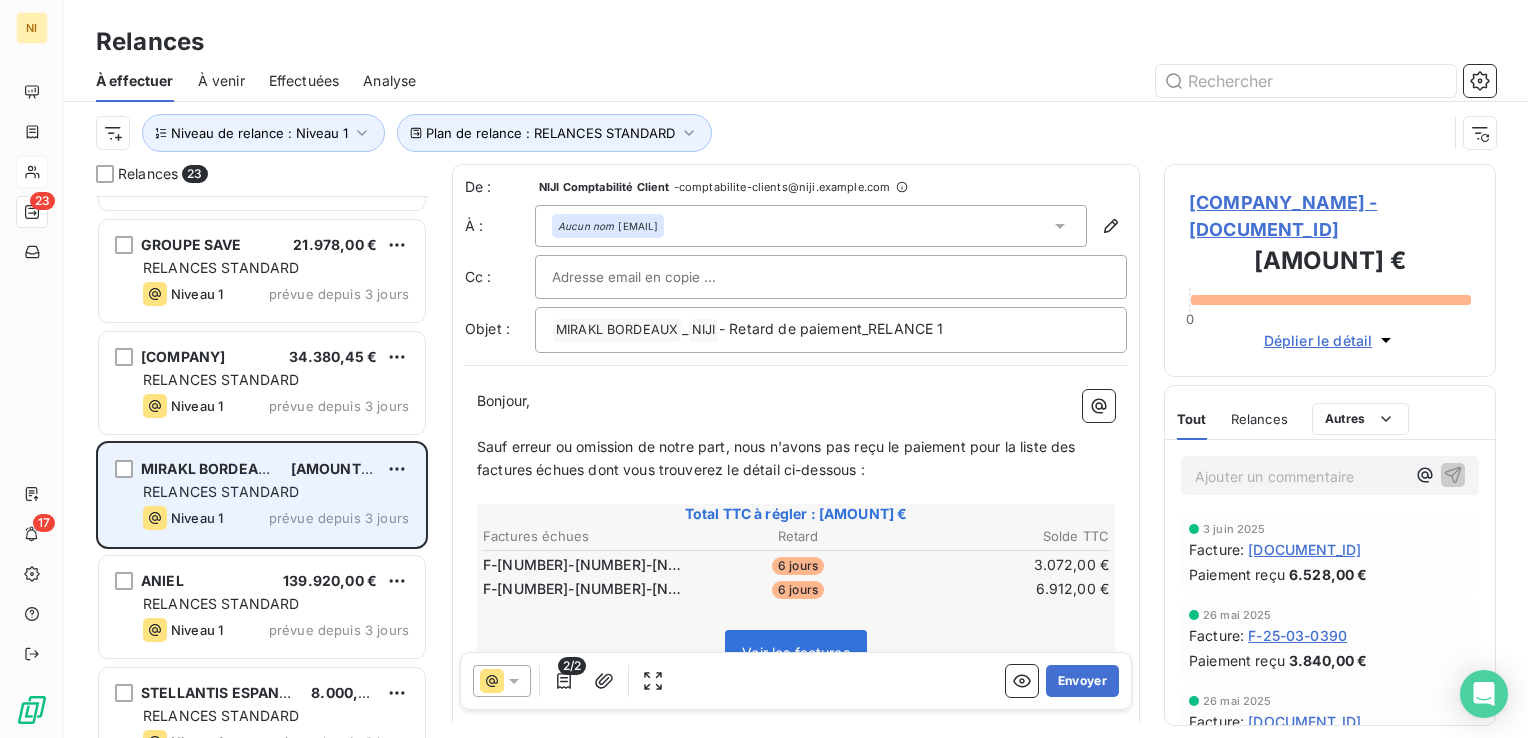 click on "MIRAKL BORDEAUX" at bounding box center (209, 468) 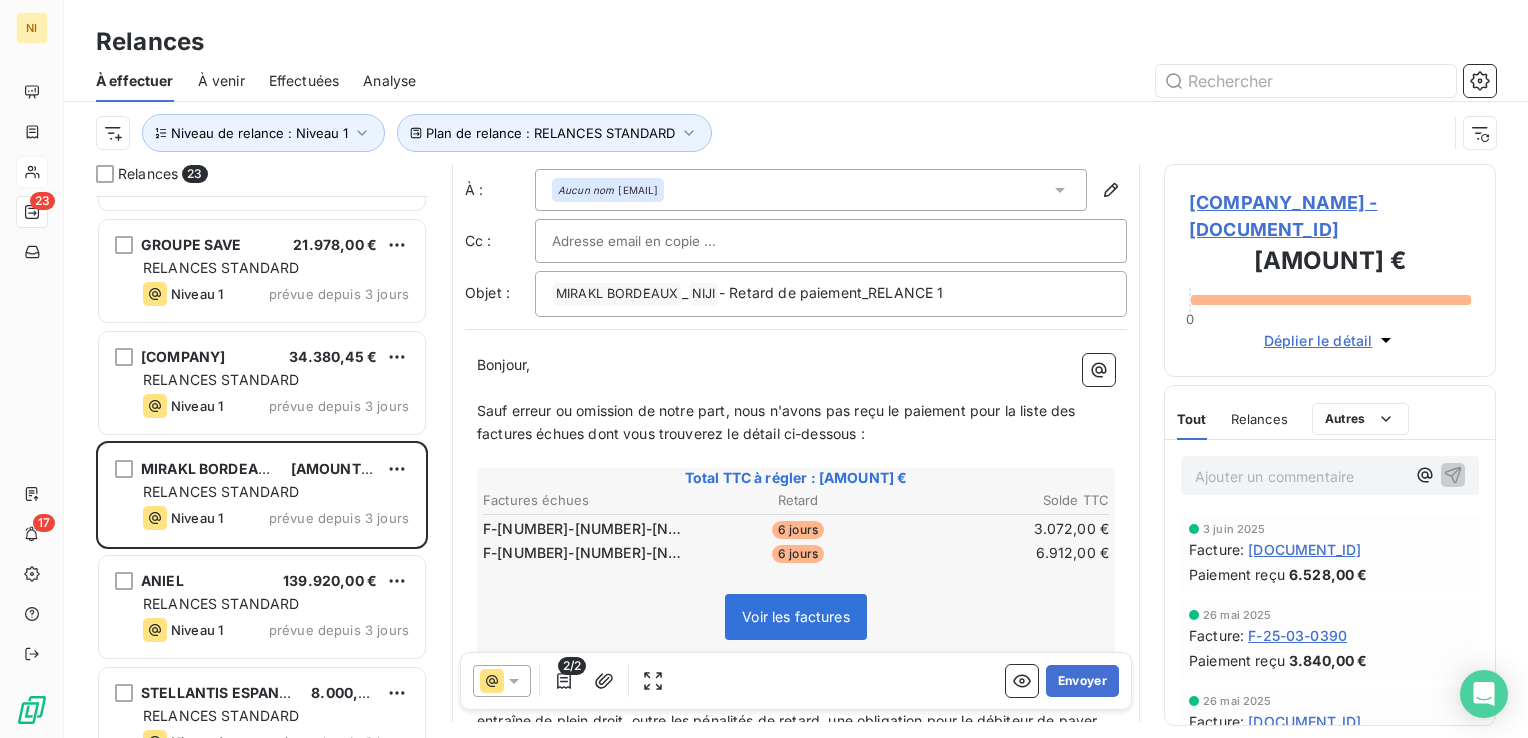 scroll, scrollTop: 0, scrollLeft: 0, axis: both 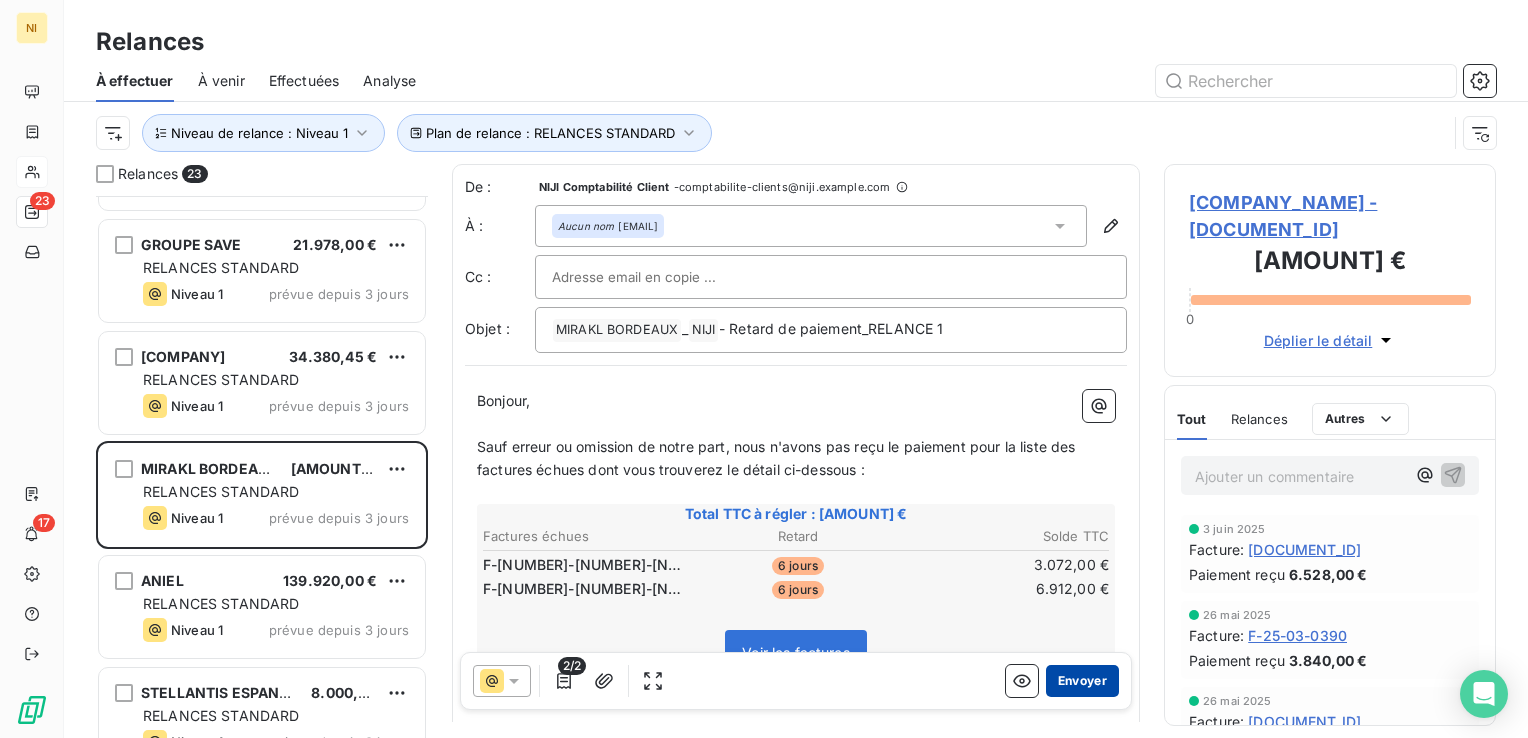 click on "Envoyer" at bounding box center [1082, 681] 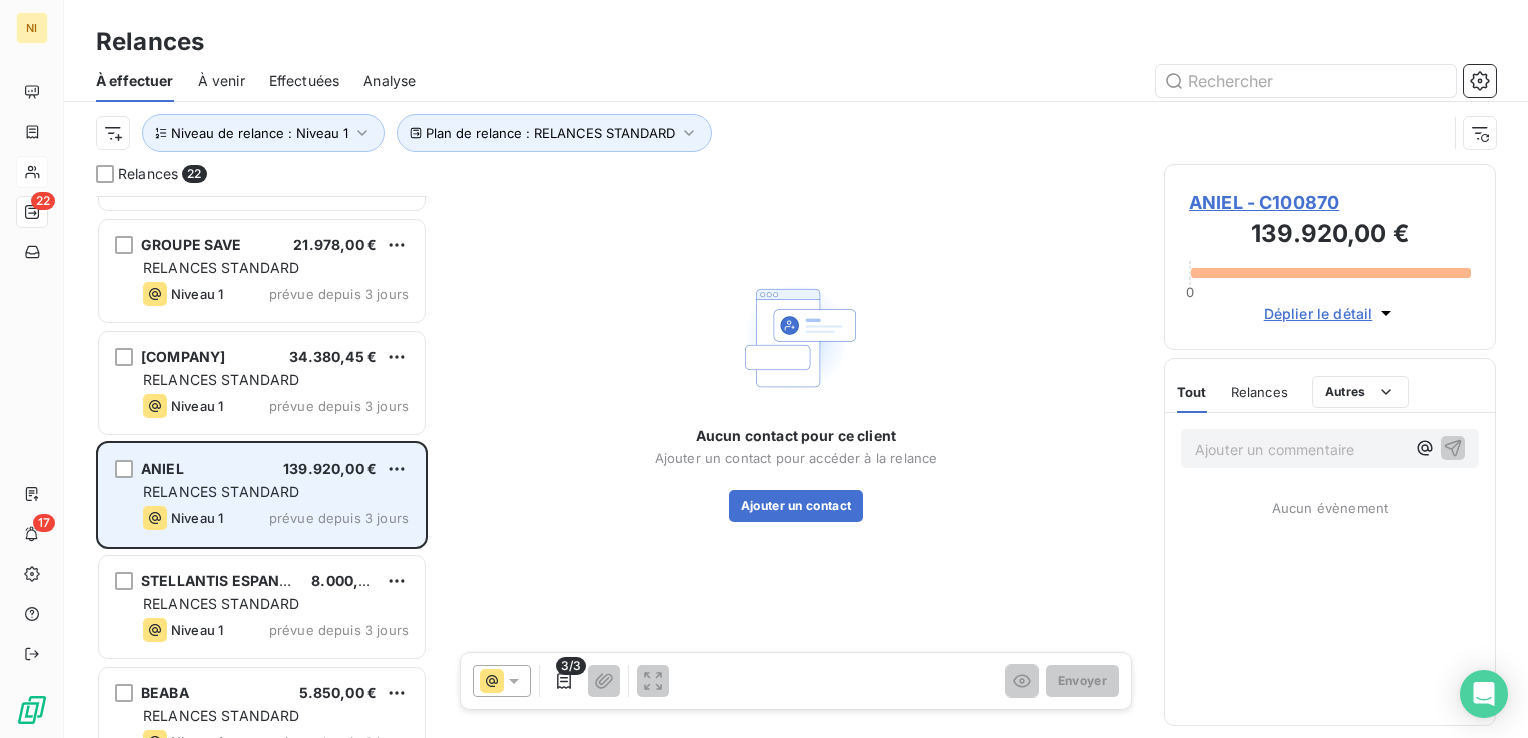 click on "[COMPANY] [AMOUNT] RELANCES STANDARD Niveau 1 prévue depuis 3 jours" at bounding box center [262, 495] 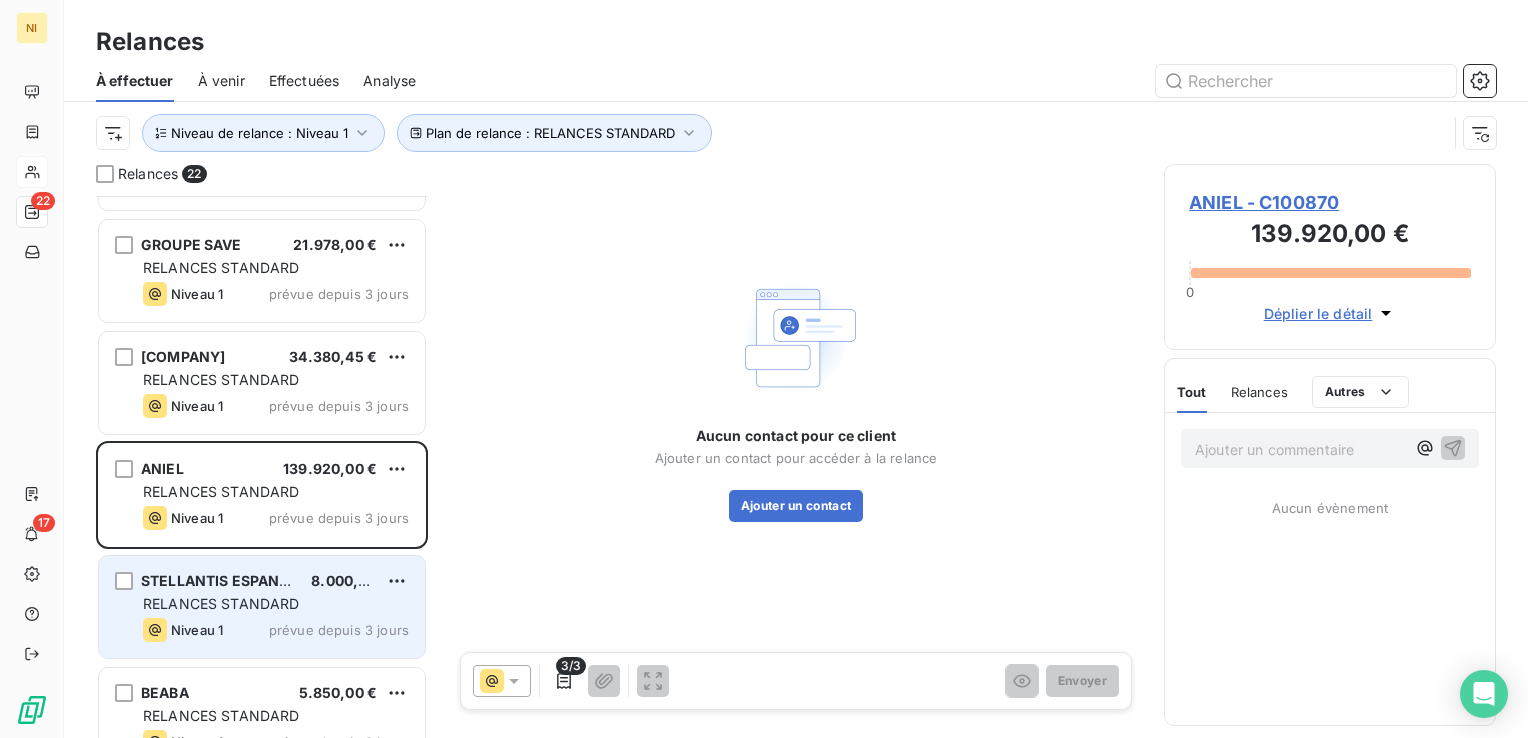 click on "STELLANTIS ESPANA, S.L." at bounding box center (233, 580) 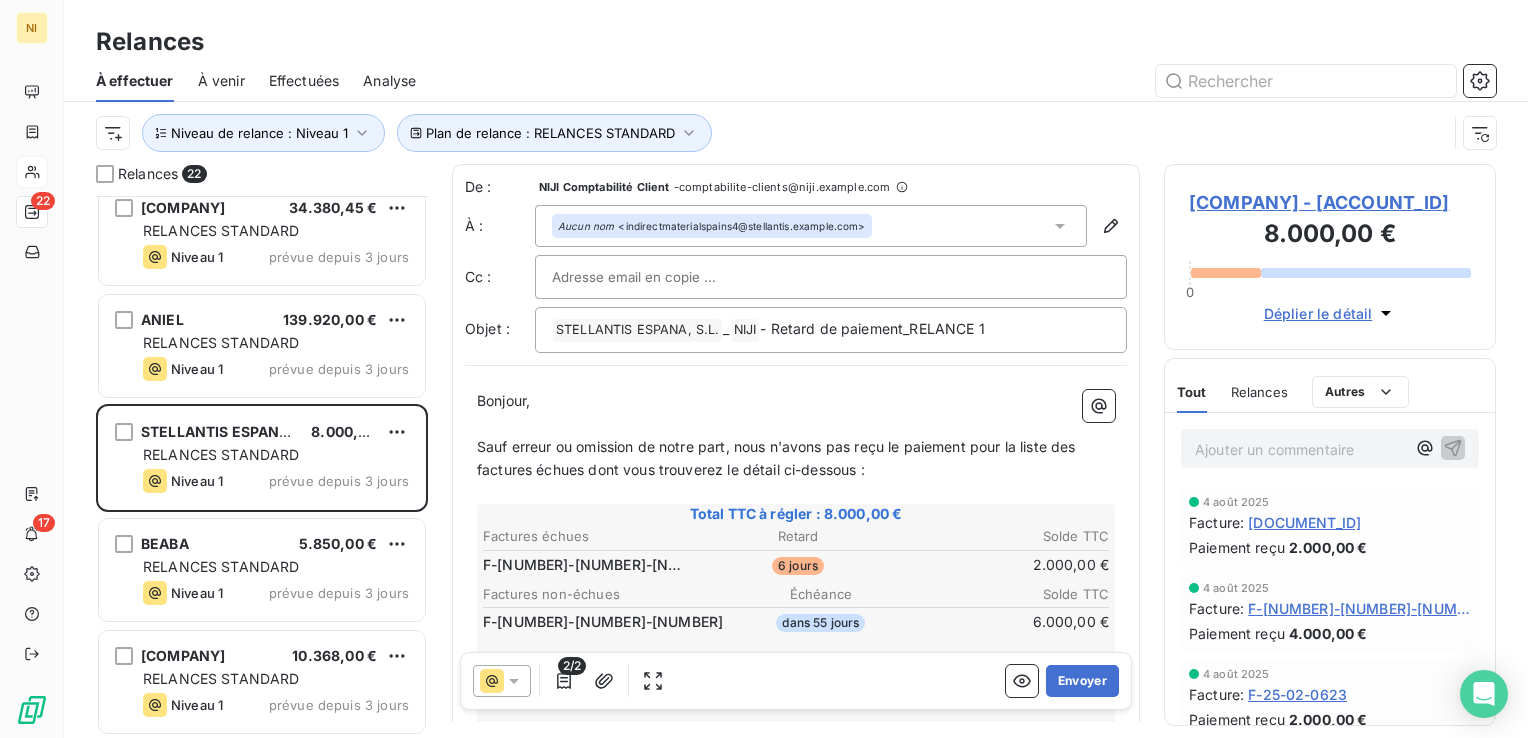 scroll, scrollTop: 1300, scrollLeft: 0, axis: vertical 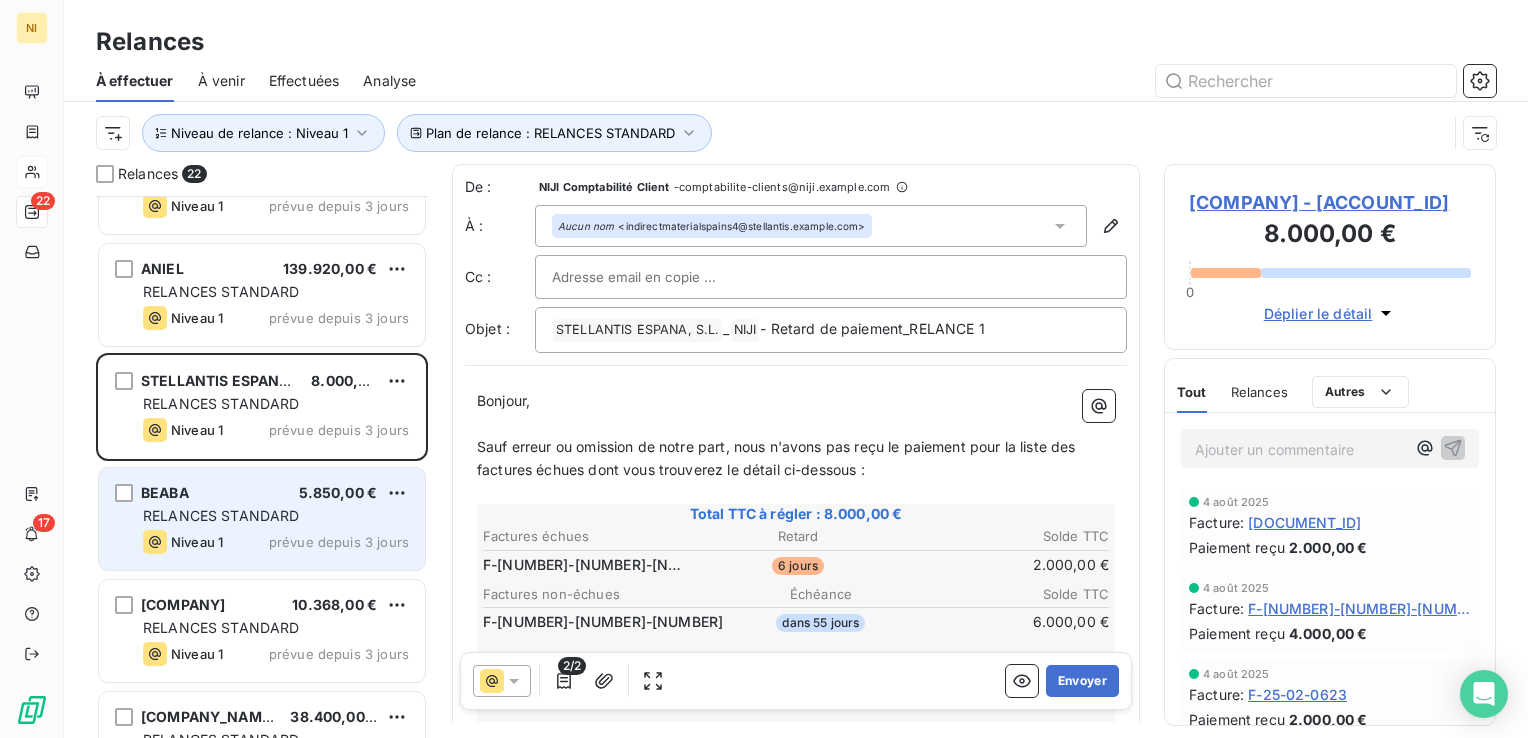 click on "[COMPANY] [PRICE]" at bounding box center [276, 493] 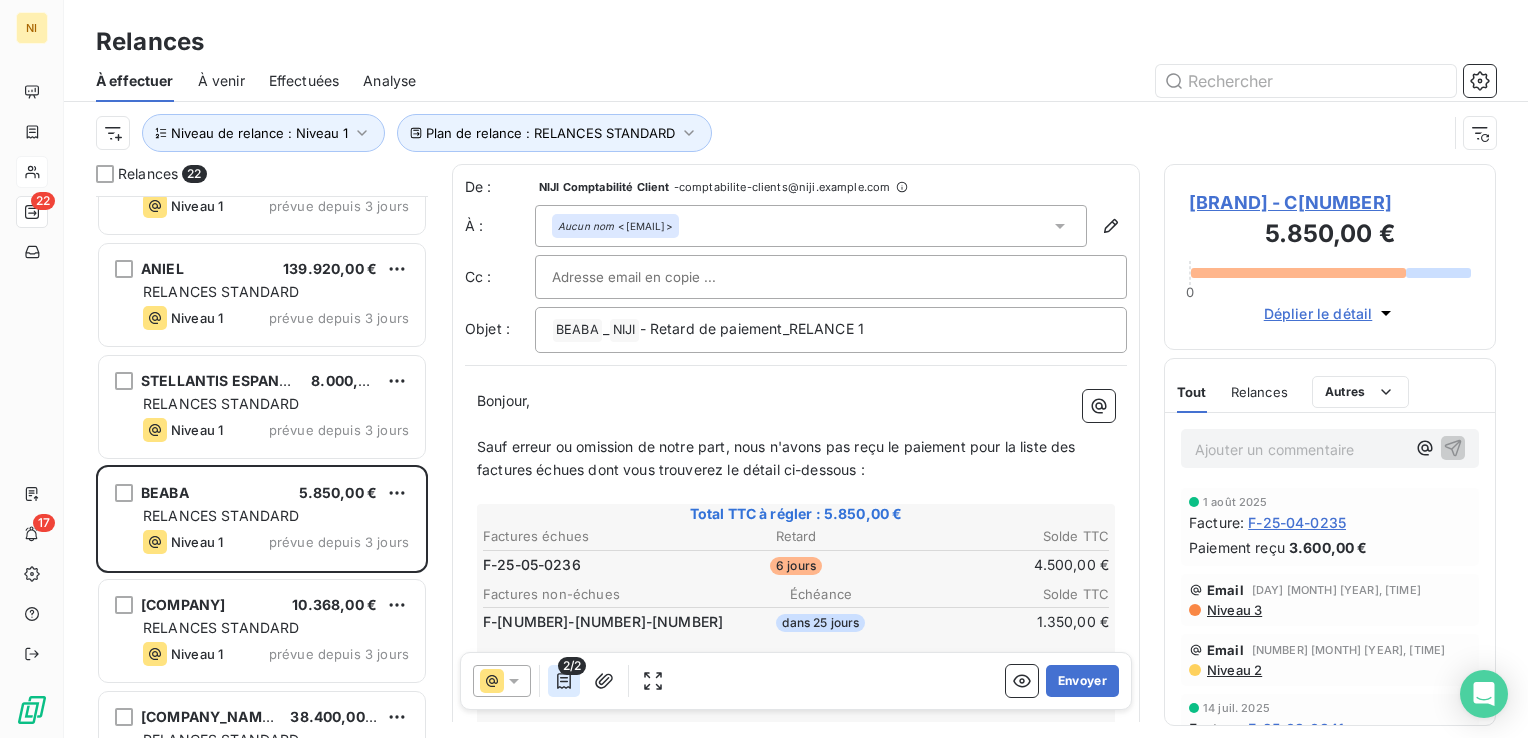 click 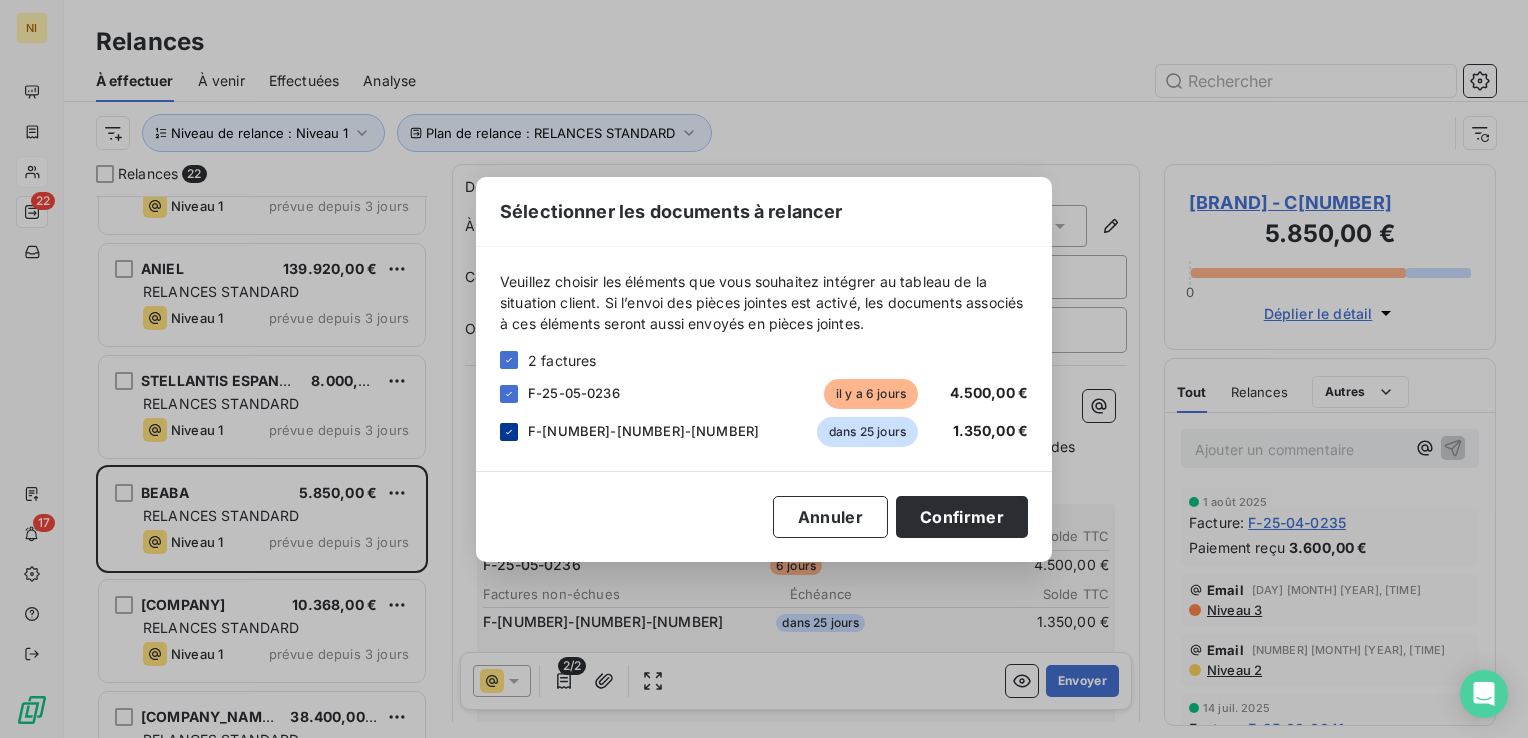 click 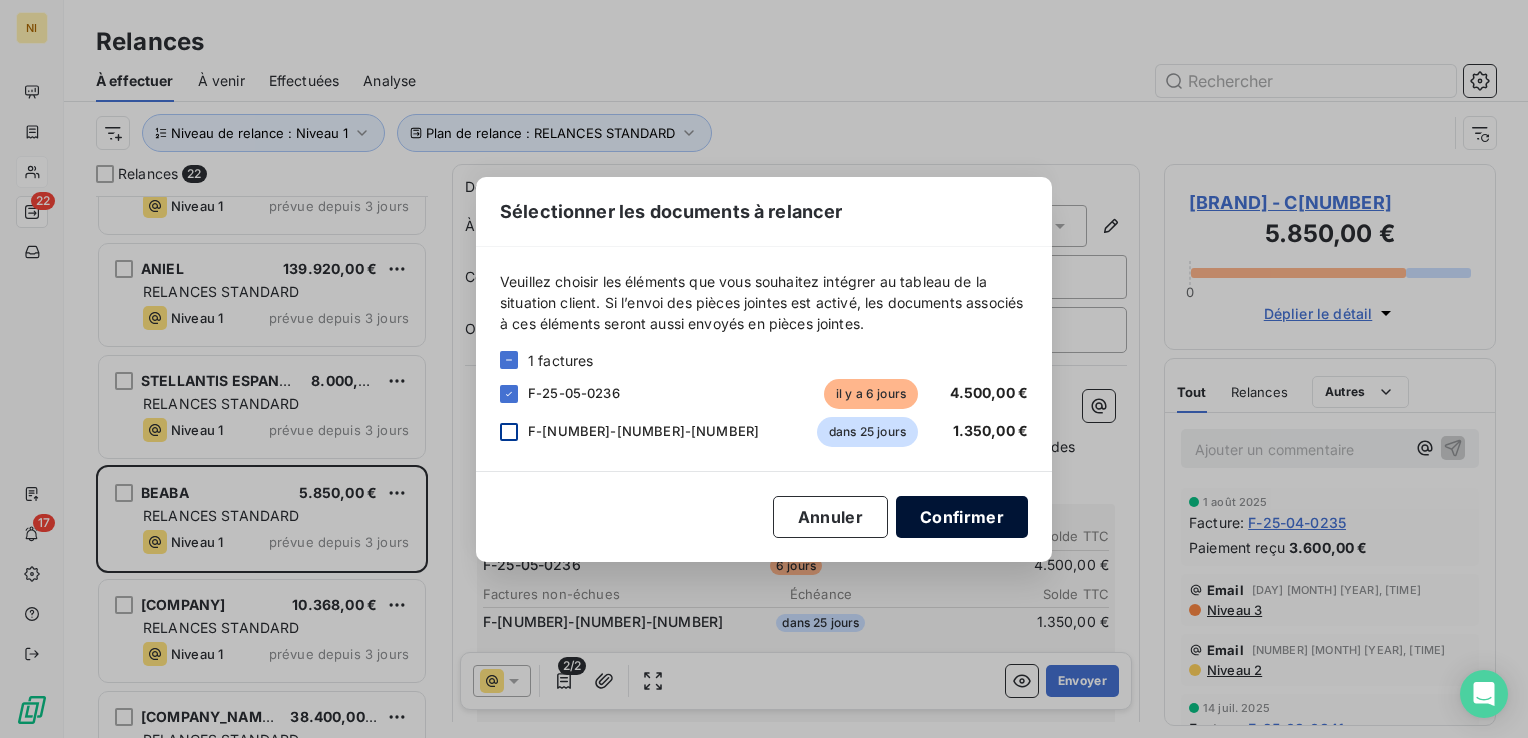 click on "Confirmer" at bounding box center [962, 517] 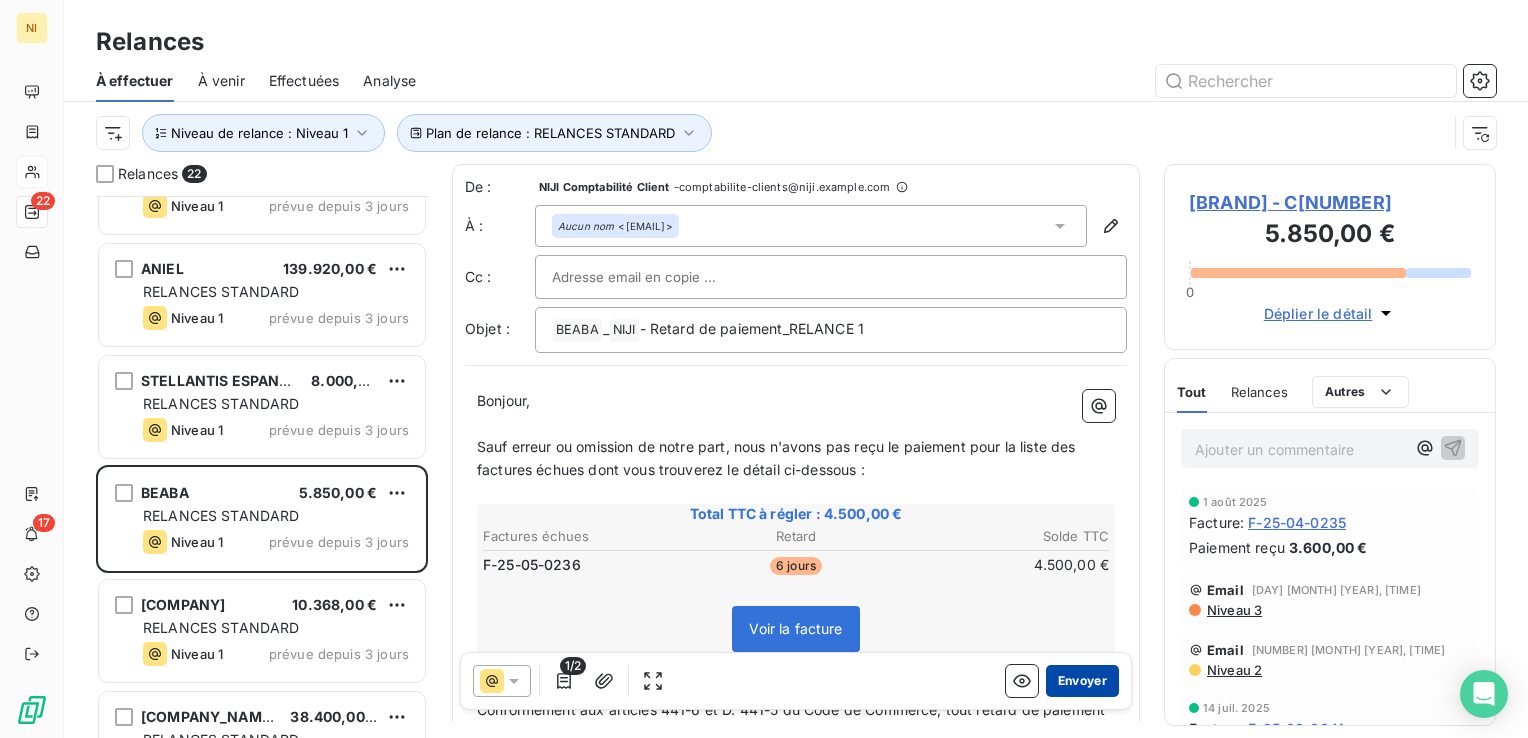 click on "Envoyer" at bounding box center (1082, 681) 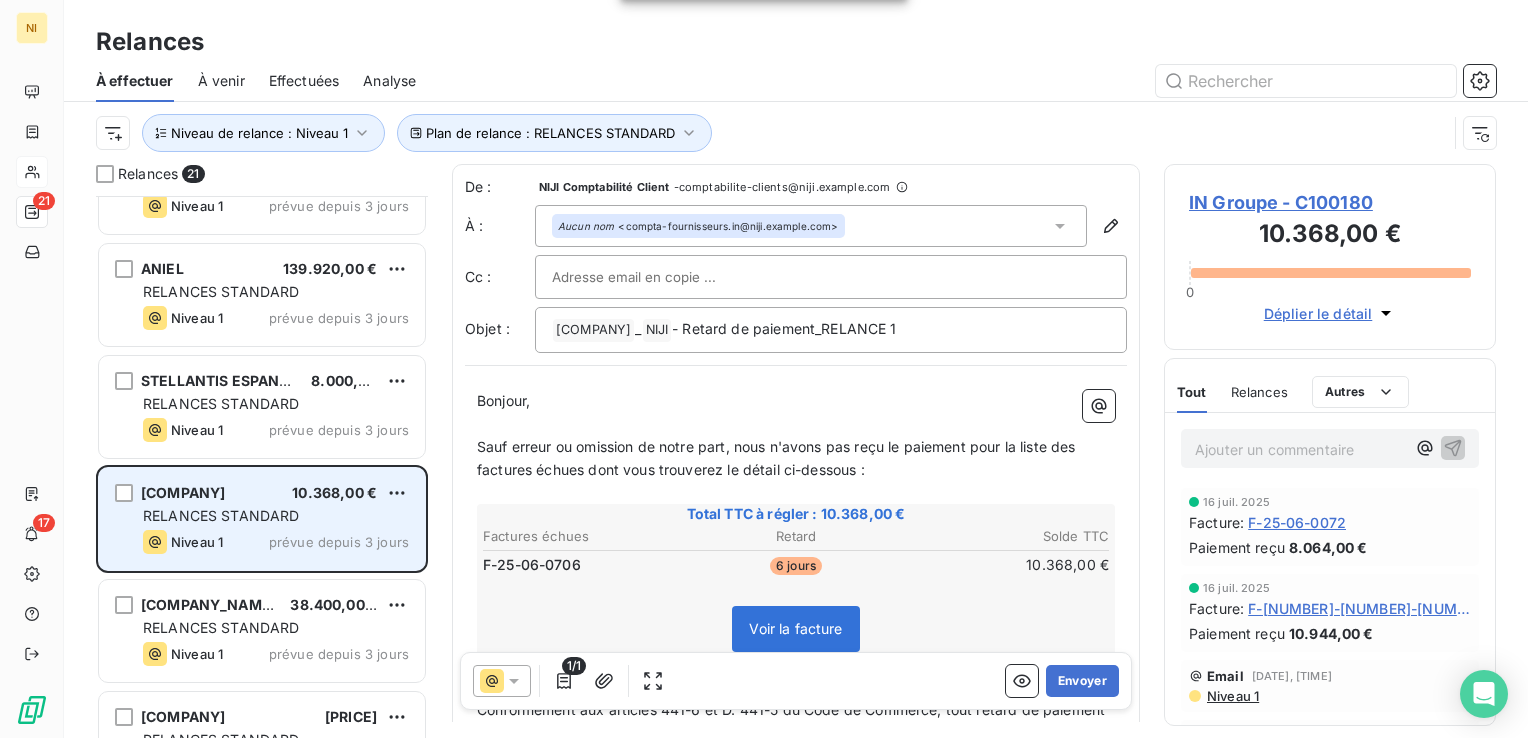 click on "Niveau 1 prévue depuis 3 jours" at bounding box center (276, 542) 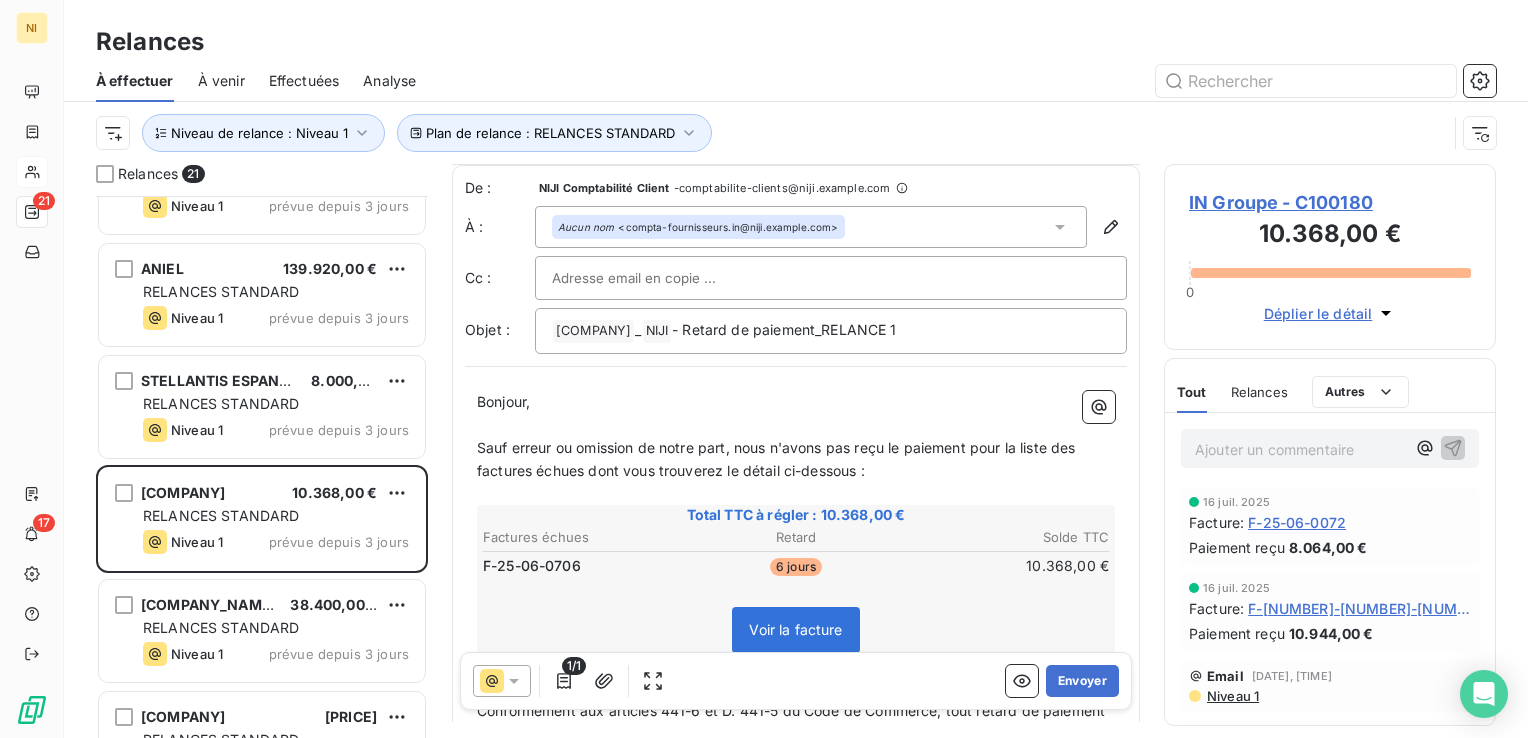 scroll, scrollTop: 100, scrollLeft: 0, axis: vertical 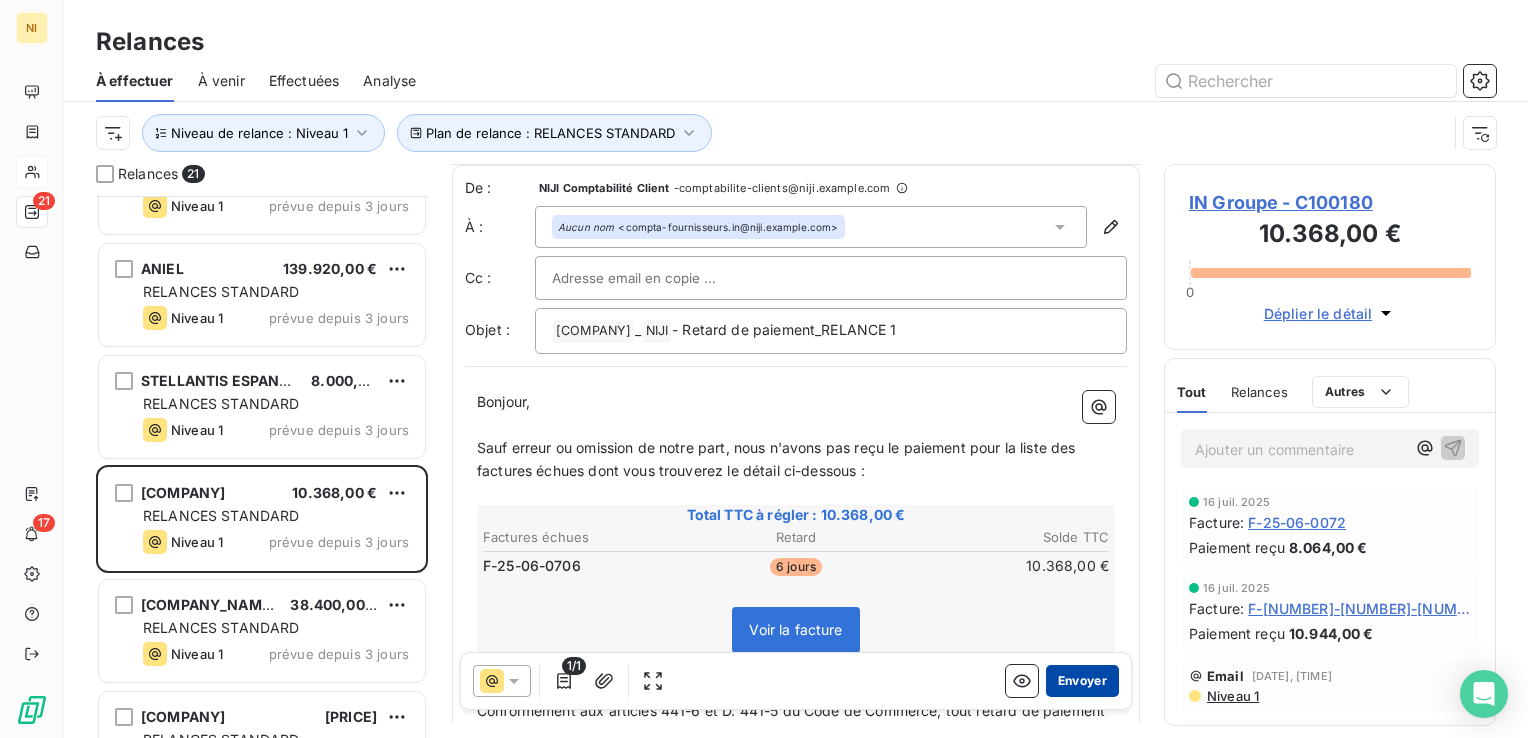 click on "Envoyer" at bounding box center [1082, 681] 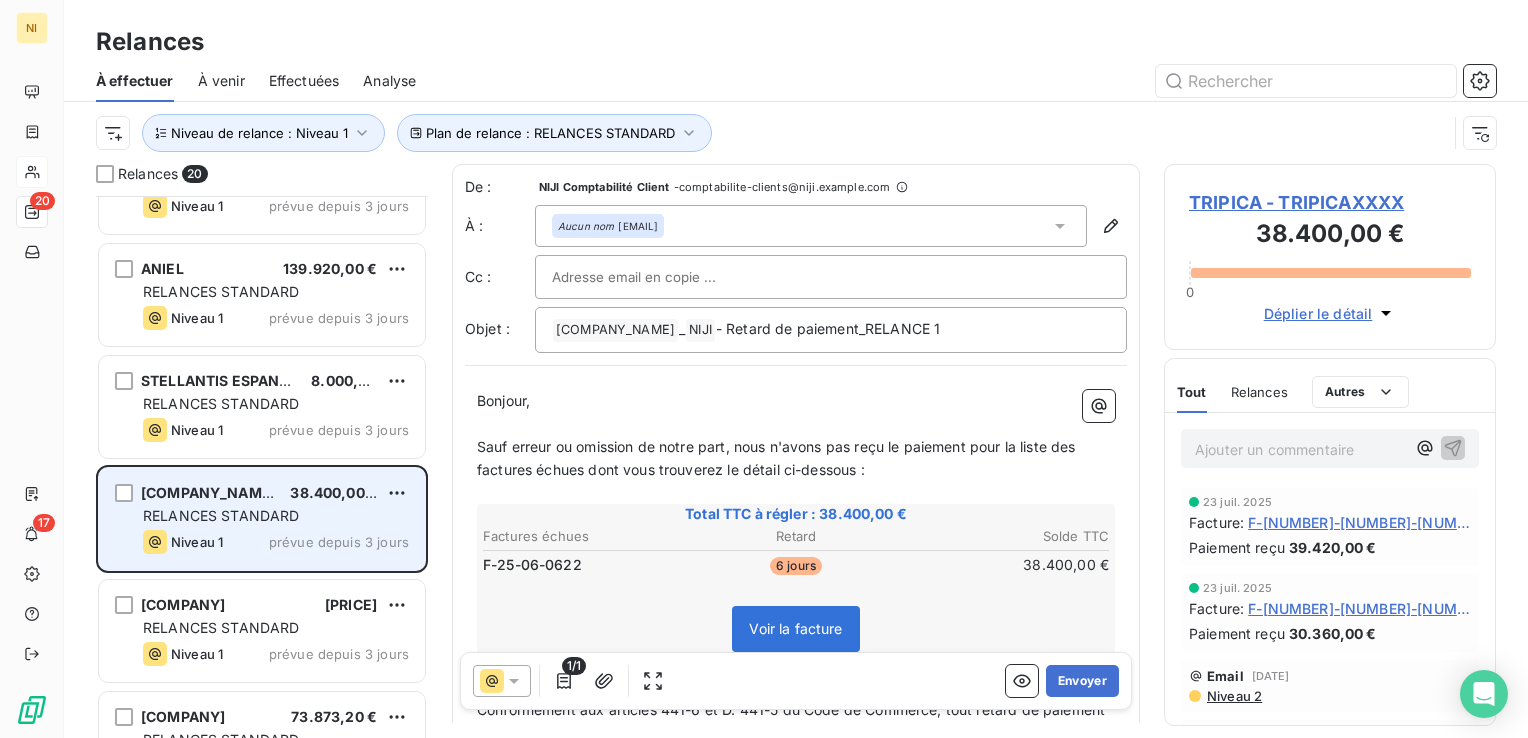 click on "RELANCES STANDARD" at bounding box center (276, 516) 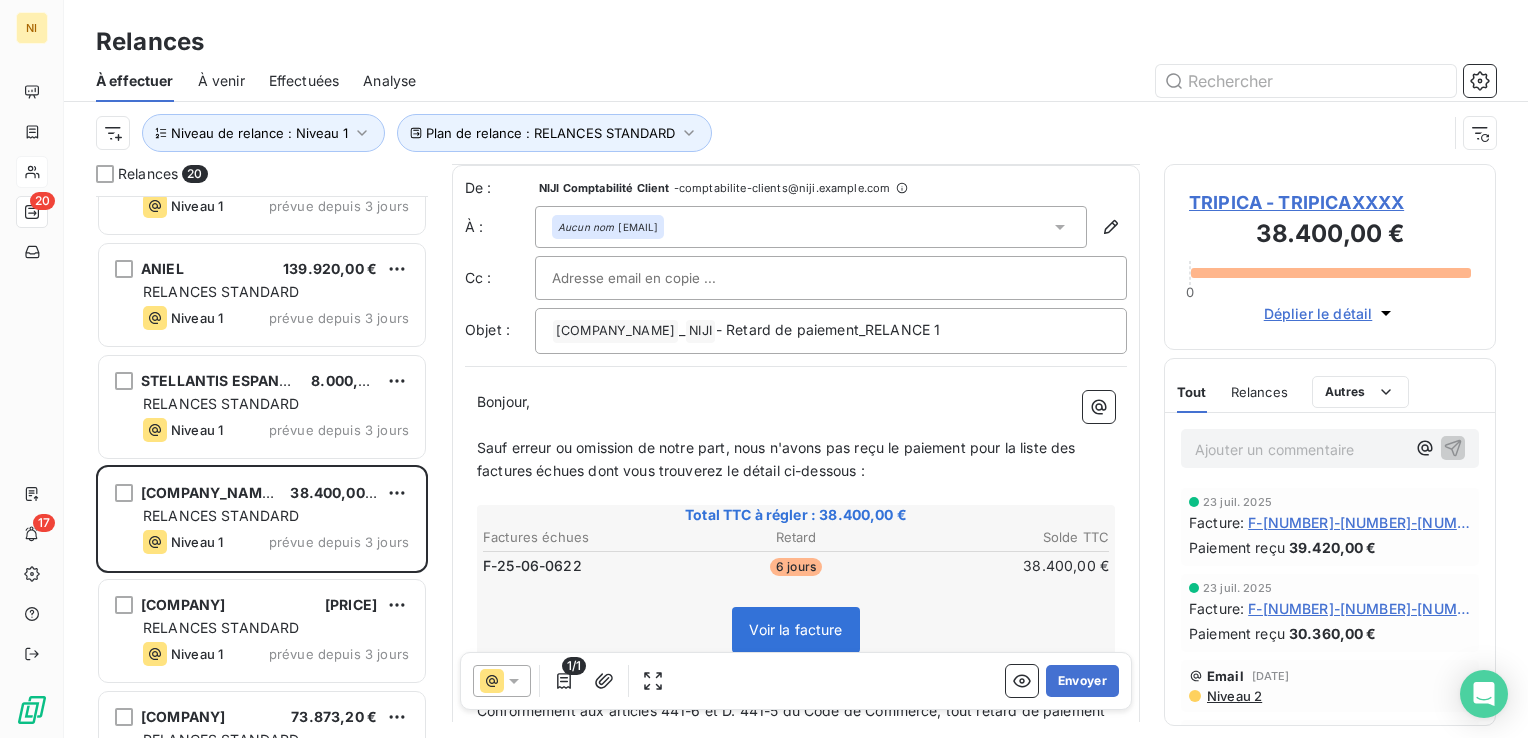 scroll, scrollTop: 200, scrollLeft: 0, axis: vertical 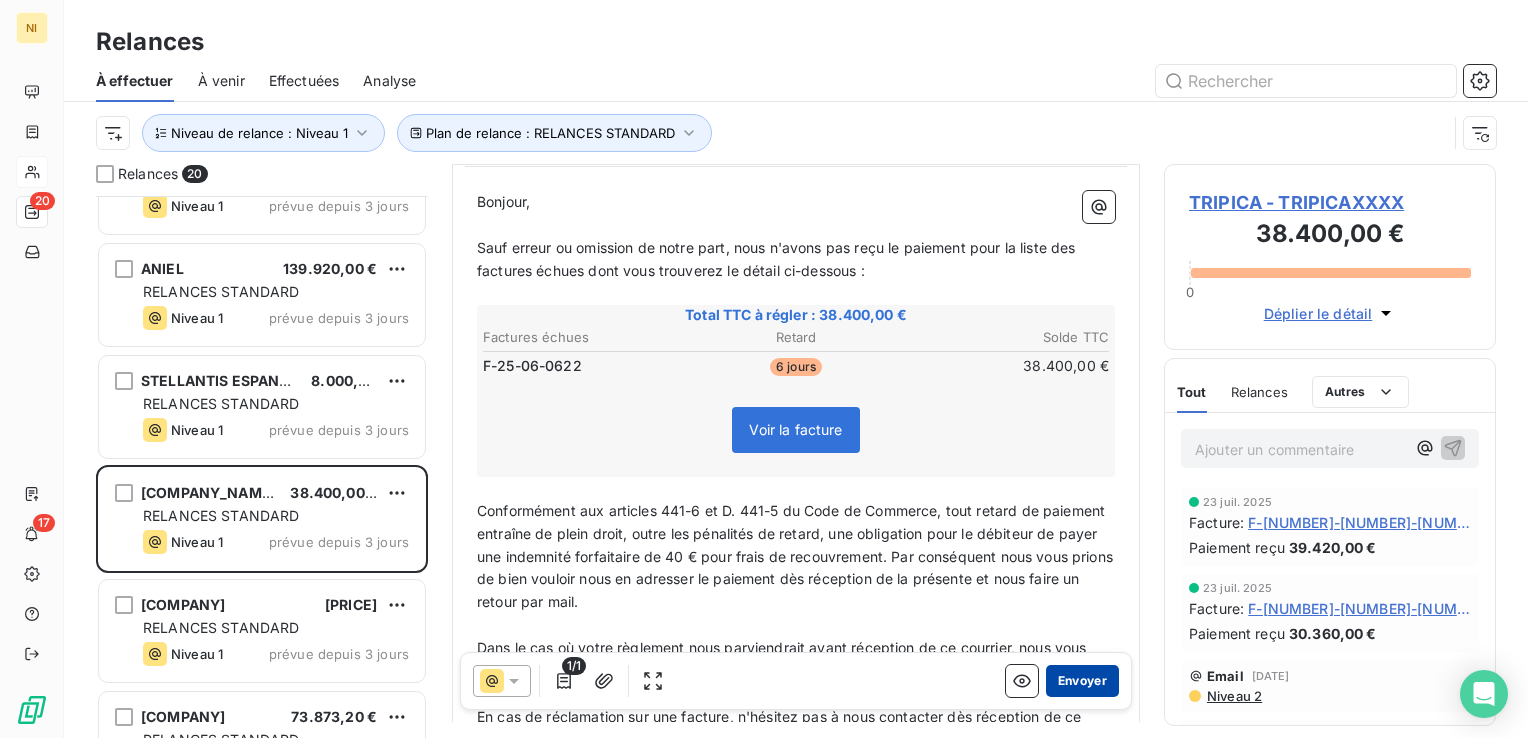 click on "Envoyer" at bounding box center (1082, 681) 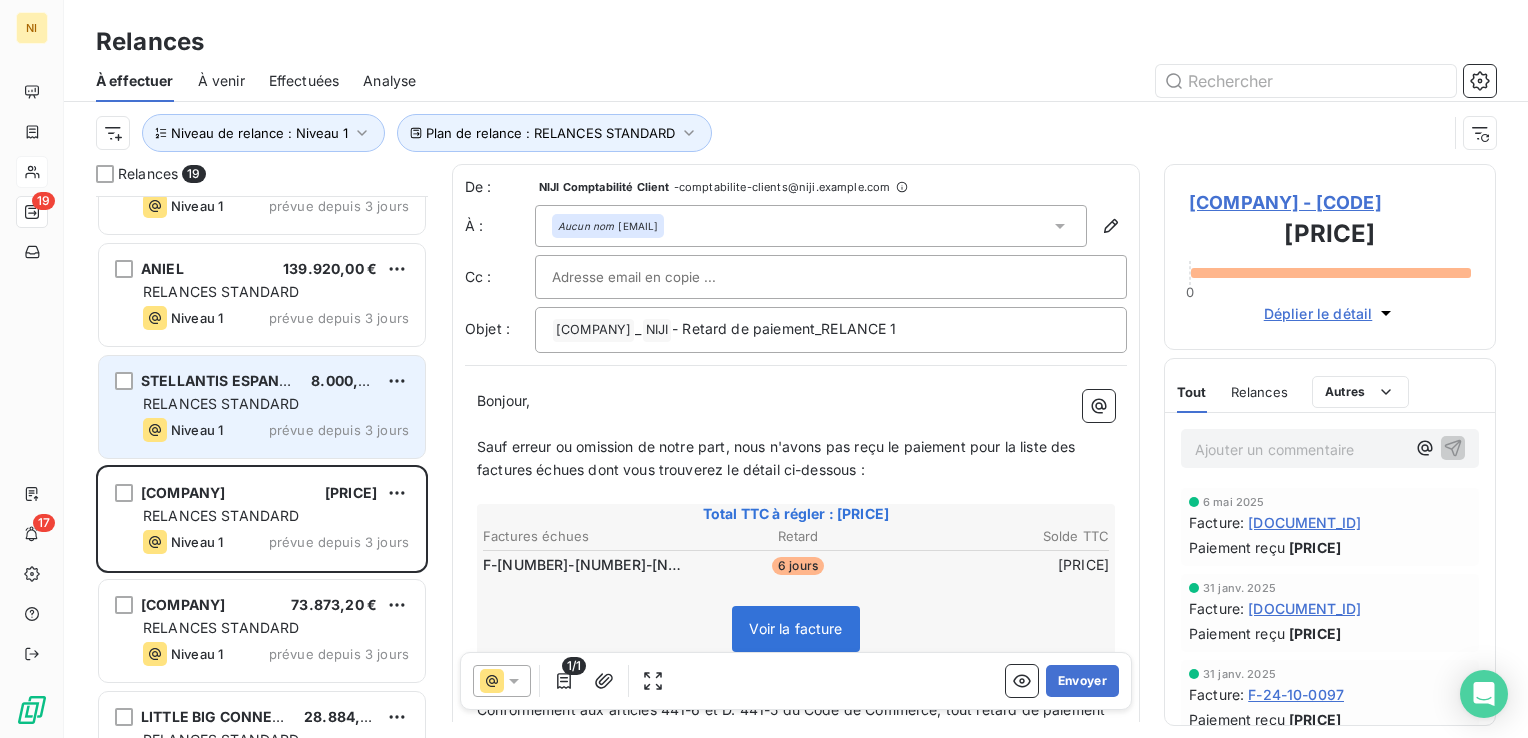 click on "RELANCES STANDARD" at bounding box center (221, 403) 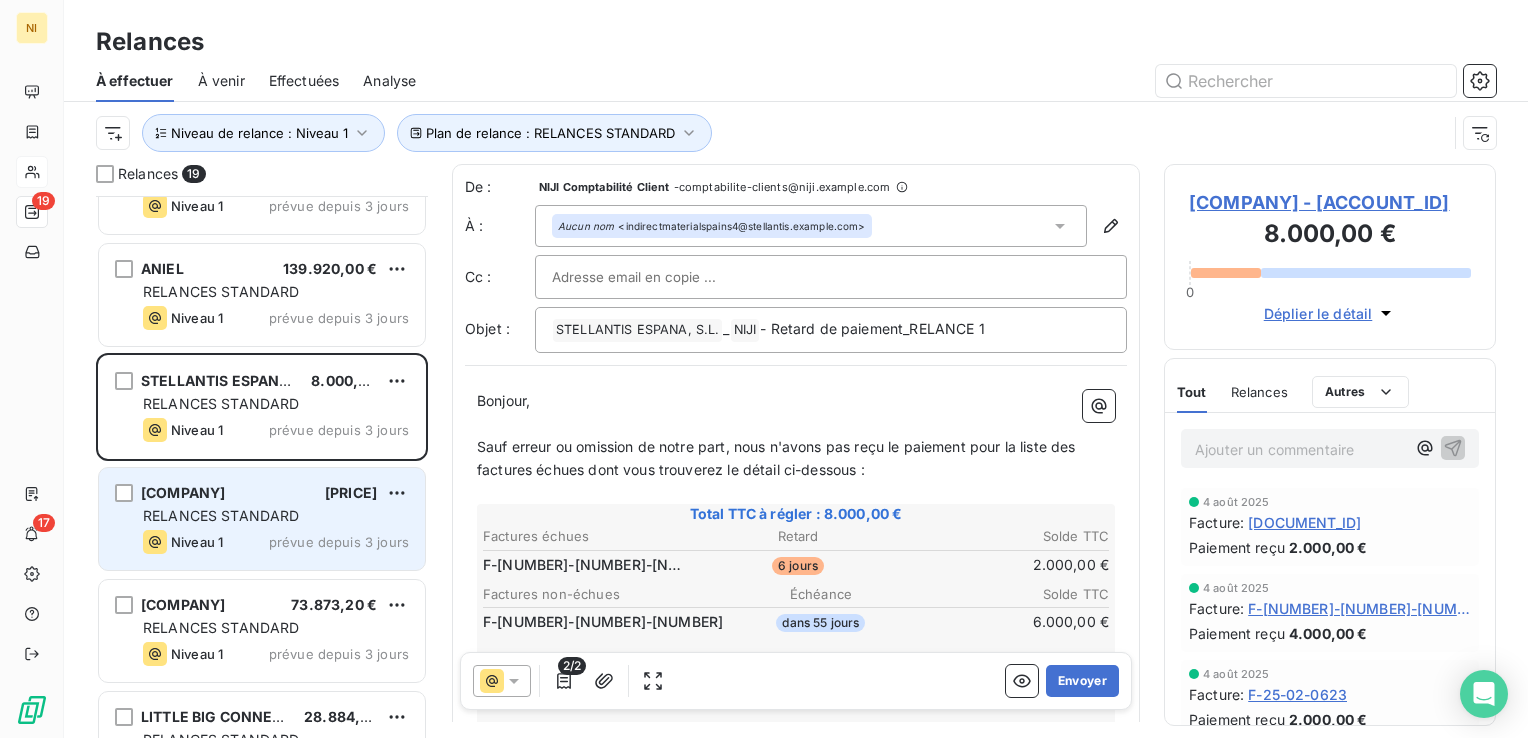 click on "[COMPANY]" at bounding box center (183, 492) 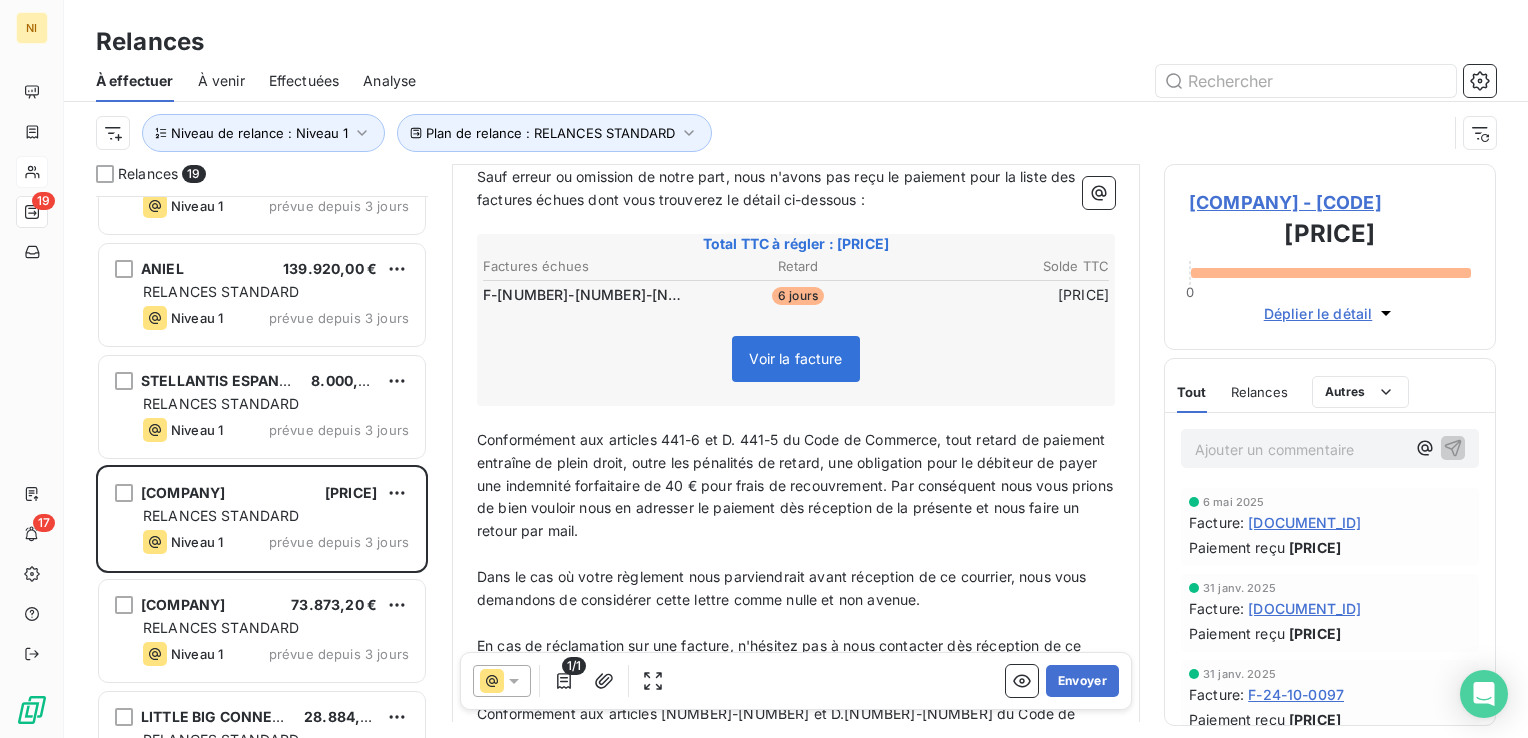scroll, scrollTop: 300, scrollLeft: 0, axis: vertical 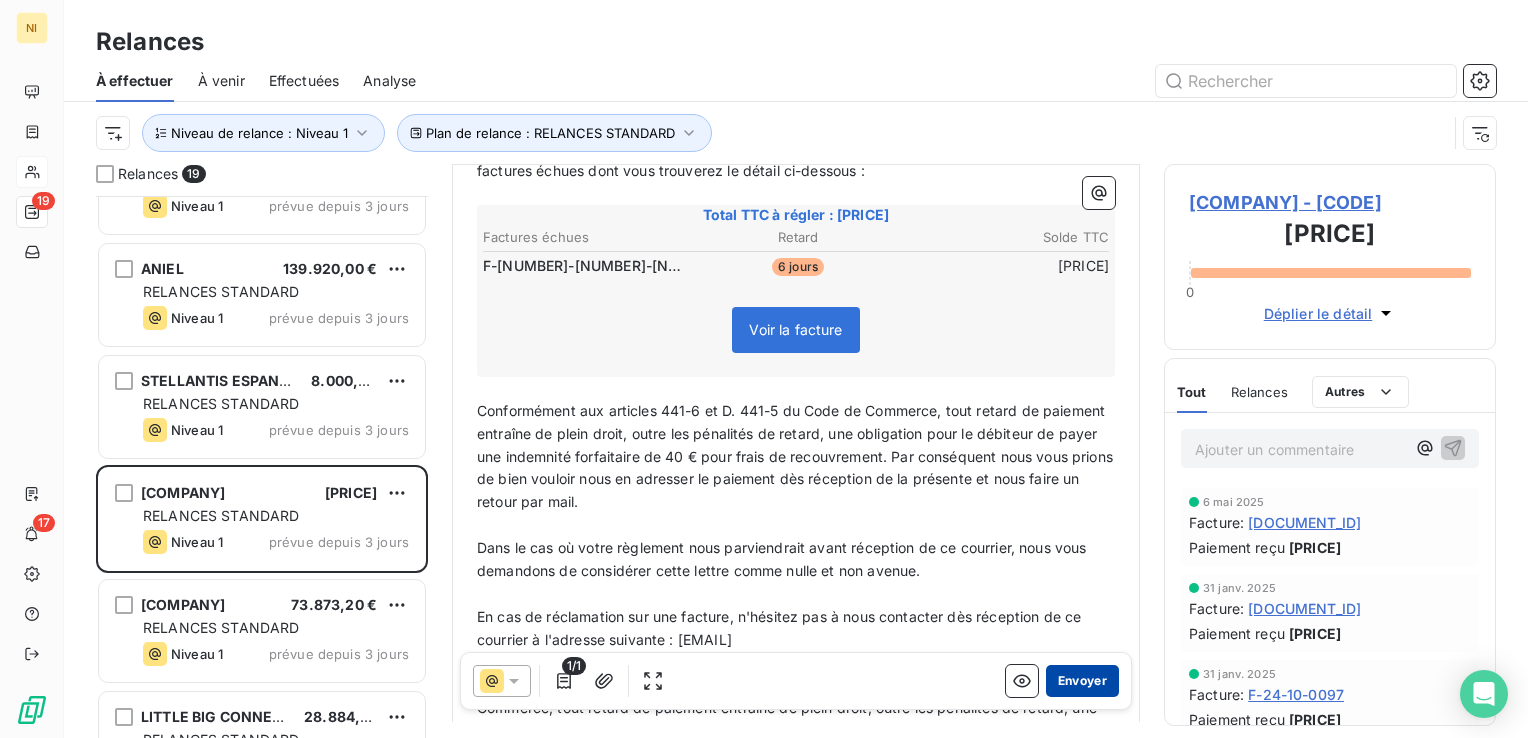click on "Envoyer" at bounding box center (1082, 681) 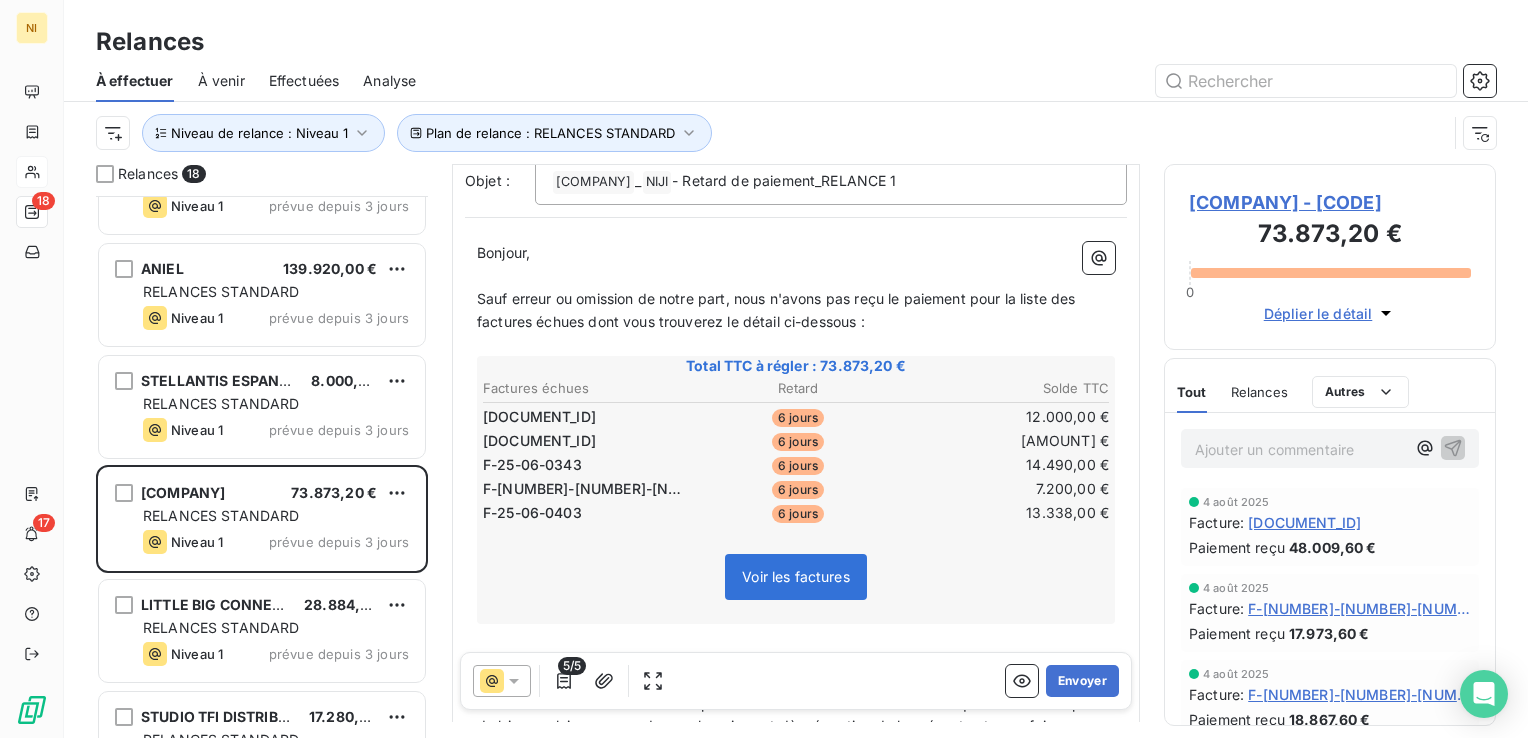 scroll, scrollTop: 200, scrollLeft: 0, axis: vertical 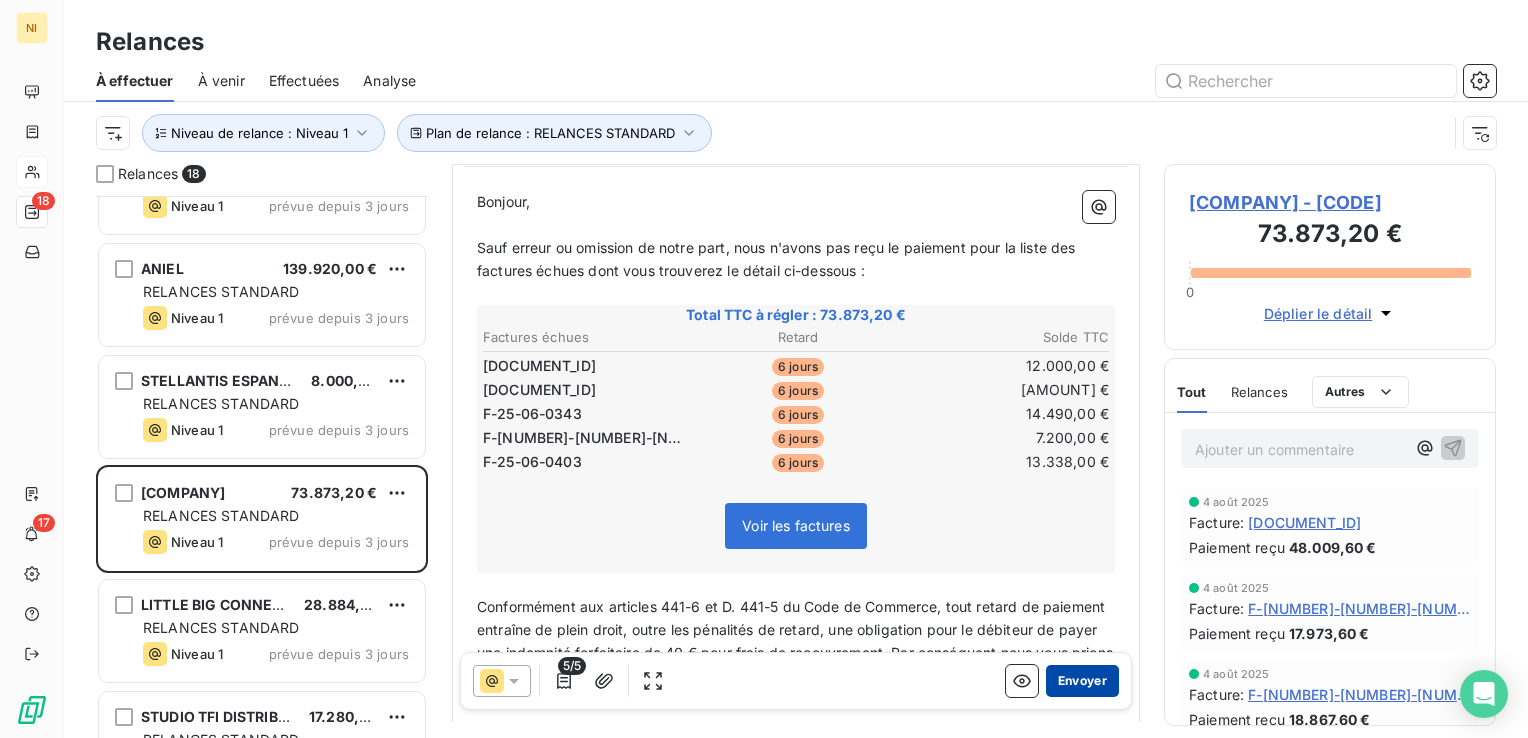 click on "Envoyer" at bounding box center [1082, 681] 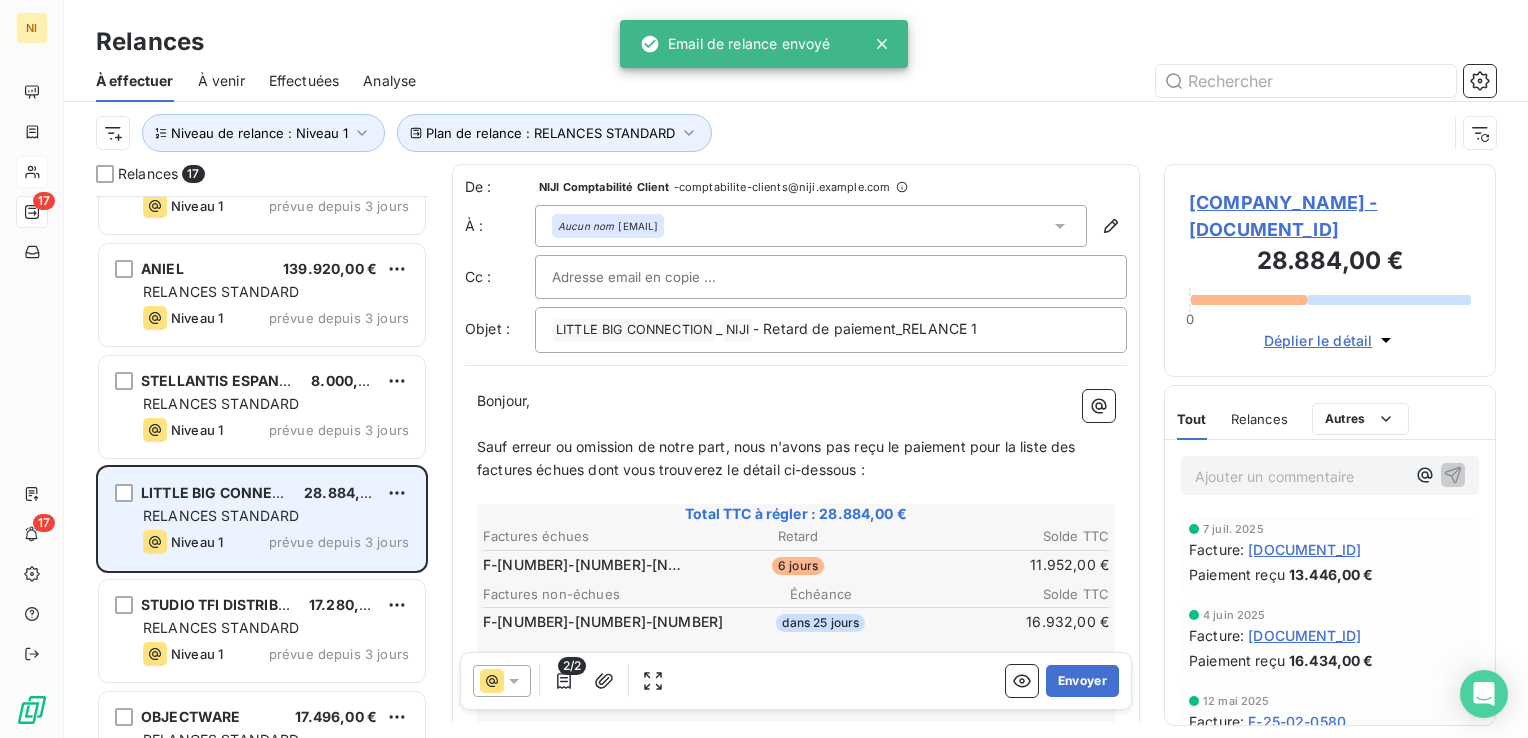 click on "RELANCES STANDARD" at bounding box center [221, 515] 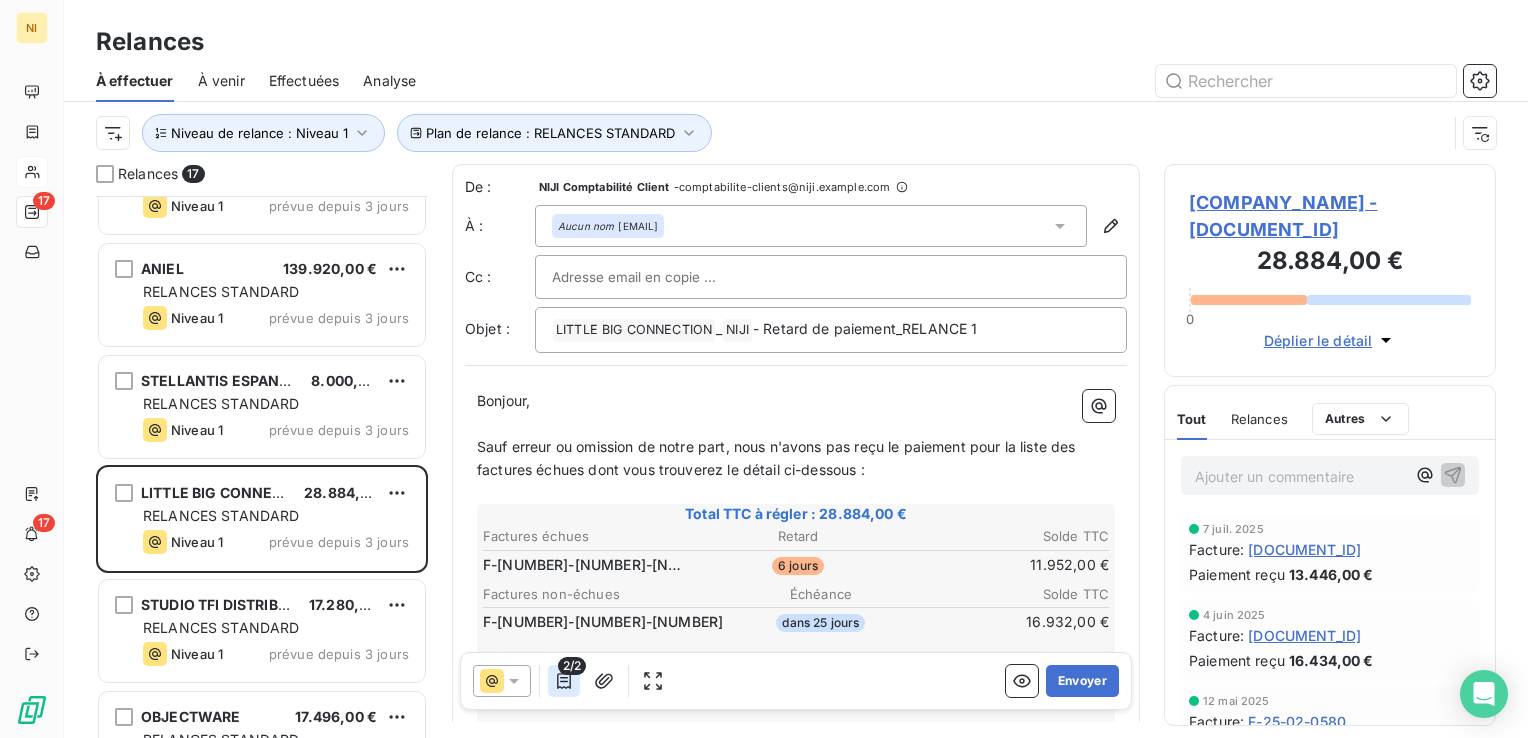 click 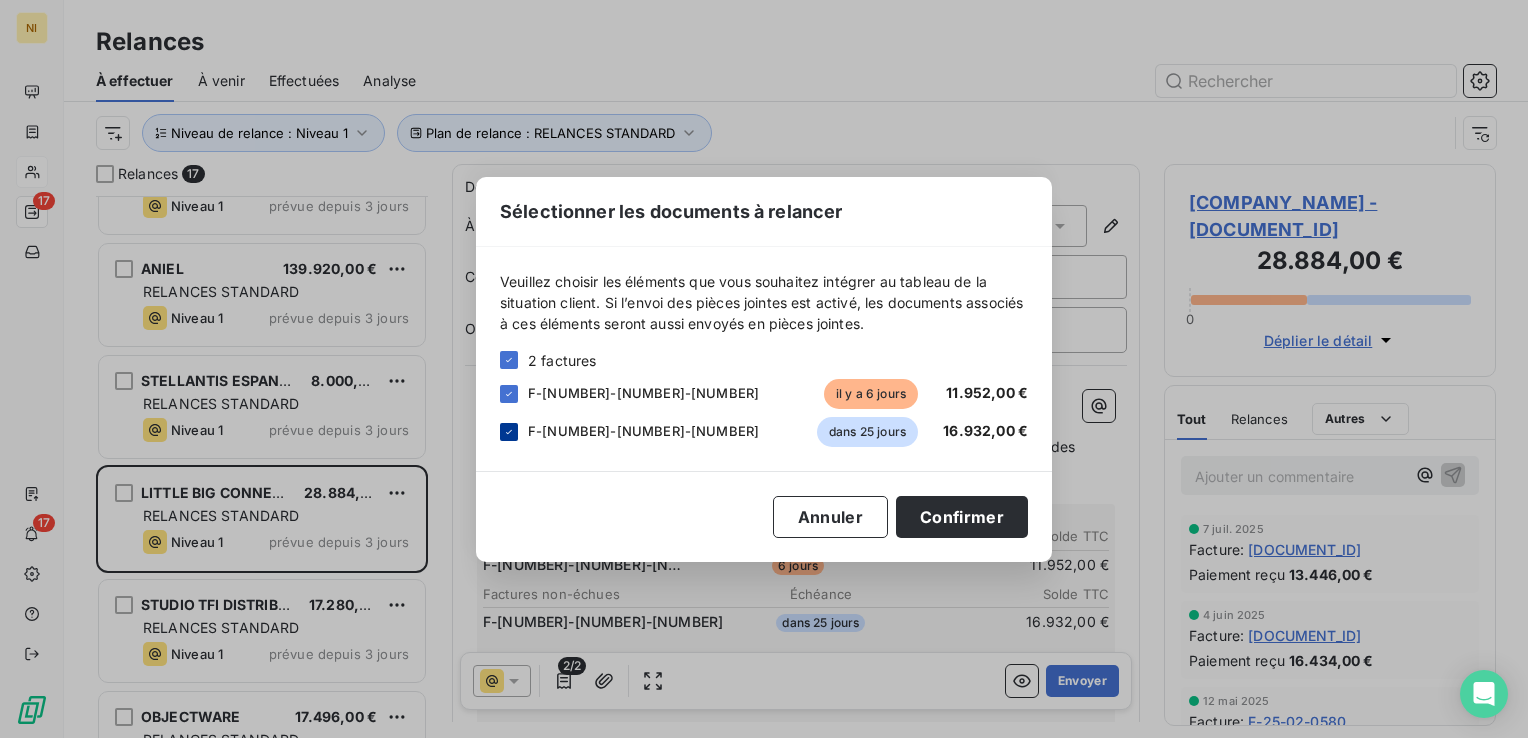 click 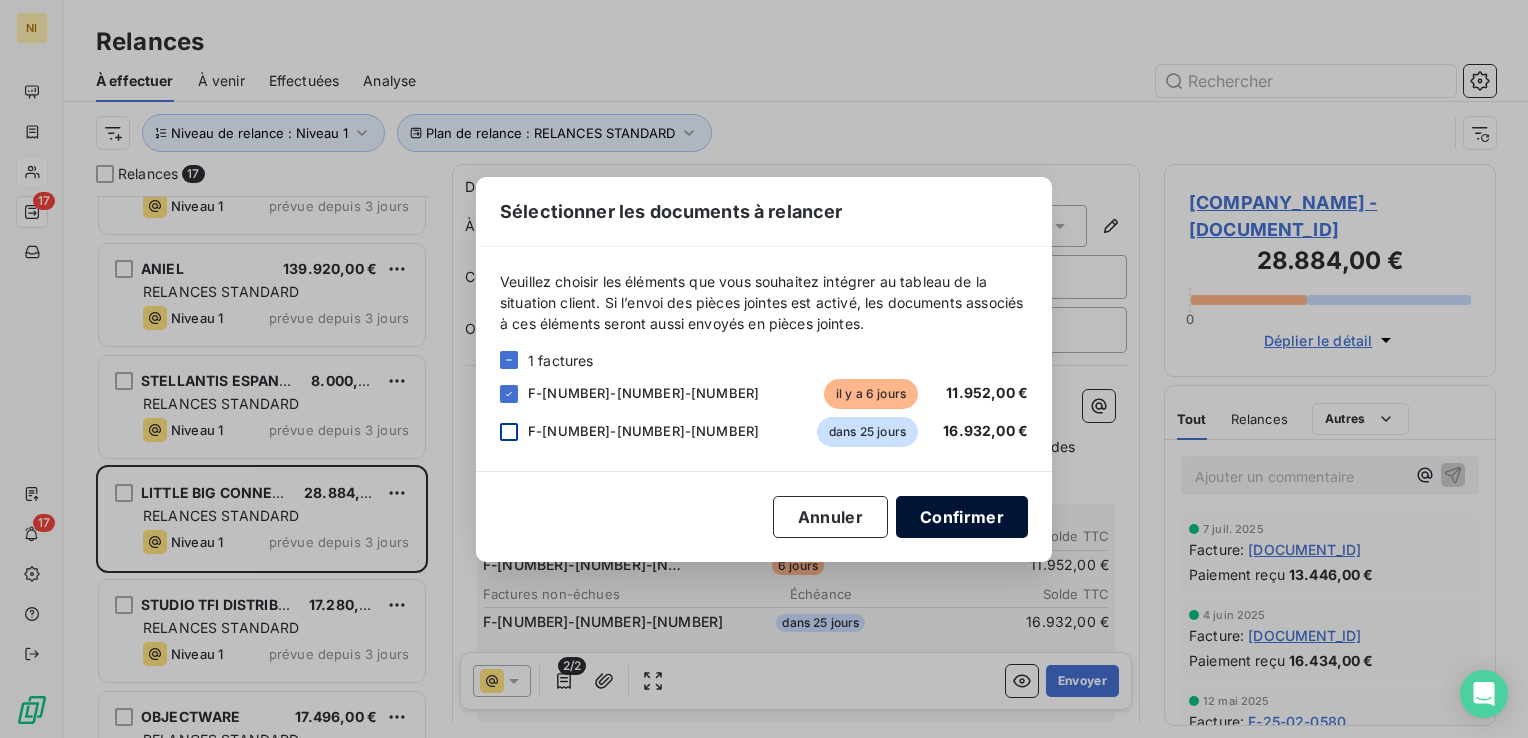 click on "Confirmer" at bounding box center [962, 517] 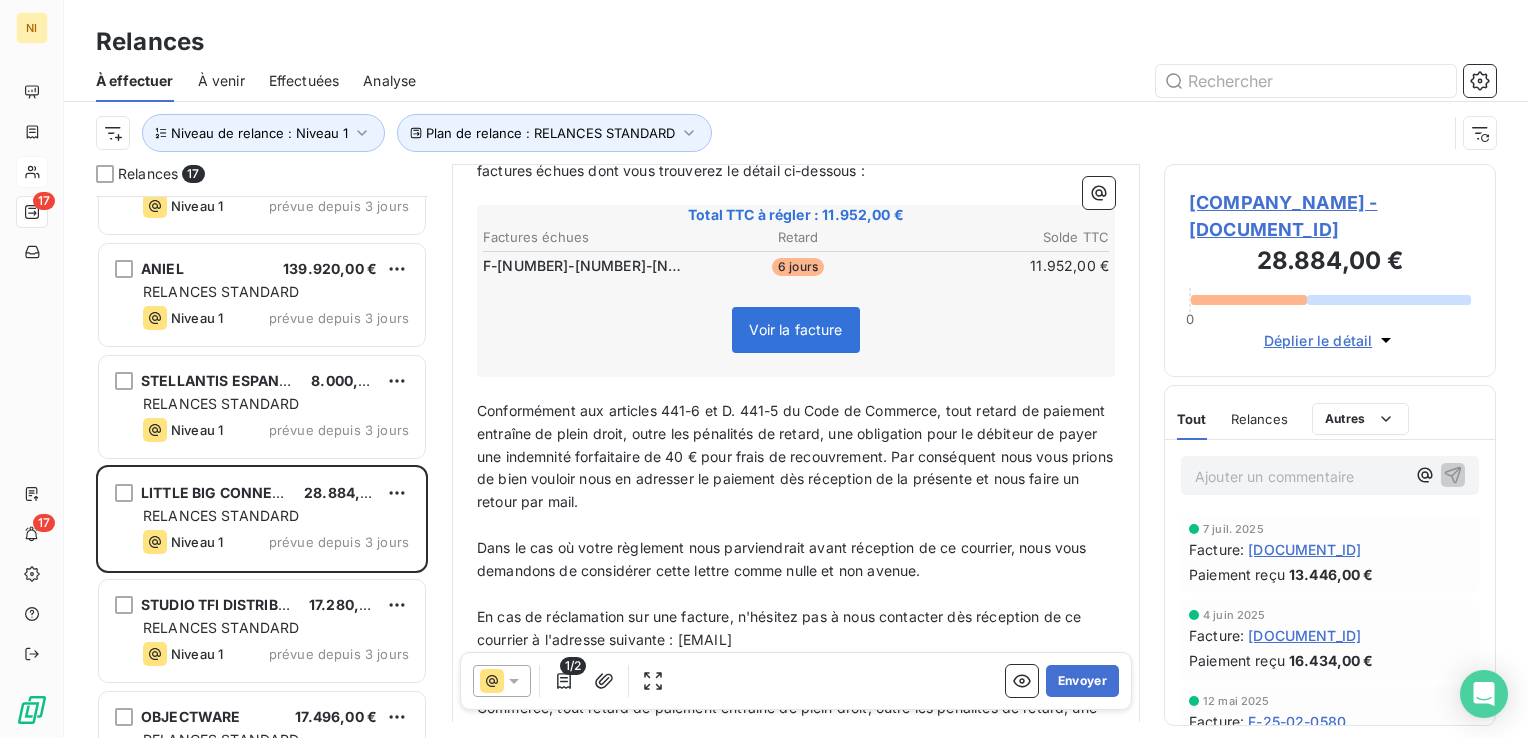 scroll, scrollTop: 0, scrollLeft: 0, axis: both 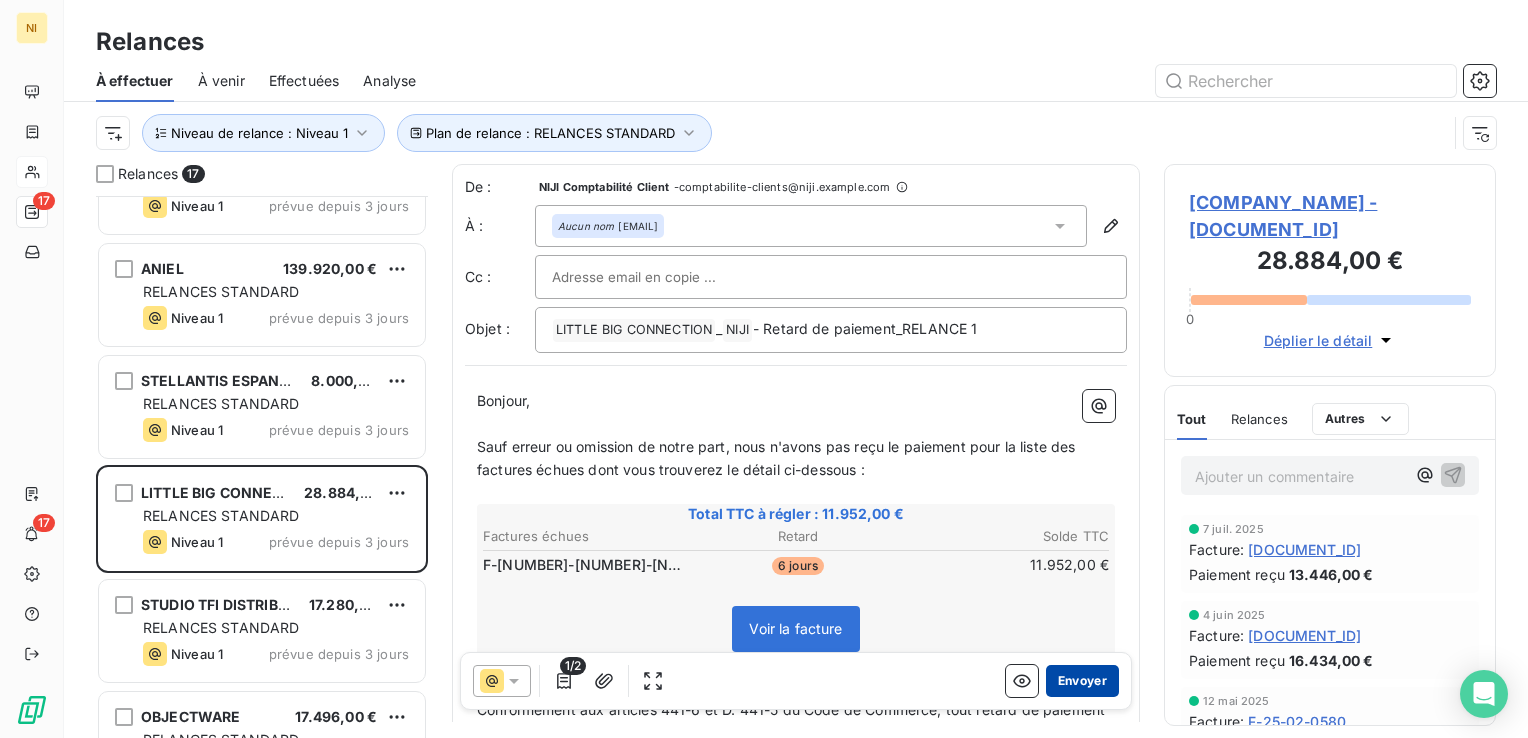 click on "Envoyer" at bounding box center [1082, 681] 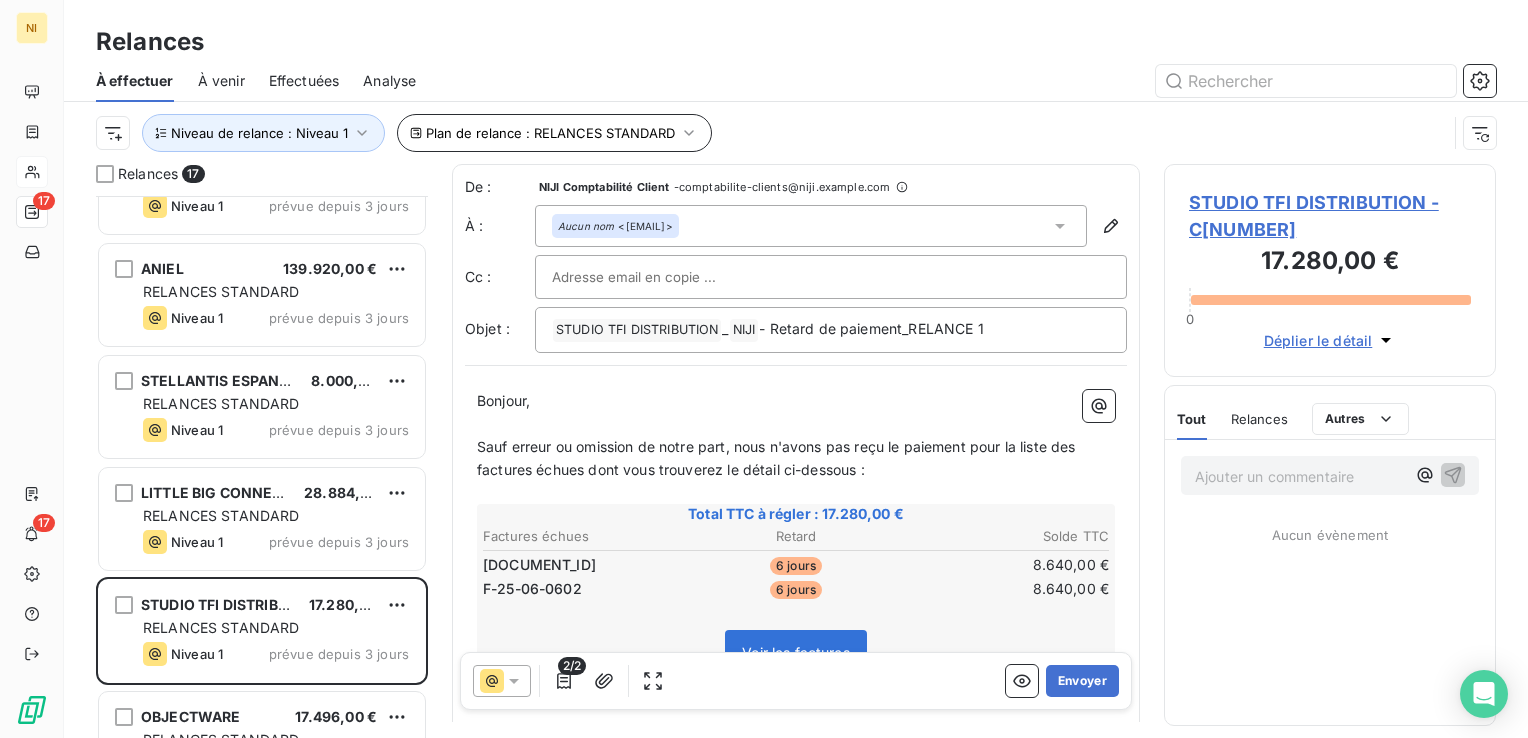 scroll, scrollTop: 1250, scrollLeft: 0, axis: vertical 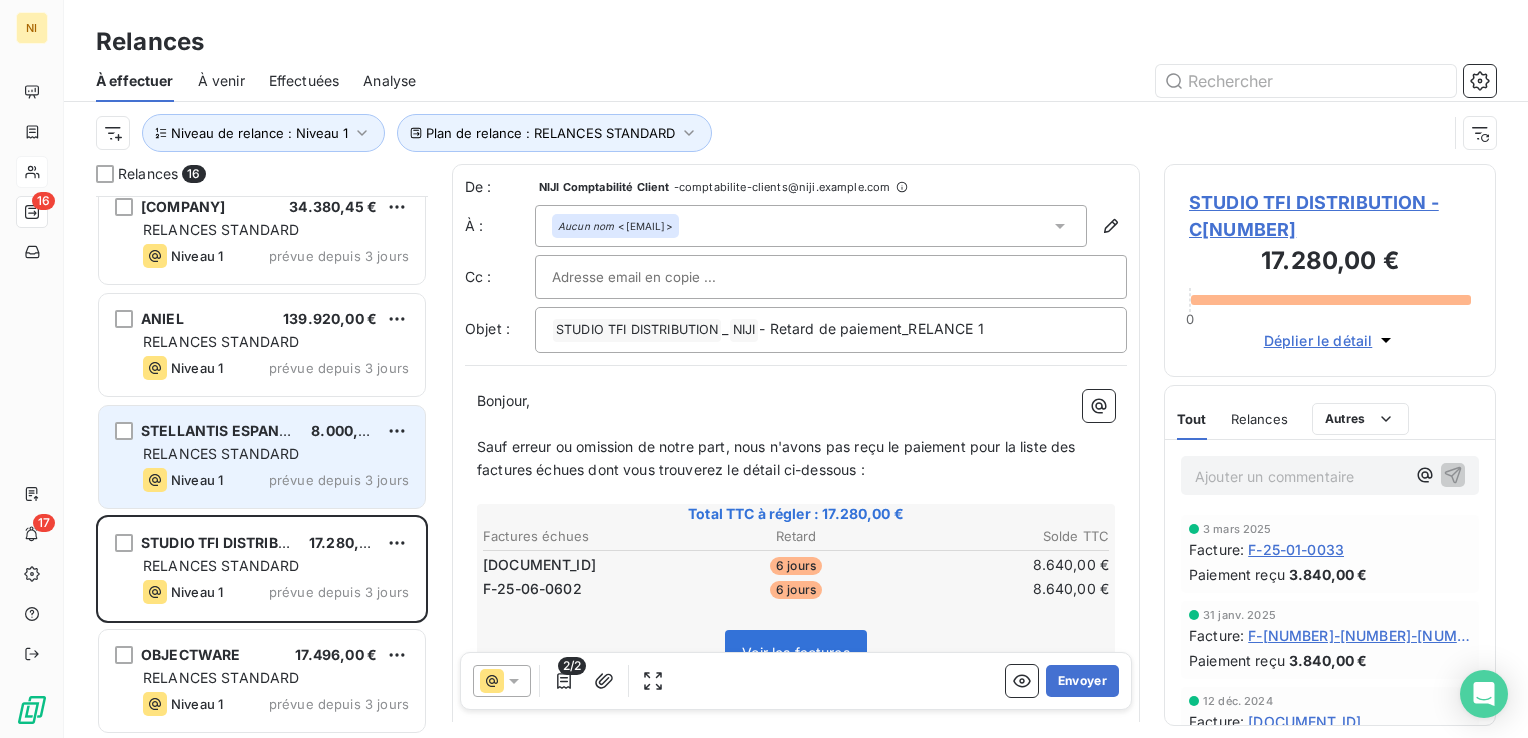 click on "RELANCES STANDARD" at bounding box center (221, 453) 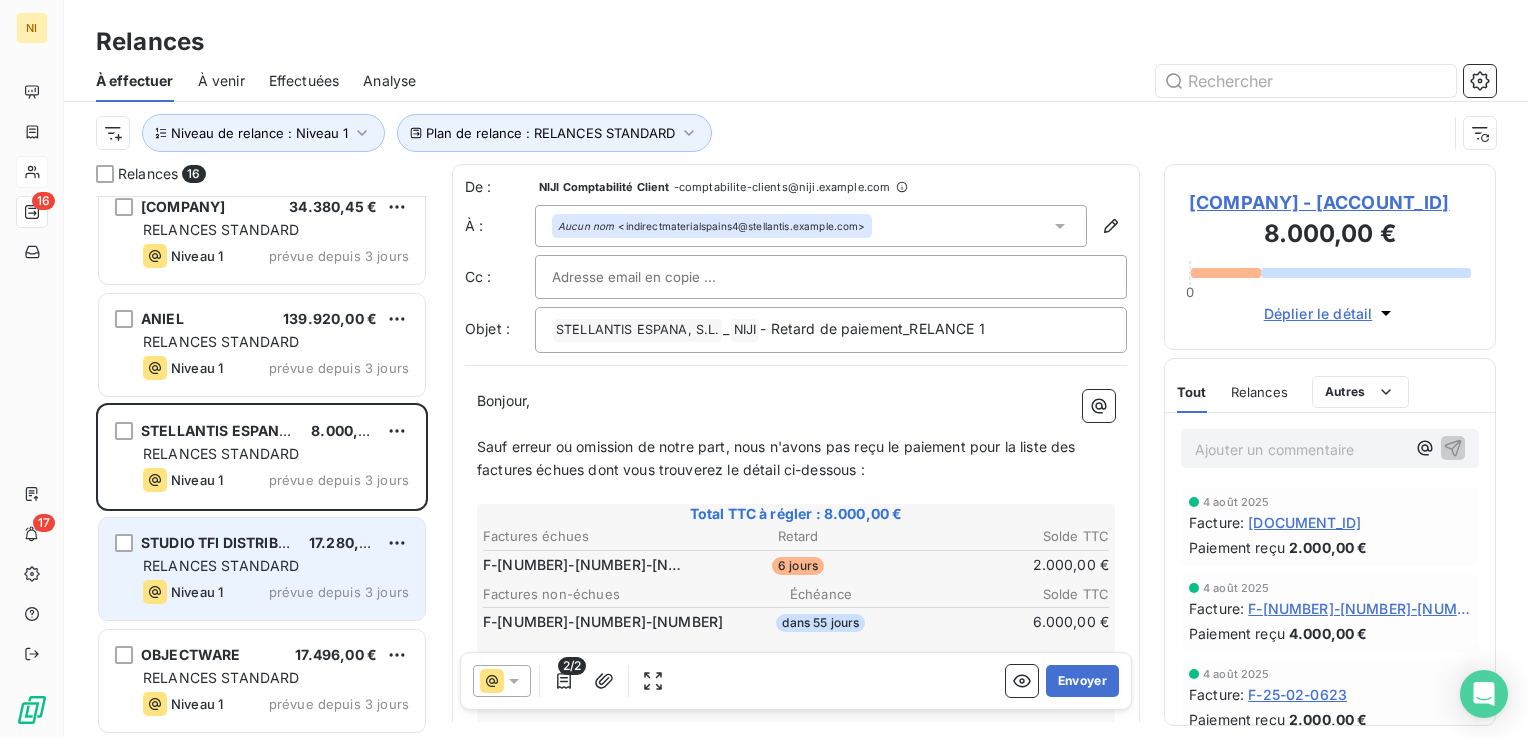 click on "RELANCES STANDARD" at bounding box center (221, 565) 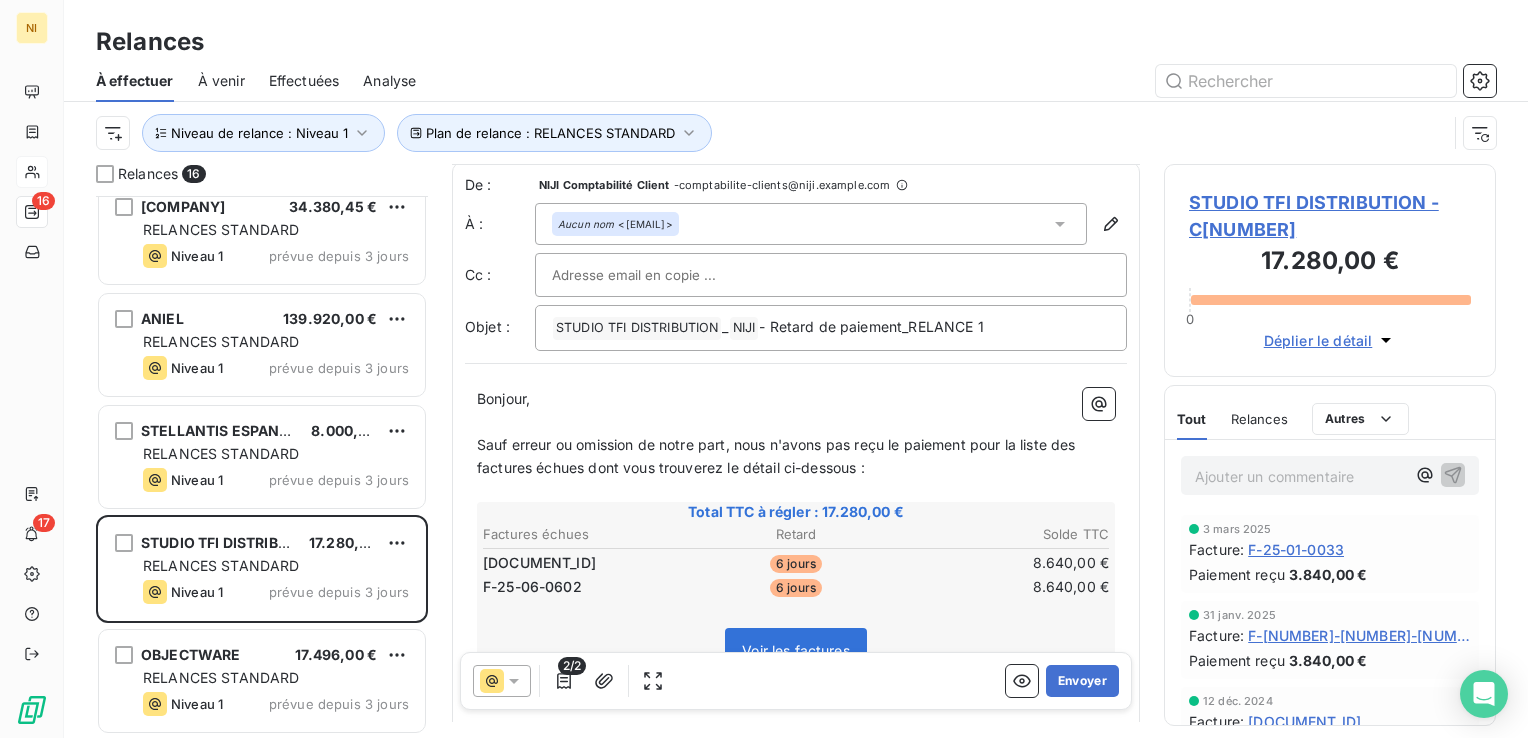 scroll, scrollTop: 0, scrollLeft: 0, axis: both 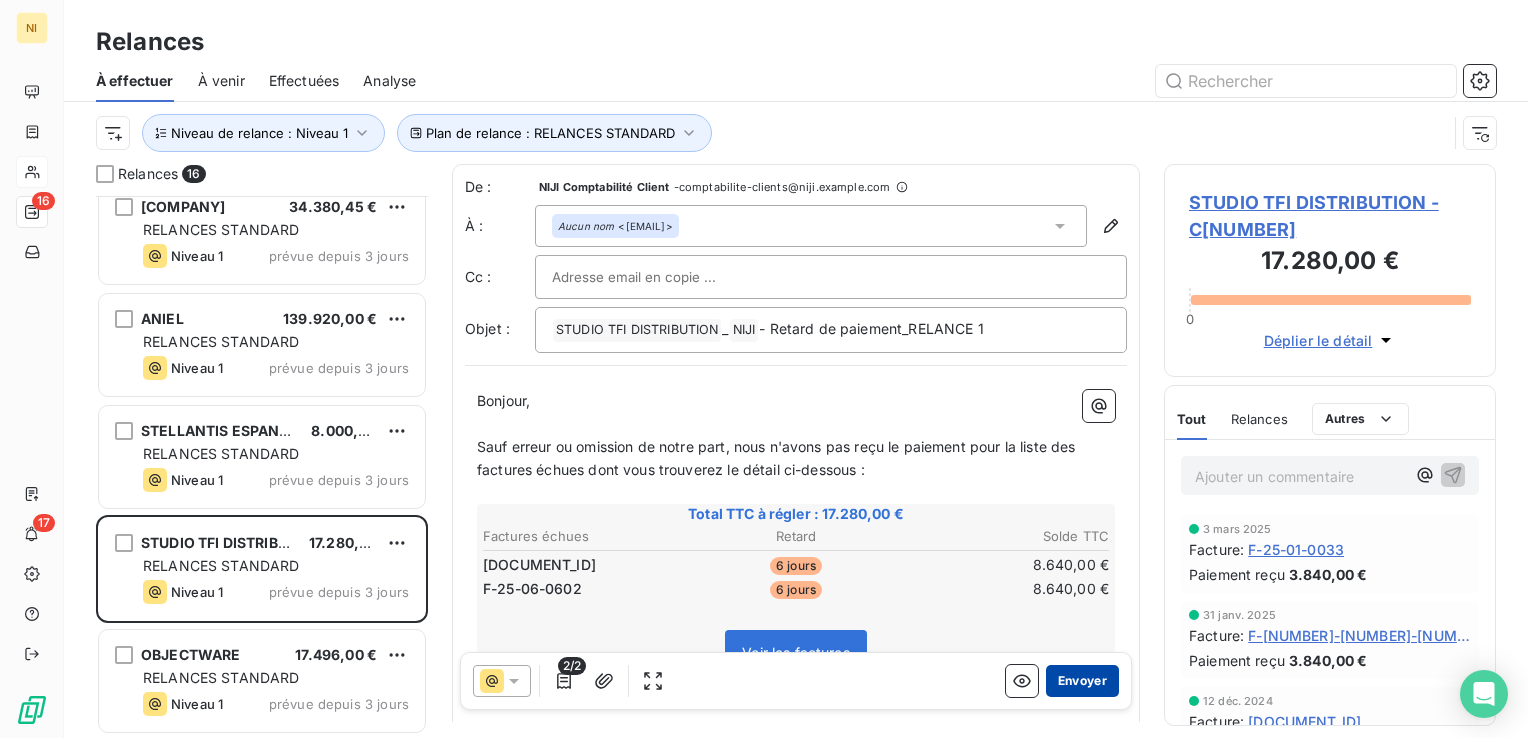click on "Envoyer" at bounding box center (1082, 681) 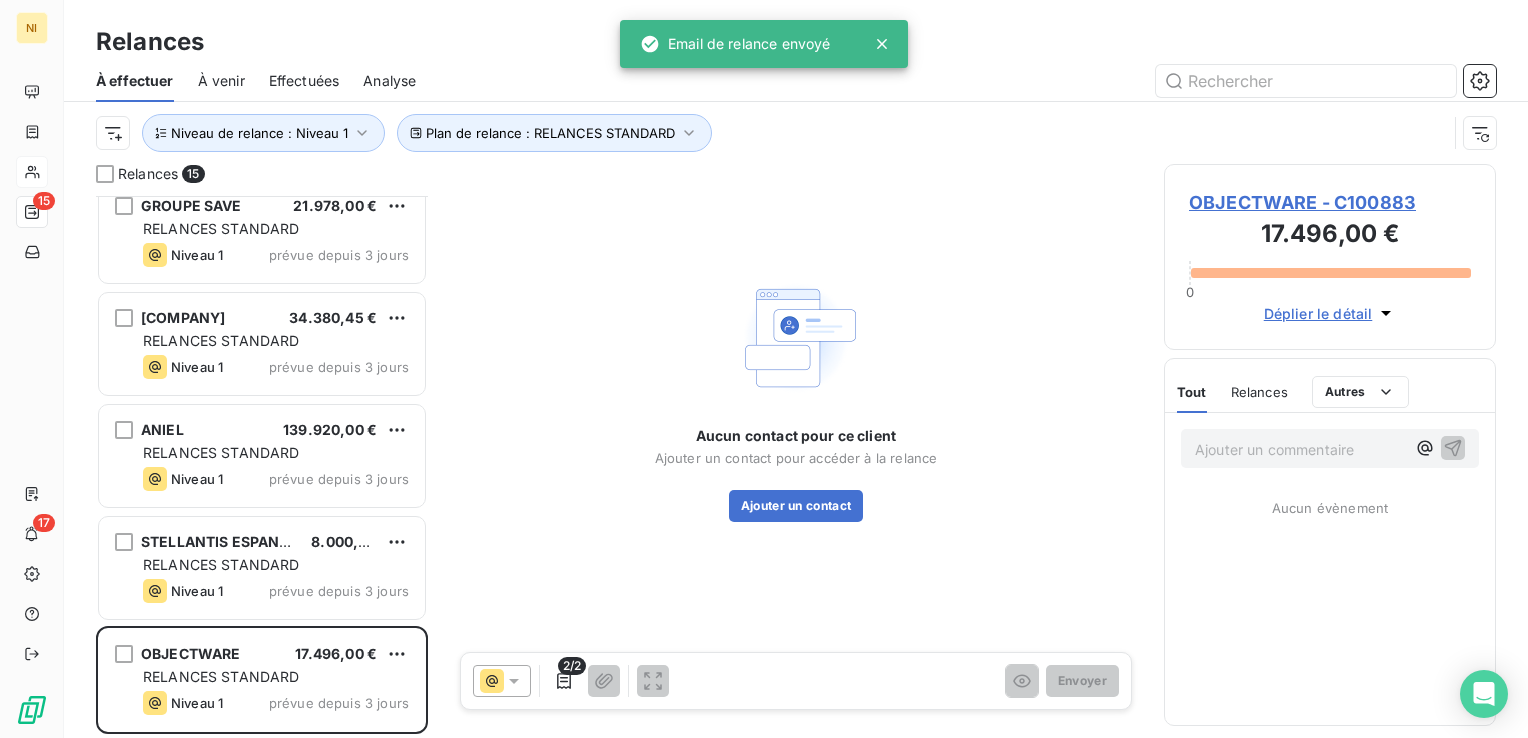 scroll, scrollTop: 1138, scrollLeft: 0, axis: vertical 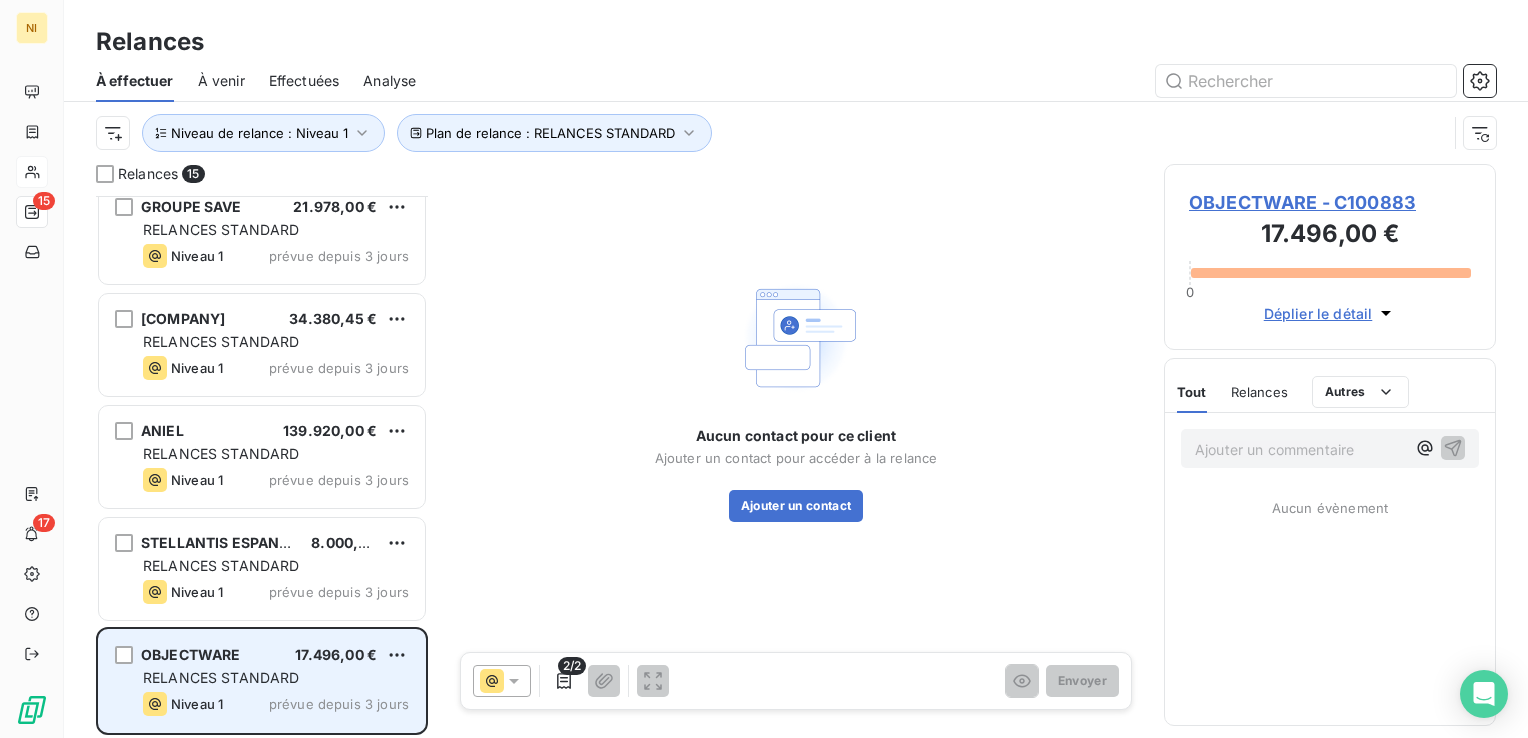 click on "RELANCES STANDARD" at bounding box center (221, 677) 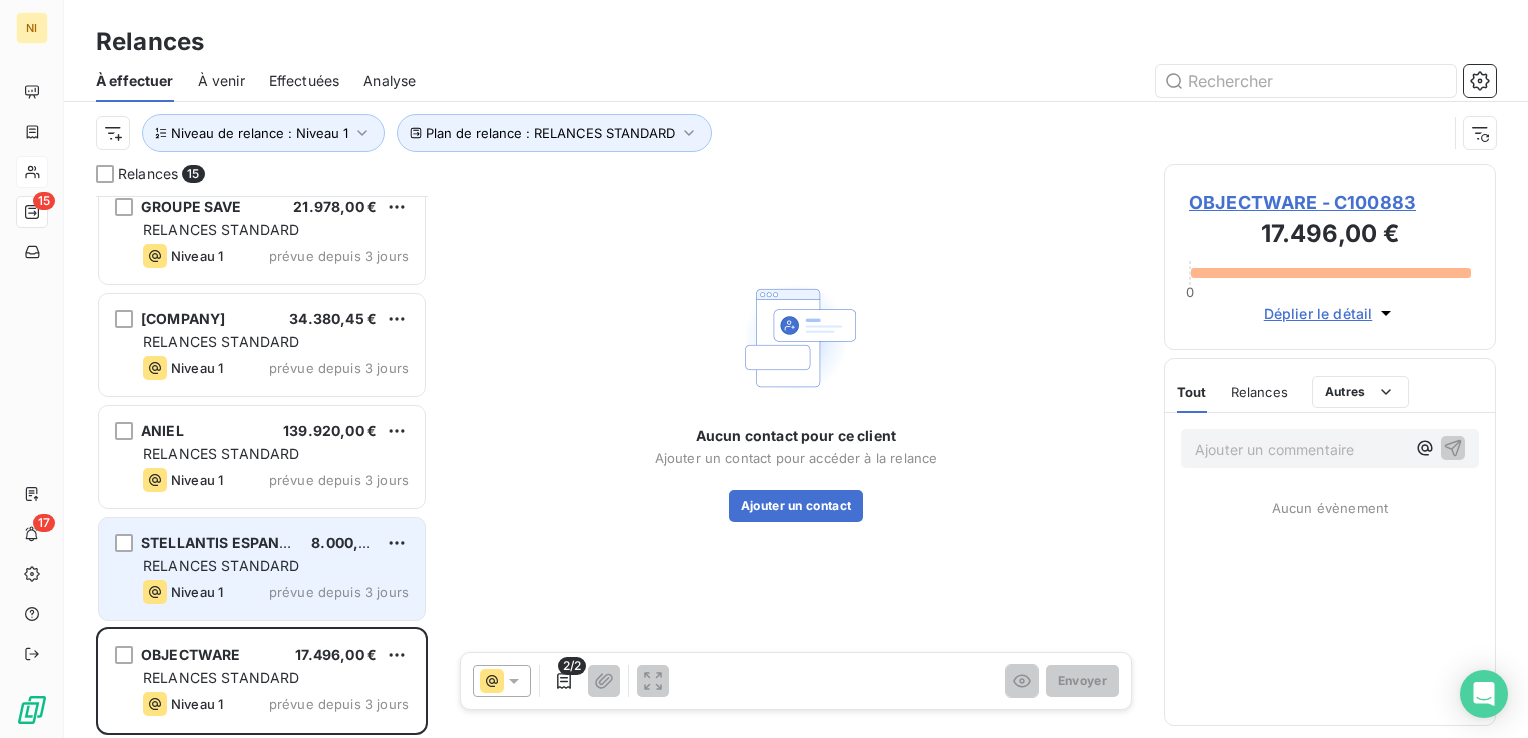 click on "STELLANTIS ESPANA, S.L. 8.000,00 € RELANCES STANDARD Niveau 1 prévue depuis 3 jours" at bounding box center [262, 569] 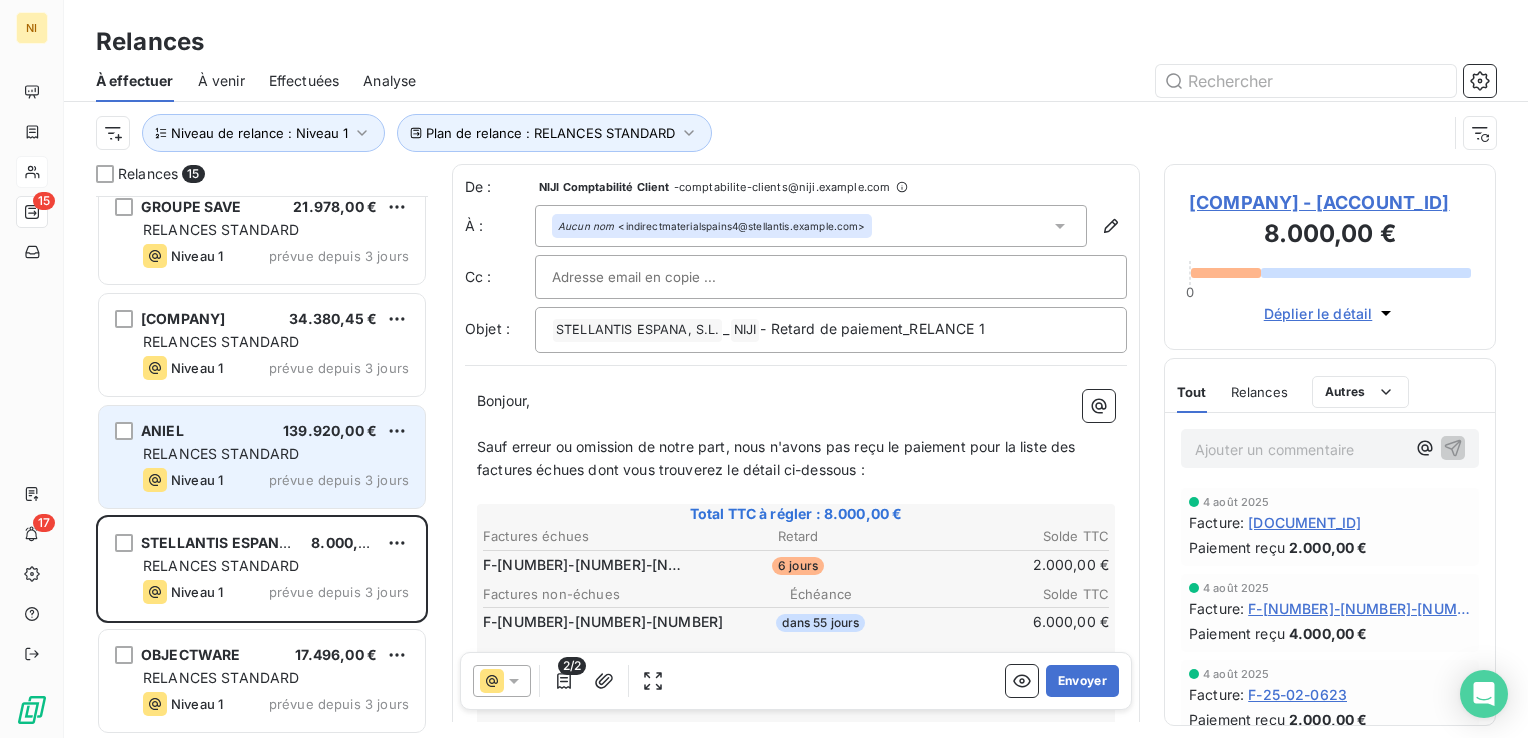 click on "RELANCES STANDARD" at bounding box center [276, 454] 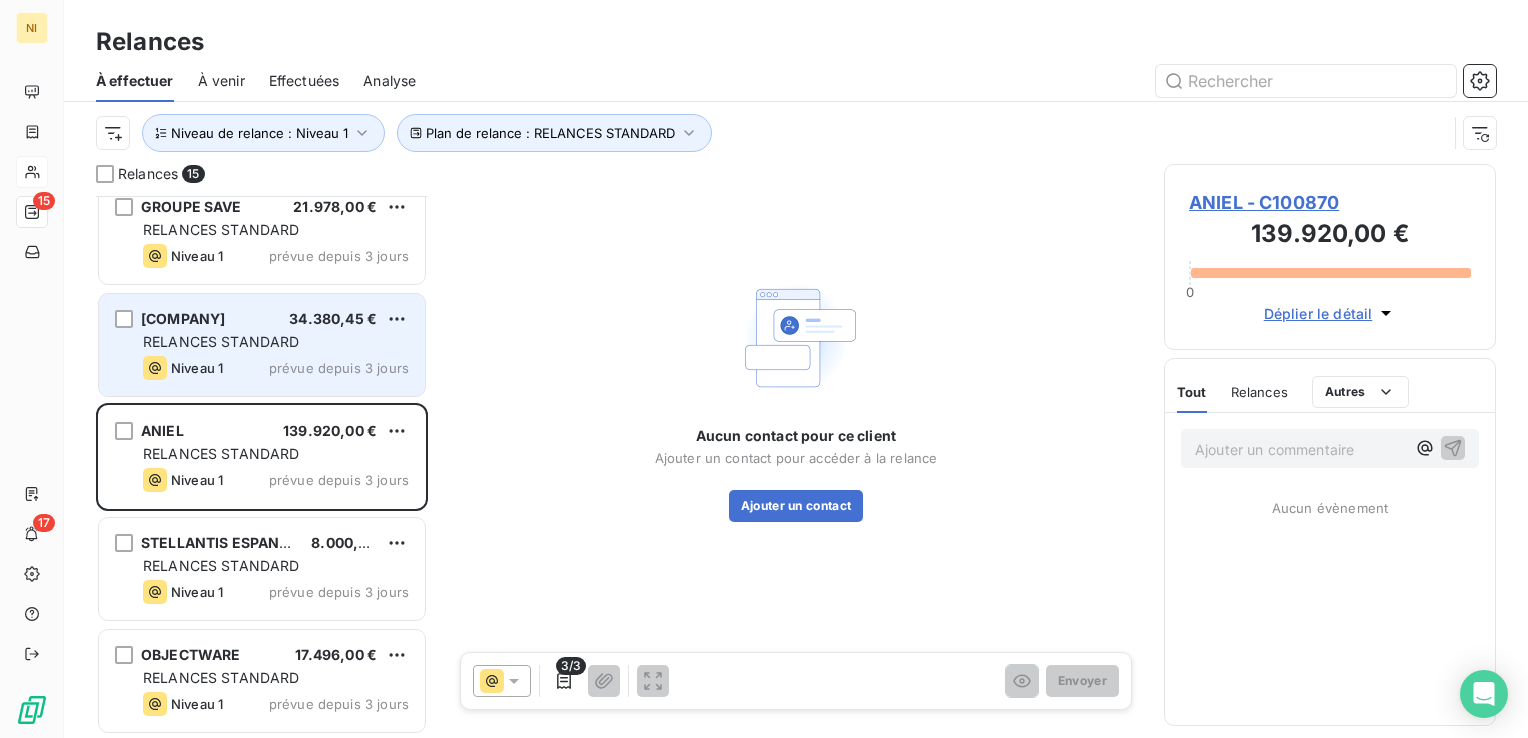 click on "Niveau 1" at bounding box center [197, 368] 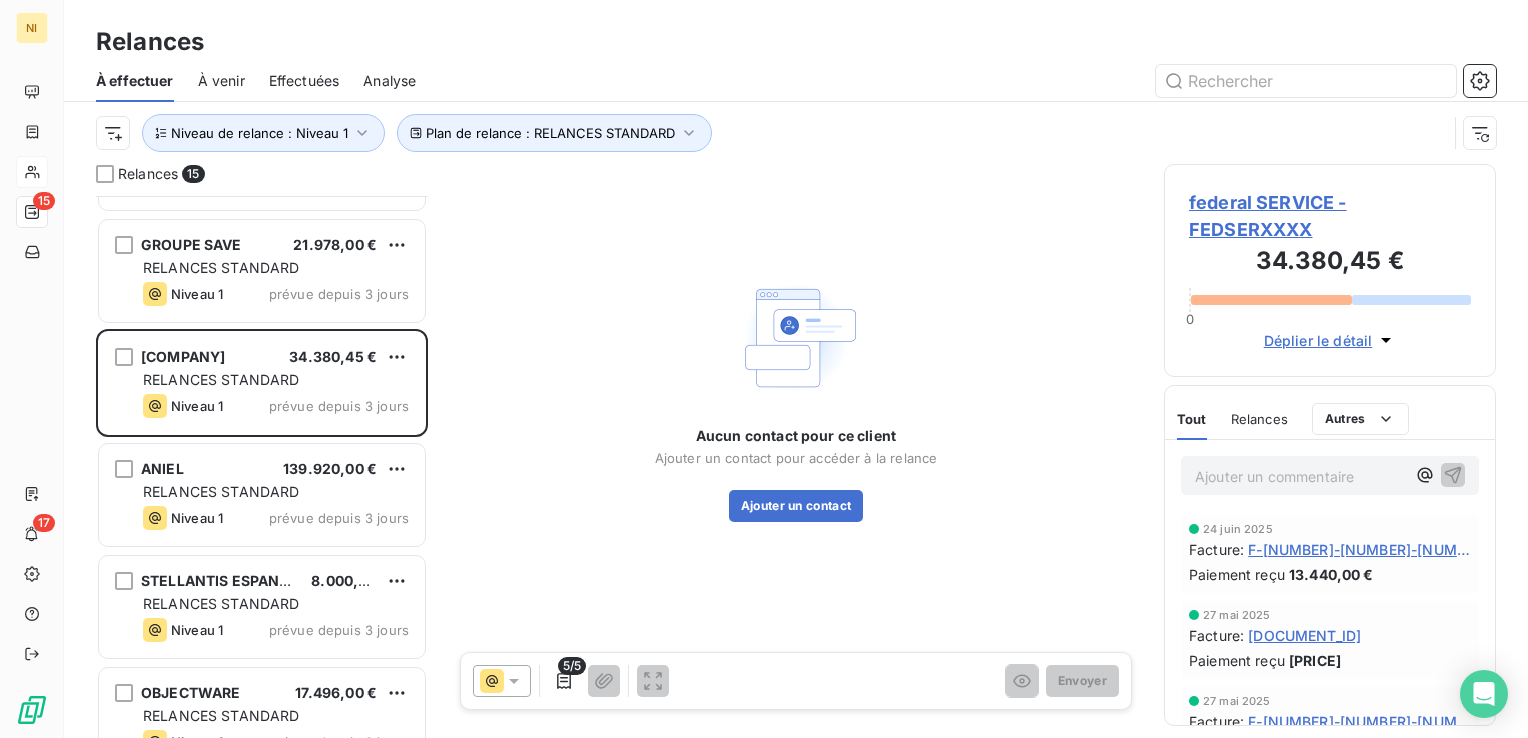 scroll, scrollTop: 1138, scrollLeft: 0, axis: vertical 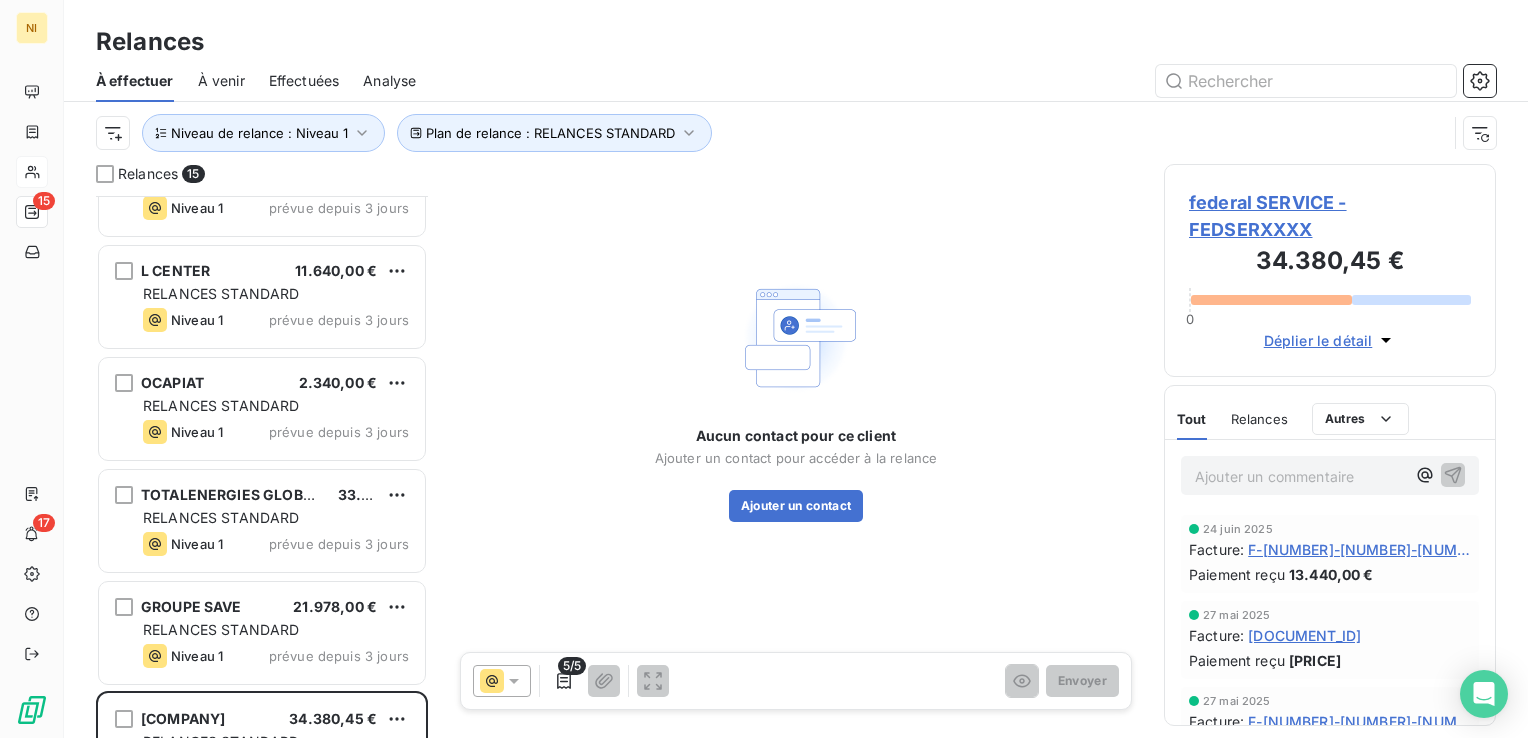 click on "Effectuées" at bounding box center (304, 81) 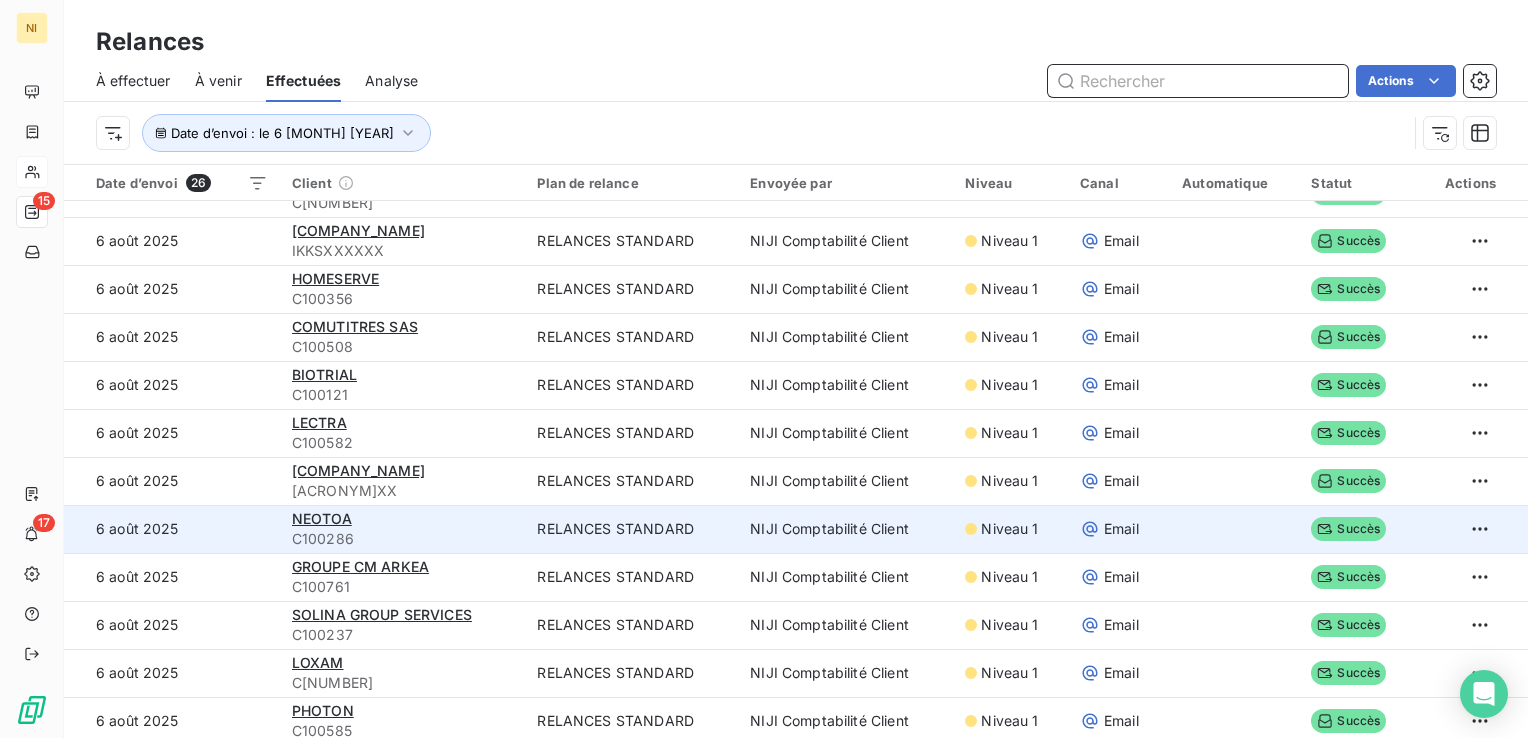 scroll, scrollTop: 711, scrollLeft: 0, axis: vertical 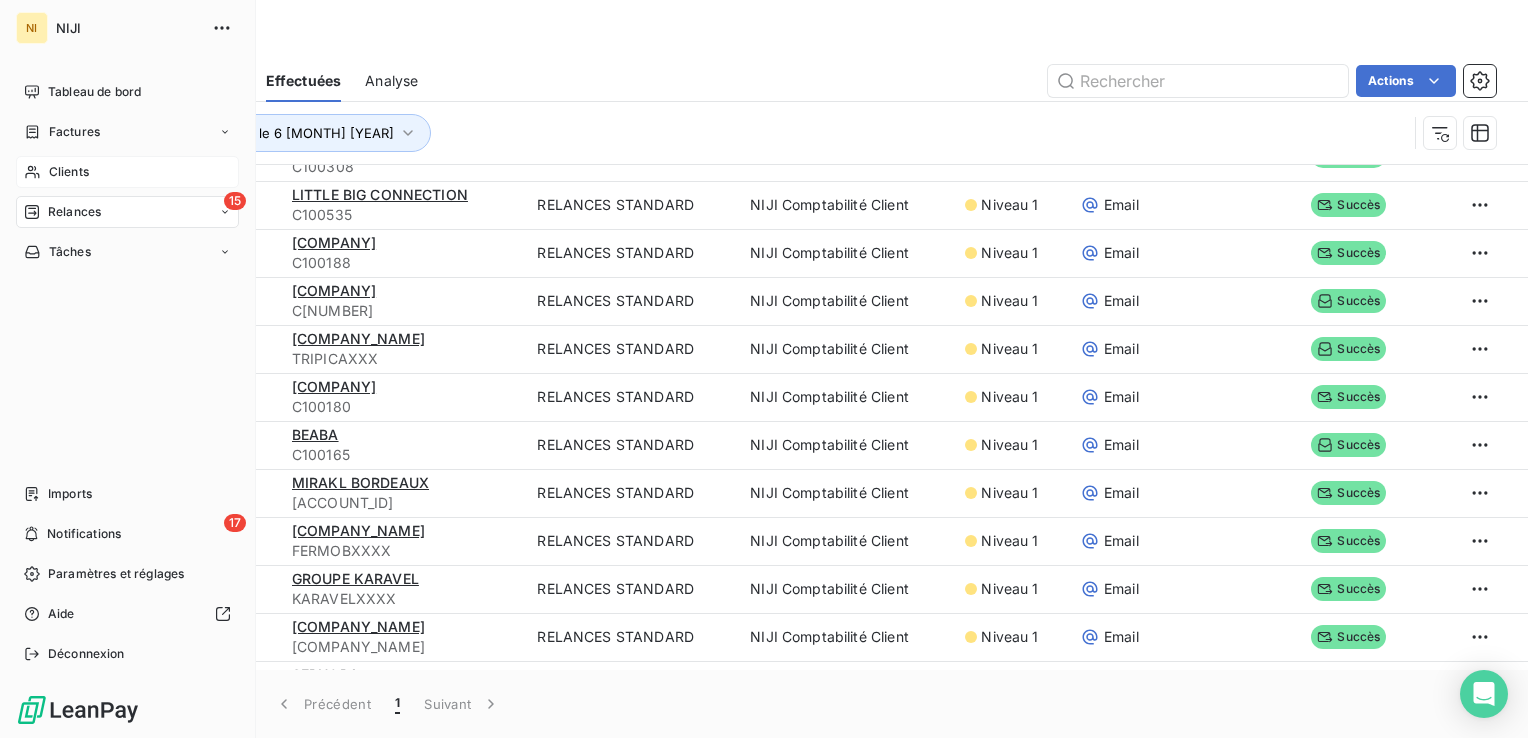 click on "Clients" at bounding box center [69, 172] 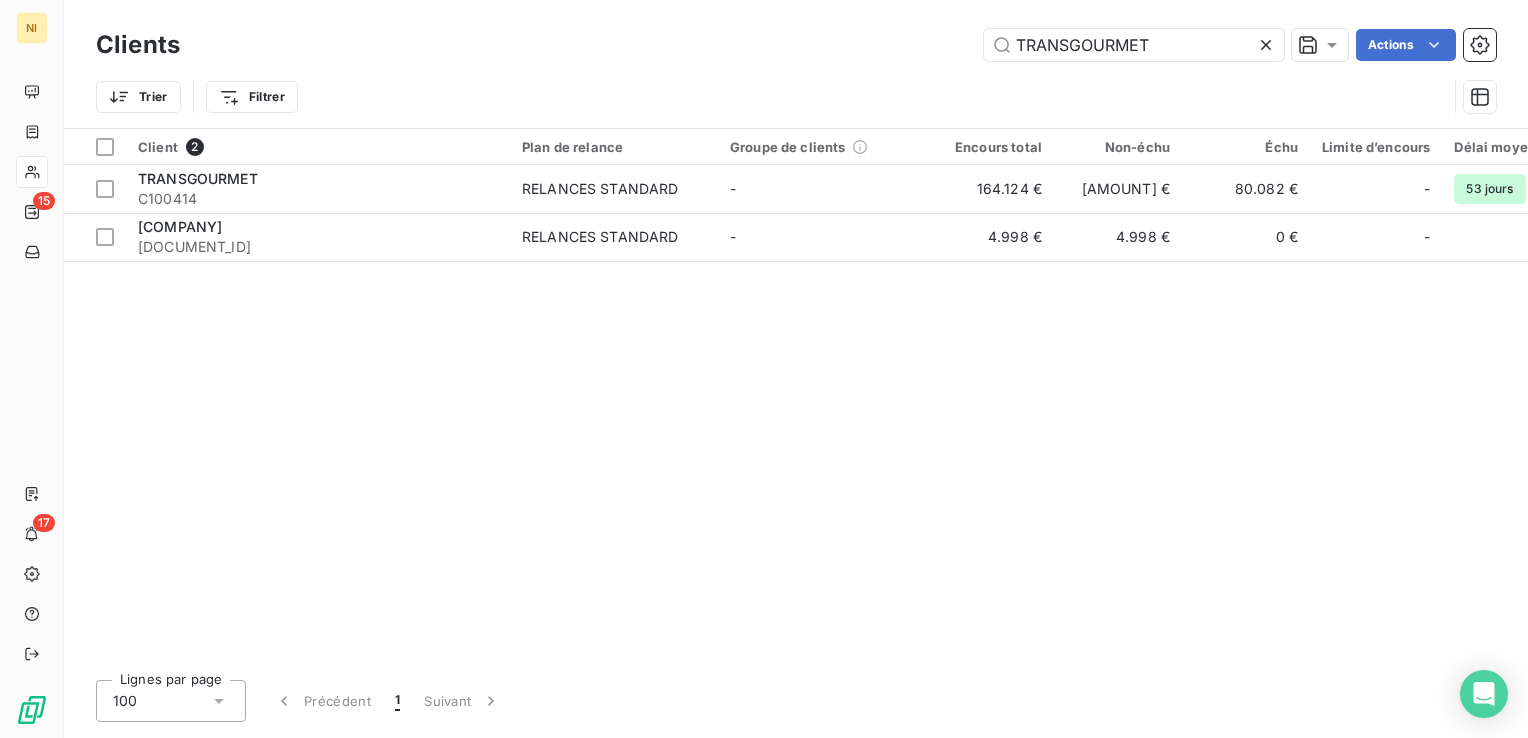 click 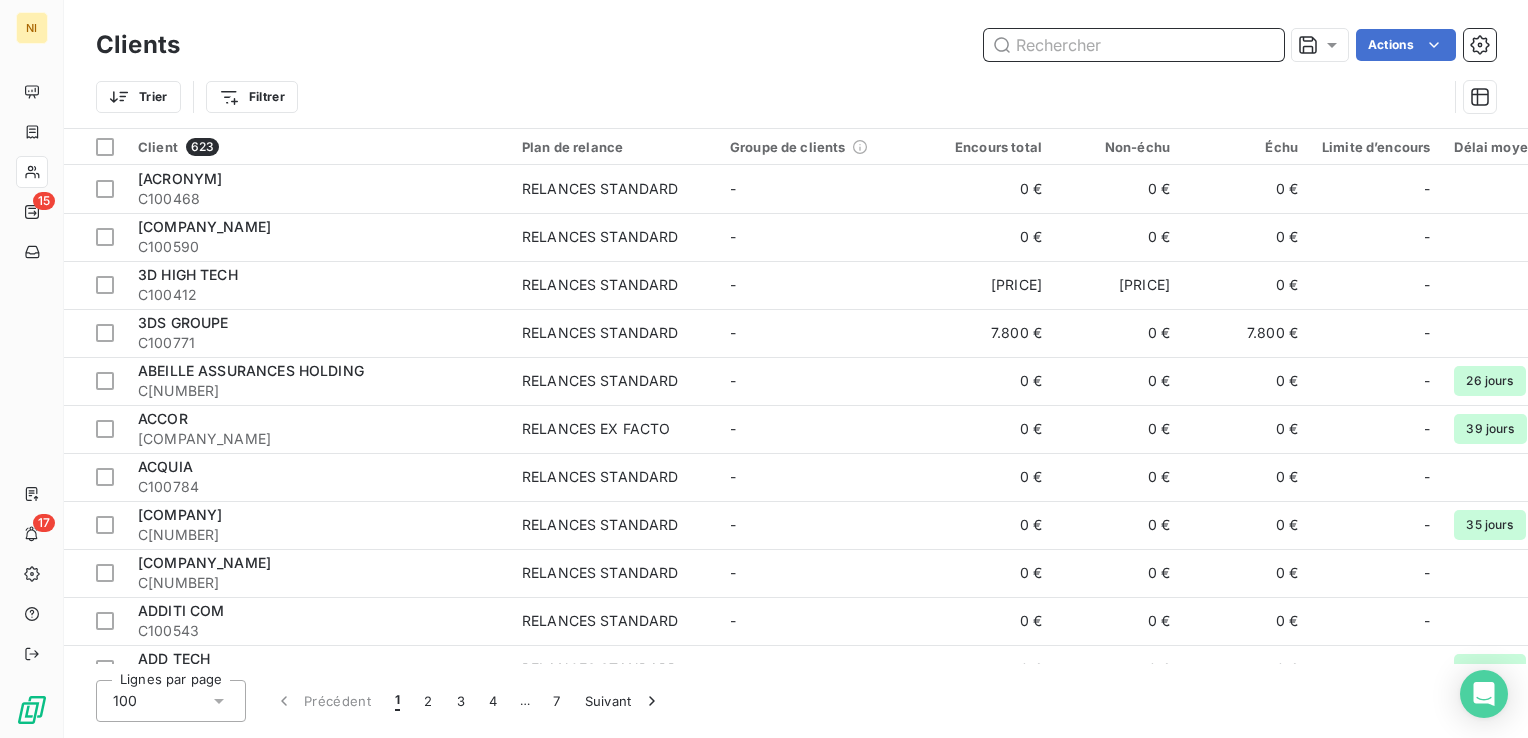 click at bounding box center (1134, 45) 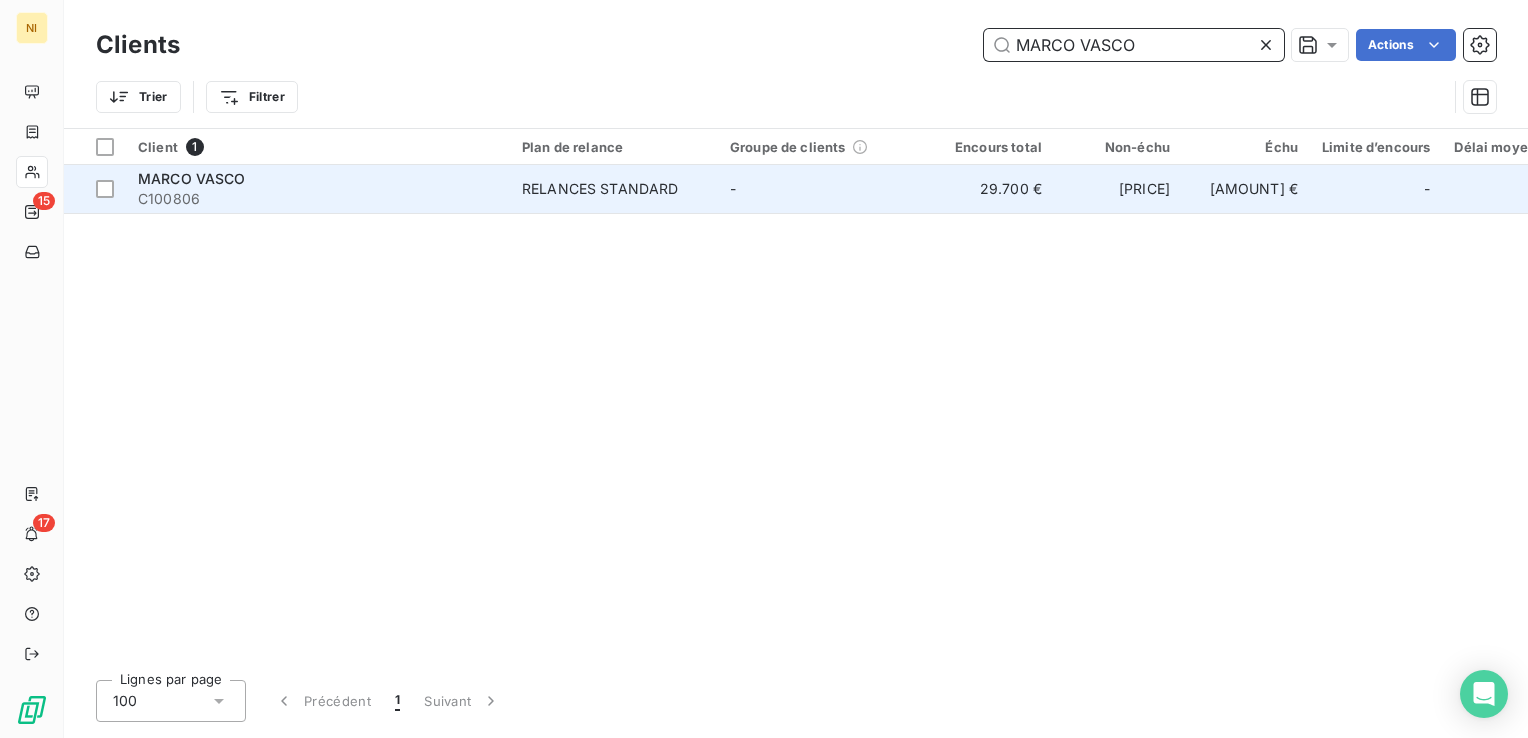 type on "MARCO VASCO" 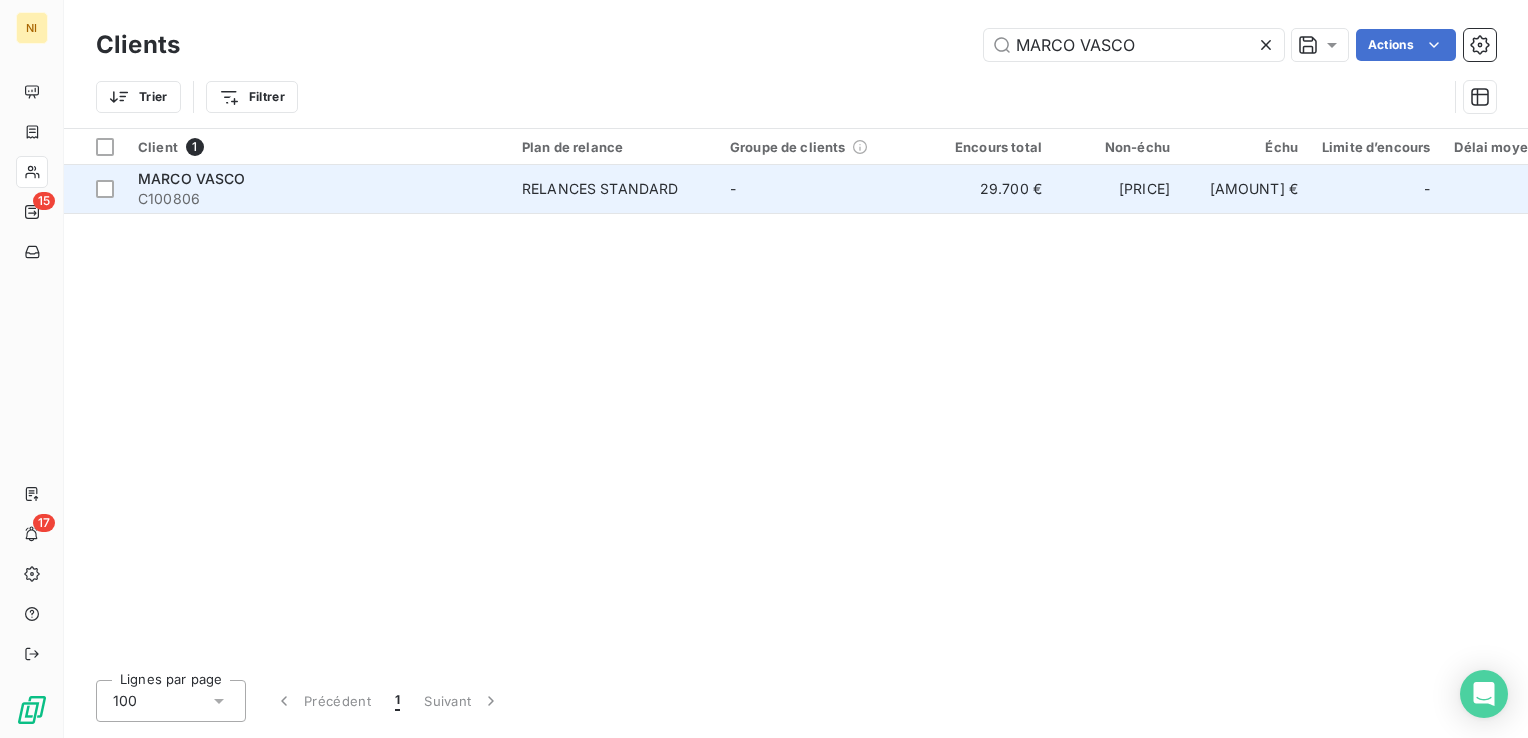 click on "RELANCES STANDARD" at bounding box center (600, 189) 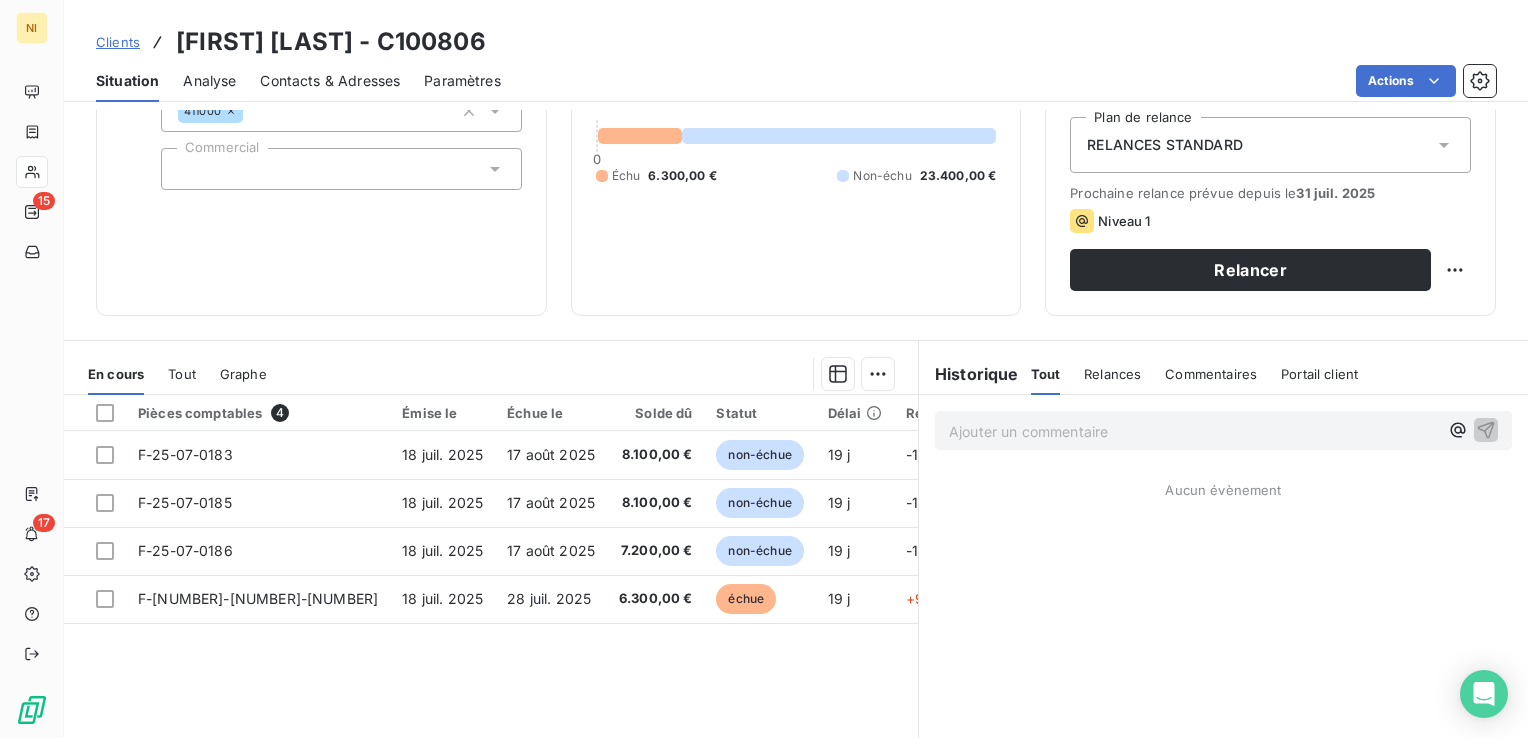 scroll, scrollTop: 316, scrollLeft: 0, axis: vertical 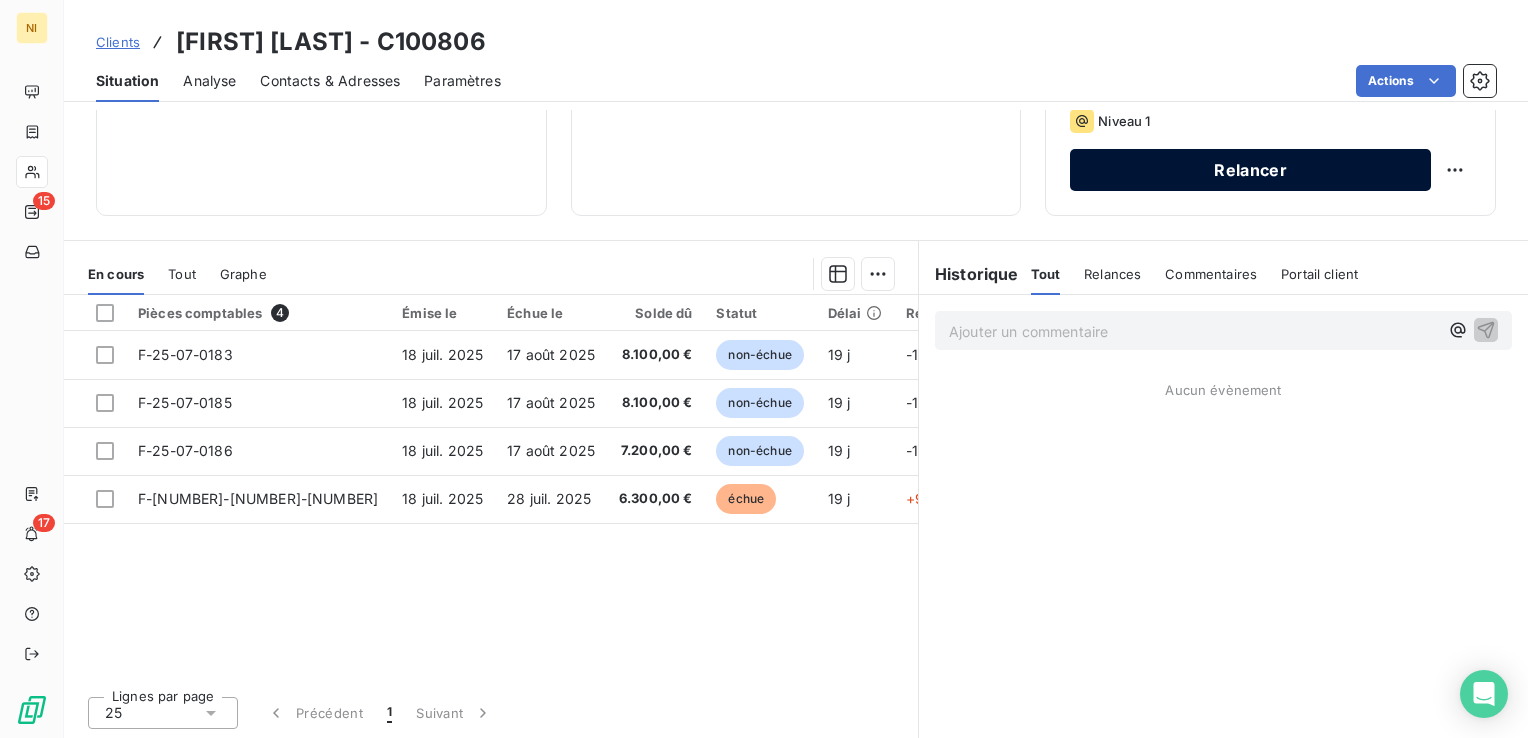 click on "Relancer" at bounding box center [1250, 170] 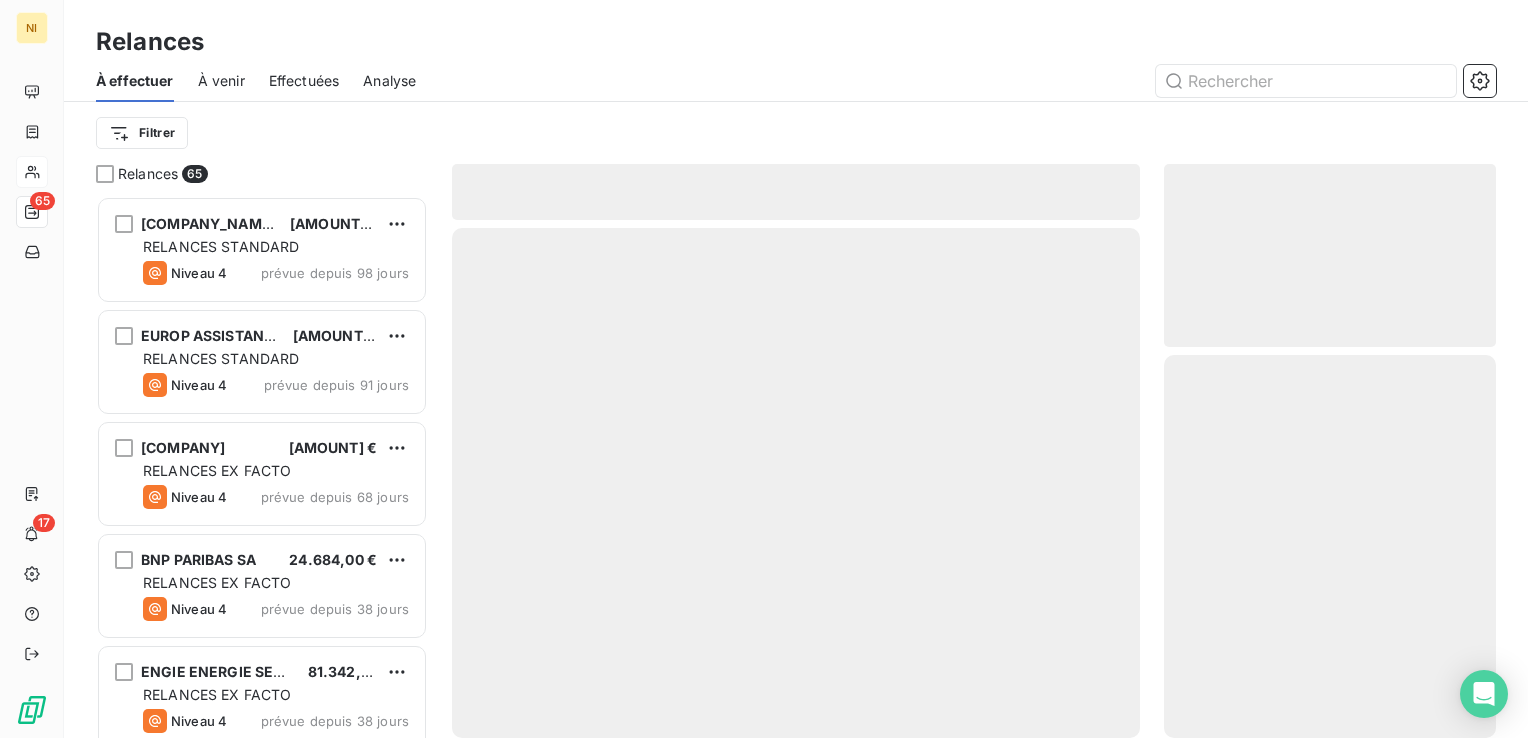 scroll, scrollTop: 16, scrollLeft: 16, axis: both 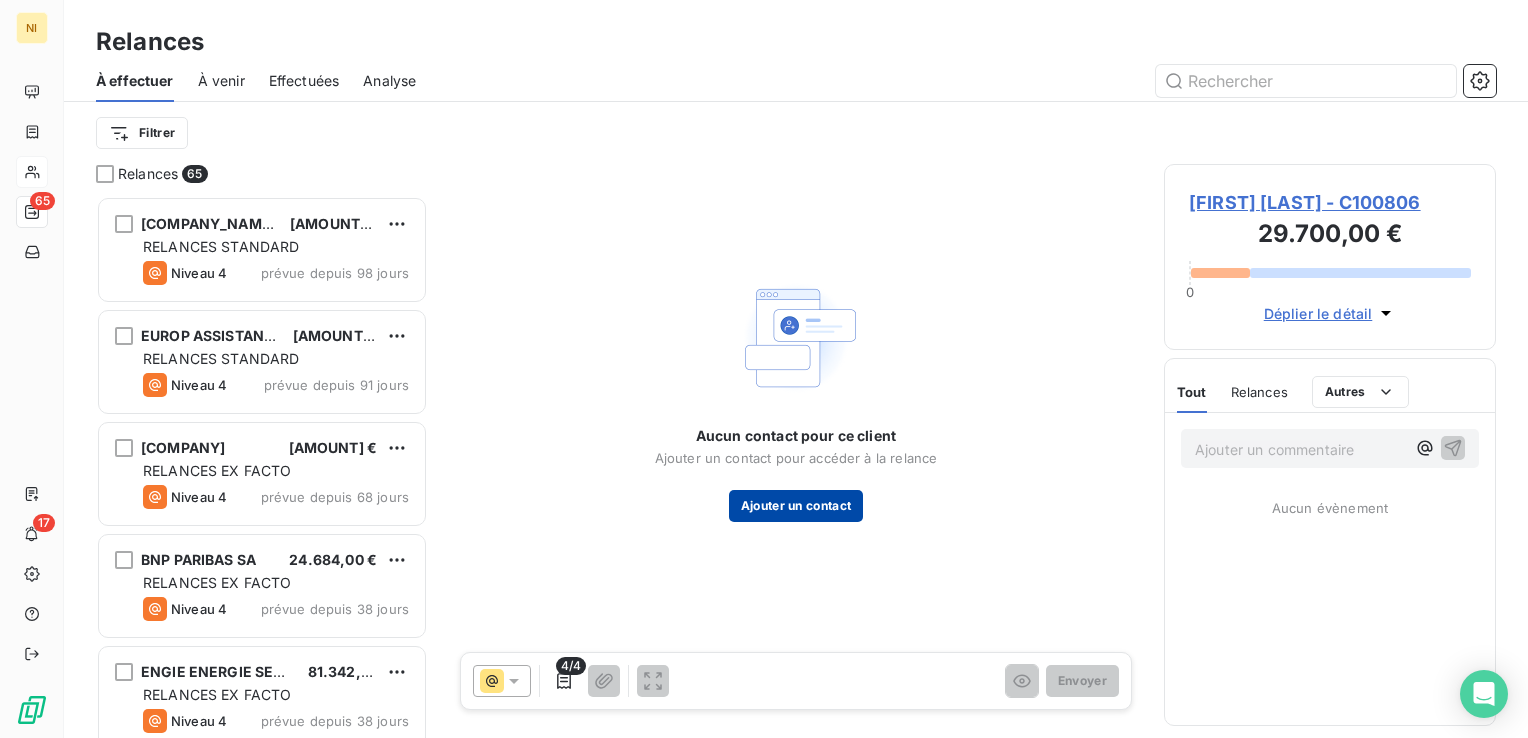 click on "Ajouter un contact" at bounding box center [796, 506] 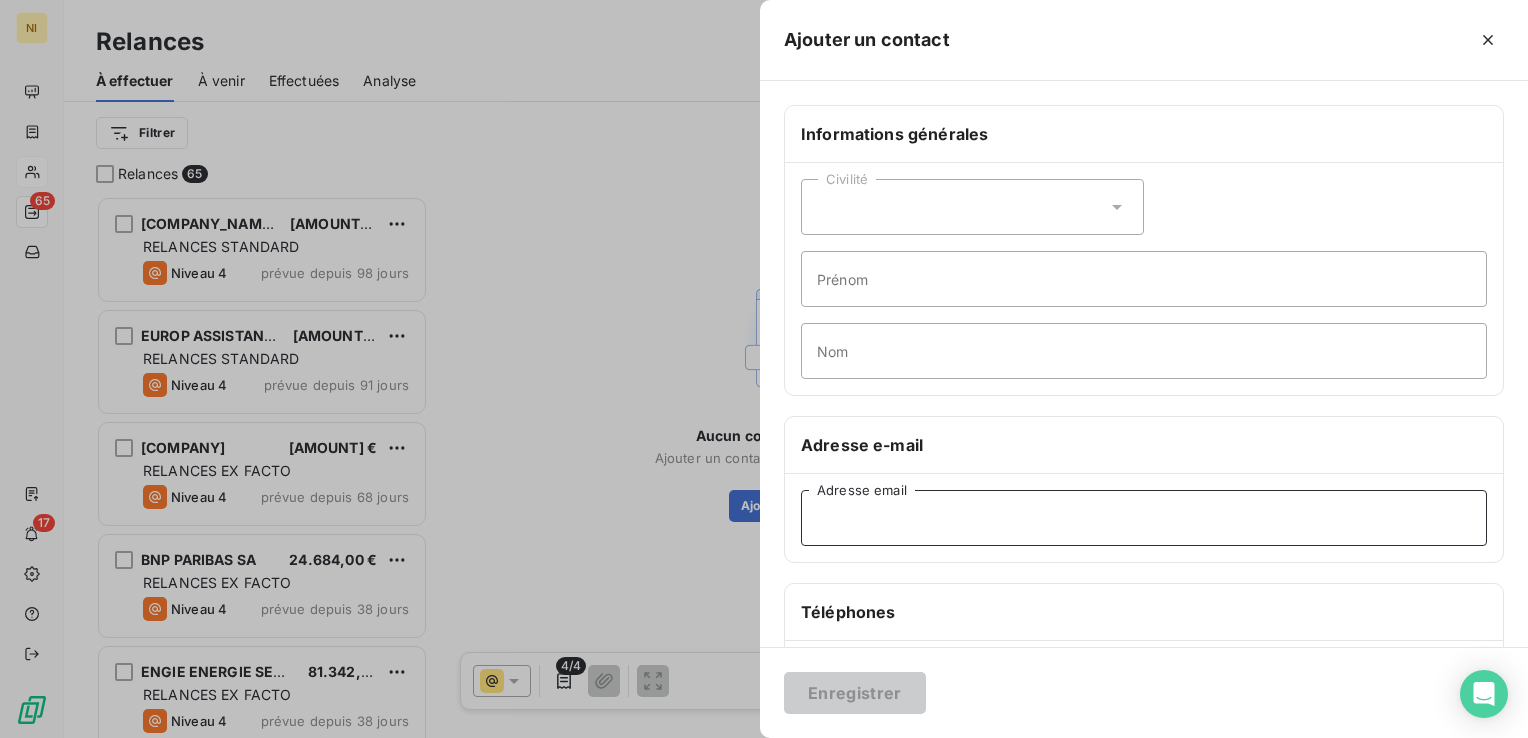 click on "Adresse email" at bounding box center [1144, 518] 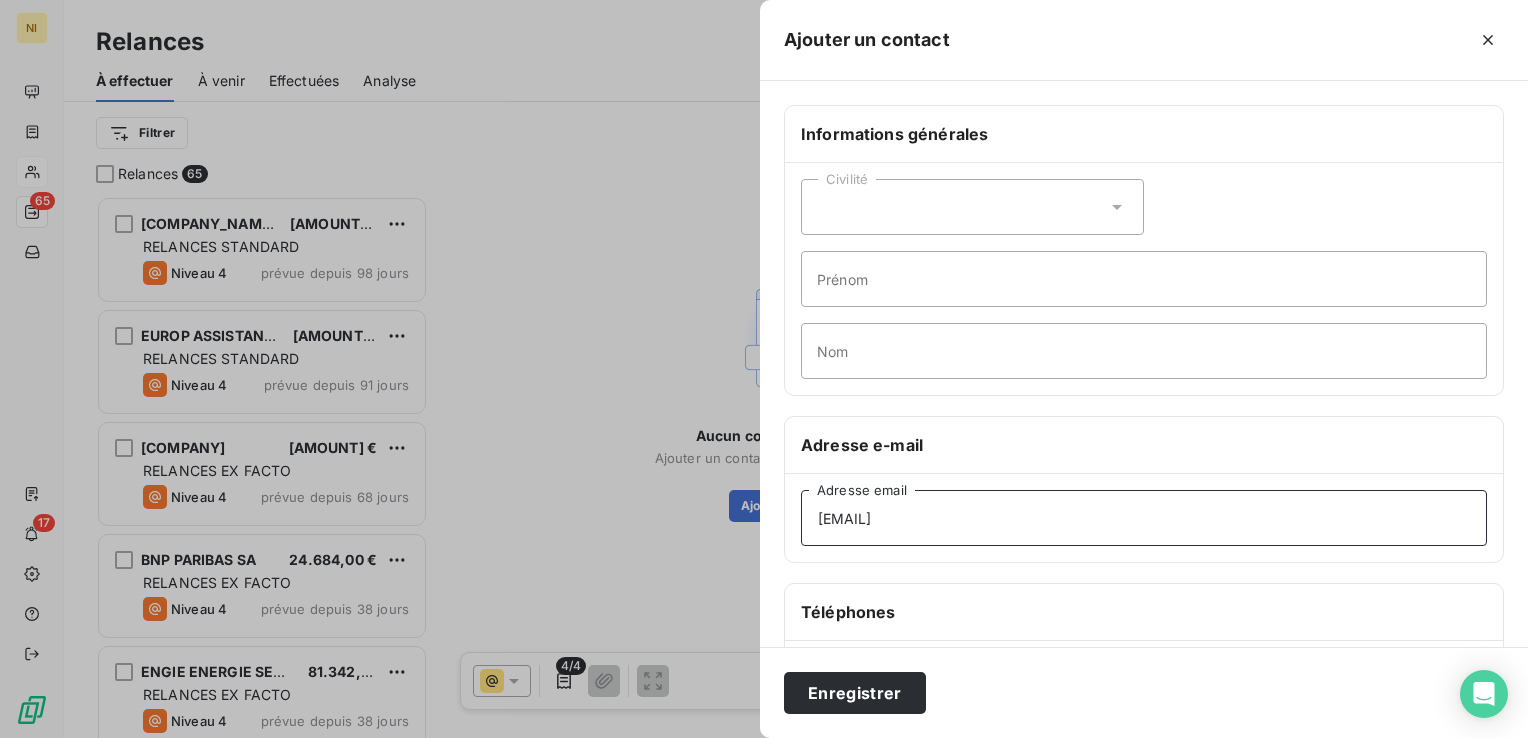 type on "[EMAIL]" 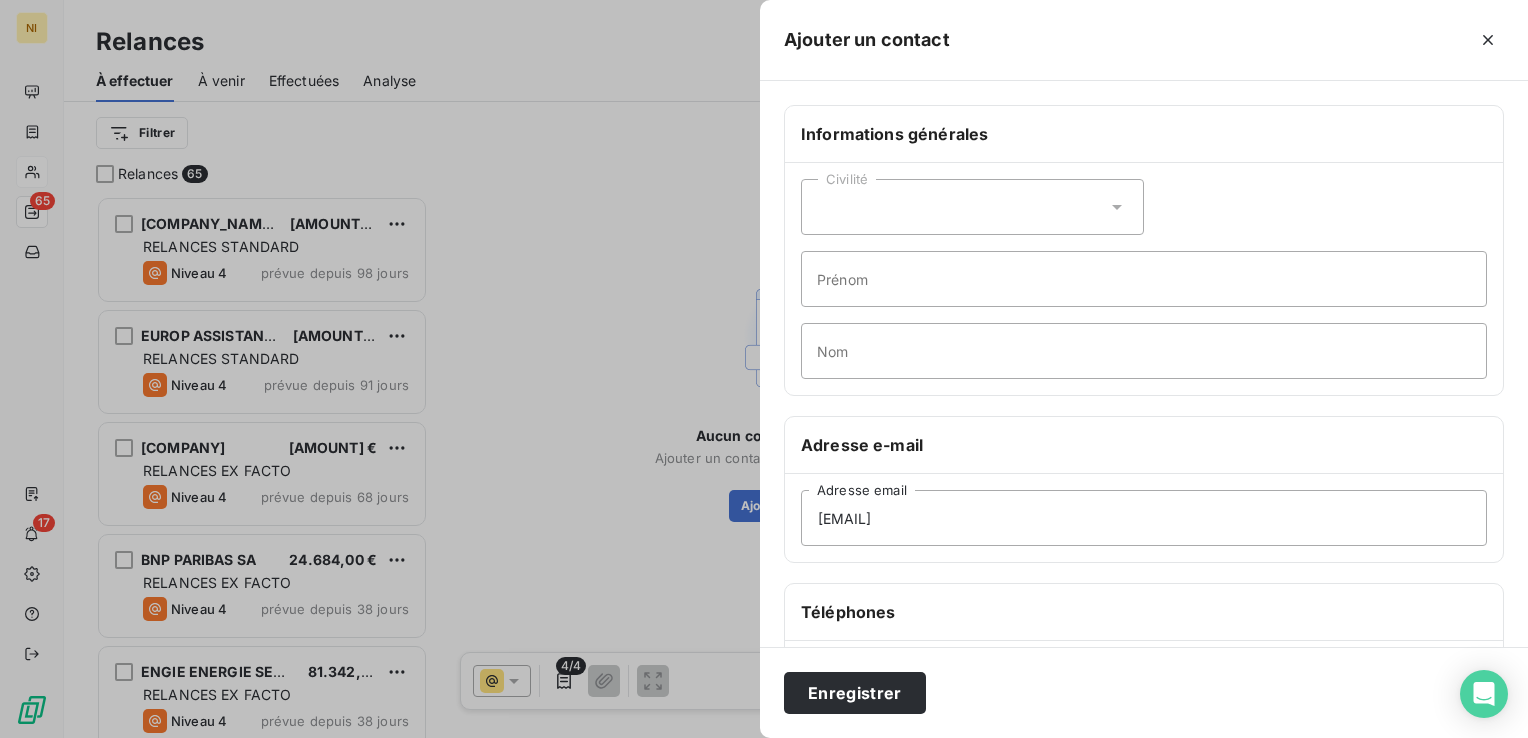 click on "Téléphones" at bounding box center (1144, 612) 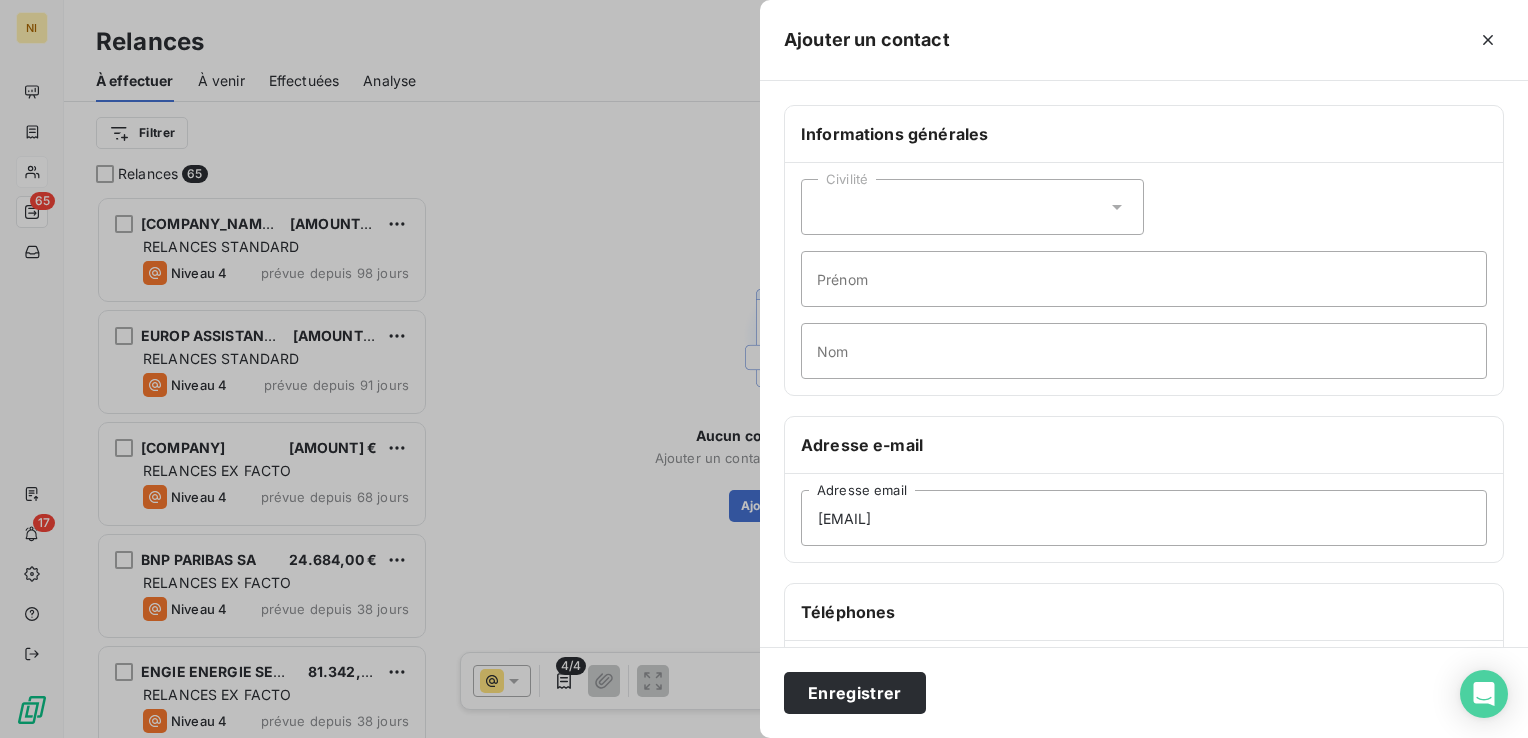 click on "Téléphones" at bounding box center [1144, 612] 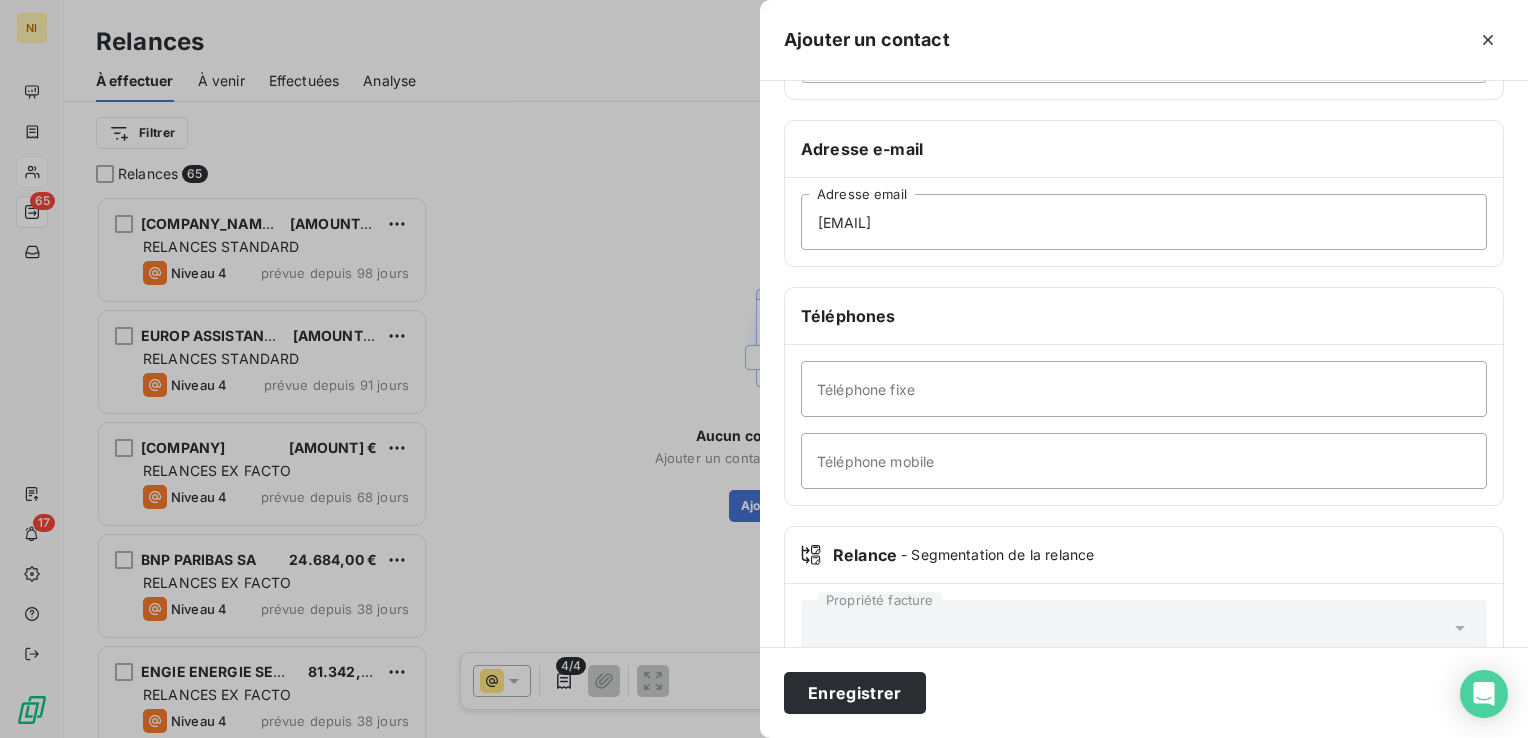scroll, scrollTop: 300, scrollLeft: 0, axis: vertical 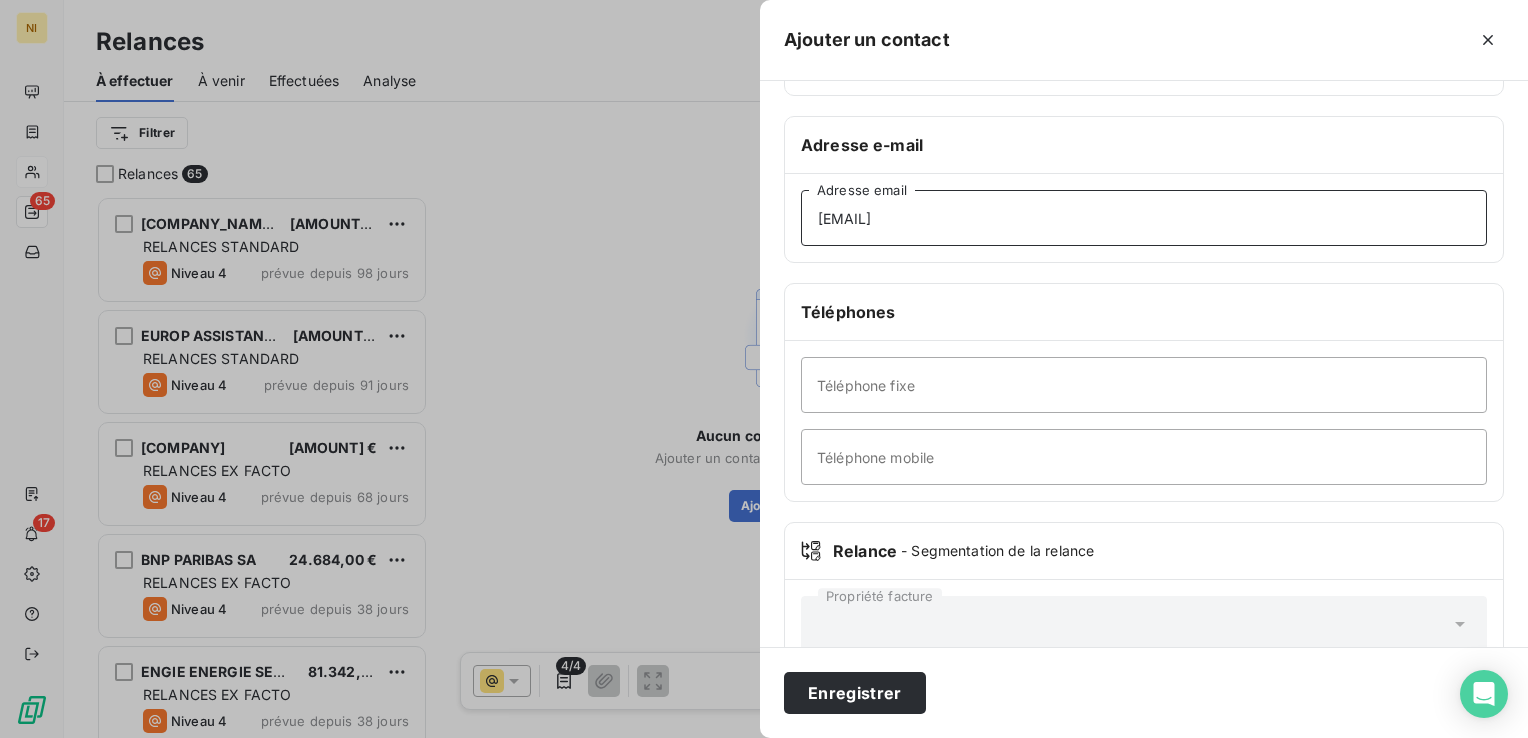 click on "[EMAIL]" at bounding box center (1144, 218) 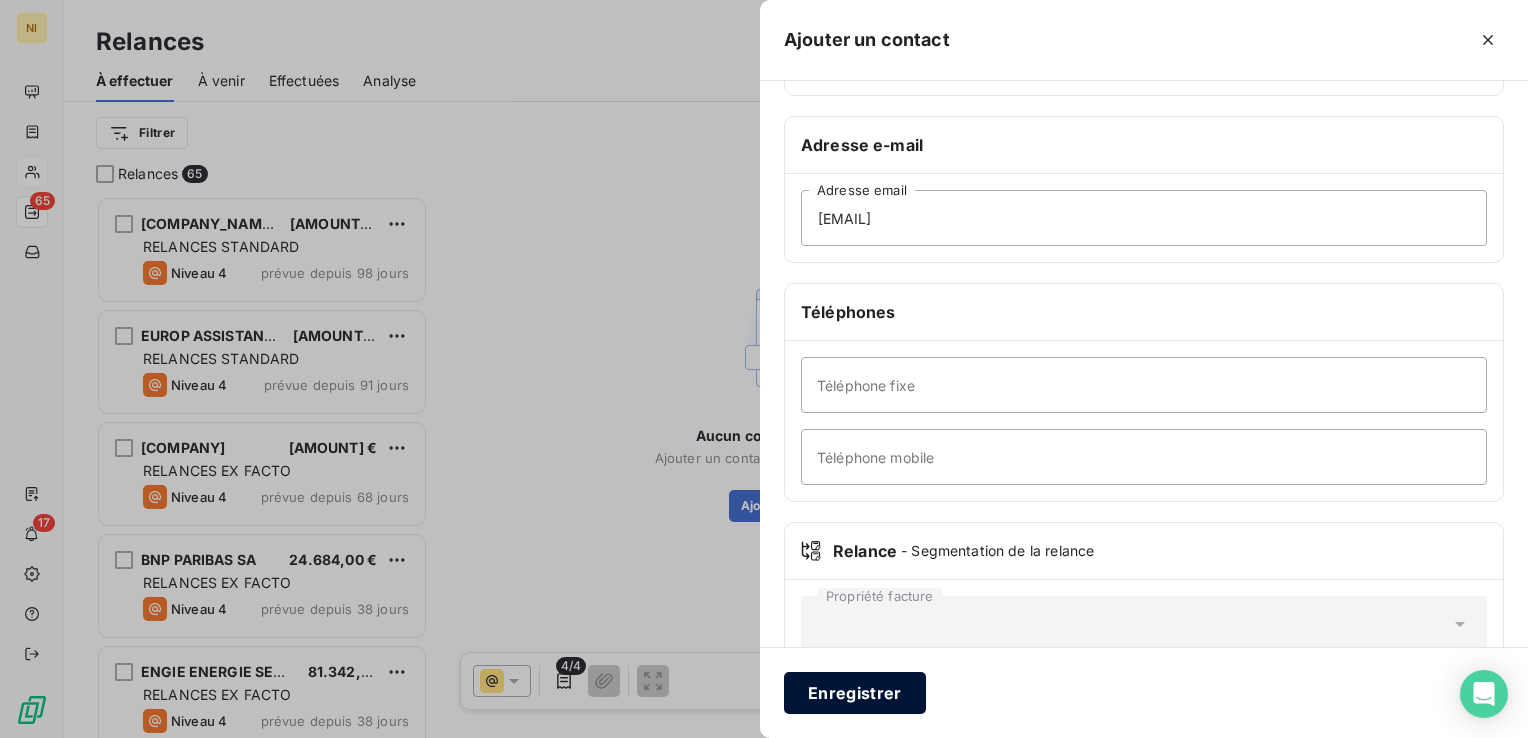 click on "Enregistrer" at bounding box center (855, 693) 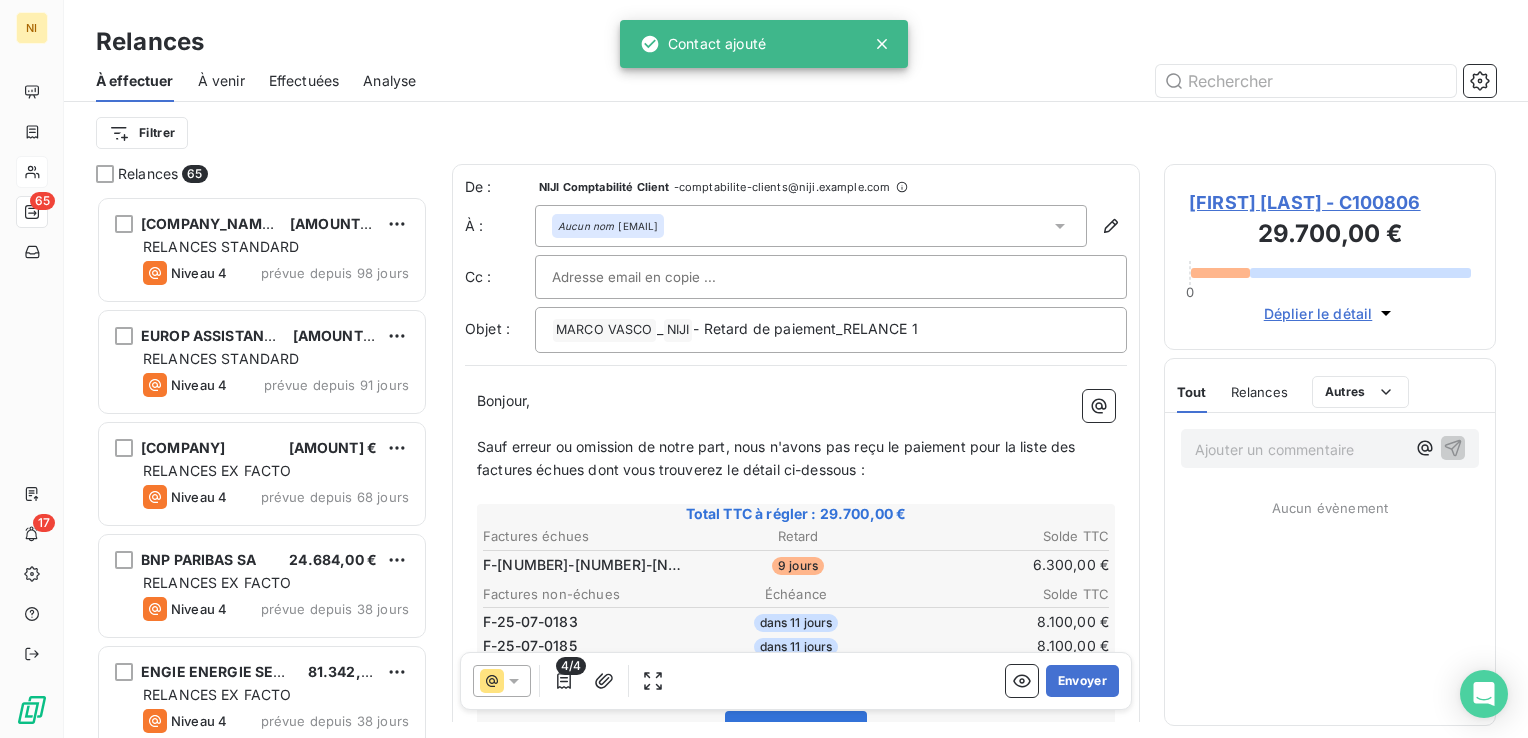 click on "Relances 65 [COMPANY_NAME] [AMOUNT] RELANCES STANDARD Niveau 4 prévue depuis 98 jours [COMPANY_NAME] [AMOUNT] RELANCES STANDARD Niveau 4 prévue depuis 91 jours [COMPANY_NAME] [AMOUNT] RELANCES EX FACTO Niveau 4 prévue depuis 68 jours [COMPANY_NAME] [AMOUNT] RELANCES EX FACTO Niveau 4 prévue depuis 38 jours [COMPANY_NAME] [AMOUNT] RELANCES EX FACTO Niveau 4 prévue depuis 38 jours [COMPANY_NAME] [AMOUNT] RELANCES EX FACTO Niveau 4 prévue depuis 38 jours [COMPANY_NAME] [AMOUNT] RELANCES EX FACTO Niveau 4 prévue depuis 38 jours [COMPANY_NAME] [AMOUNT] RELANCES STANDARD Niveau 4 prévue depuis 38 jours [COMPANY_NAME] [AMOUNT] RELANCES STANDARD Niveau 3 prévue depuis 37 jours [COMPANY_NAME] [AMOUNT] RELANCES STANDARD Niveau 3 prévue depuis 27 jours [COMPANY_NAME] [AMOUNT] RELANCES EX FACTO Niveau 2 prévue depuis 23 jours [COMPANY_NAME] [AMOUNT] RELANCES EX FACTO Niveau 4 prévue depuis 22 jours [COMPANY_NAME] [AMOUNT] RELANCES STANDARD Niveau 2 prévue depuis 22 jours" at bounding box center [796, 451] 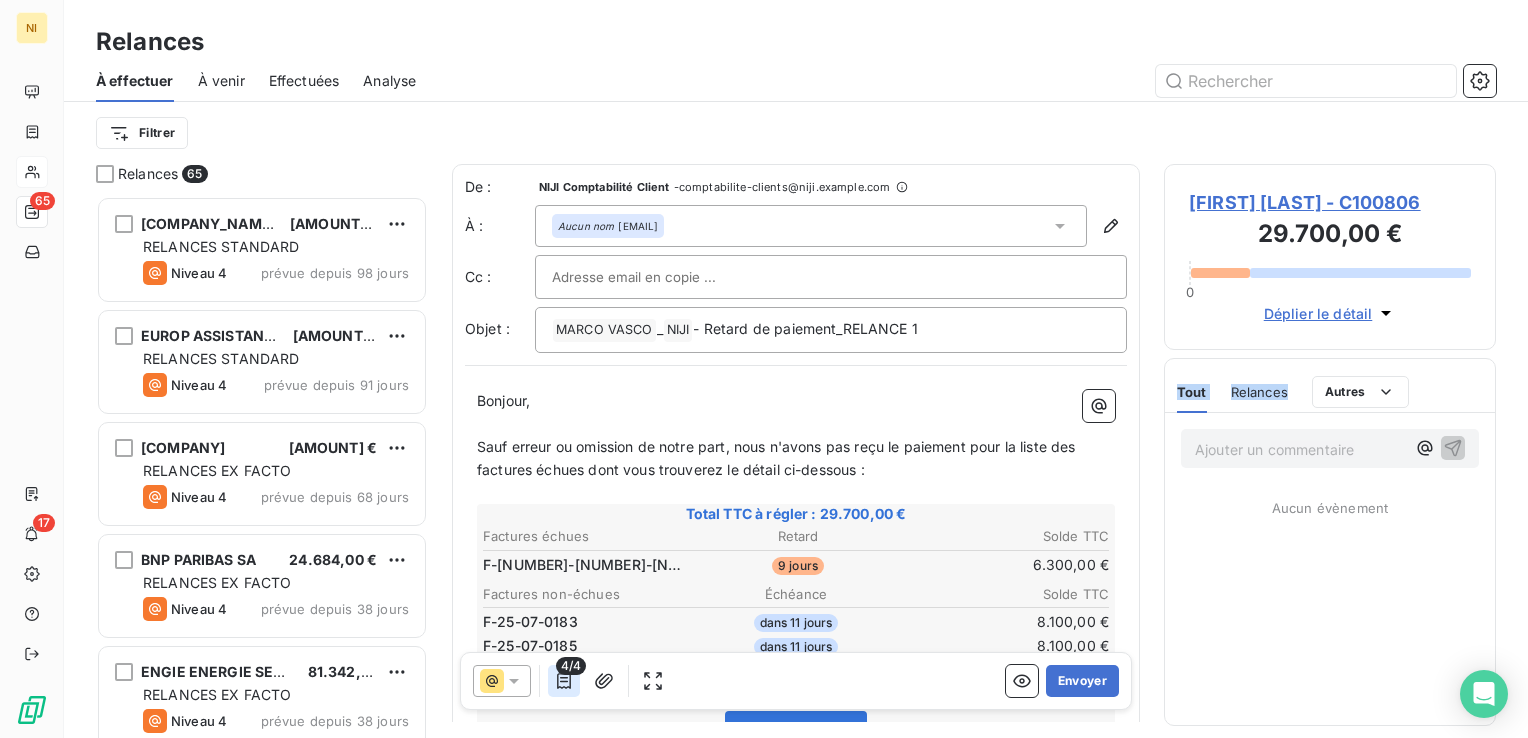 click 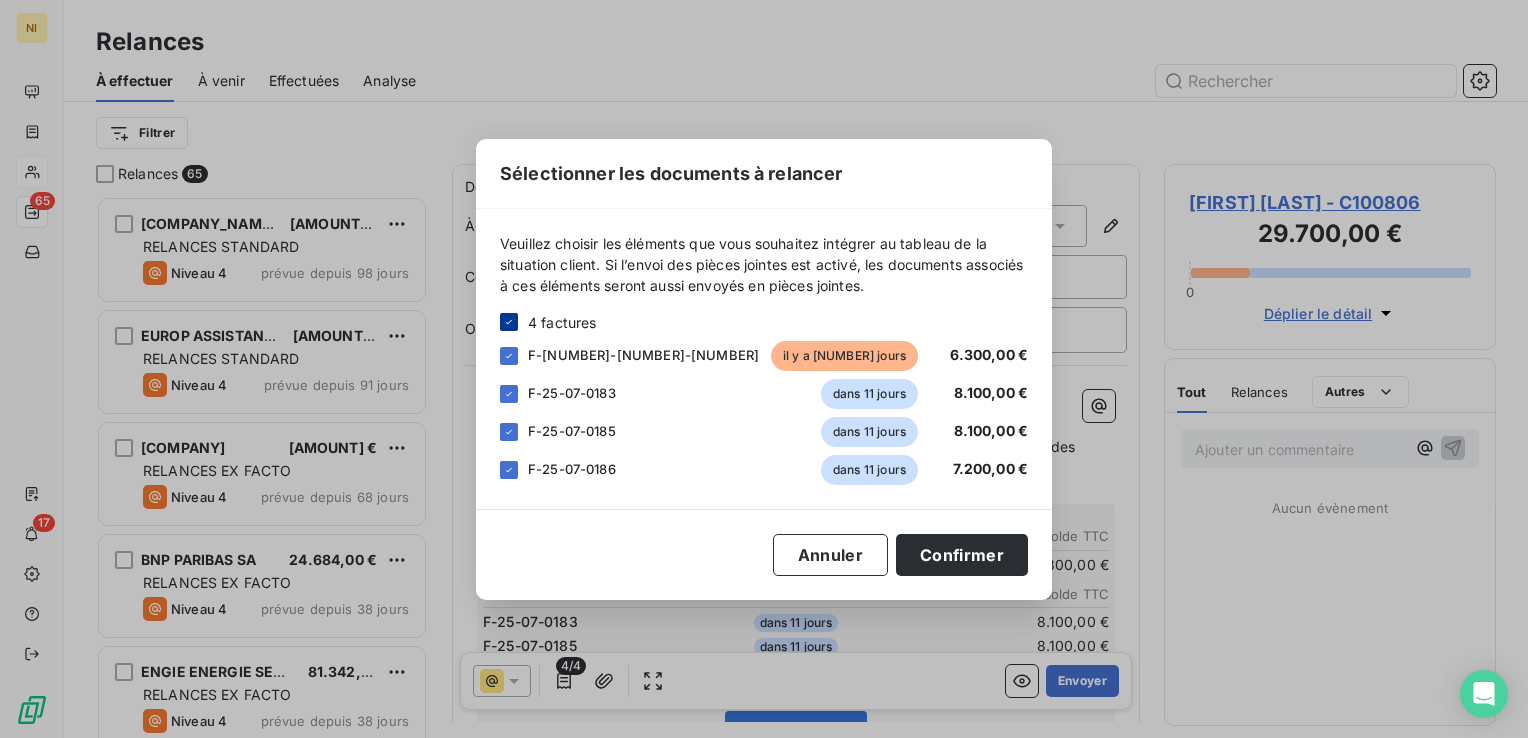 click 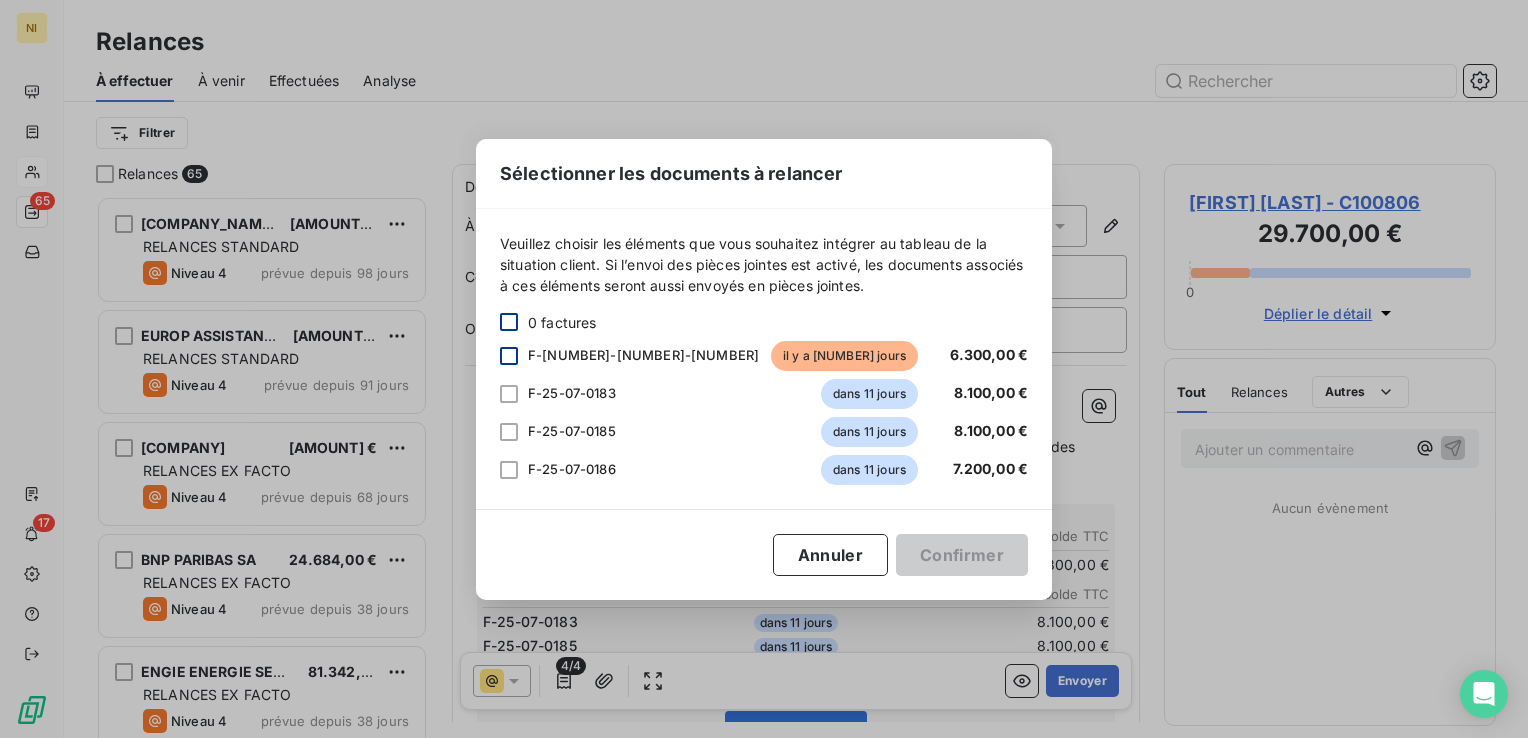 click at bounding box center (509, 356) 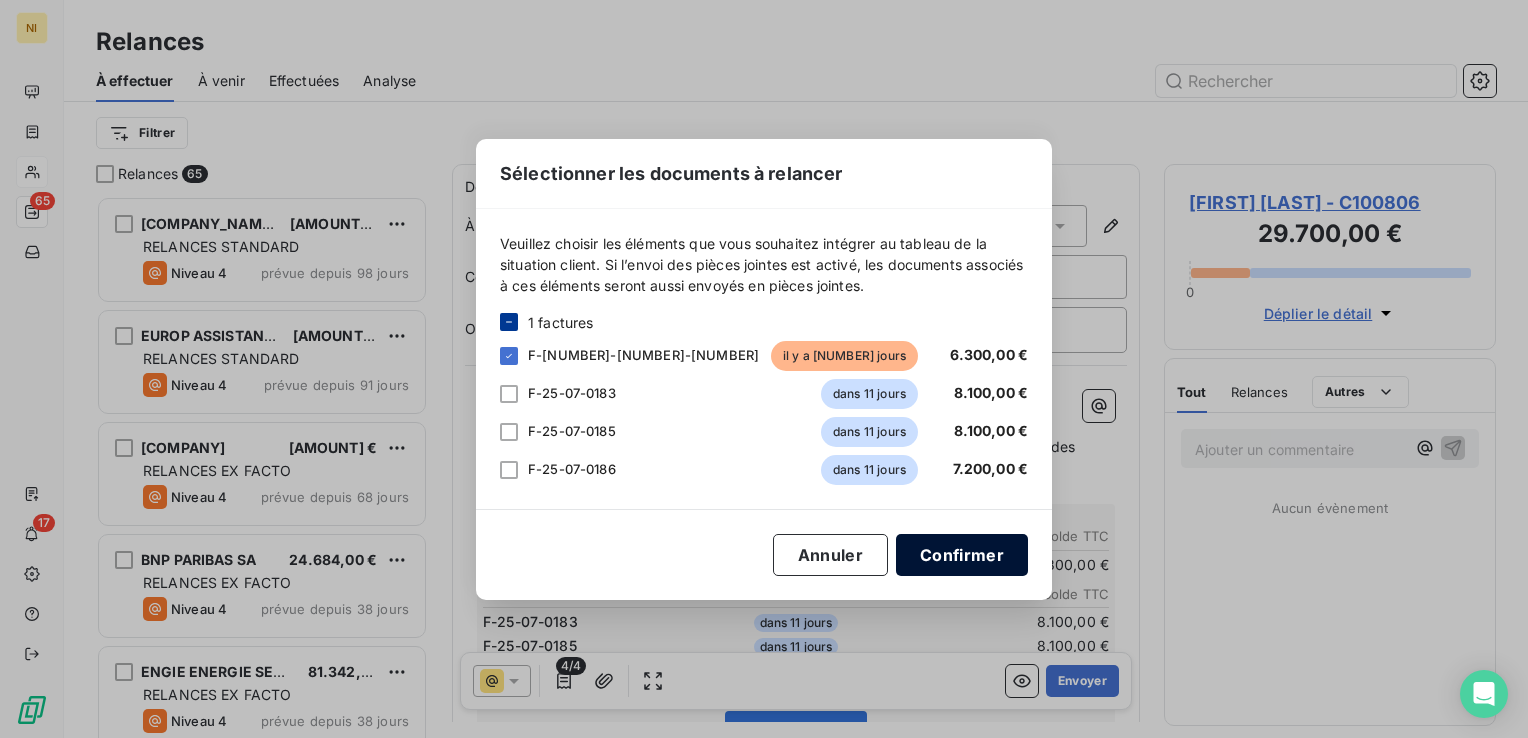 click on "Confirmer" at bounding box center [962, 555] 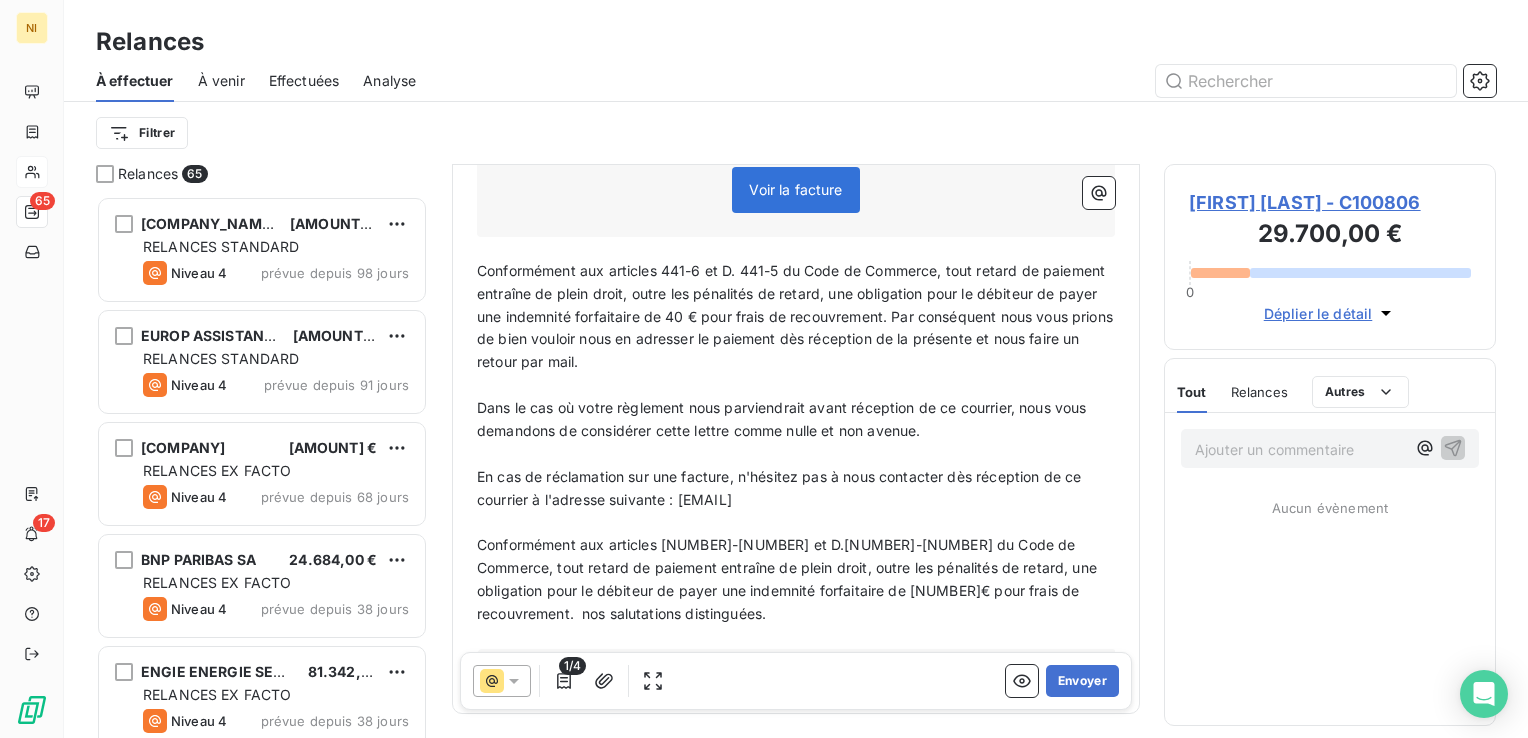 scroll, scrollTop: 442, scrollLeft: 0, axis: vertical 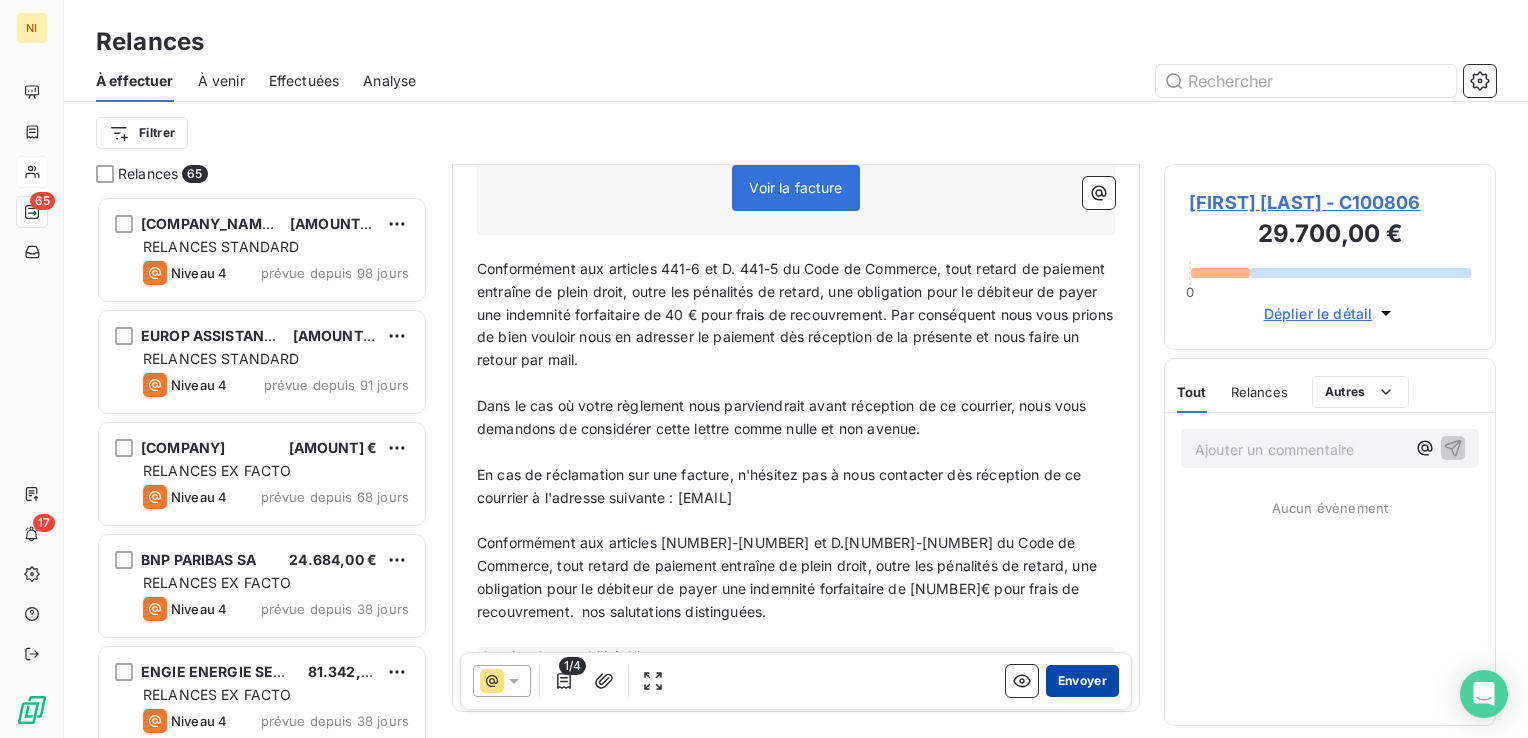 click on "Envoyer" at bounding box center [1082, 681] 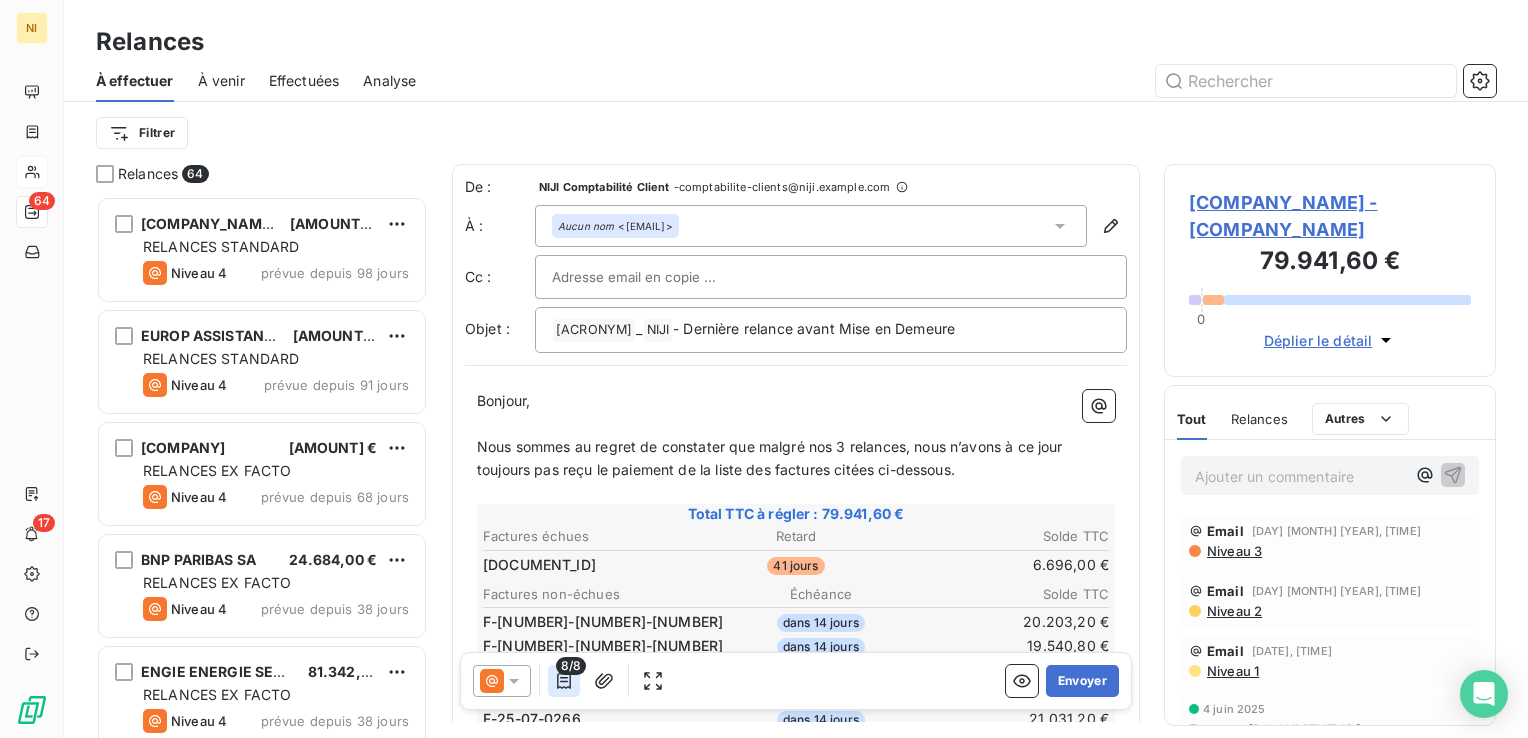 click at bounding box center (564, 681) 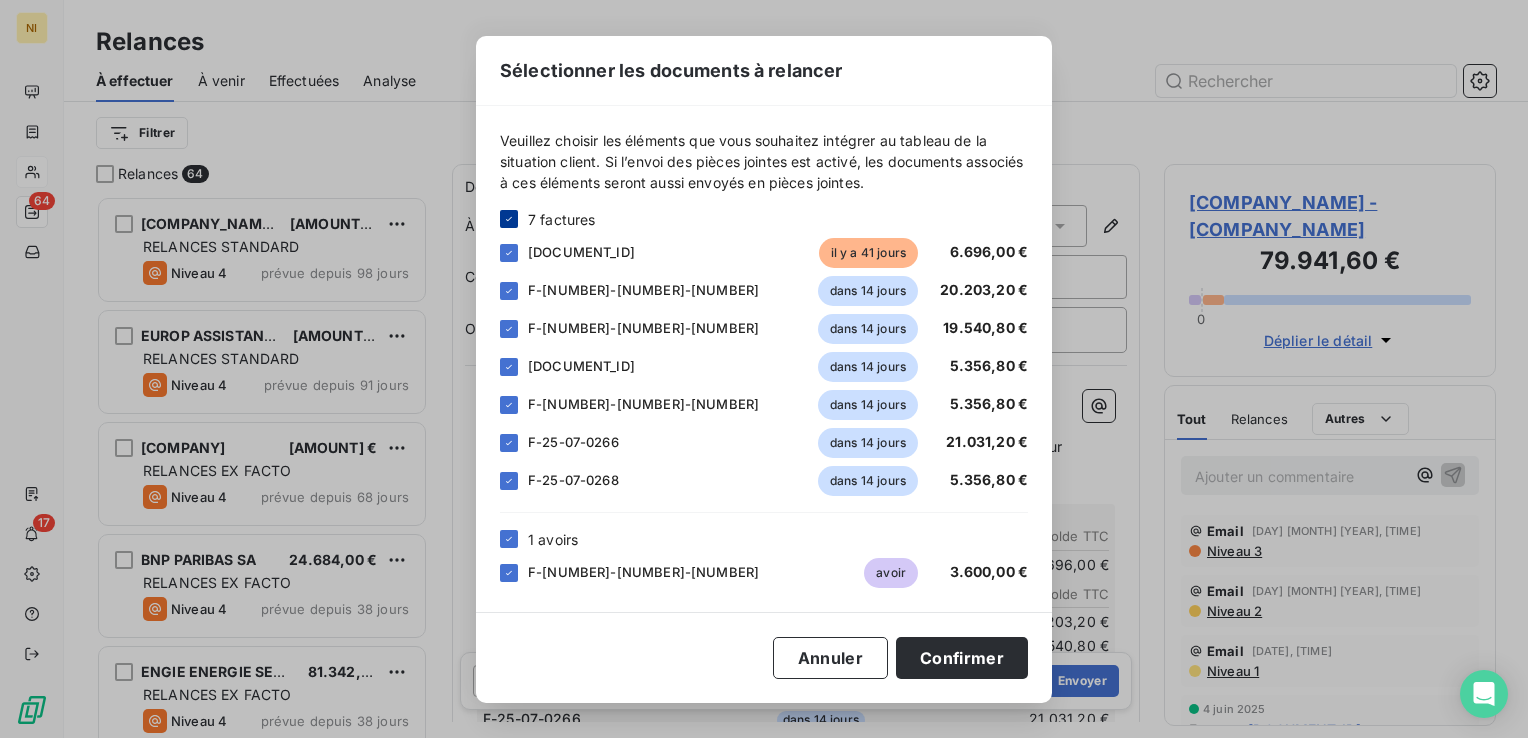 click 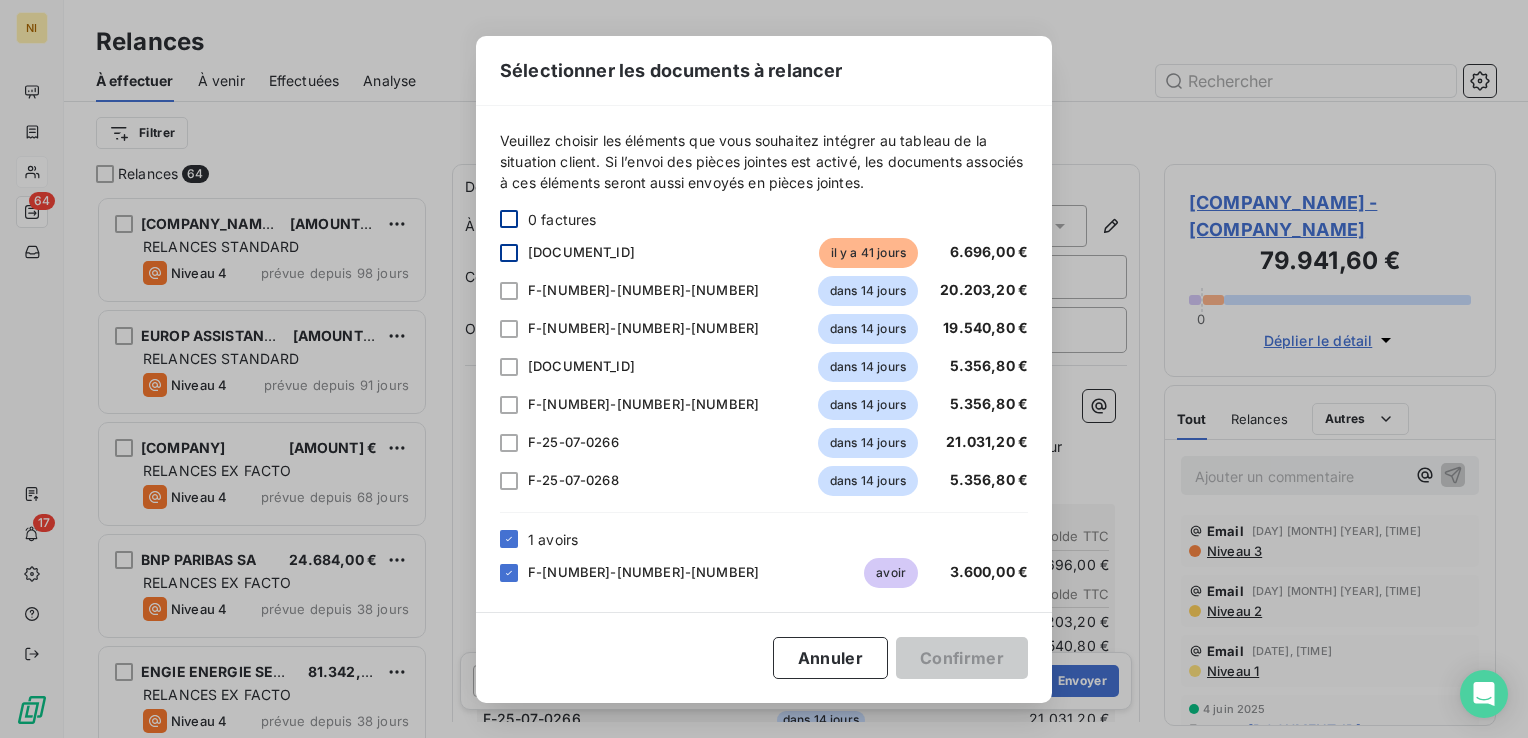 click at bounding box center (509, 253) 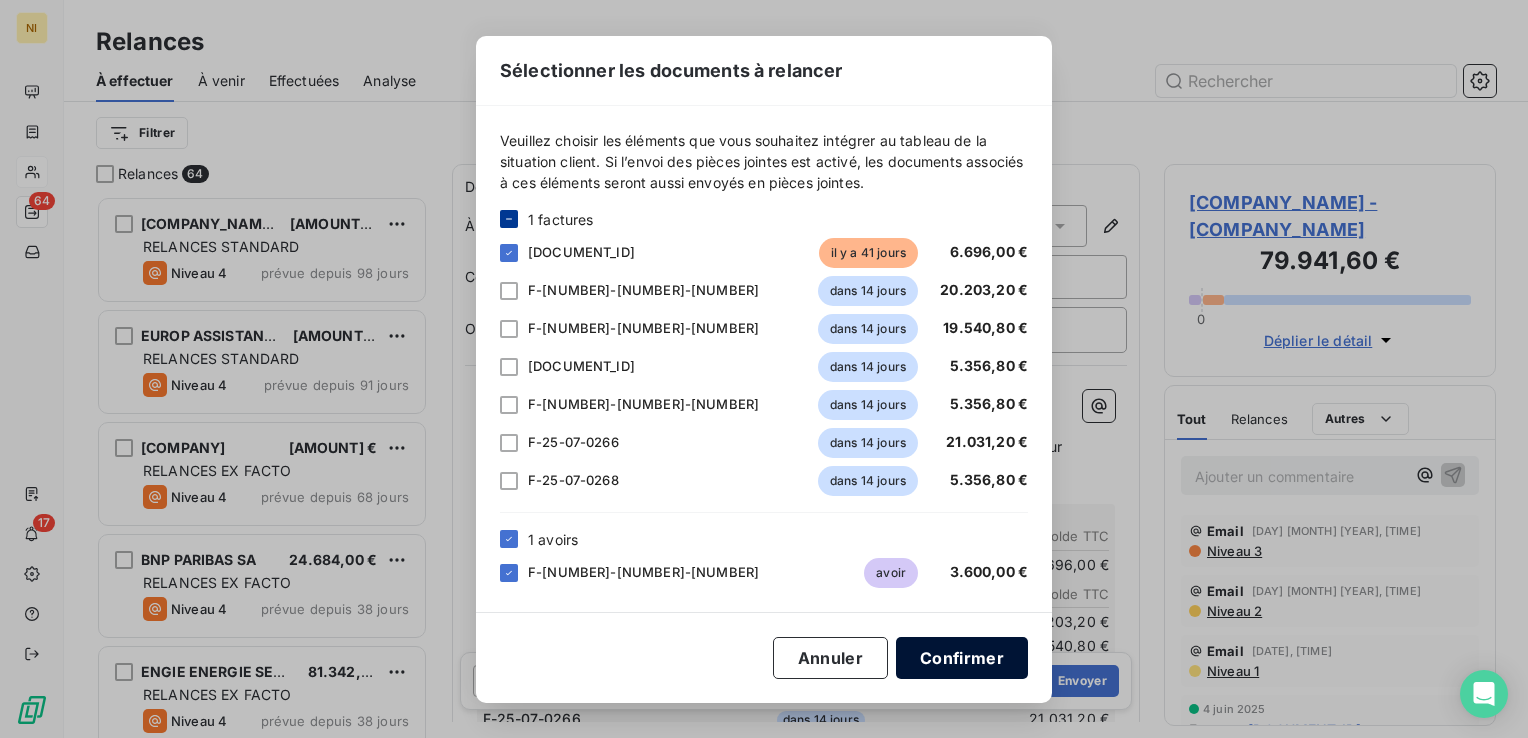 click on "Confirmer" at bounding box center (962, 658) 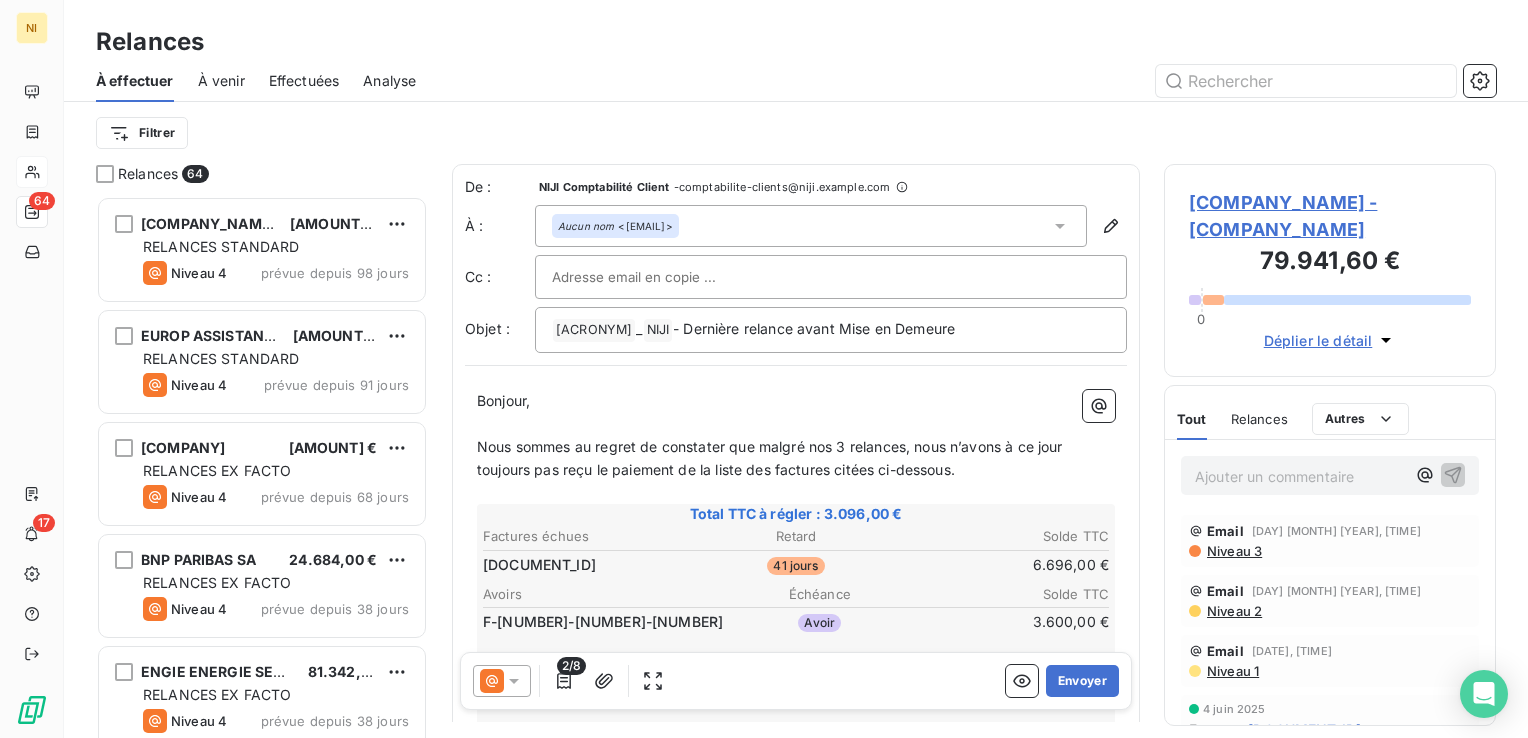click on "2/8" at bounding box center (571, 666) 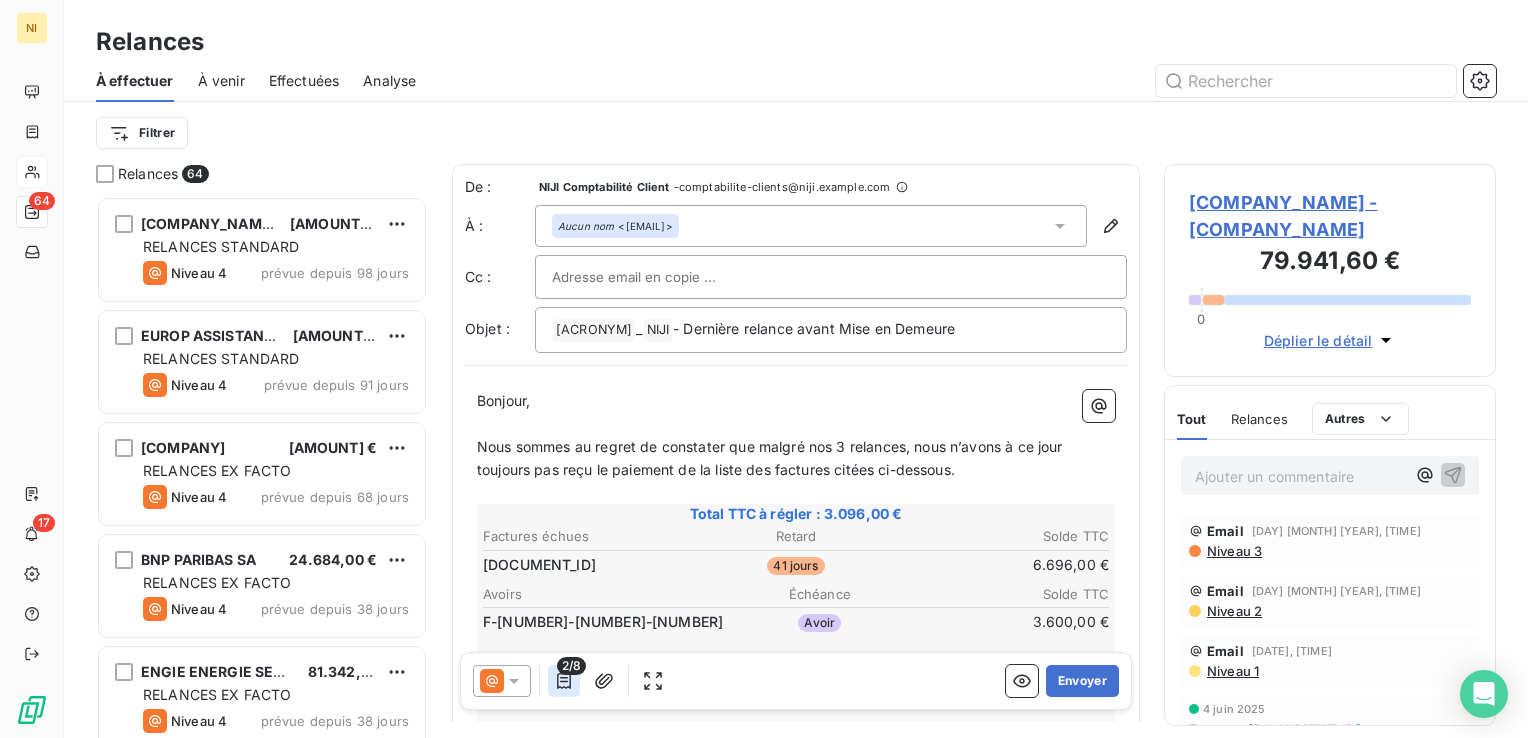 click 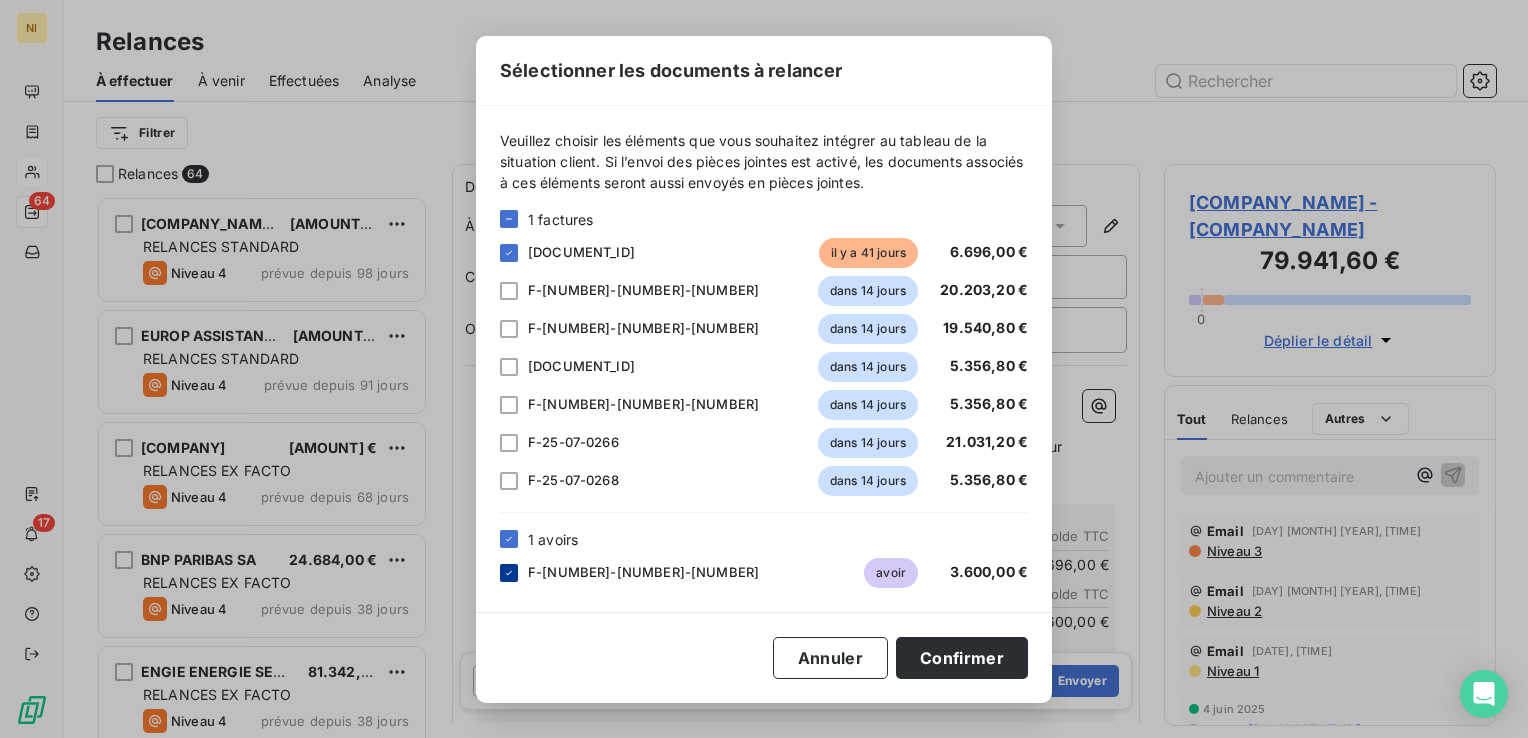 click at bounding box center [509, 573] 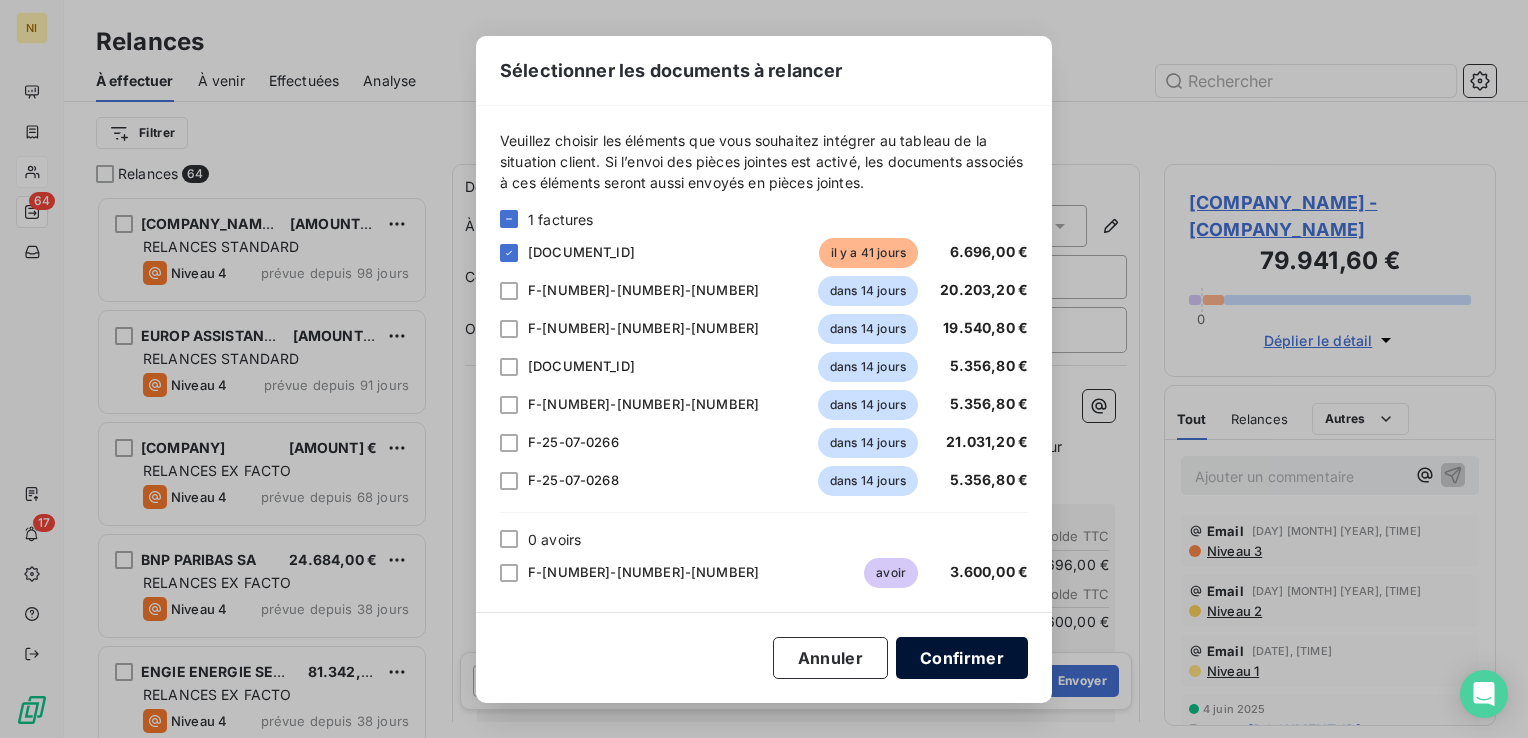 click on "Confirmer" at bounding box center [962, 658] 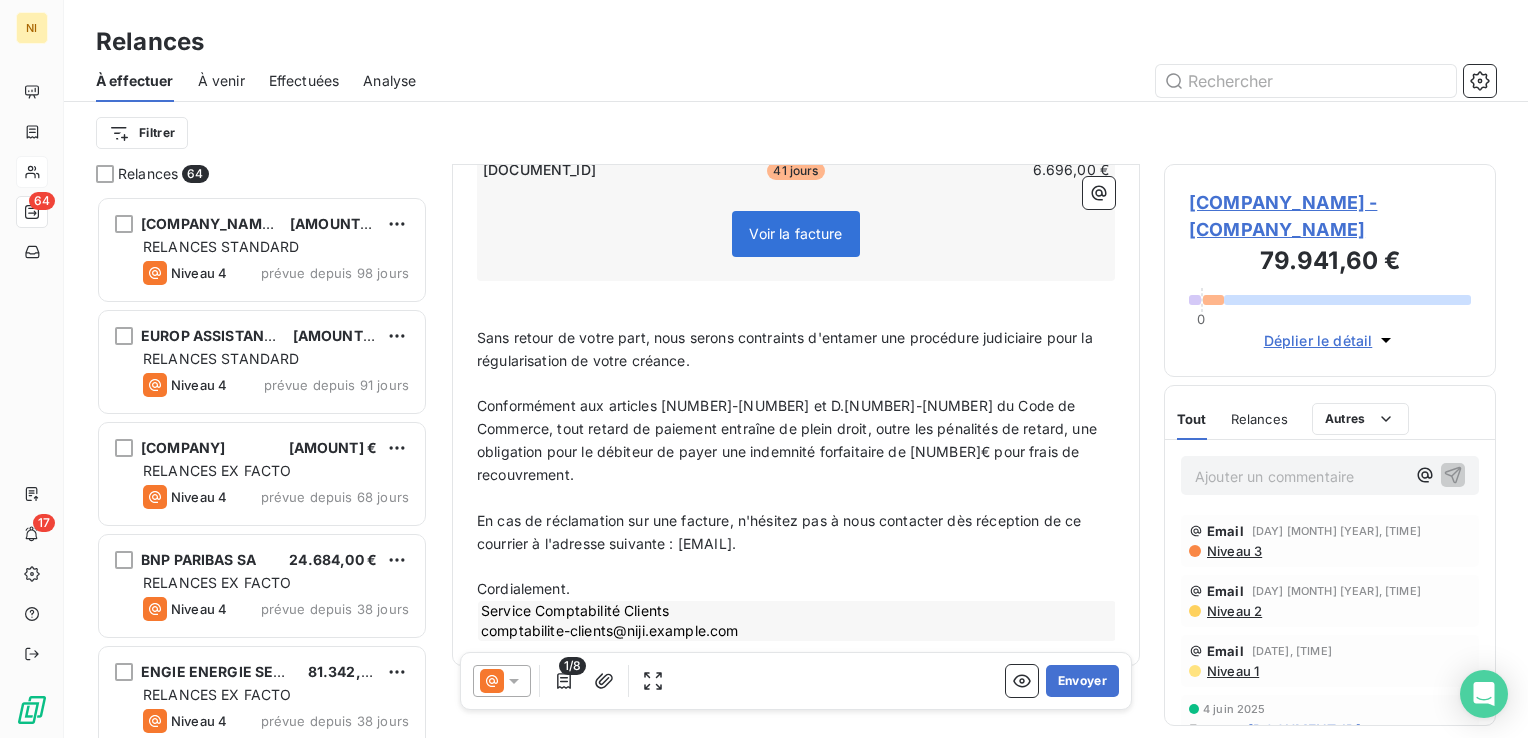 scroll, scrollTop: 0, scrollLeft: 0, axis: both 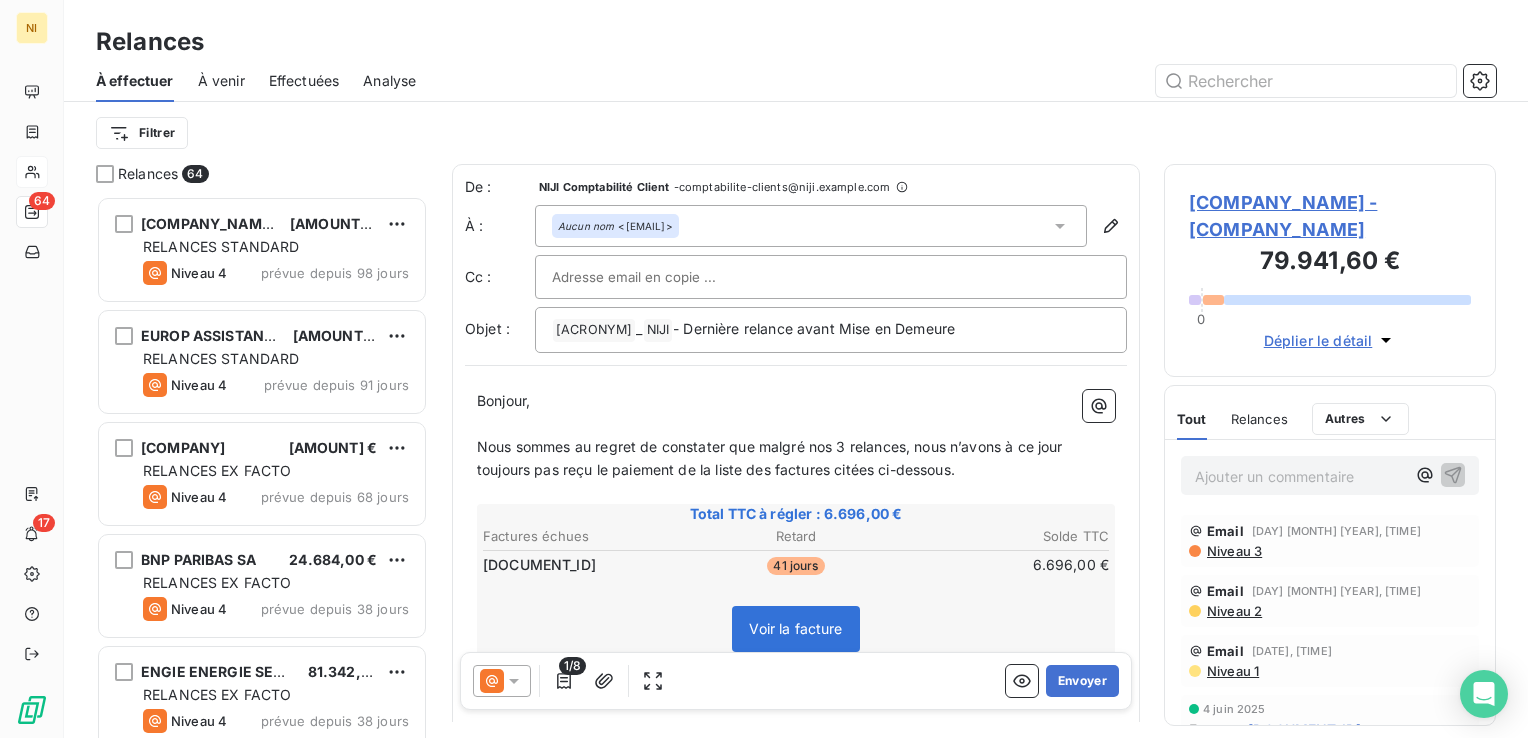 type 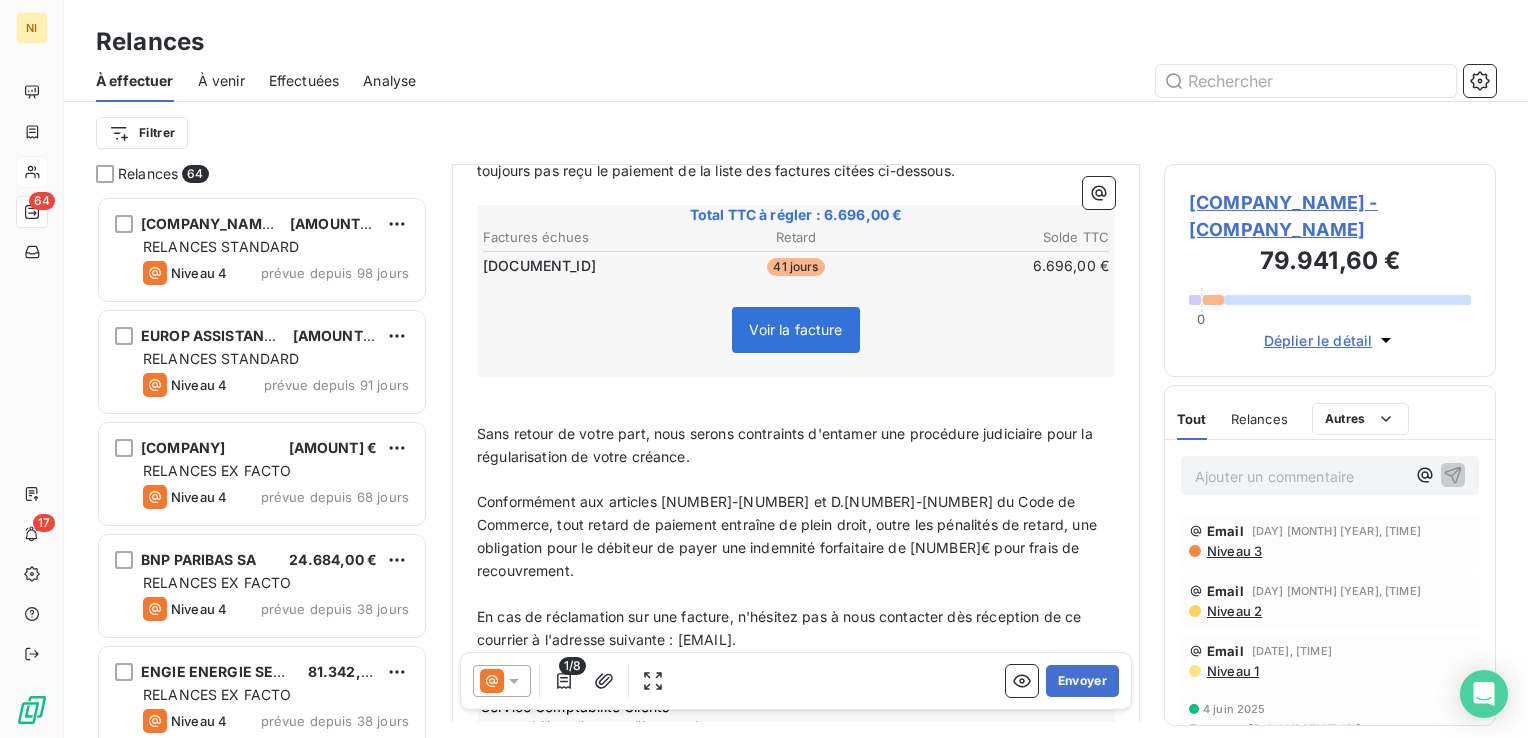 scroll, scrollTop: 396, scrollLeft: 0, axis: vertical 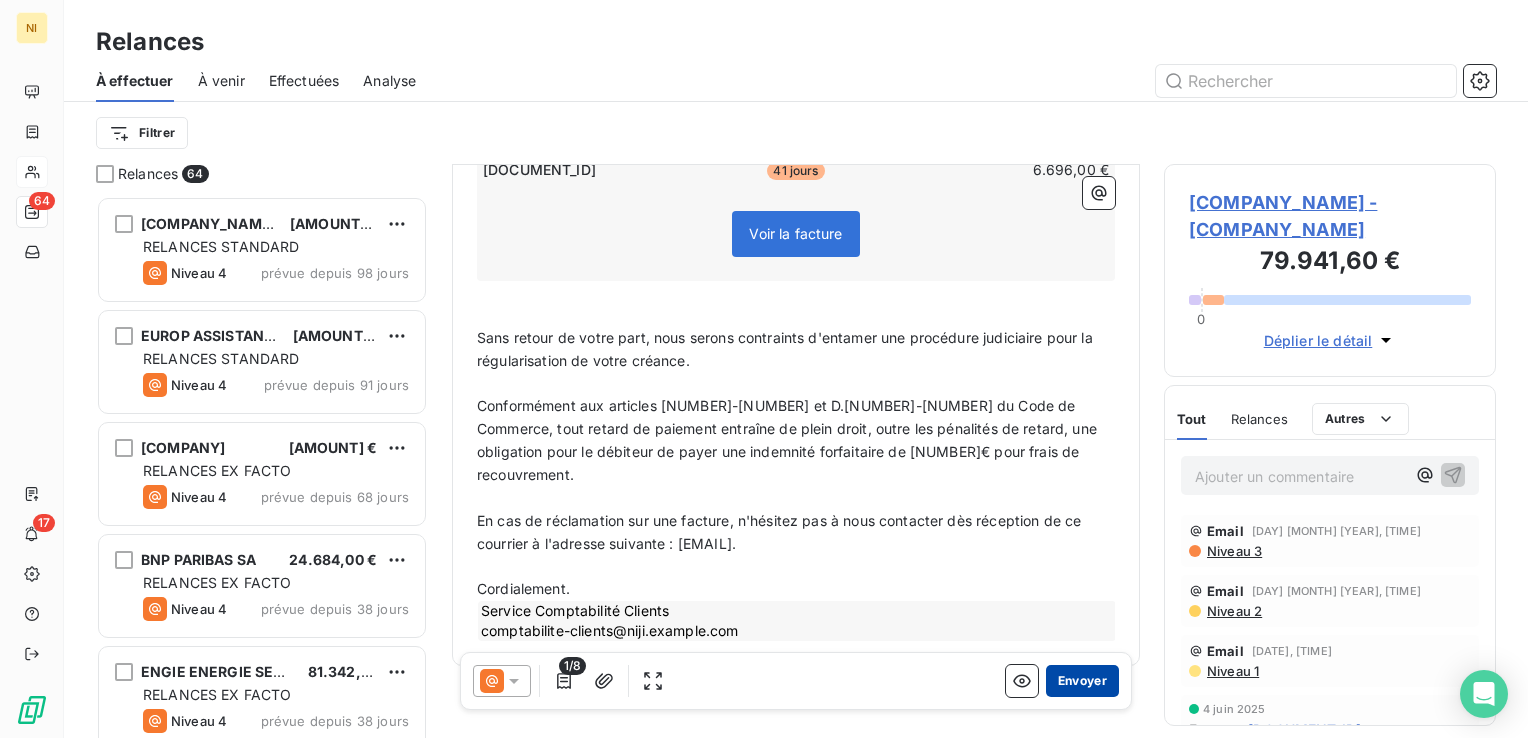 click on "Envoyer" at bounding box center [1082, 681] 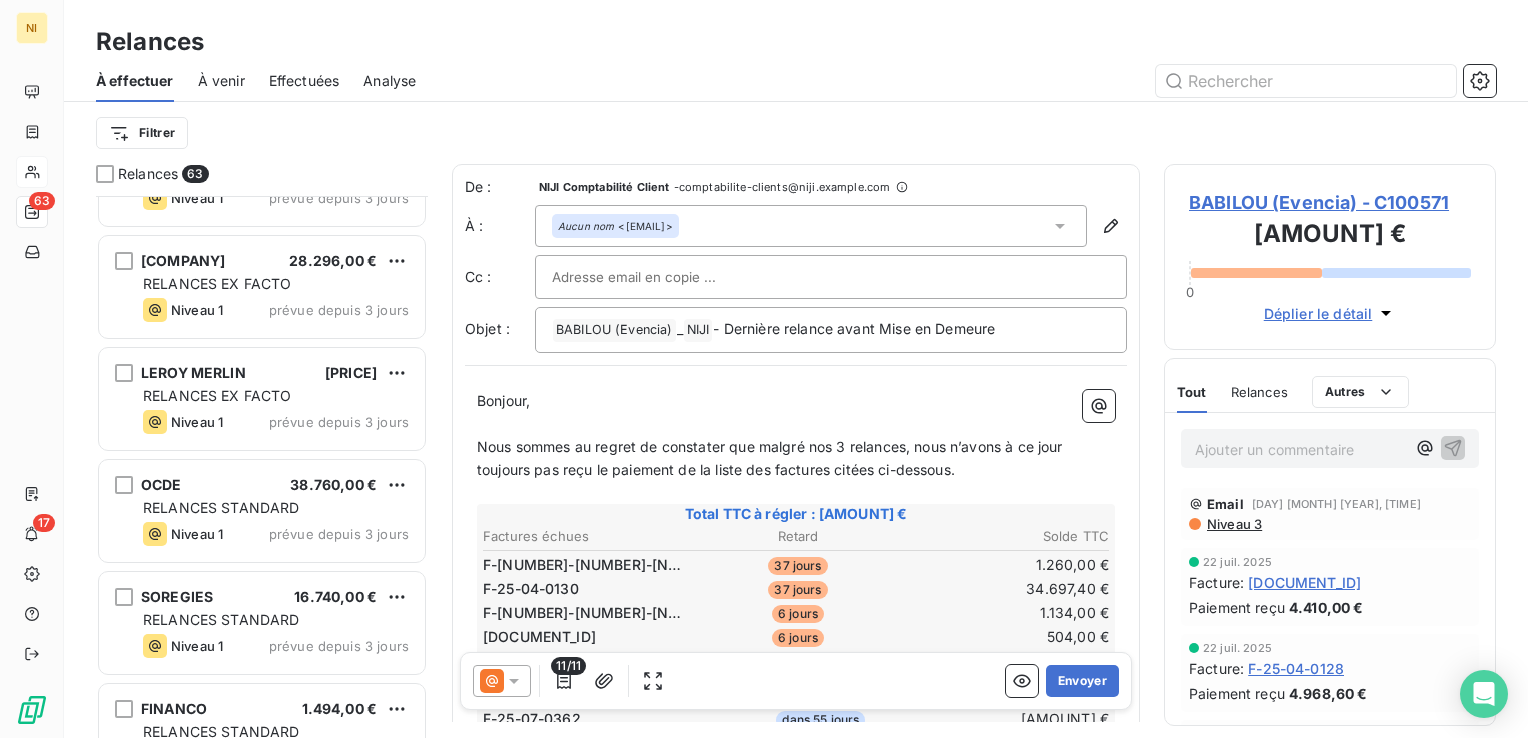scroll, scrollTop: 4000, scrollLeft: 0, axis: vertical 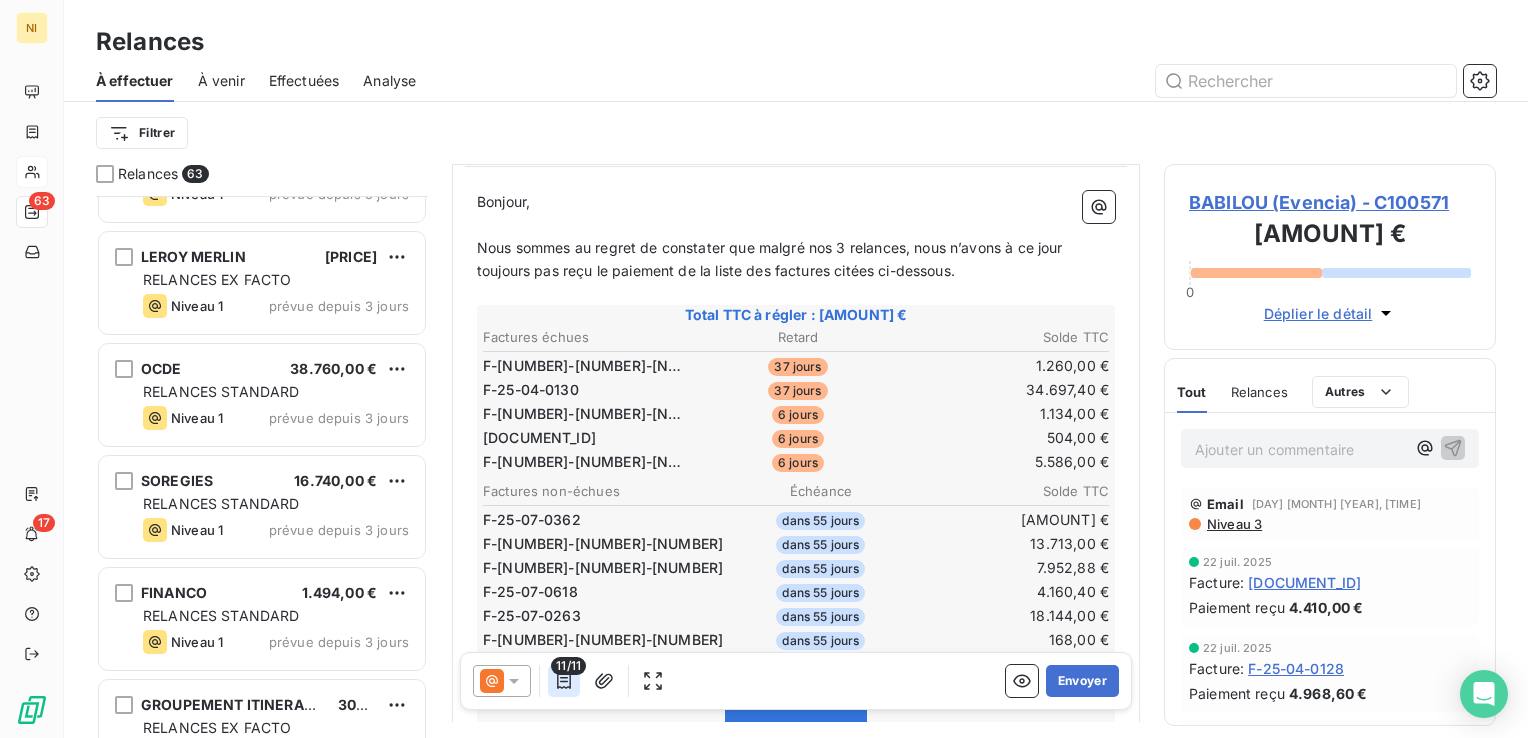click at bounding box center [564, 681] 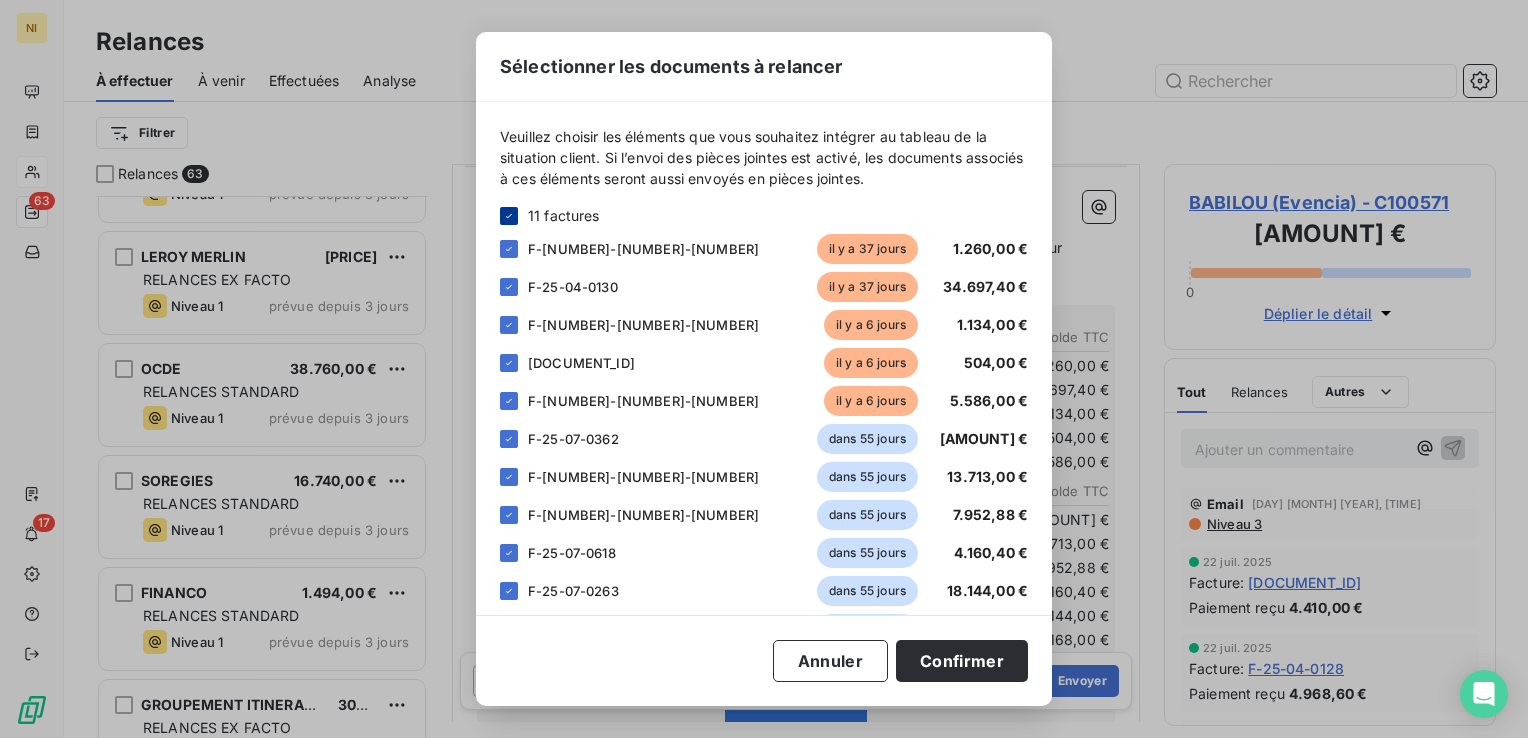 click 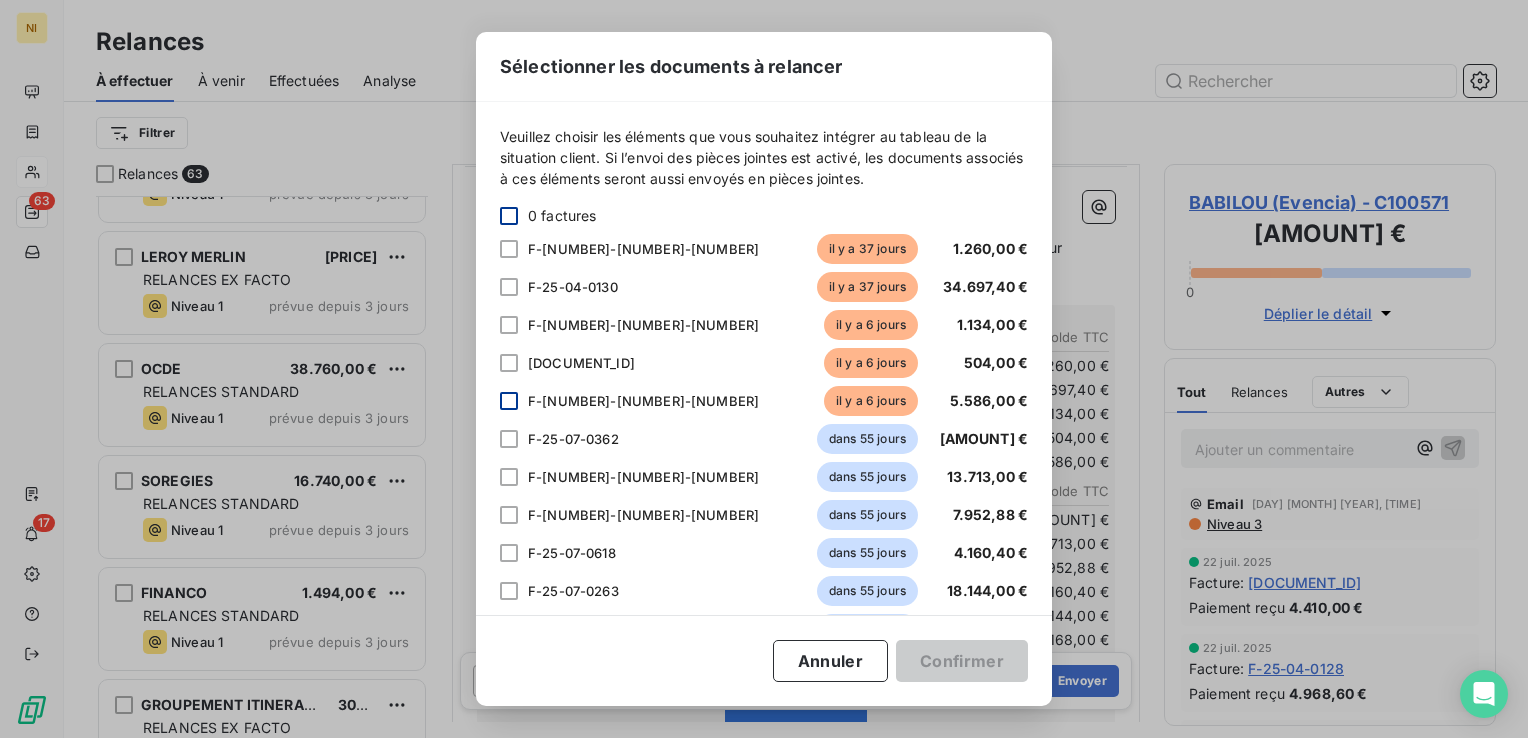 click at bounding box center (509, 401) 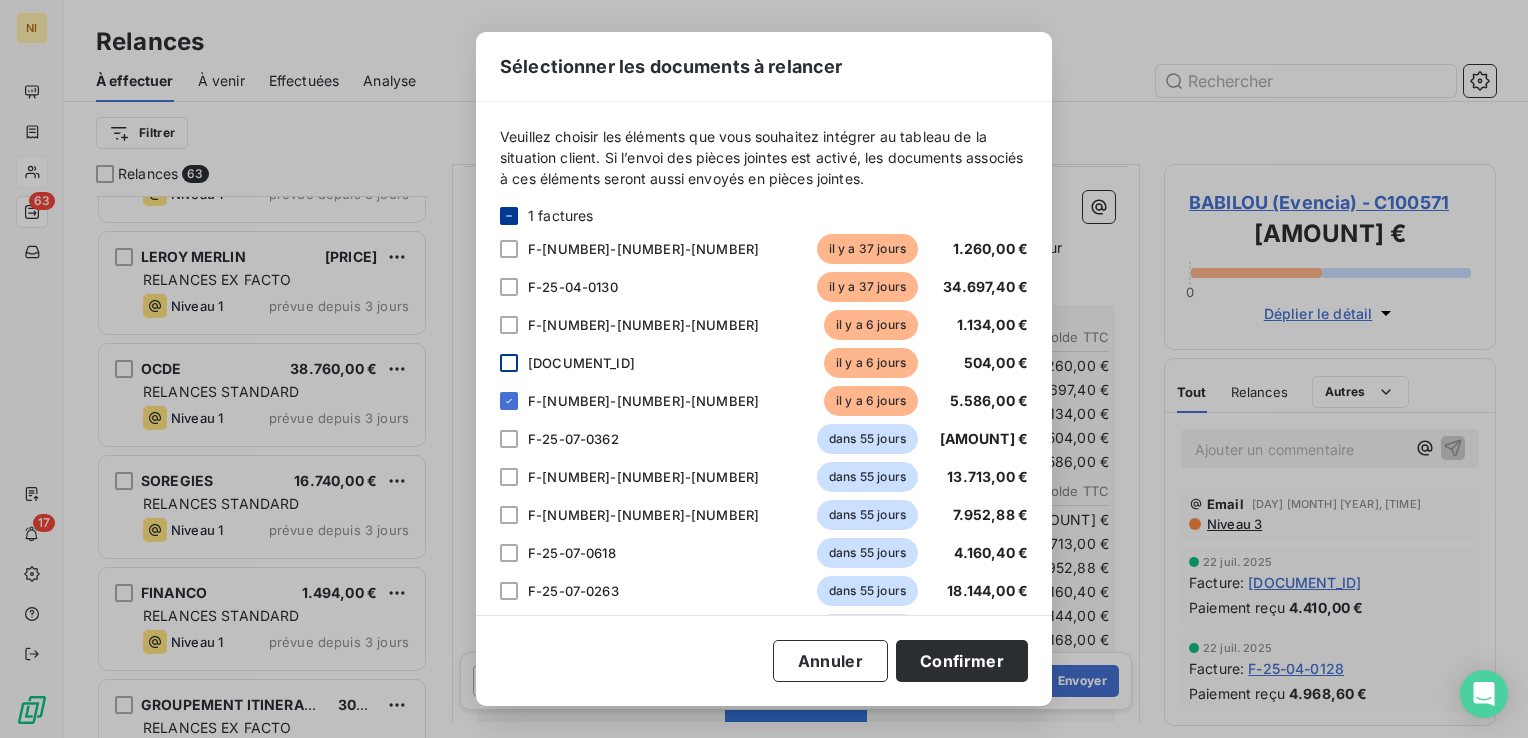 click at bounding box center [509, 363] 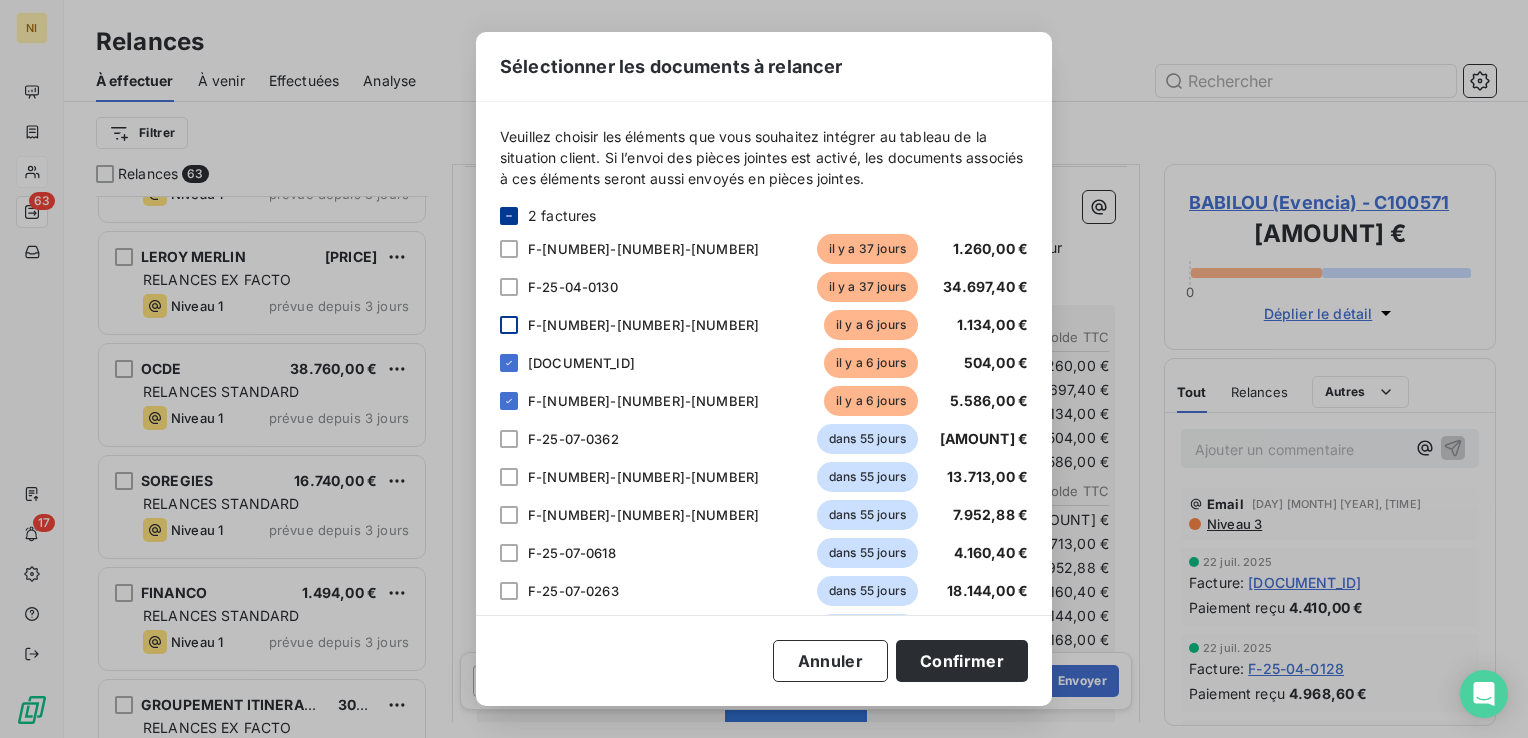 click at bounding box center [509, 325] 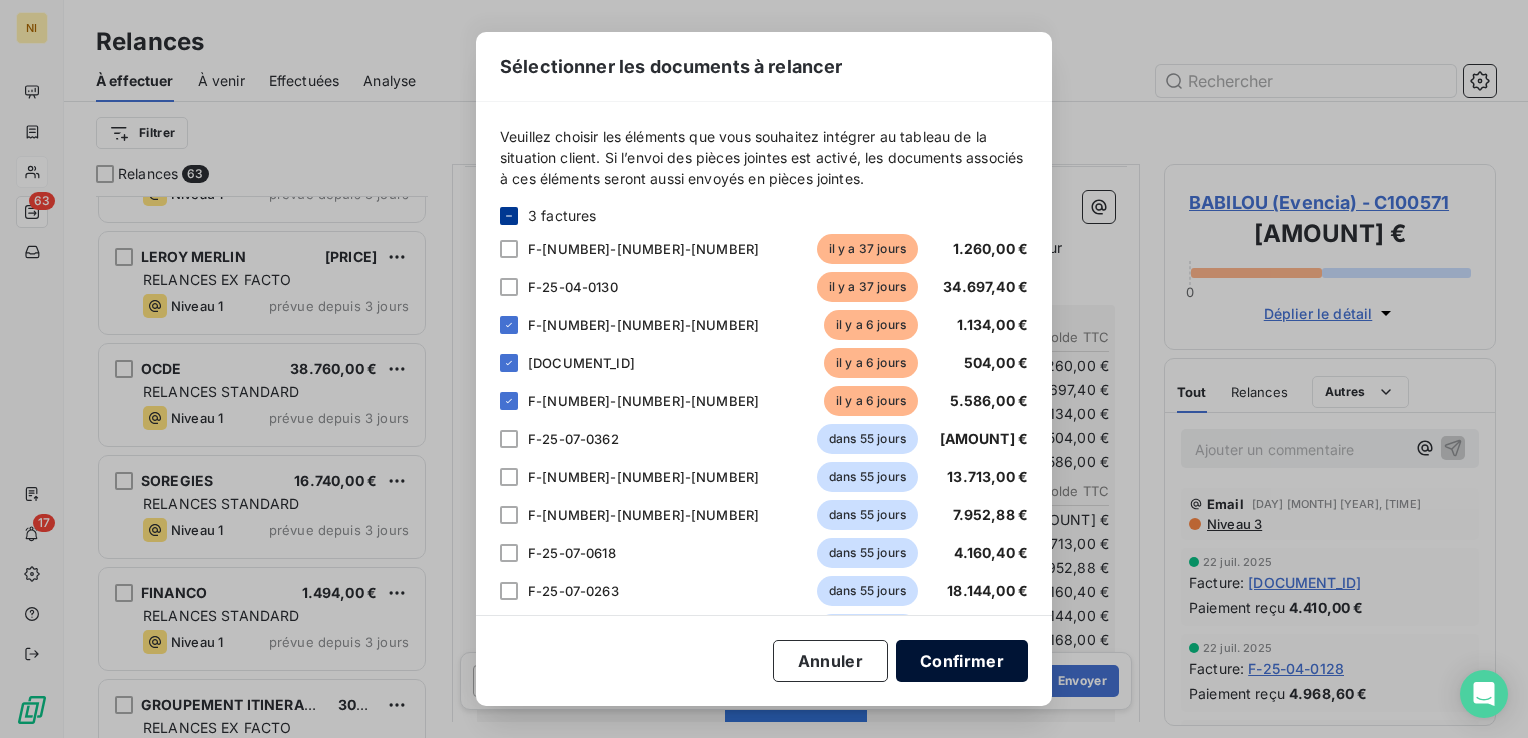 click on "Confirmer" at bounding box center [962, 661] 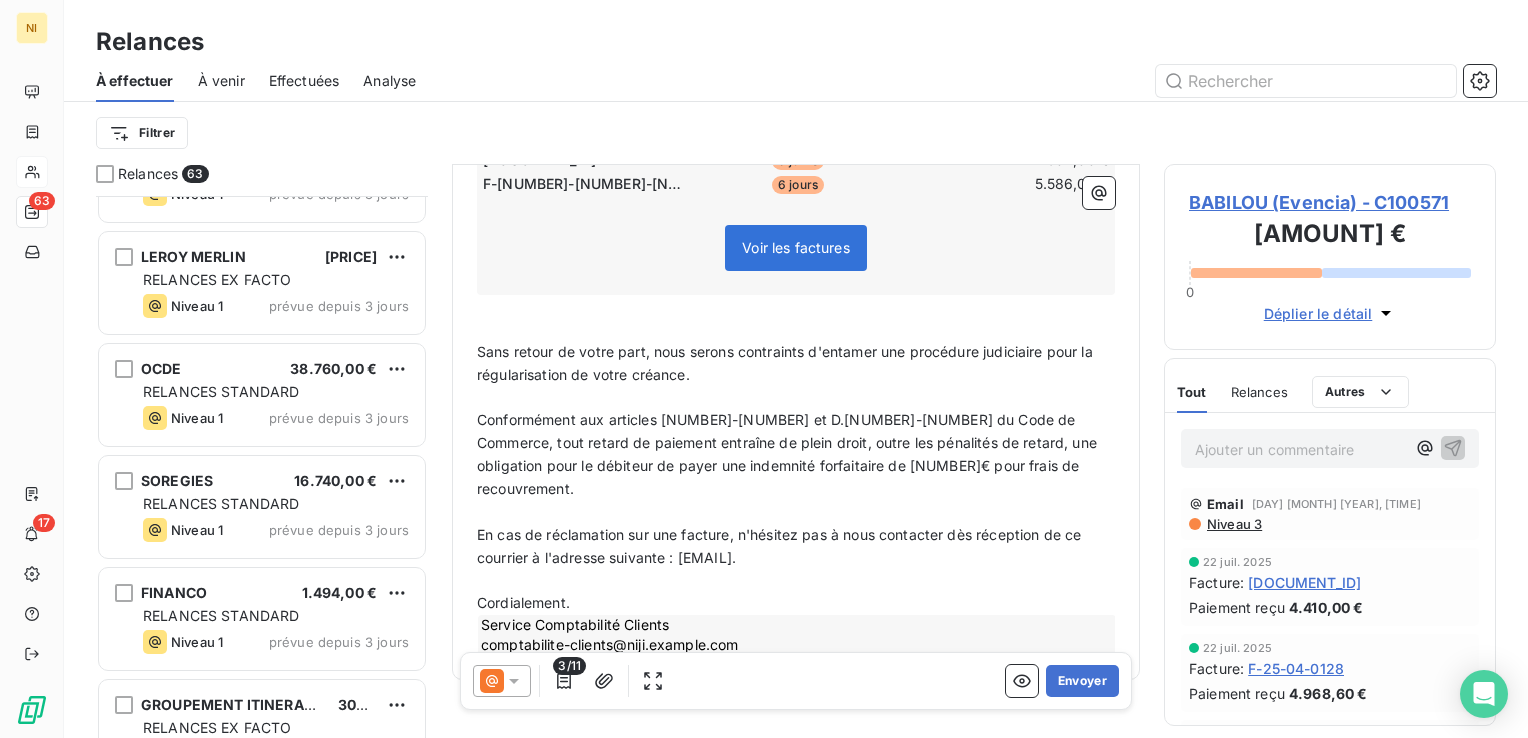 scroll, scrollTop: 444, scrollLeft: 0, axis: vertical 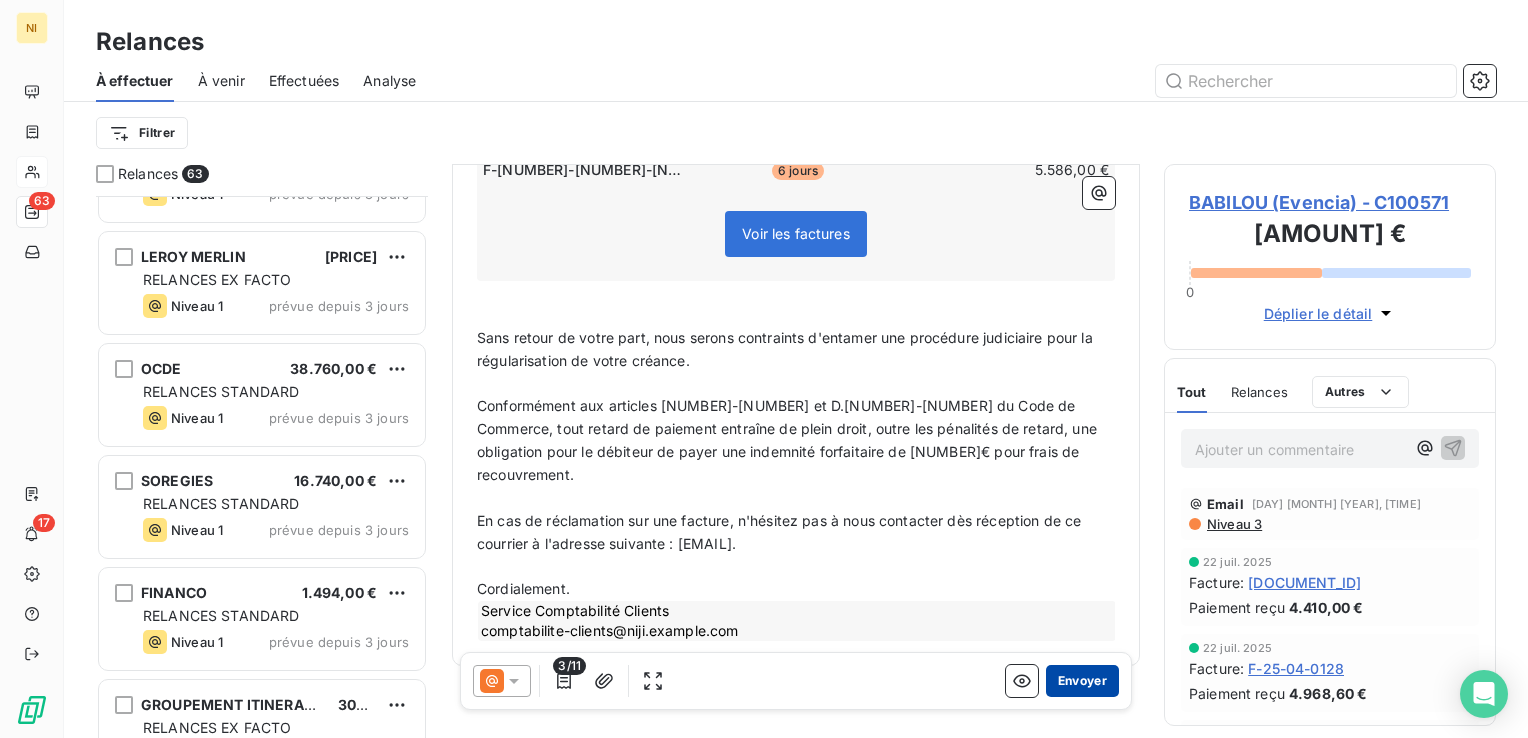 click on "Envoyer" at bounding box center (1082, 681) 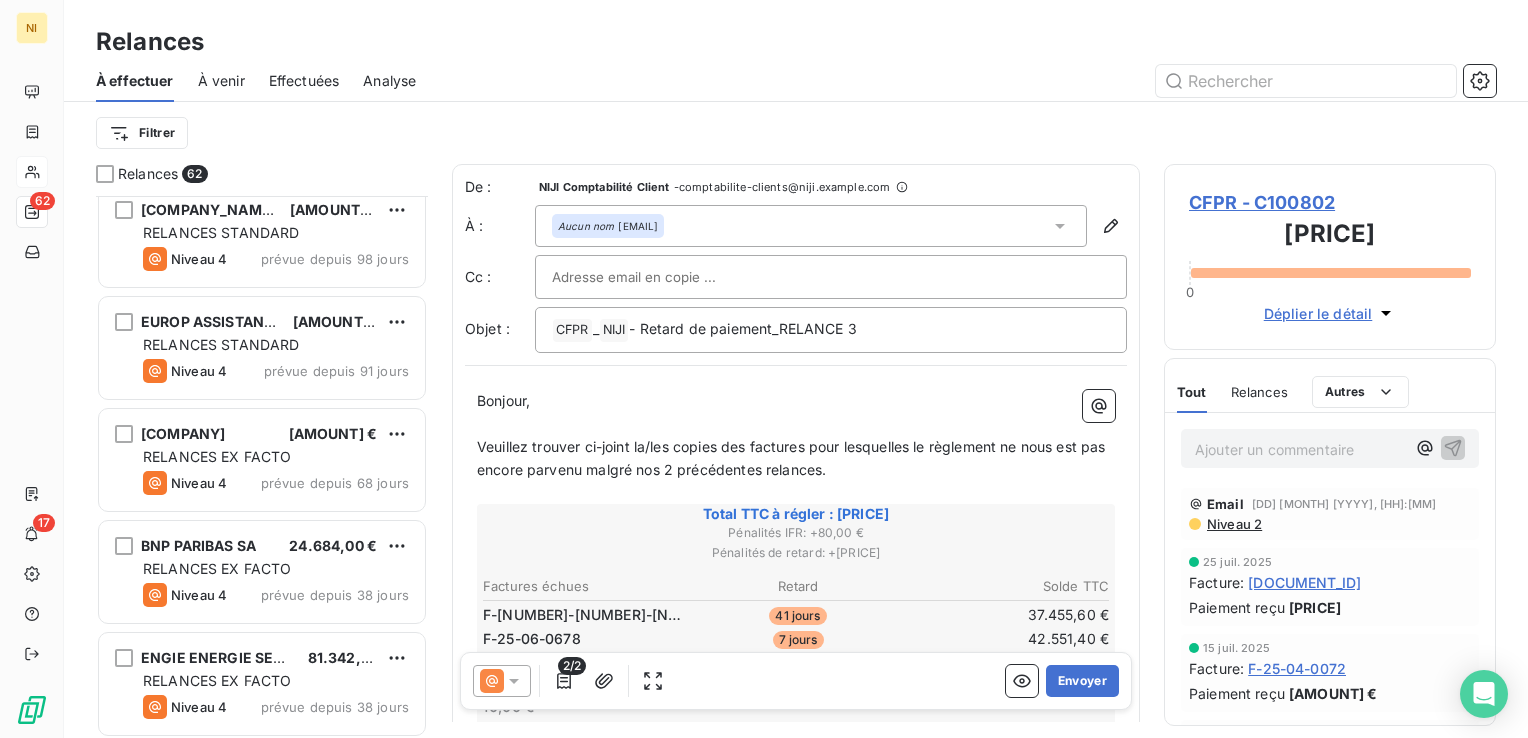 scroll, scrollTop: 0, scrollLeft: 0, axis: both 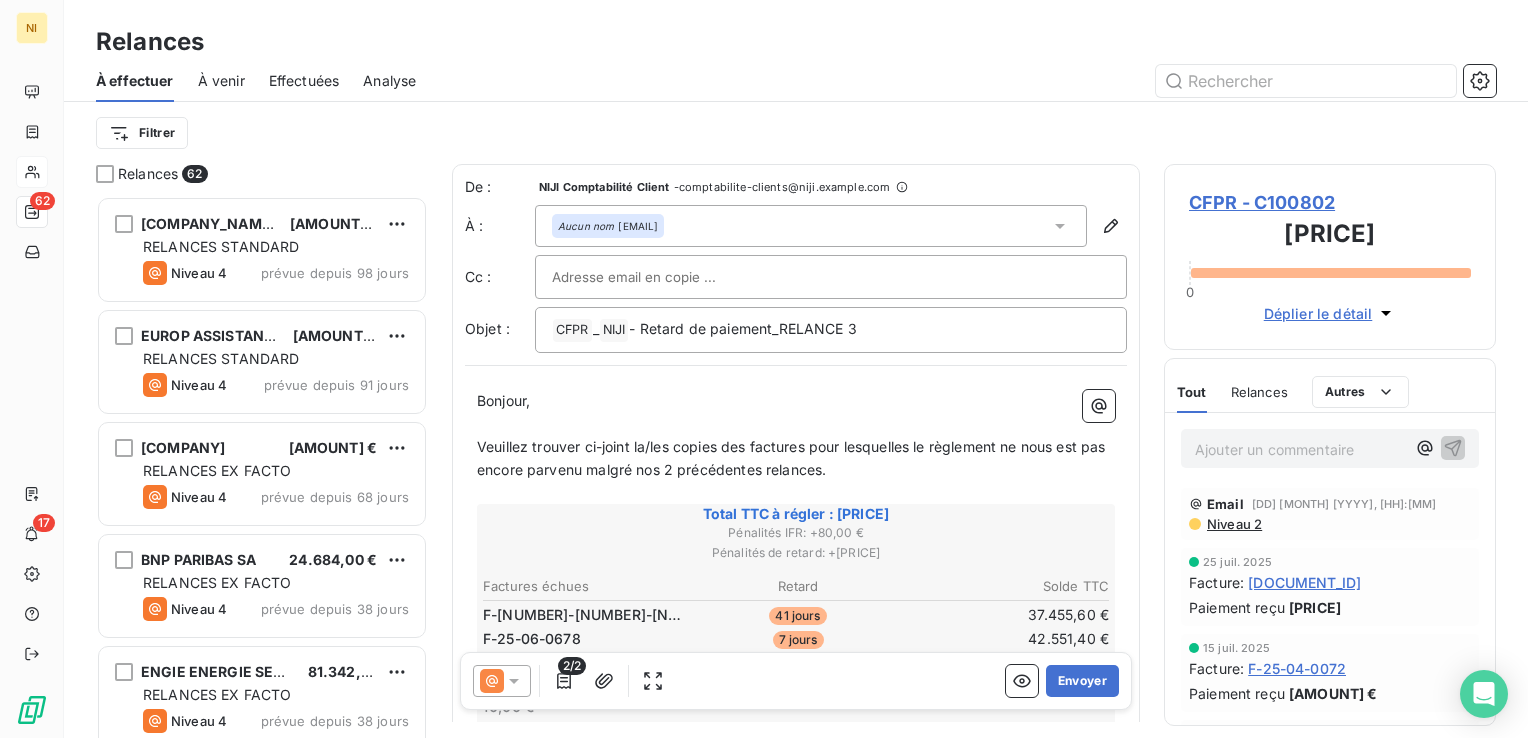 click on "Filtrer" at bounding box center (796, 133) 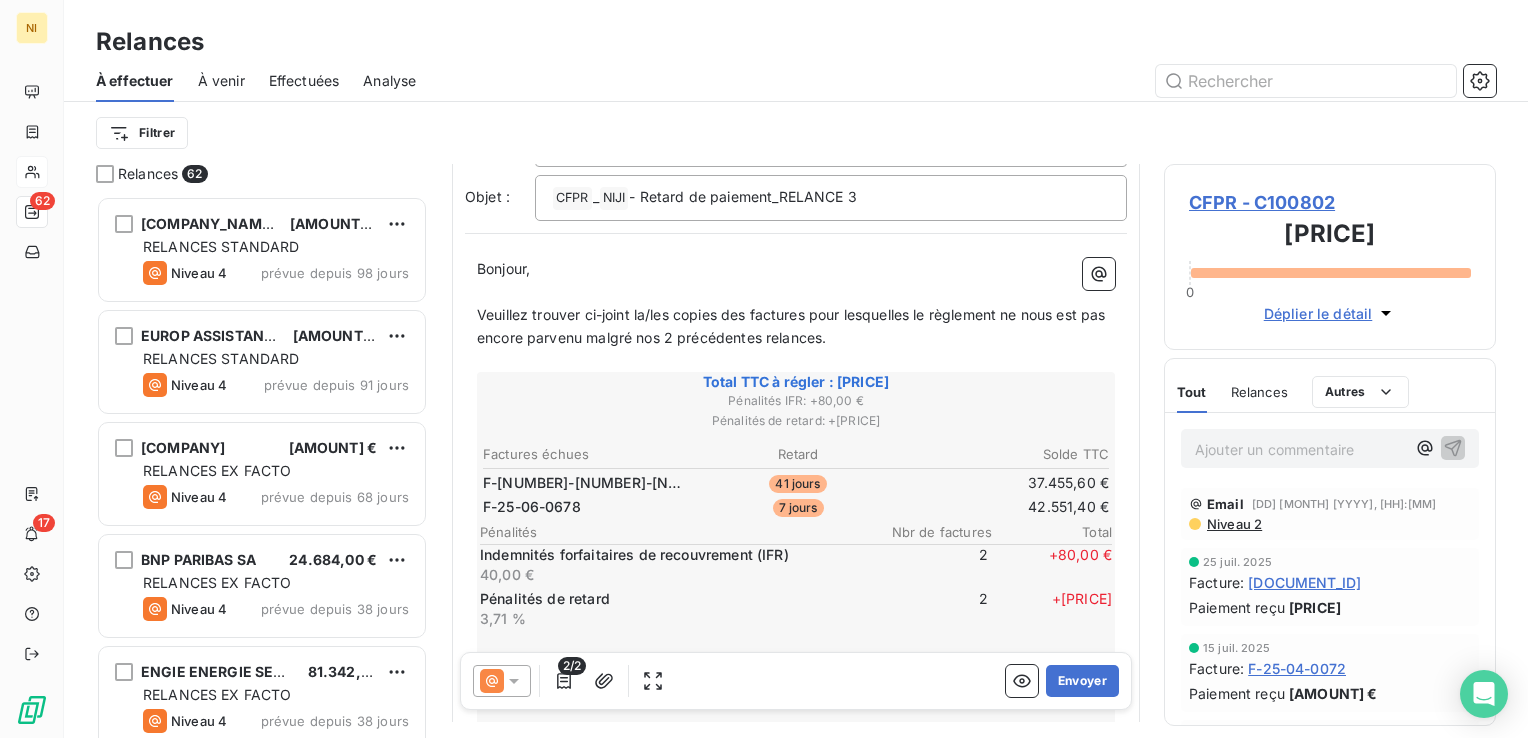 scroll, scrollTop: 0, scrollLeft: 0, axis: both 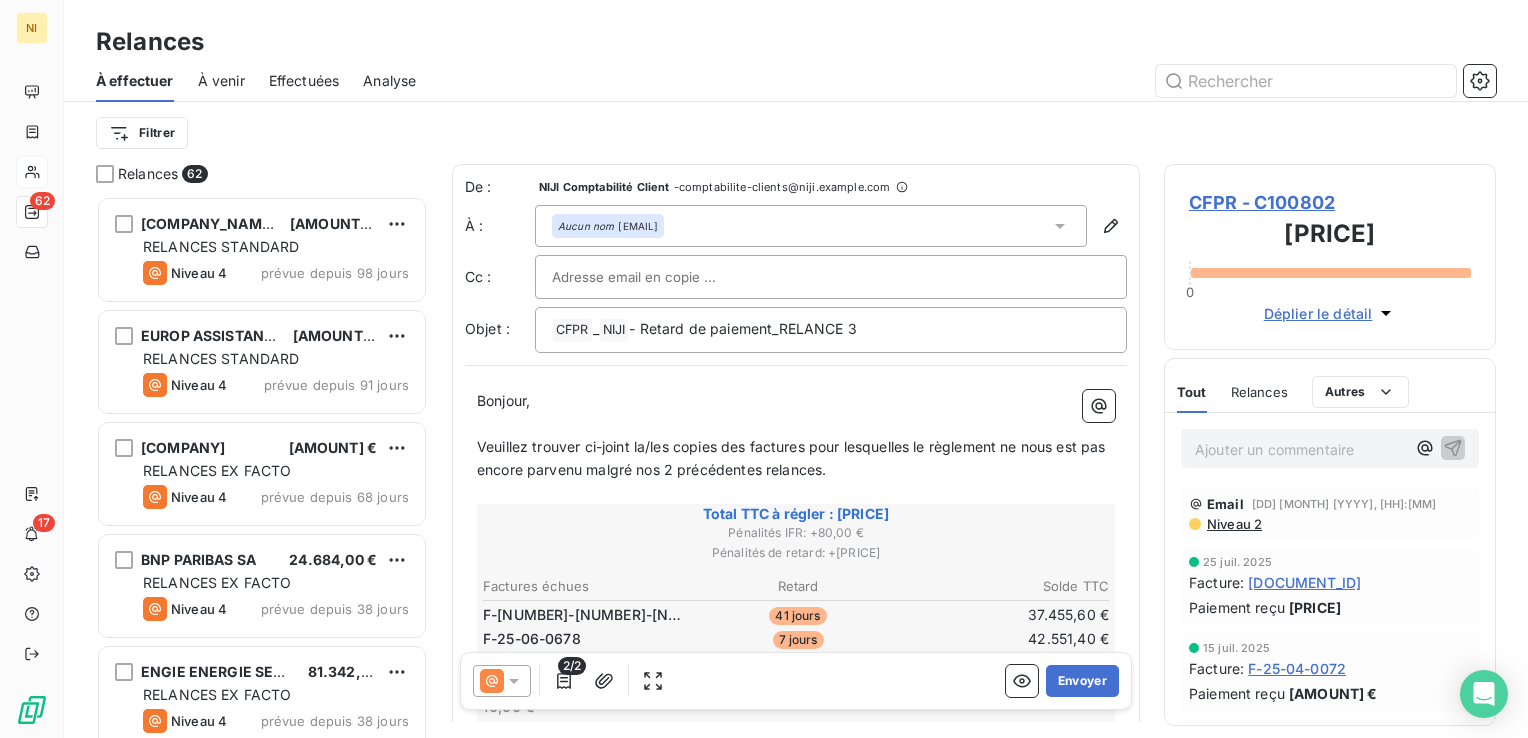 click on "Filtrer" at bounding box center (796, 133) 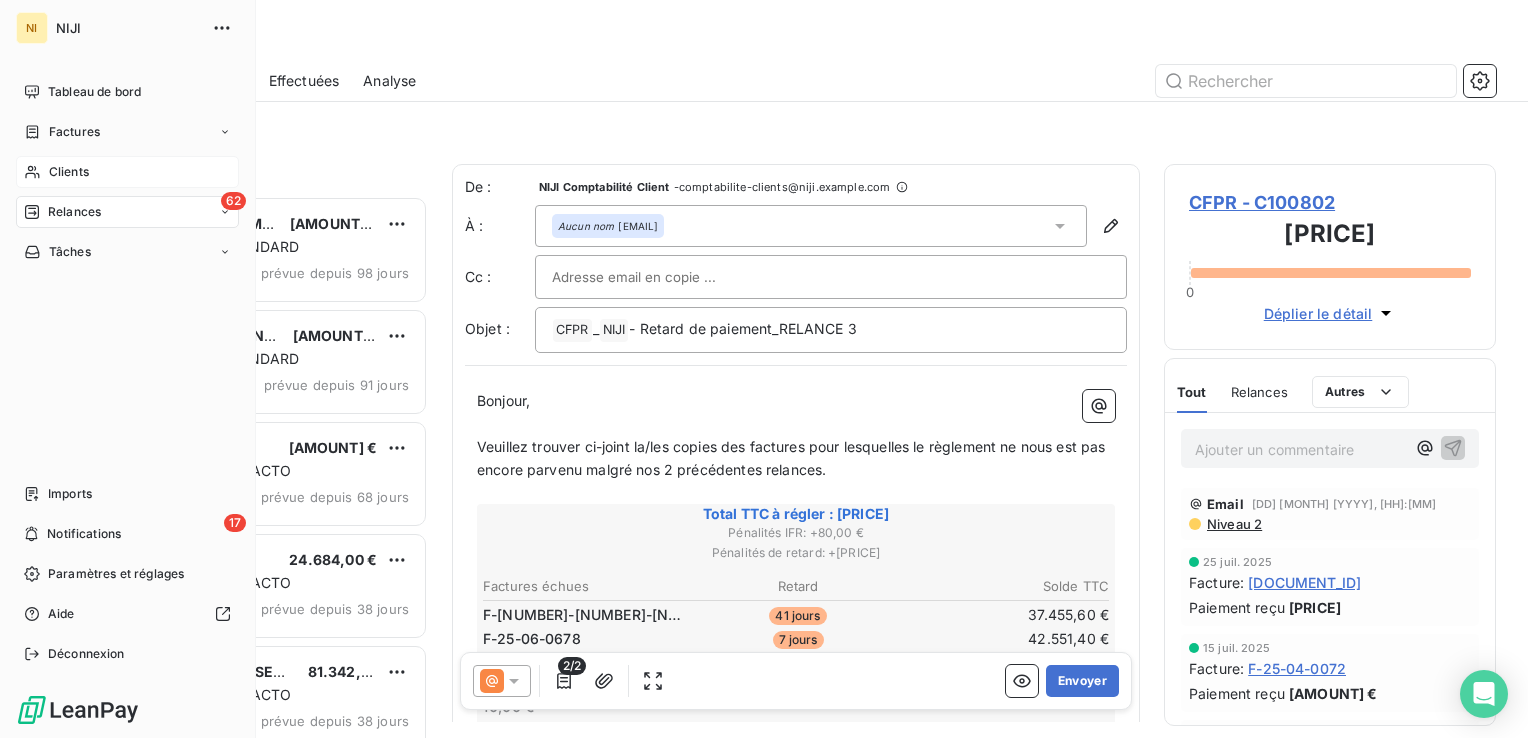 click on "Clients" at bounding box center [69, 172] 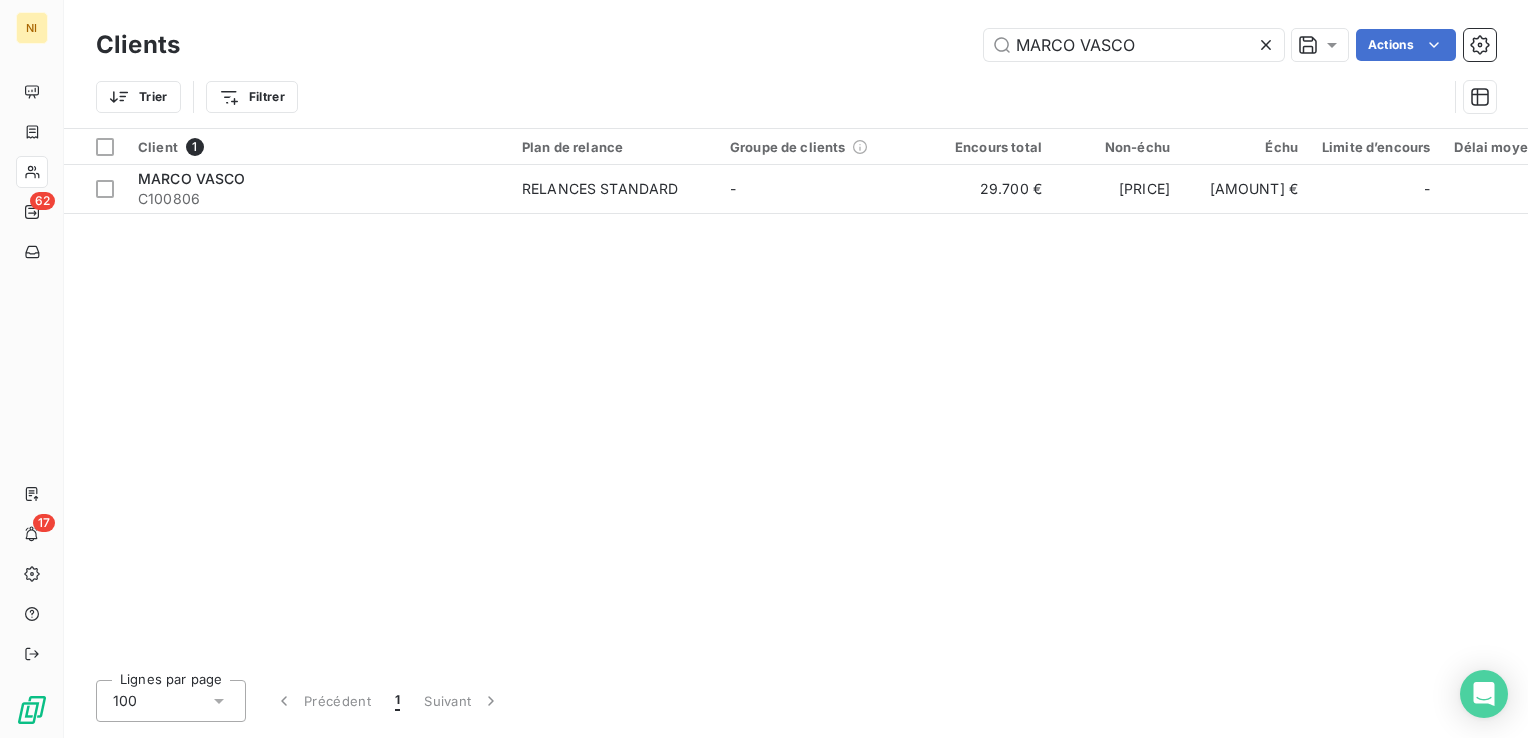 click 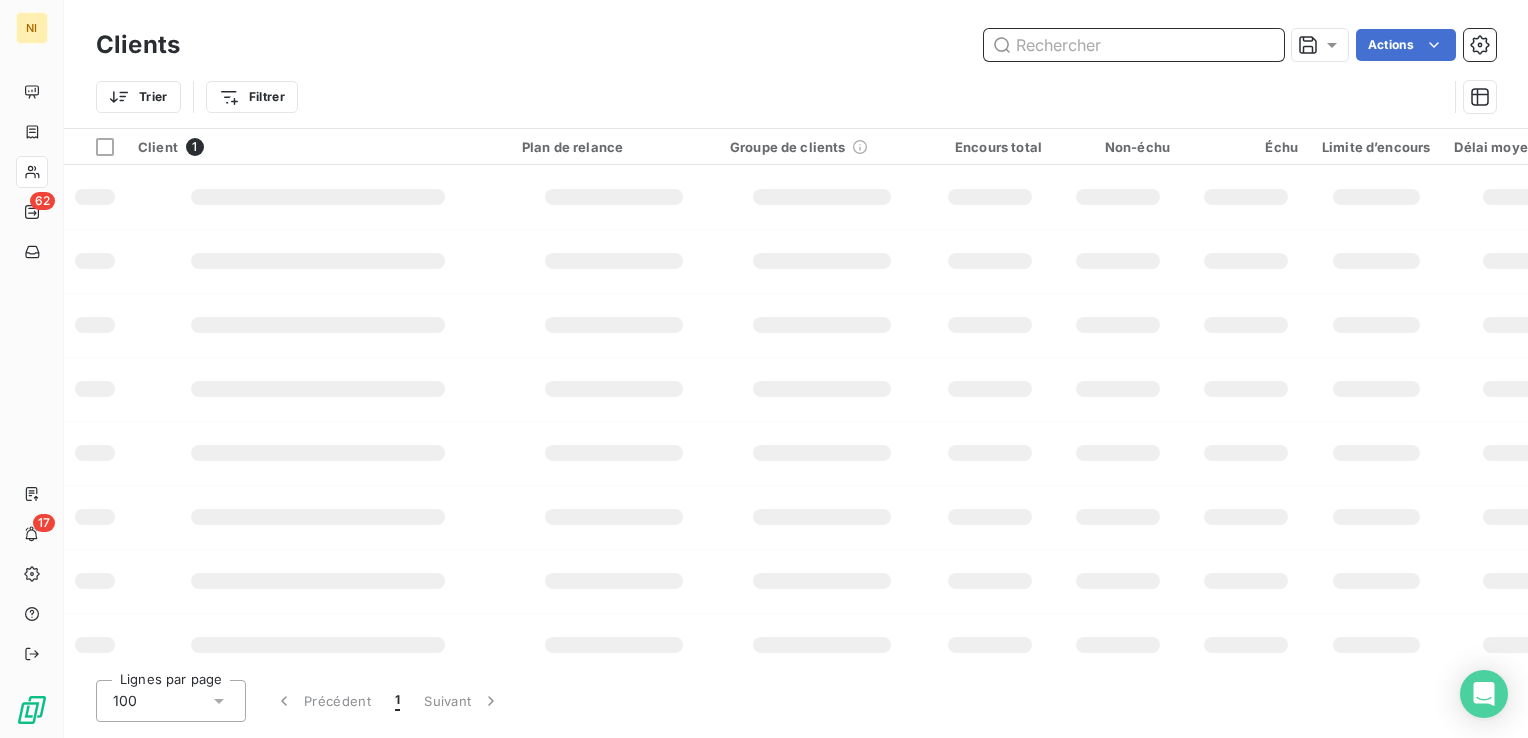 click at bounding box center [1134, 45] 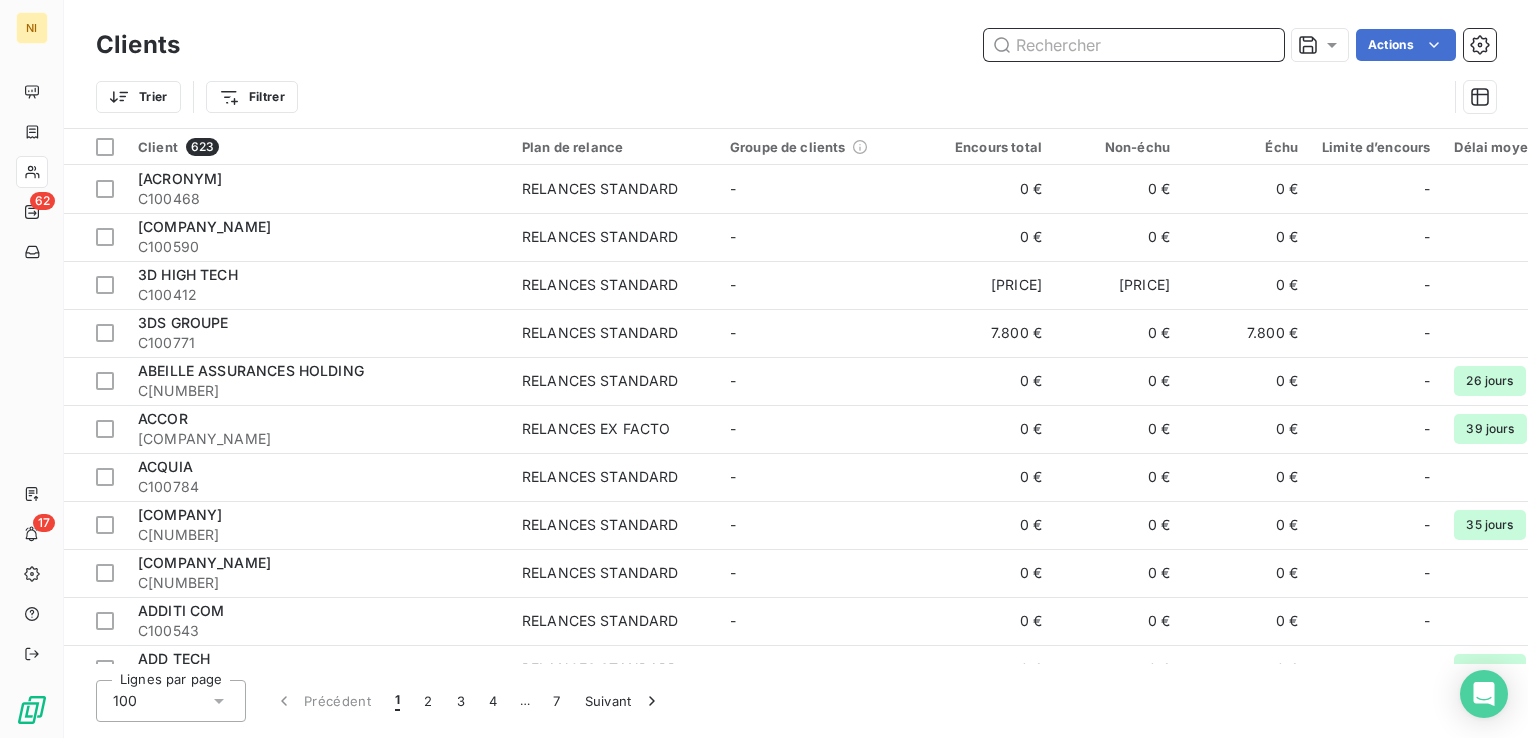 paste on "V AND B CONCEPT" 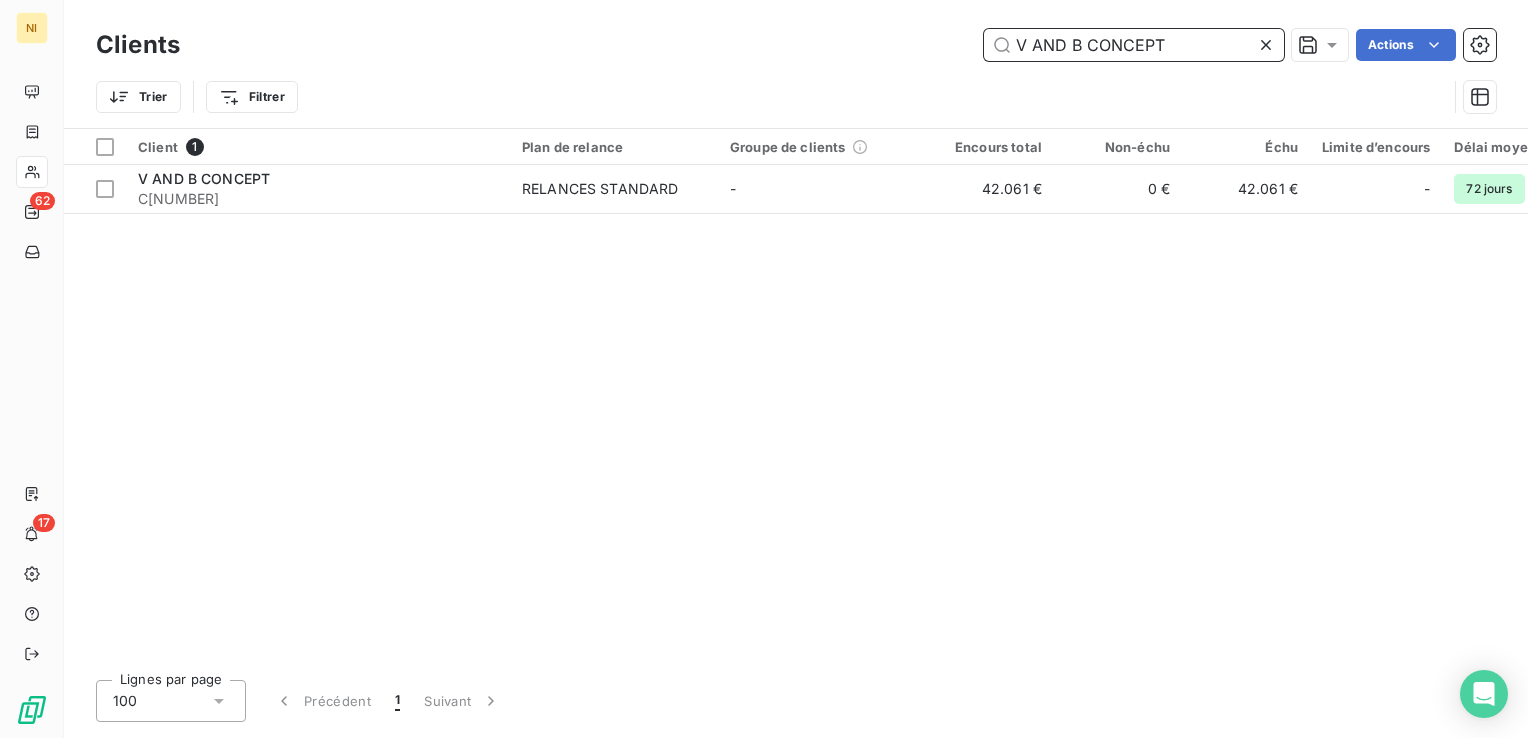 type on "V AND B CONCEPT" 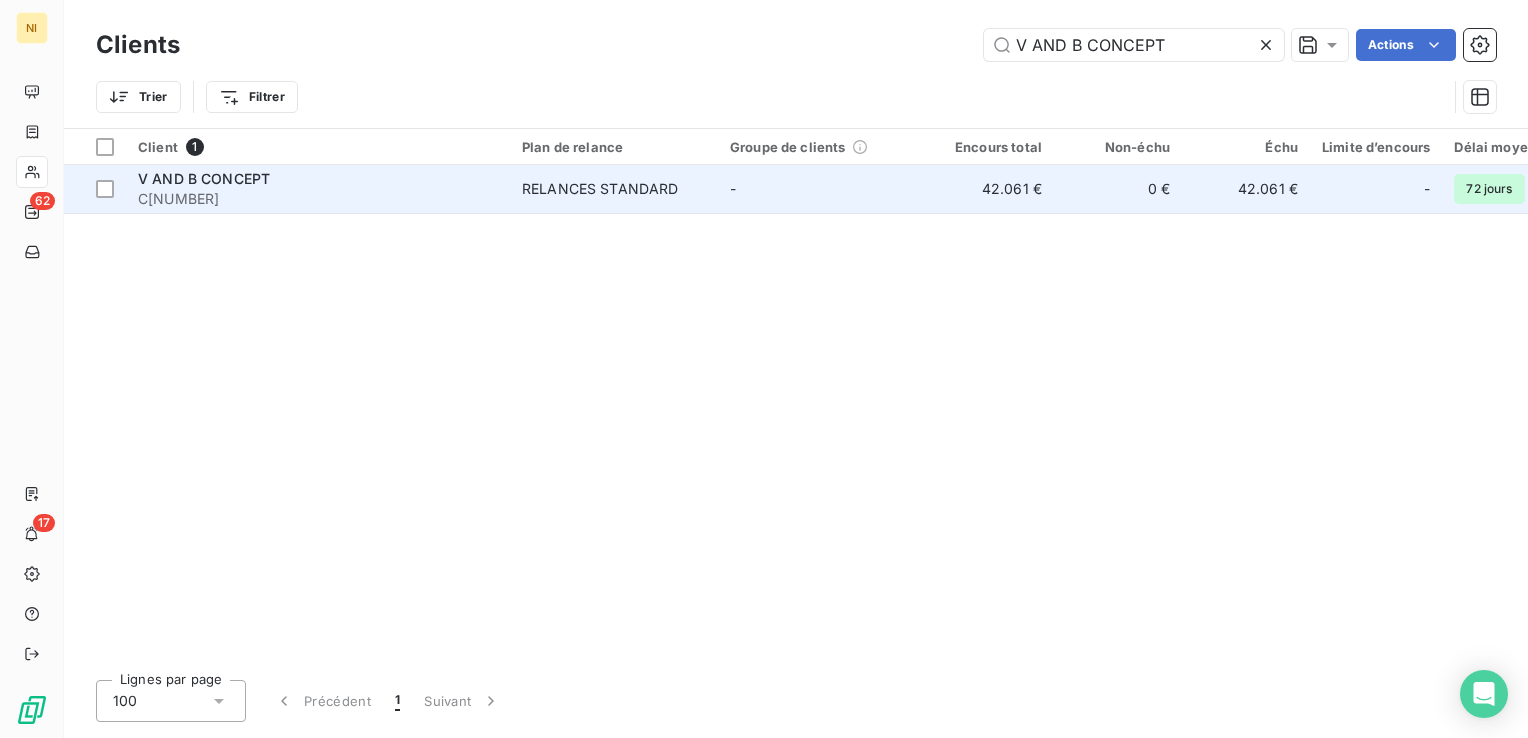 click on "V AND B CONCEPT" at bounding box center [318, 179] 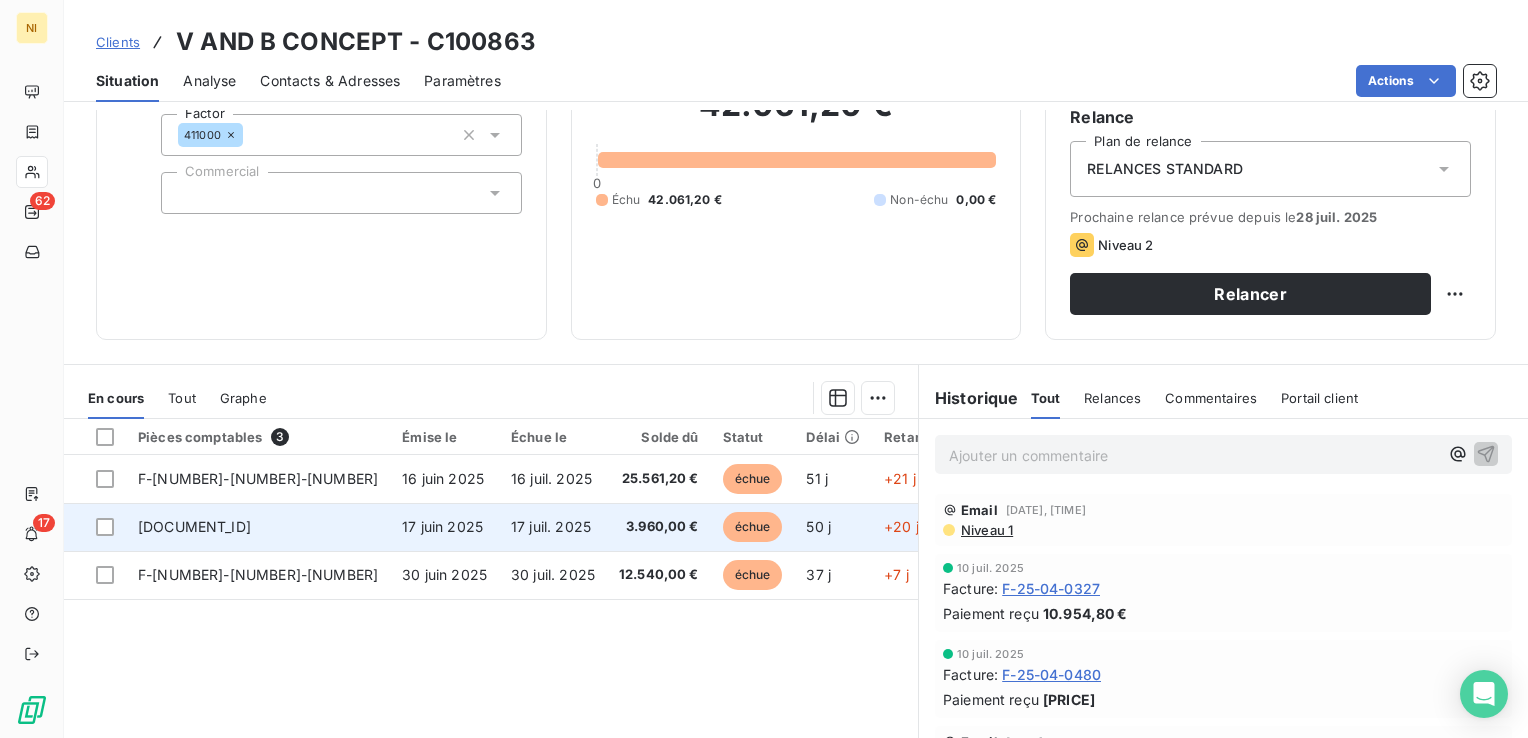 scroll, scrollTop: 200, scrollLeft: 0, axis: vertical 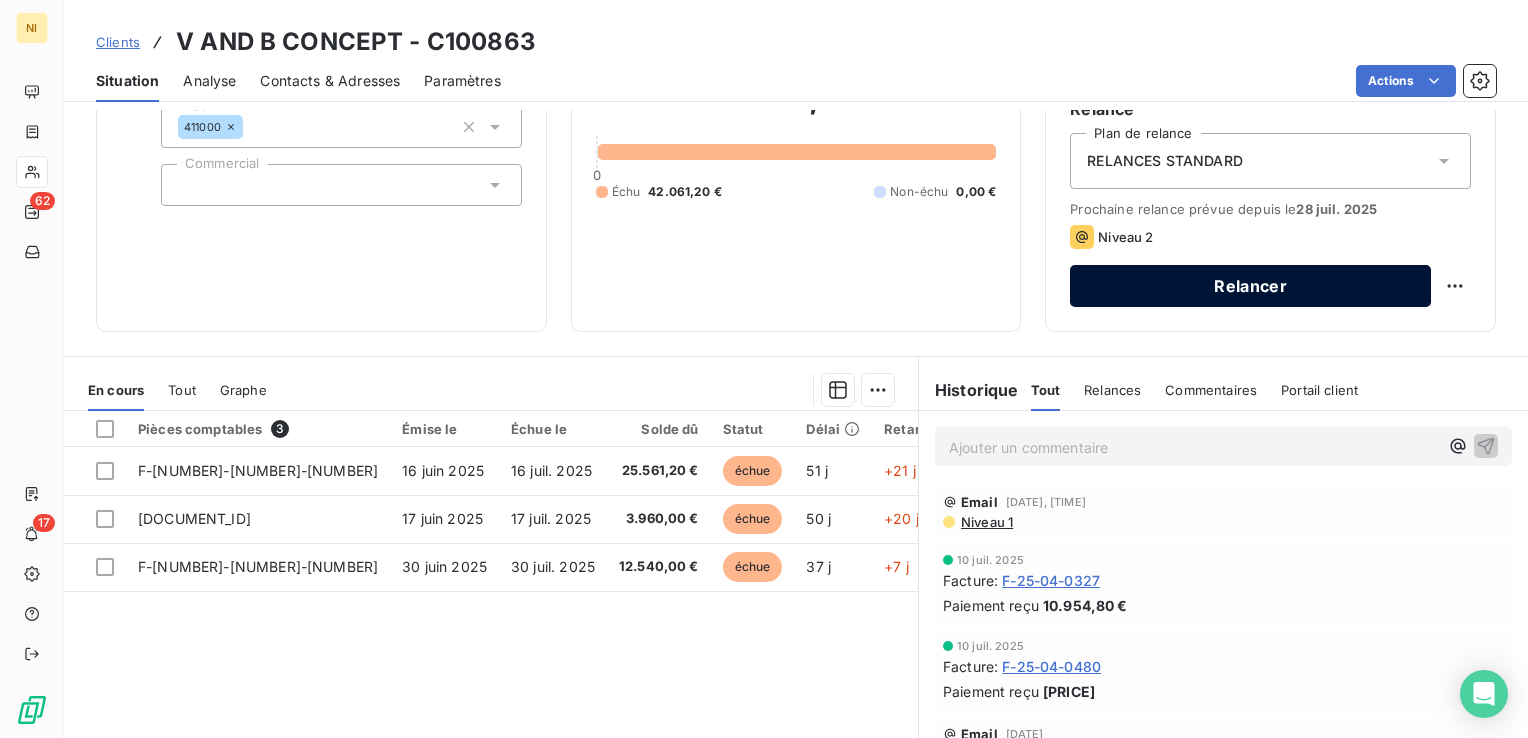 click on "Relancer" at bounding box center (1250, 286) 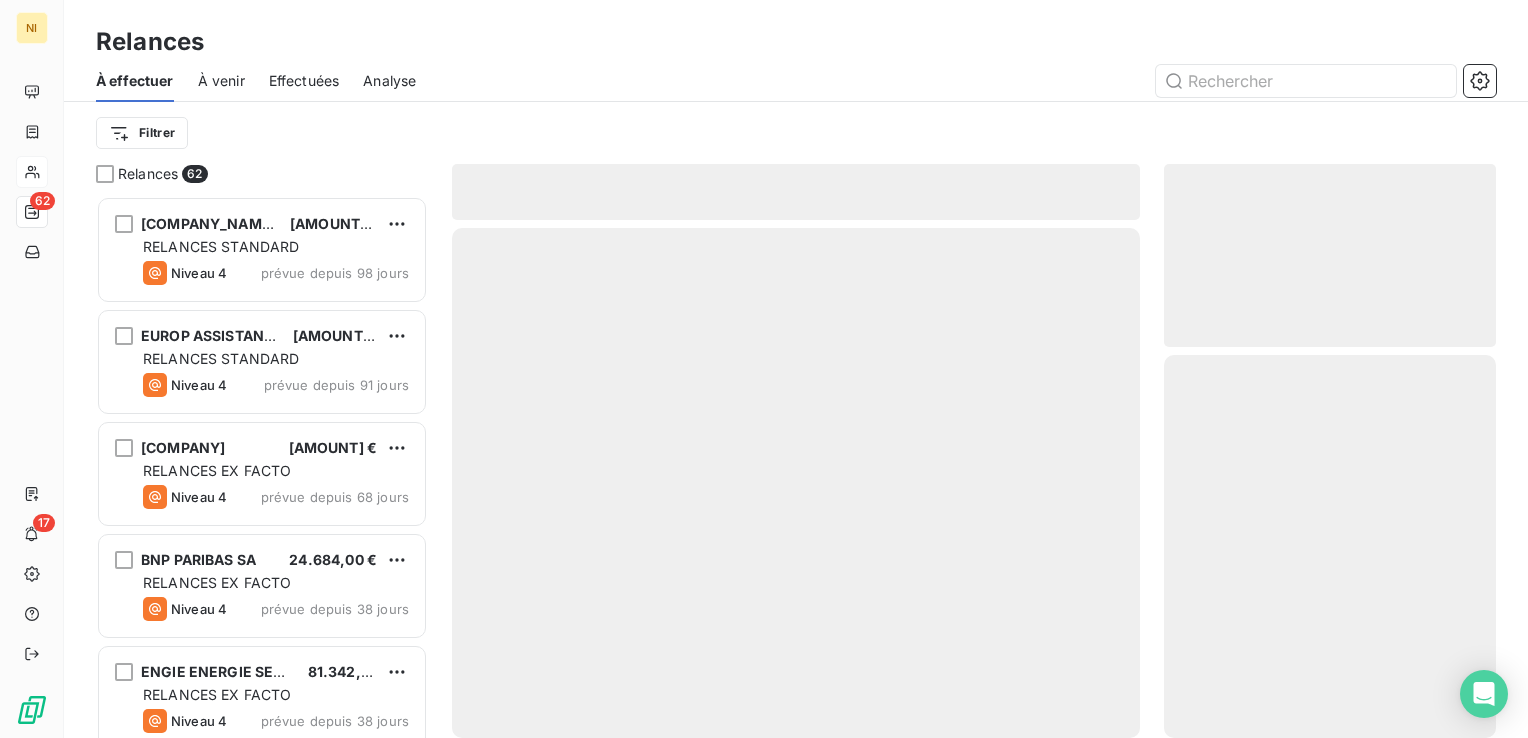 scroll, scrollTop: 16, scrollLeft: 16, axis: both 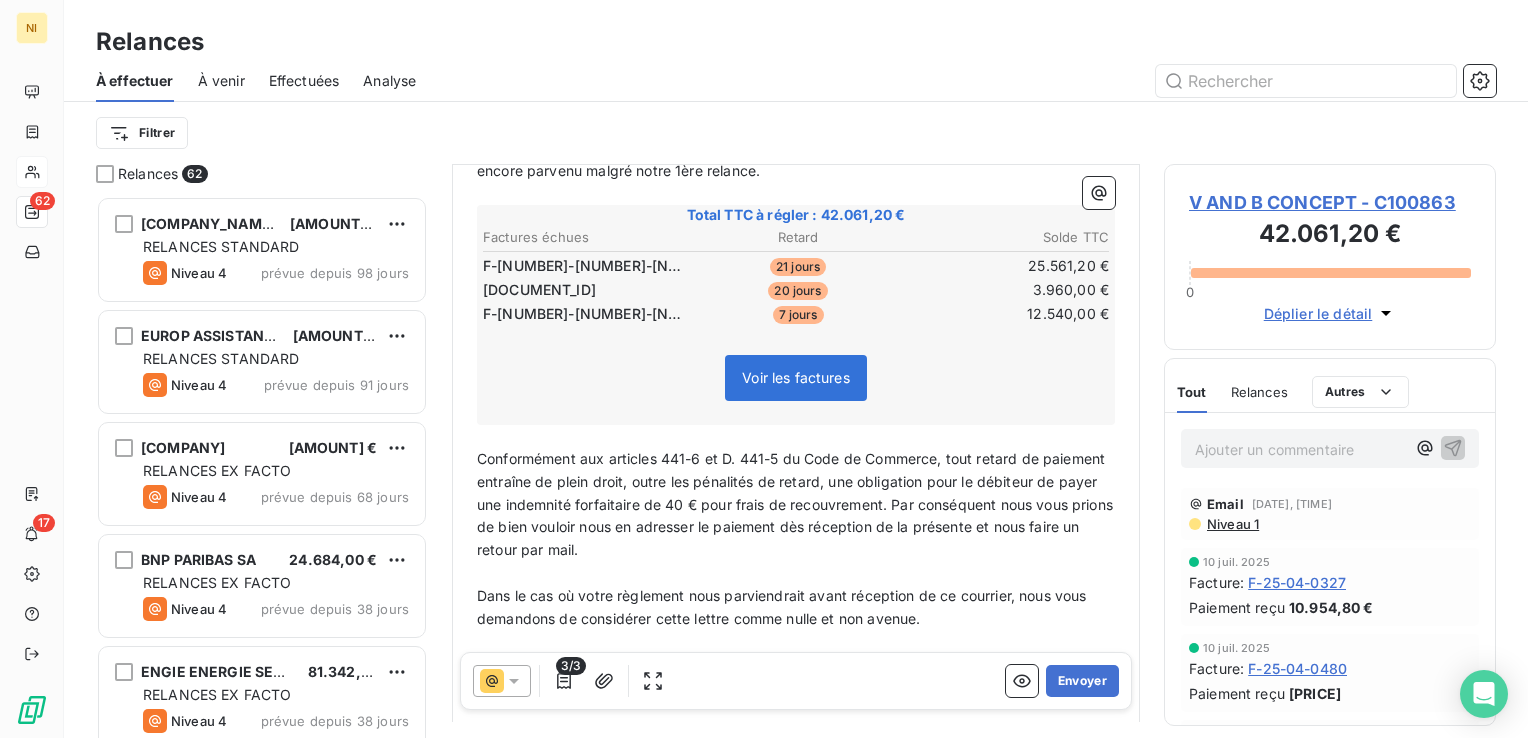 click on "3/3" at bounding box center [571, 666] 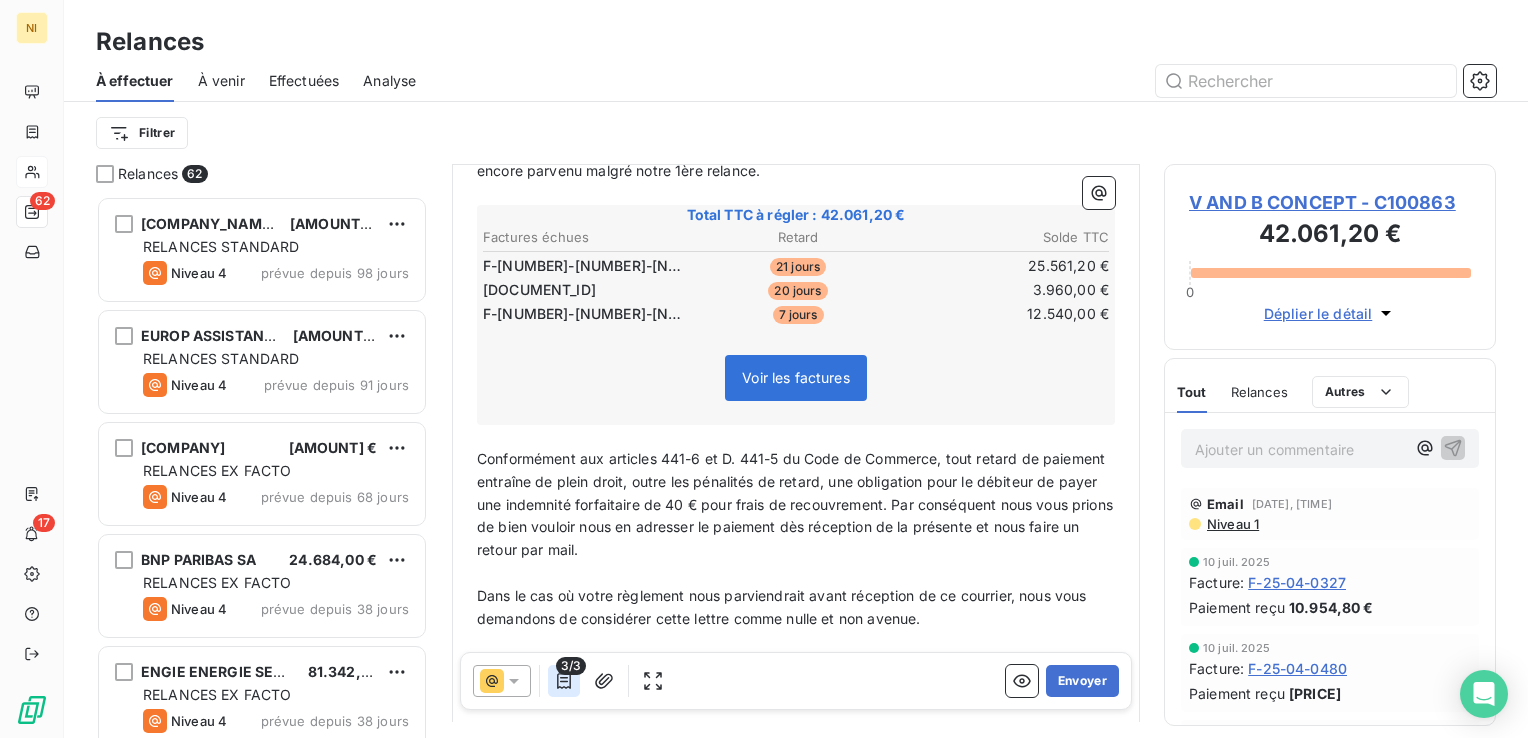 click 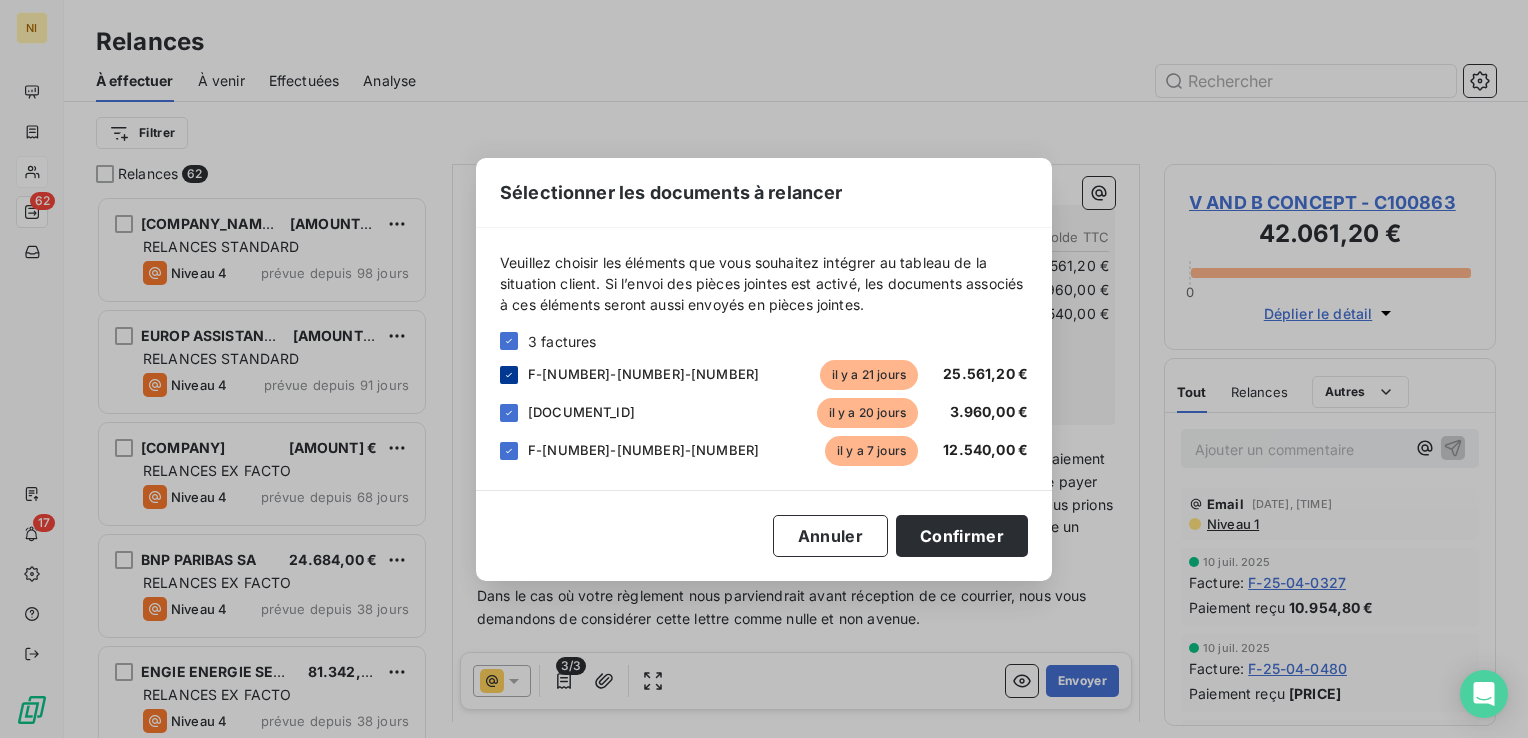 click 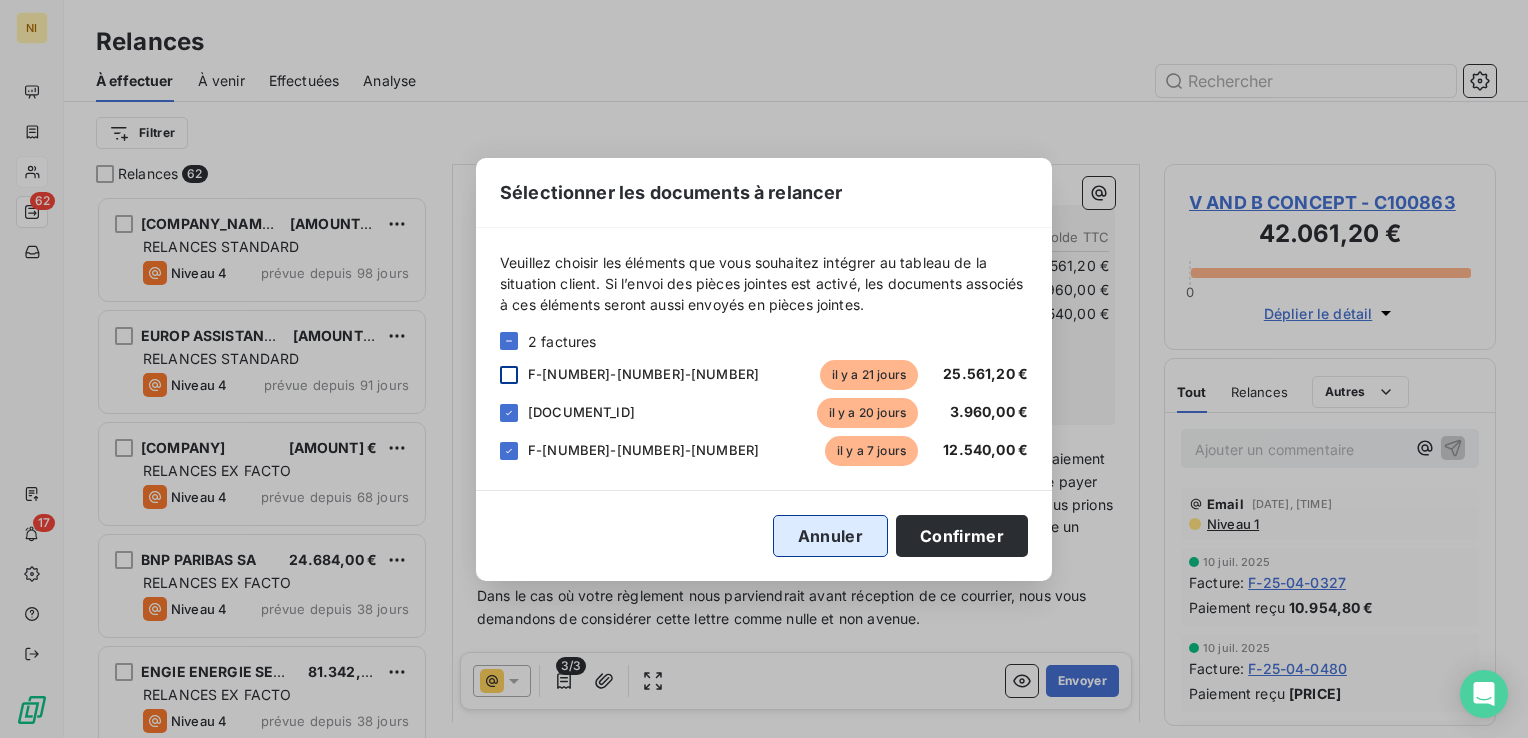 click on "Annuler" at bounding box center (830, 536) 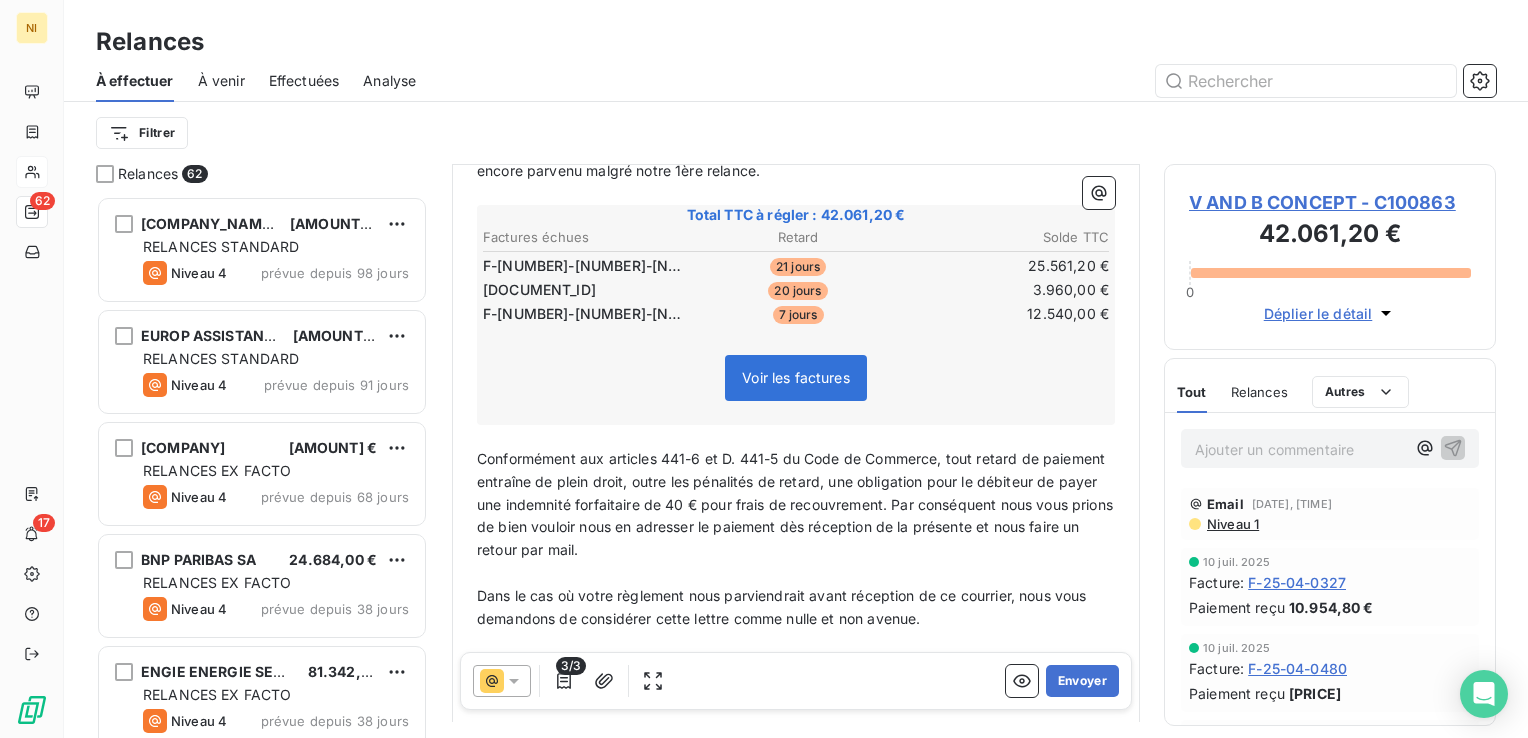 click 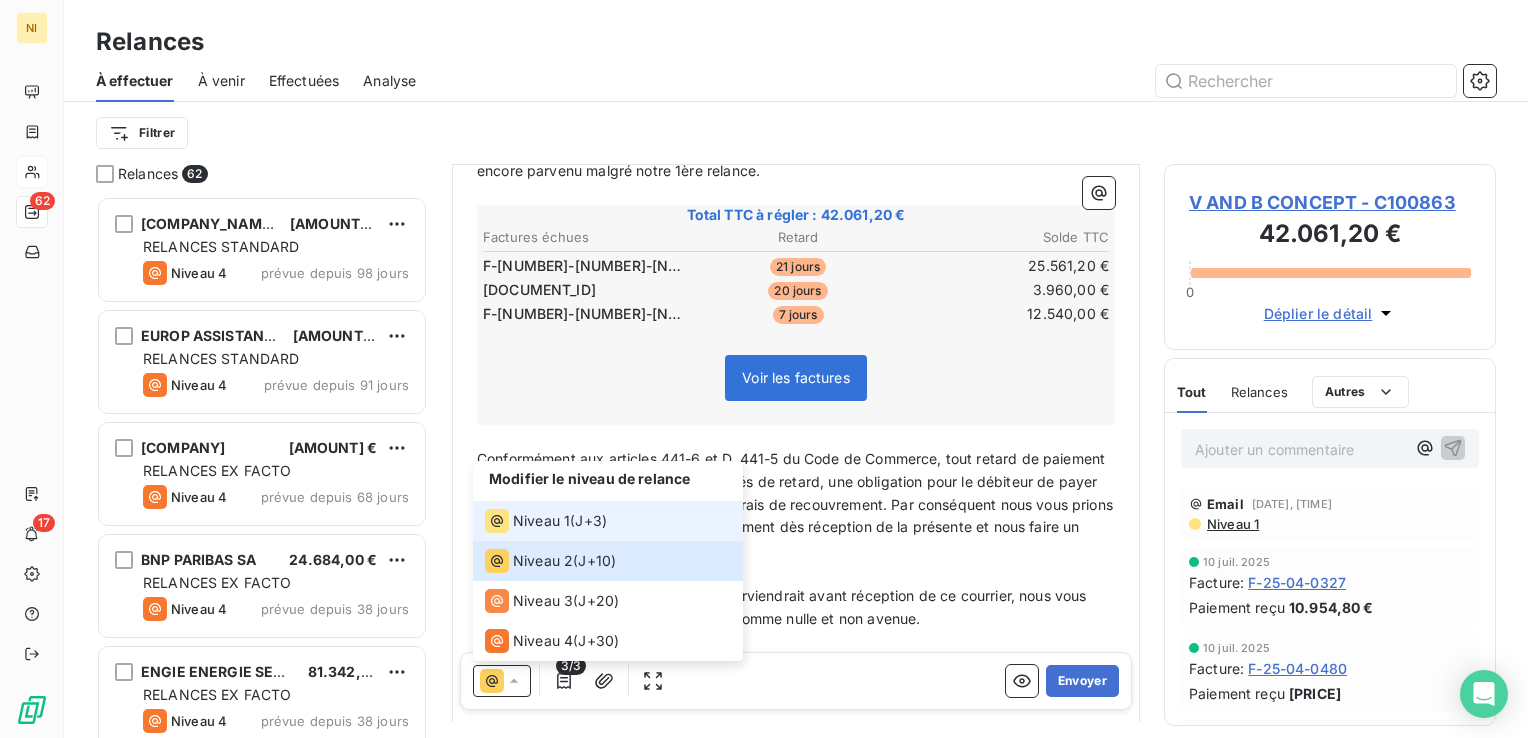 click on "Niveau 1" at bounding box center [541, 521] 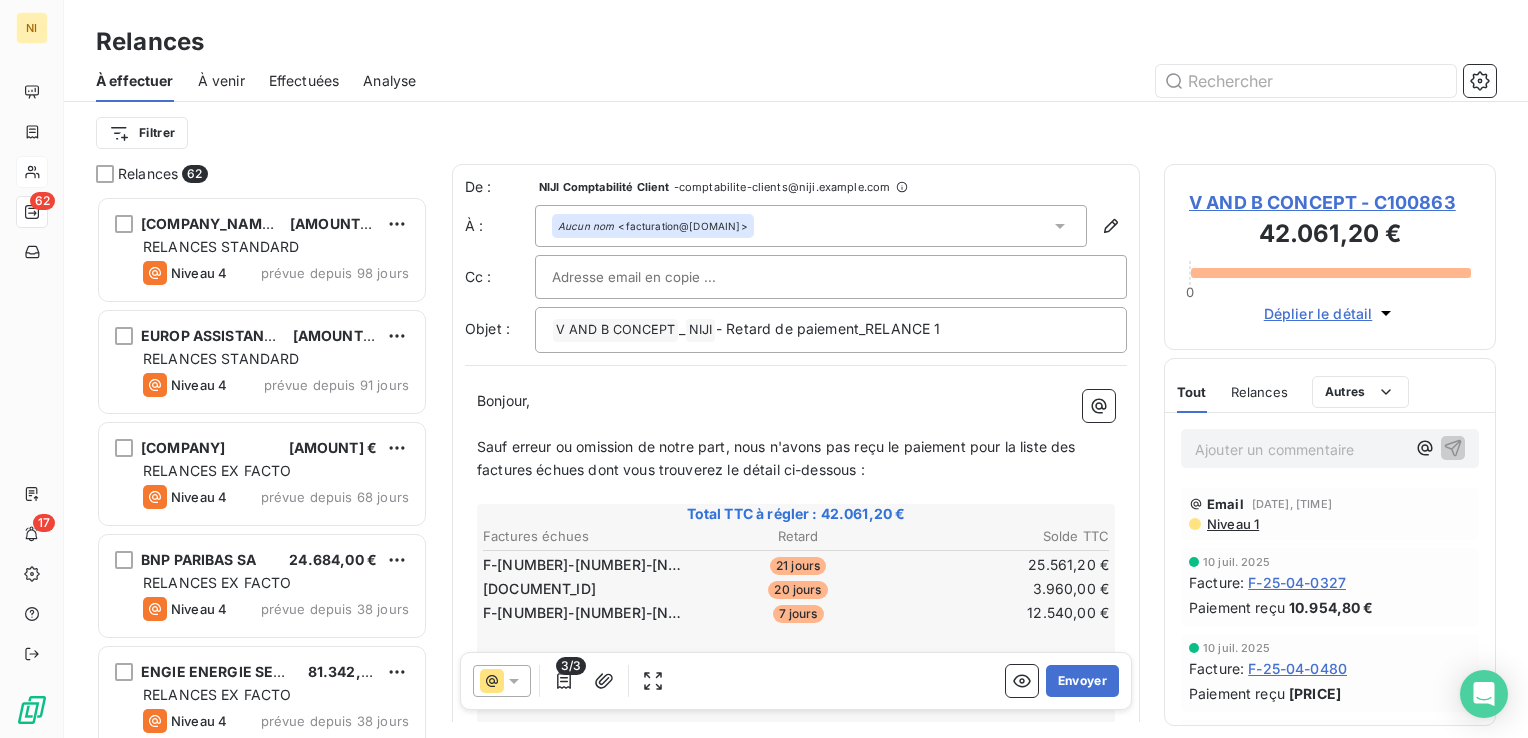click at bounding box center (502, 681) 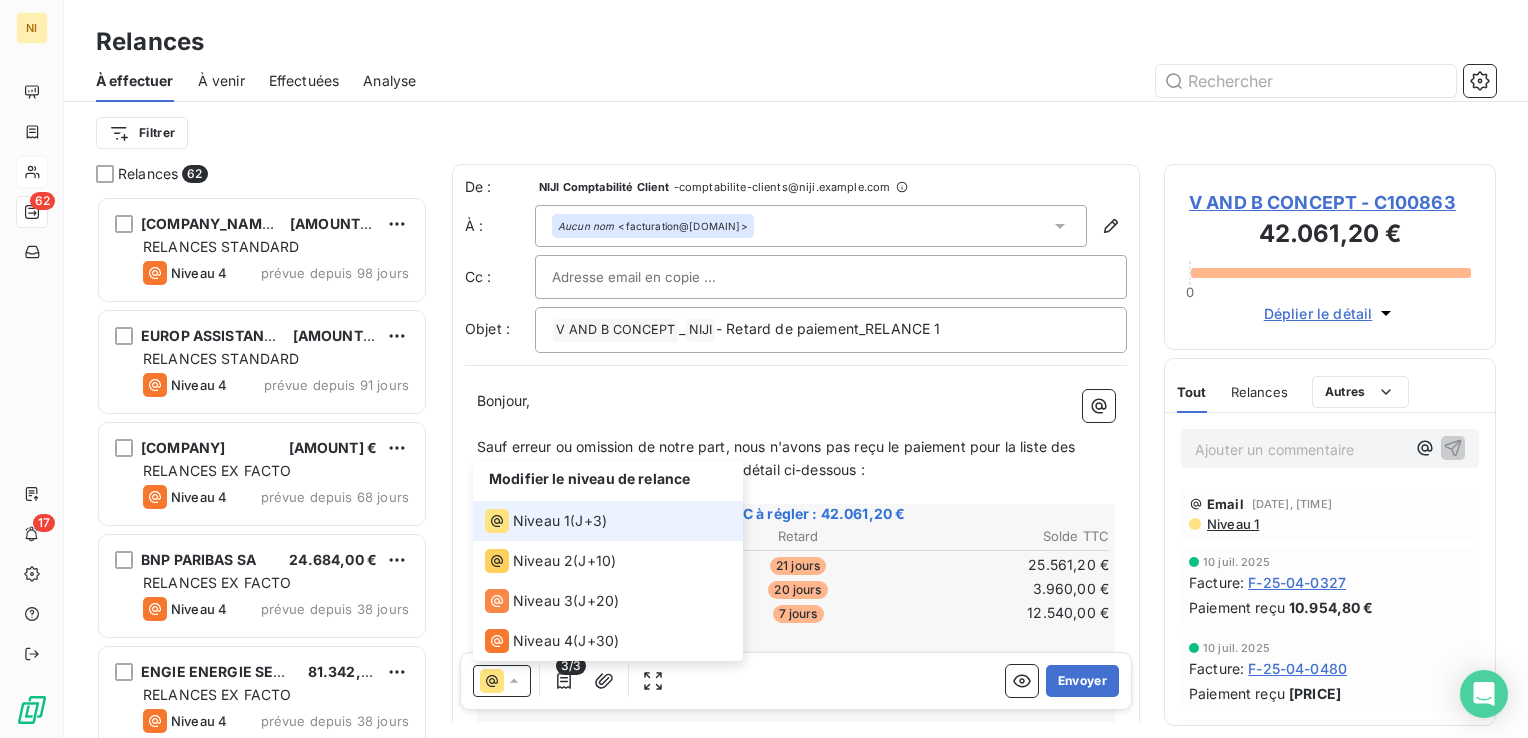 click at bounding box center [502, 681] 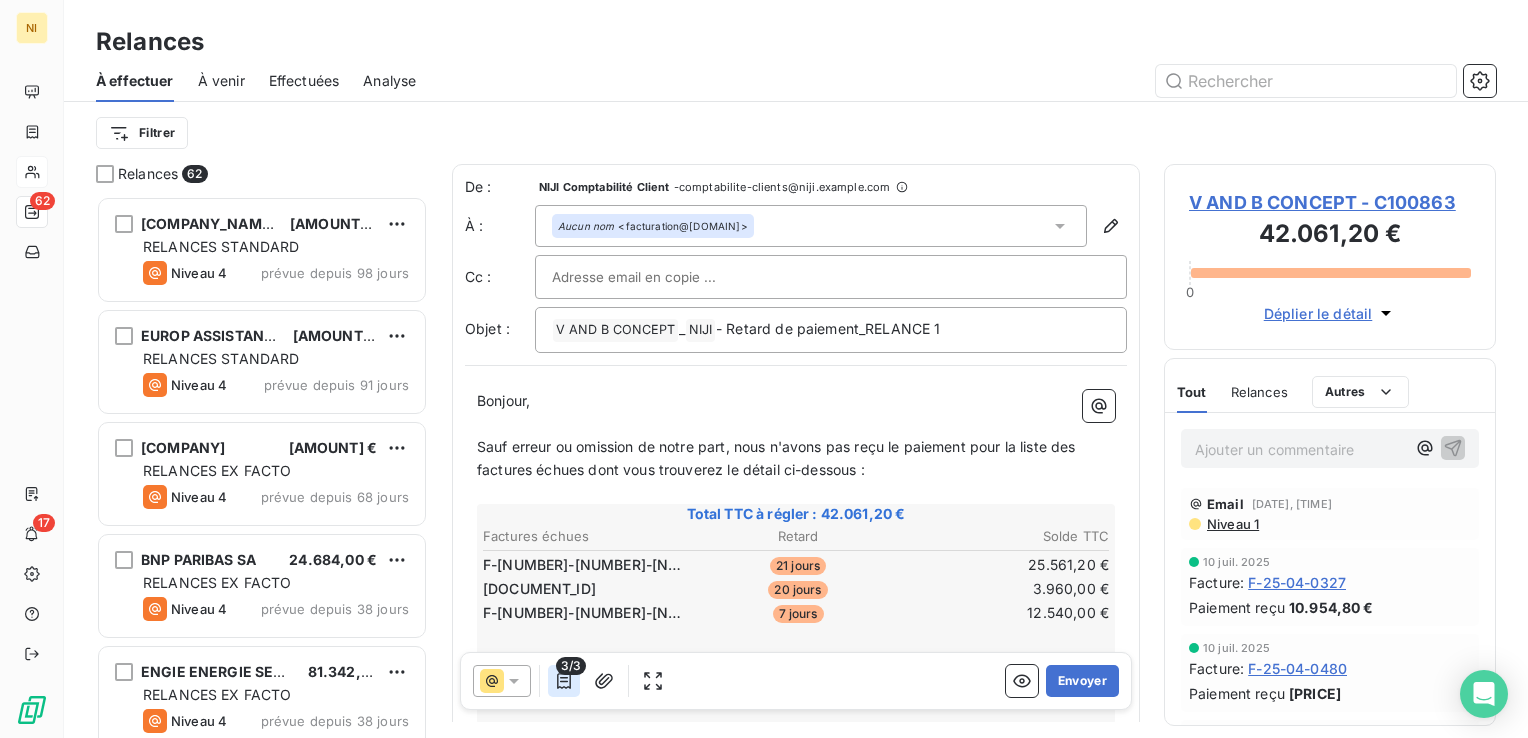 click 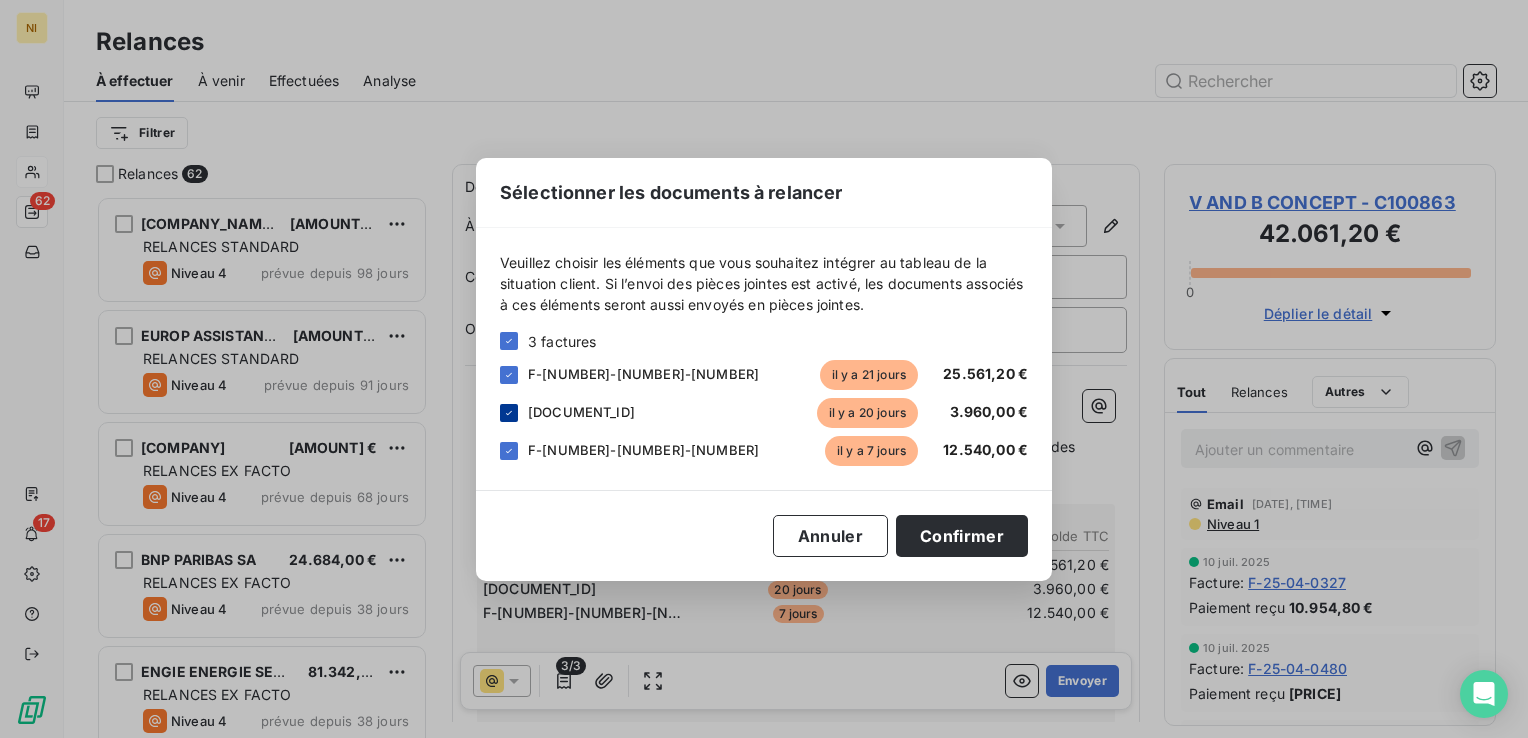 click 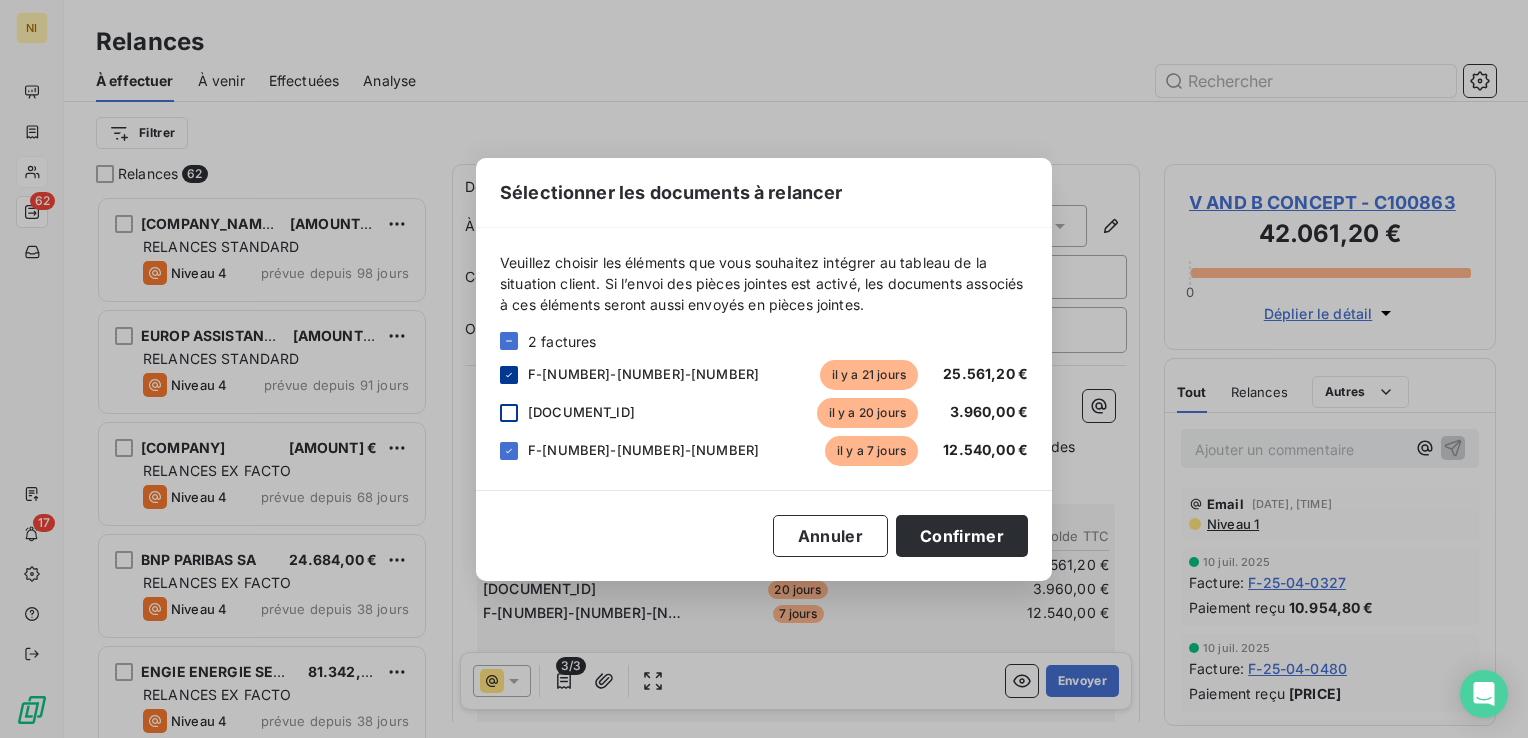 click at bounding box center (509, 375) 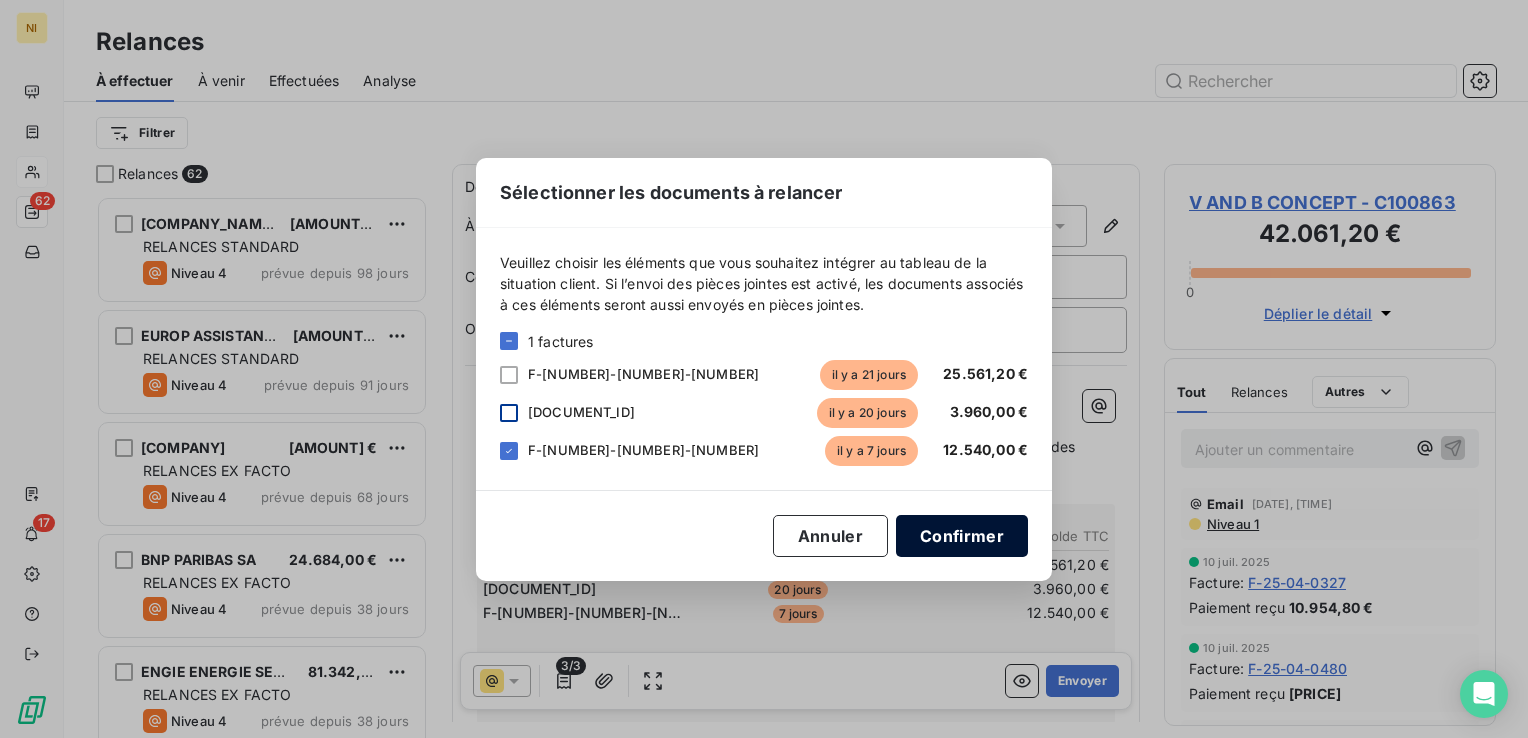click on "Confirmer" at bounding box center (962, 536) 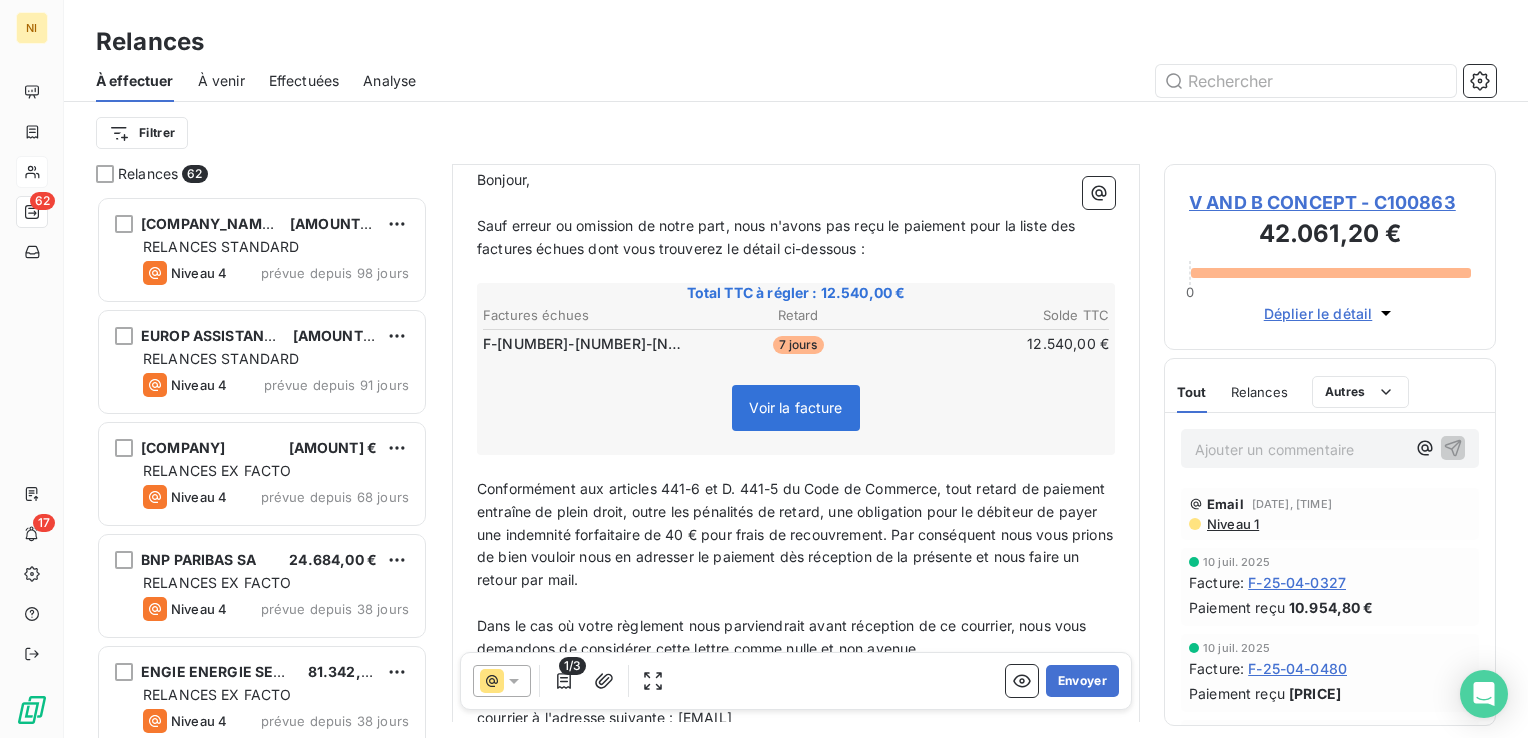 scroll, scrollTop: 242, scrollLeft: 0, axis: vertical 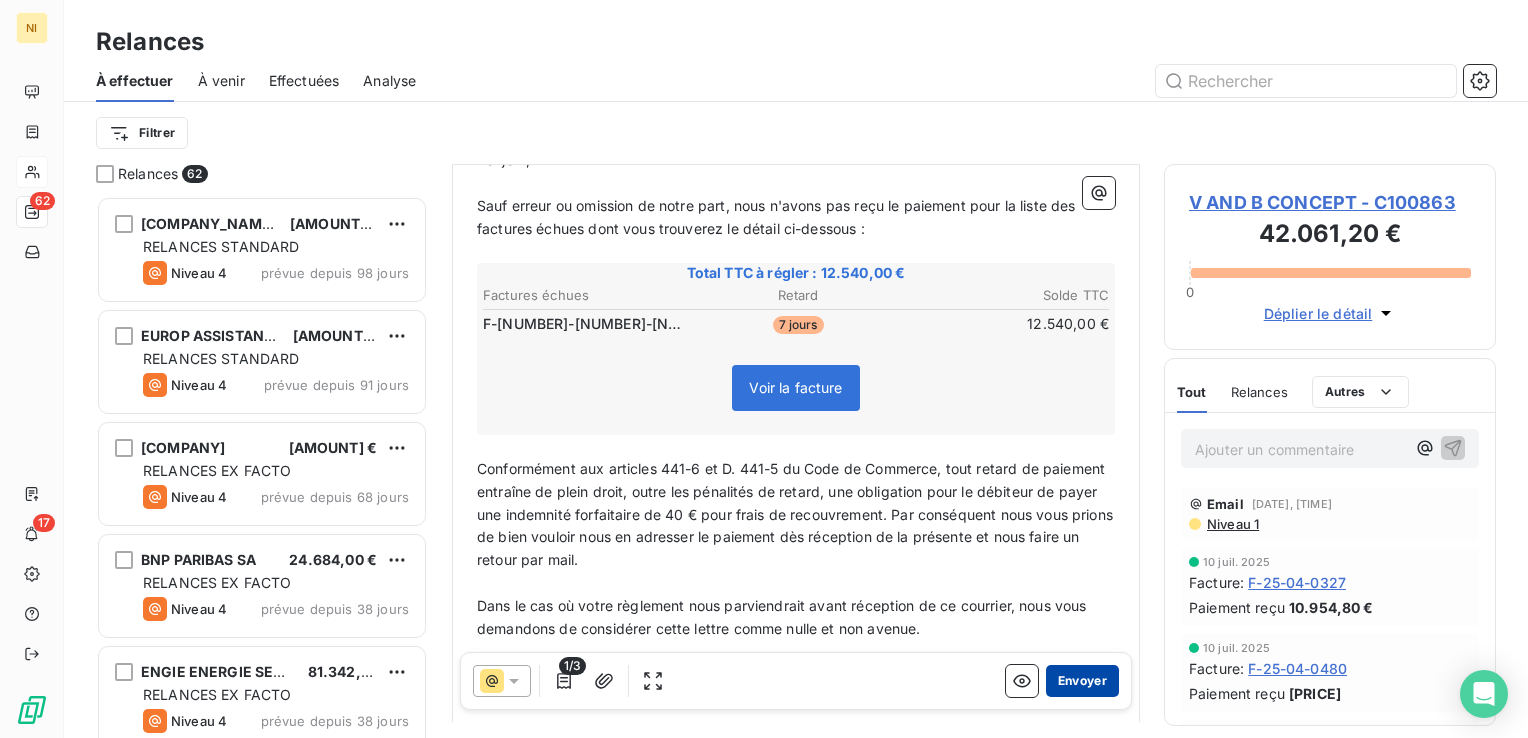 click on "Envoyer" at bounding box center (1082, 681) 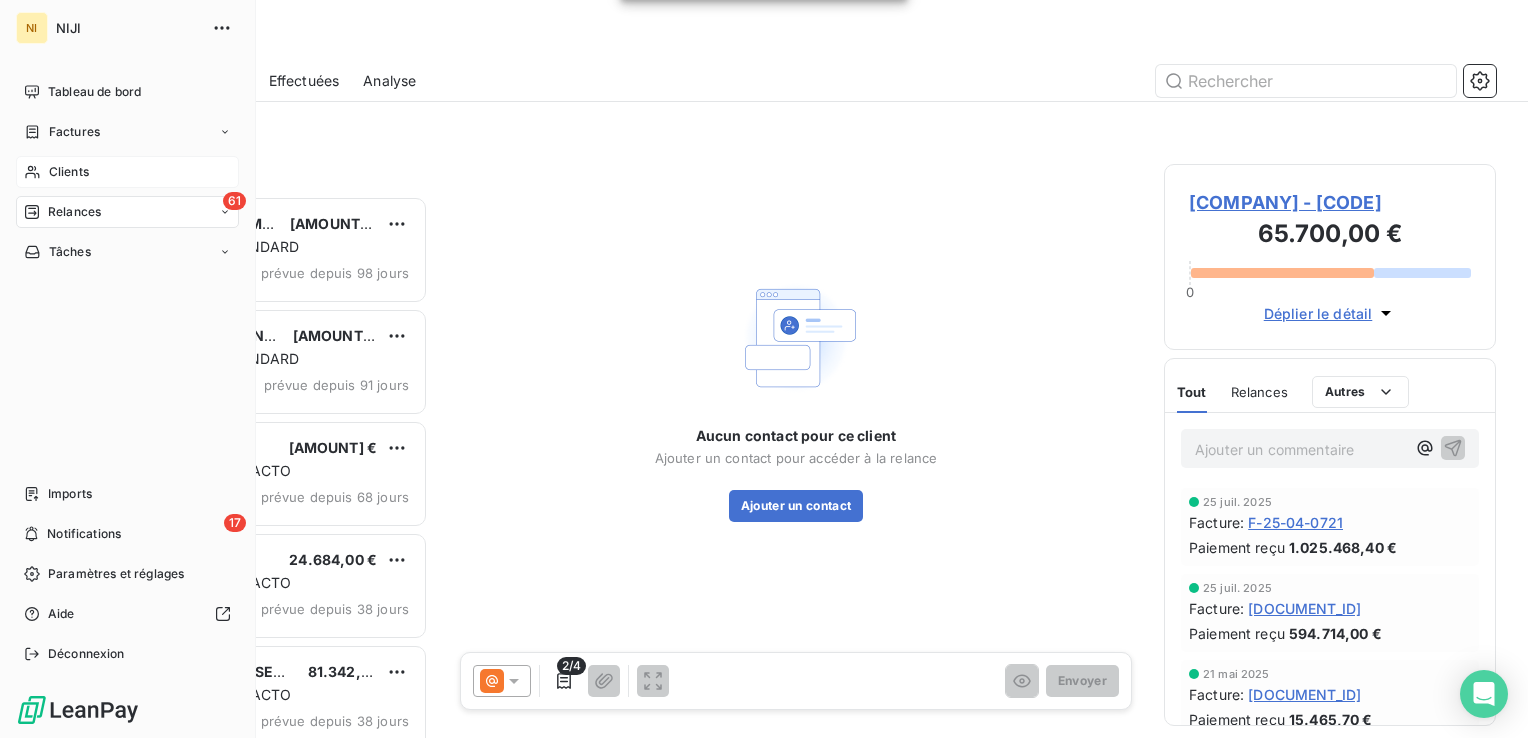 click on "Clients" at bounding box center [69, 172] 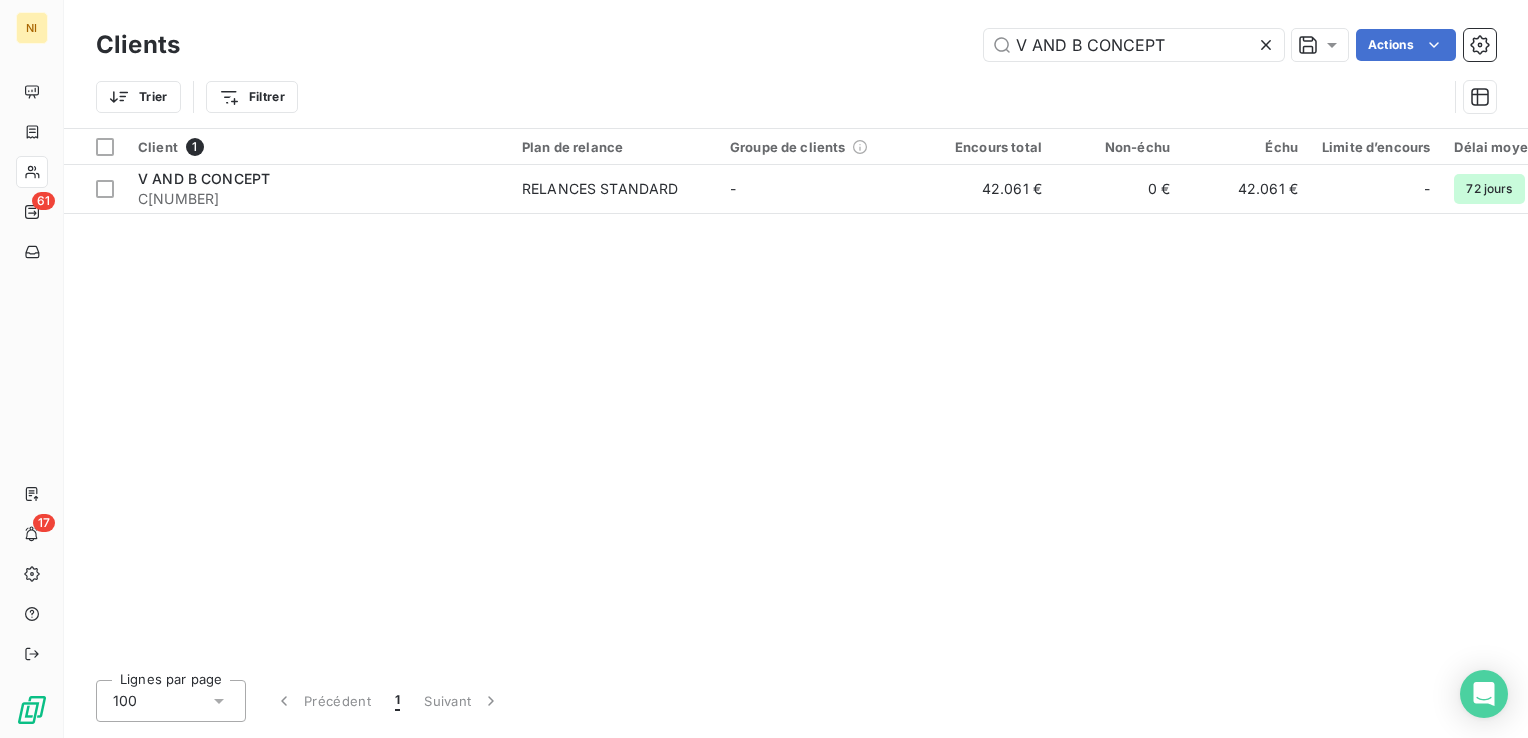 click 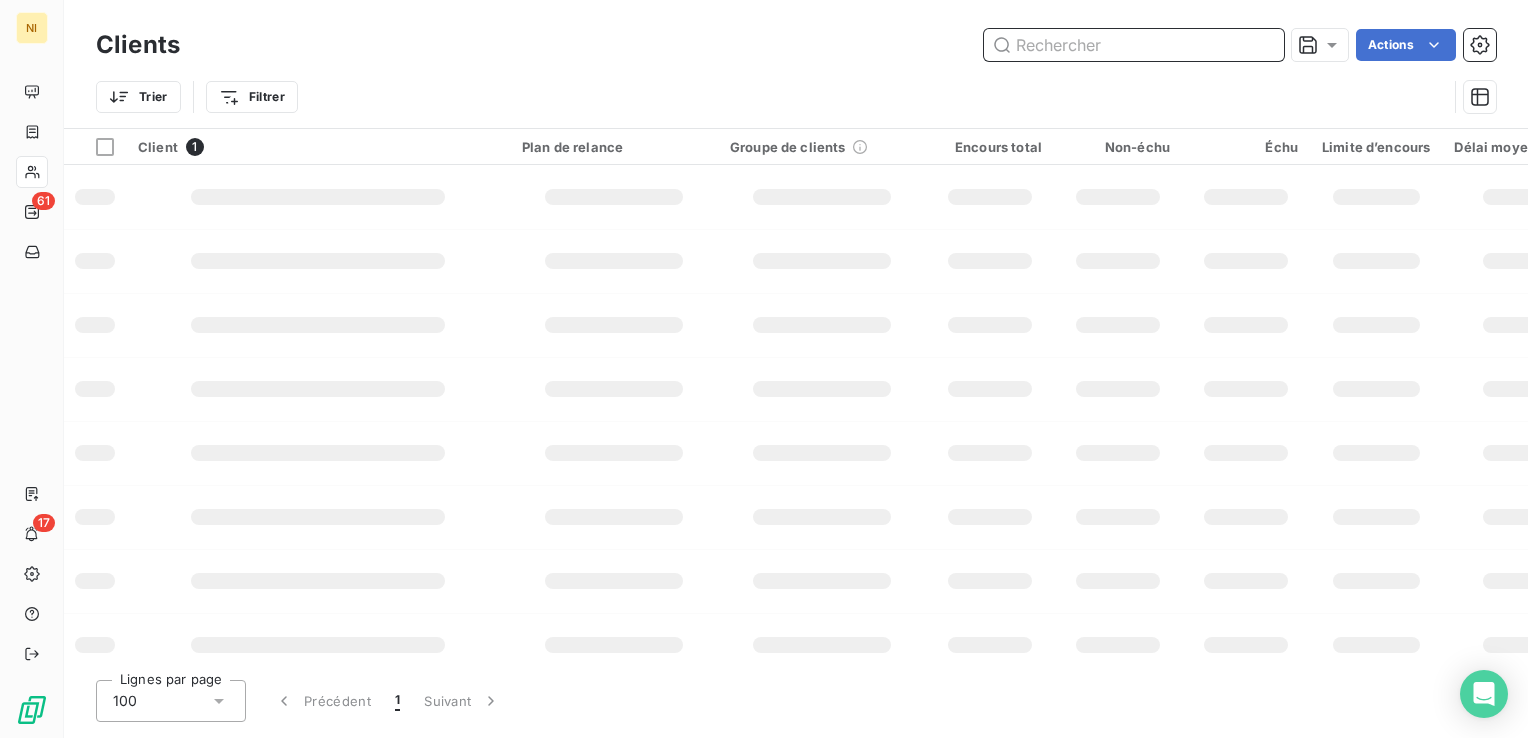 click at bounding box center [1134, 45] 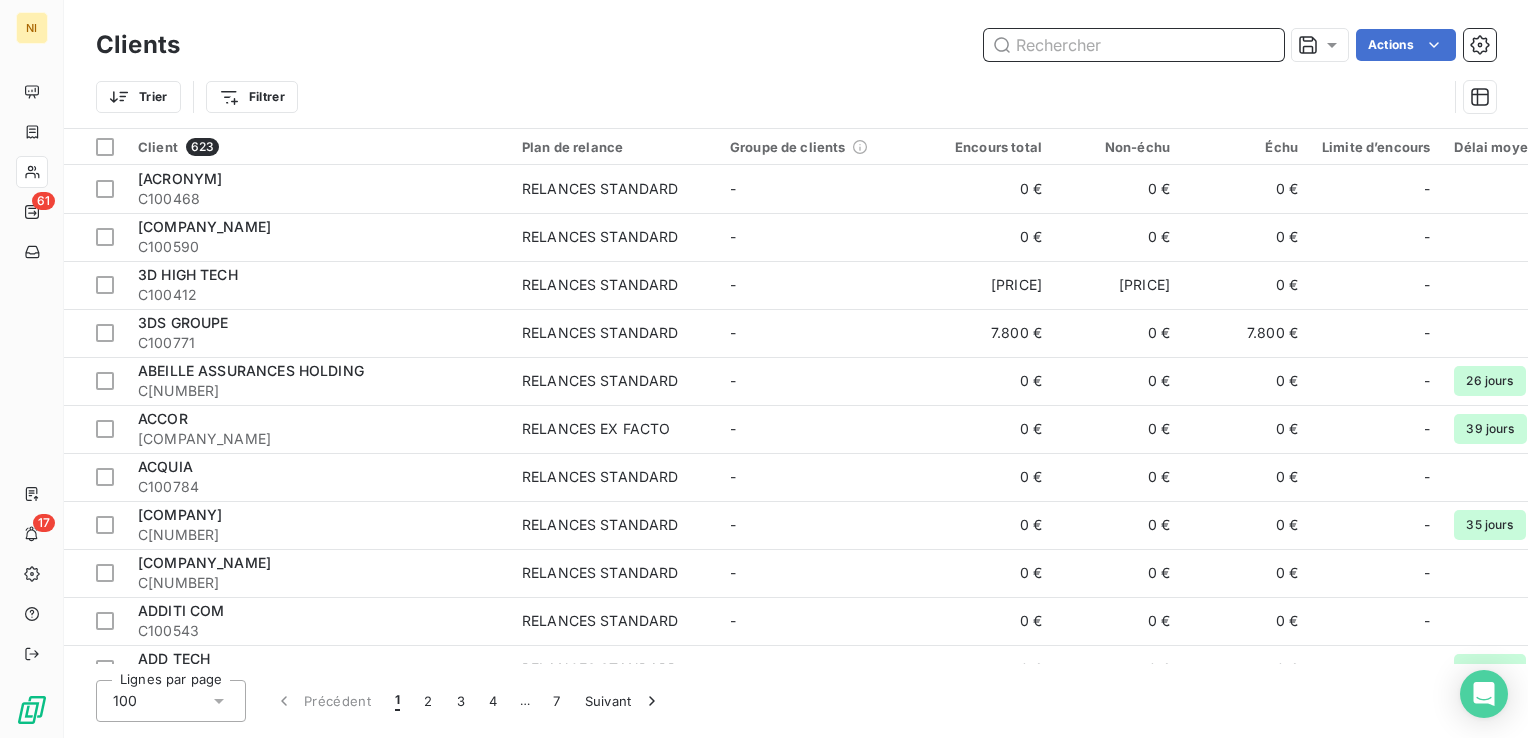 paste on "CFPR" 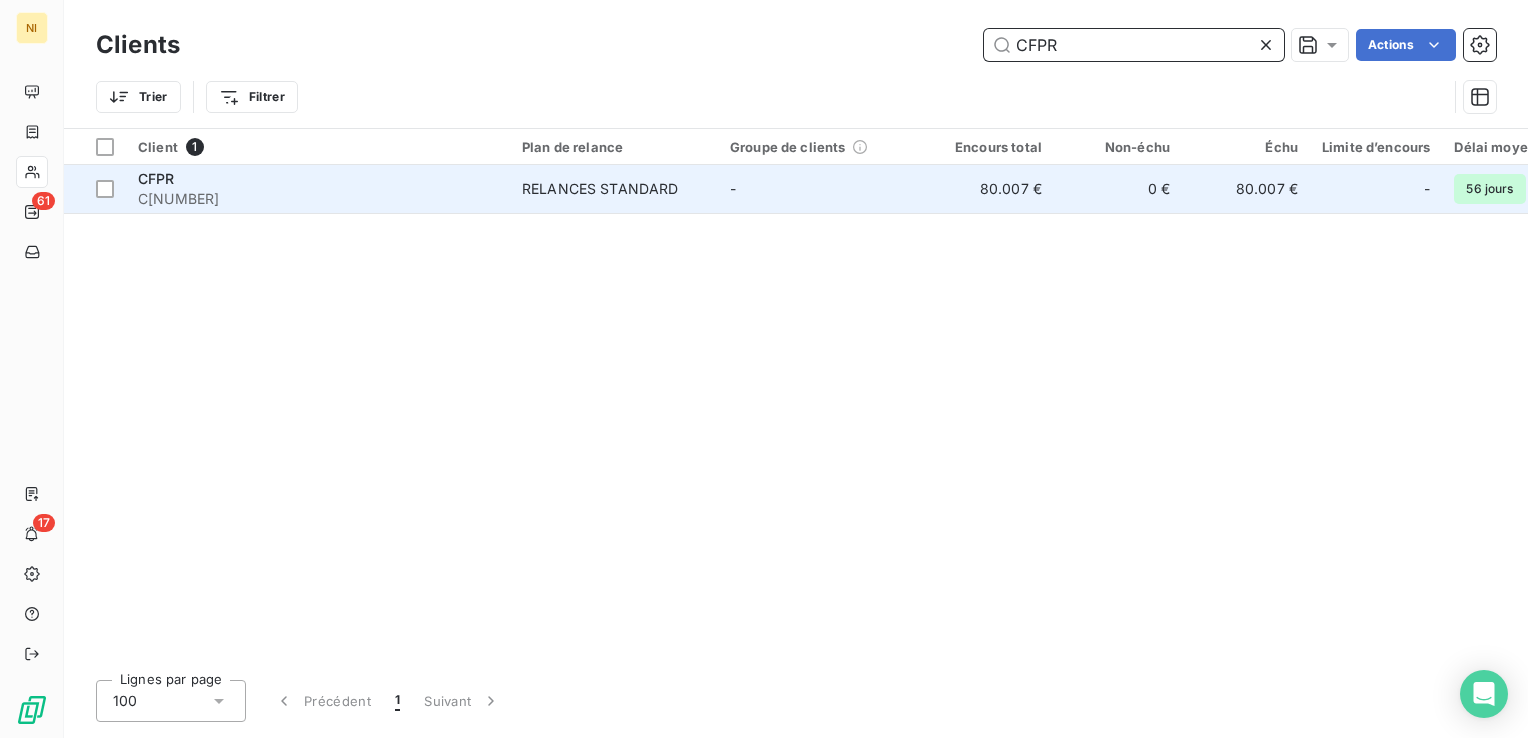 type on "CFPR" 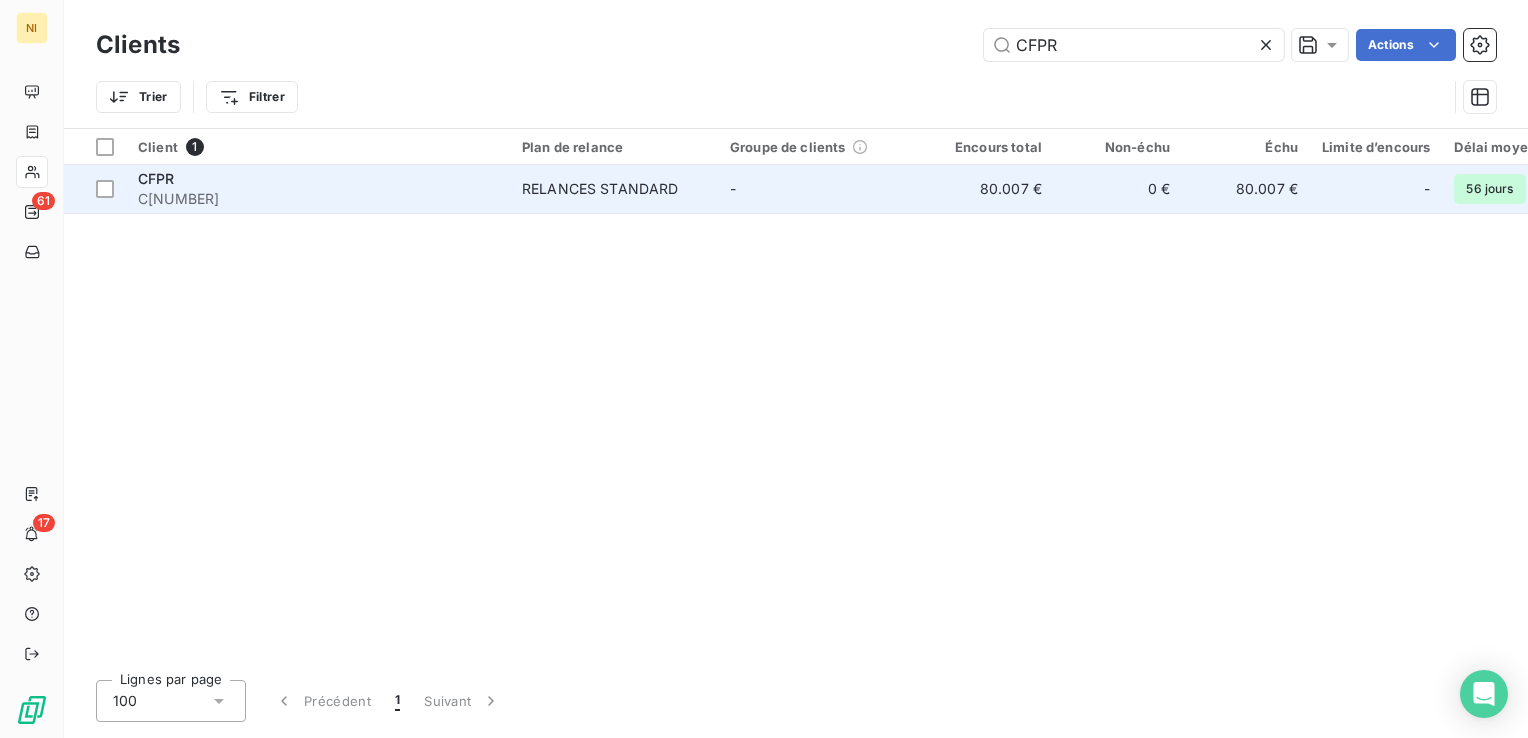 click on "C[NUMBER]" at bounding box center [318, 199] 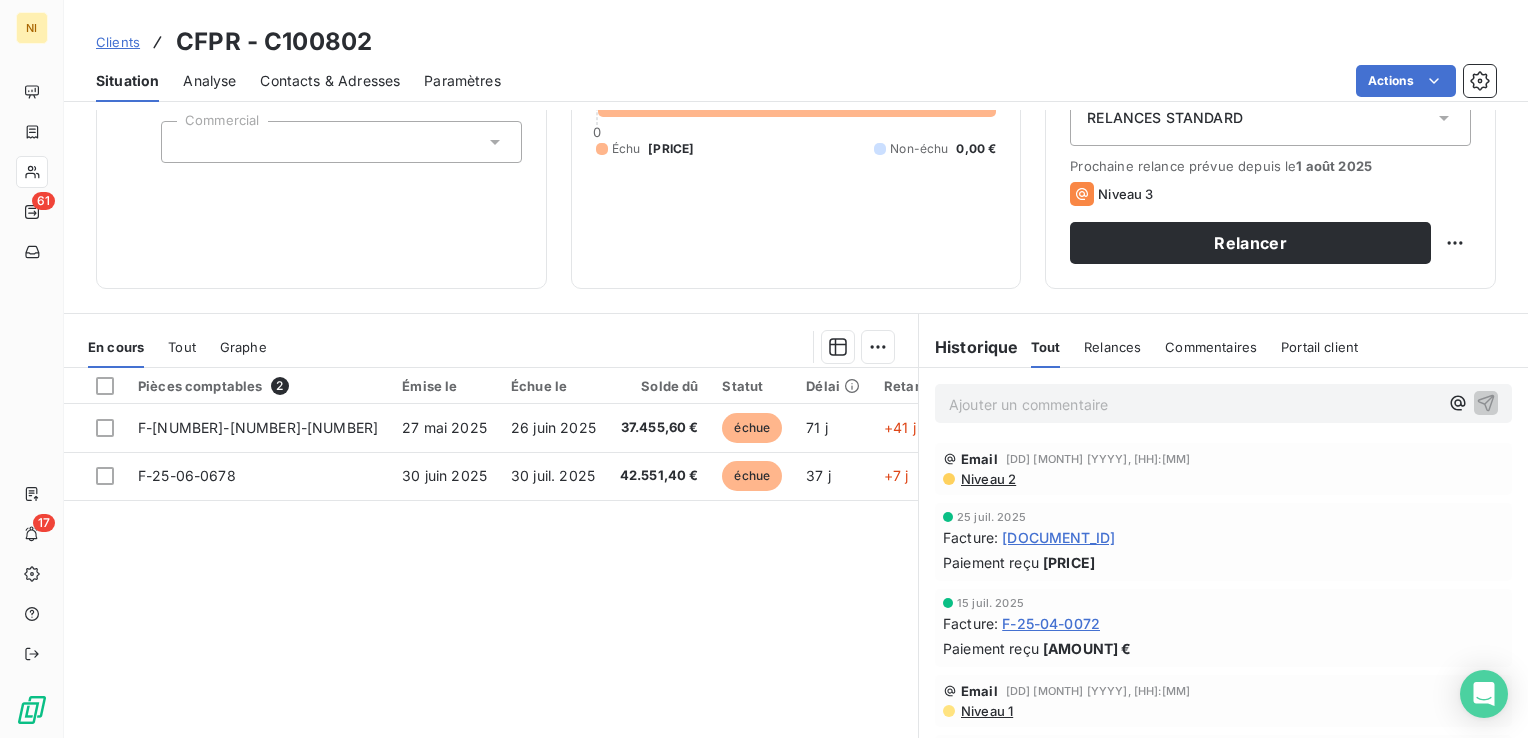 scroll, scrollTop: 300, scrollLeft: 0, axis: vertical 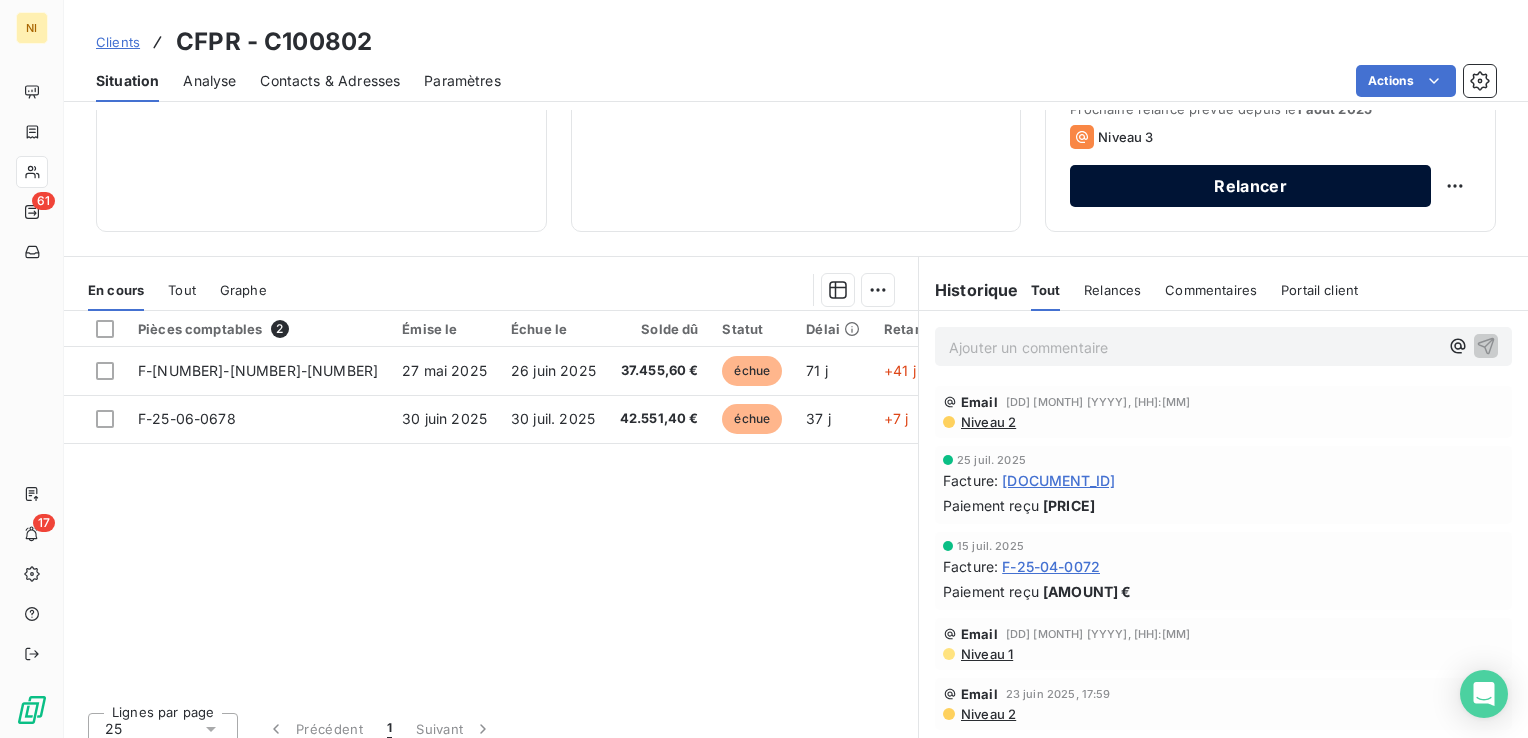 click on "Relancer" at bounding box center (1250, 186) 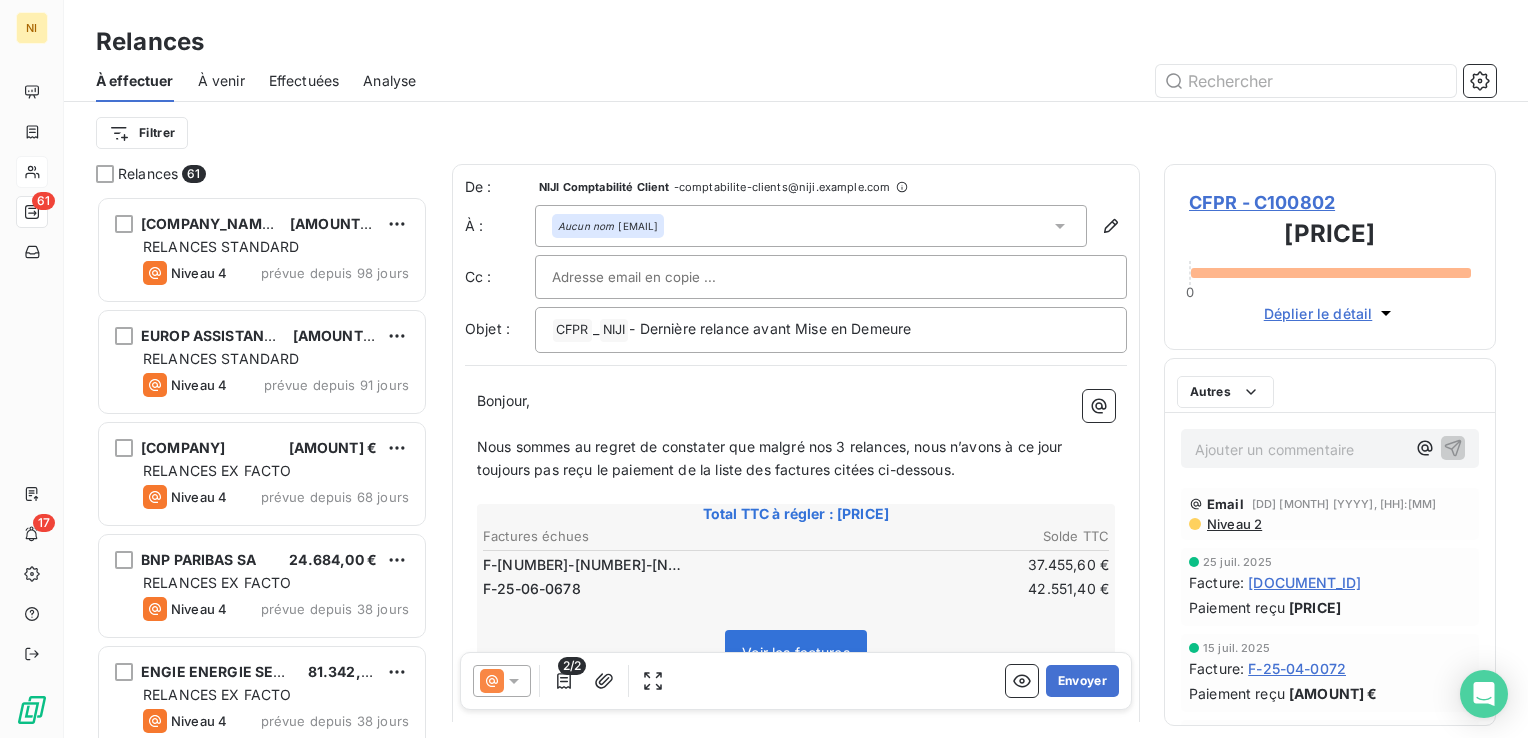 scroll, scrollTop: 16, scrollLeft: 16, axis: both 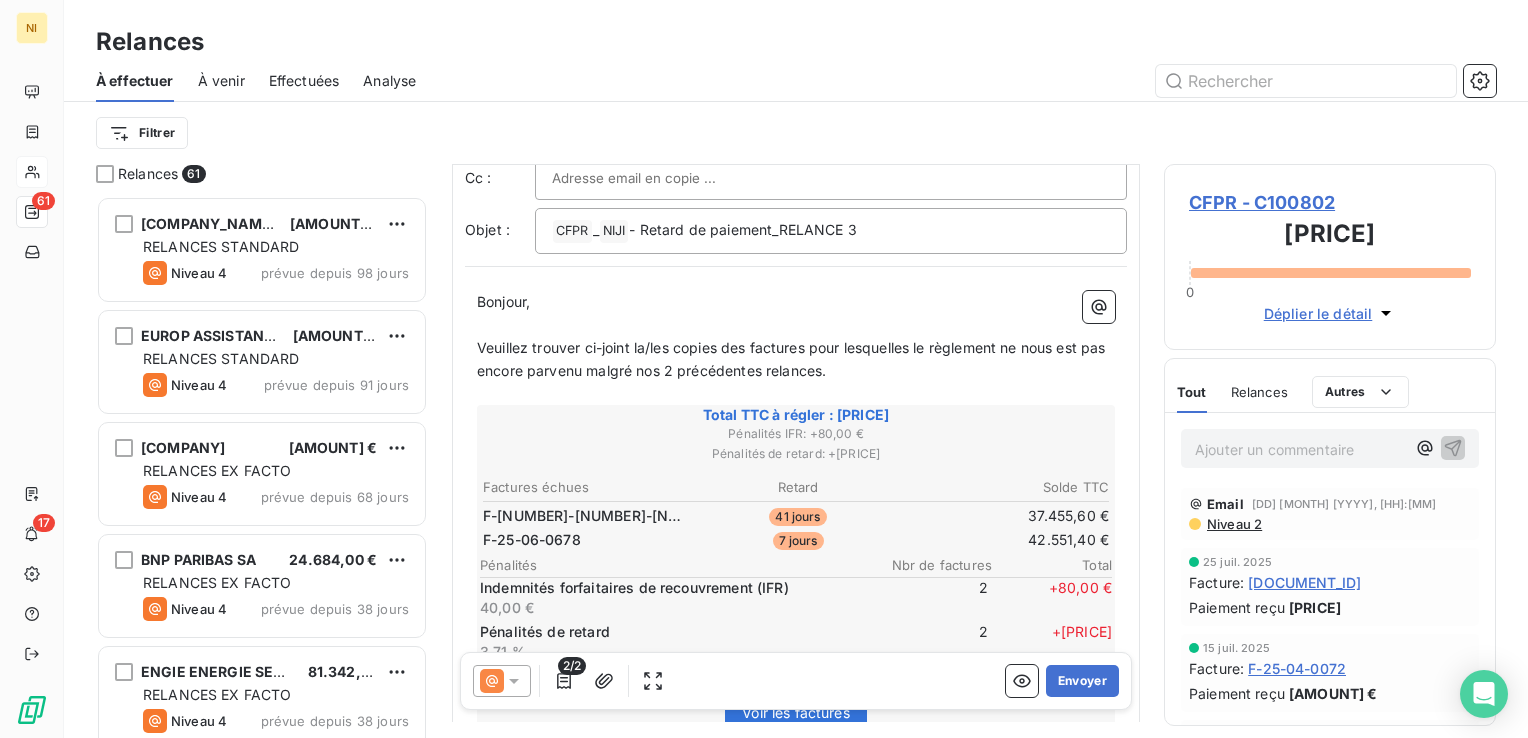 click on "[NUMBER]/[NUMBER] Envoyer" at bounding box center [796, 681] 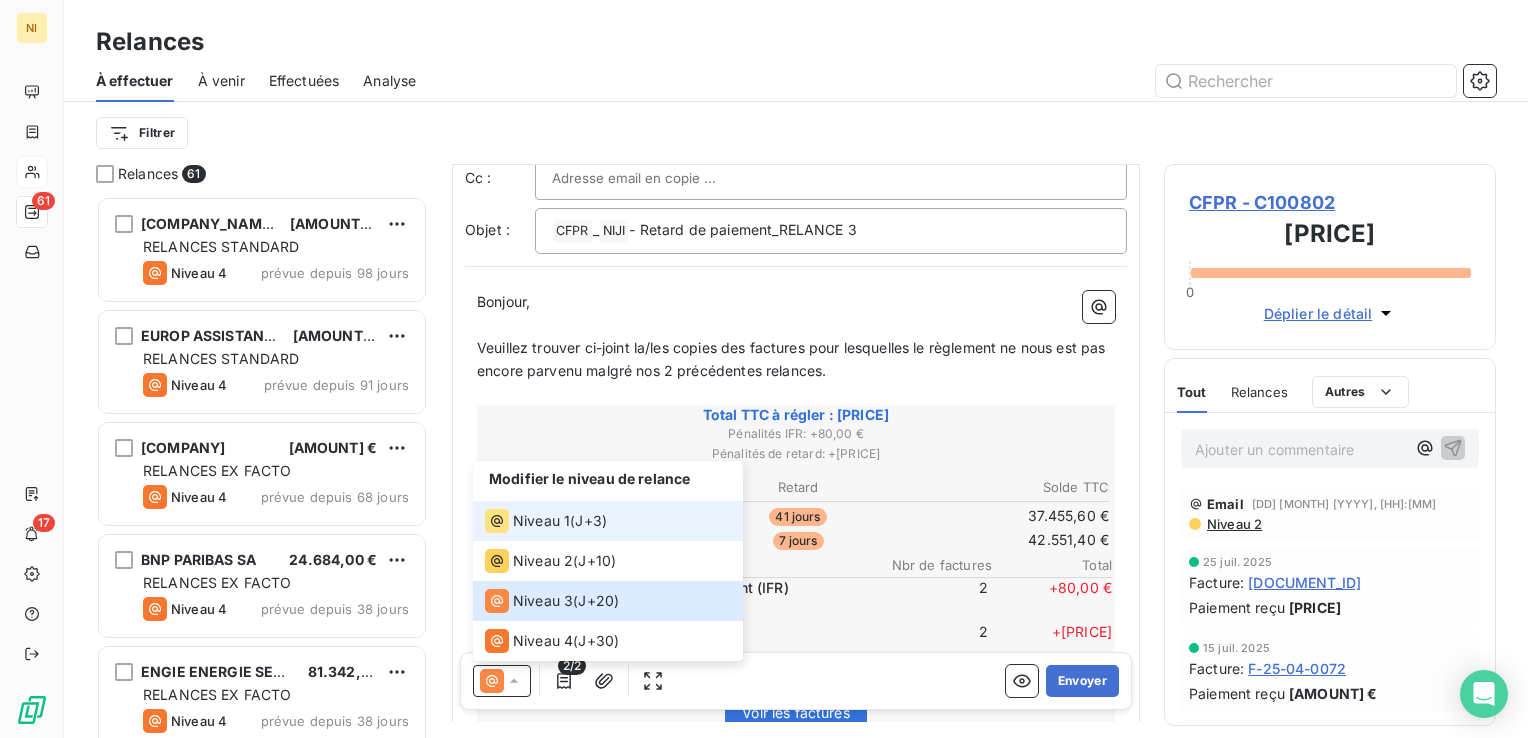 click on "Niveau 1" at bounding box center (541, 521) 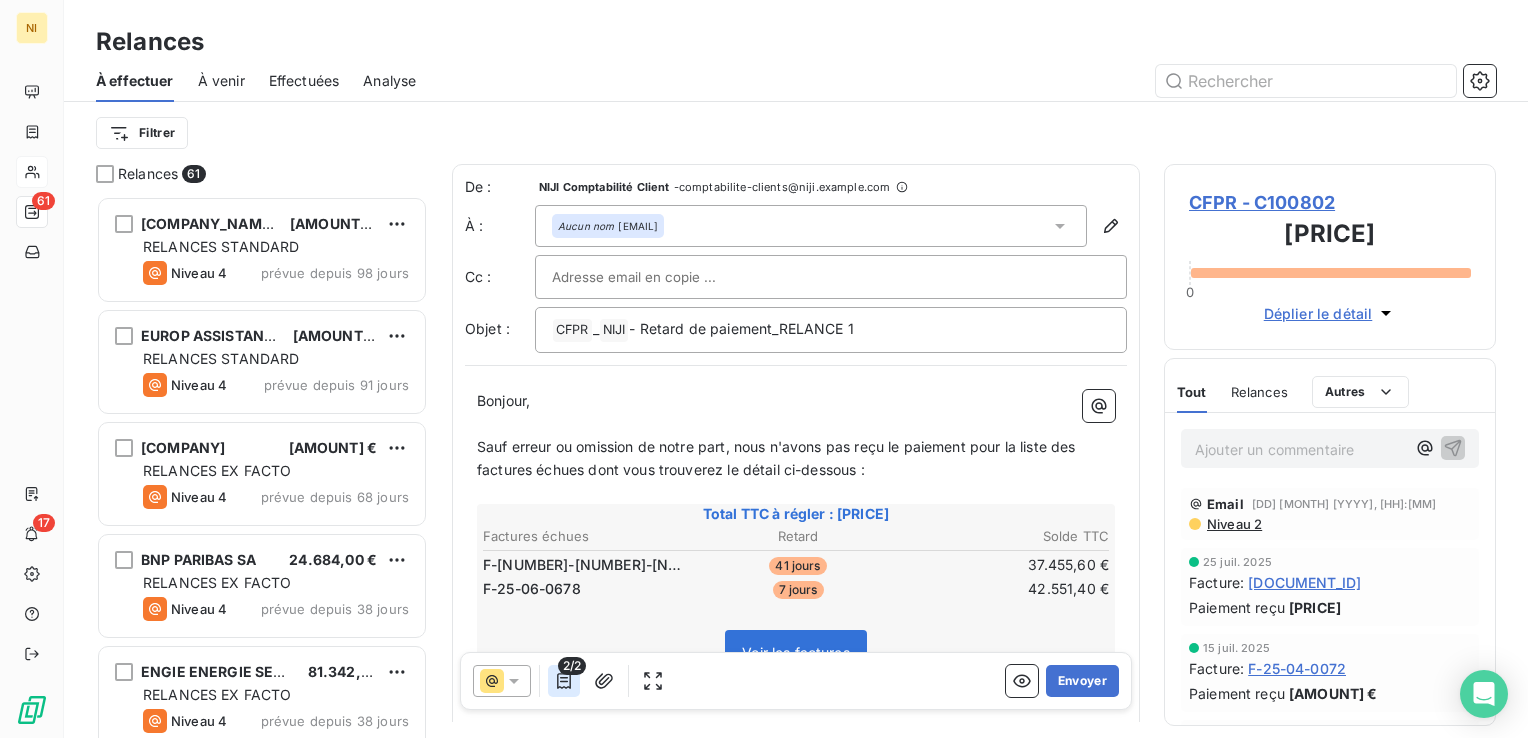 click 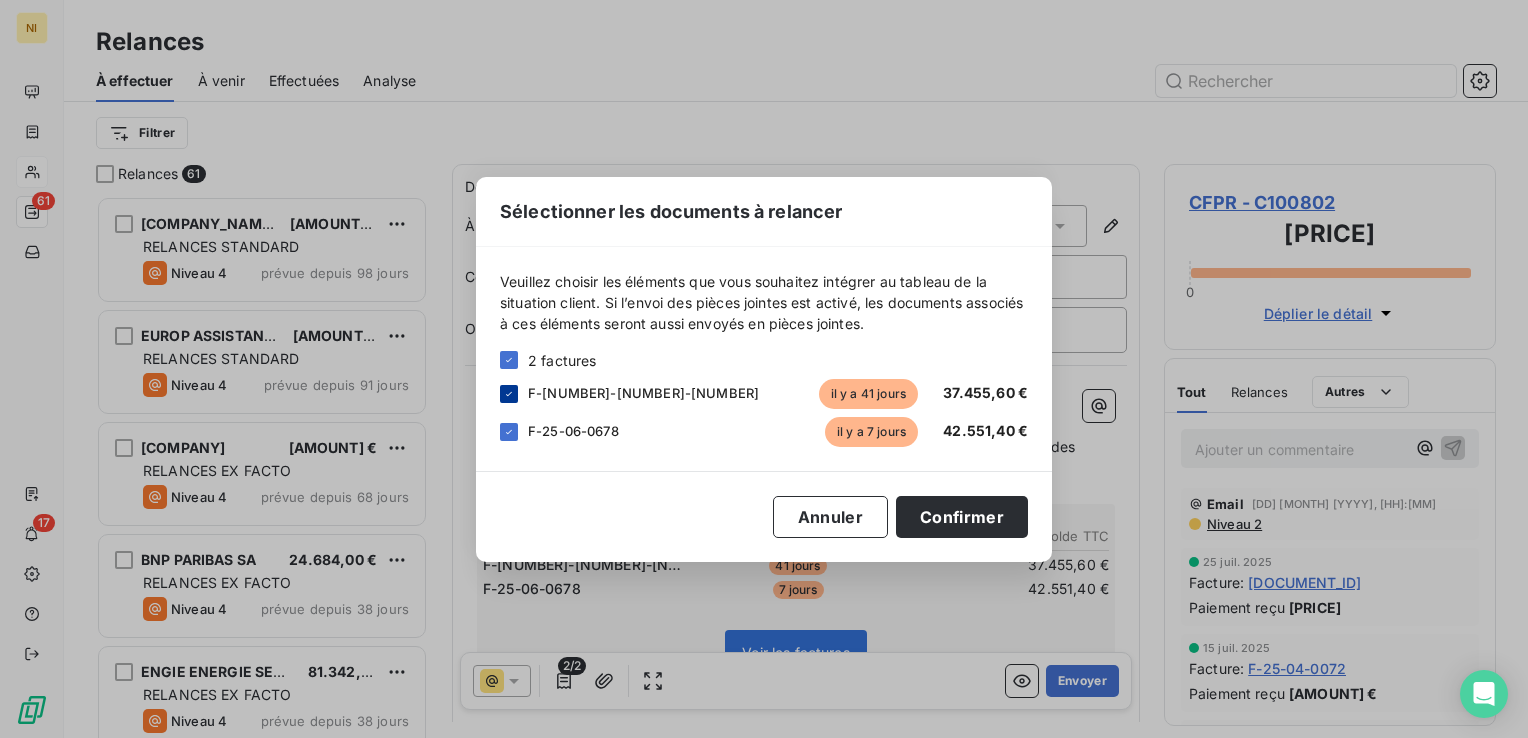 click at bounding box center (509, 394) 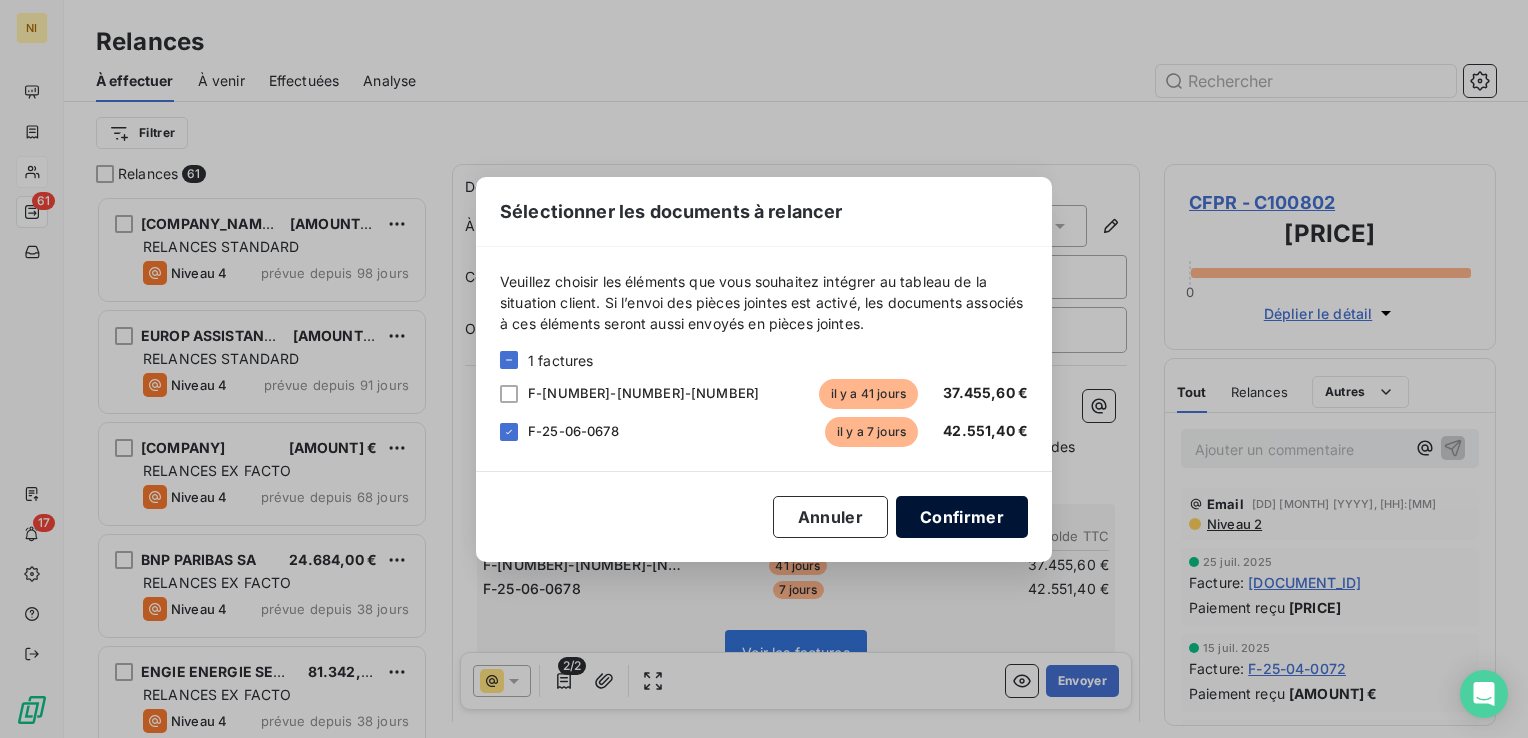 click on "Confirmer" at bounding box center (962, 517) 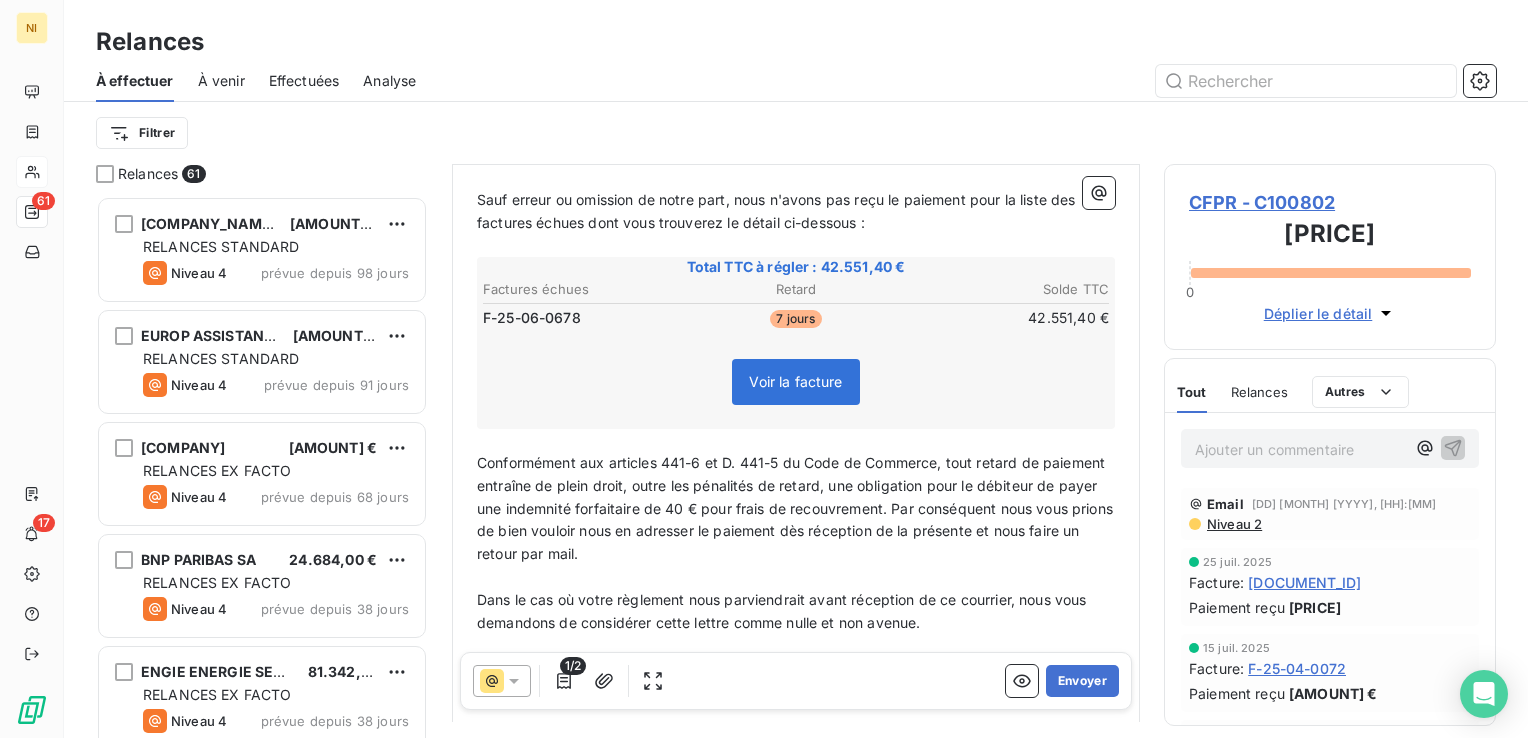 scroll, scrollTop: 442, scrollLeft: 0, axis: vertical 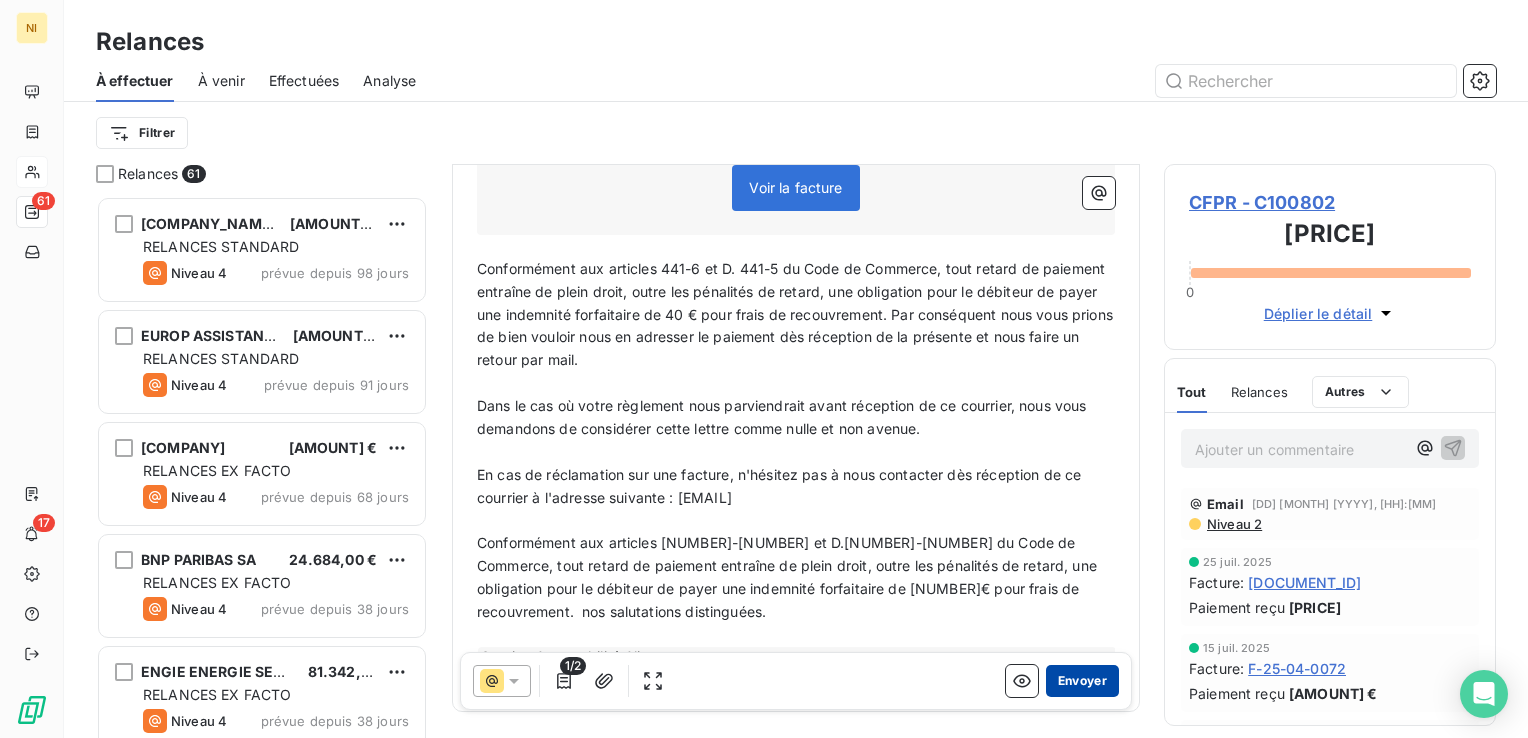 click on "Envoyer" at bounding box center [1082, 681] 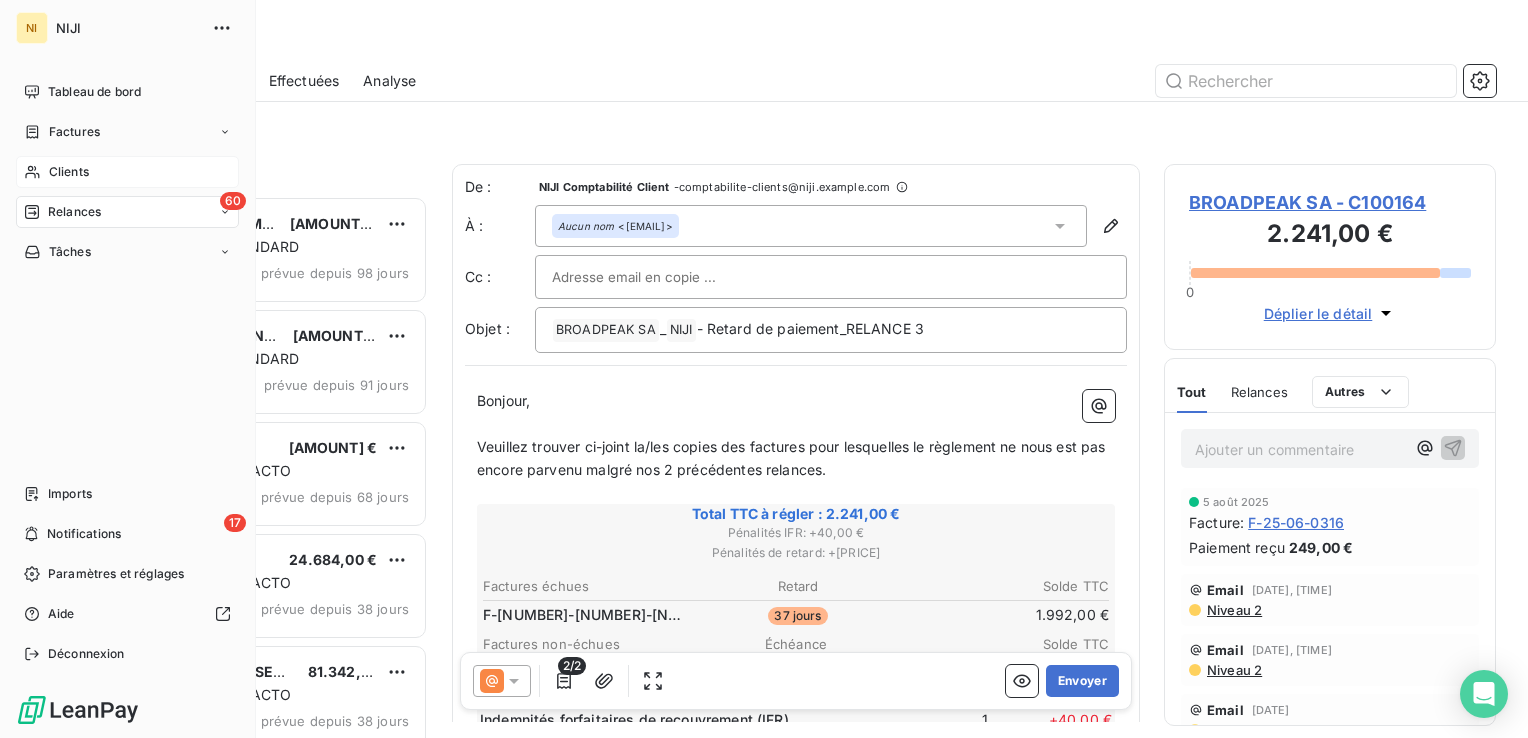 click on "Clients" at bounding box center [69, 172] 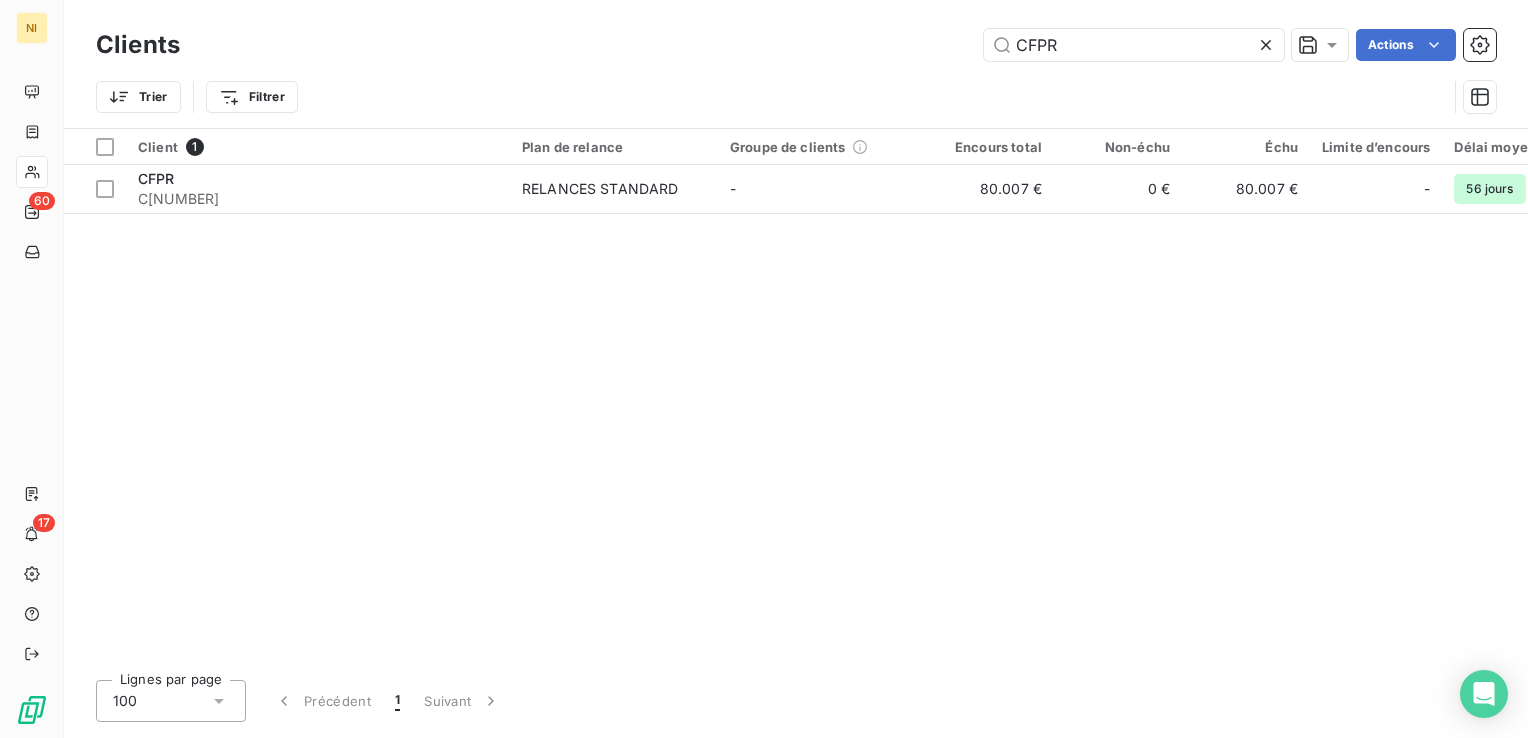 click 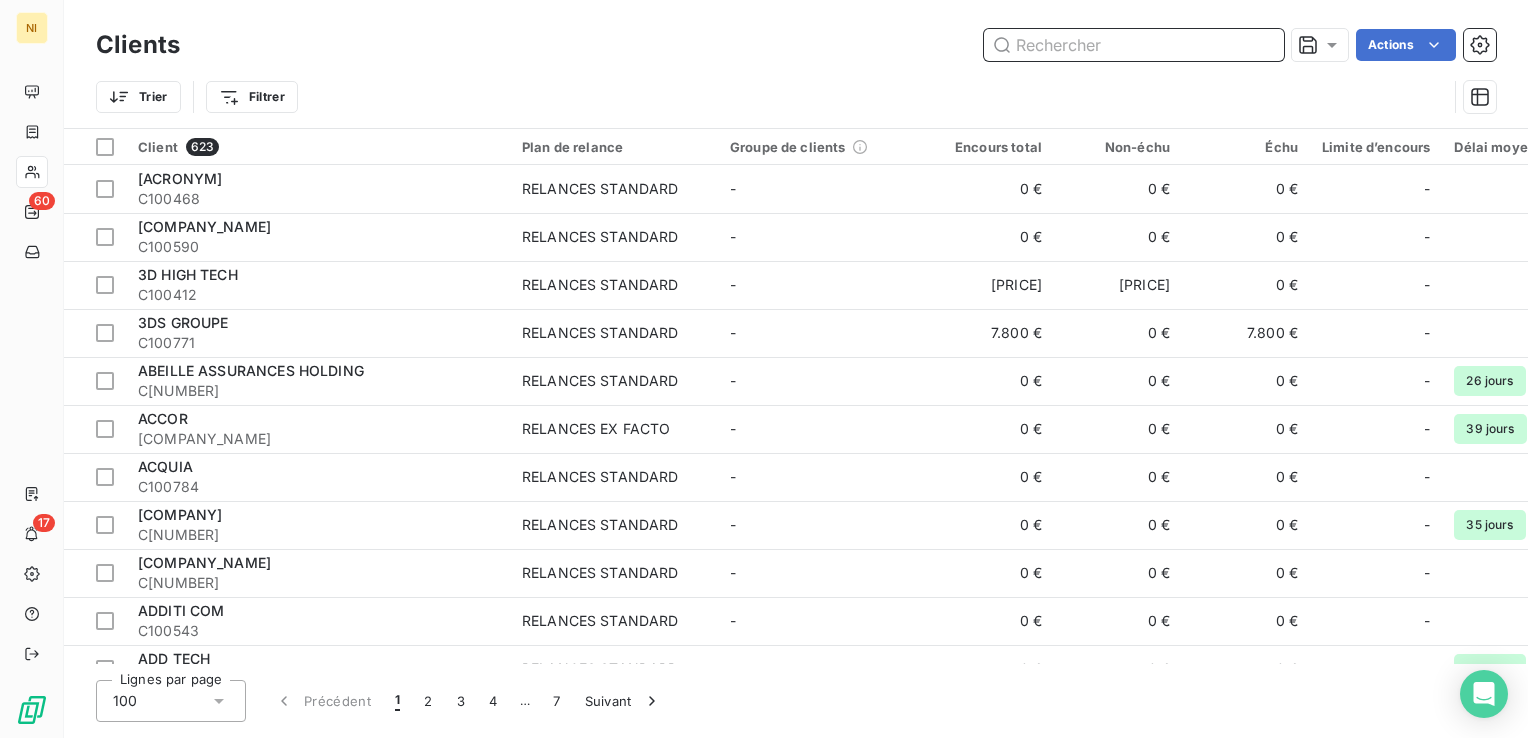click at bounding box center [1134, 45] 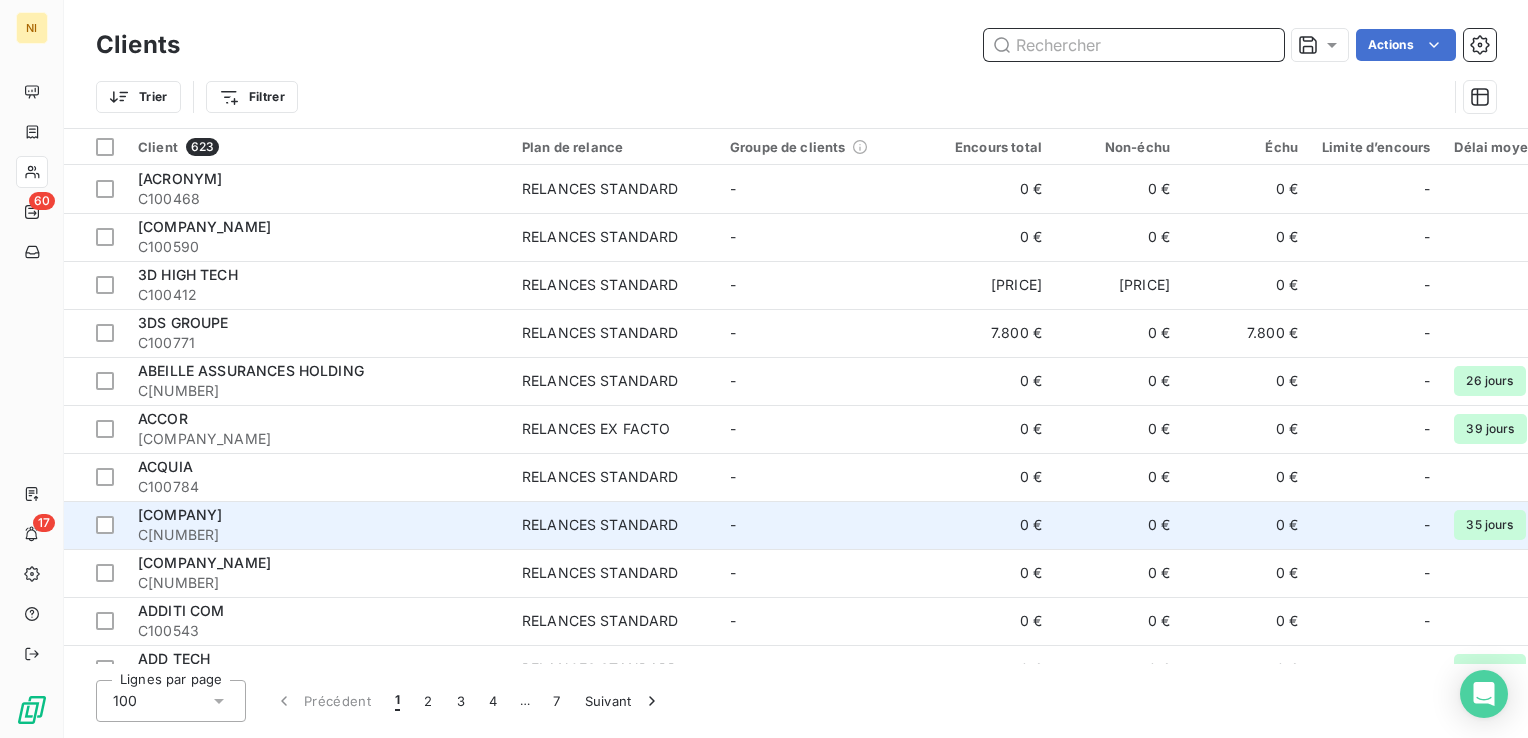 paste on "NUTERMS S.A.M" 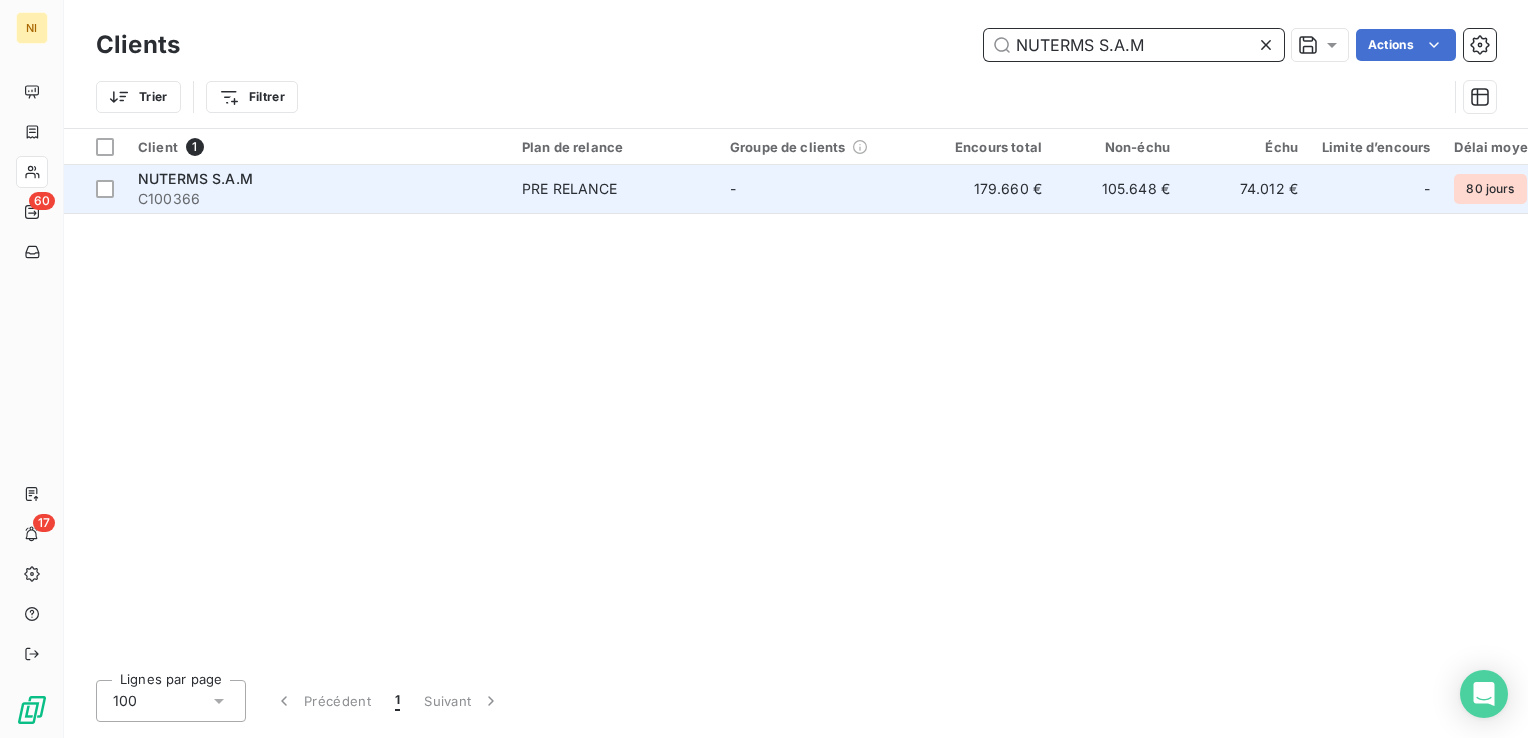 type on "NUTERMS S.A.M" 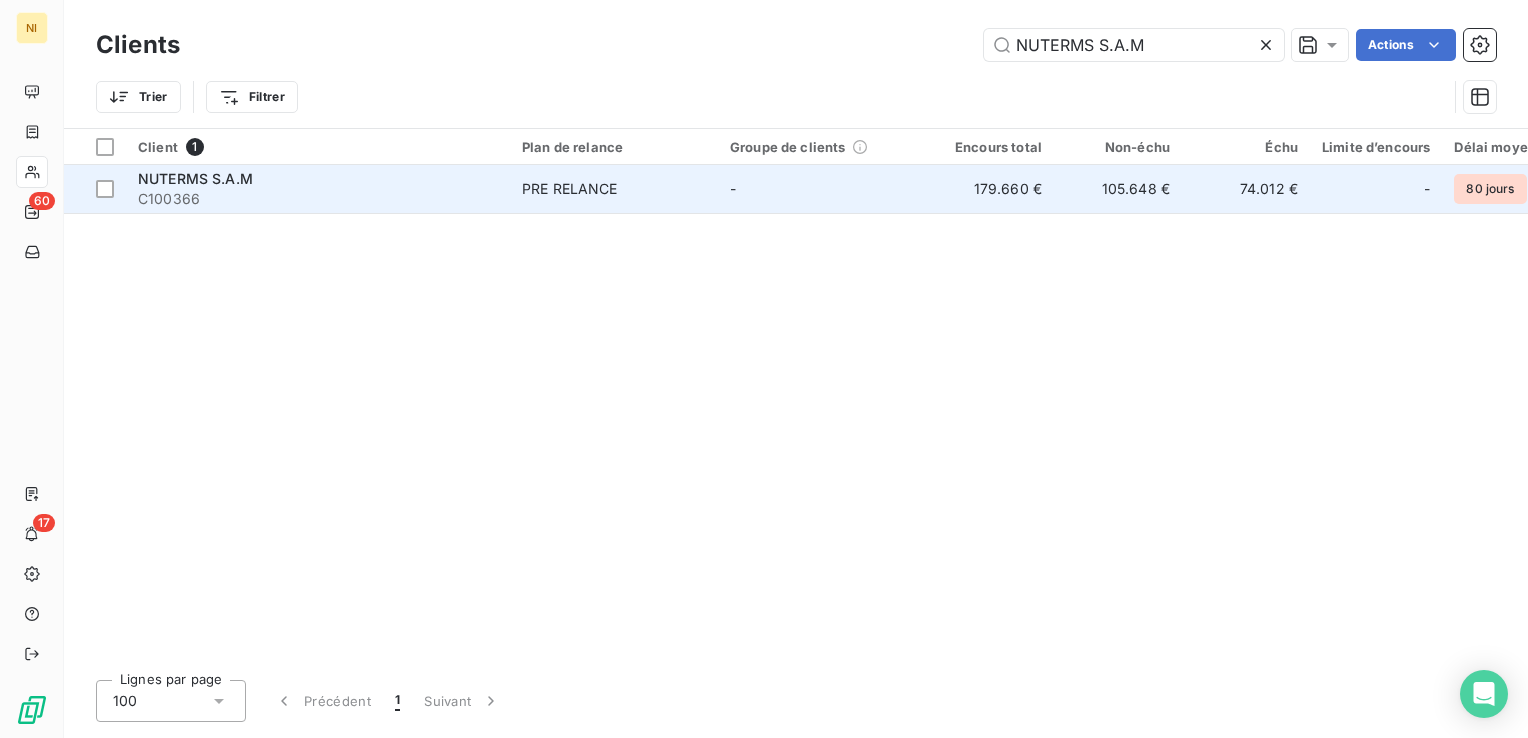 click on "C100366" at bounding box center (318, 199) 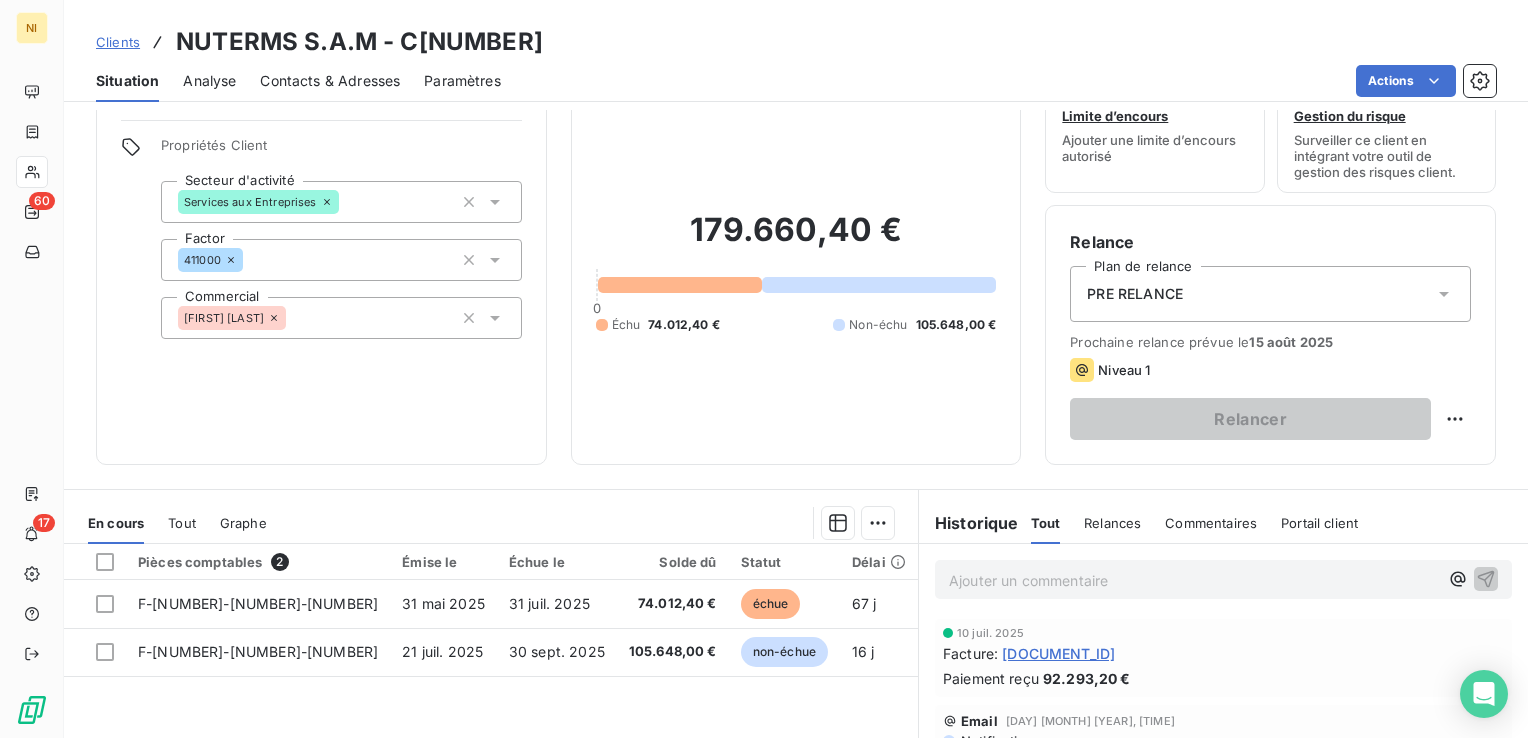 scroll, scrollTop: 100, scrollLeft: 0, axis: vertical 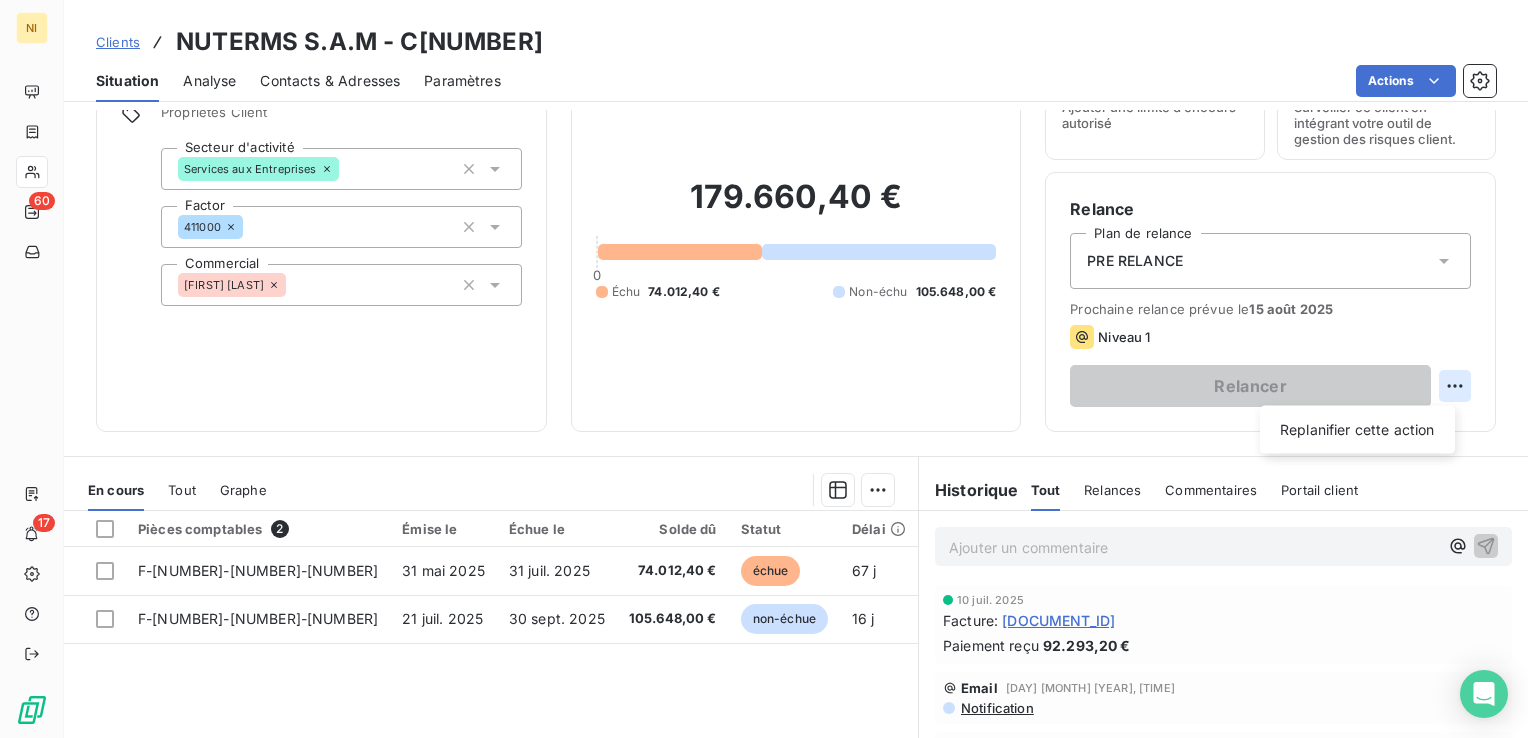 click on "NI 60 17 Clients NUTERMS S.A.M - C[NUMBER] Situation Analyse Contacts  & Adresses Paramètres Actions Informations client Propriétés Client Secteur d'activité Services aux Entreprises Factor 411000 Commercial [FIRST] [LAST] Encours client   179.660,40 € 0 Échu 74.012,40 € Non-échu 105.648,00 €     Limite d’encours Ajouter une limite d’encours autorisé Gestion du risque Surveiller ce client en intégrant votre outil de gestion des risques client. Relance Plan de relance PRE RELANCE Prochaine relance prévue le  15 [MONTH] [YEAR] Niveau 1 Relancer Replanifier cette action En cours Tout Graphe Pièces comptables 2 Émise le Échue le Solde dû Statut Délai   Retard   F-[NUMBER]-[NUMBER]-[NUMBER] 31 [MONTH] [YEAR] 31 [MONTH] [YEAR] 74.012,40 € échue 67 j +6 j F-[NUMBER]-[NUMBER]-[NUMBER] 21 [MONTH] [YEAR] 30 [MONTH] [YEAR] 105.648,00 € non-échue 16 j -55 j Lignes par page 25 Précédent 1 Suivant Historique Tout Relances Commentaires Portail client Tout Relances Commentaires Portail client Ajouter un commentaire ﻿ Facture  :" at bounding box center (764, 369) 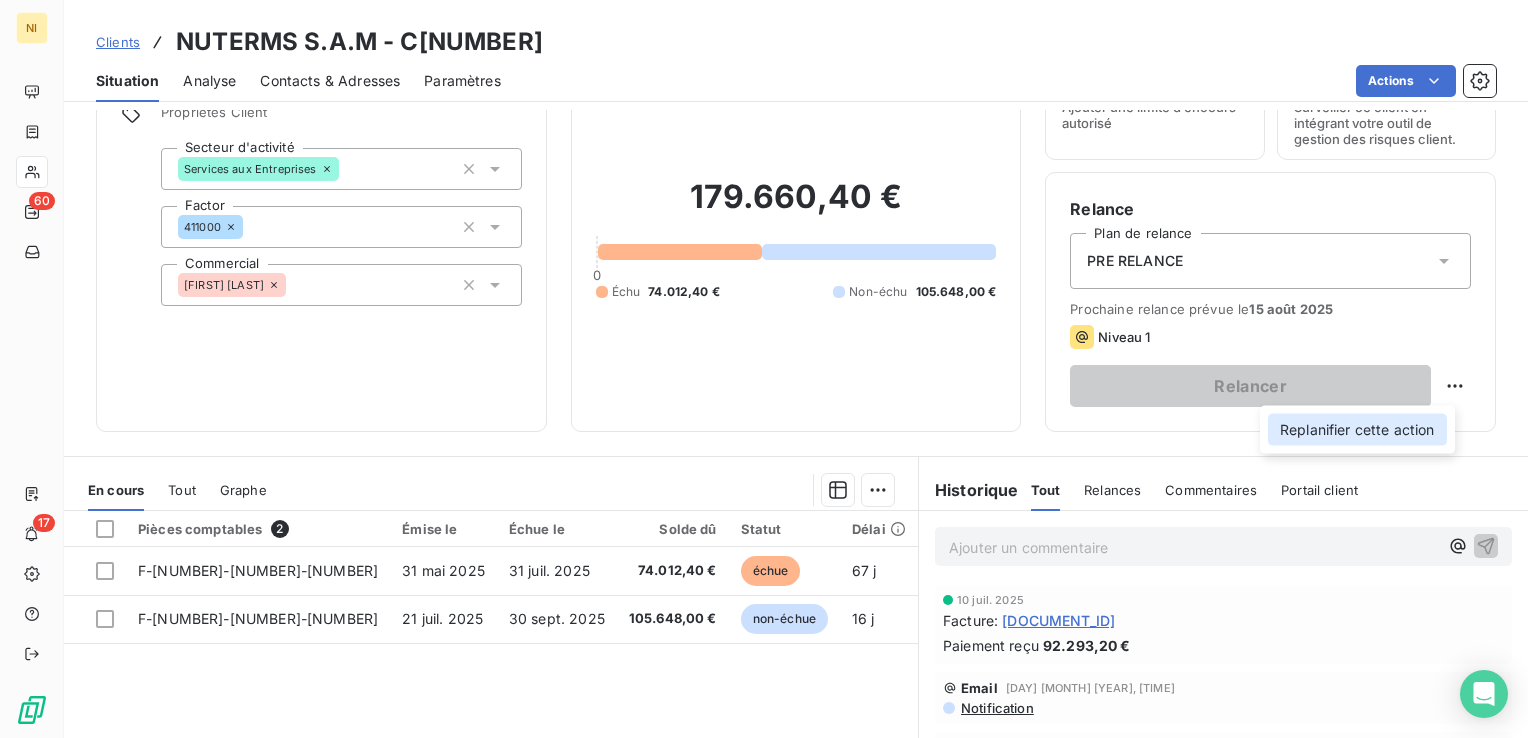 click on "Replanifier cette action" at bounding box center [1357, 430] 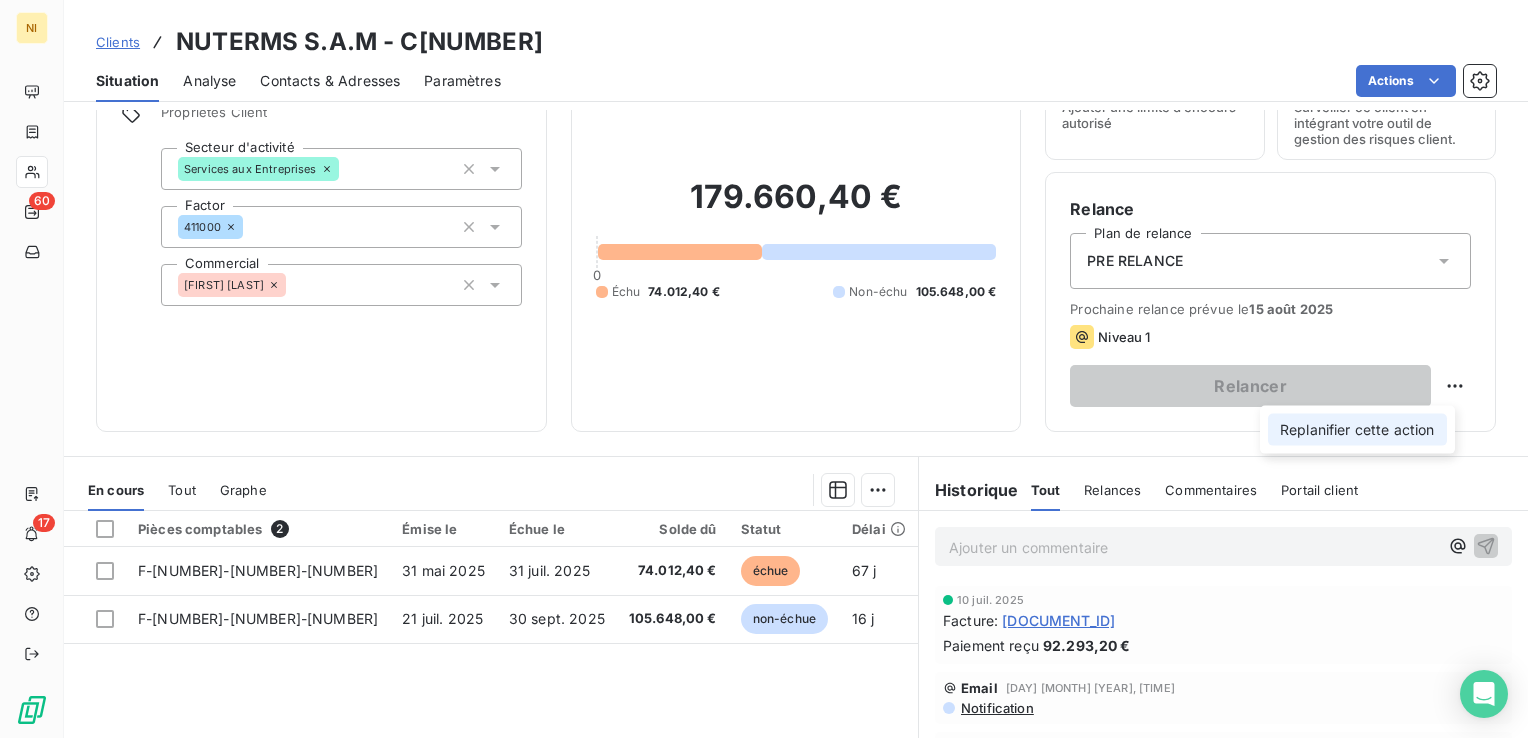 select on "7" 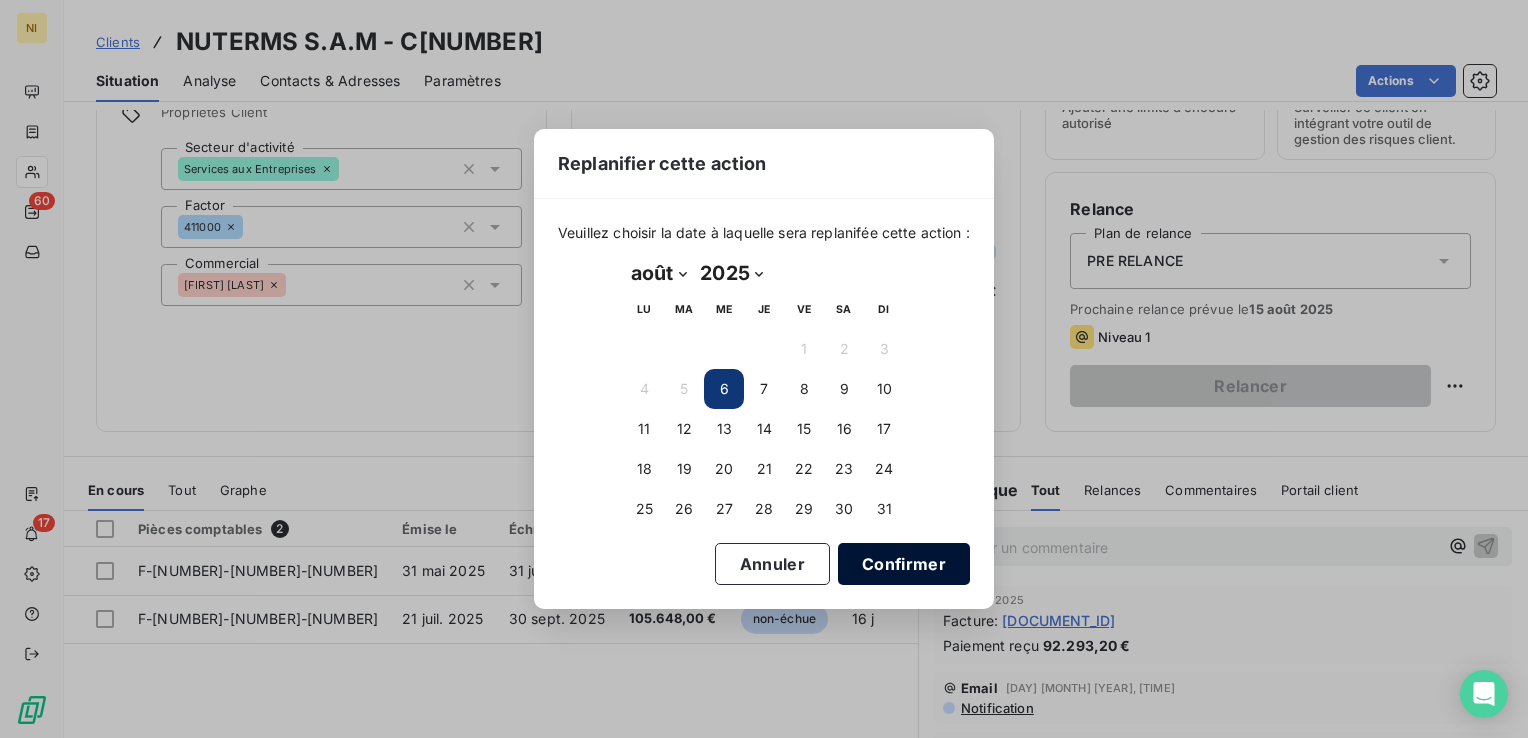click on "Confirmer" at bounding box center (904, 564) 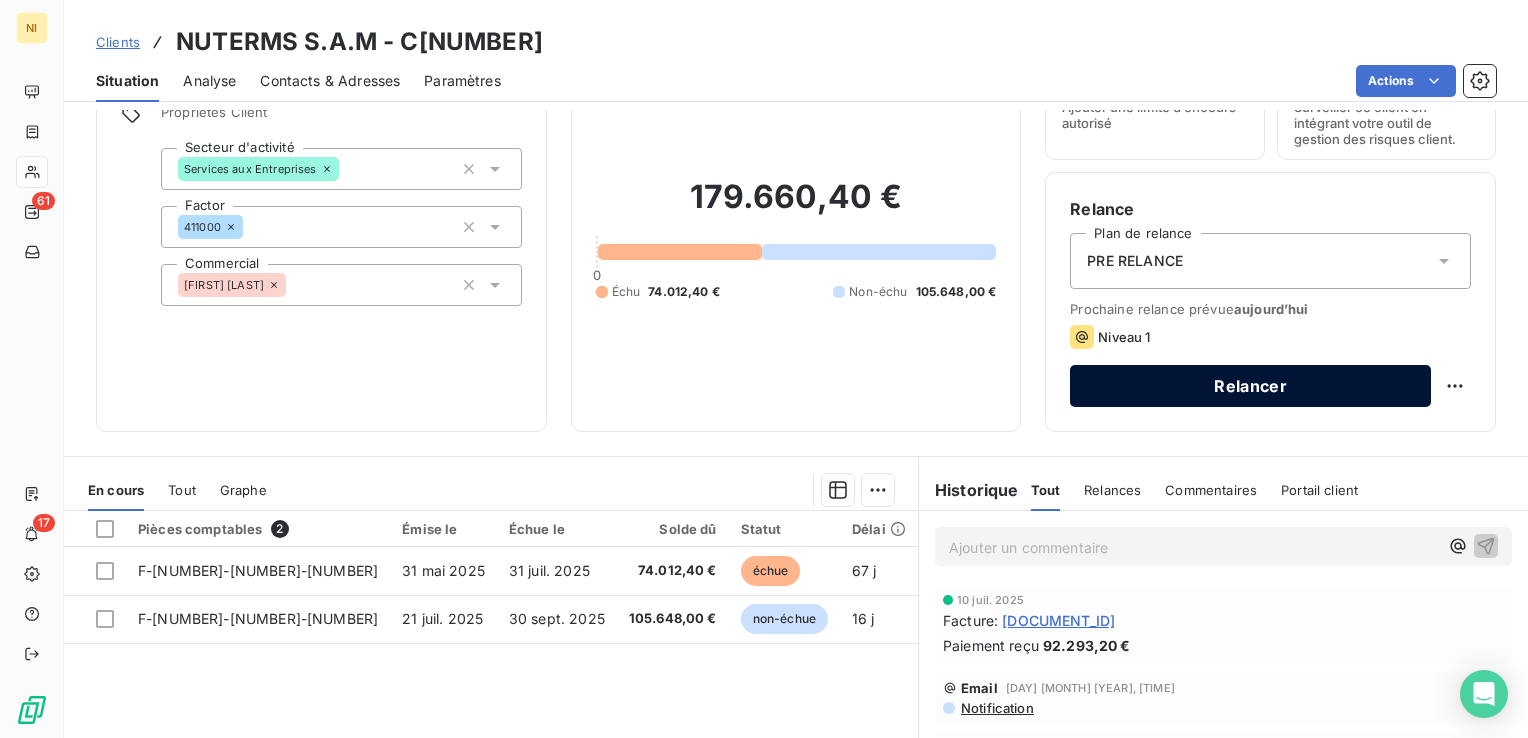 click on "Relancer" at bounding box center [1250, 386] 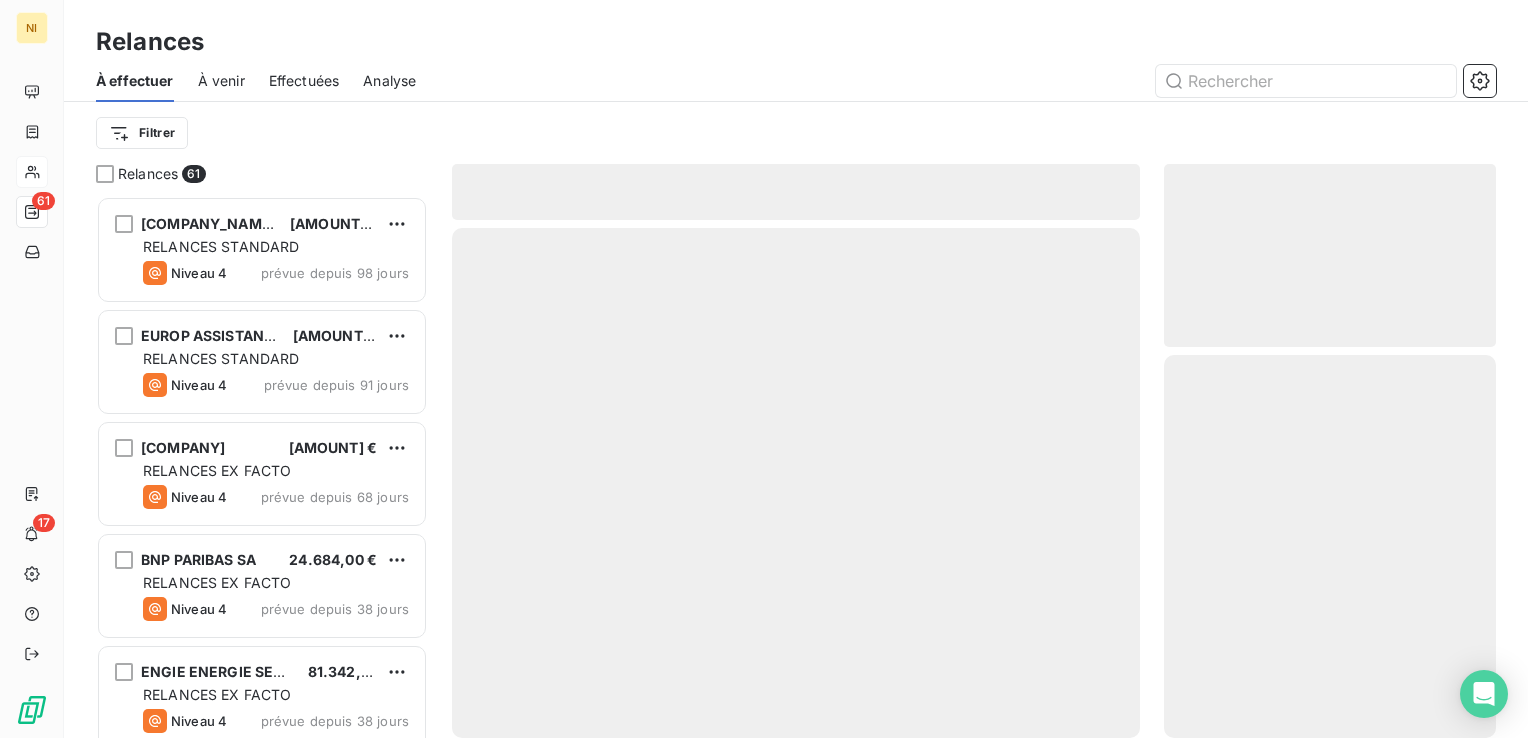 scroll, scrollTop: 16, scrollLeft: 16, axis: both 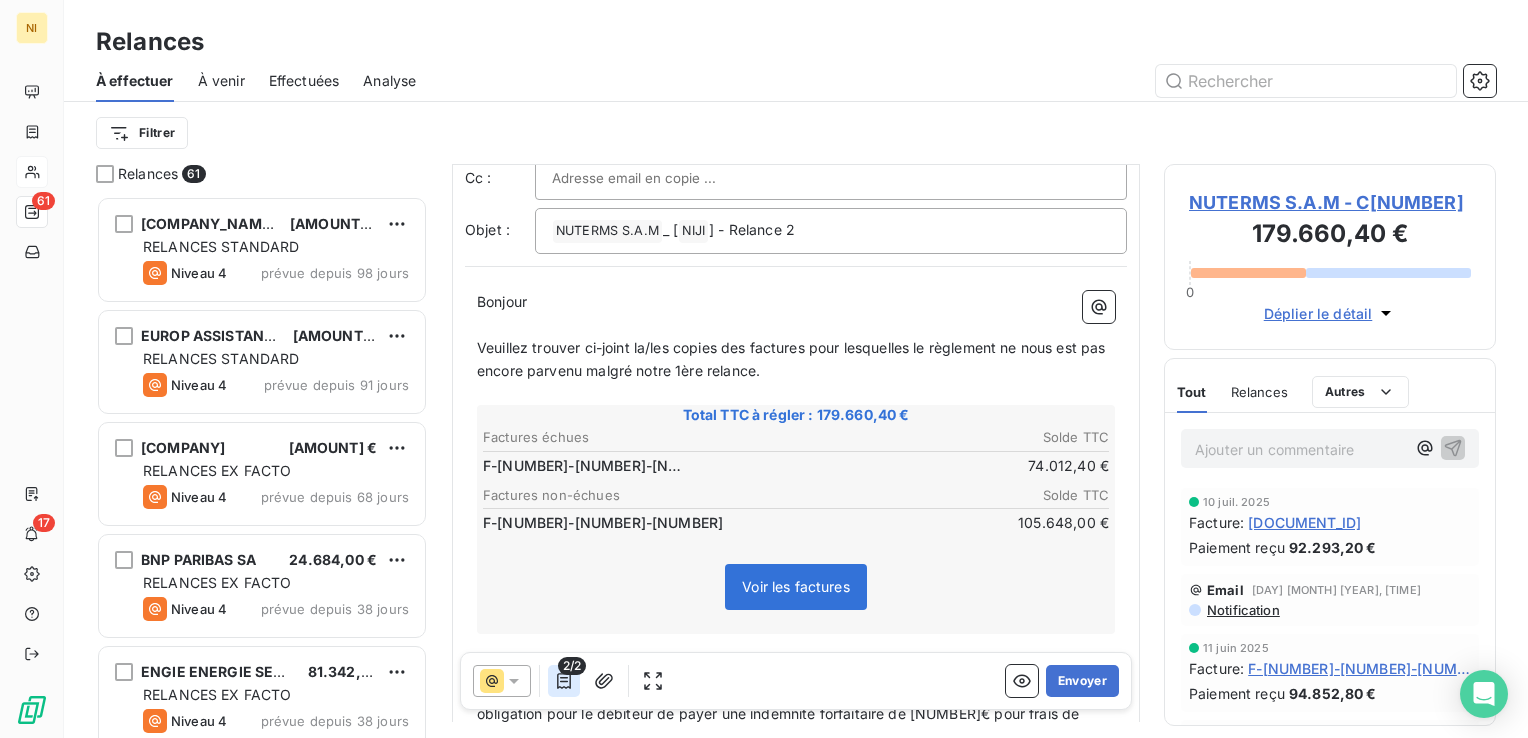 click 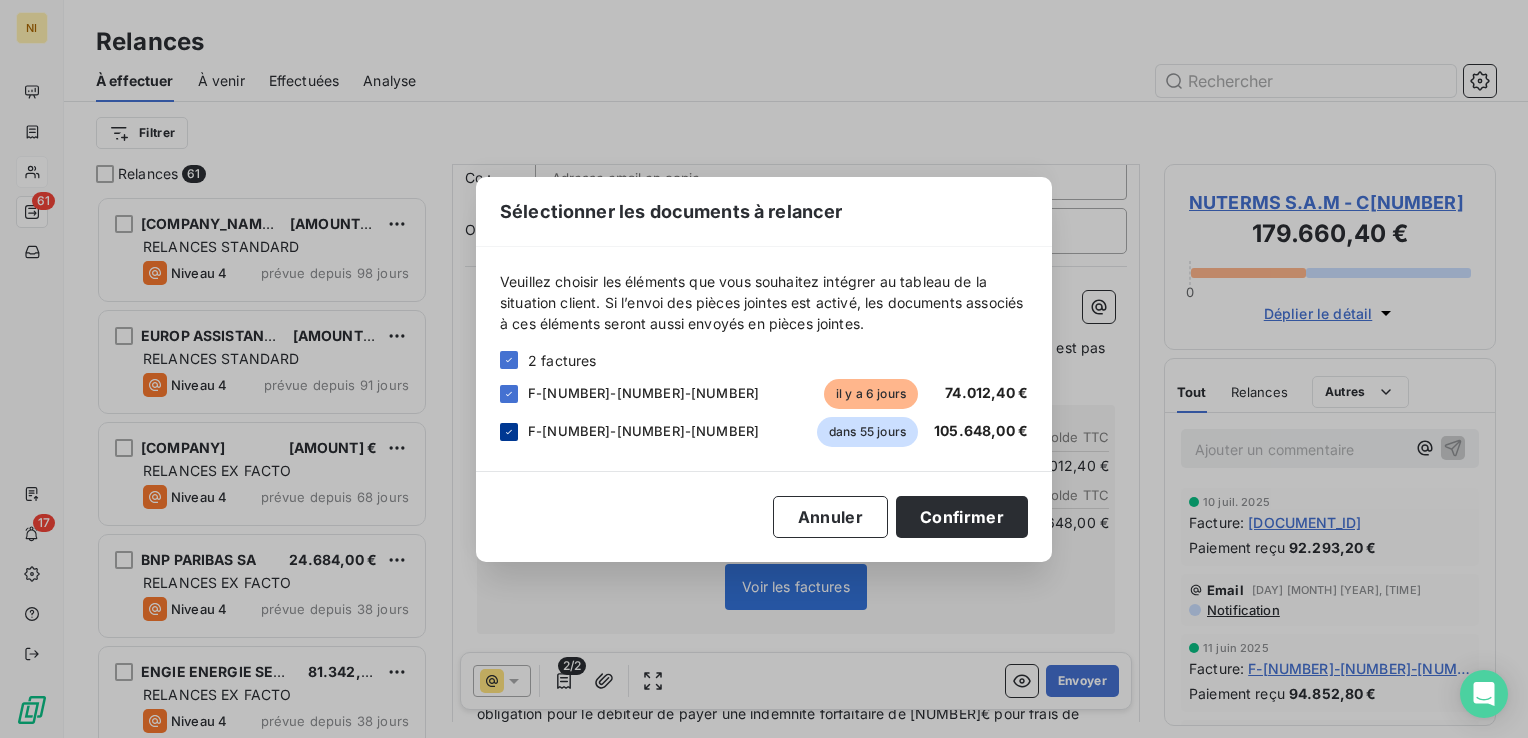 click 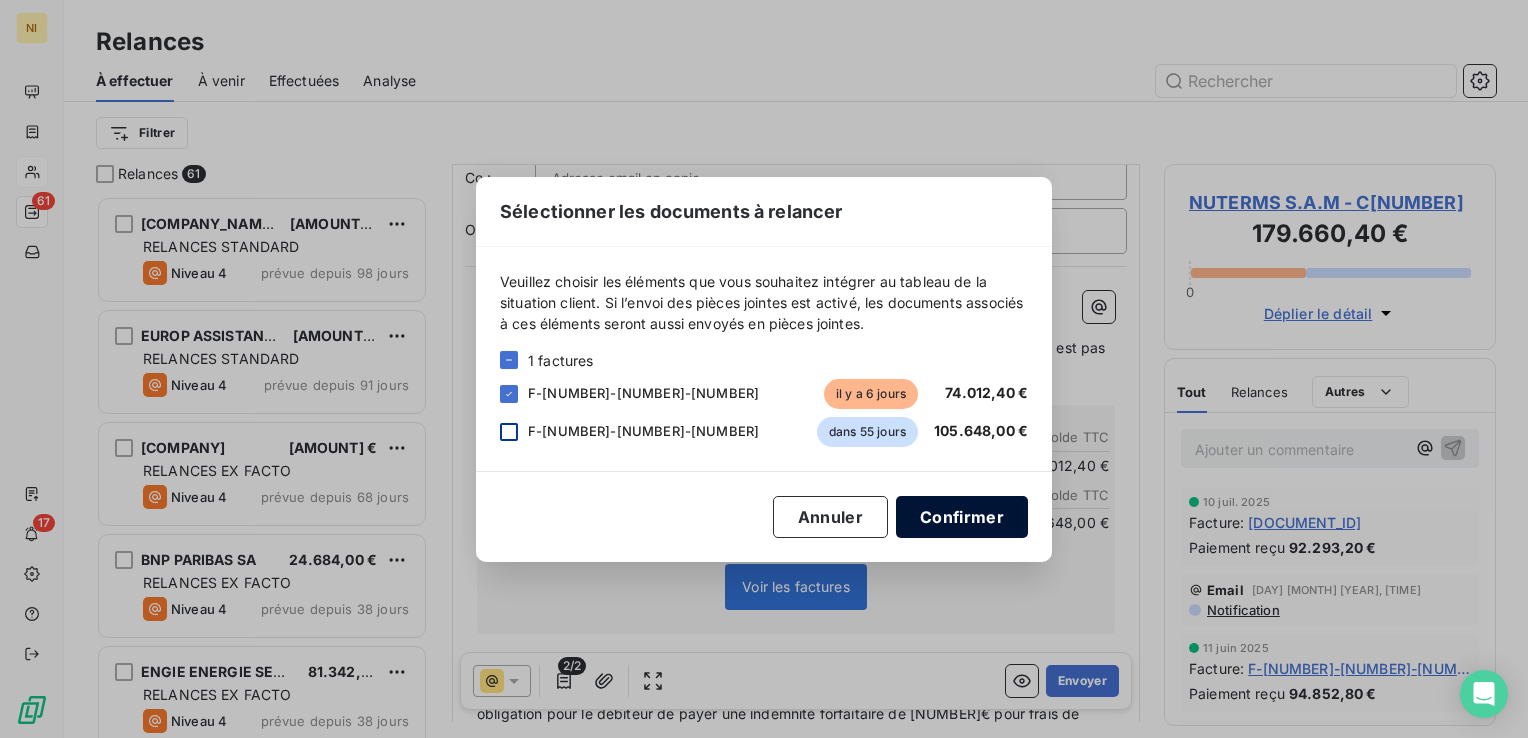 click on "Confirmer" at bounding box center (962, 517) 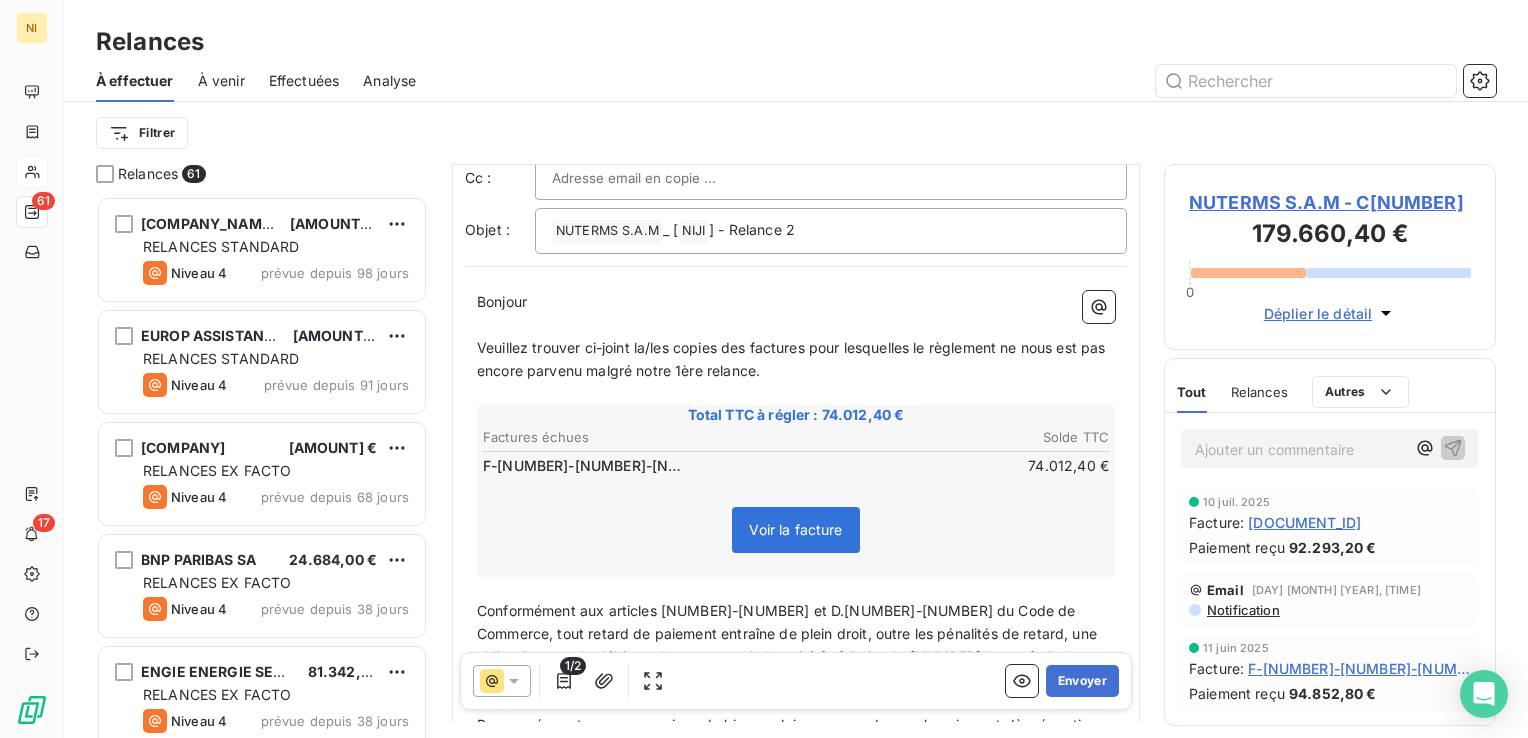 click 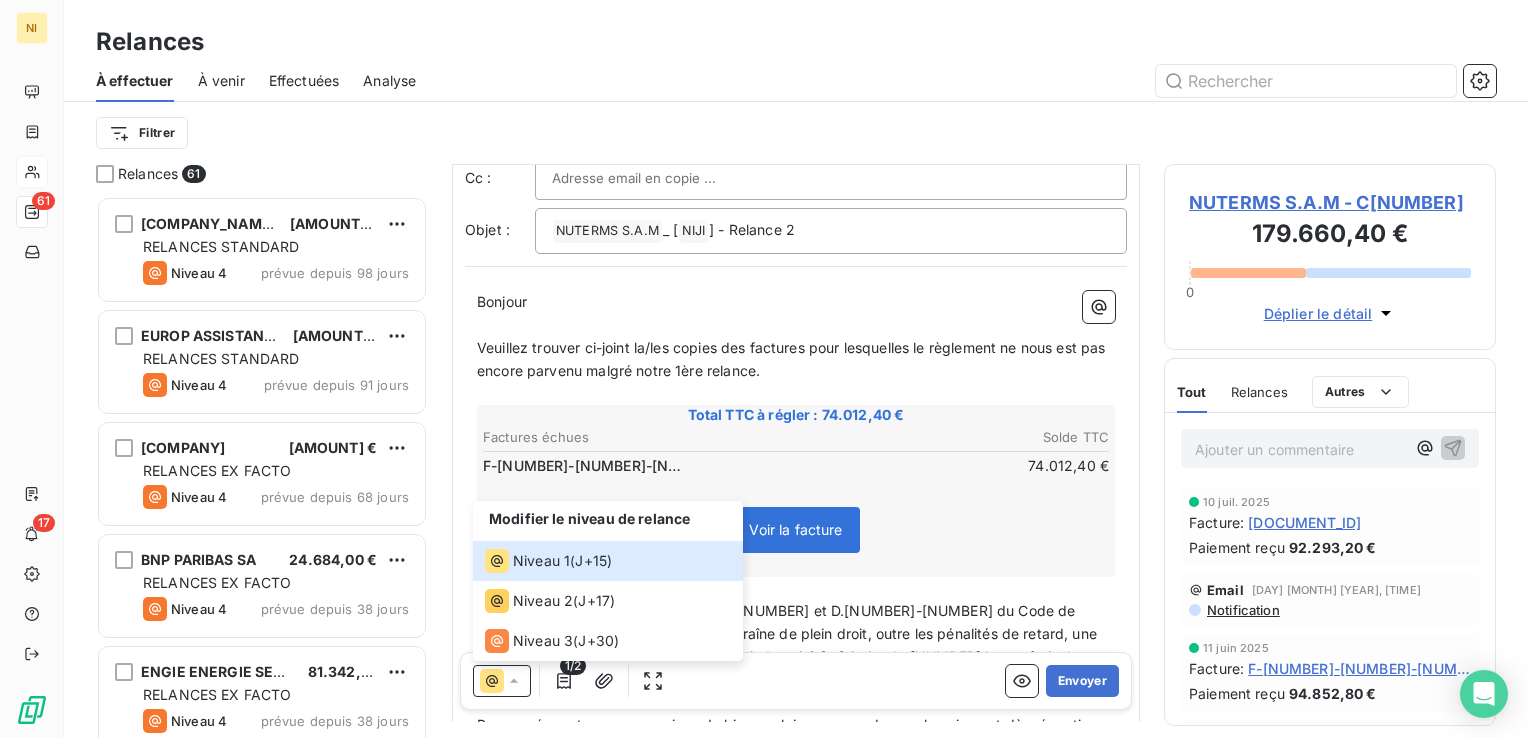click on "Voir   la facture" at bounding box center (796, 534) 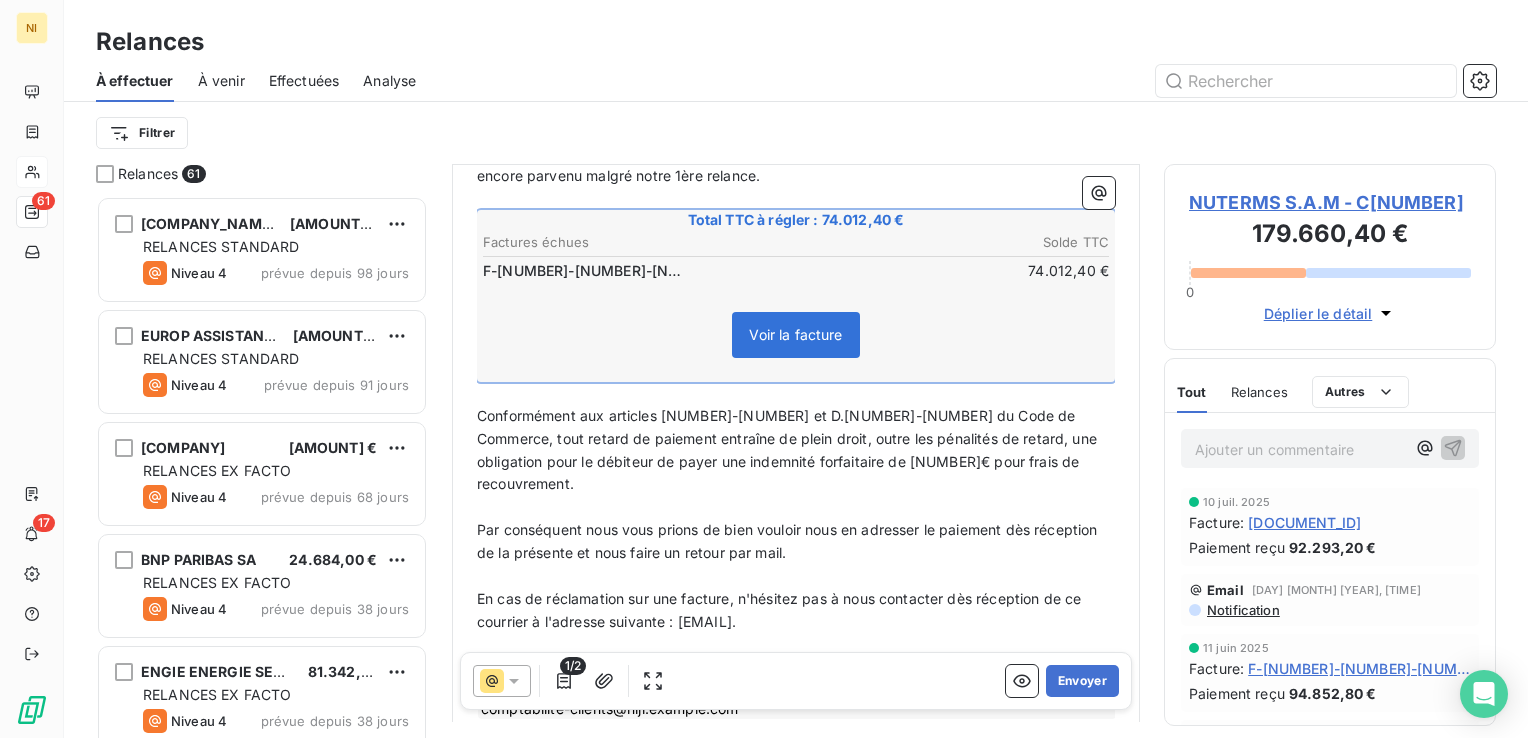 scroll, scrollTop: 373, scrollLeft: 0, axis: vertical 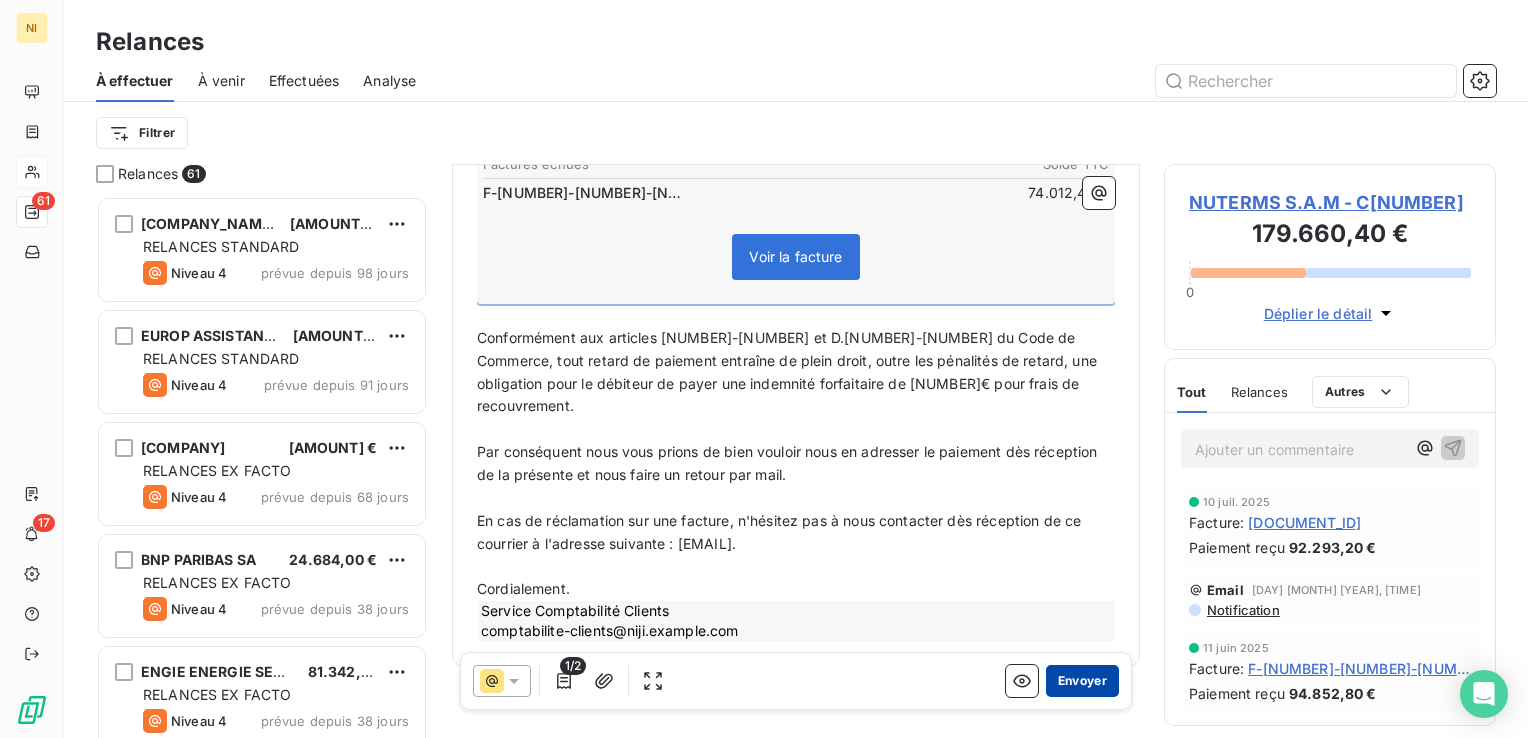 click on "Envoyer" at bounding box center [1082, 681] 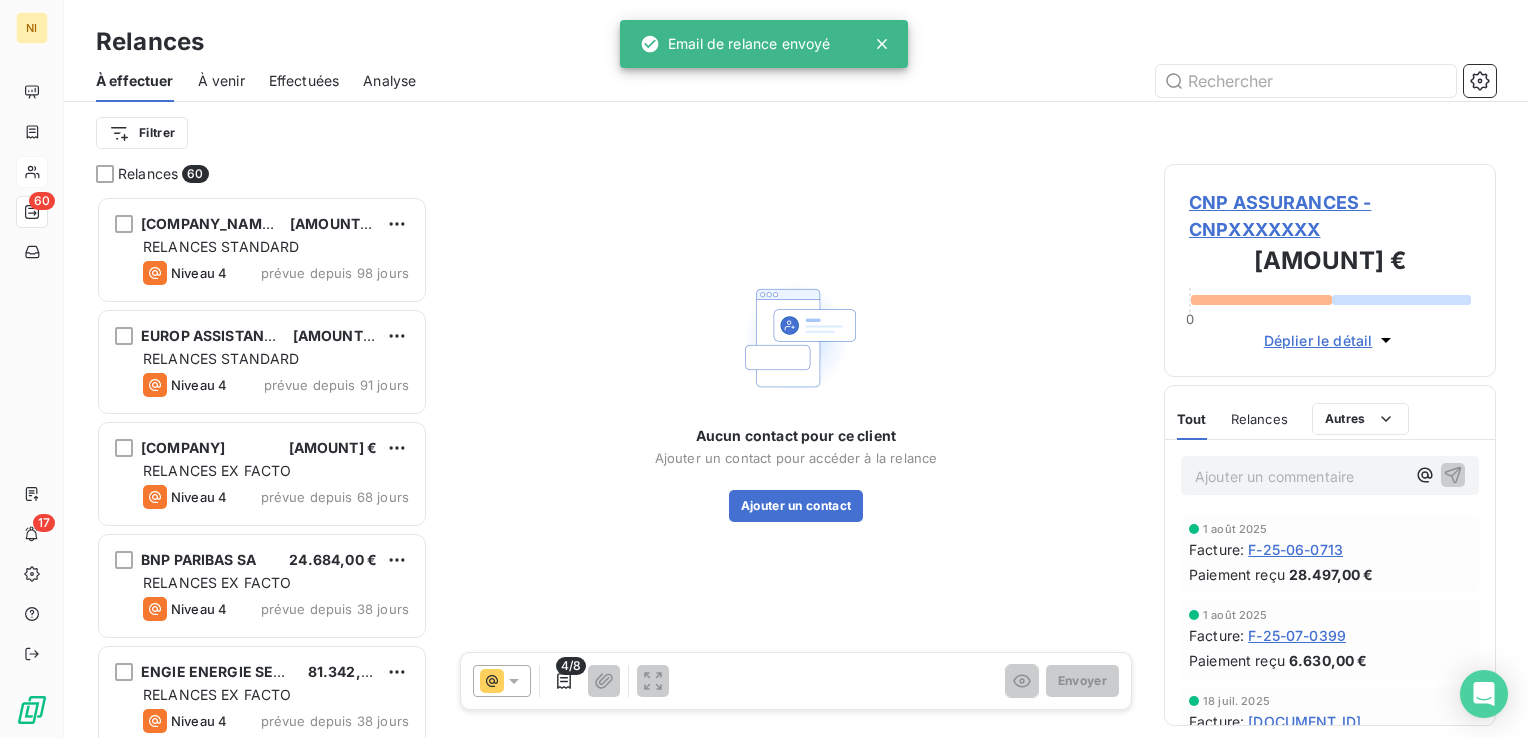 click on "Effectuées" at bounding box center (304, 81) 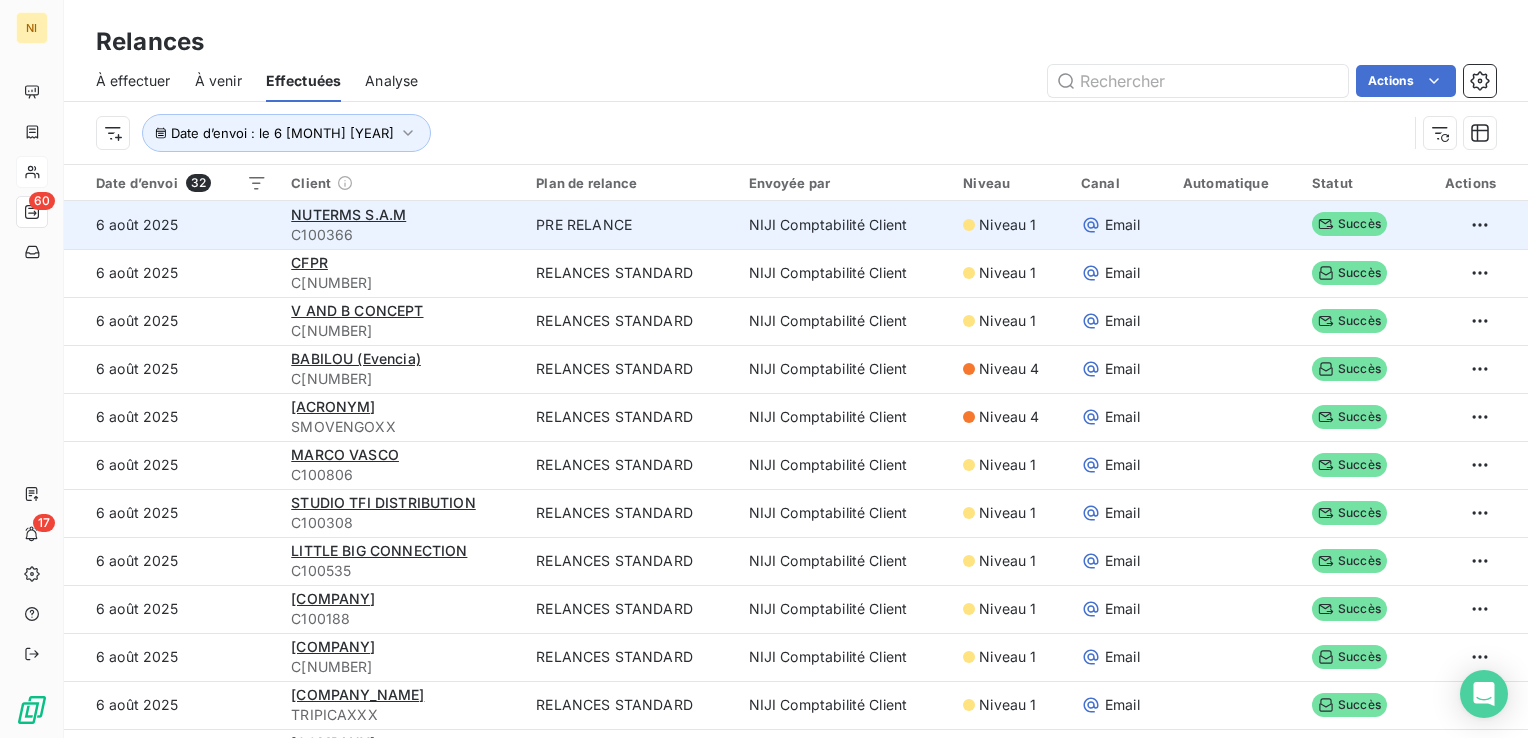 click on "C100366" at bounding box center (401, 235) 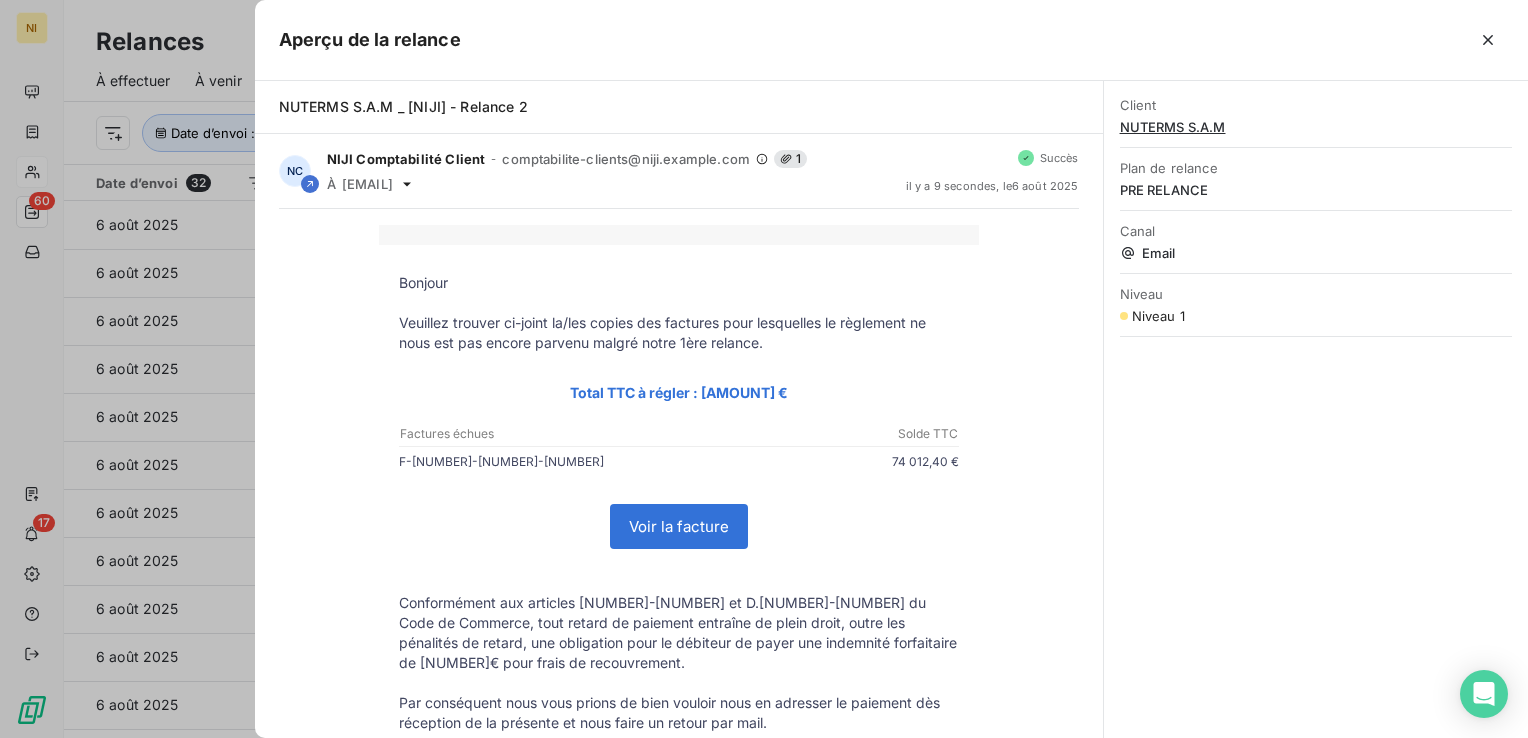 type 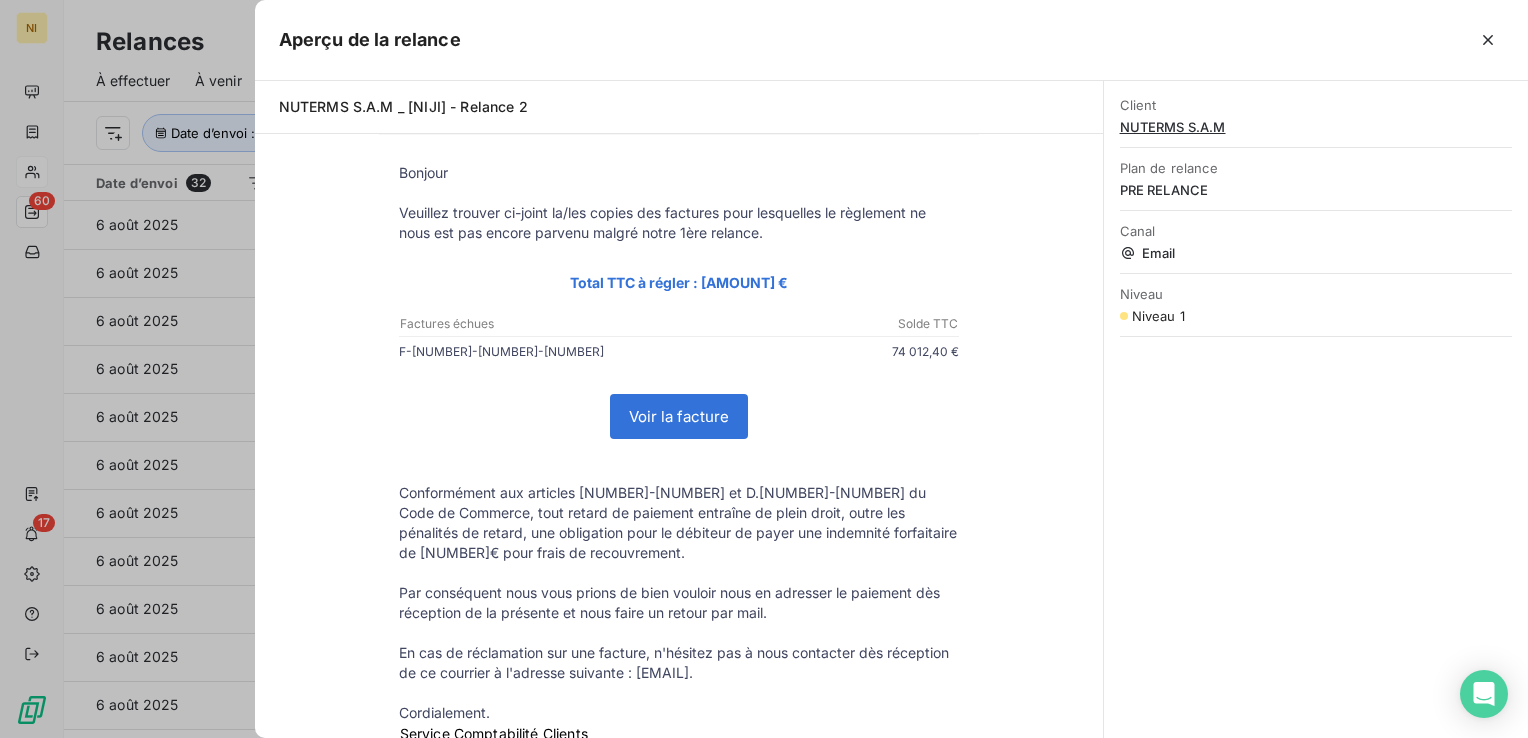 scroll, scrollTop: 0, scrollLeft: 0, axis: both 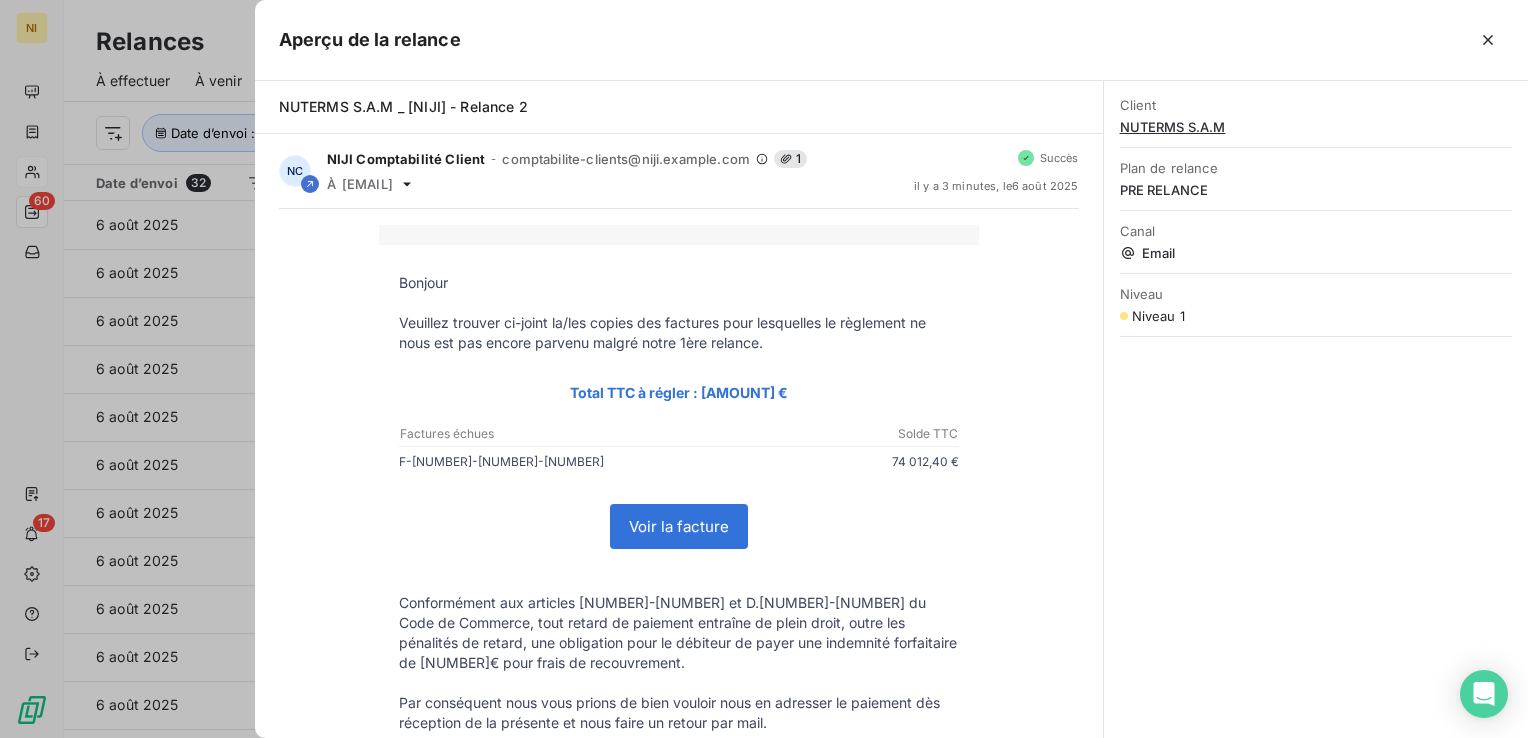 click at bounding box center [982, 40] 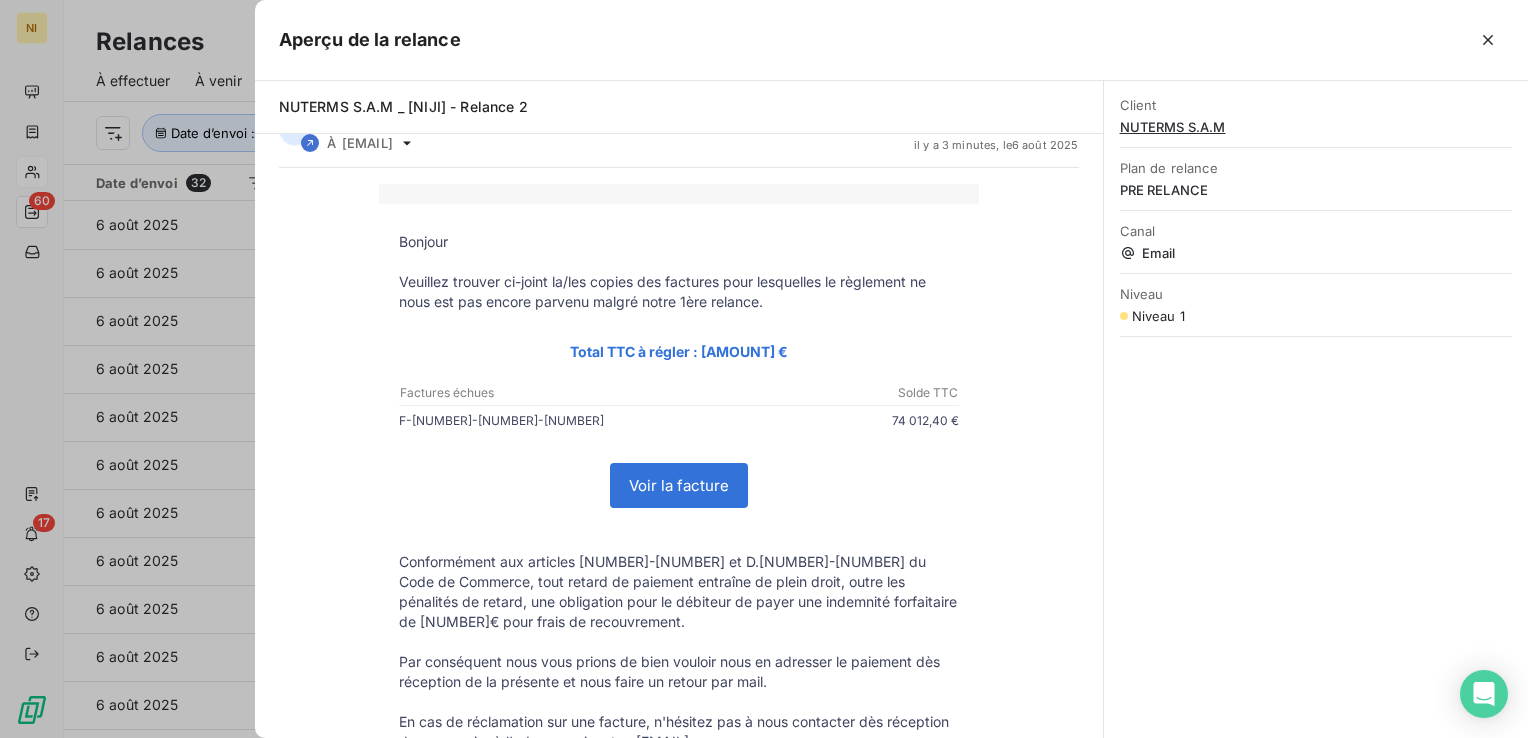 scroll, scrollTop: 0, scrollLeft: 0, axis: both 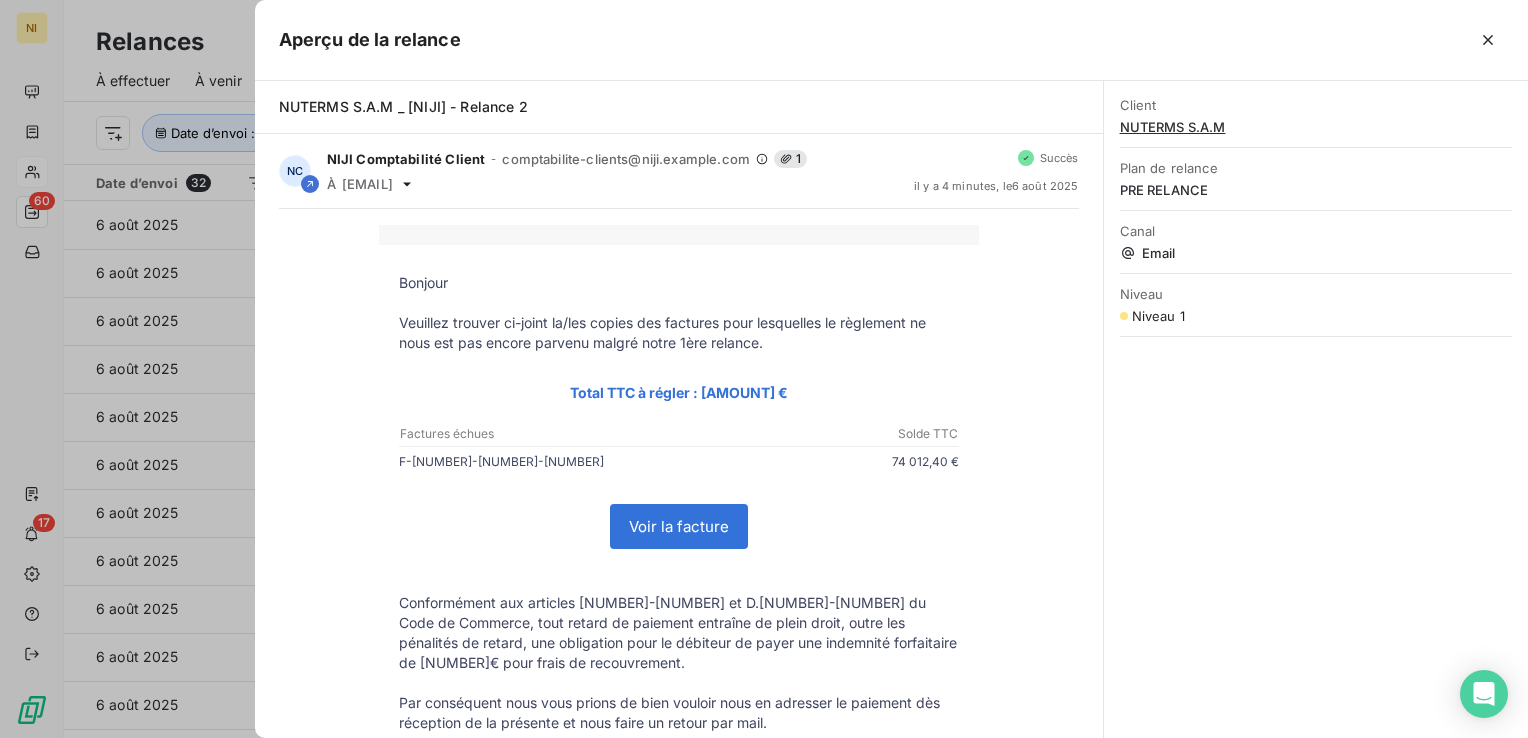 click at bounding box center [982, 40] 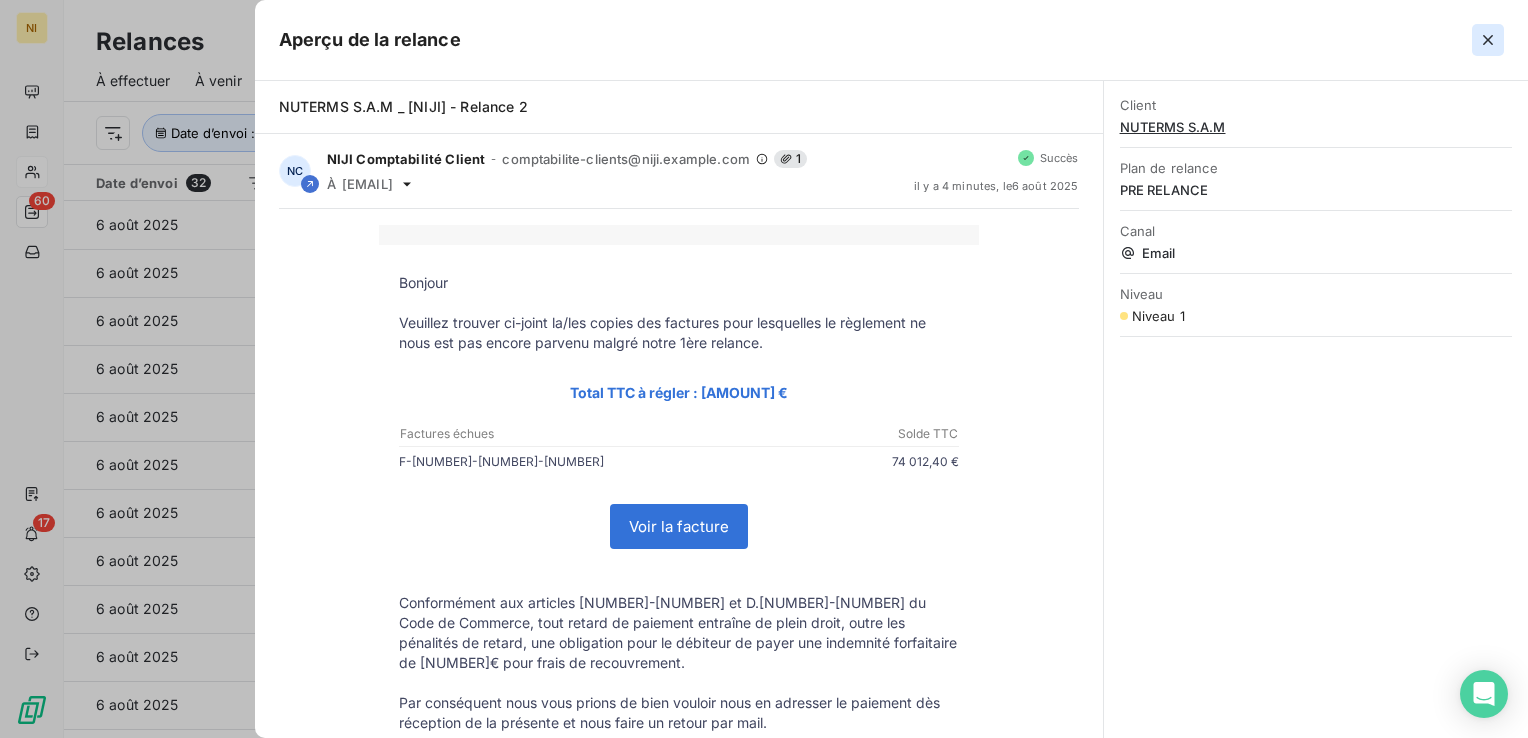 click 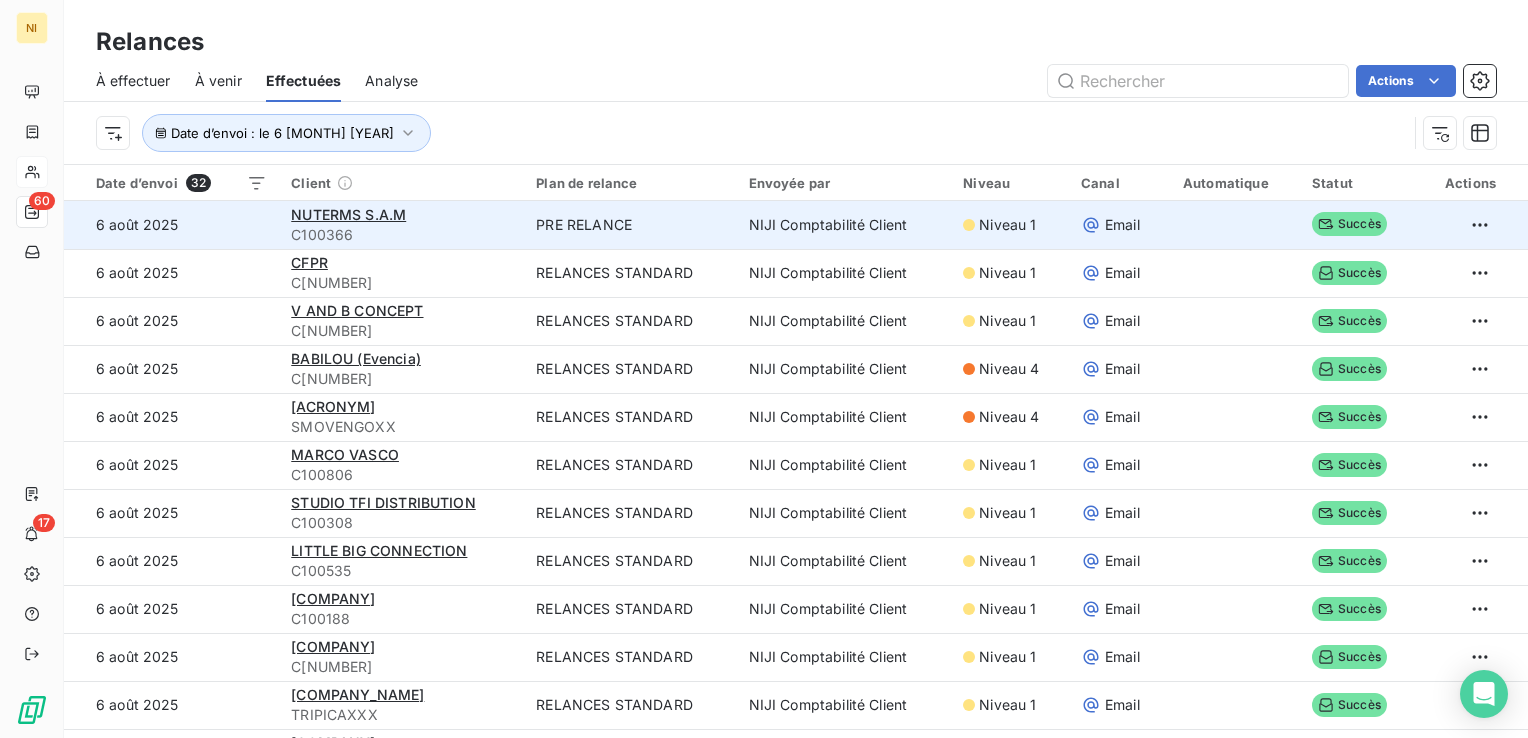 click on "NUTERMS S.A.M" at bounding box center (401, 215) 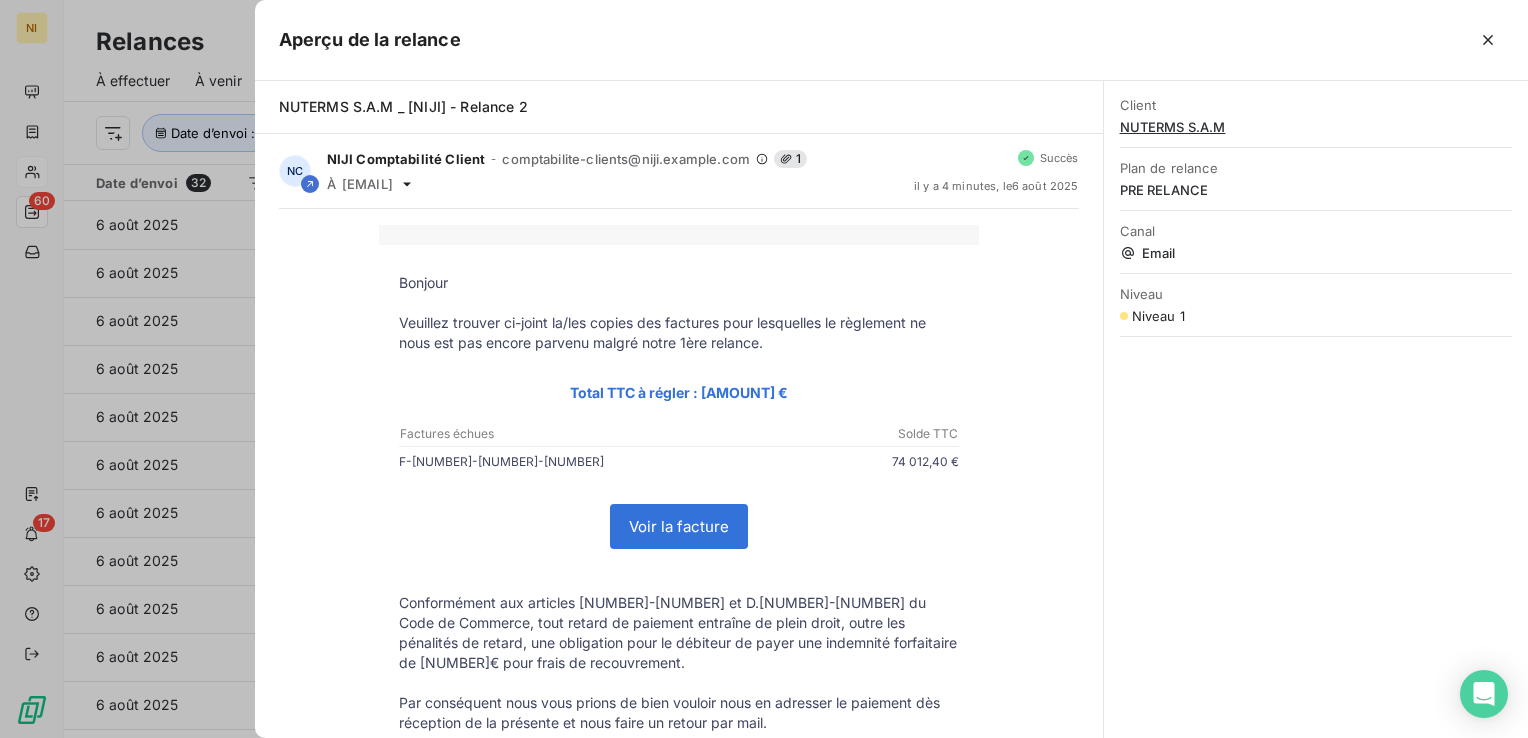 click on "Niveau Niveau 1" at bounding box center (1316, 304) 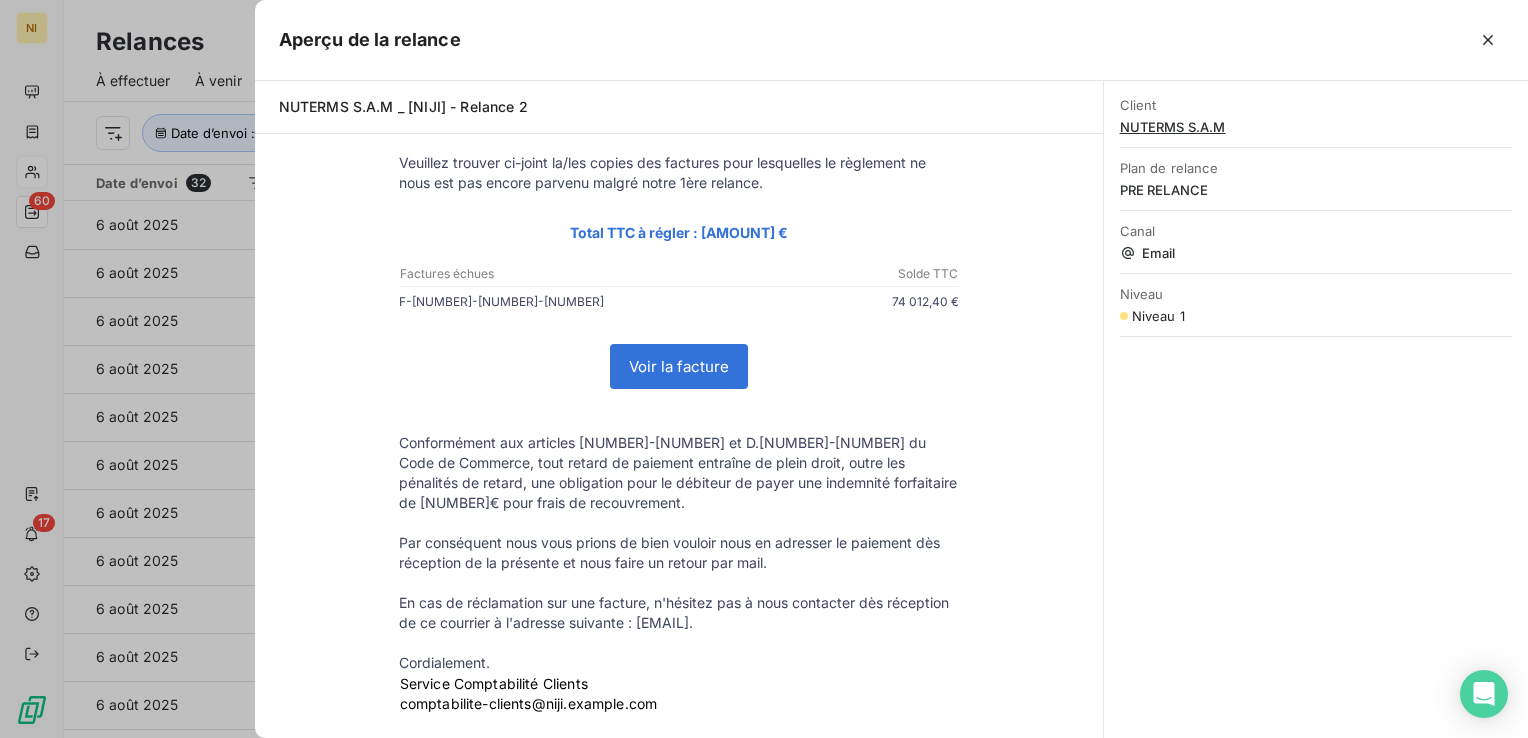 scroll, scrollTop: 0, scrollLeft: 0, axis: both 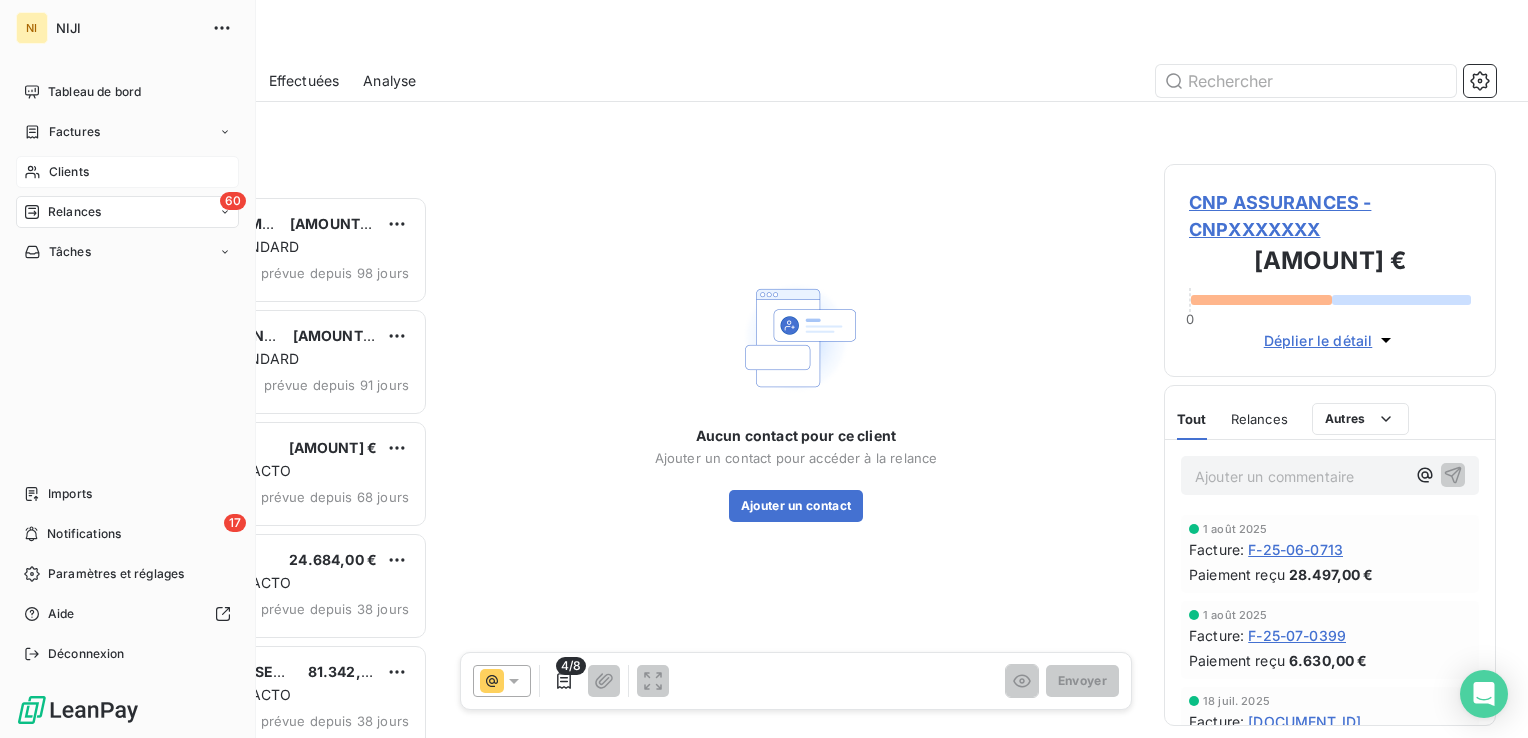 click on "Clients" at bounding box center (127, 172) 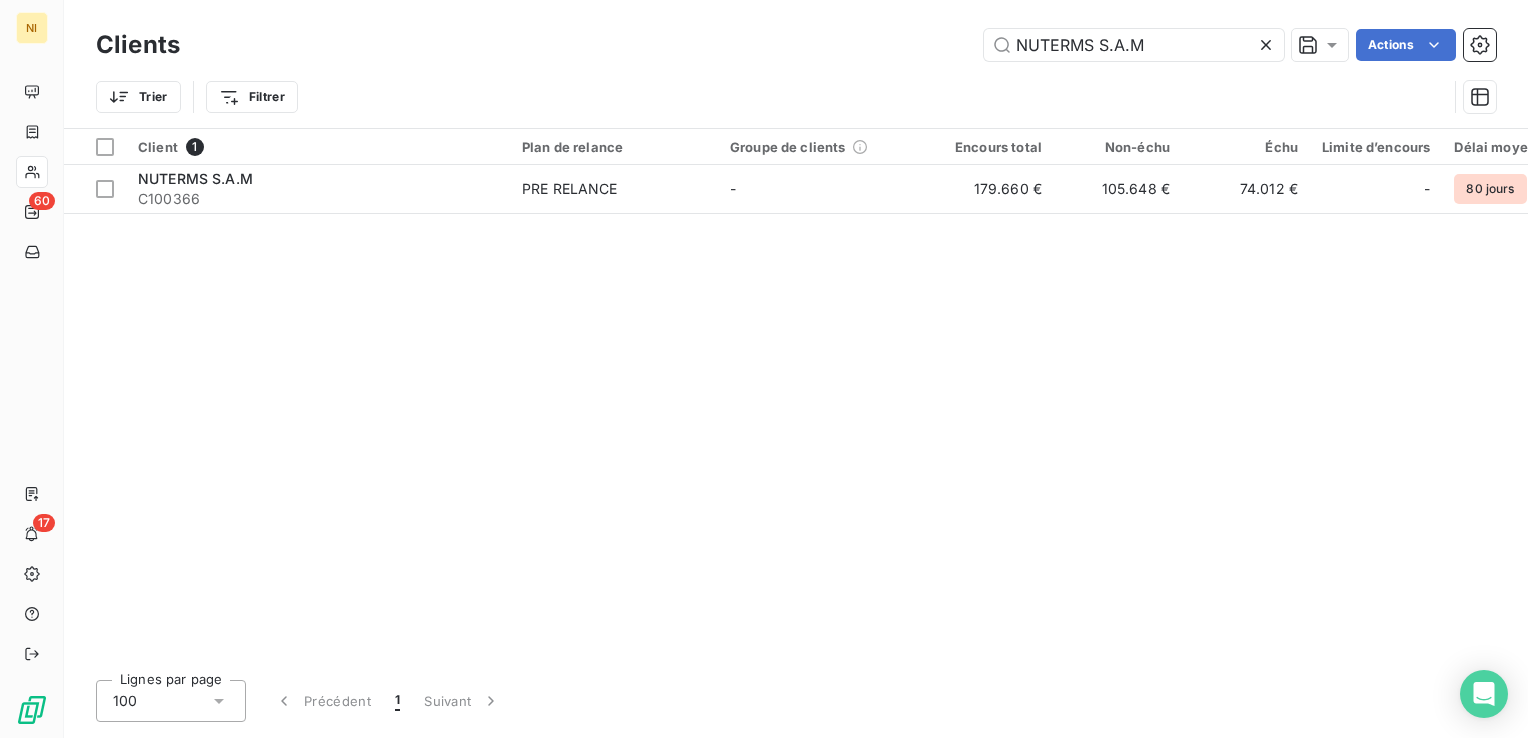 click 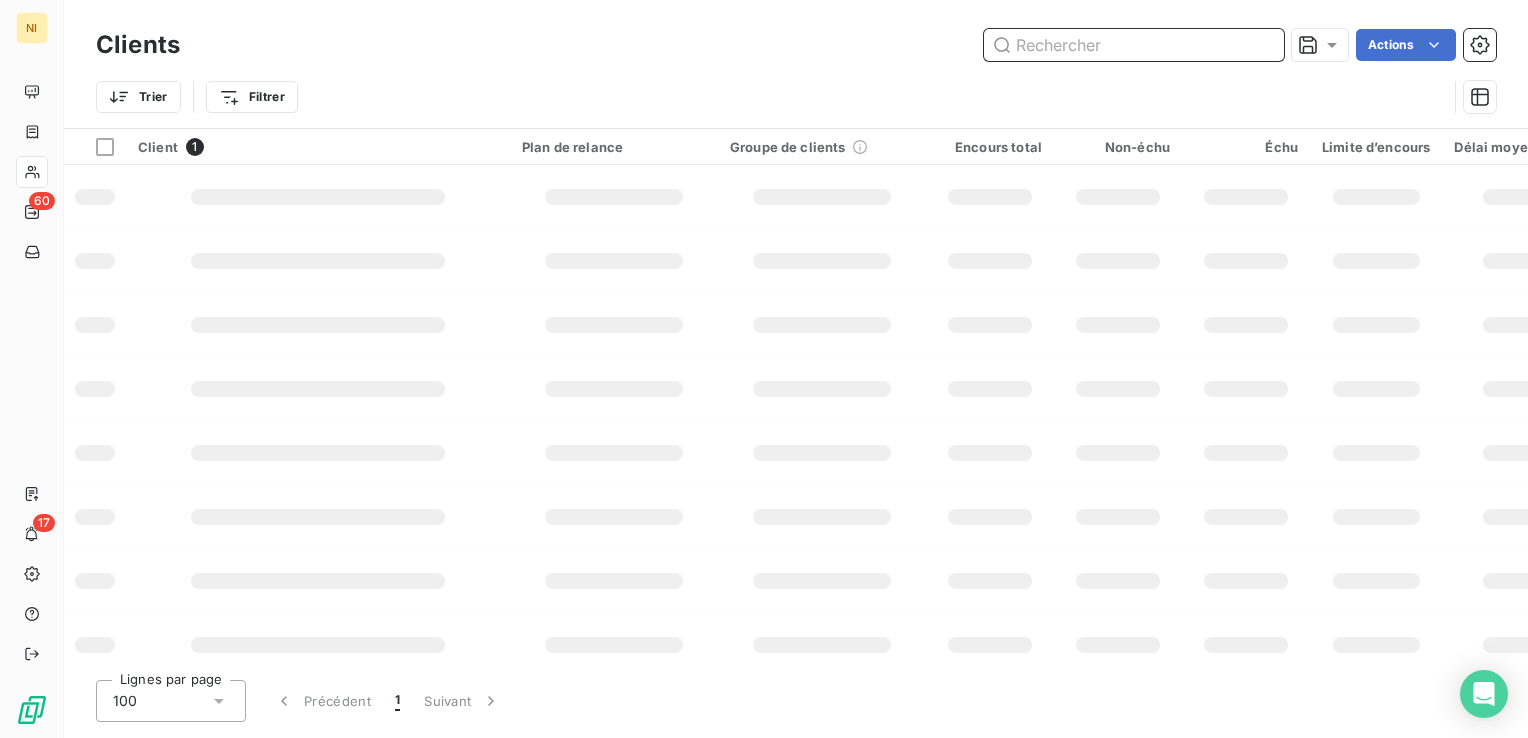 click at bounding box center (1134, 45) 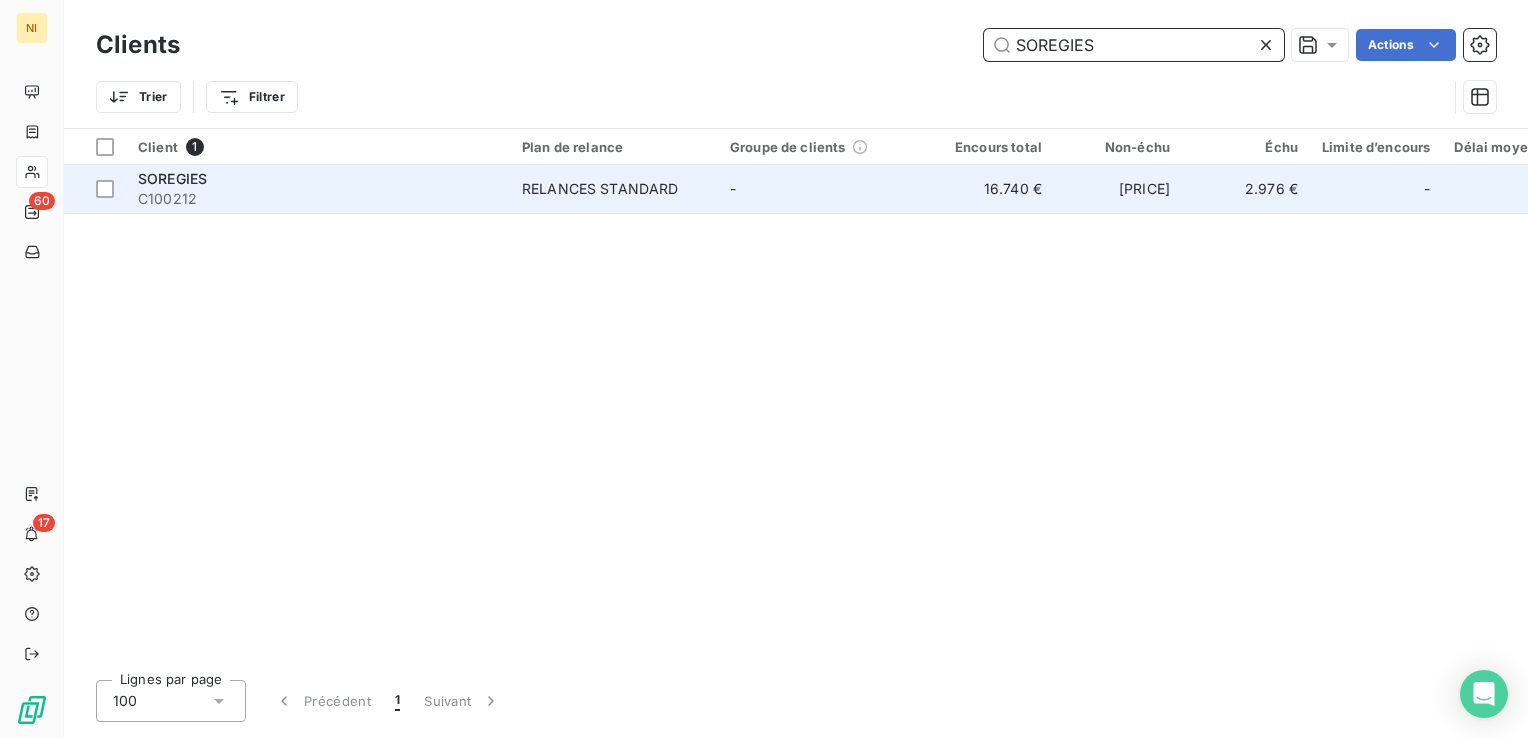 type on "SOREGIES" 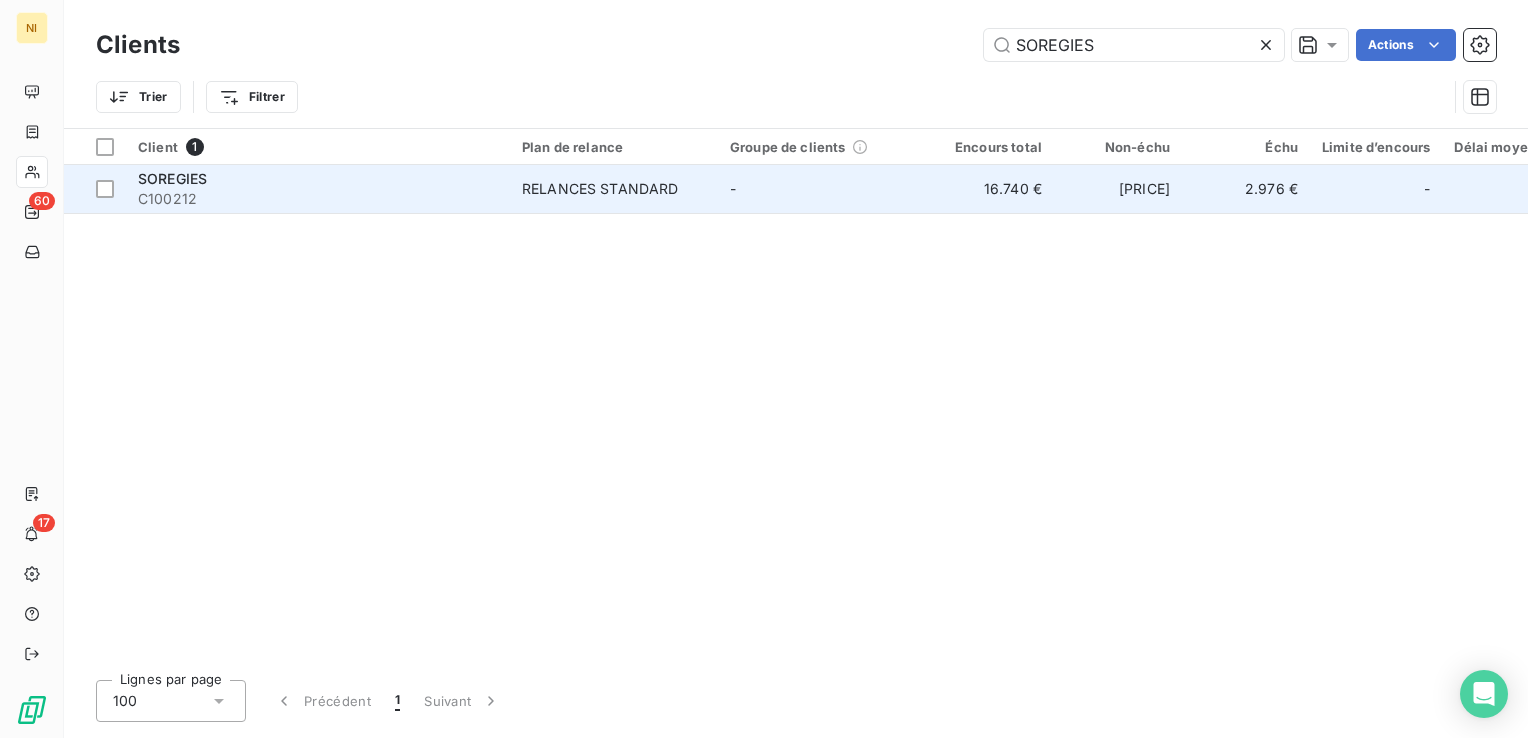click on "C100212" at bounding box center [318, 199] 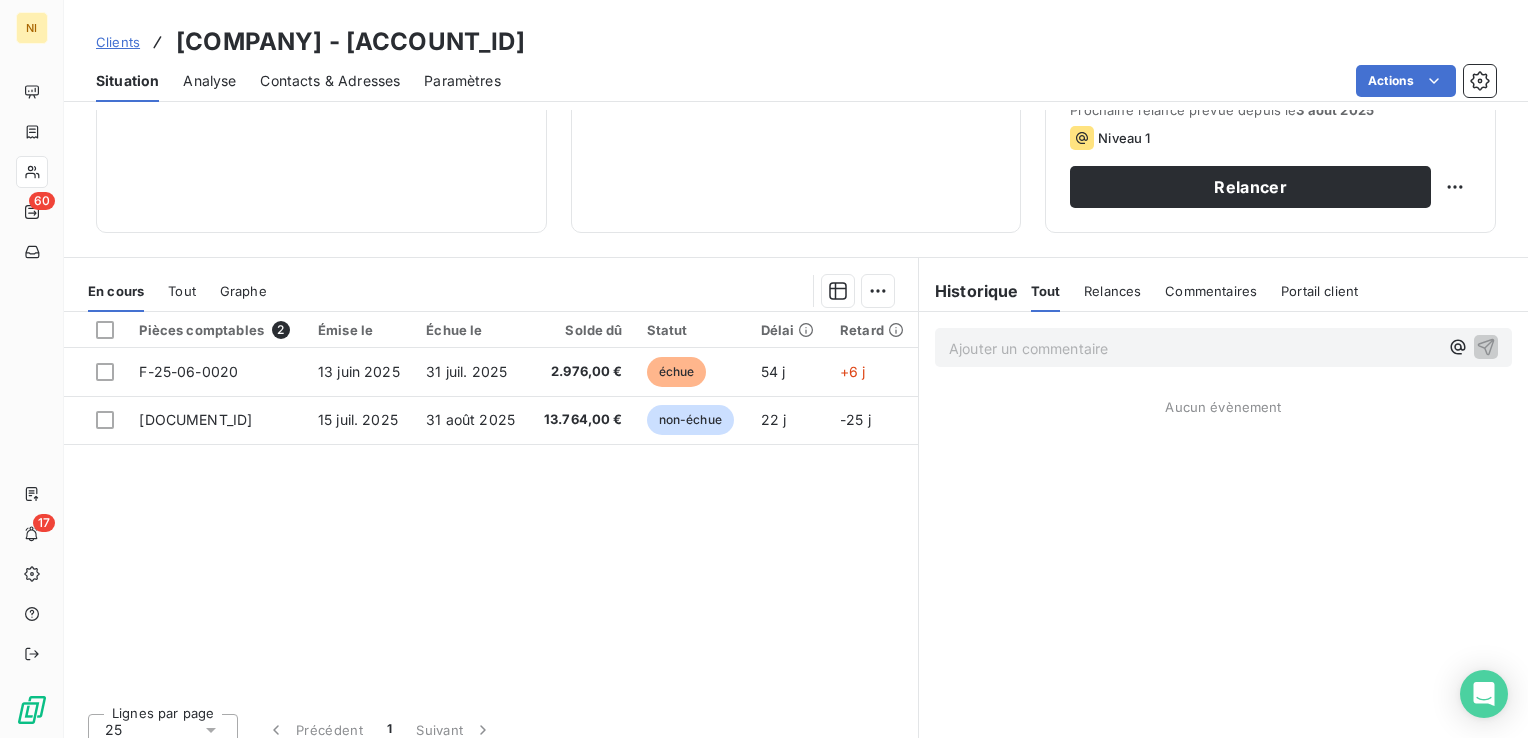 scroll, scrollTop: 300, scrollLeft: 0, axis: vertical 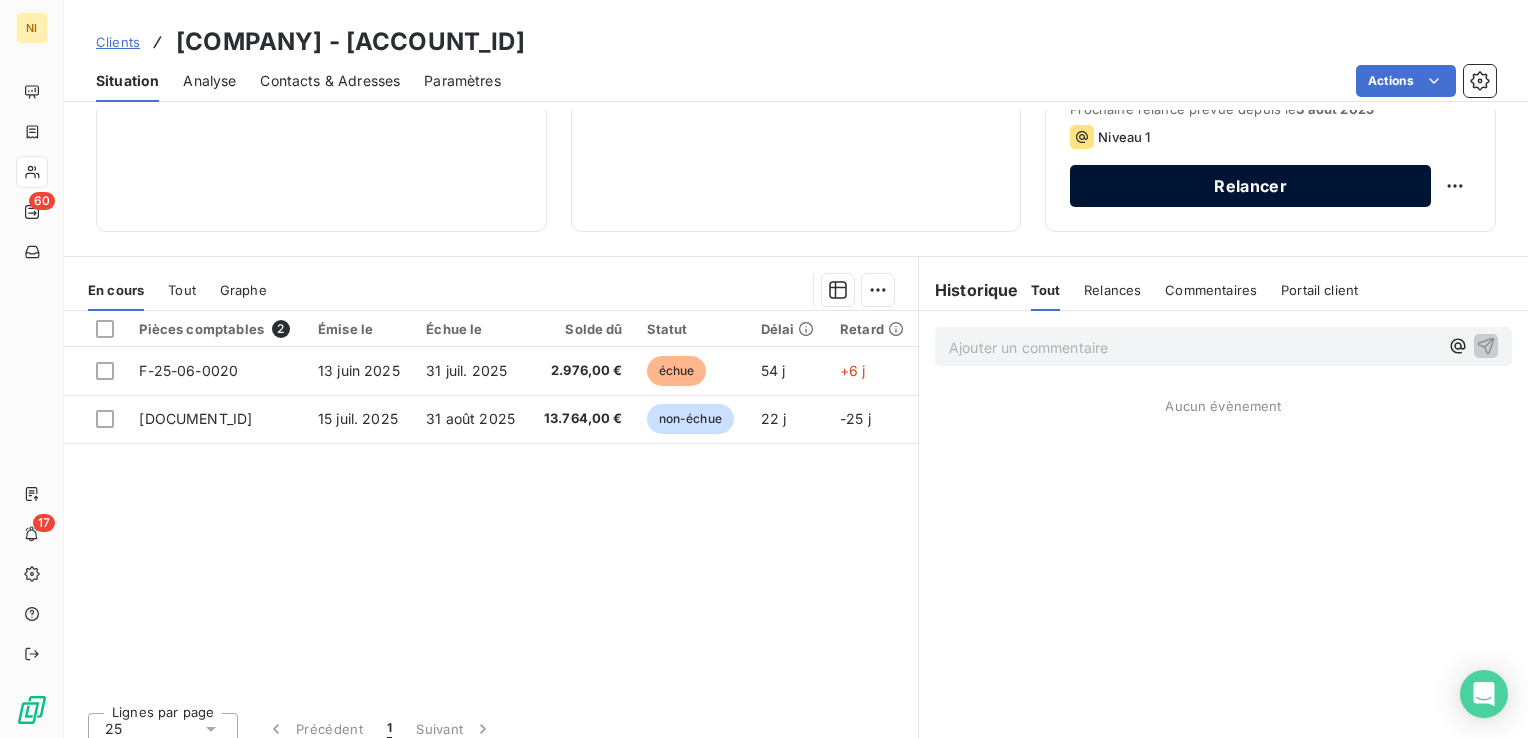 click on "Relancer" at bounding box center [1250, 186] 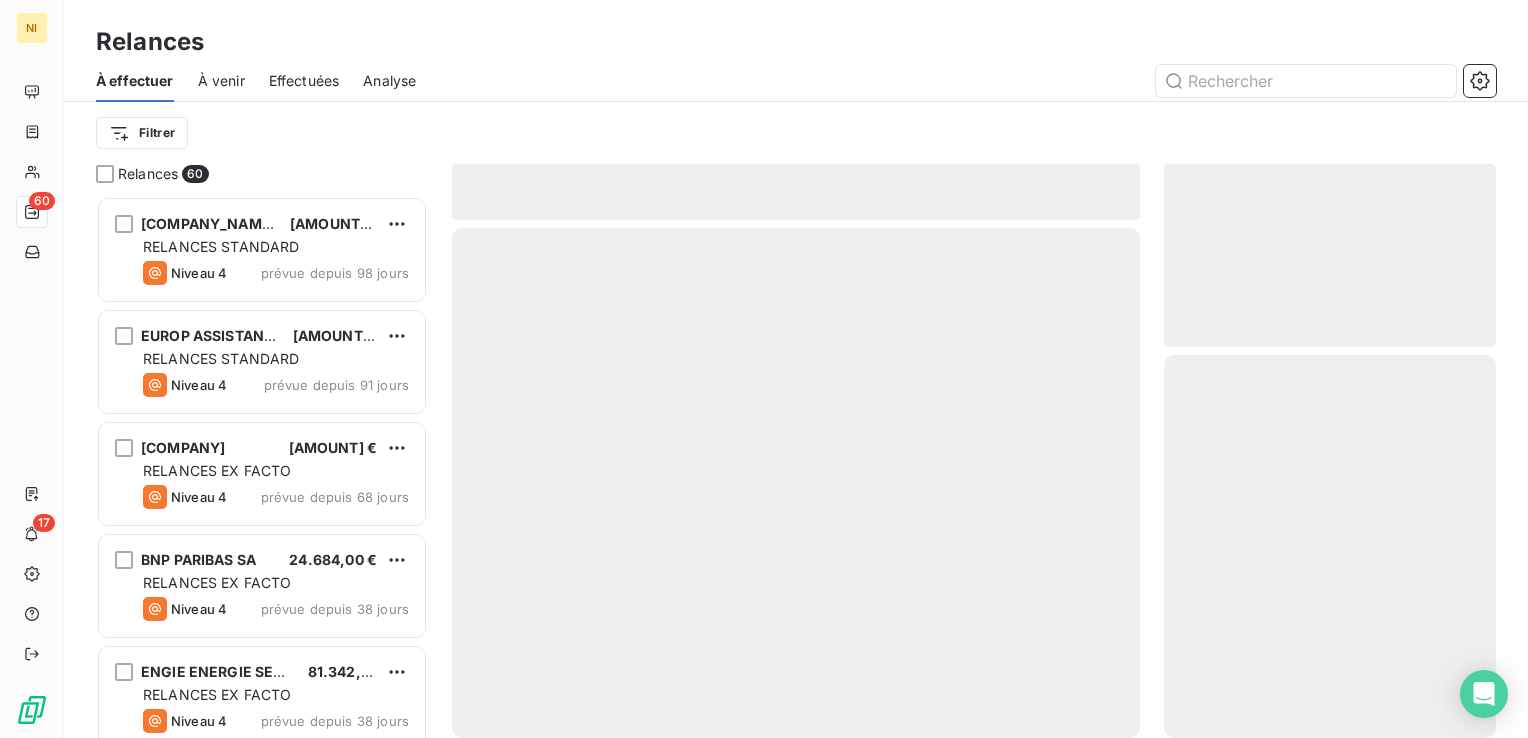 scroll, scrollTop: 16, scrollLeft: 16, axis: both 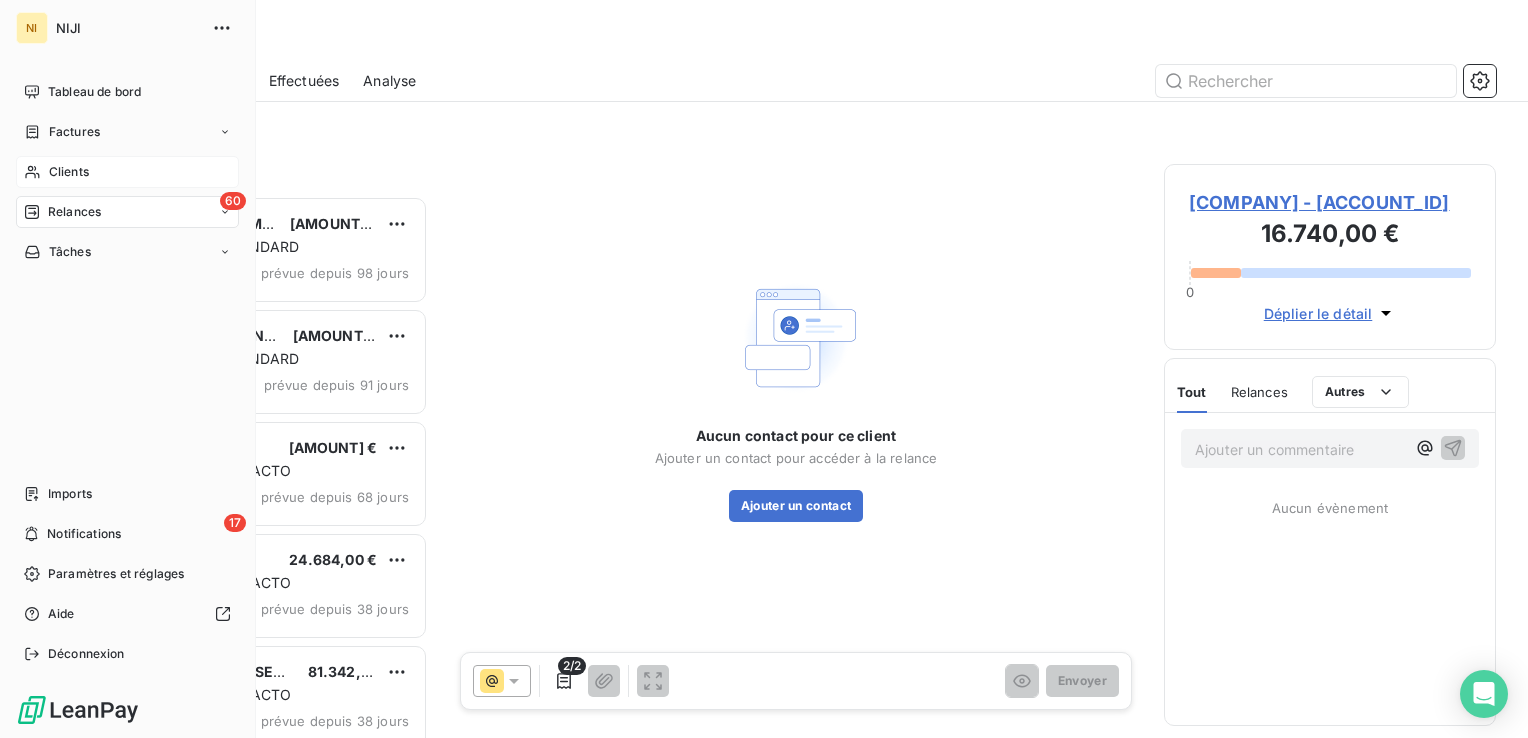 click on "Clients" at bounding box center [69, 172] 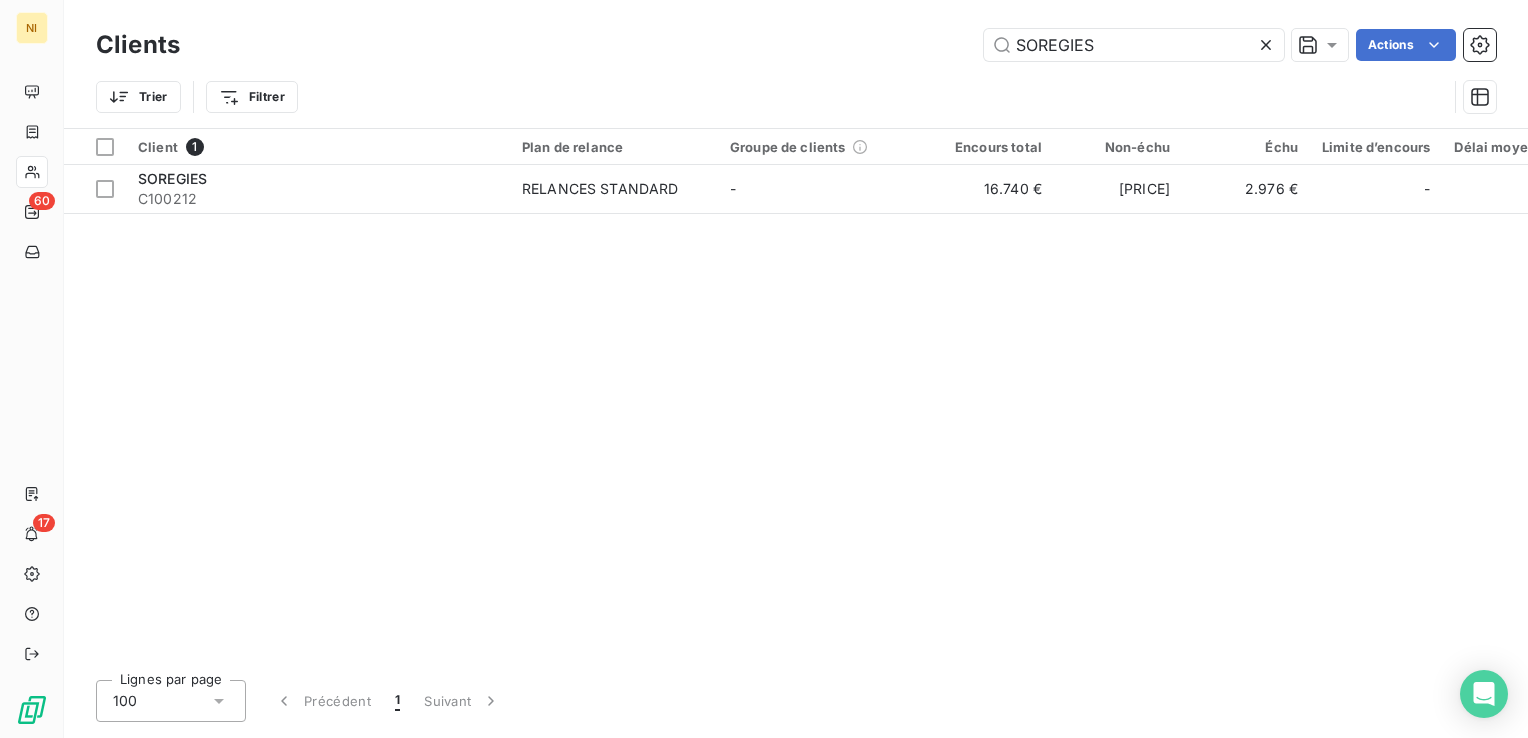 click 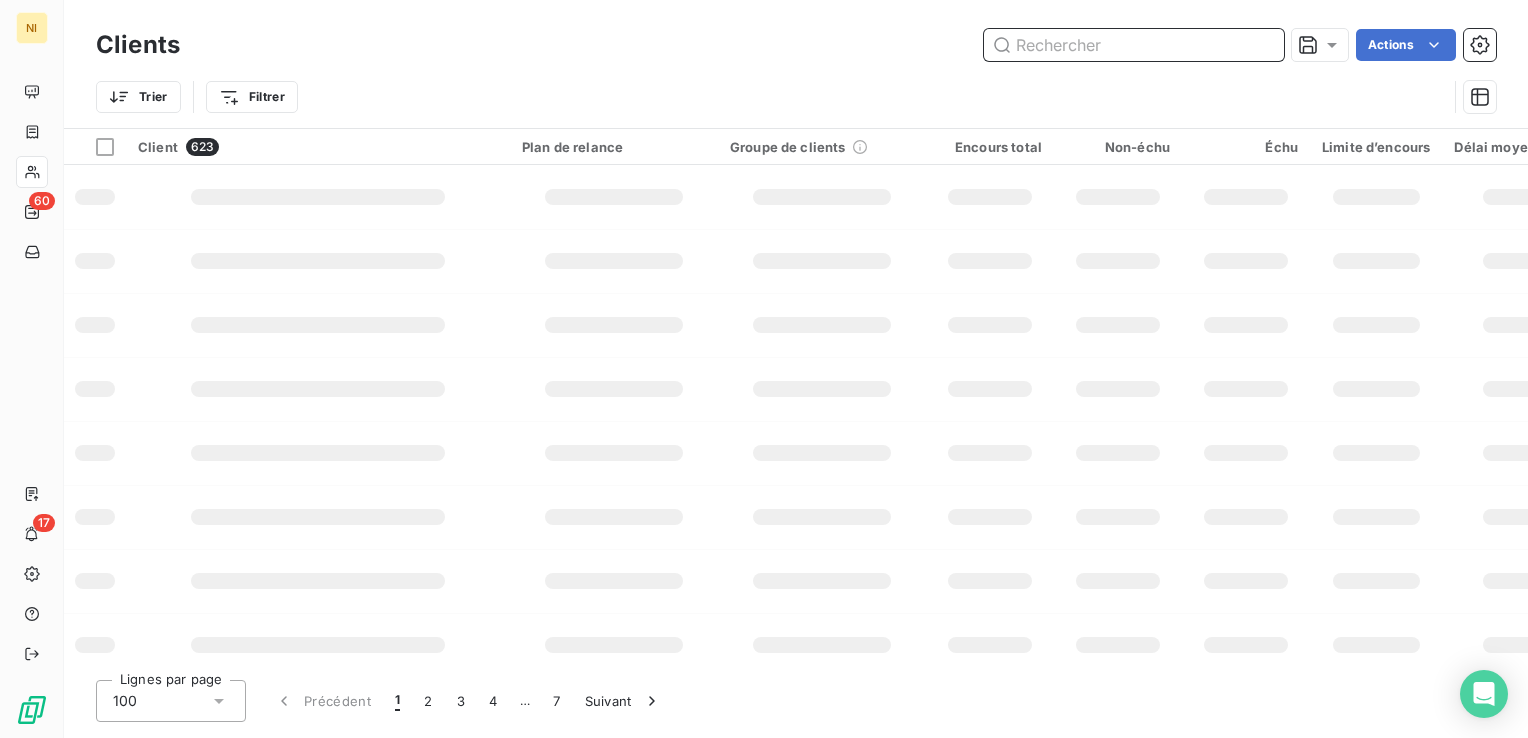 click at bounding box center (1134, 45) 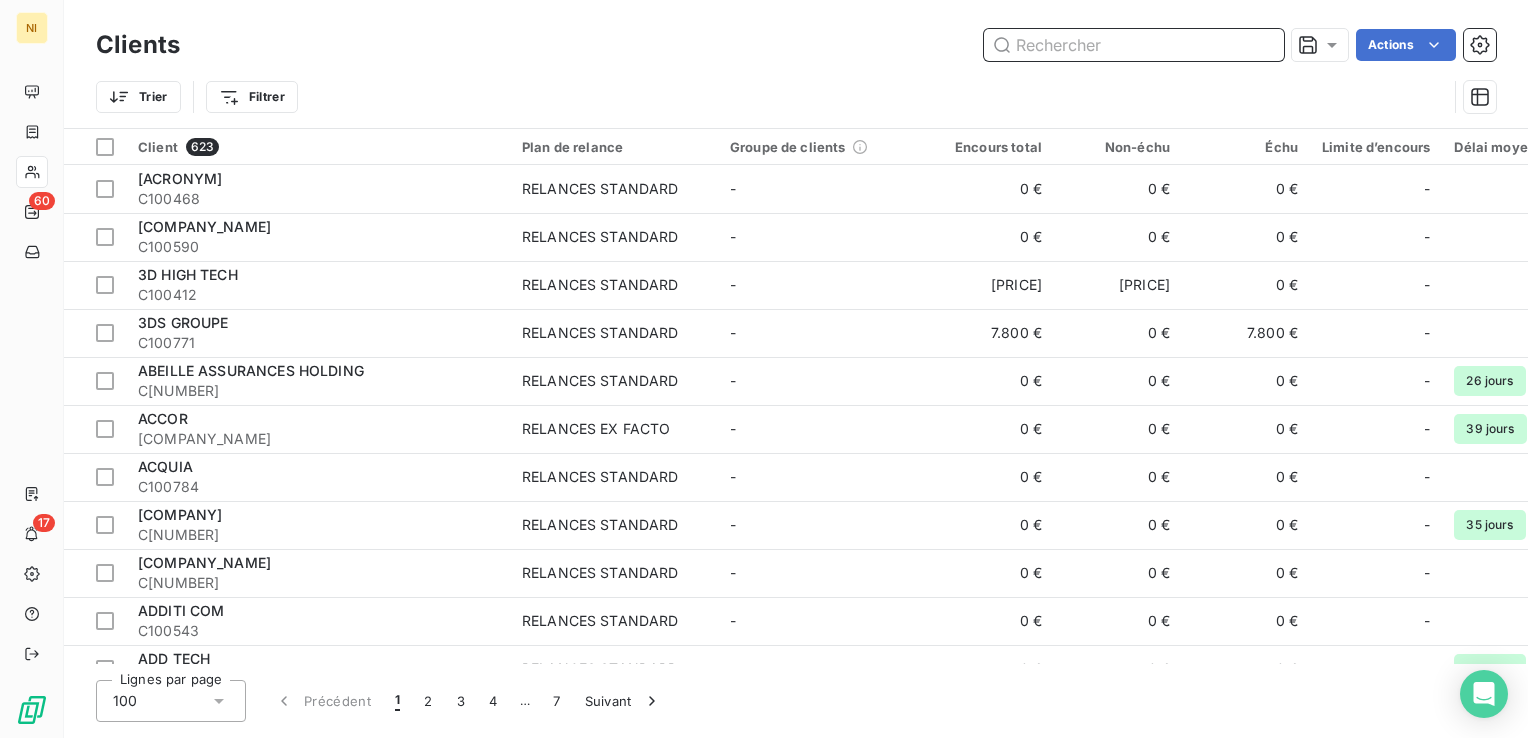 paste on "TOTALENERGIES GLOBAL INFOR TECHNOLOGY SERVICES" 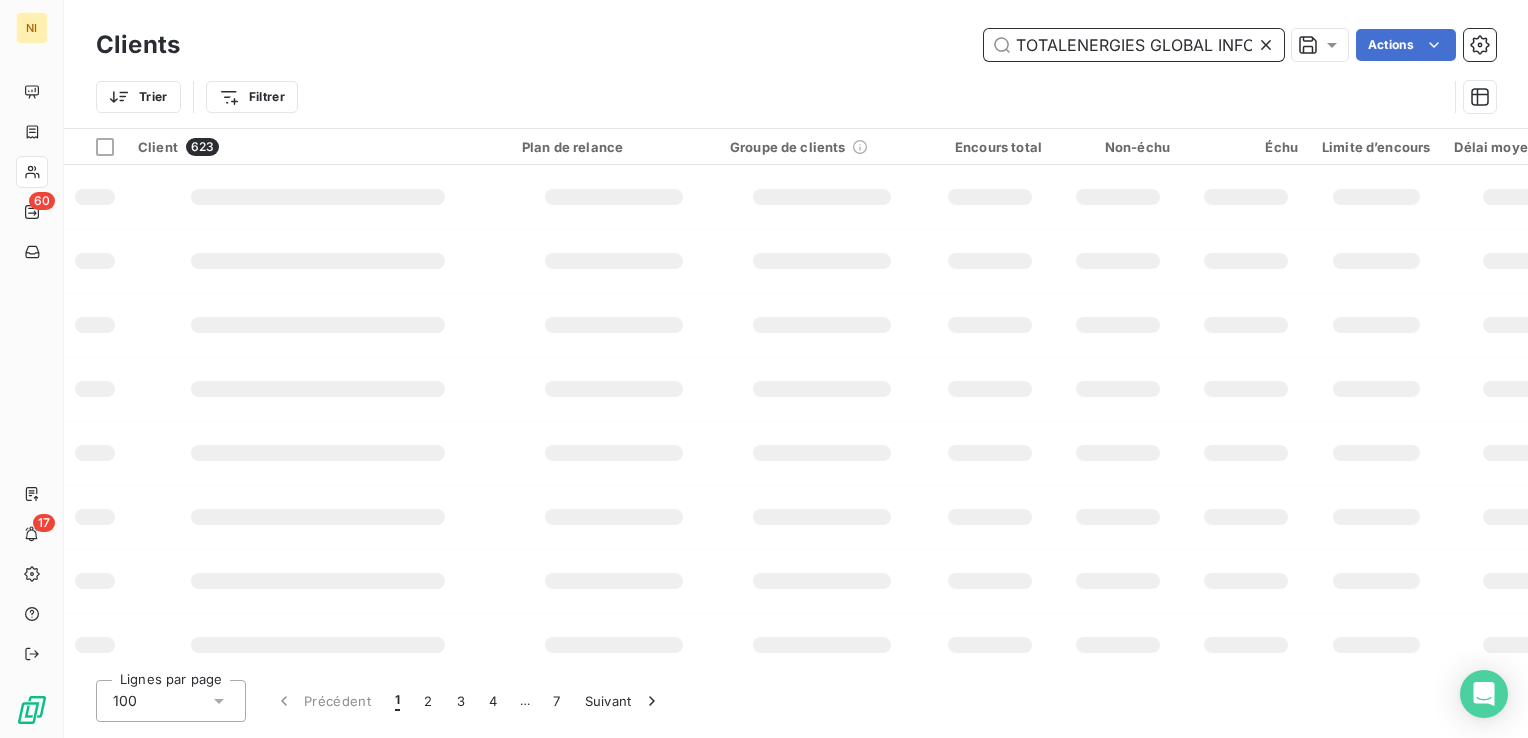 scroll, scrollTop: 0, scrollLeft: 209, axis: horizontal 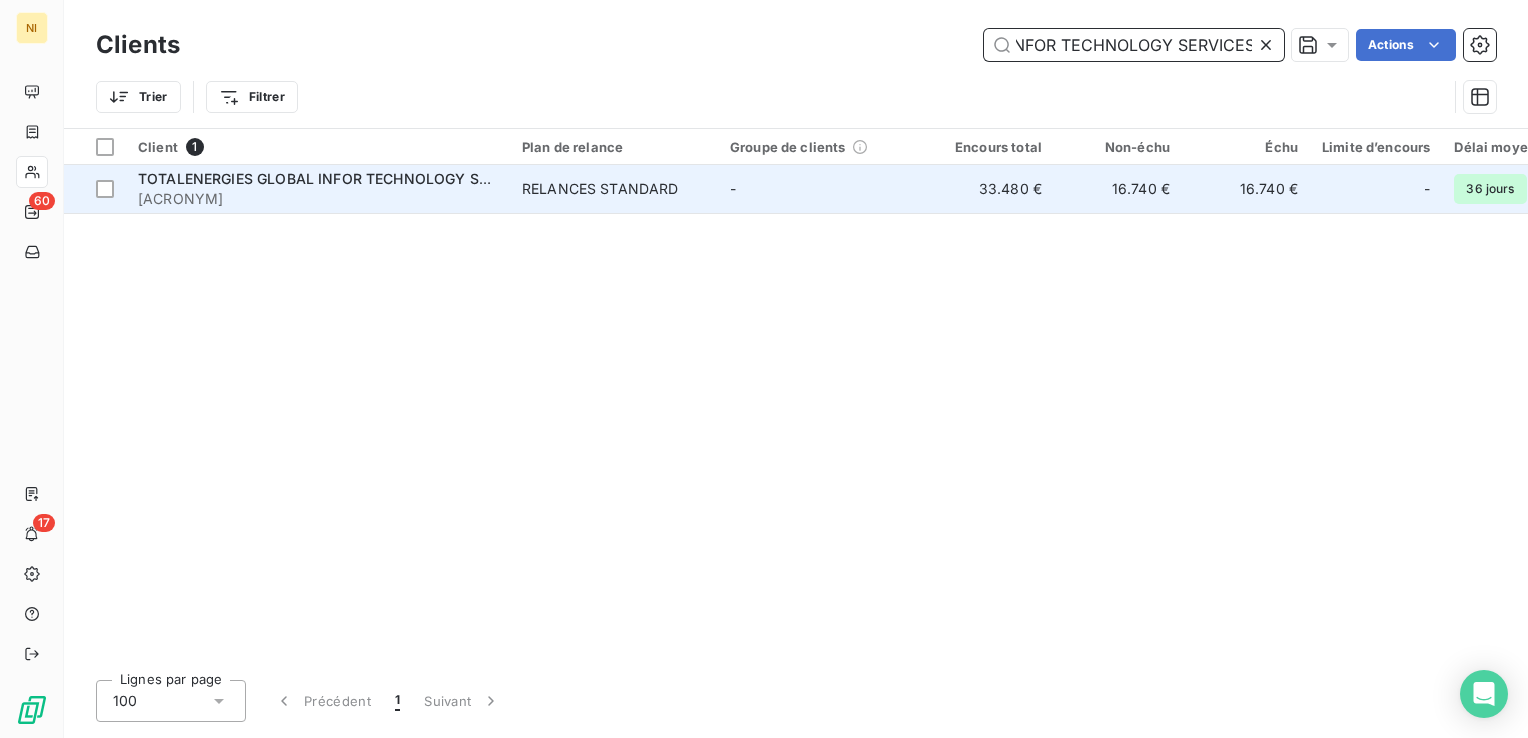 type on "TOTALENERGIES GLOBAL INFOR TECHNOLOGY SERVICES" 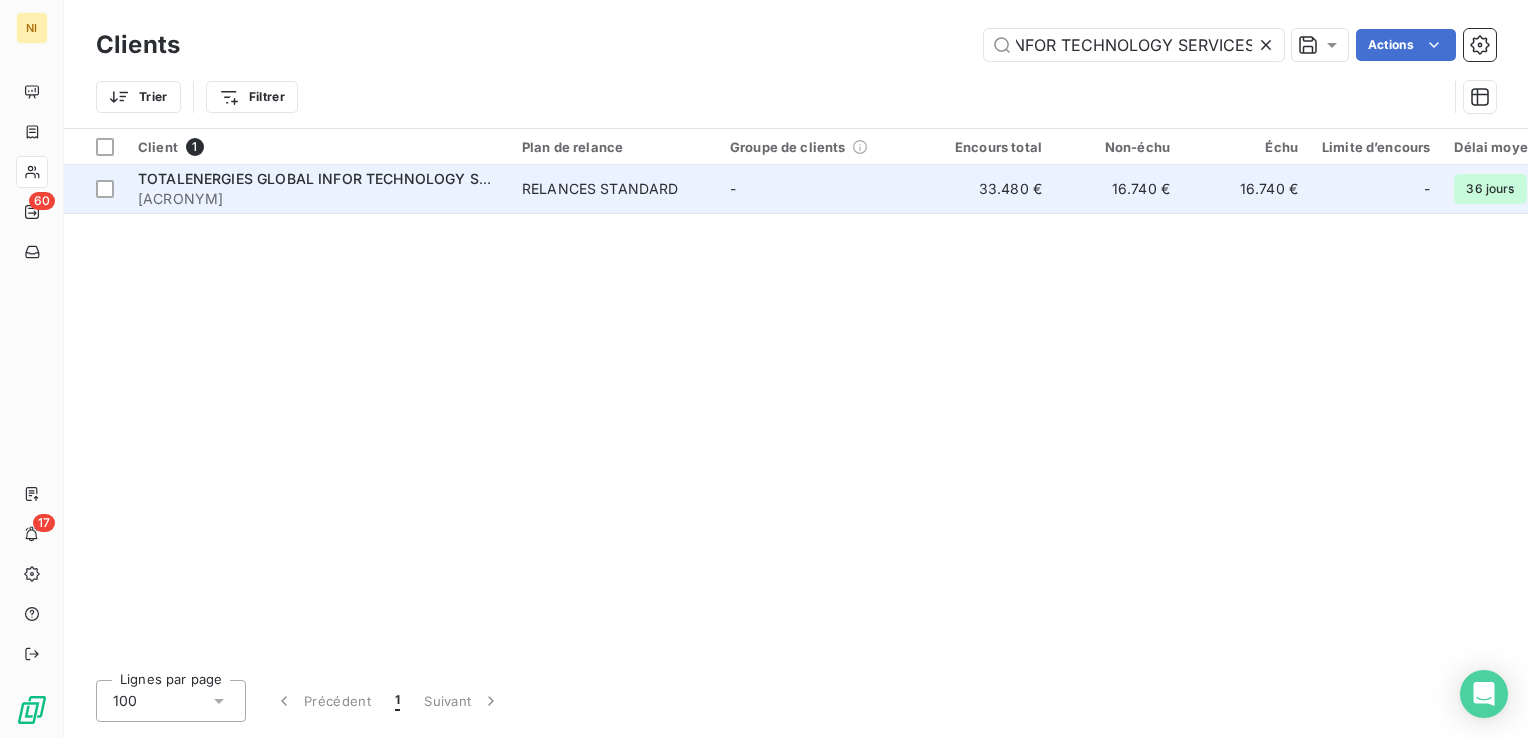 click on "TOTALENERGIES GLOBAL INFOR TECHNOLOGY SERVICES" at bounding box center [338, 178] 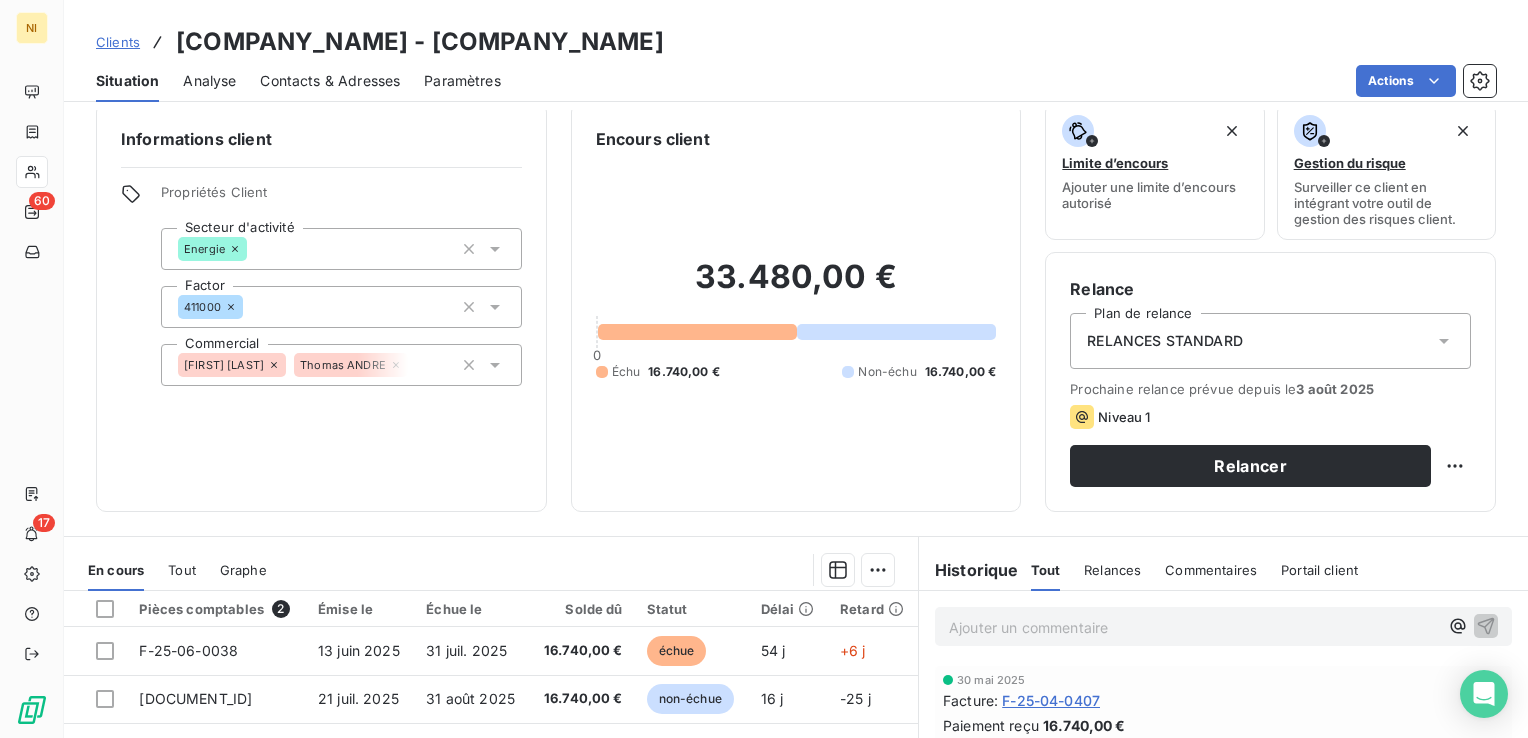 scroll, scrollTop: 16, scrollLeft: 0, axis: vertical 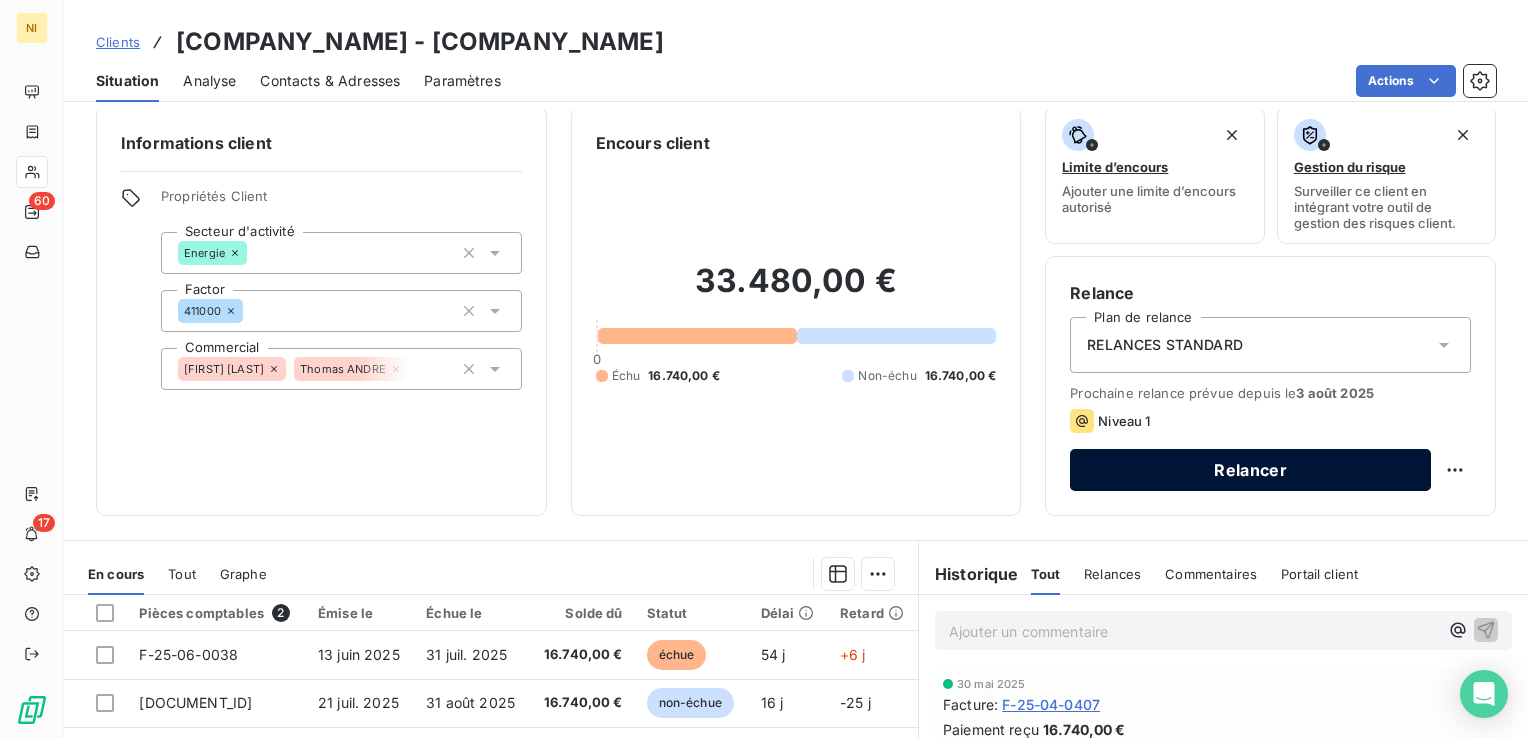 click on "Relancer" at bounding box center (1250, 470) 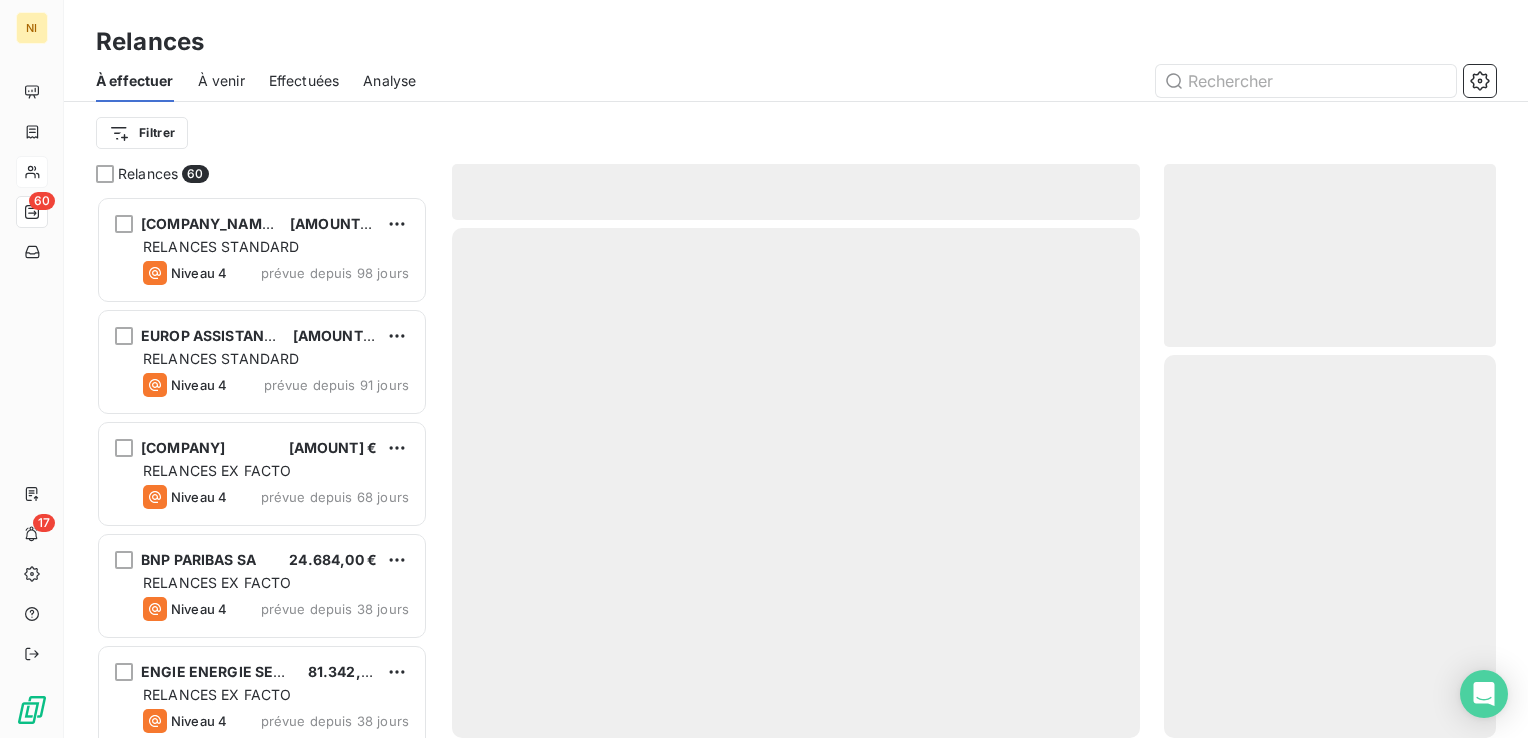 scroll, scrollTop: 16, scrollLeft: 16, axis: both 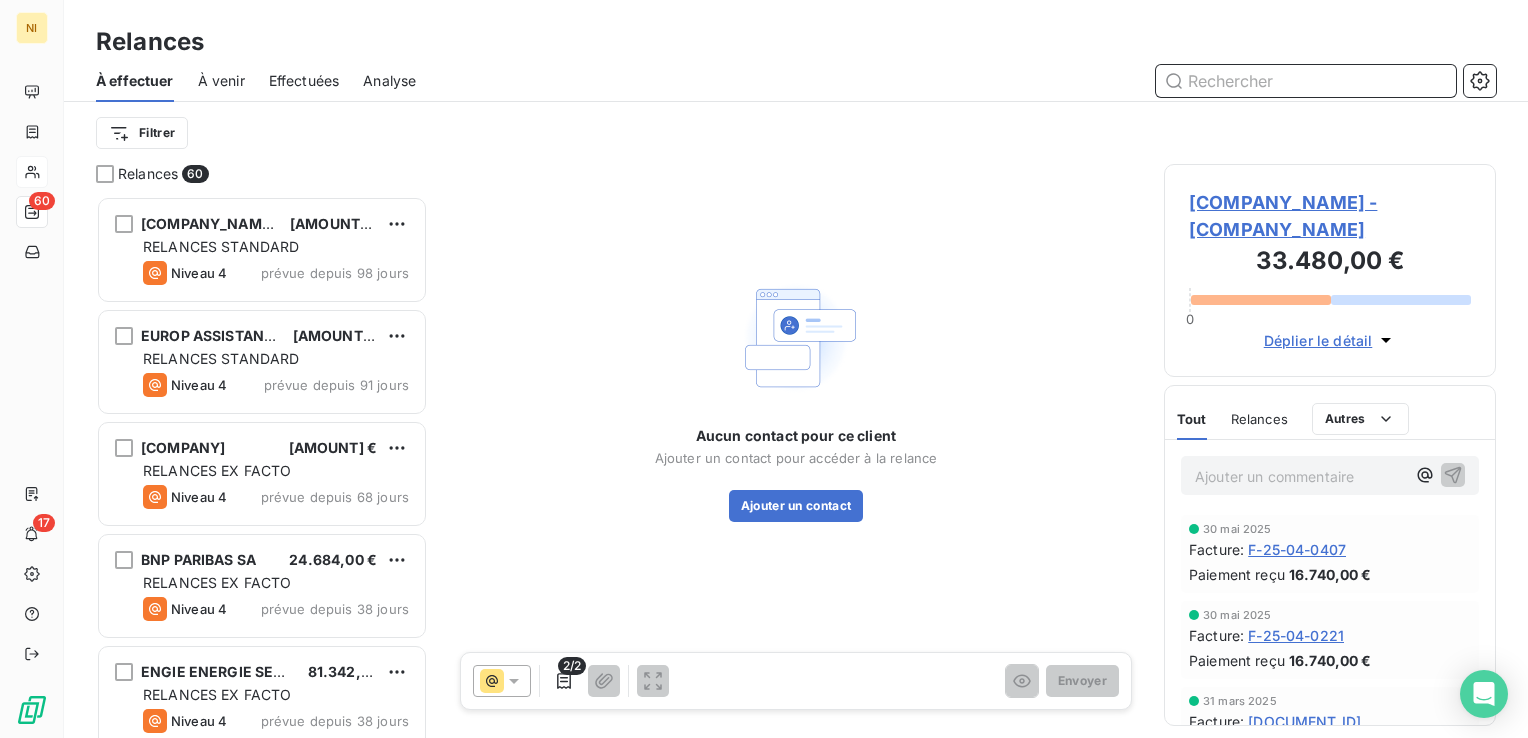 click at bounding box center (1306, 81) 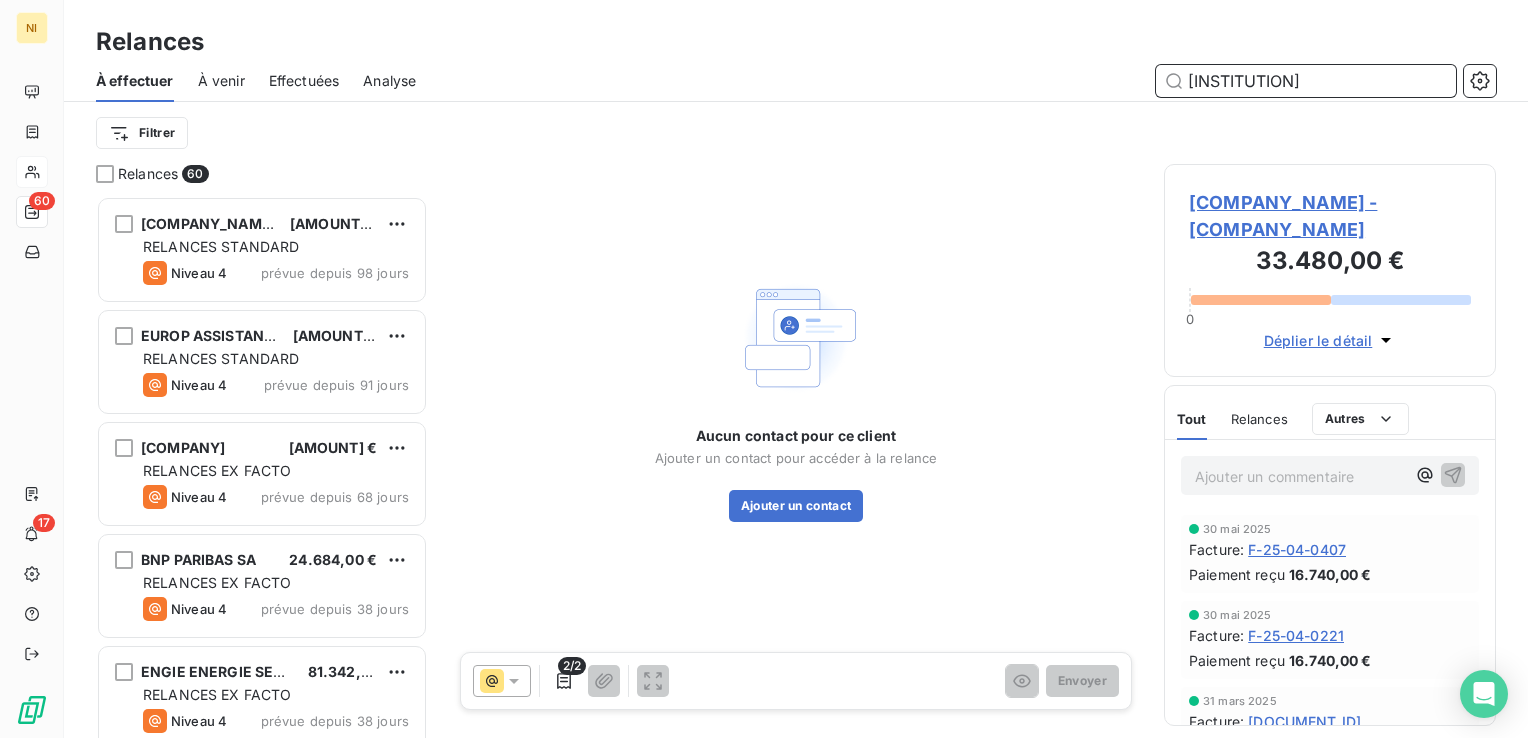 scroll, scrollTop: 0, scrollLeft: 51, axis: horizontal 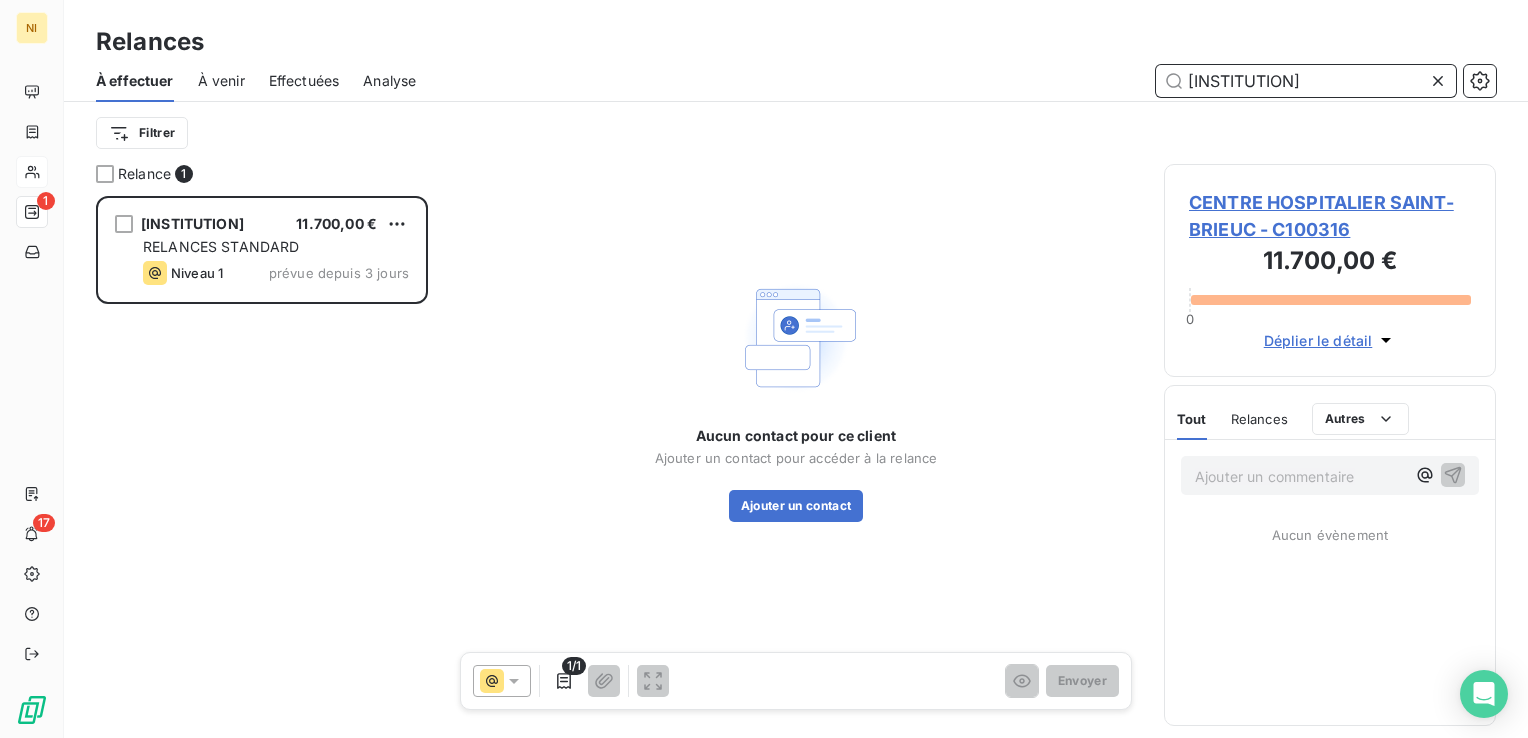type on "[INSTITUTION]" 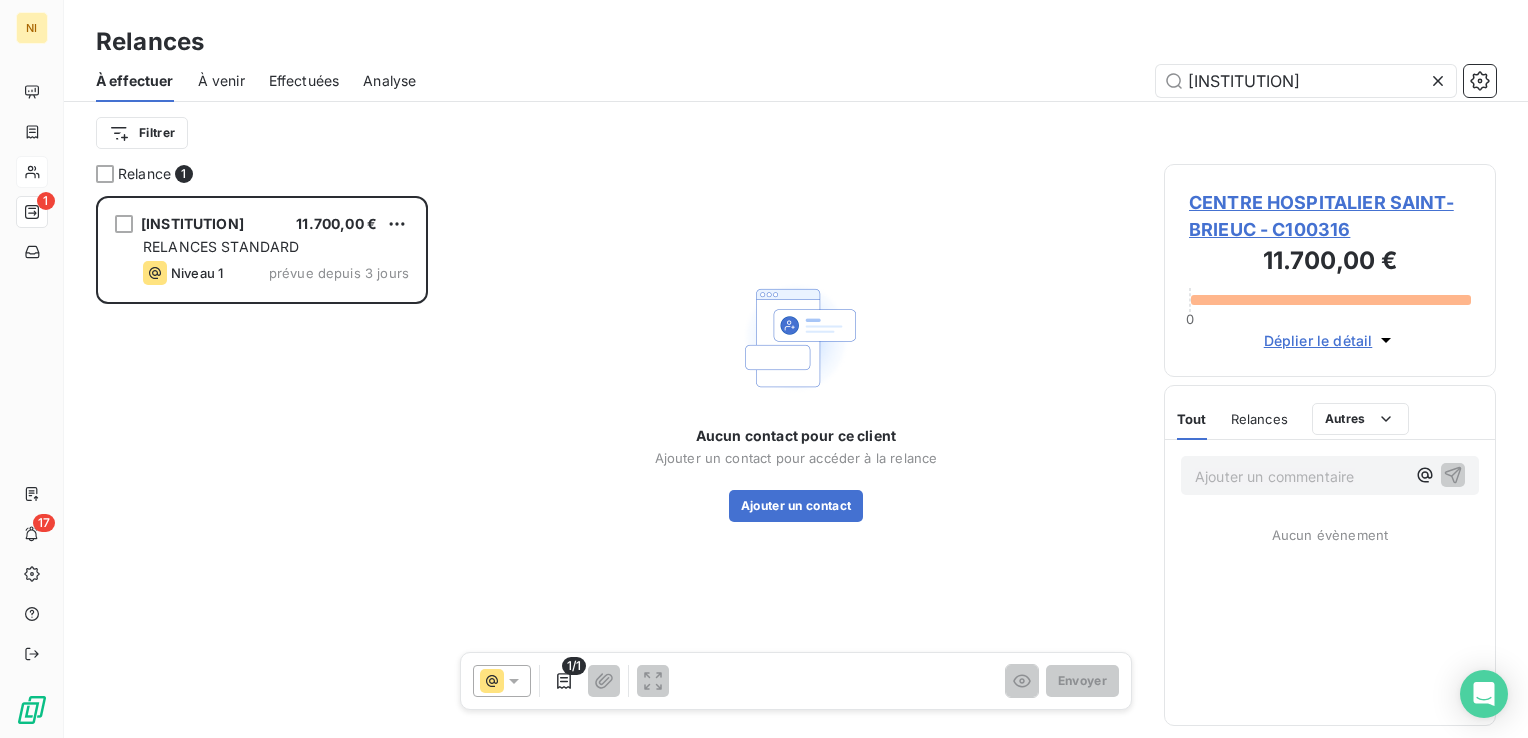 scroll, scrollTop: 0, scrollLeft: 0, axis: both 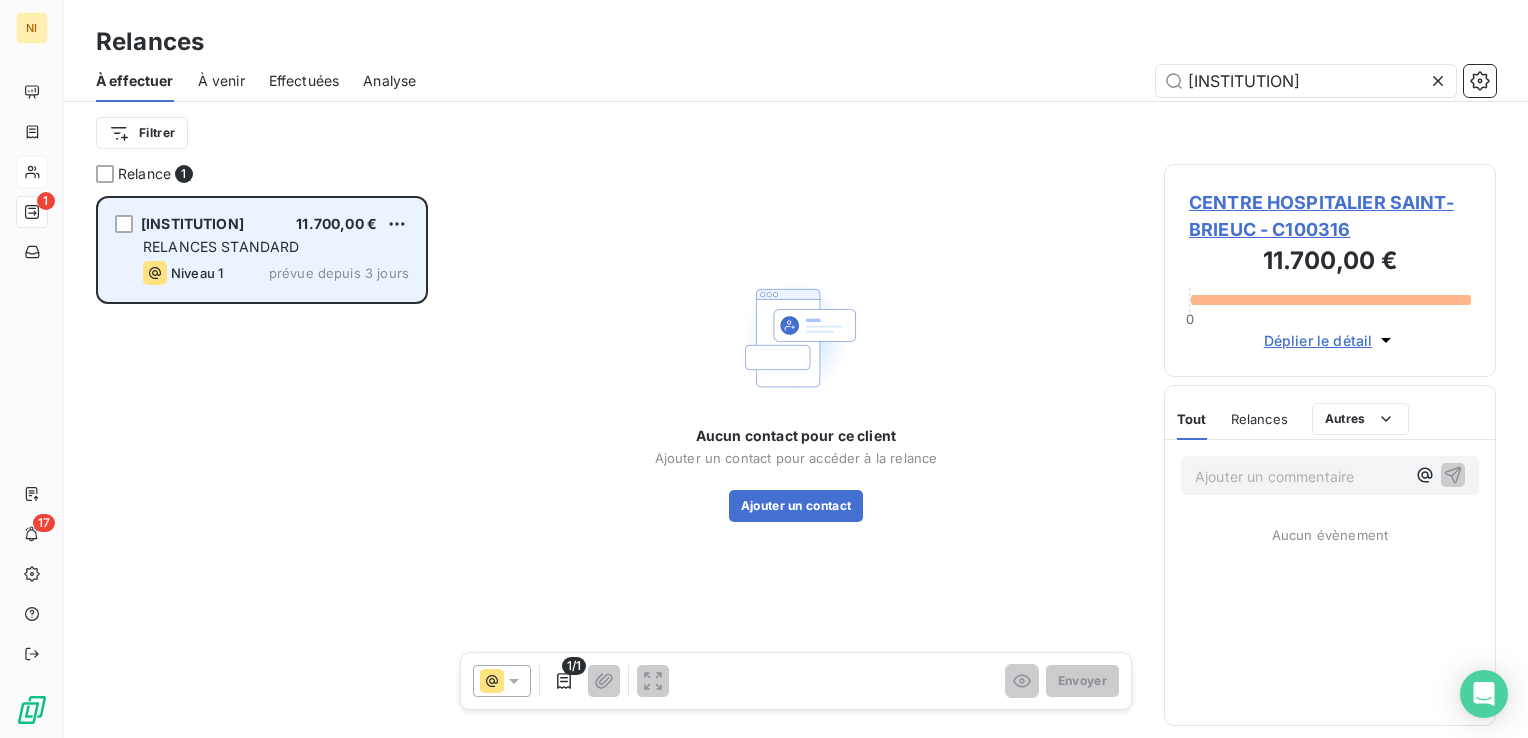 click on "[INSTITUTION]" at bounding box center [192, 223] 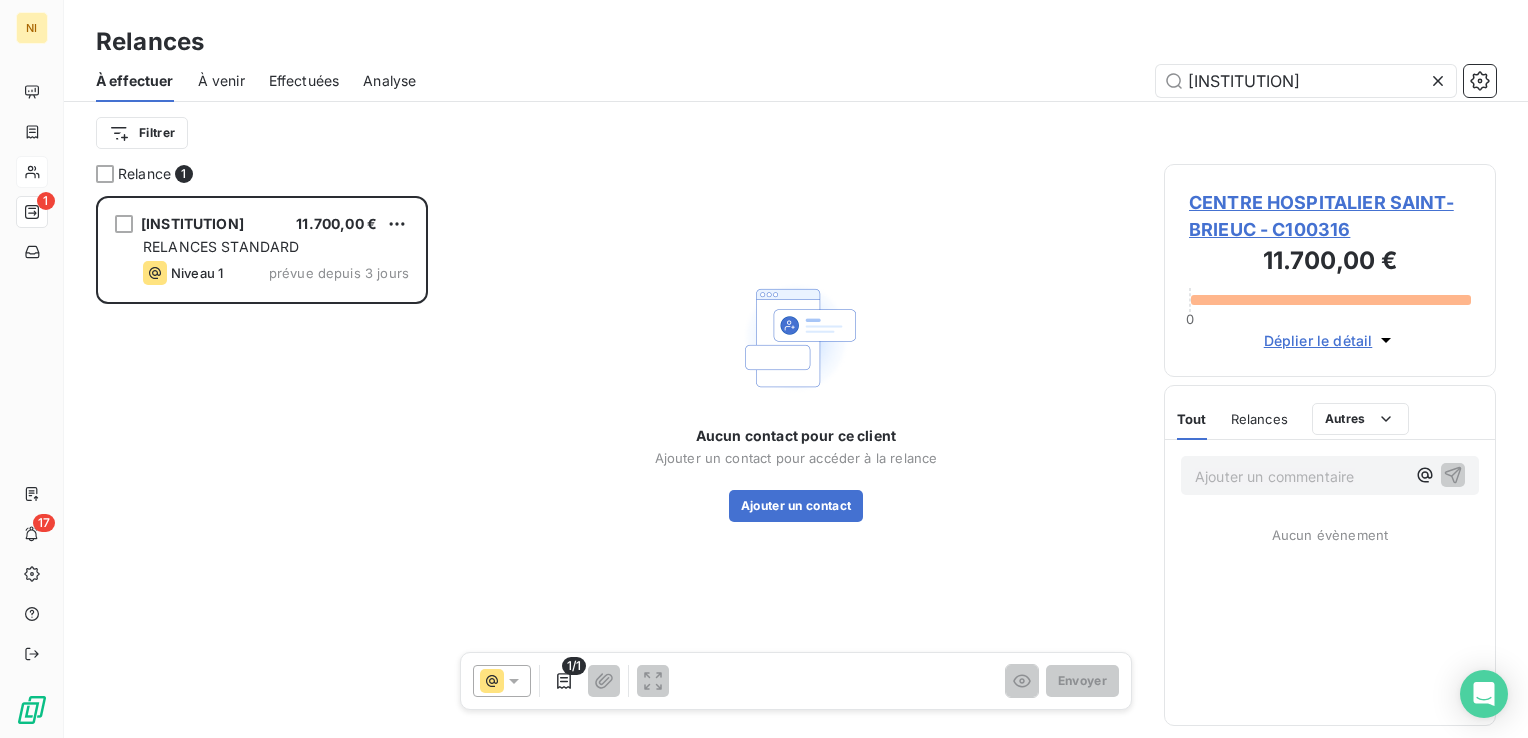 click 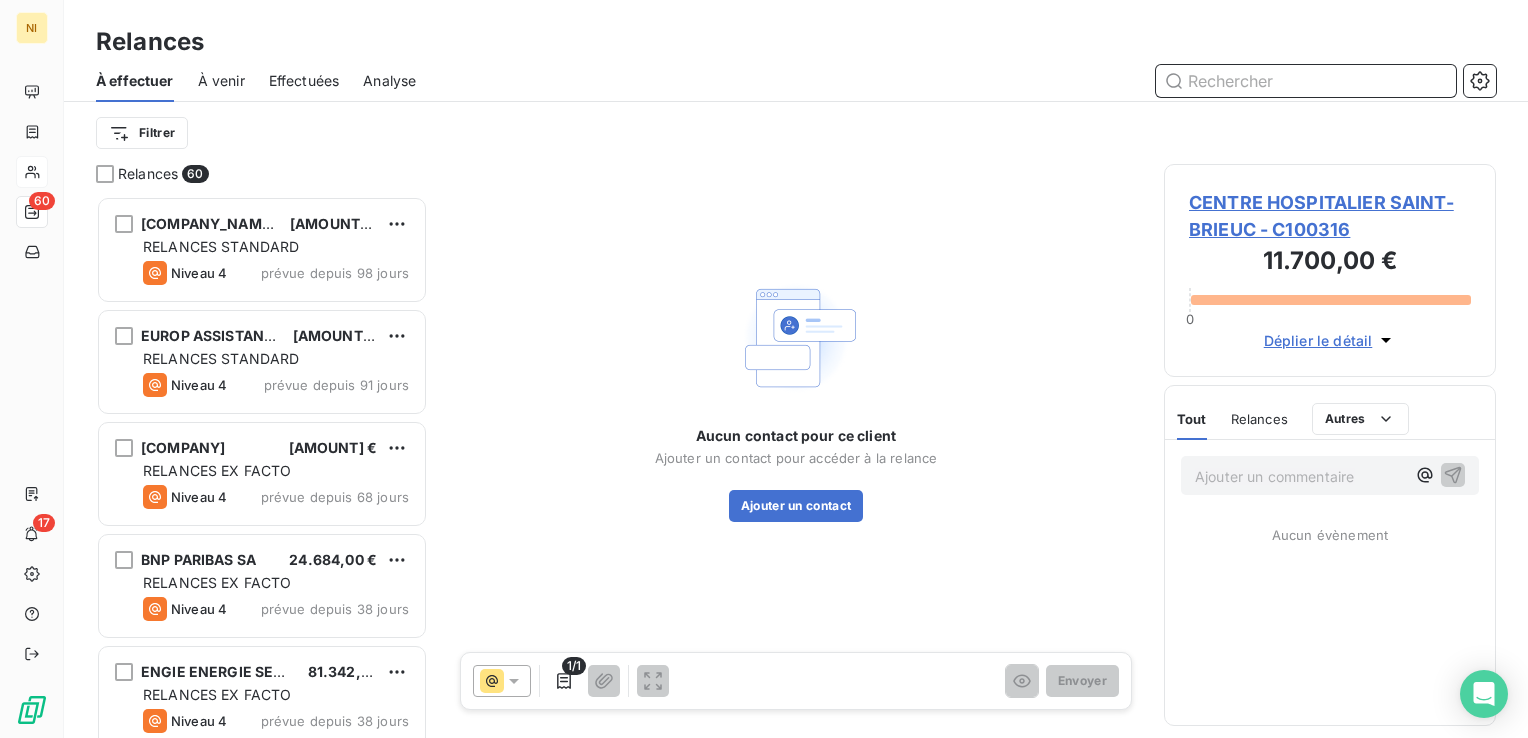 click at bounding box center [1306, 81] 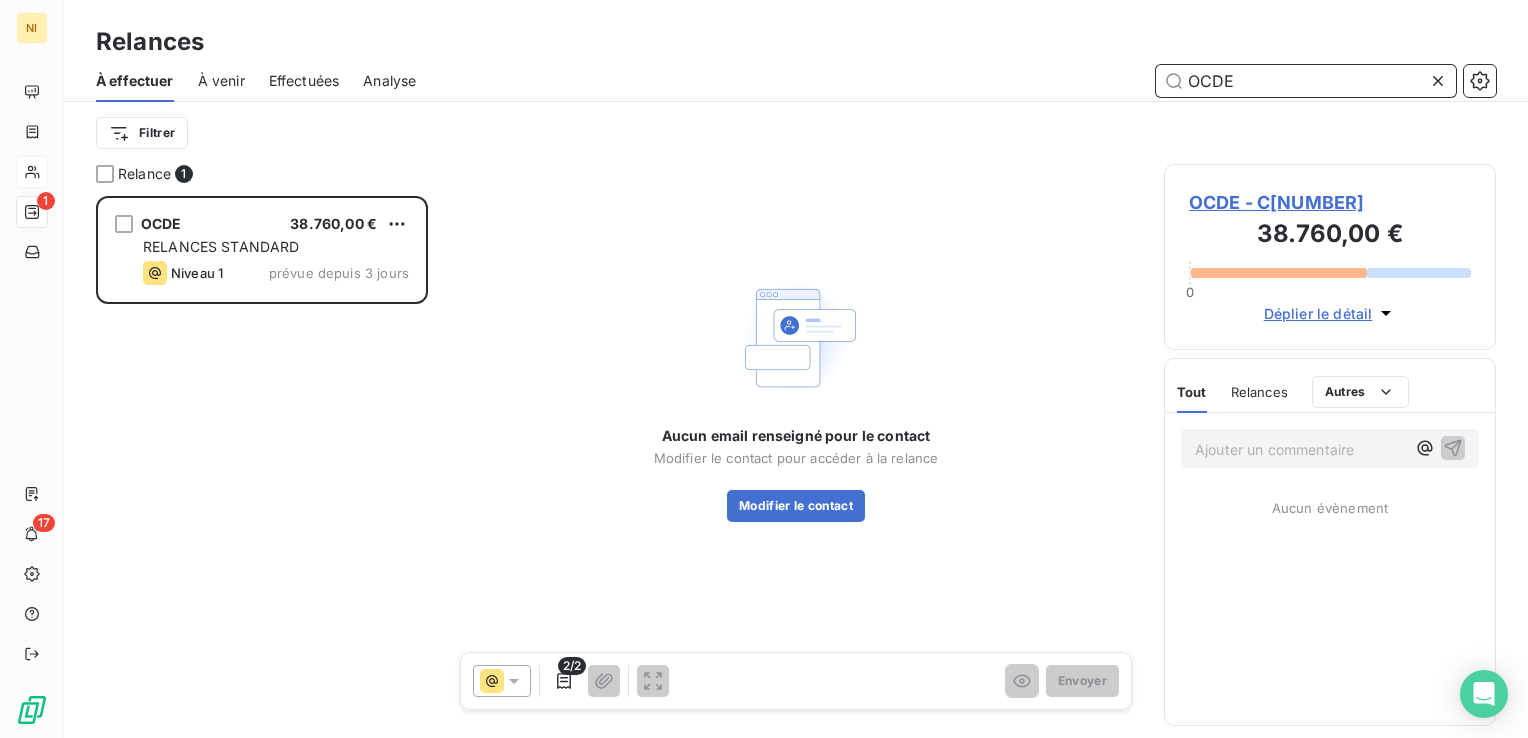 scroll, scrollTop: 16, scrollLeft: 16, axis: both 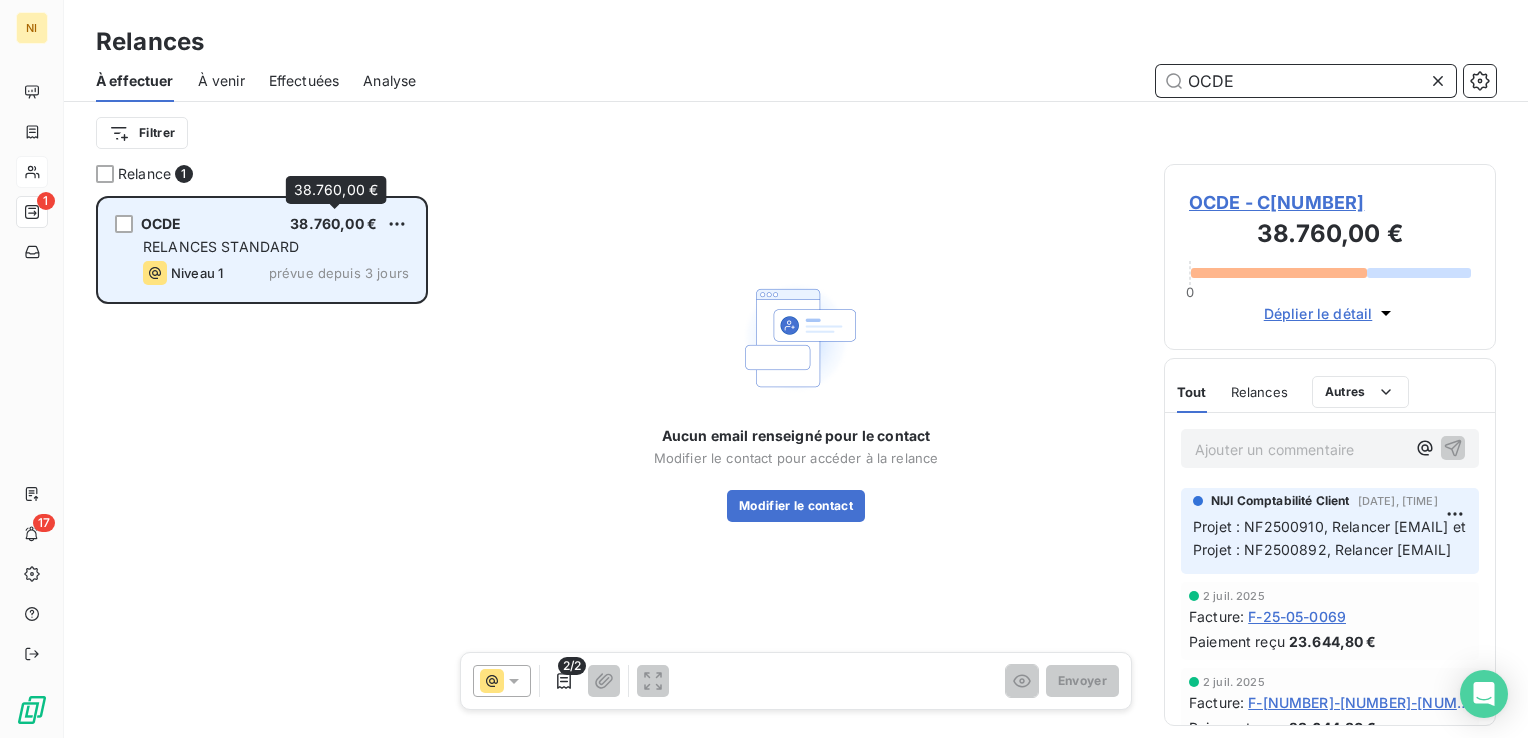 type on "OCDE" 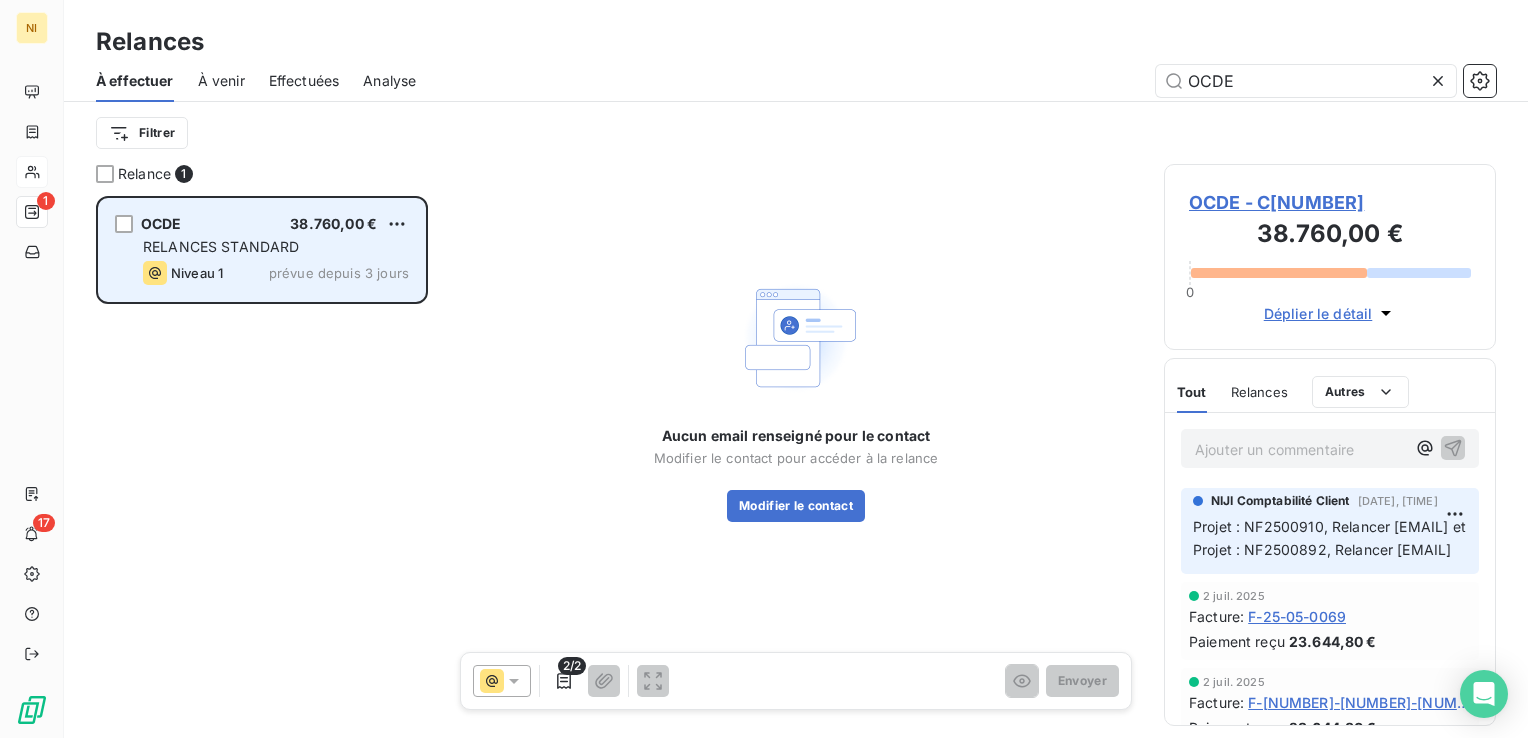 click on "RELANCES STANDARD" at bounding box center (221, 246) 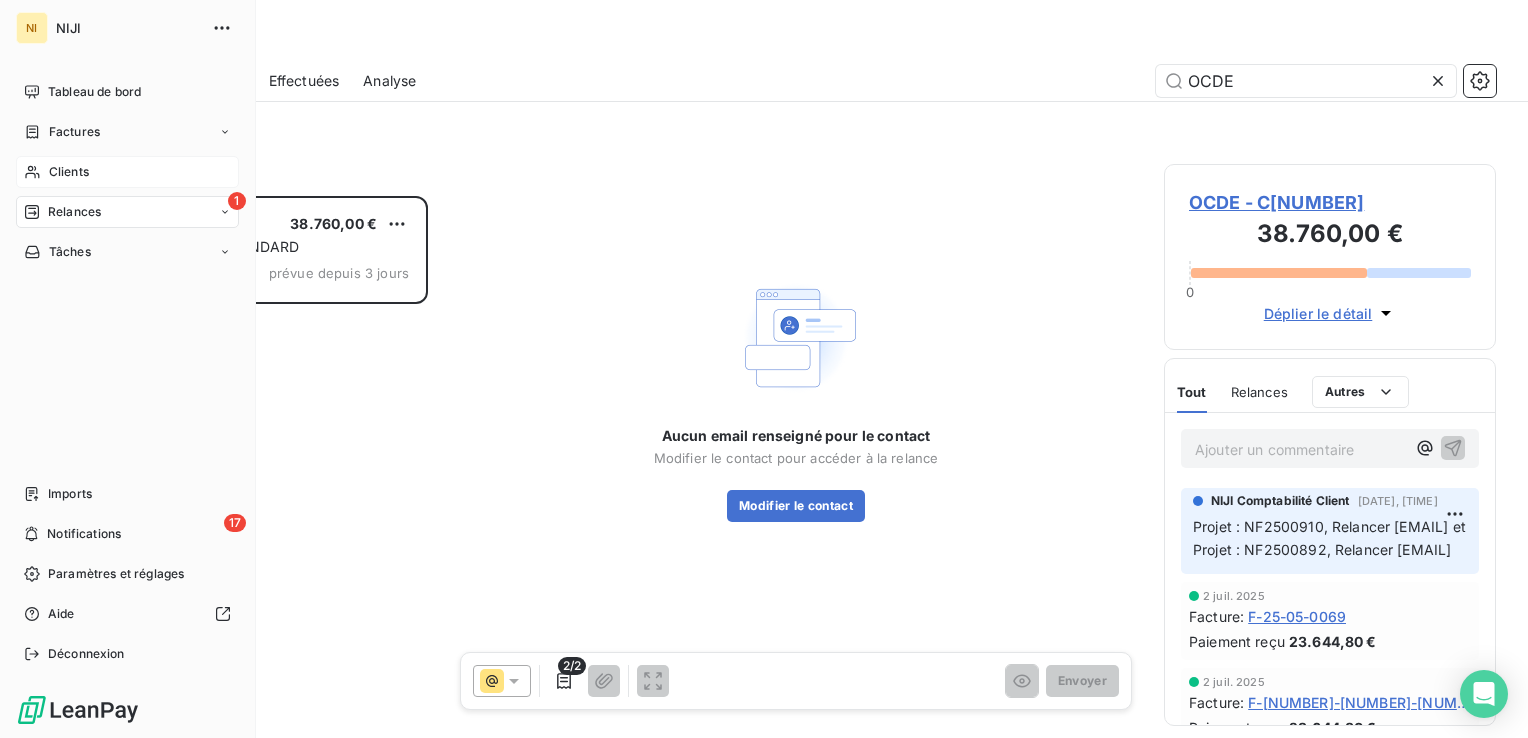 click on "Clients" at bounding box center [69, 172] 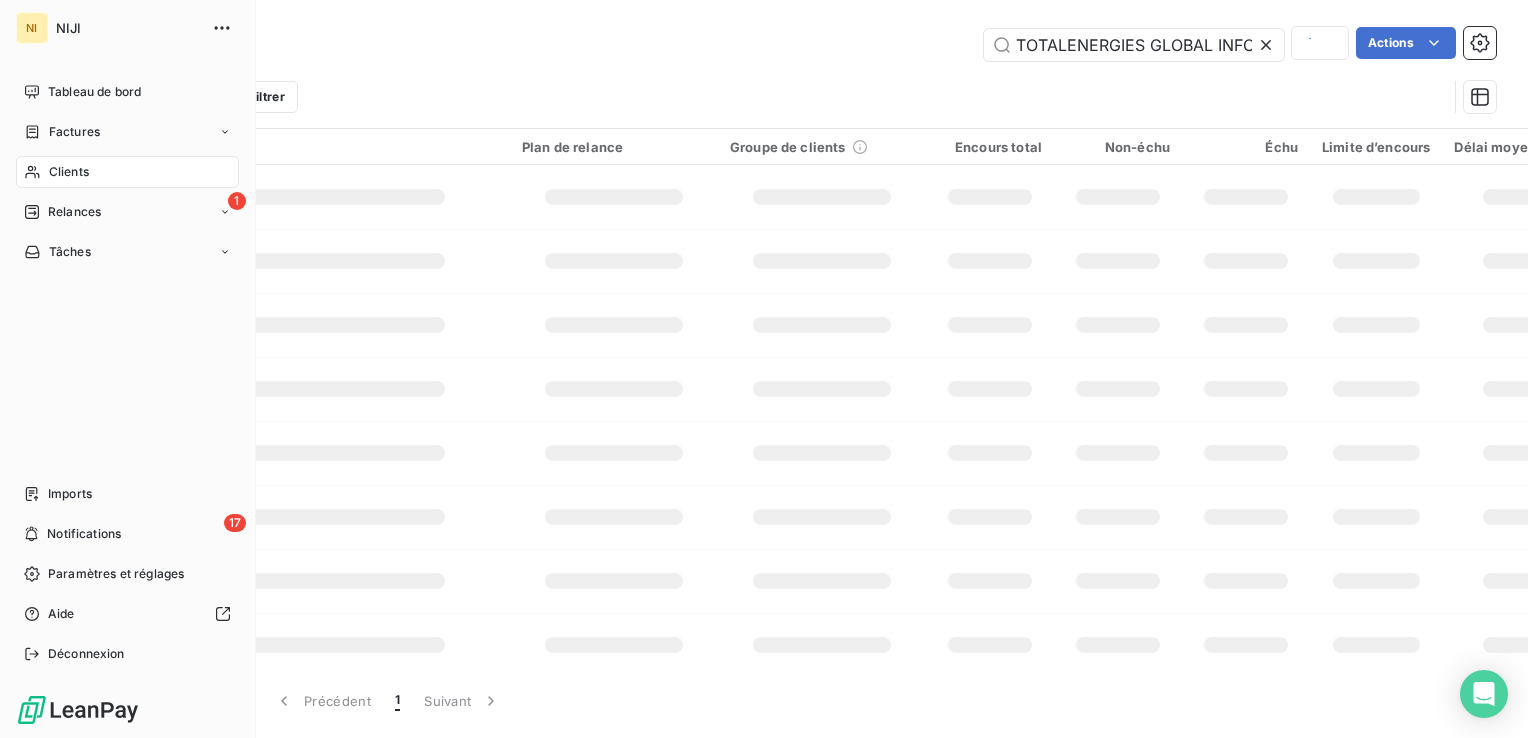 scroll, scrollTop: 0, scrollLeft: 209, axis: horizontal 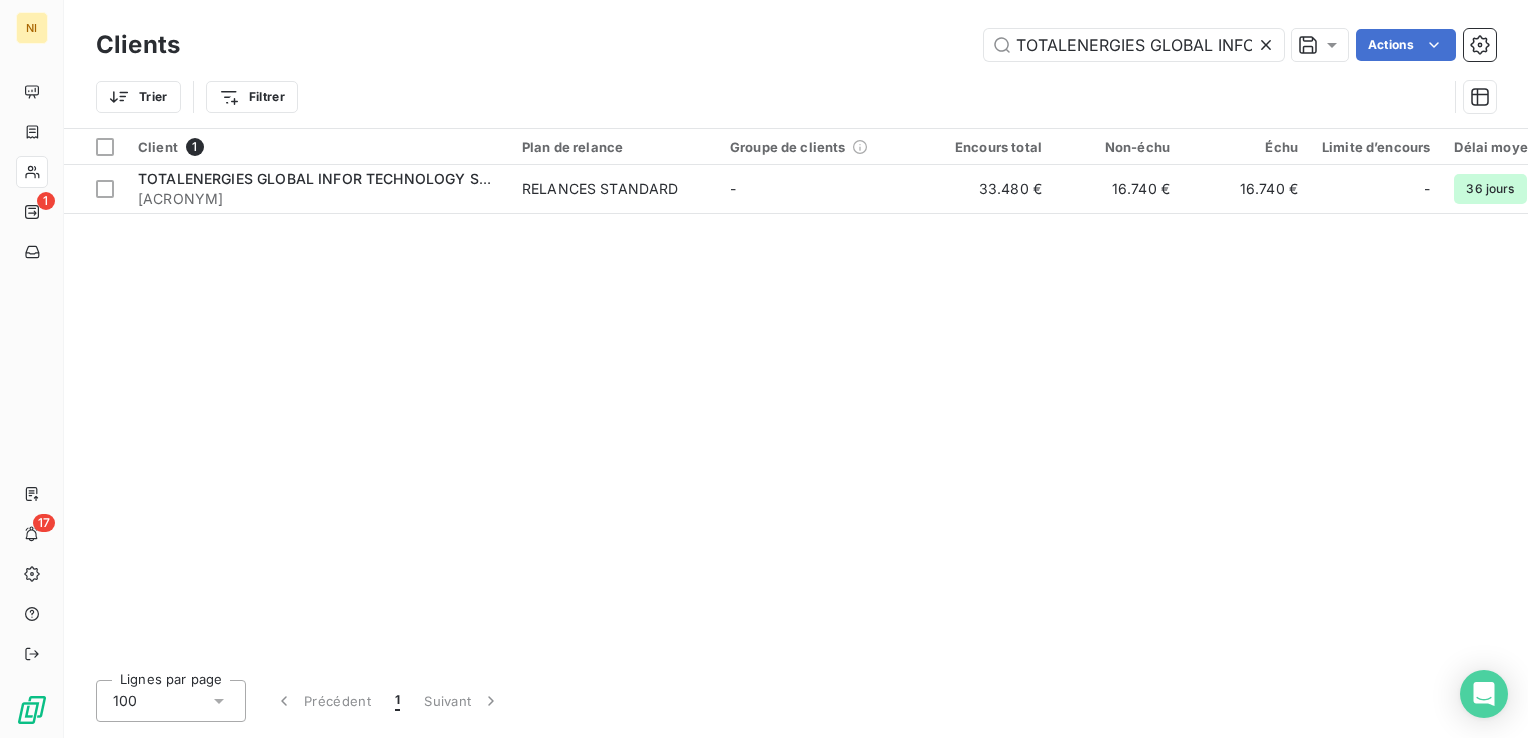 click 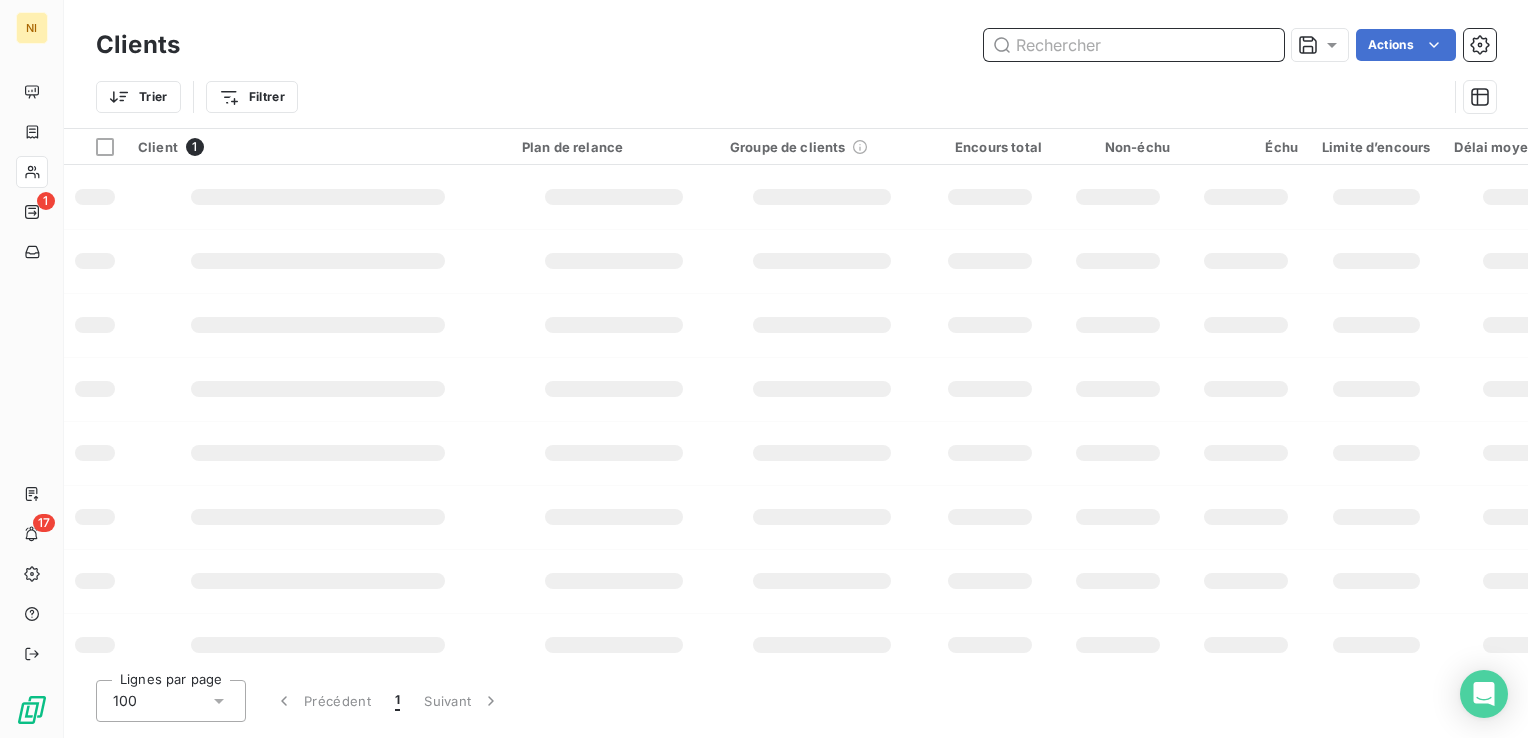 click at bounding box center (1134, 45) 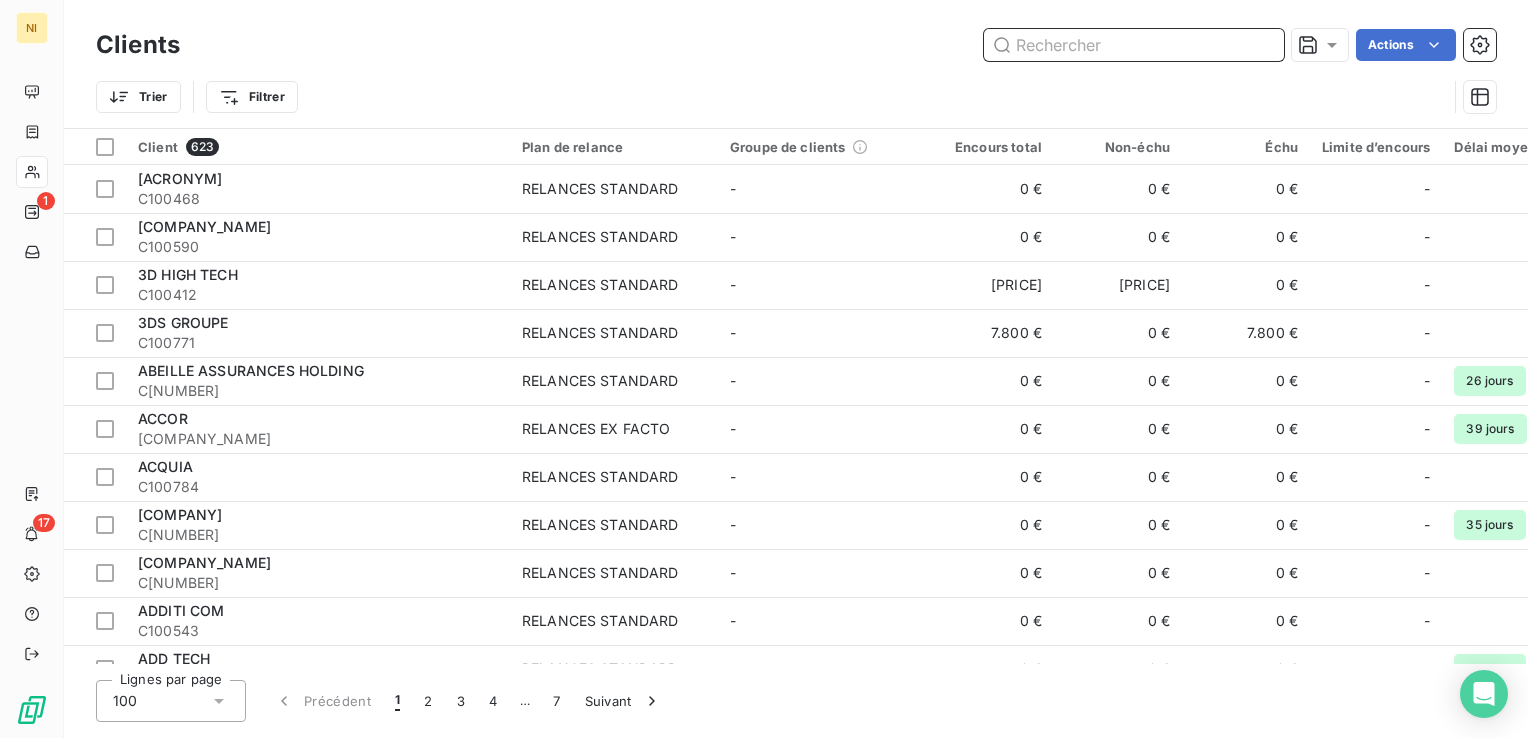 paste on "KIWI BACKUP" 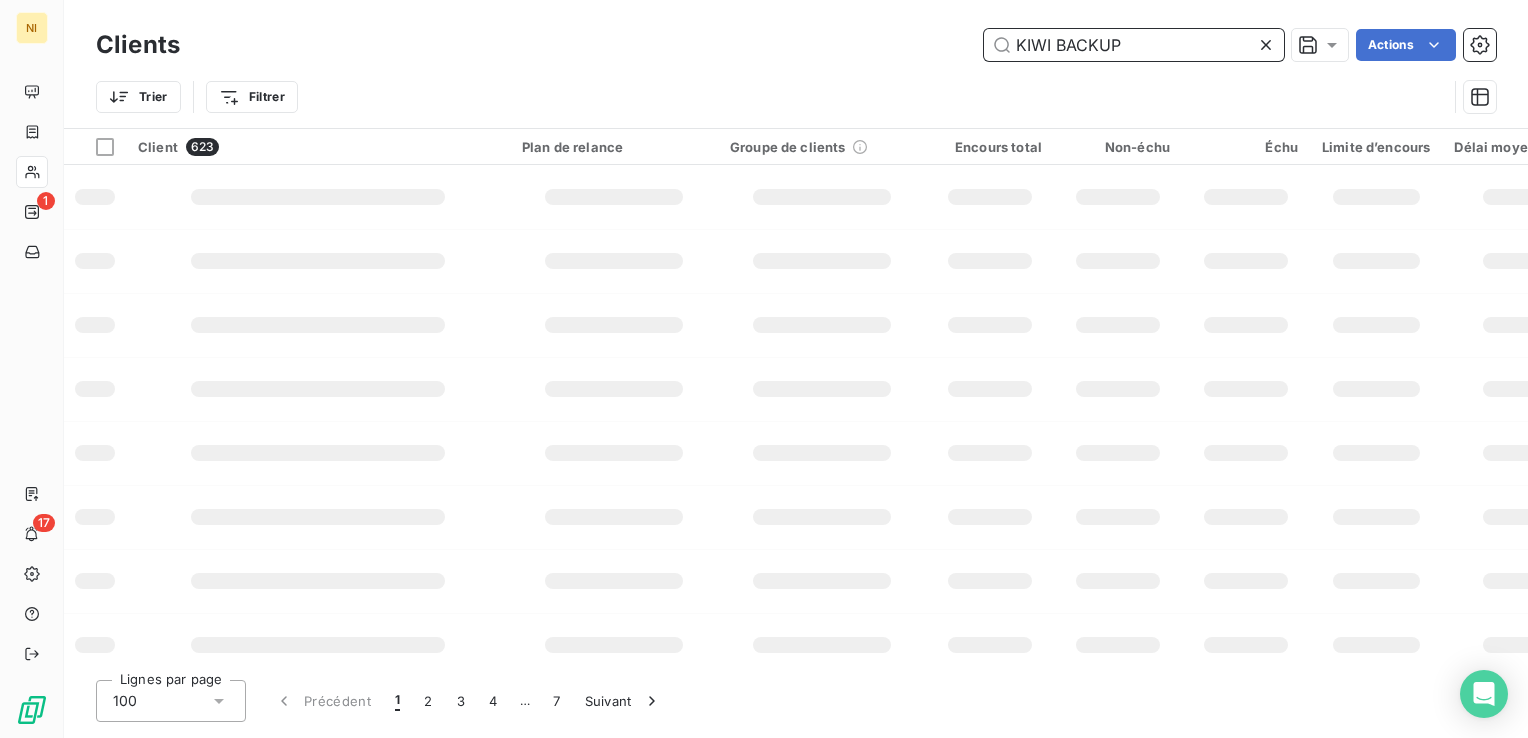 click on "KIWI BACKUP" at bounding box center (1134, 45) 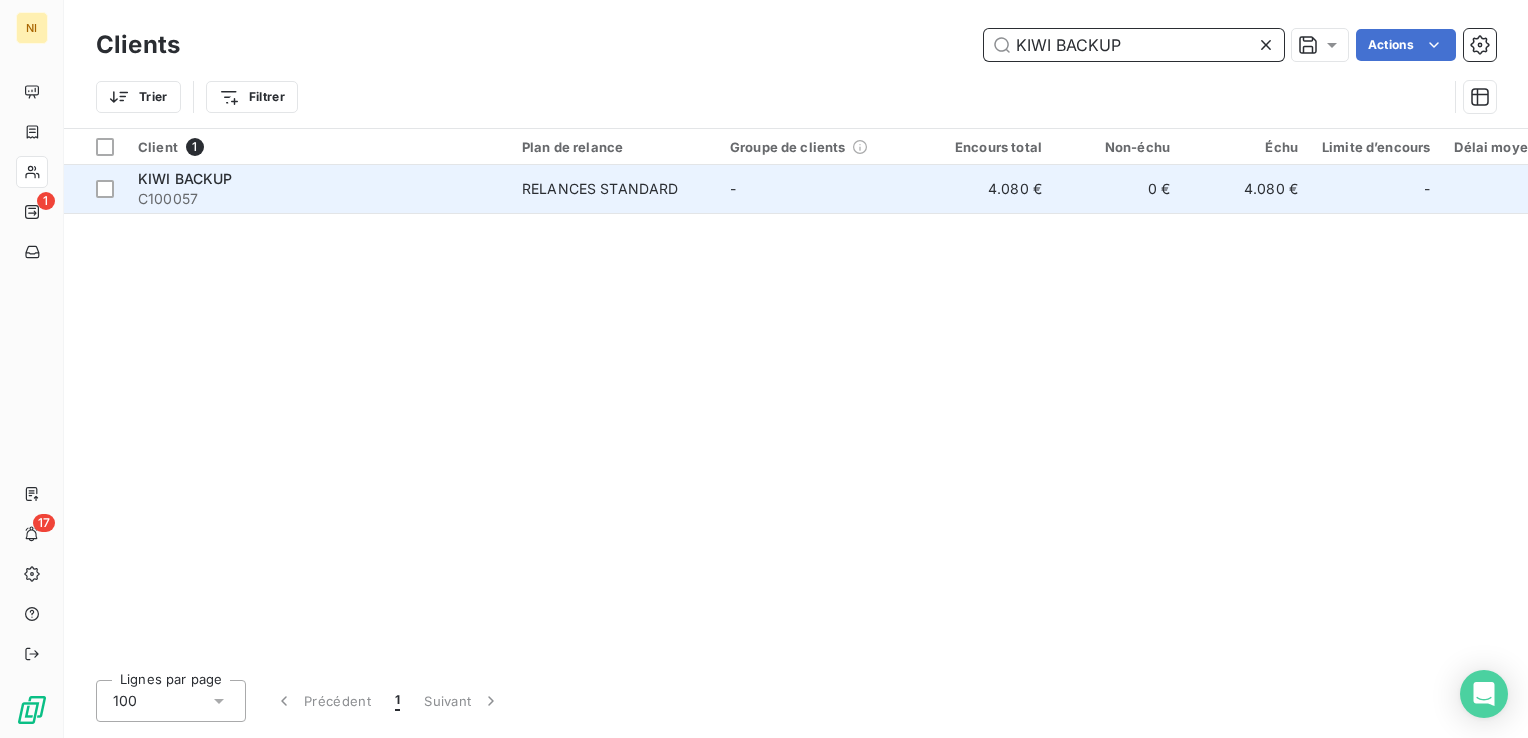 type on "KIWI BACKUP" 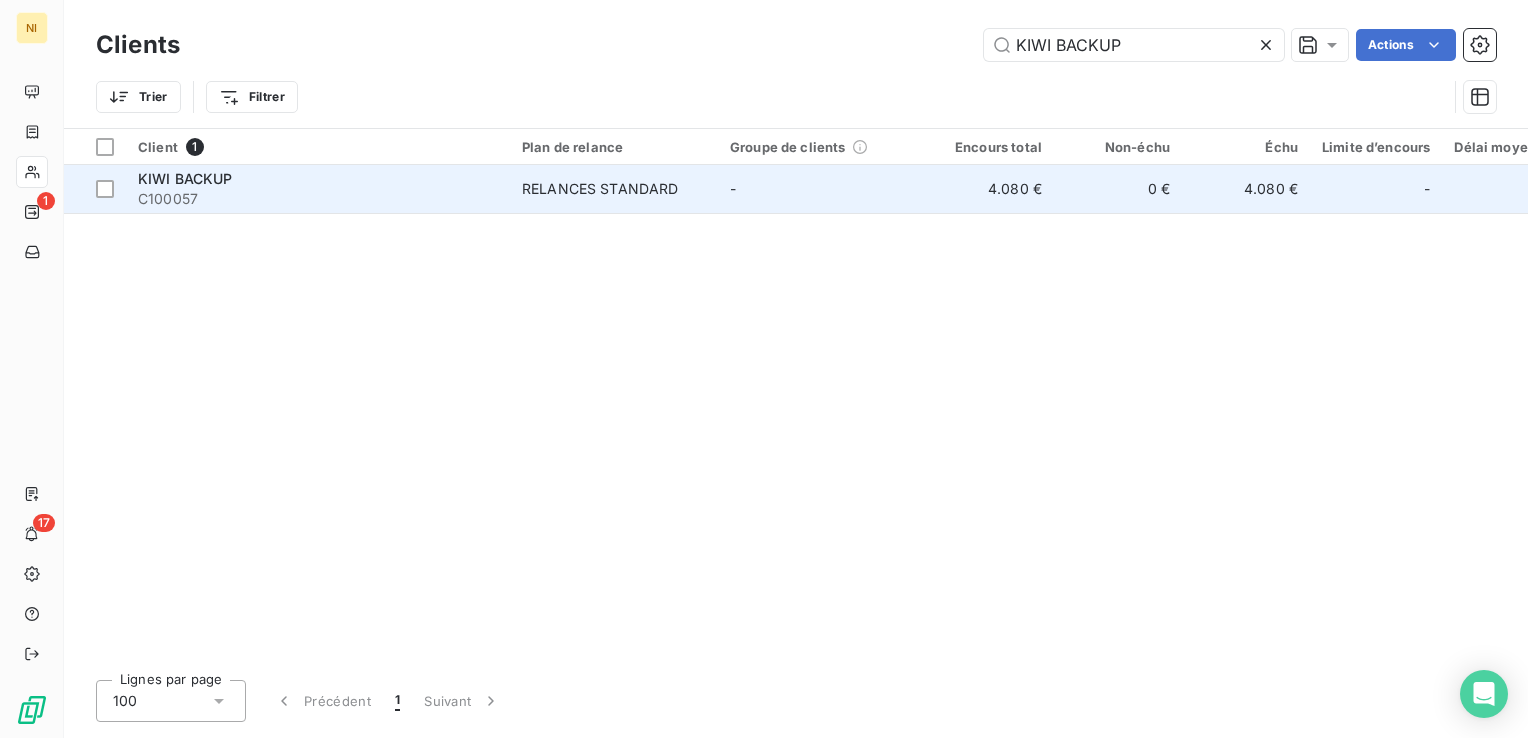 click on "C100057" at bounding box center (318, 199) 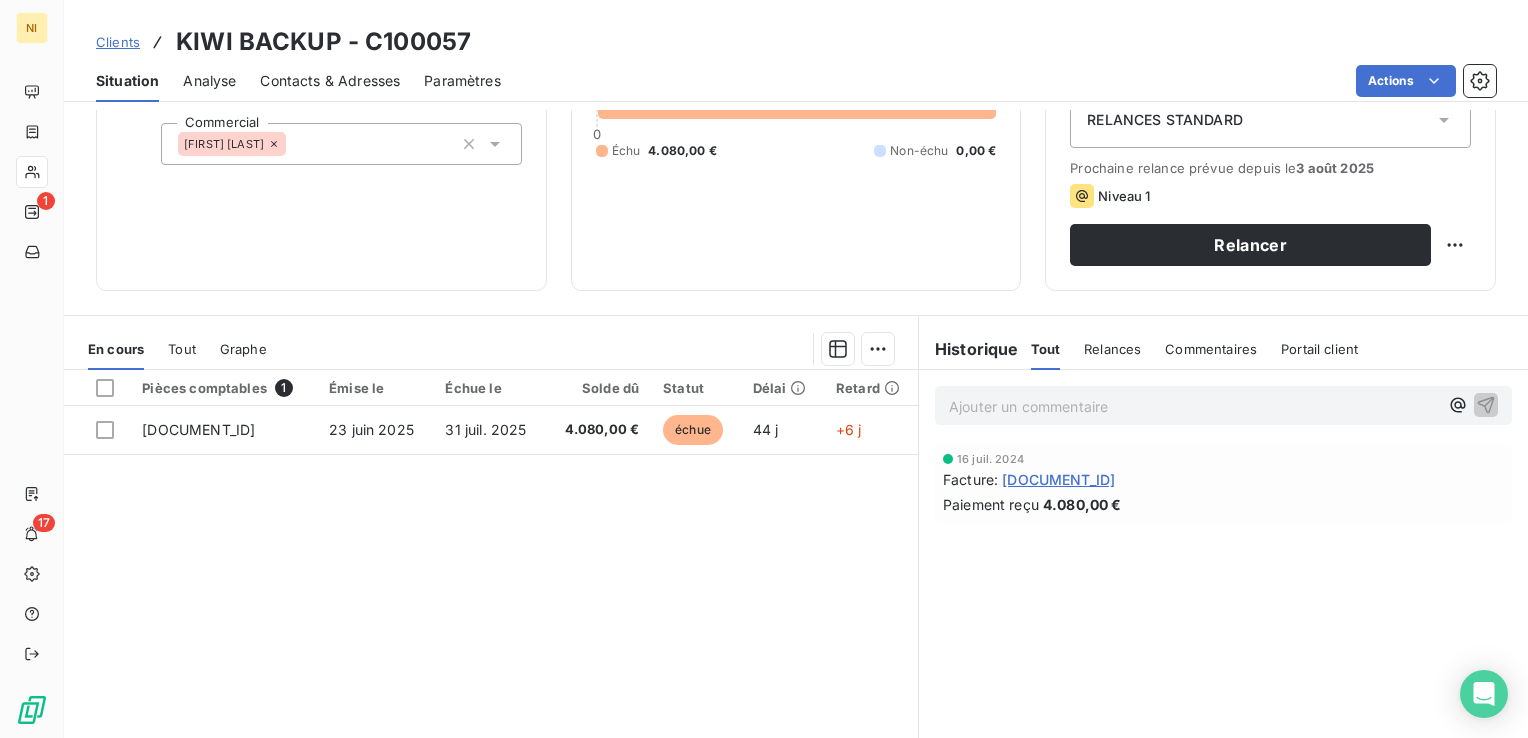 scroll, scrollTop: 300, scrollLeft: 0, axis: vertical 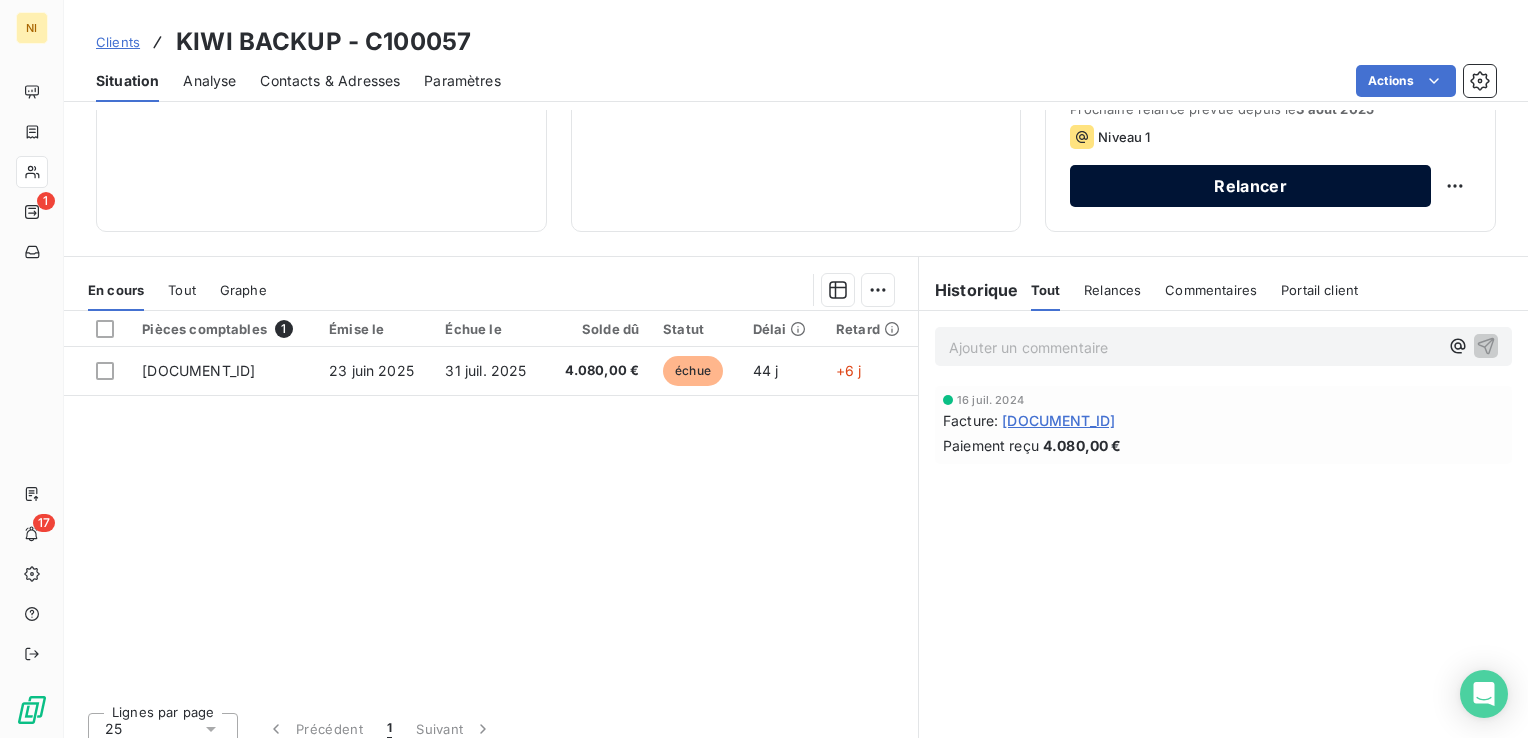 click on "Relancer" at bounding box center (1250, 186) 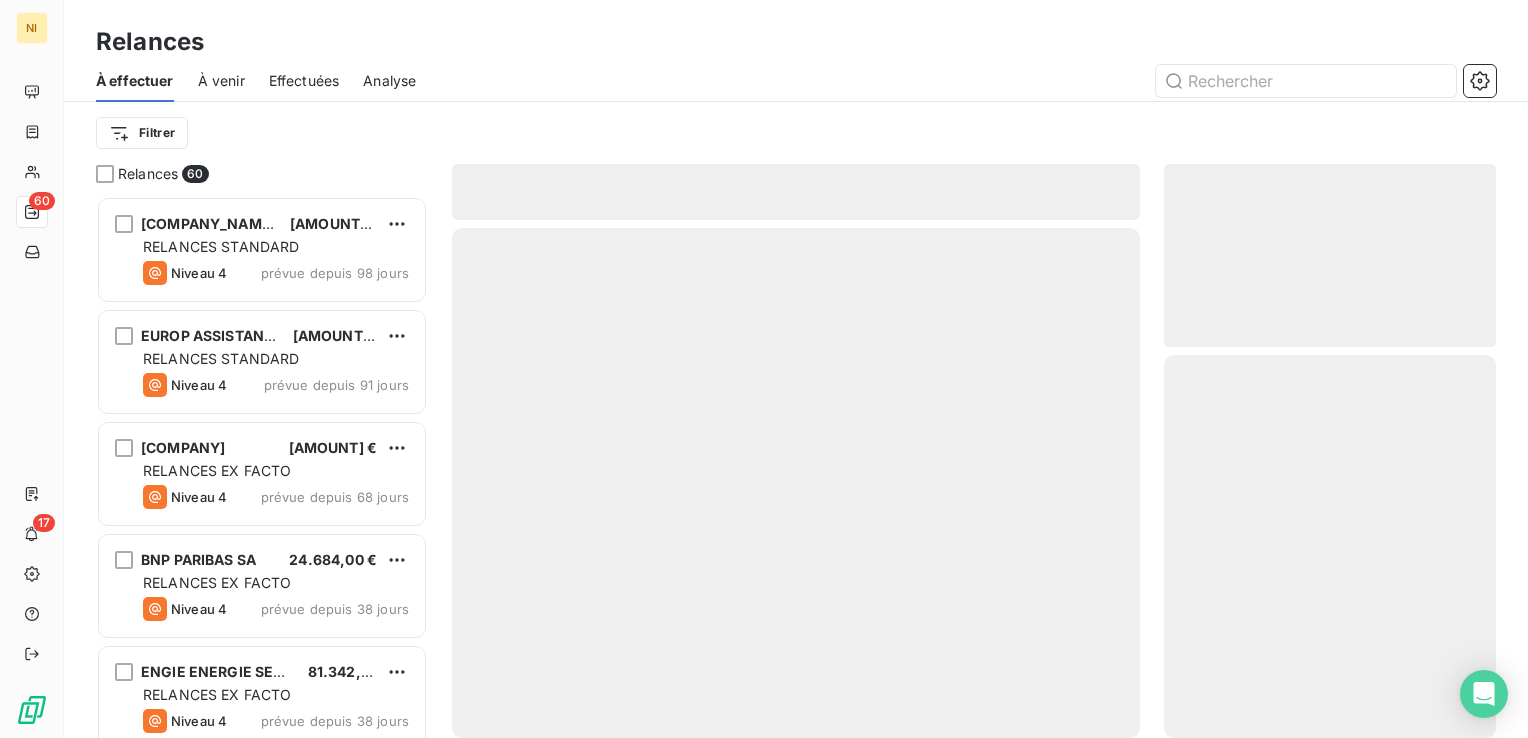 scroll, scrollTop: 16, scrollLeft: 16, axis: both 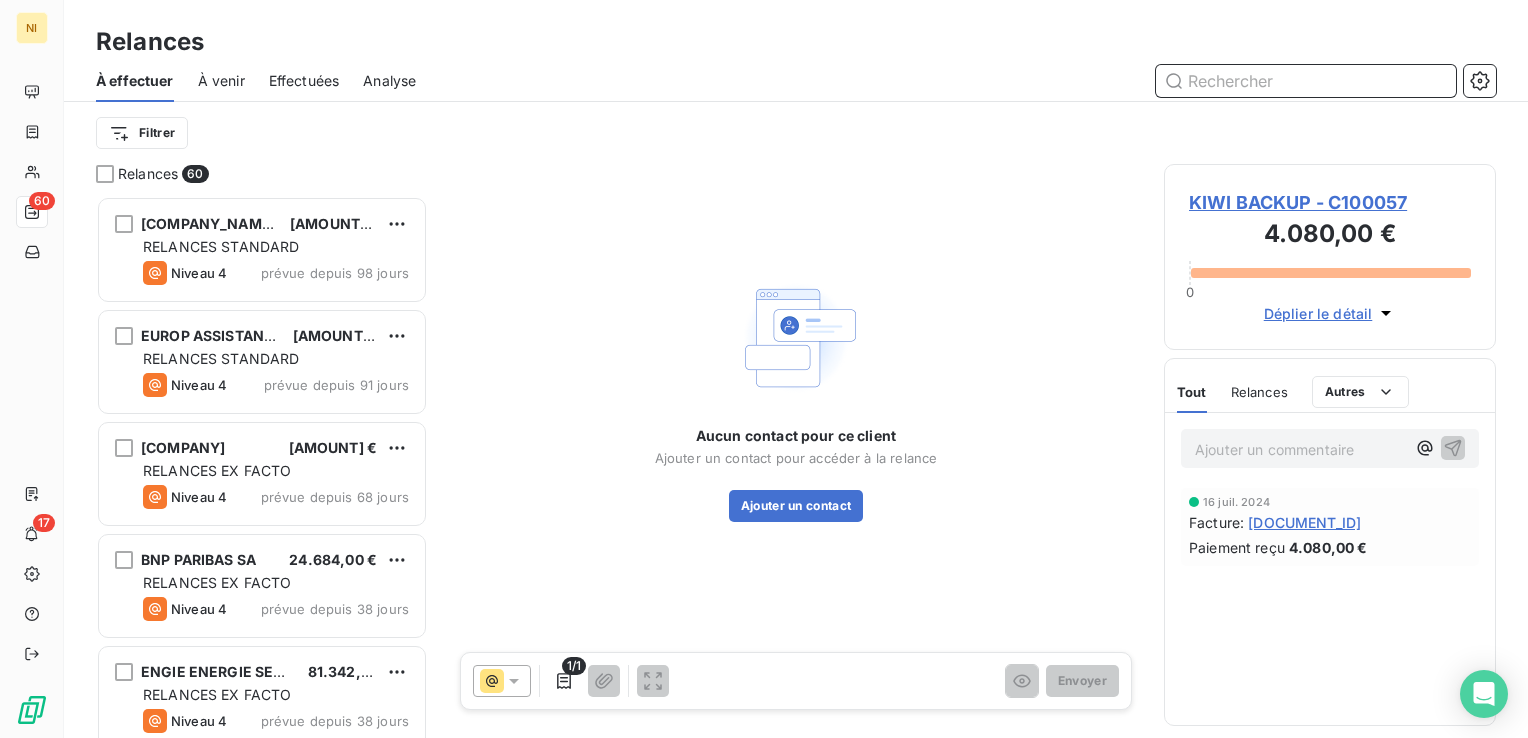 paste on "[COMPANY]" 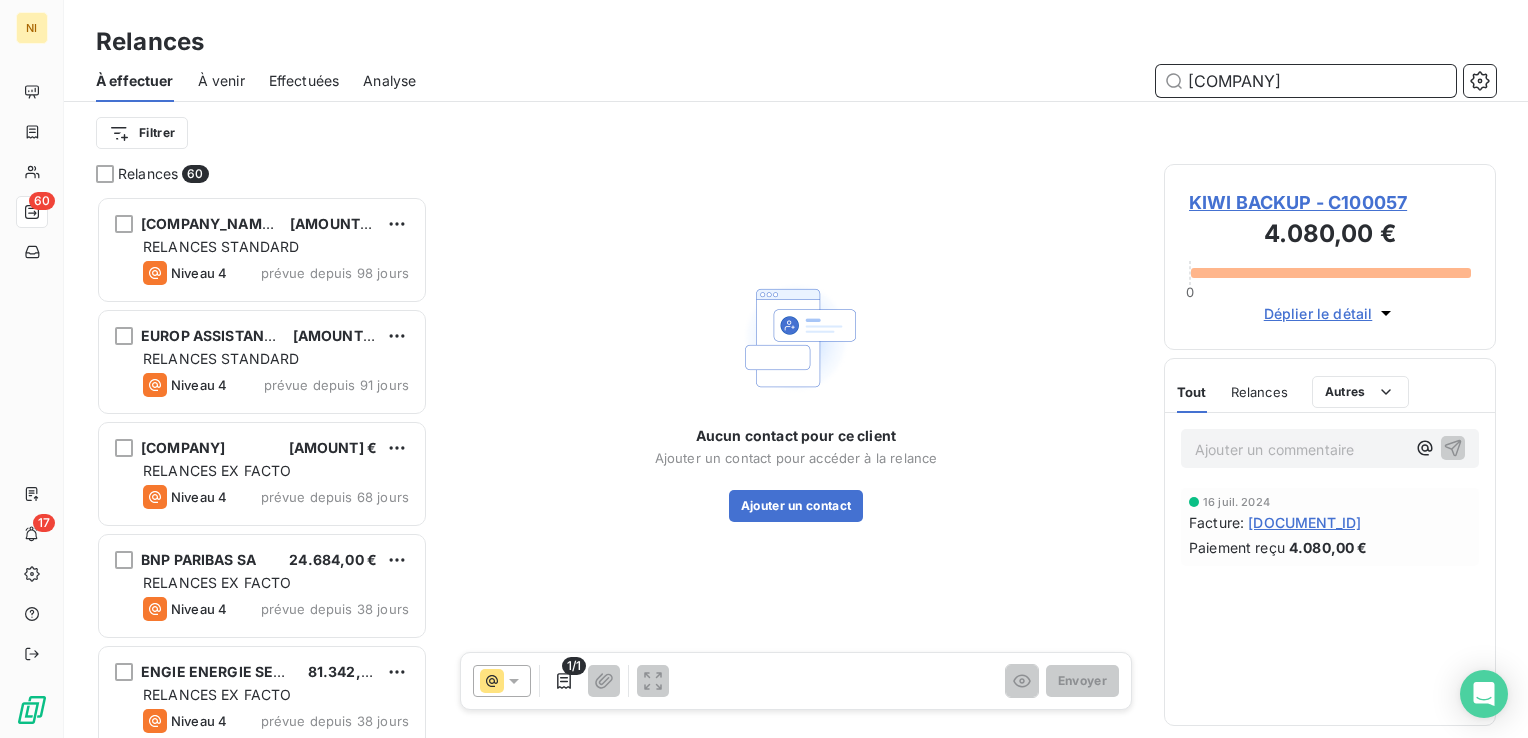 type on "[COMPANY]" 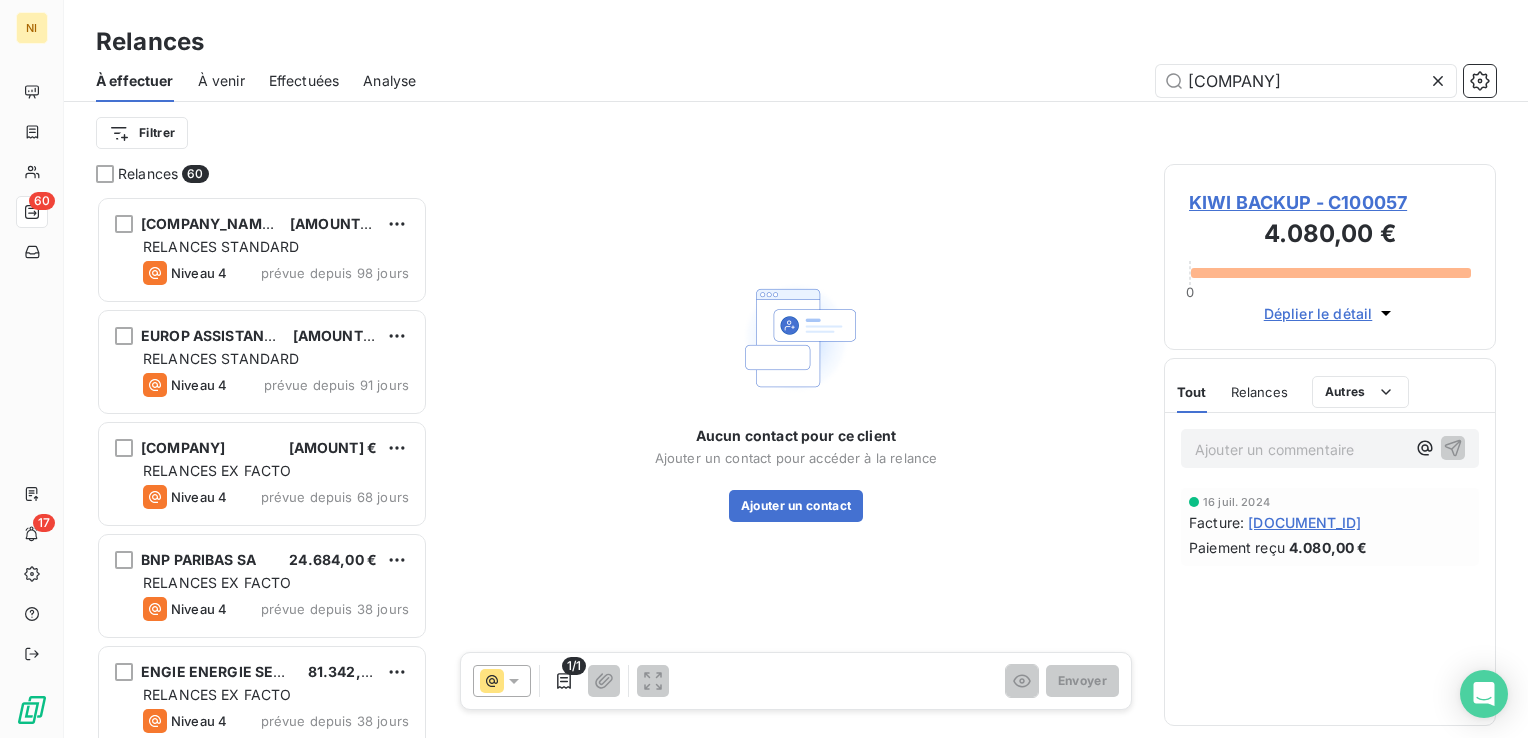 click on "Filtrer" at bounding box center [796, 133] 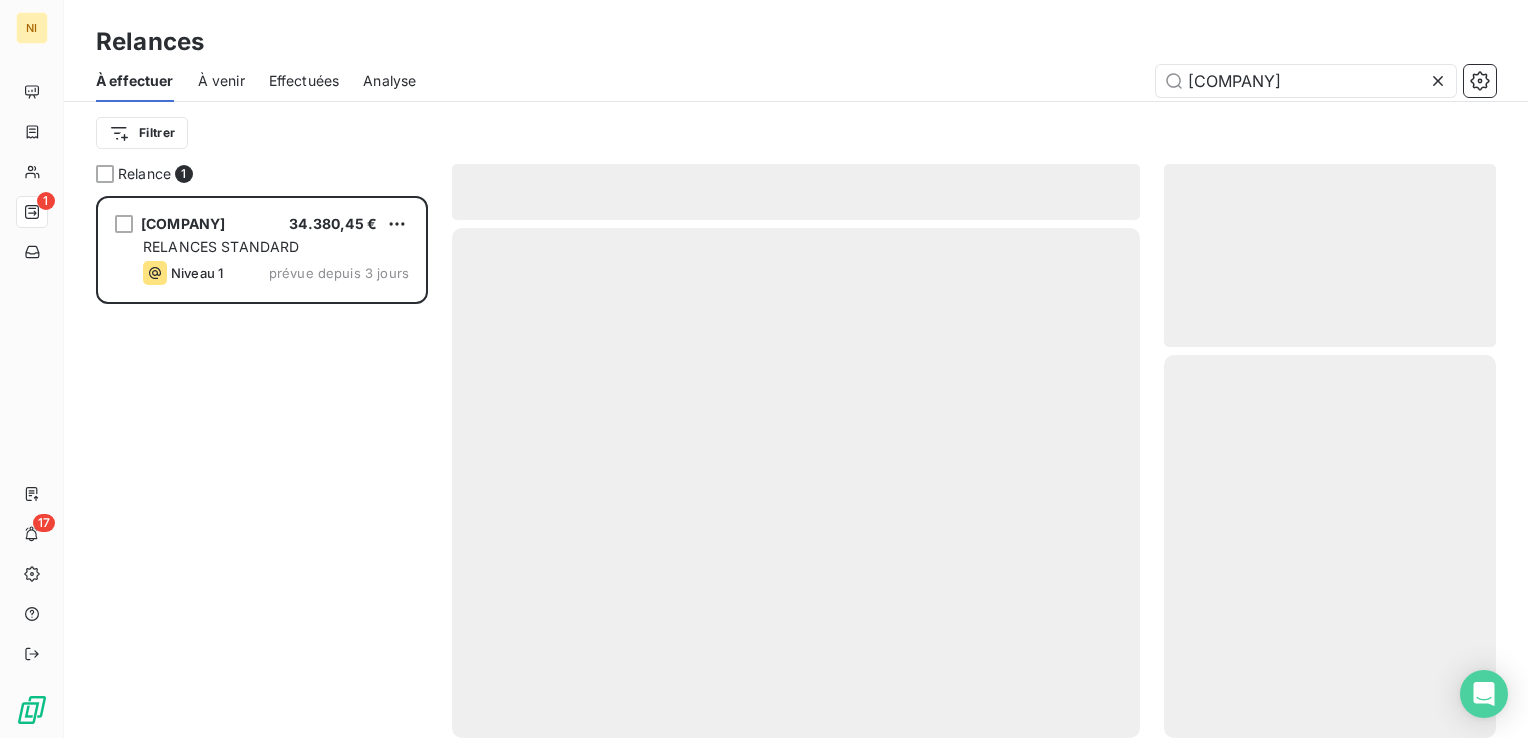 scroll, scrollTop: 16, scrollLeft: 16, axis: both 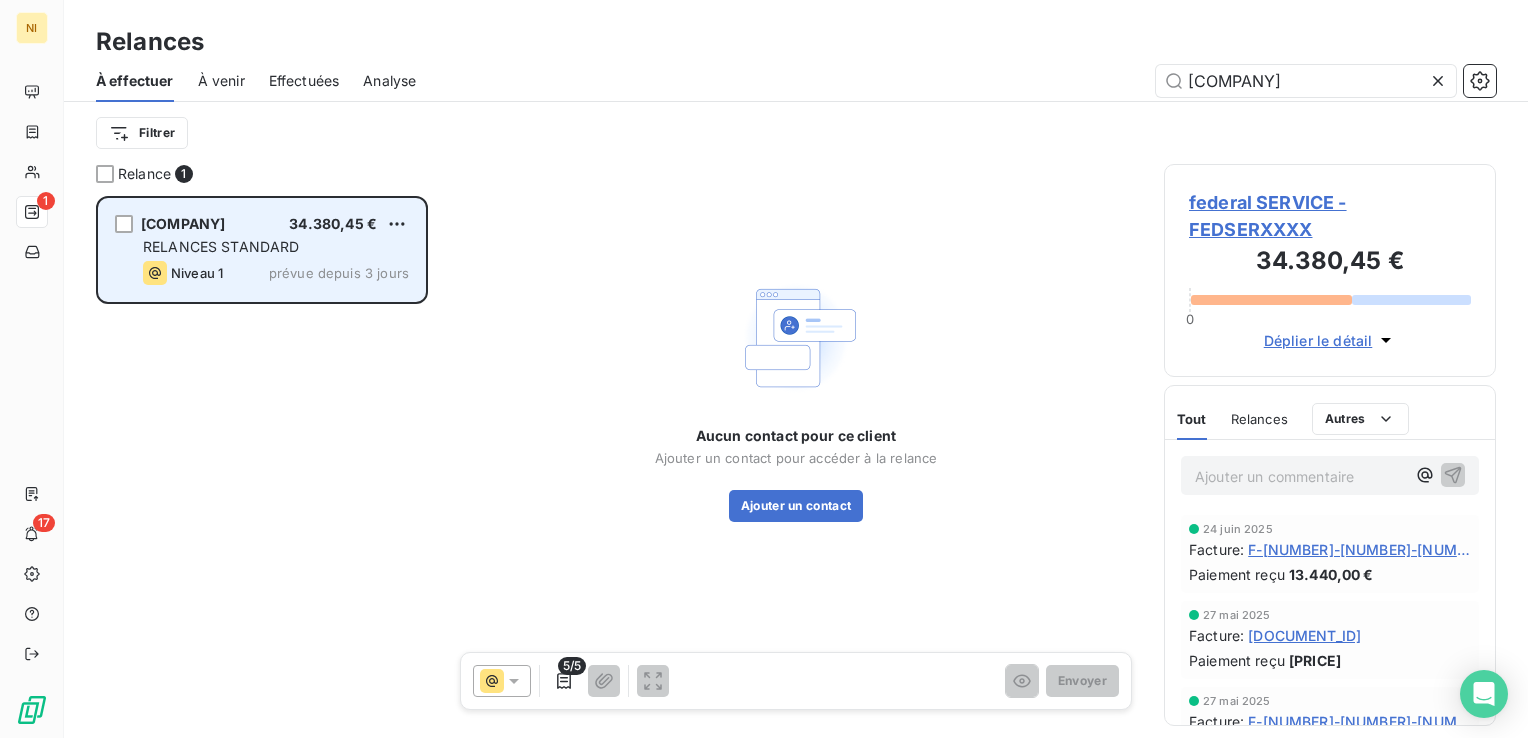 click on "federal SERVICE [AMOUNT] € RELANCES STANDARD Niveau 1 prévue depuis 3 jours" at bounding box center (262, 250) 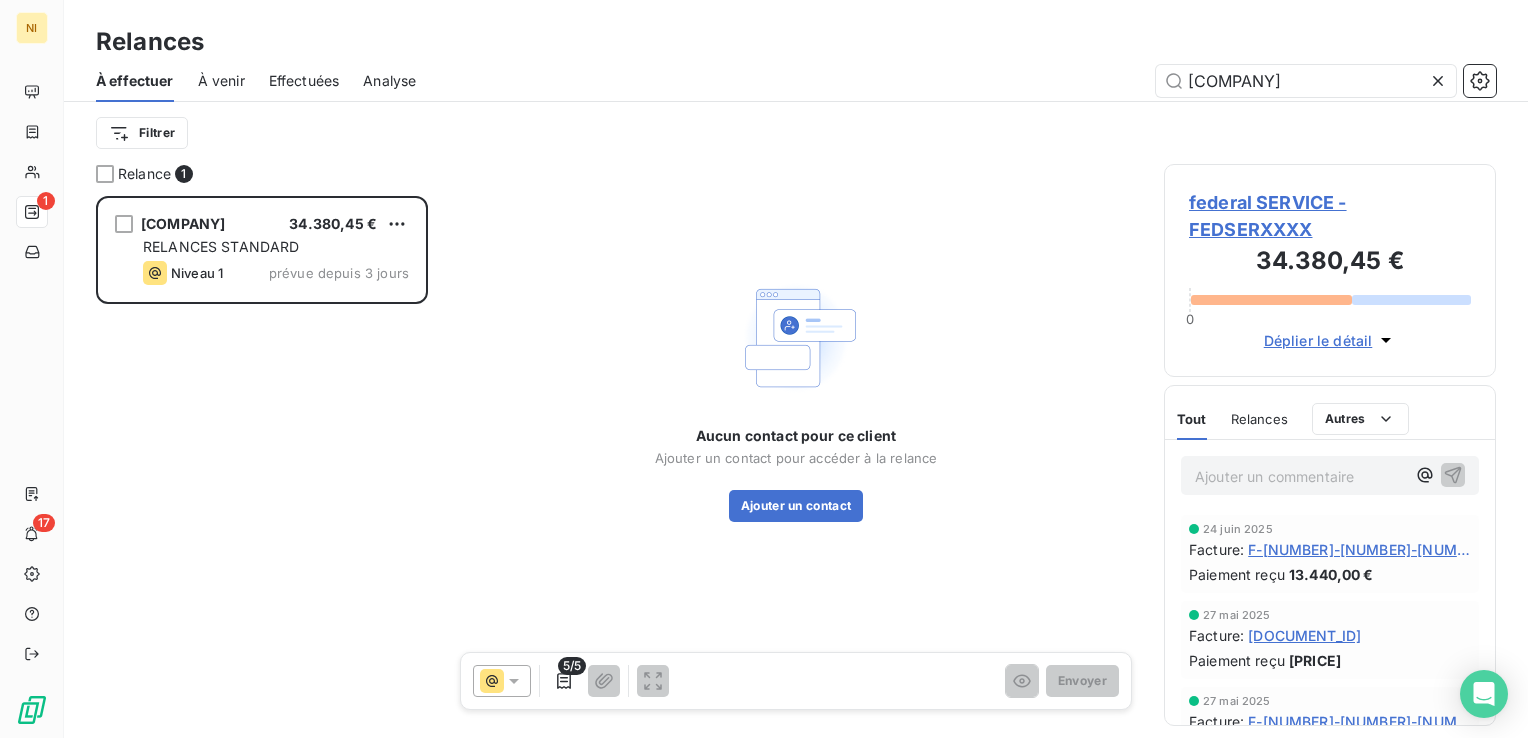 click on "federal SERVICE [AMOUNT] € RELANCES STANDARD Niveau 1 prévue depuis 3 jours" at bounding box center (262, 467) 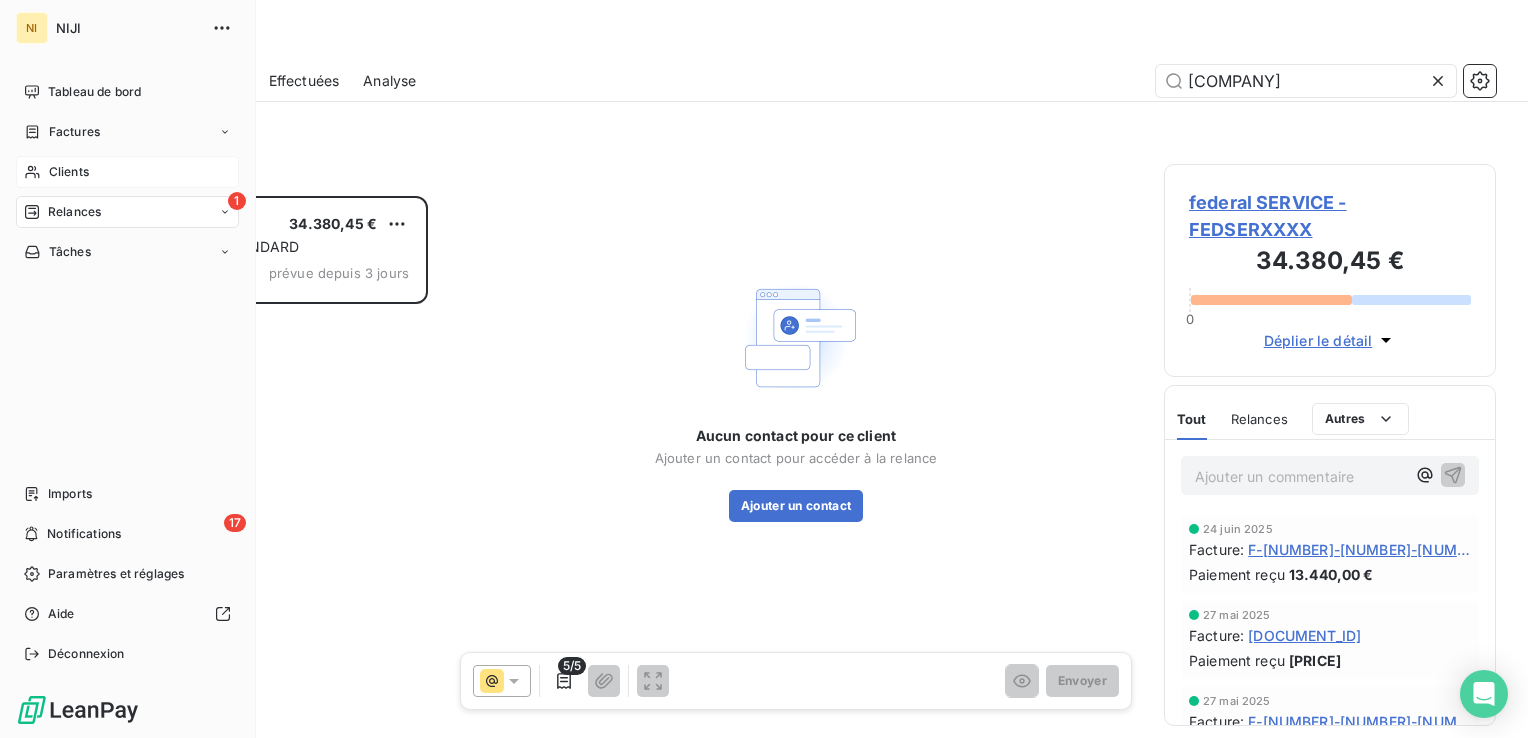 click on "Clients" at bounding box center (69, 172) 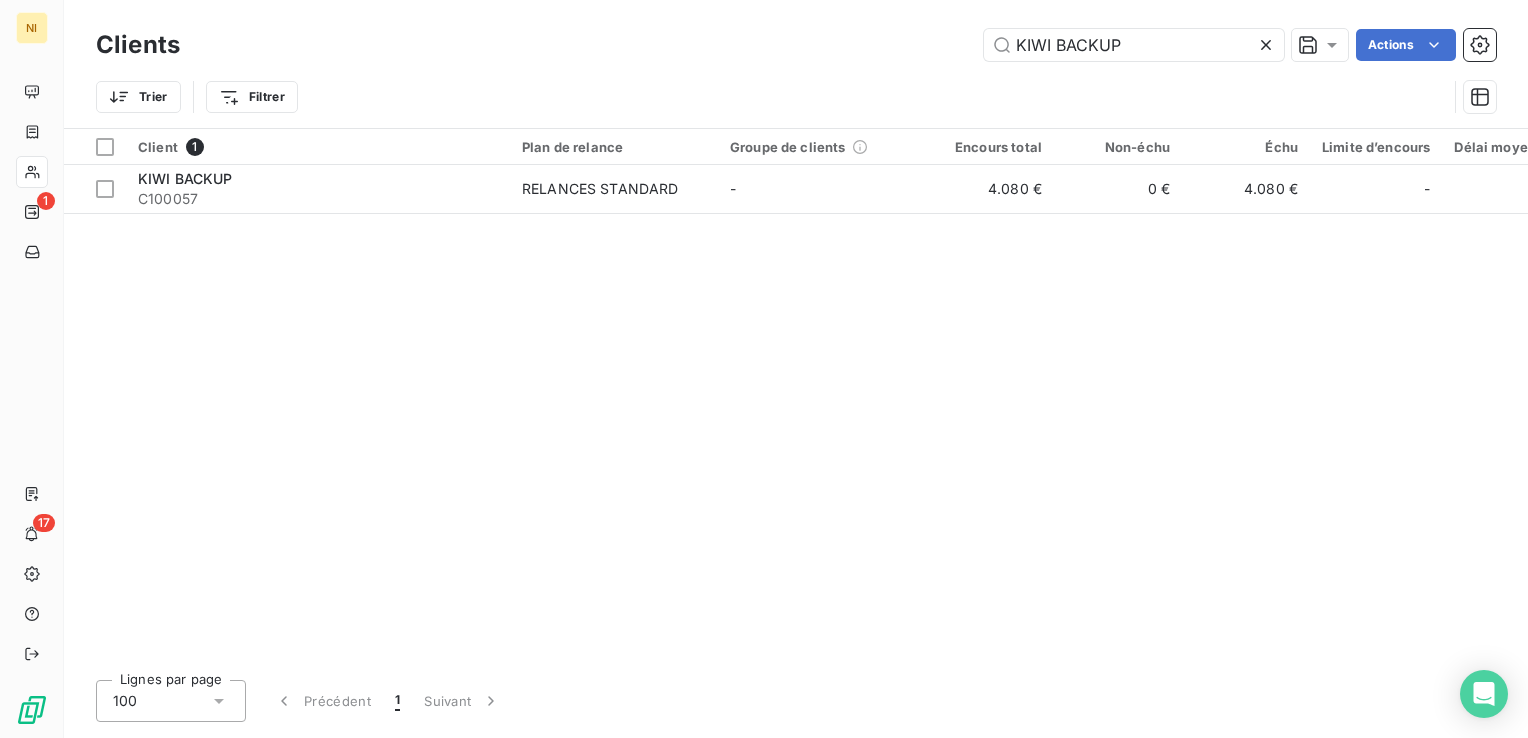 click 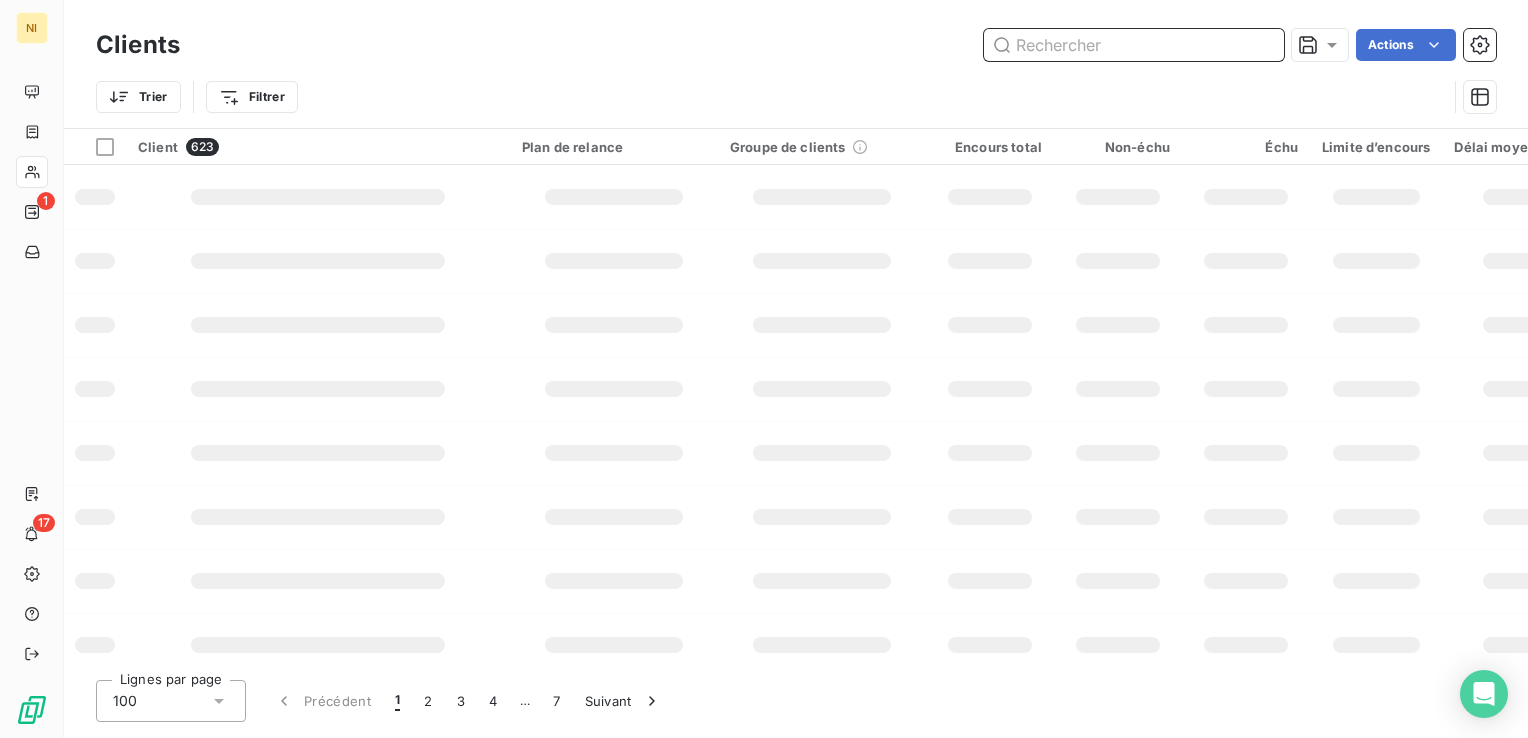 click at bounding box center (1134, 45) 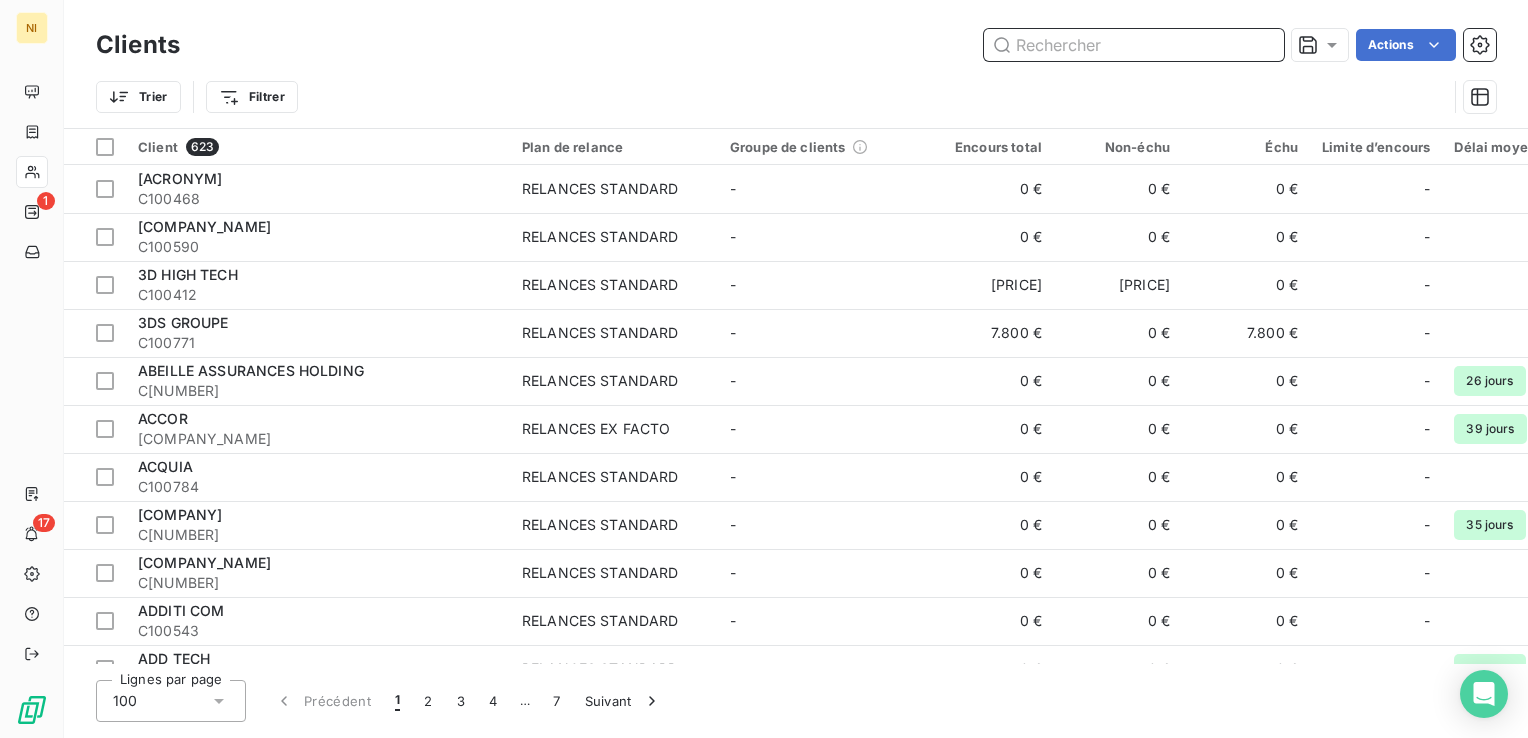 paste on "[COMPANY]" 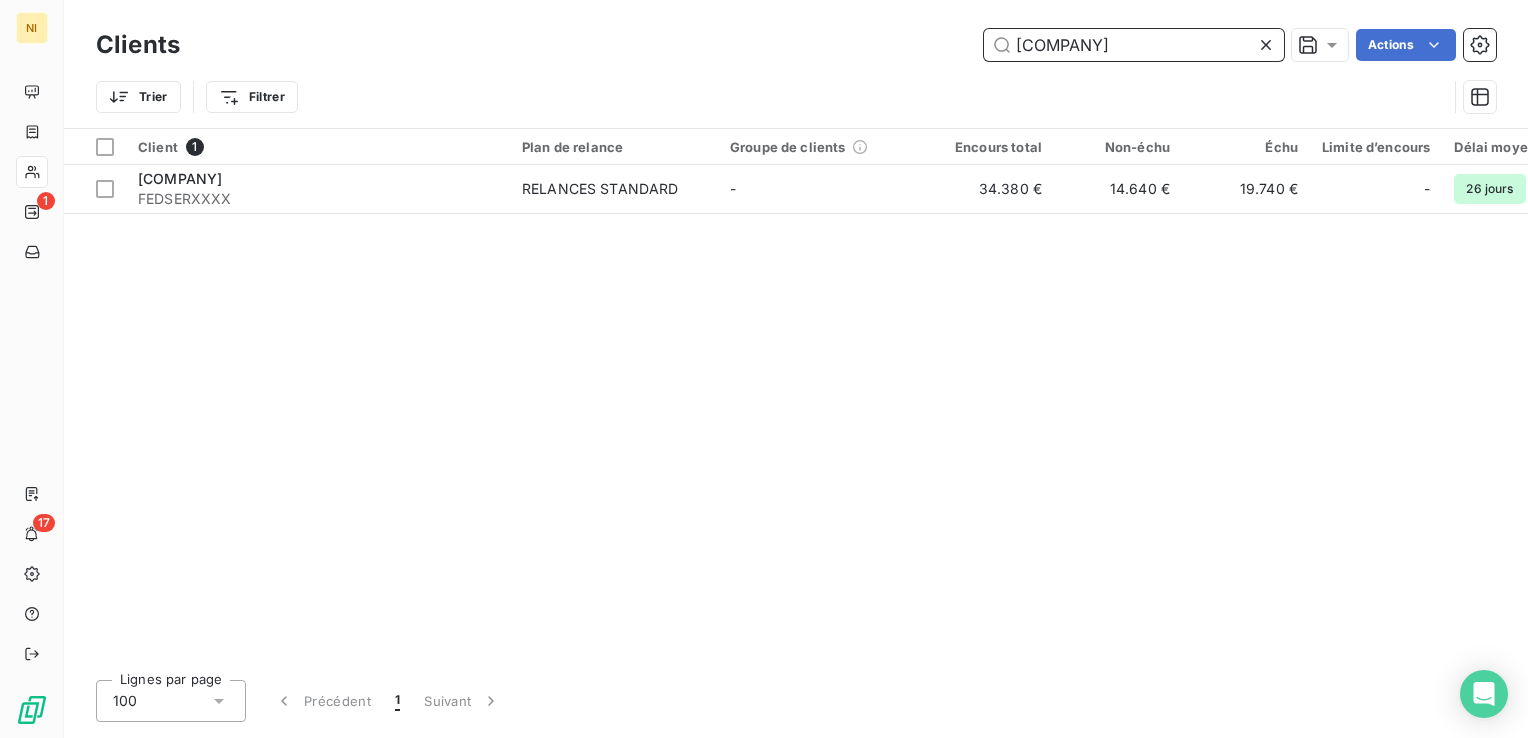 type on "[COMPANY]" 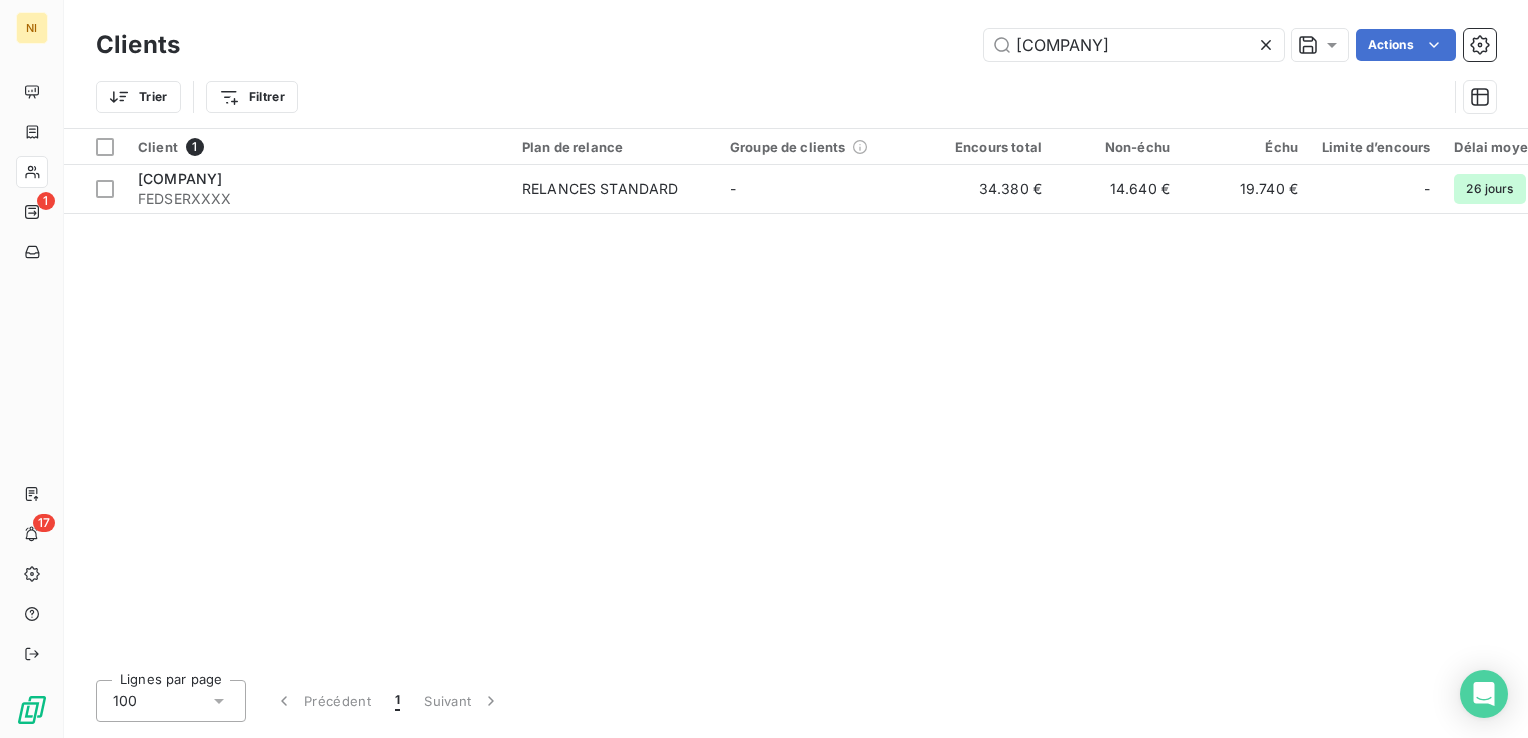 click on "Clients FEDERAL SERVICE Actions" at bounding box center [796, 45] 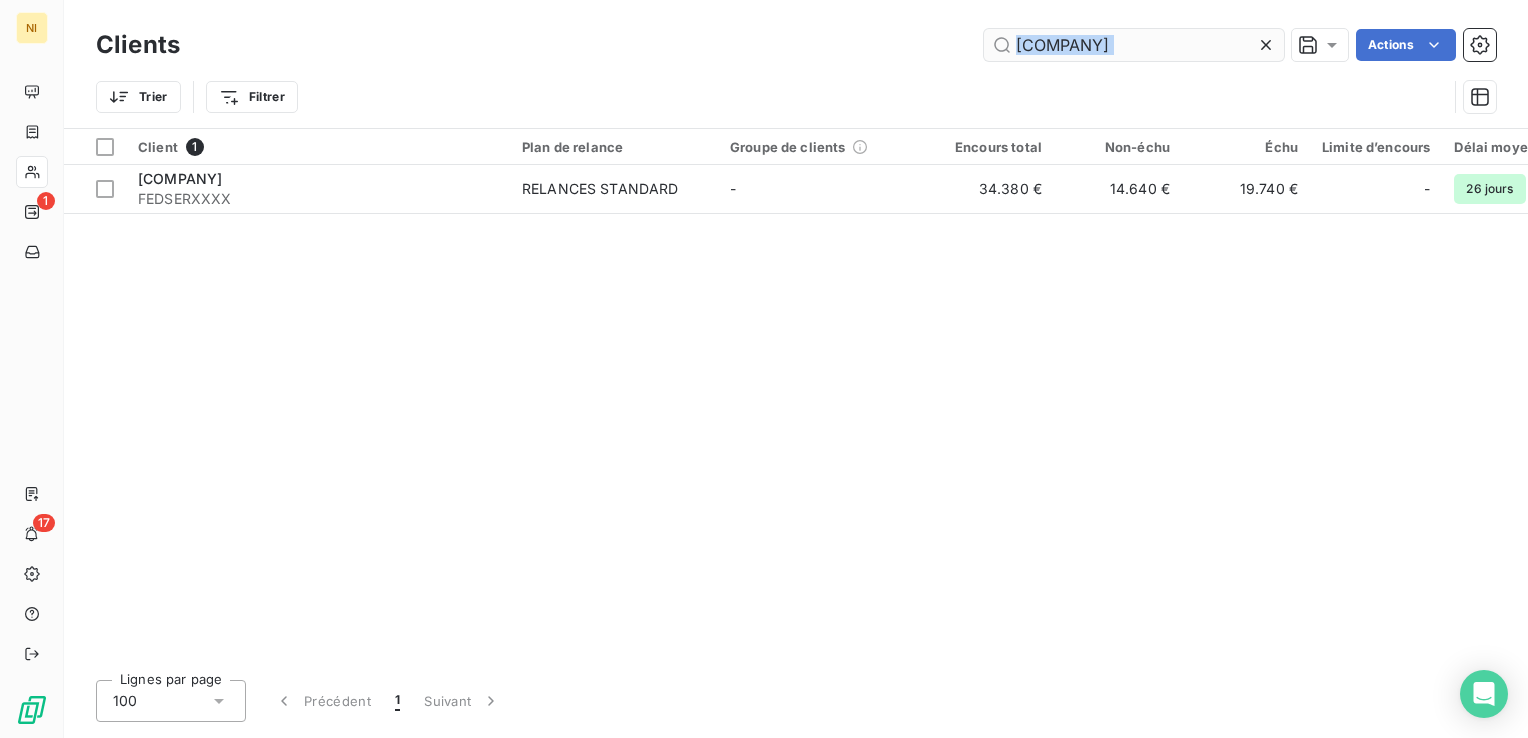 drag, startPoint x: 1262, startPoint y: 61, endPoint x: 1261, endPoint y: 50, distance: 11.045361 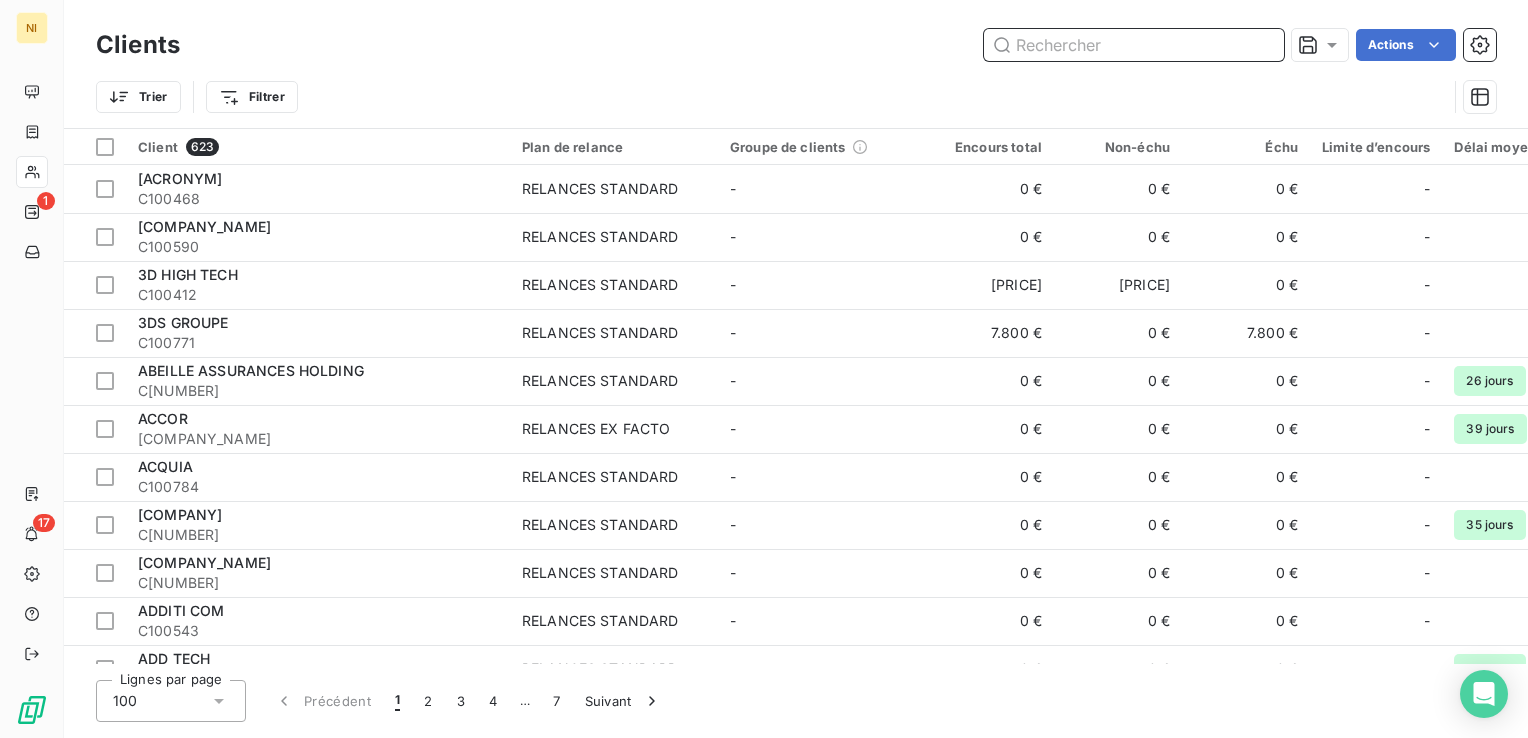 click at bounding box center [1134, 45] 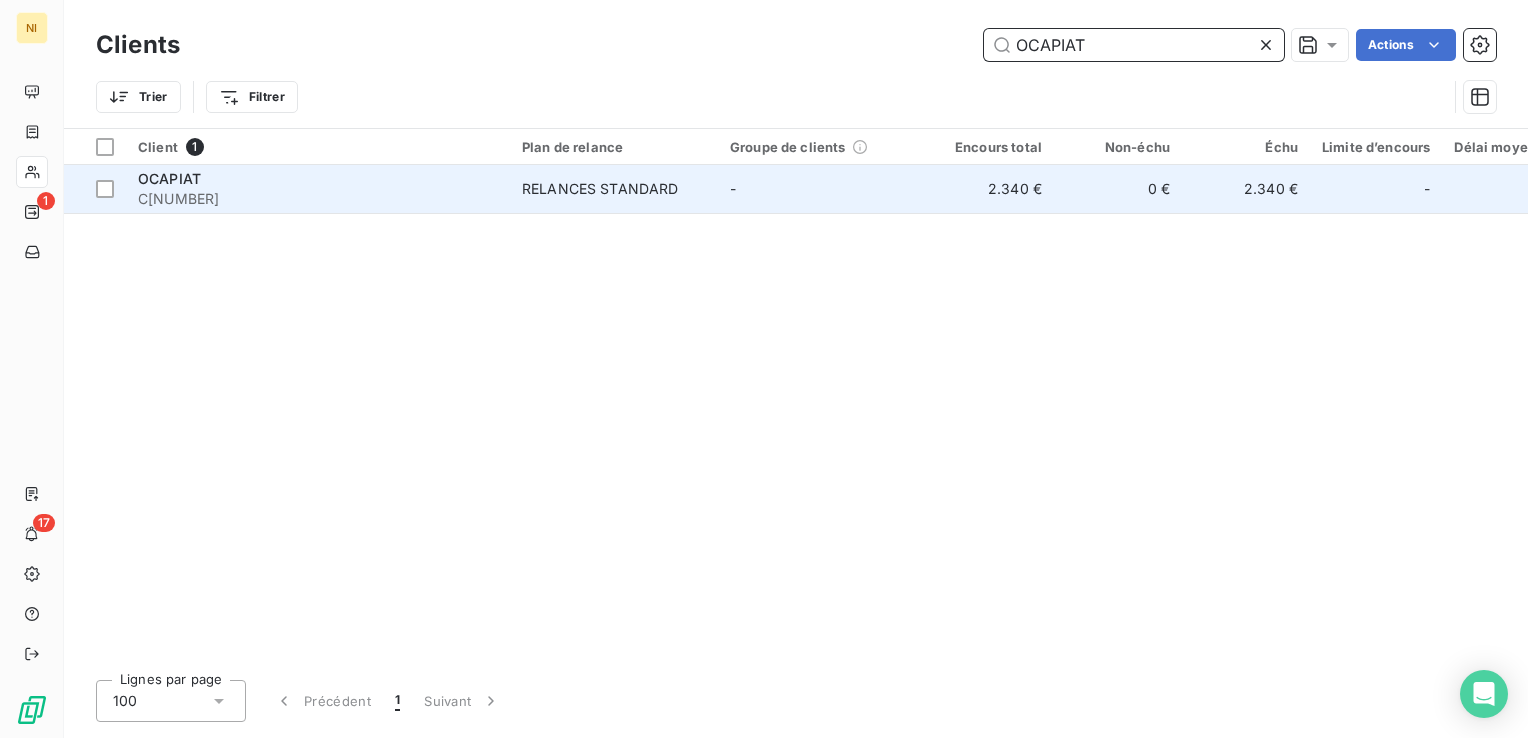 type on "OCAPIAT" 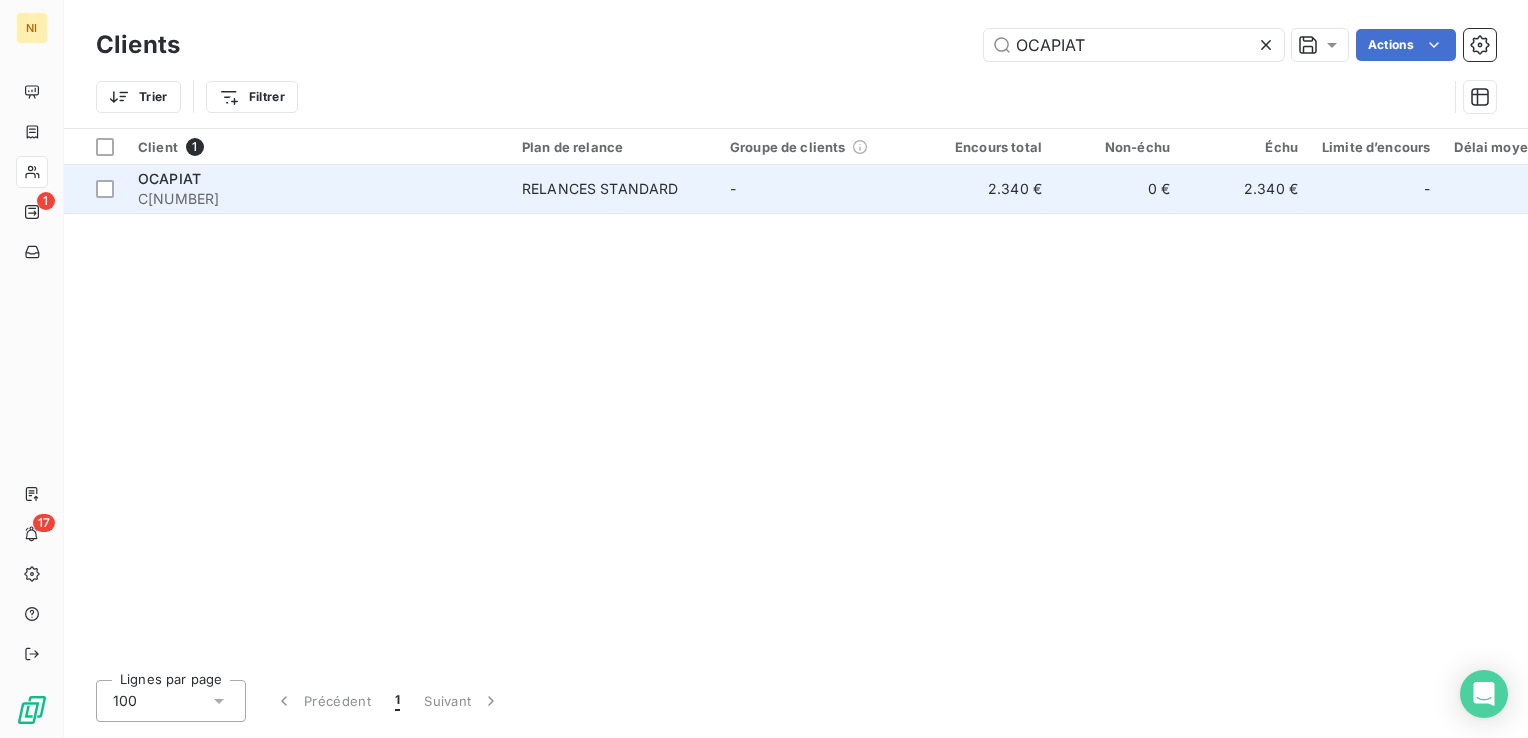 click on "C[NUMBER]" at bounding box center [318, 199] 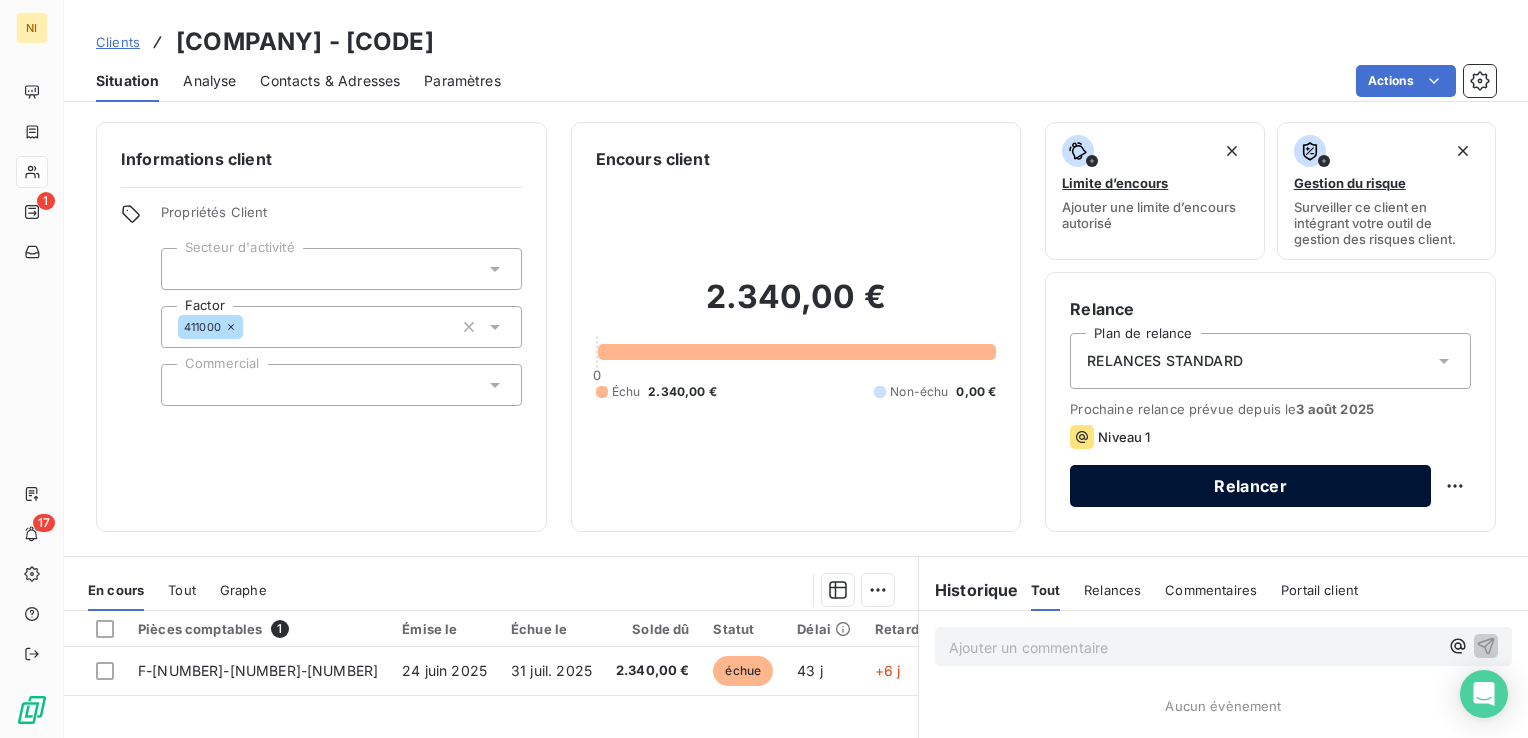 click on "Relancer" at bounding box center [1250, 486] 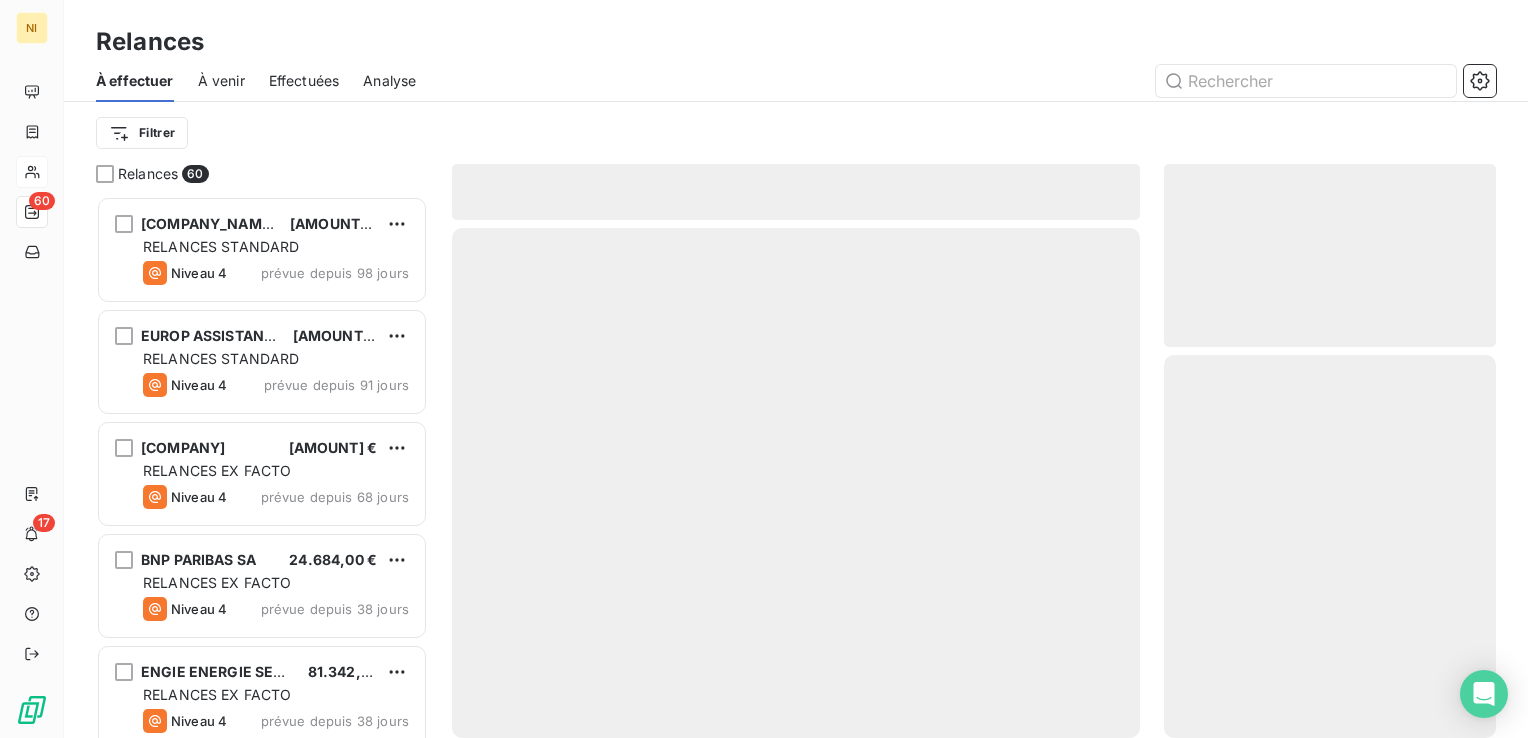scroll, scrollTop: 16, scrollLeft: 16, axis: both 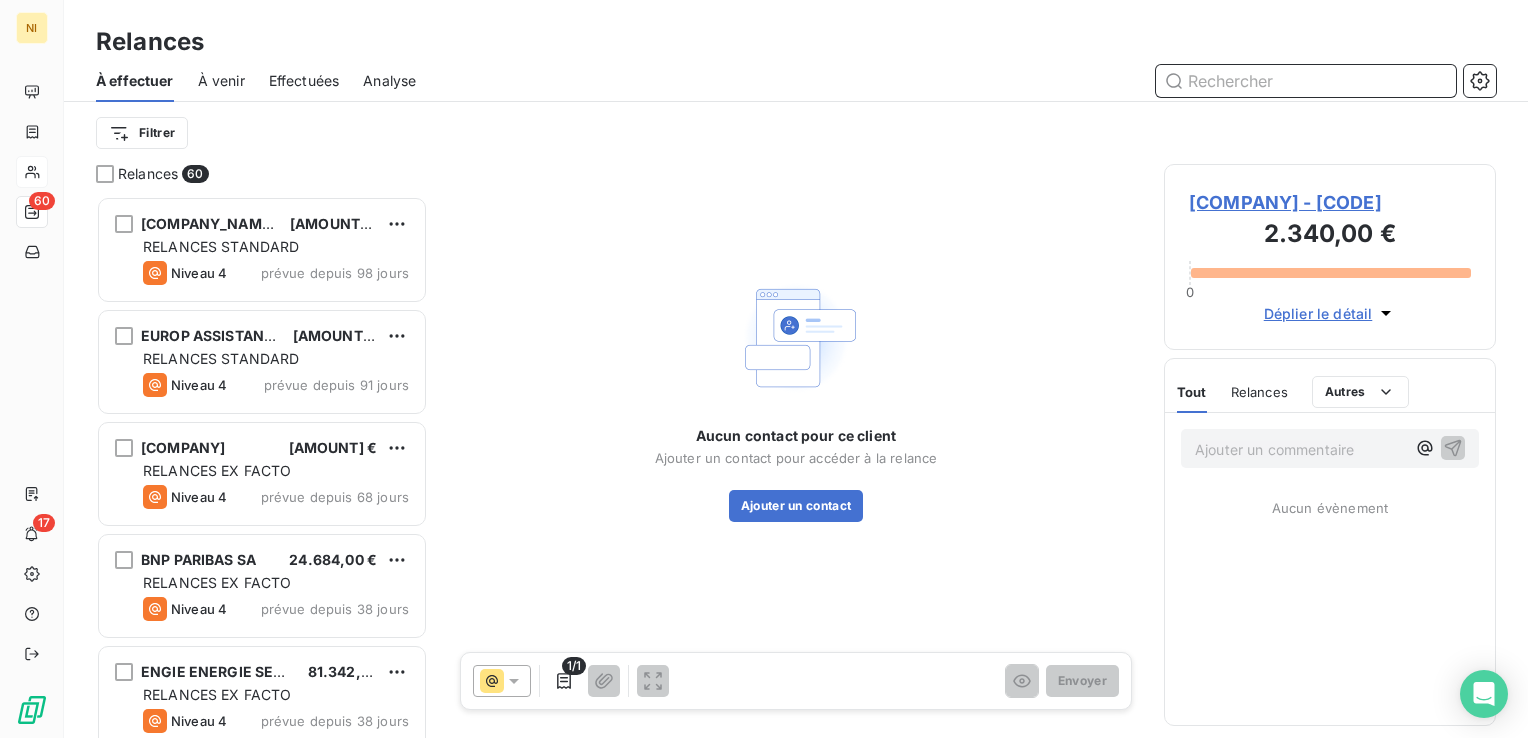 drag, startPoint x: 1238, startPoint y: 80, endPoint x: 1235, endPoint y: 94, distance: 14.3178215 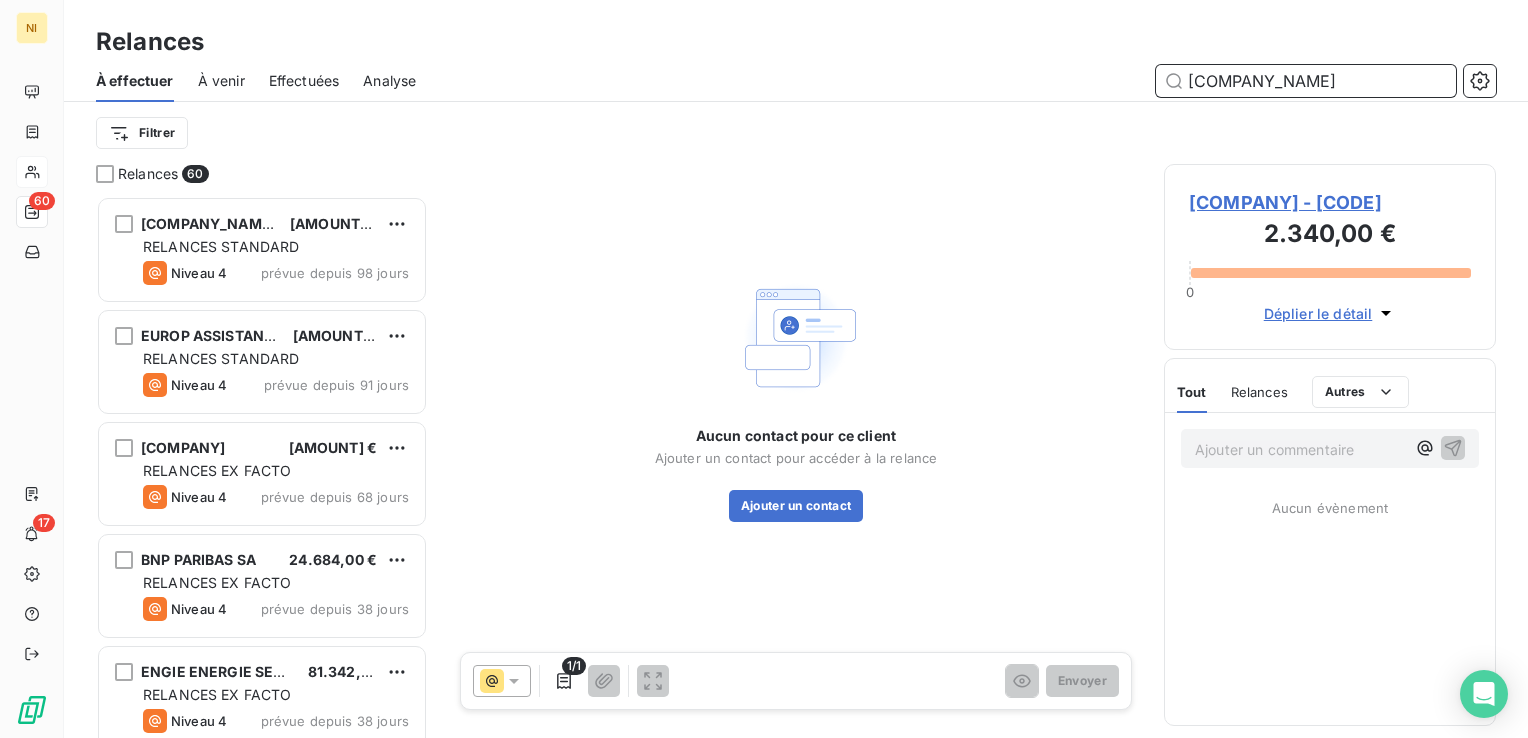 scroll, scrollTop: 0, scrollLeft: 26, axis: horizontal 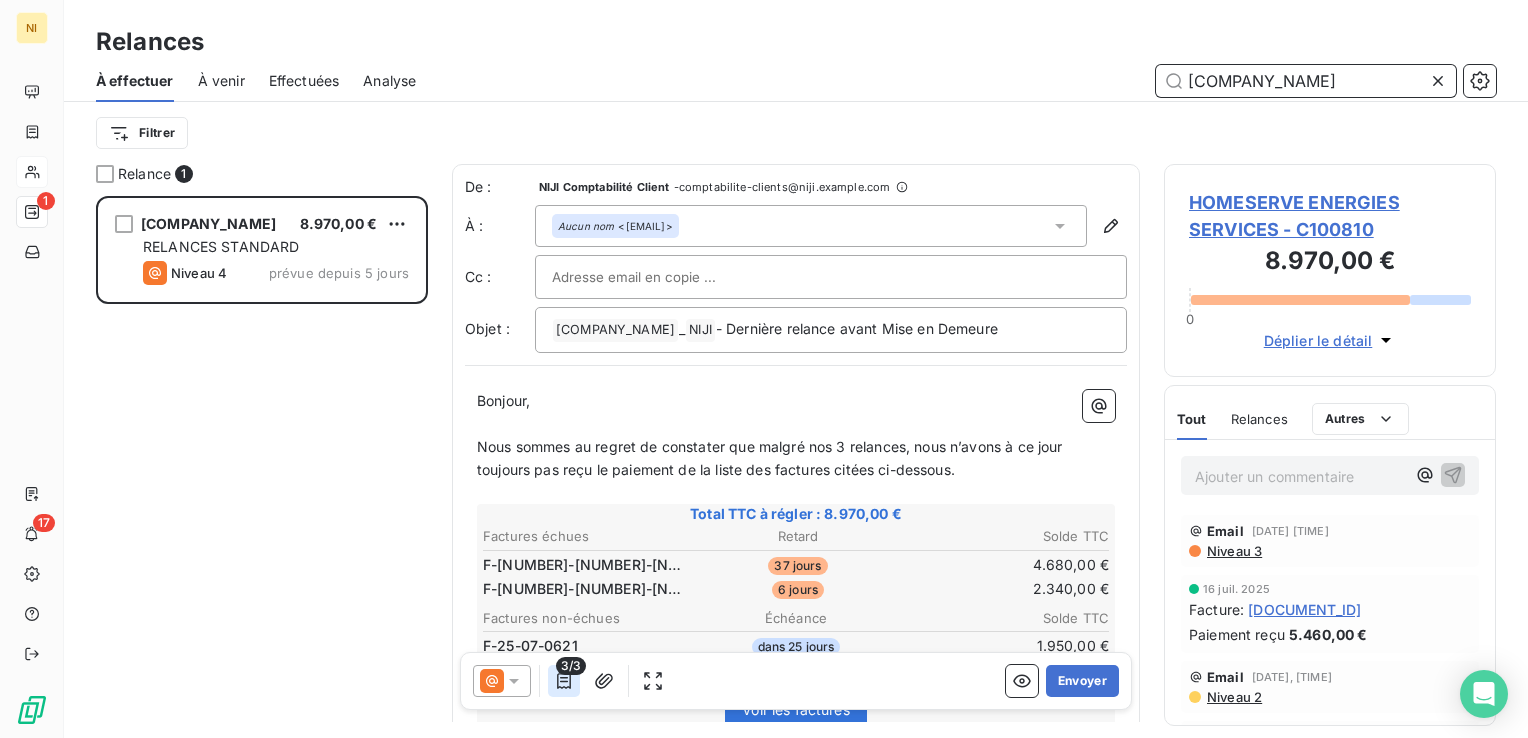 type on "[COMPANY_NAME]" 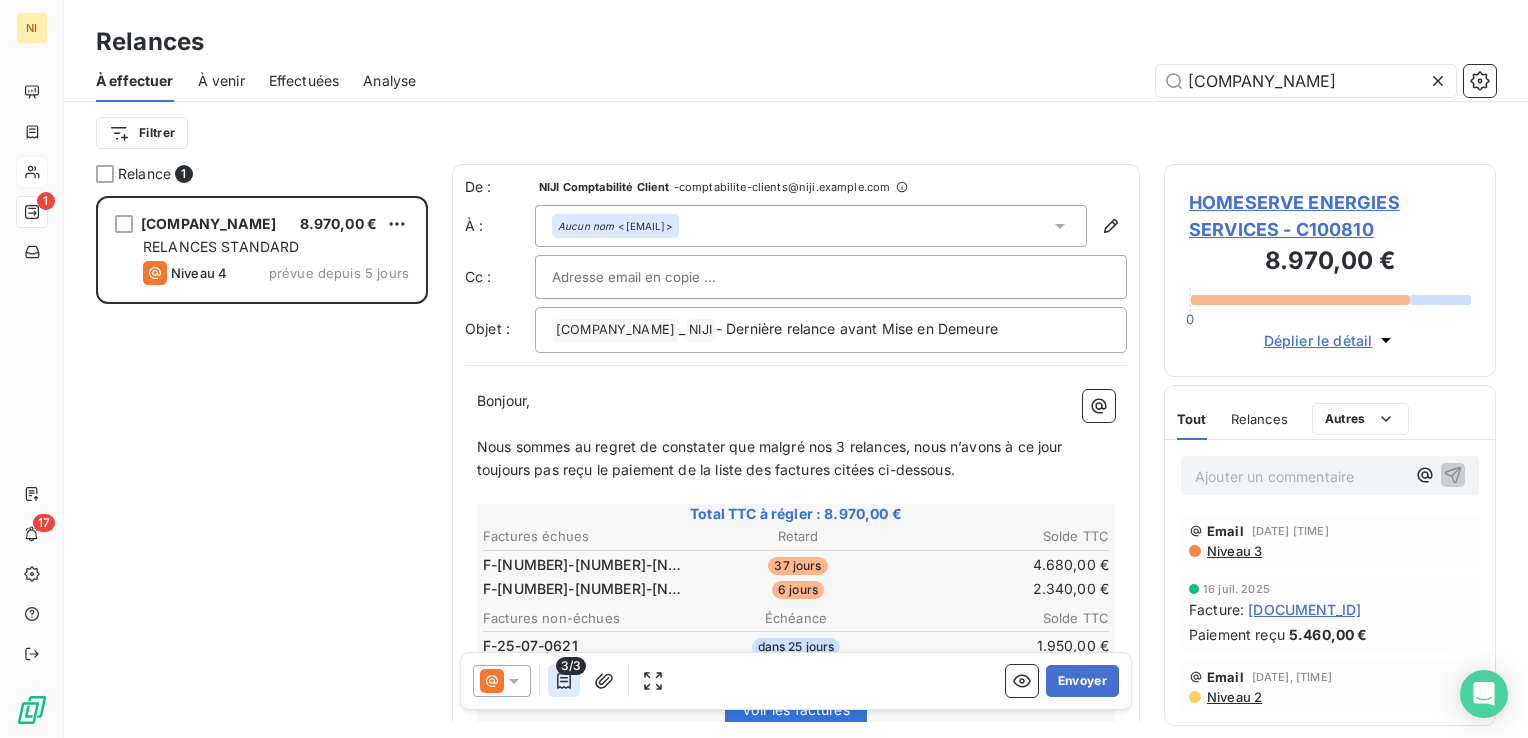 scroll, scrollTop: 0, scrollLeft: 0, axis: both 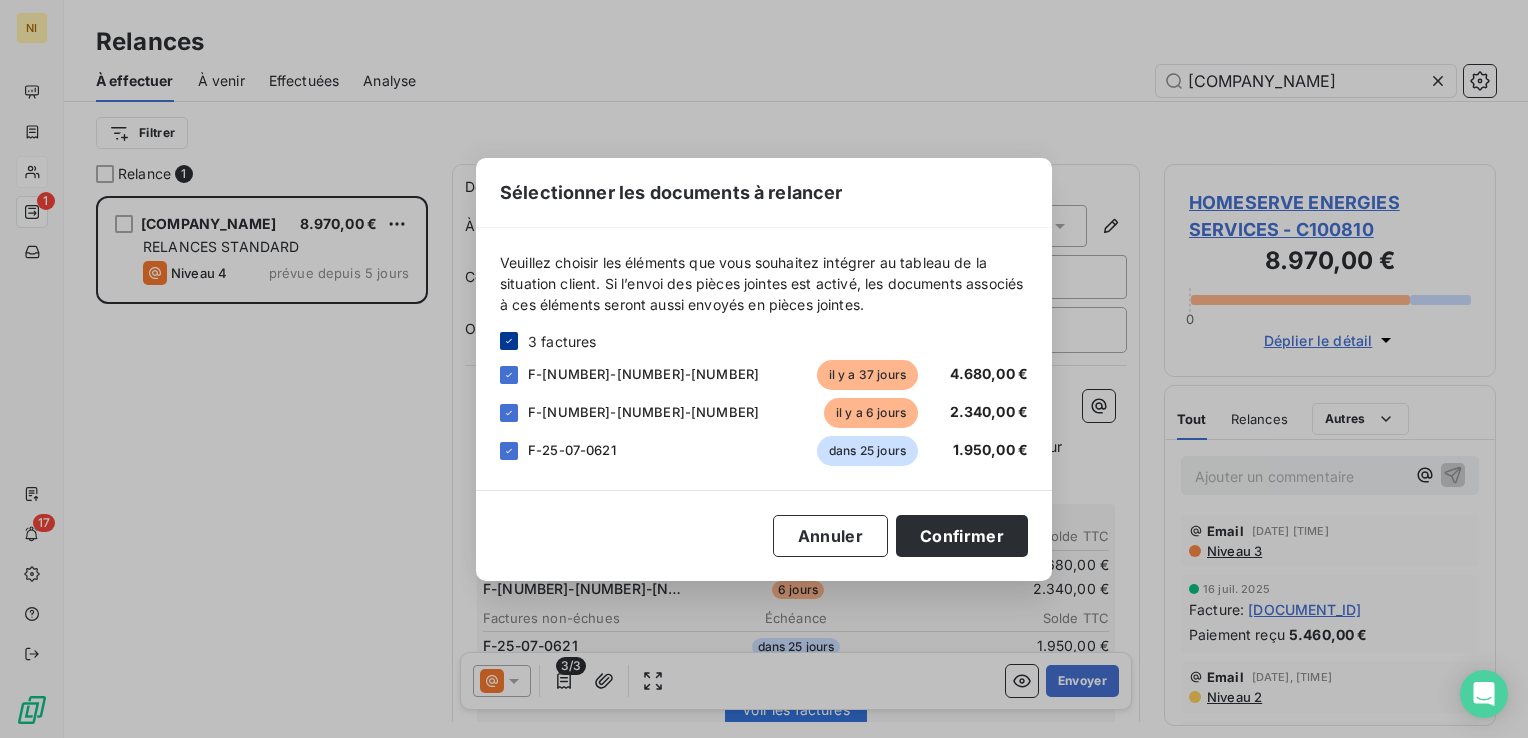 click 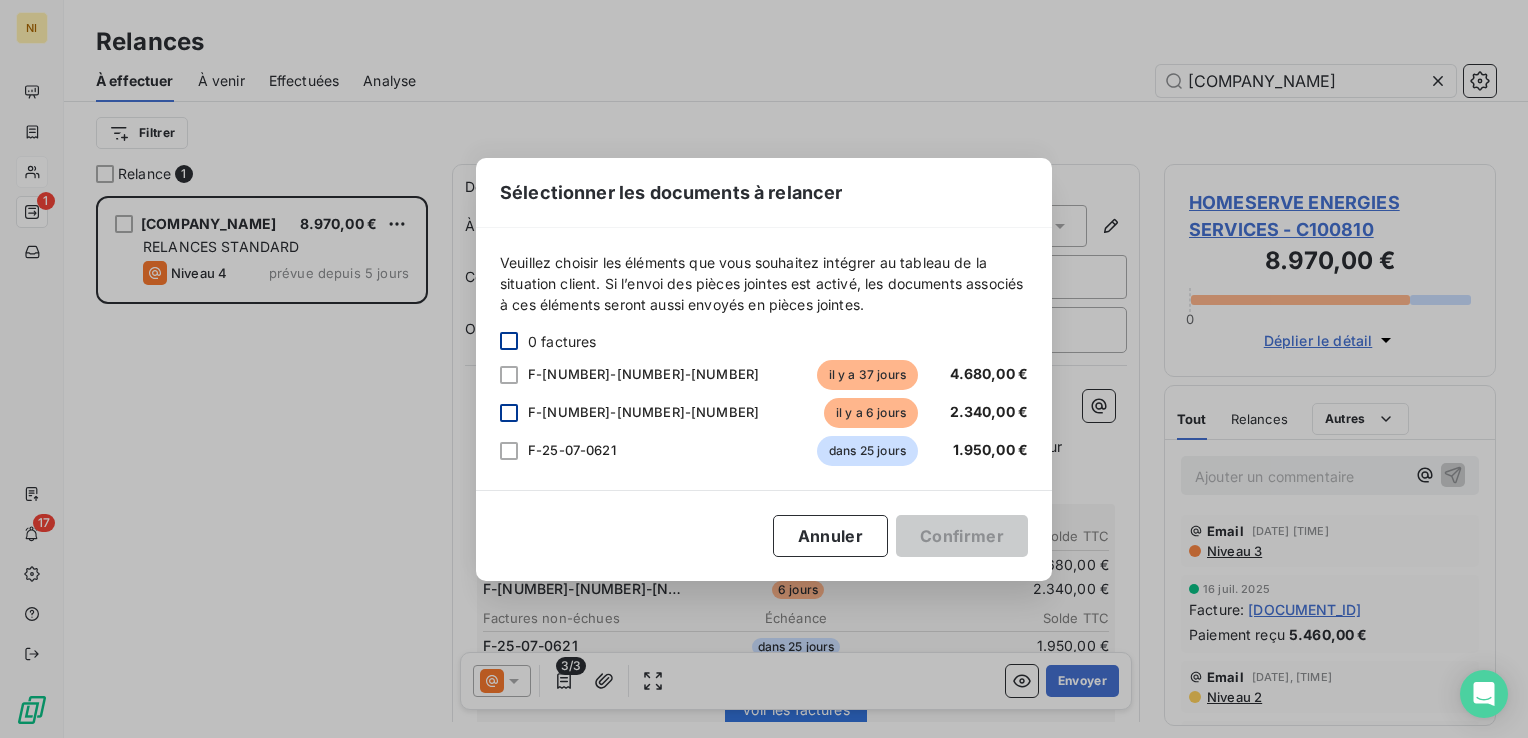 click at bounding box center [509, 413] 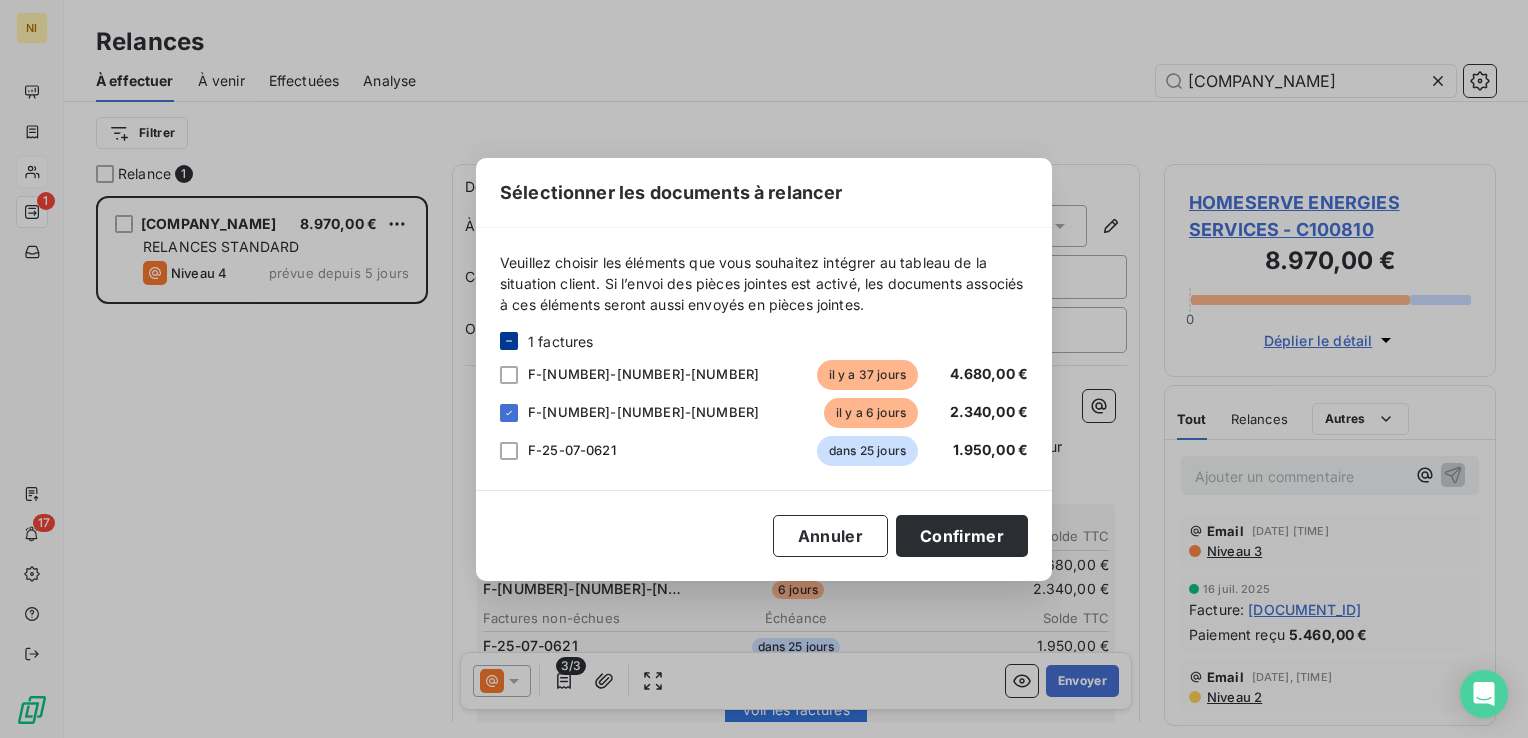 click on "Sélectionner les documents à relancer Veuillez choisir les éléments que vous souhaitez intégrer au tableau de la situation client. Si l’envoi des pièces jointes est activé, les documents associés à ces éléments seront aussi envoyés en pièces jointes. 1 factures F-25-05-0542 il y a 37 jours   4.680,00 € F-25-06-0410 il y a 6 jours   2.340,00 € F-25-07-0621 dans 25 jours   1.950,00 € Annuler Confirmer" at bounding box center [764, 369] 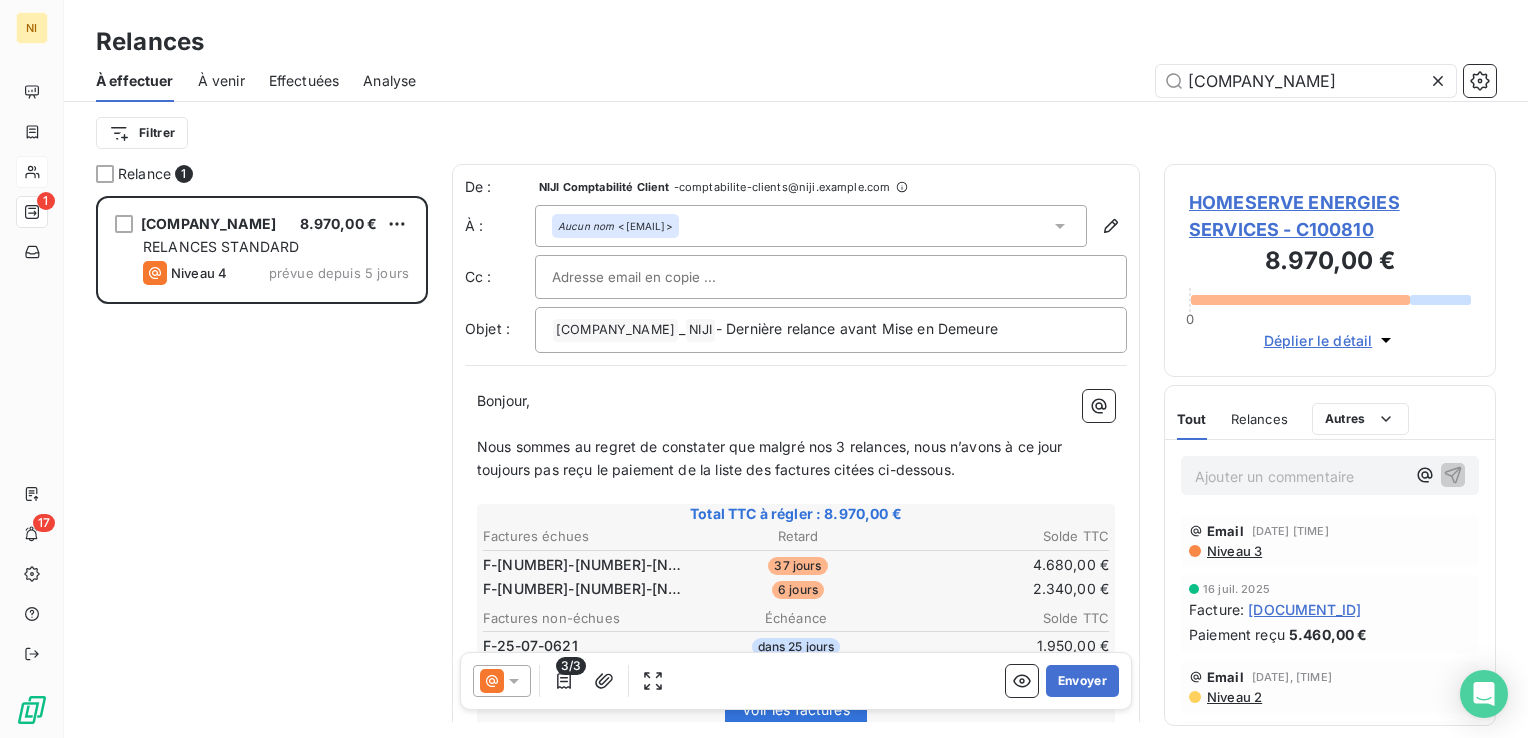 click 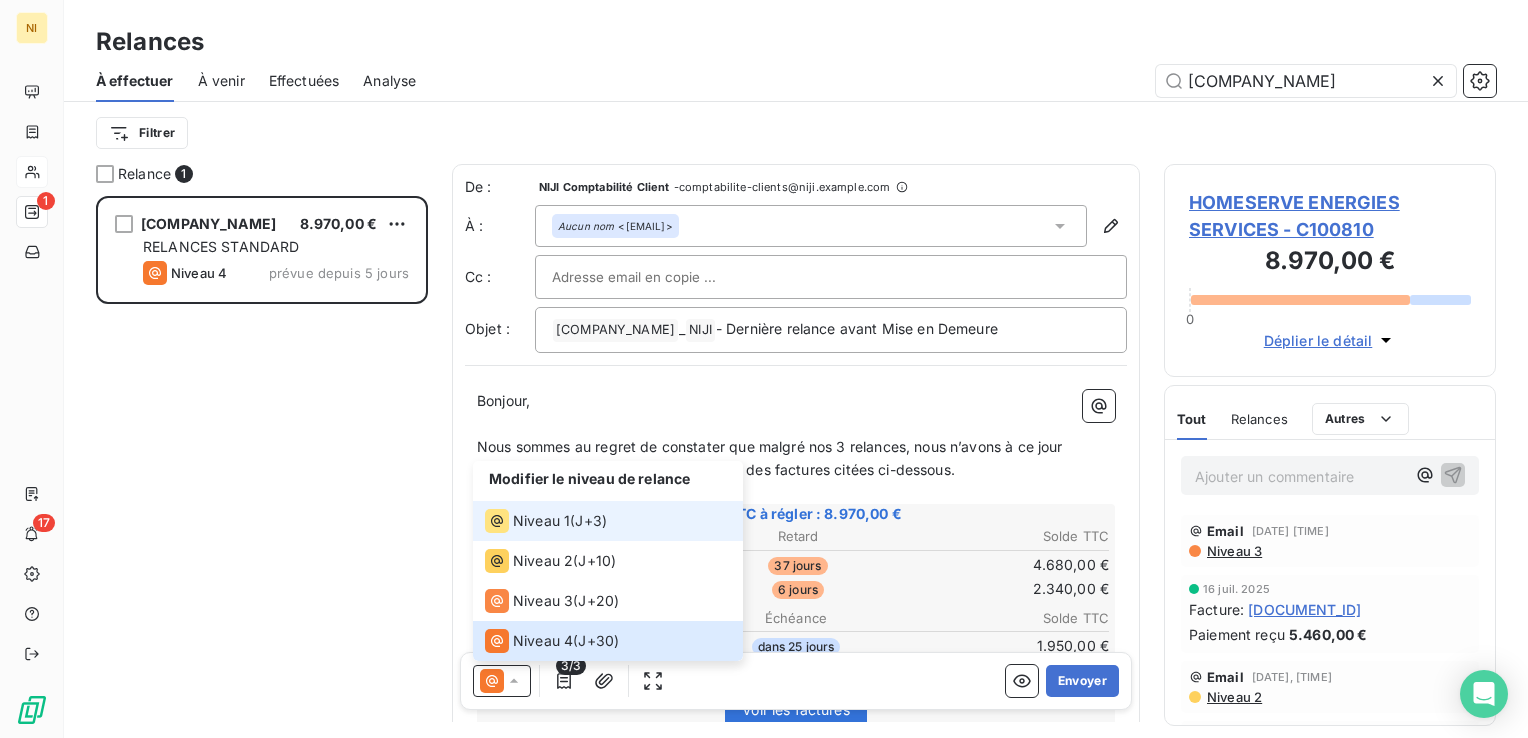 click on "Niveau 1" at bounding box center [541, 521] 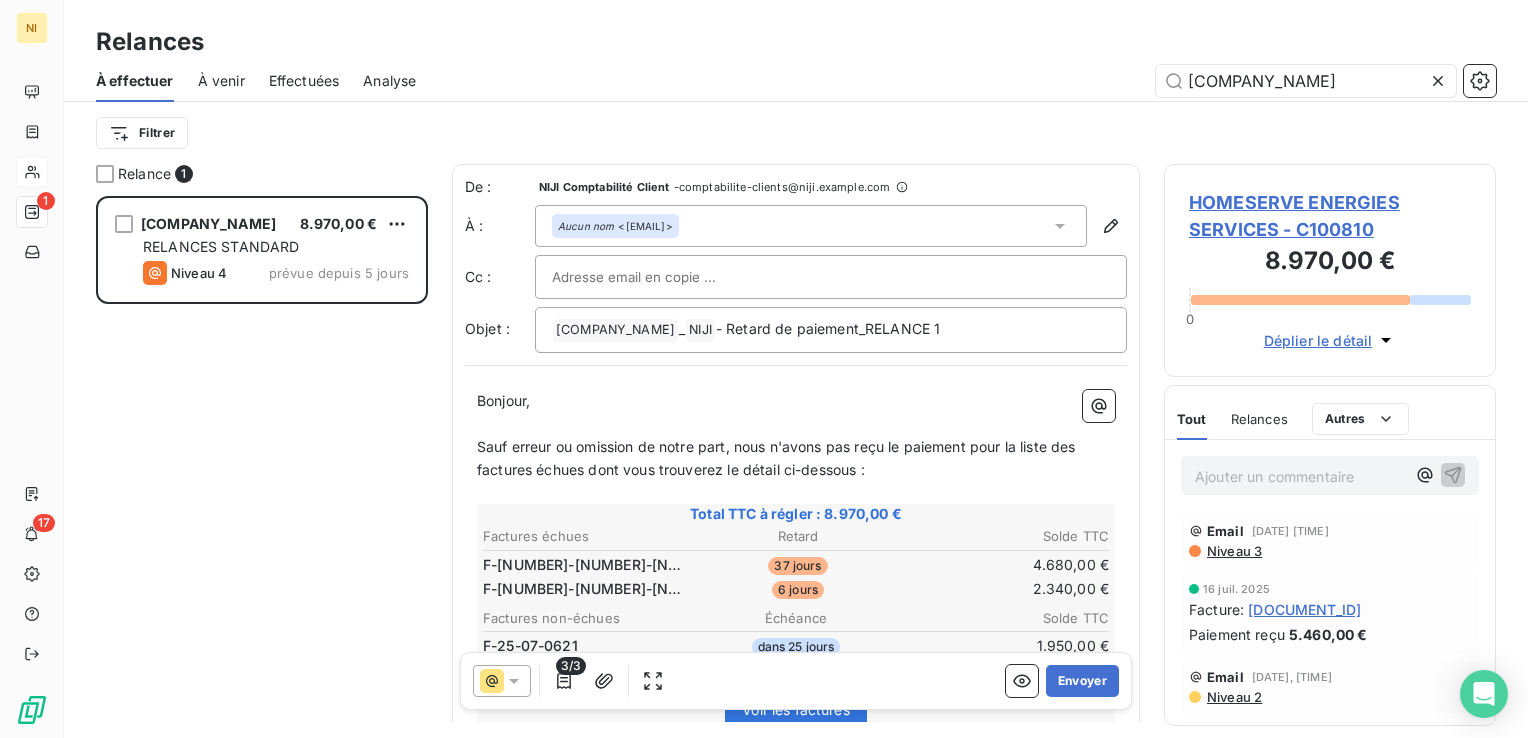 click on "3/3" at bounding box center [571, 666] 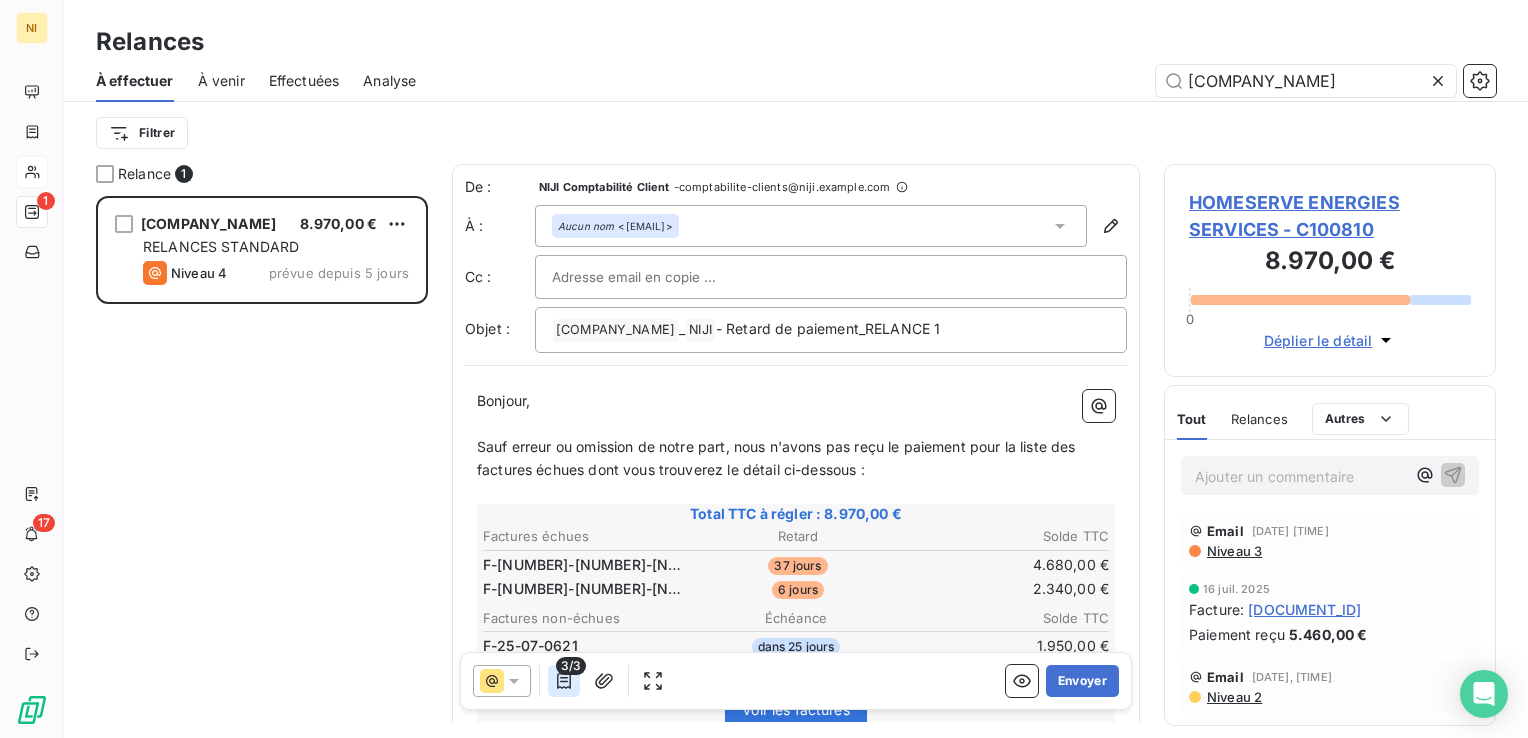 click 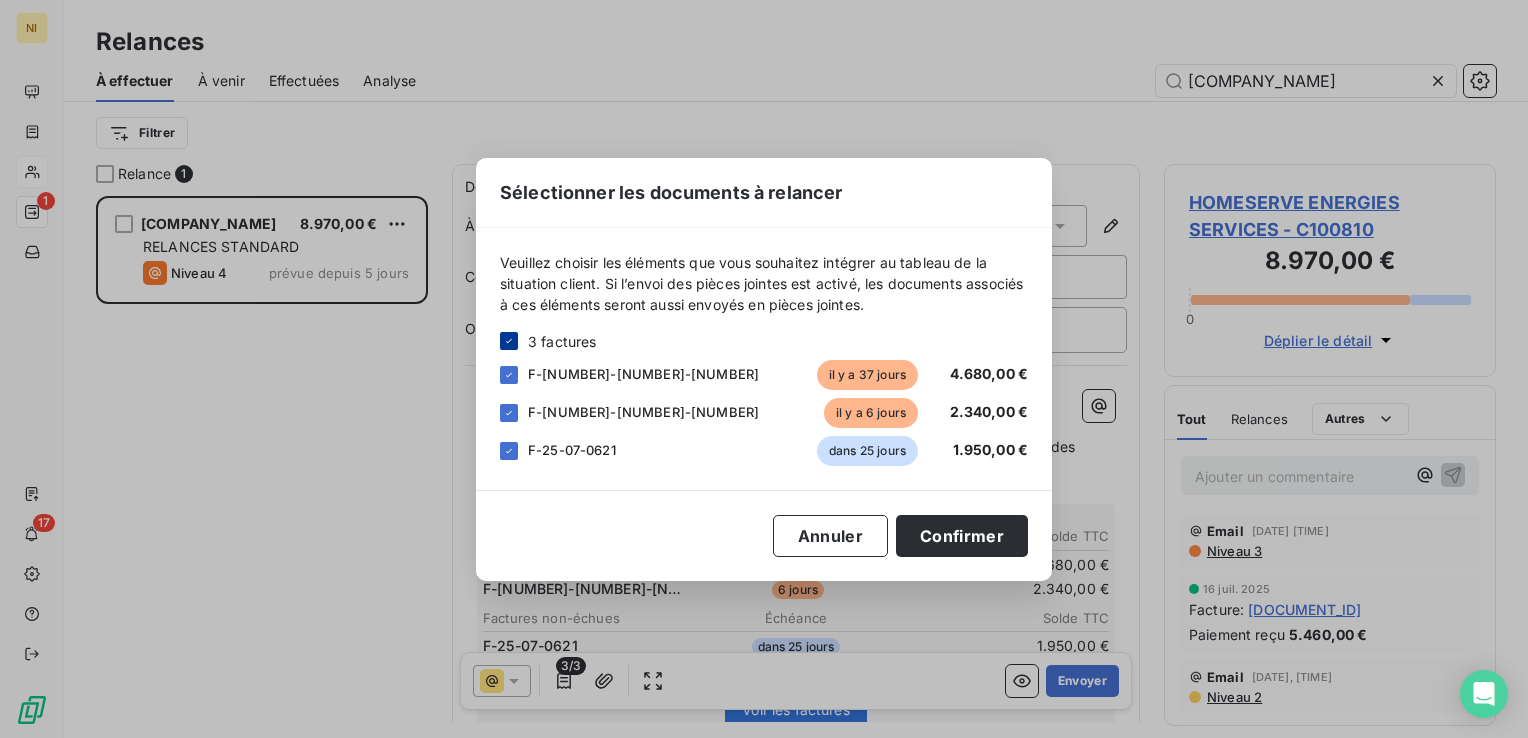 click 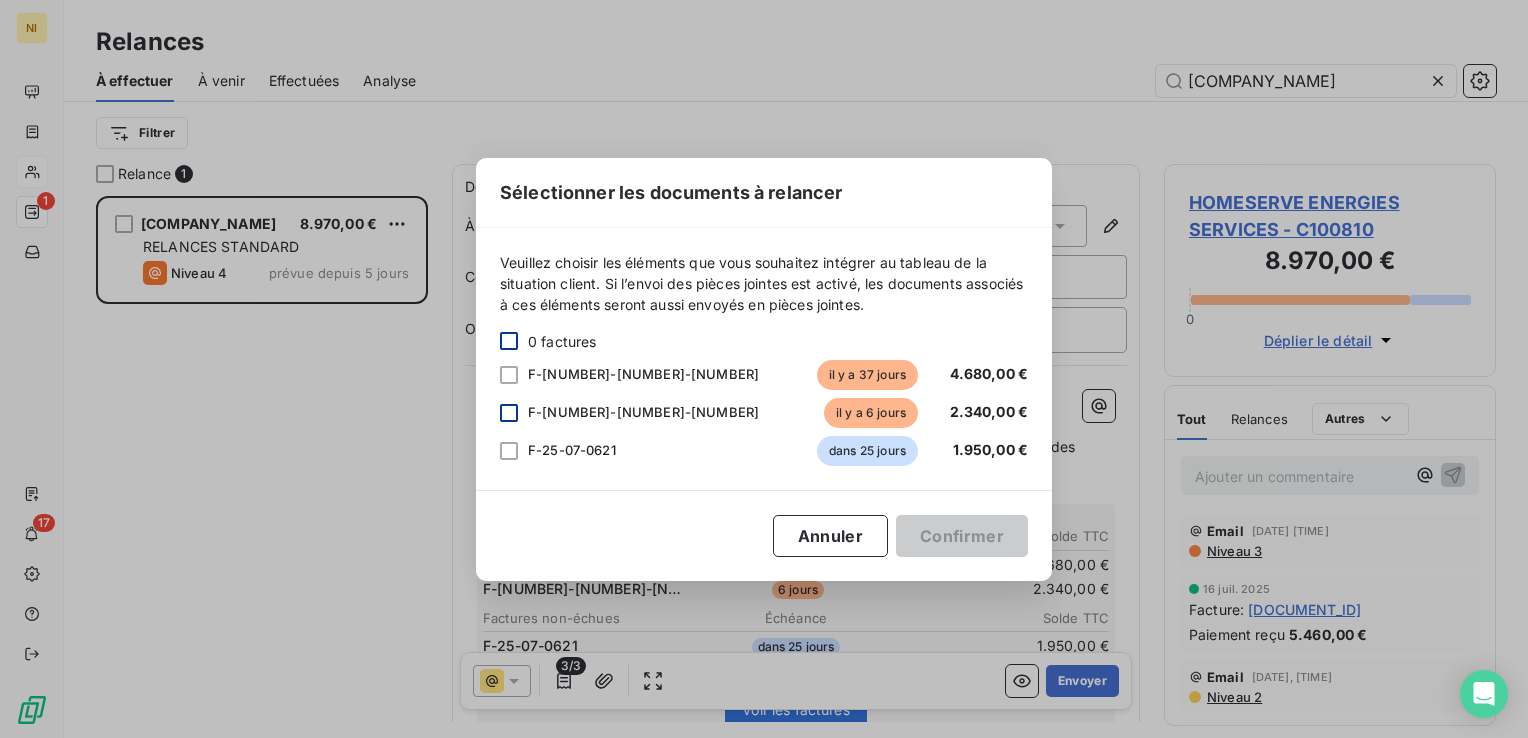 click at bounding box center (509, 413) 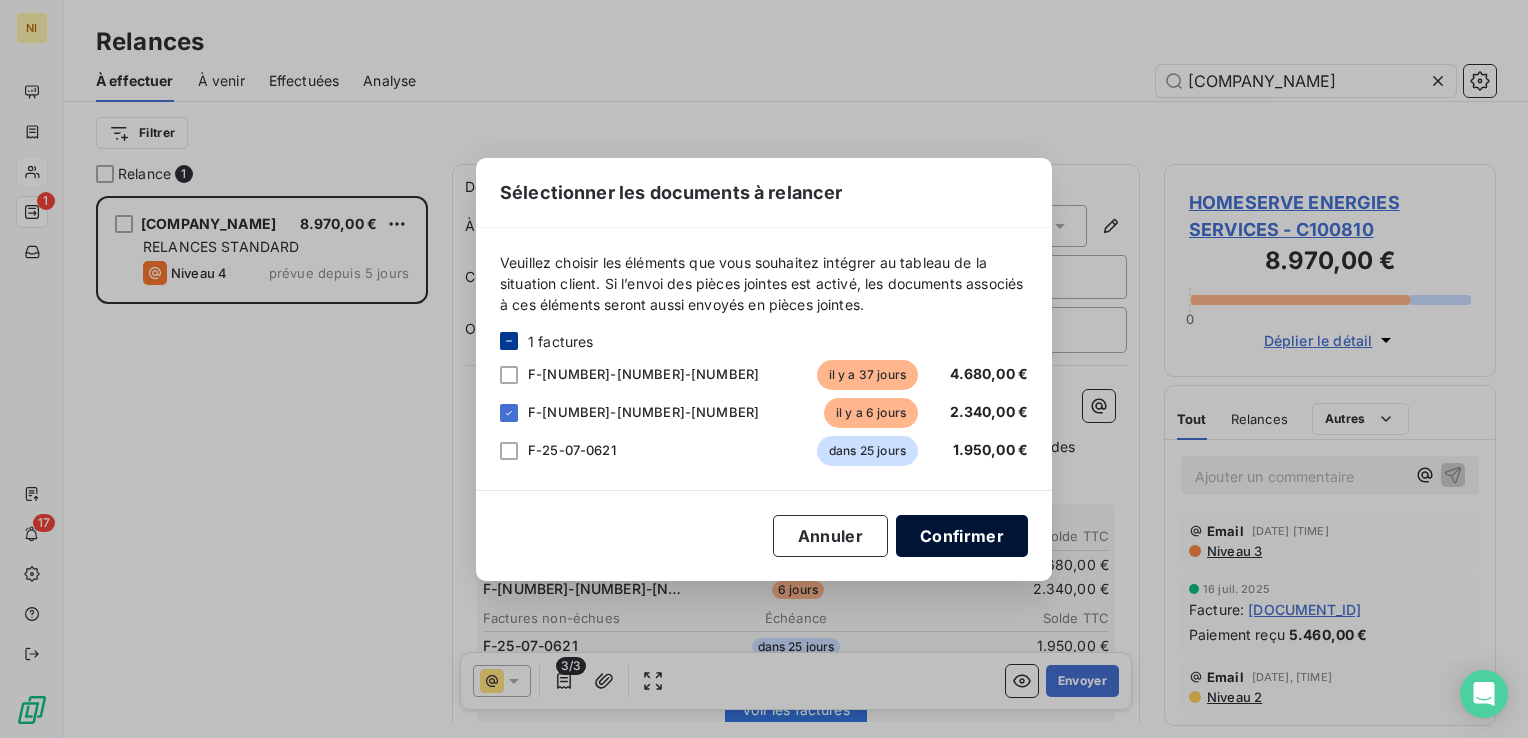 click on "Confirmer" at bounding box center [962, 536] 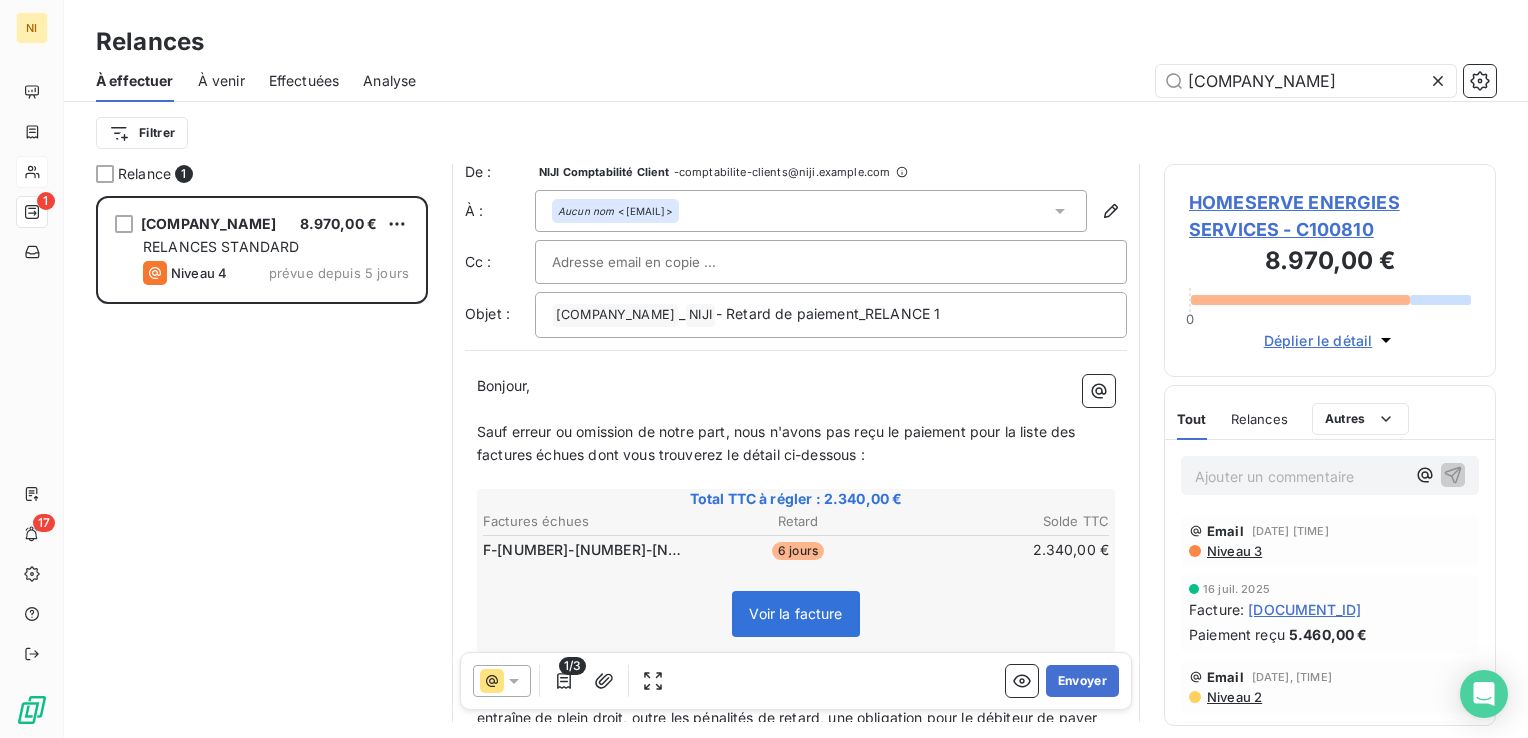 scroll, scrollTop: 0, scrollLeft: 0, axis: both 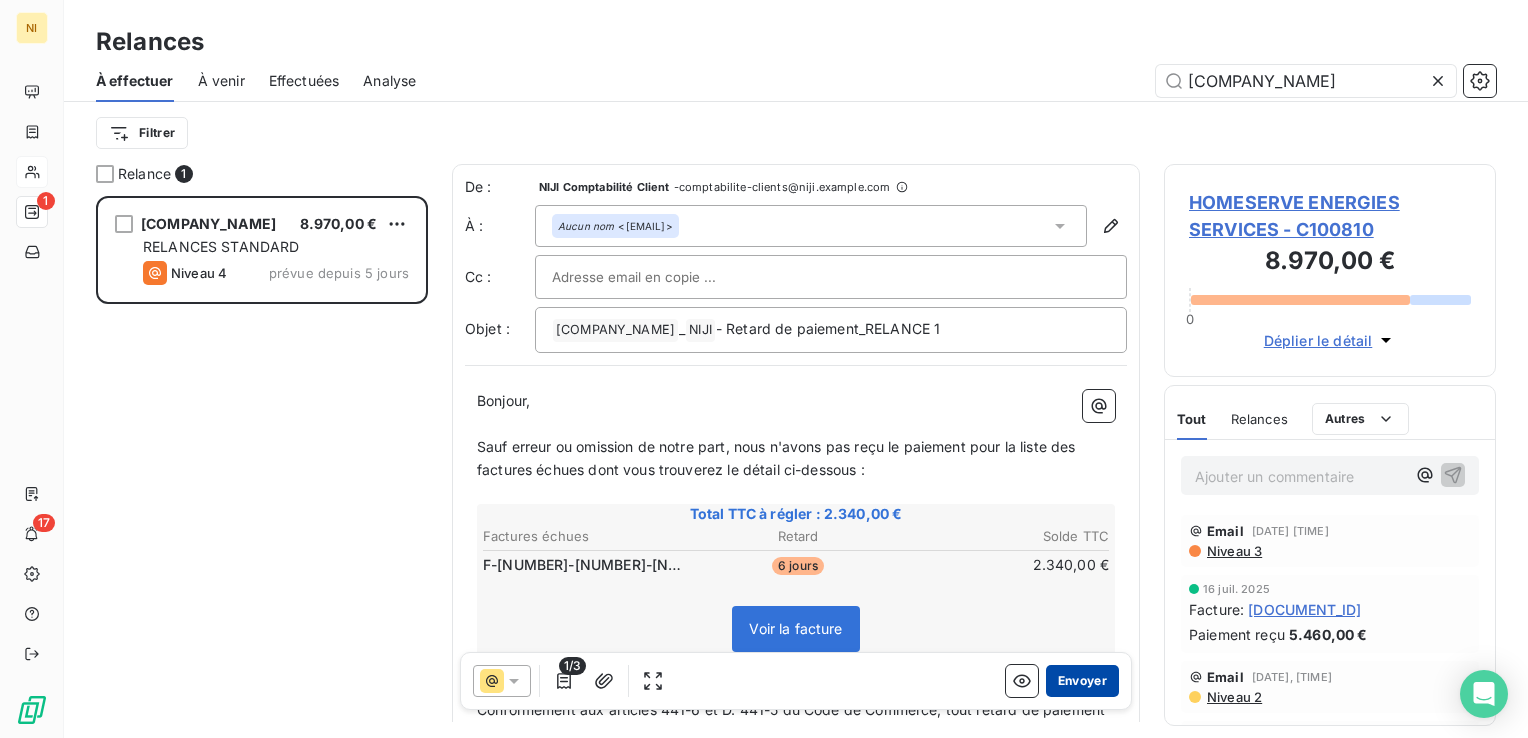 click on "Envoyer" at bounding box center [1082, 681] 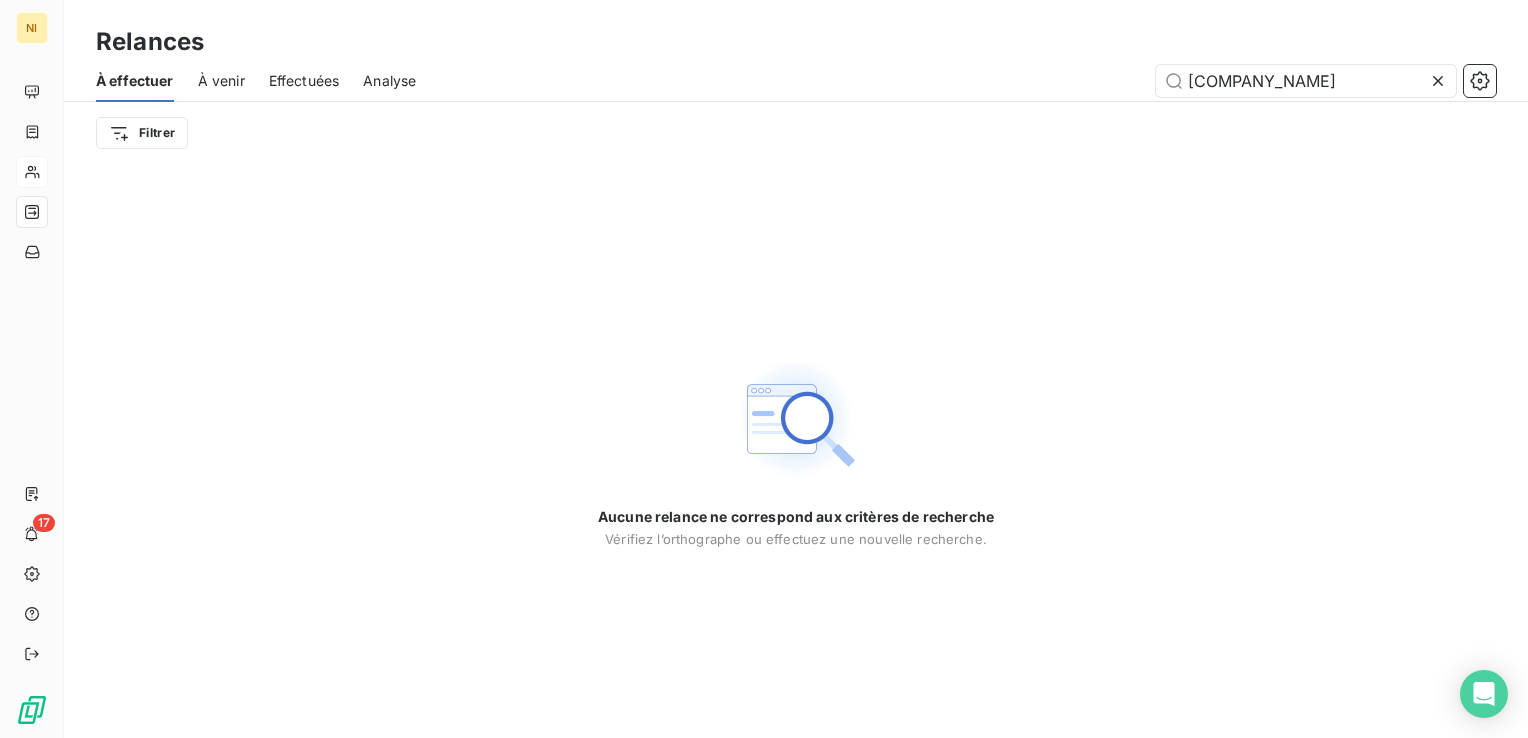 click 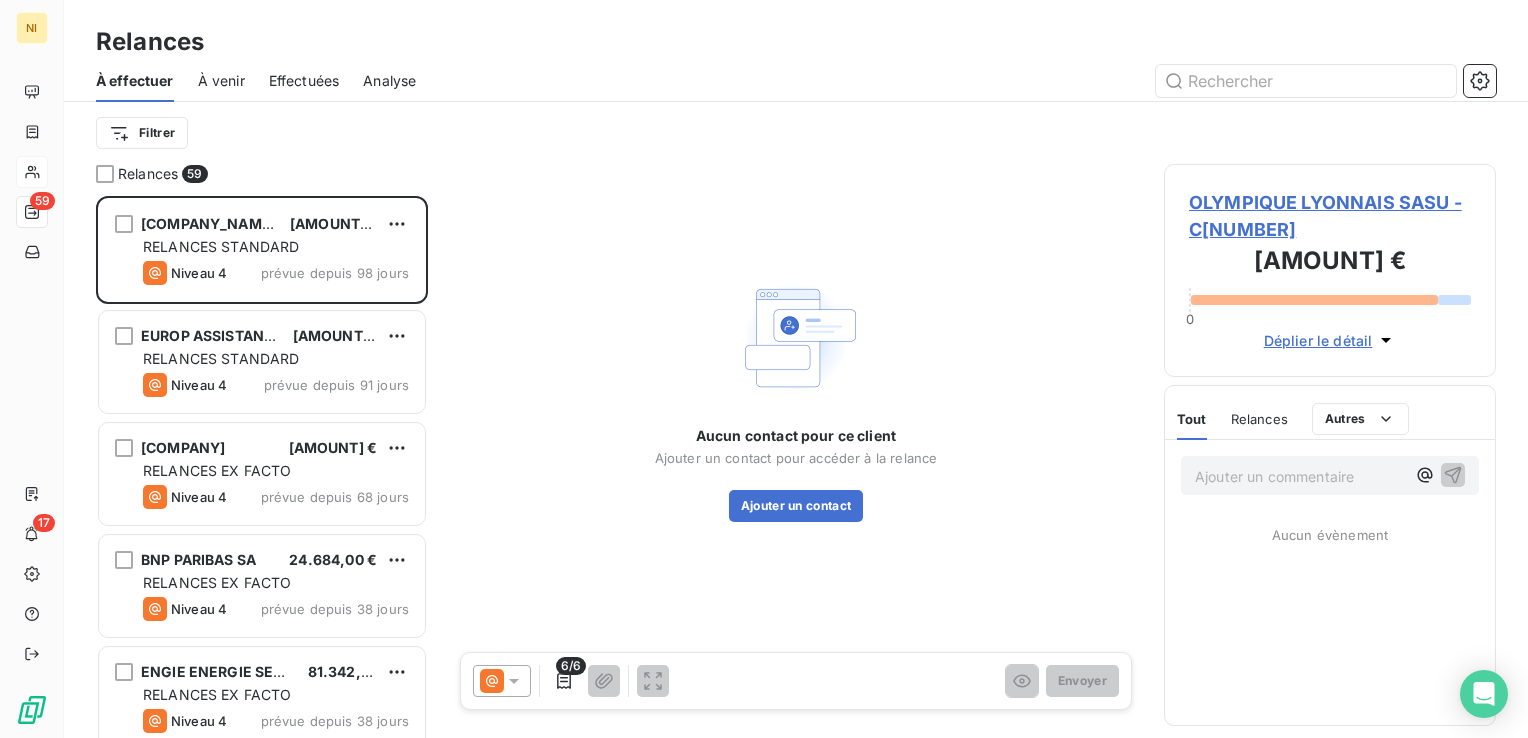 scroll, scrollTop: 16, scrollLeft: 16, axis: both 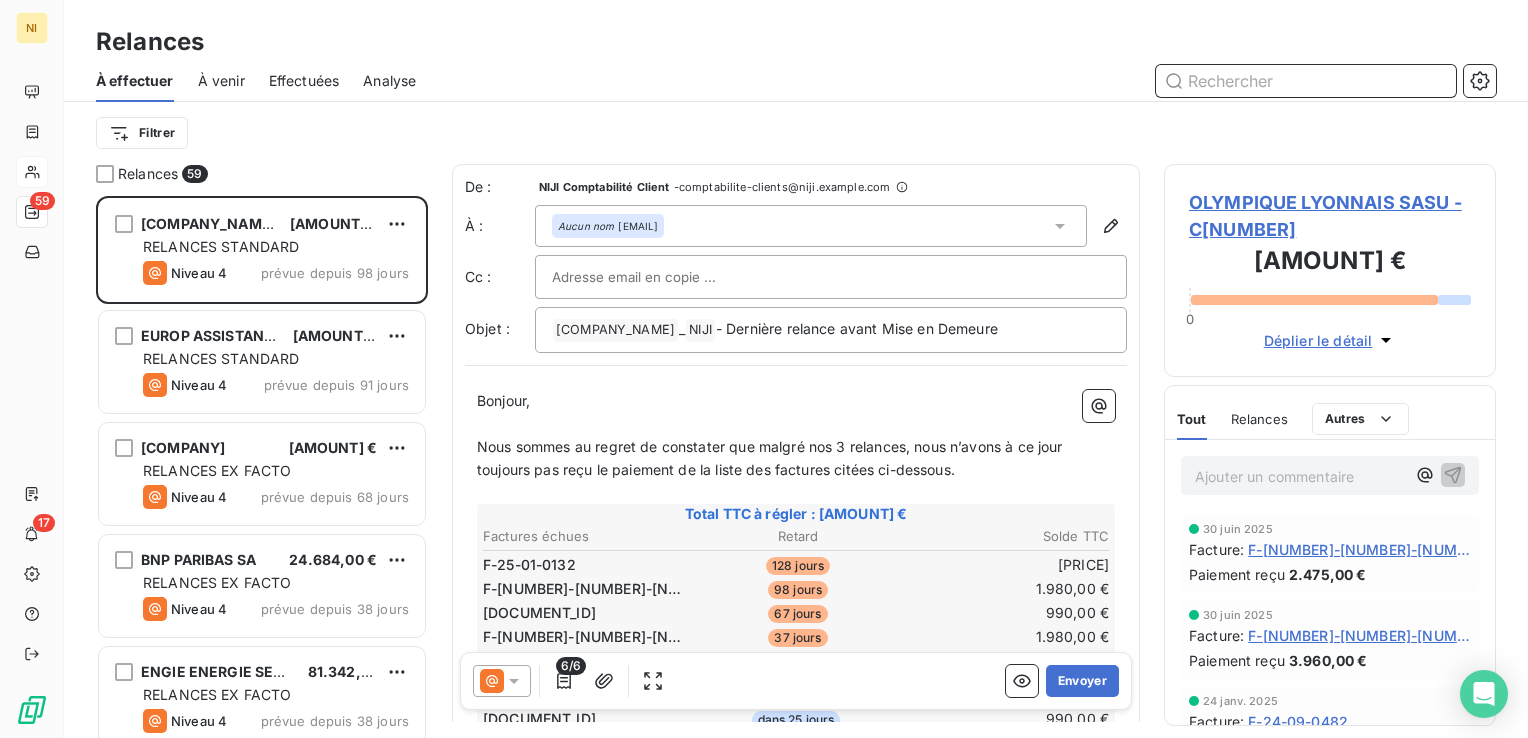 click at bounding box center (1306, 81) 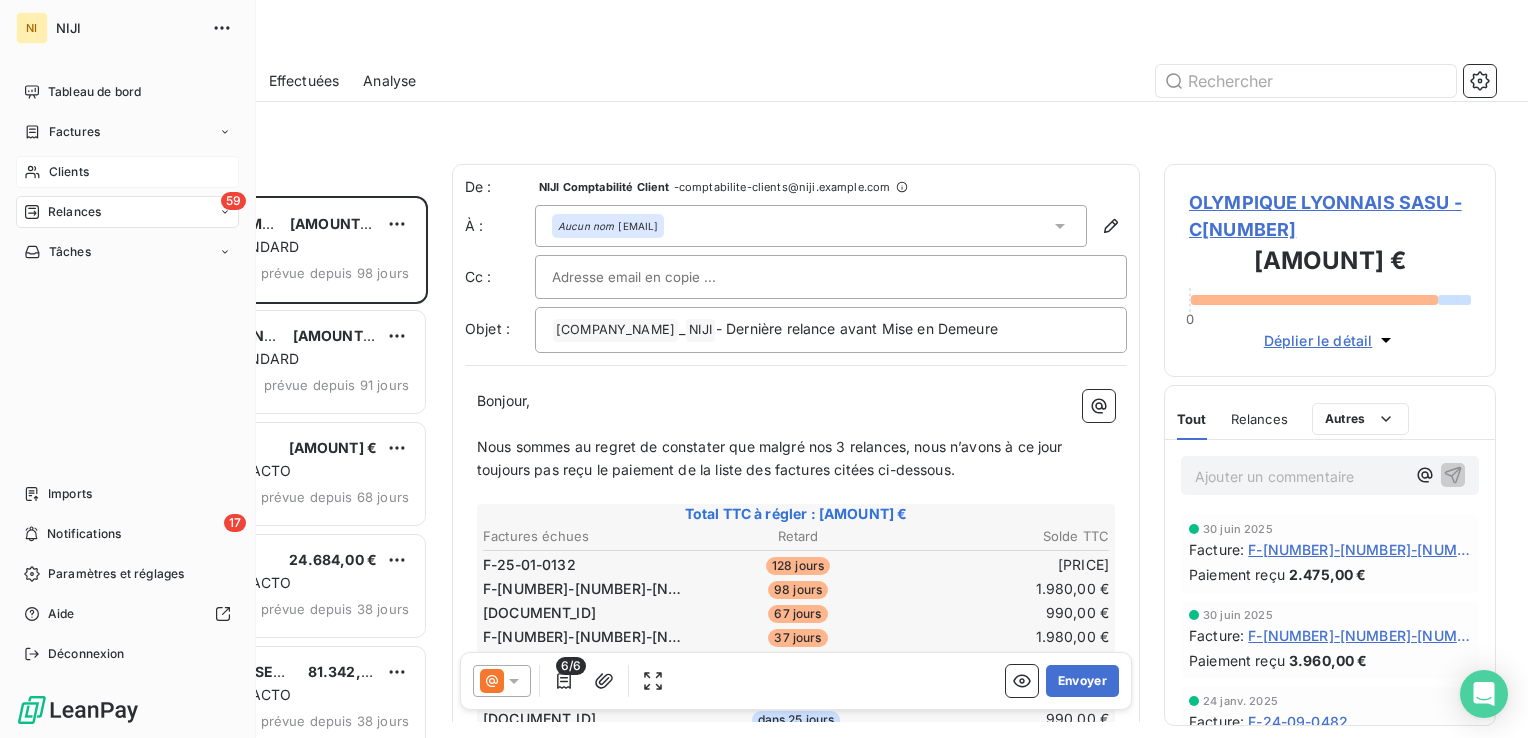 click on "Clients" at bounding box center [69, 172] 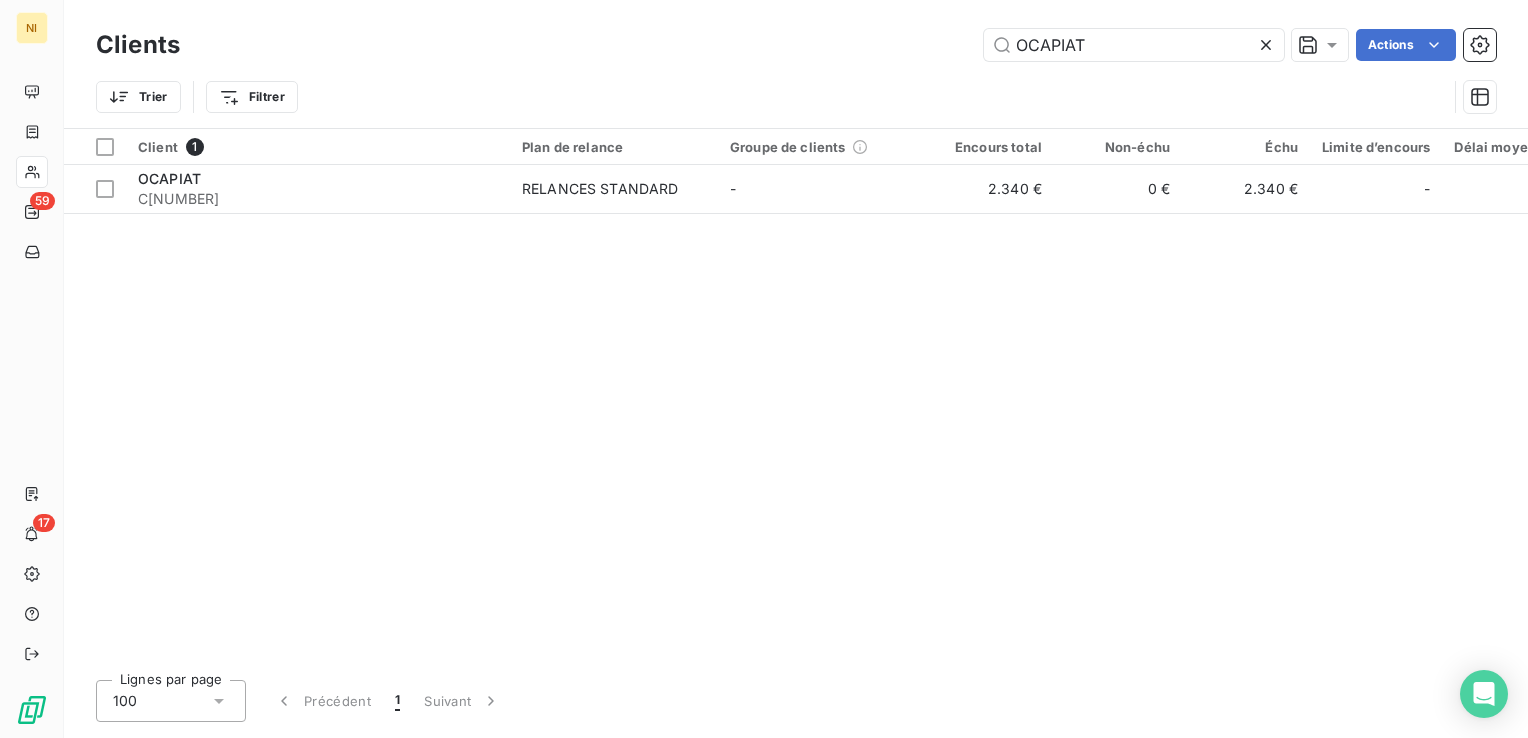click 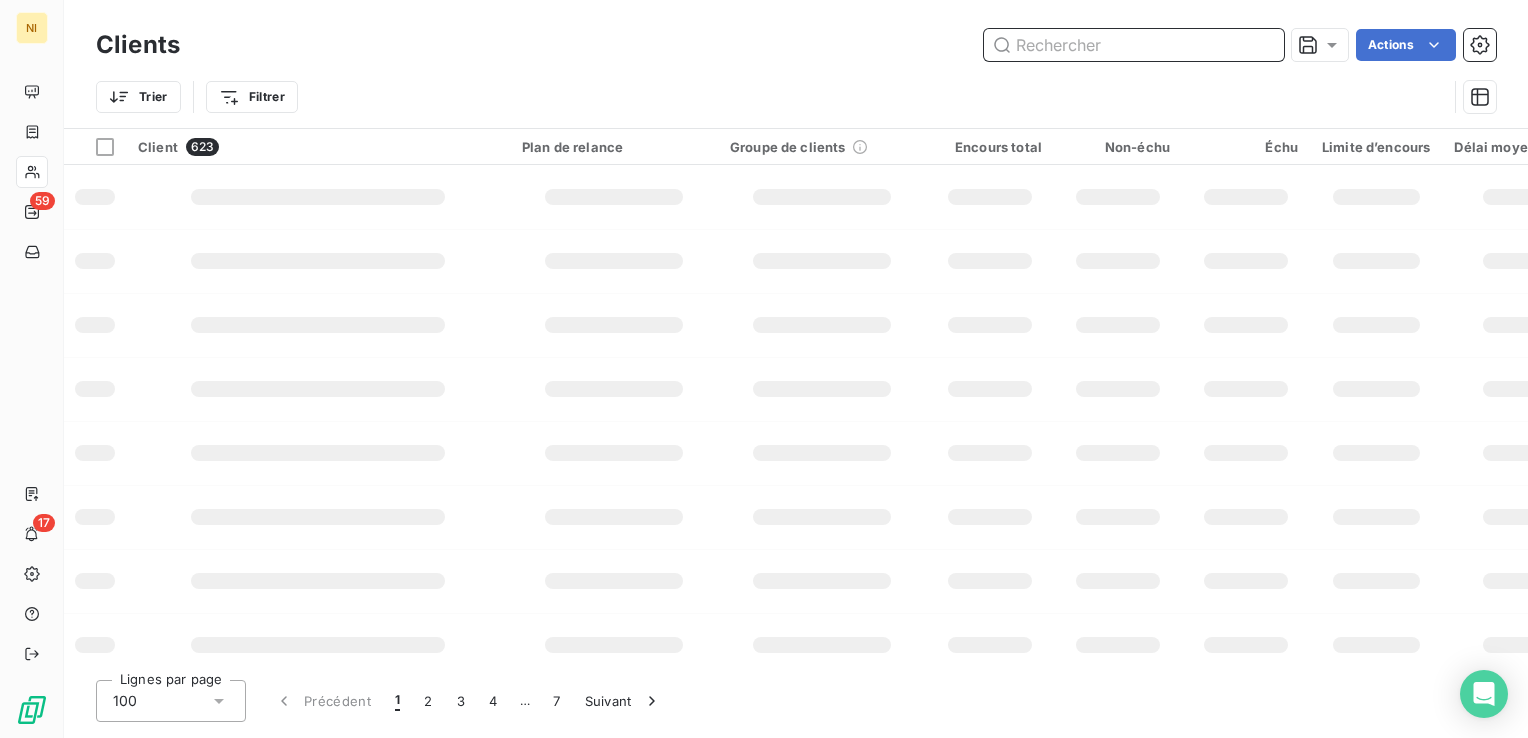 click at bounding box center [1134, 45] 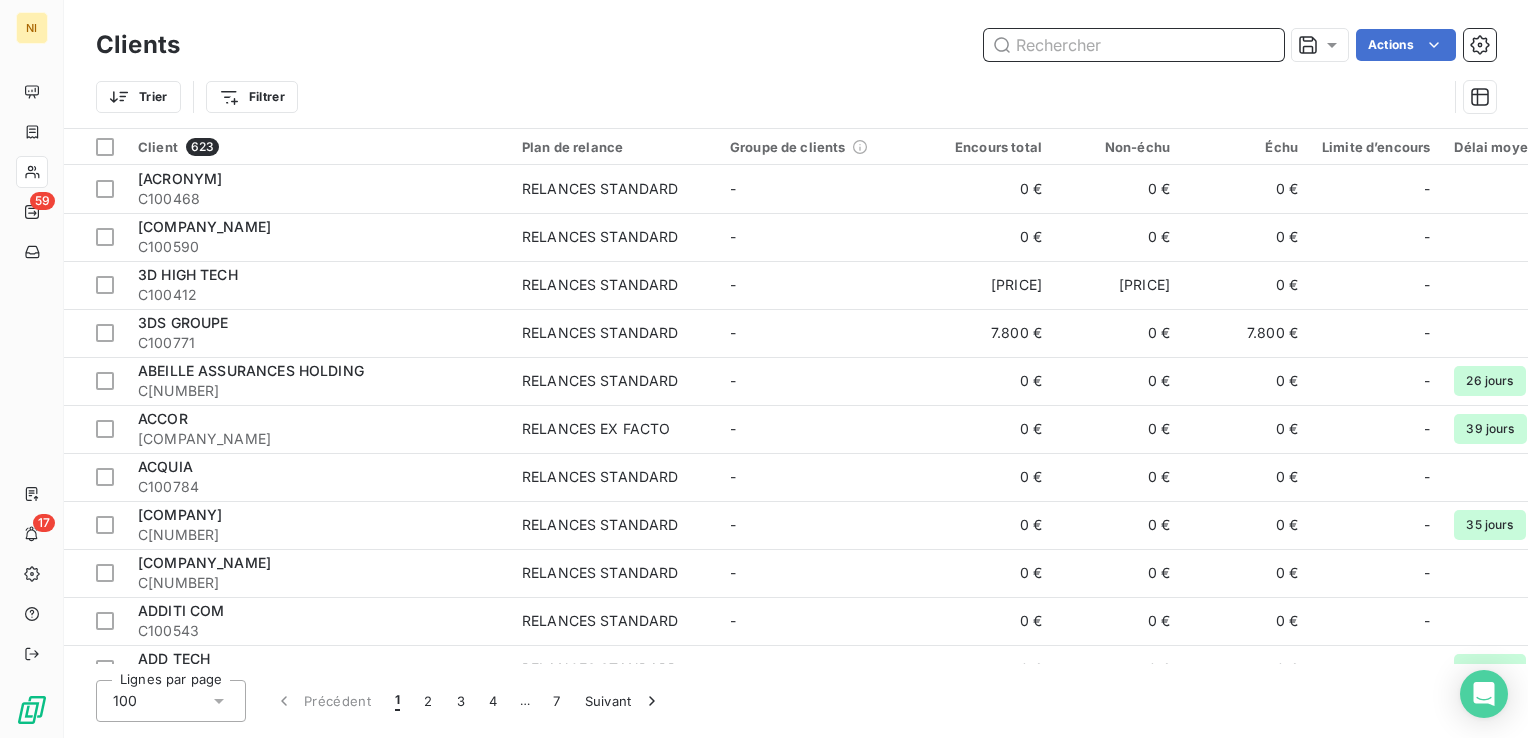paste on "SYNDICAT MIXTE TRANSPORT RHONE AGGLO LYONNAISE" 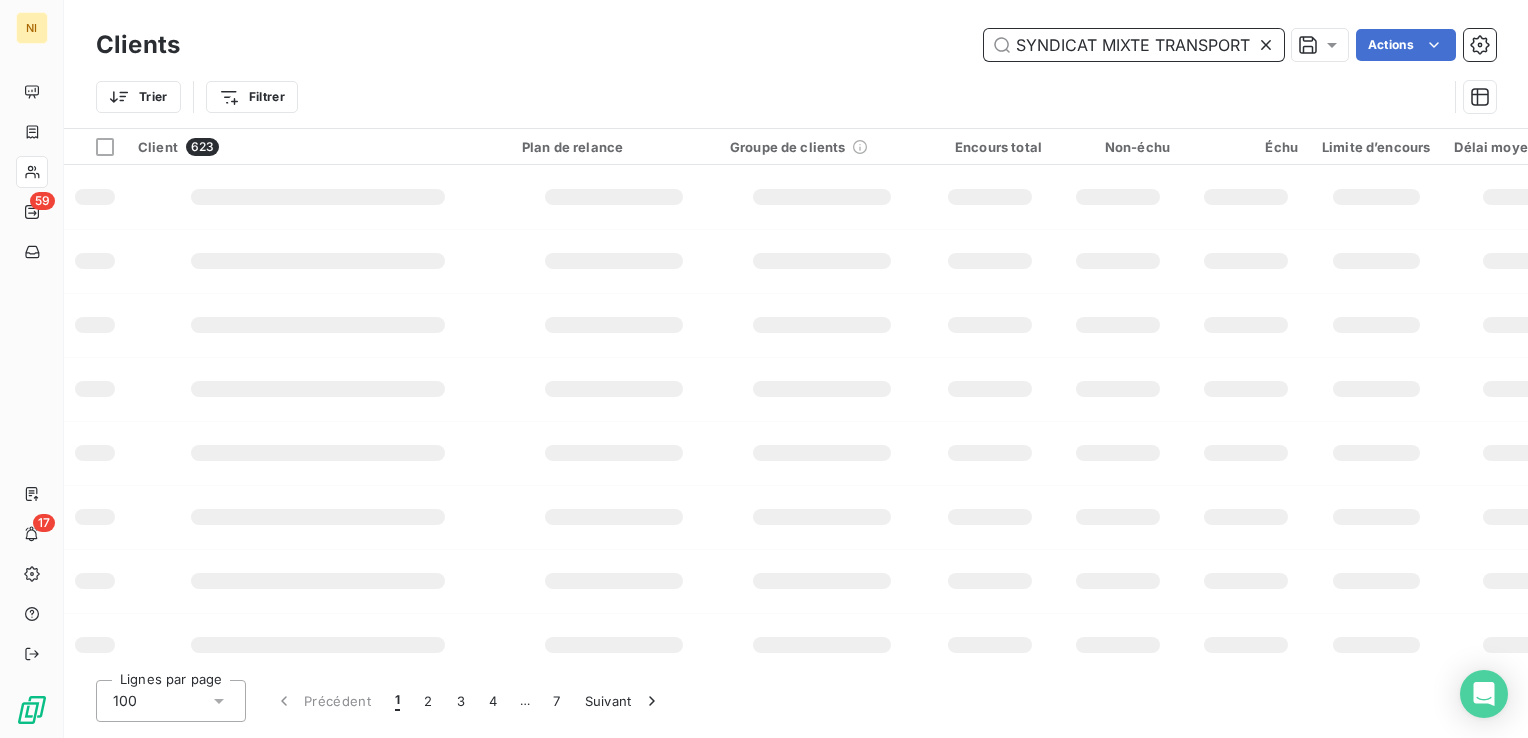 scroll, scrollTop: 0, scrollLeft: 214, axis: horizontal 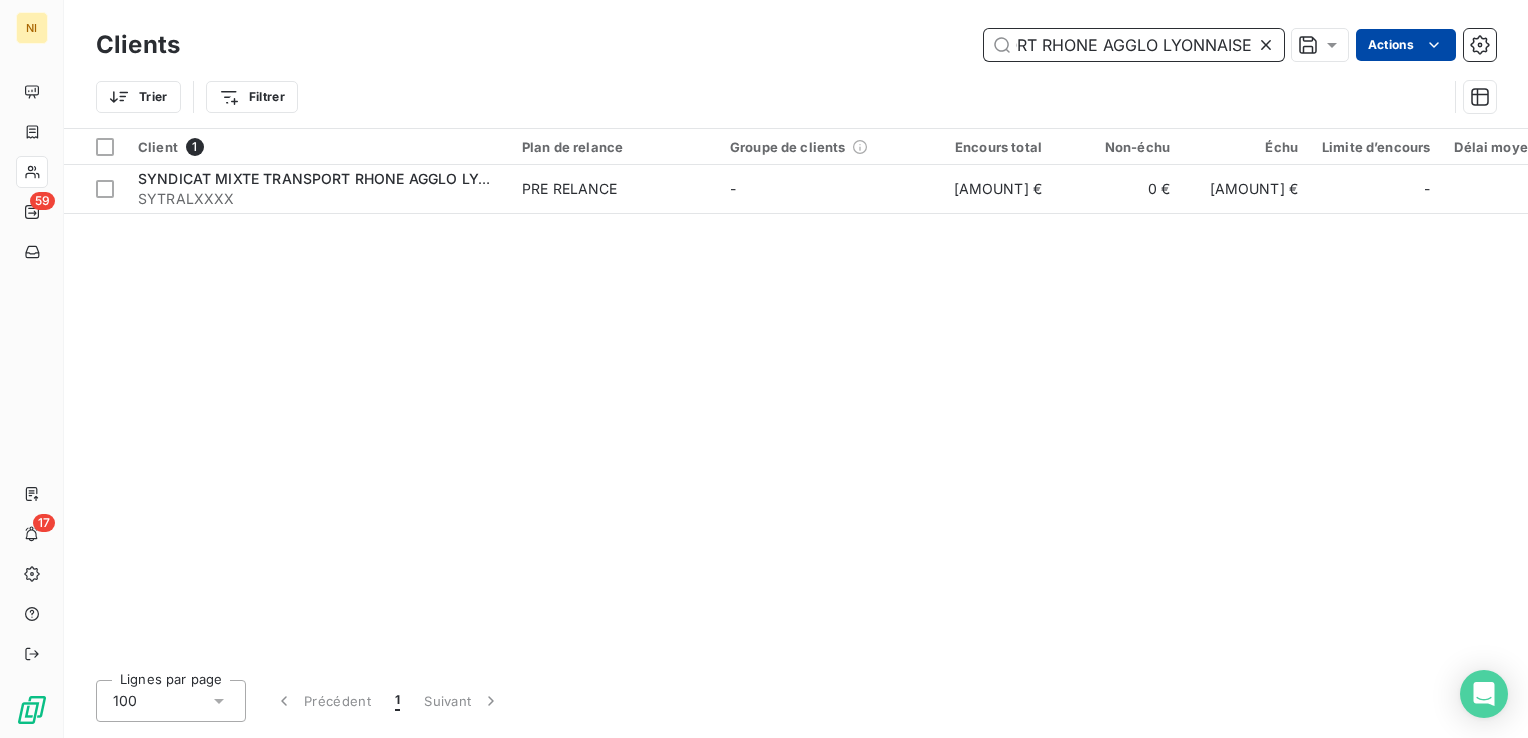 type on "SYNDICAT MIXTE TRANSPORT RHONE AGGLO LYONNAISE" 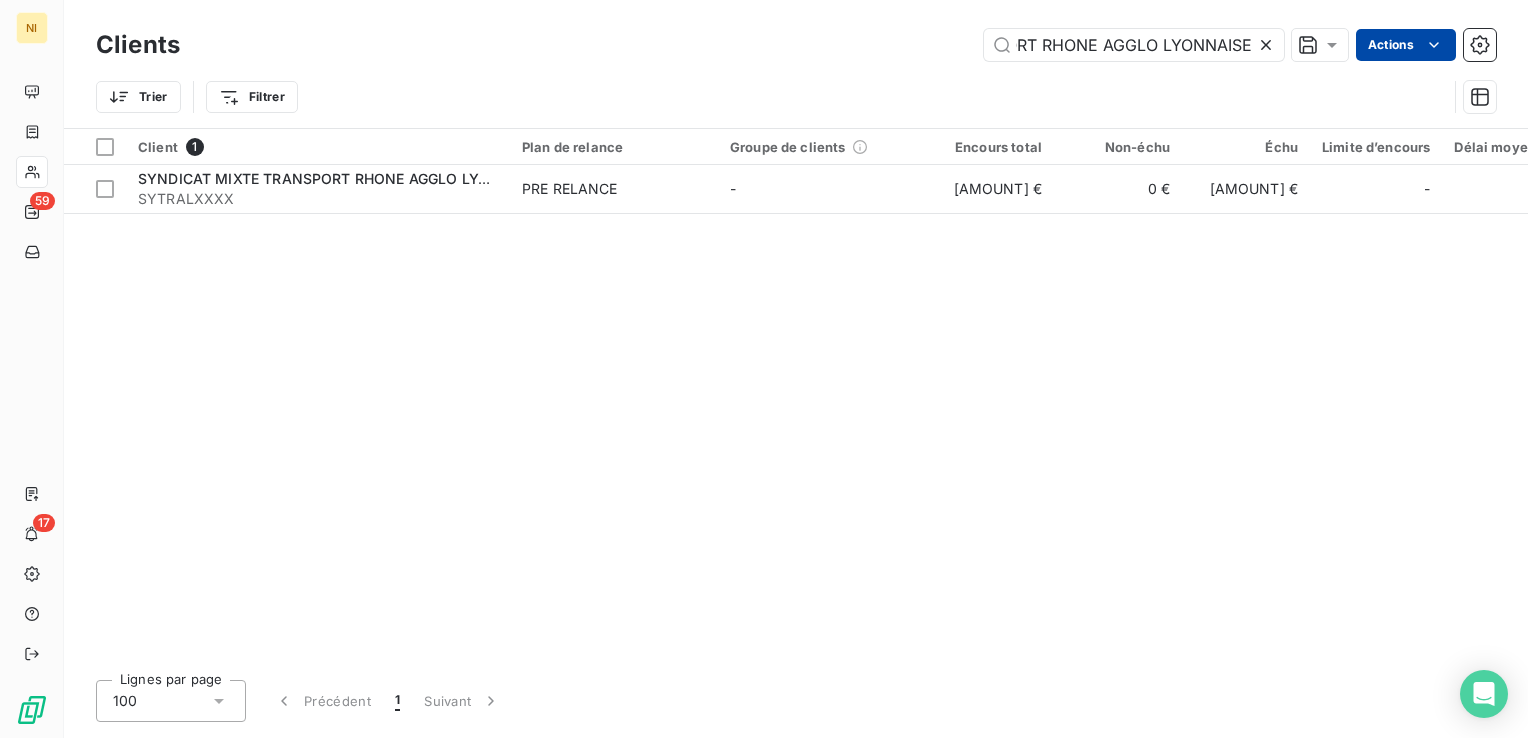 click on "NI 59 17 Clients SYNDICAT MIXTE TRANSPORT RHONE AGGLO LYONNAISE Actions Trier Filtrer Client 1 Plan de relance Groupe de clients Encours total Non-échu Échu Limite d’encours Délai moyen de paiement Secteur d'activité Factor Commercial SYNDICAT MIXTE TRANSPORT RHONE AGGLO LYONNAISE SYTRALXXXX PRE RELANCE - [PRICE] 0 € [PRICE] - Mobilite 411000 [FIRST] [LAST] Lignes par page 100 Précédent 1 Suivant" at bounding box center [764, 369] 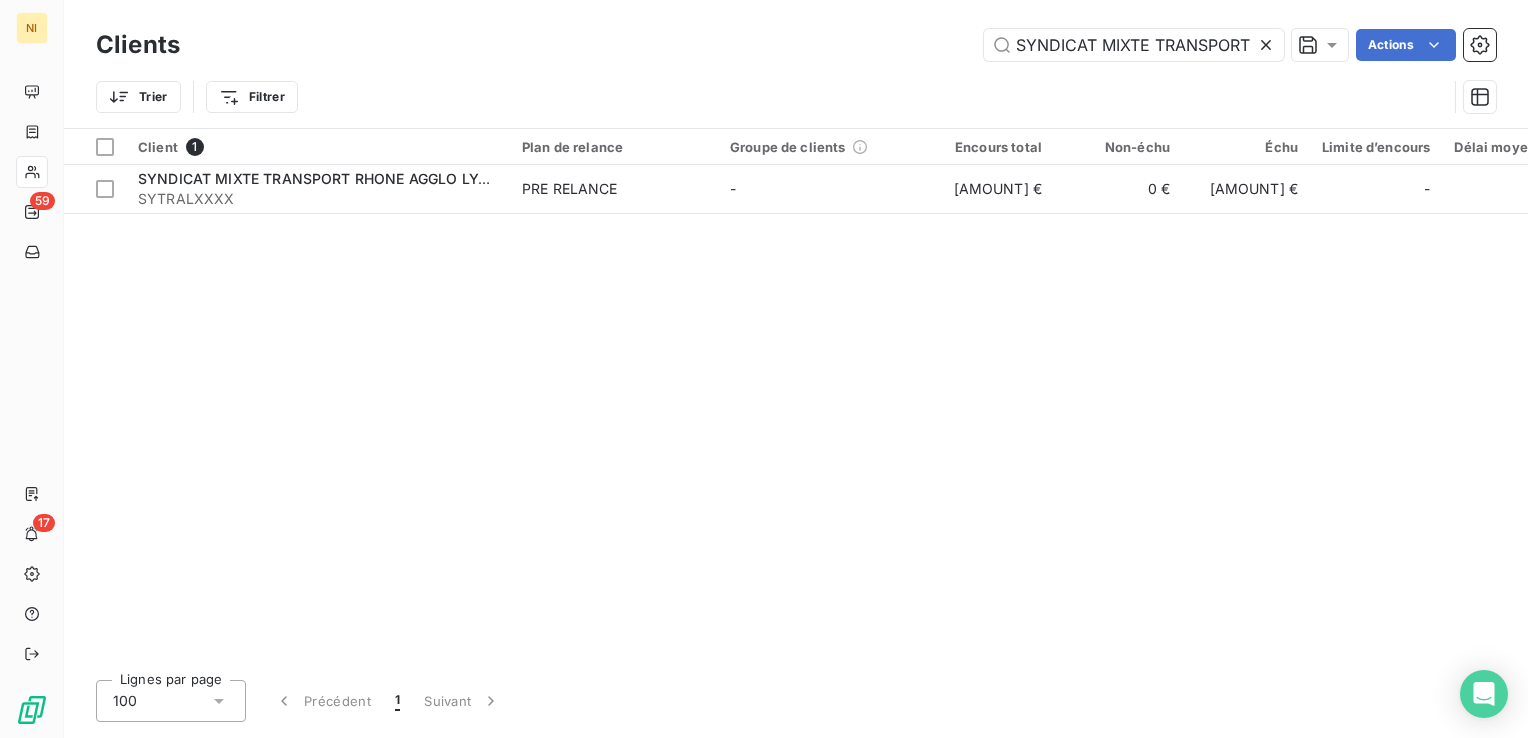 click on "NI 59 17 Clients SYNDICAT MIXTE TRANSPORT RHONE AGGLO LYONNAISE Actions Trier Filtrer Client 1 Plan de relance Groupe de clients Encours total Non-échu Échu Limite d’encours Délai moyen de paiement Secteur d'activité Factor Commercial SYNDICAT MIXTE TRANSPORT RHONE AGGLO LYONNAISE SYTRALXXXX PRE RELANCE - [PRICE] 0 € [PRICE] - Mobilite 411000 [FIRST] [LAST] Lignes par page 100 Précédent 1 Suivant" at bounding box center [764, 369] 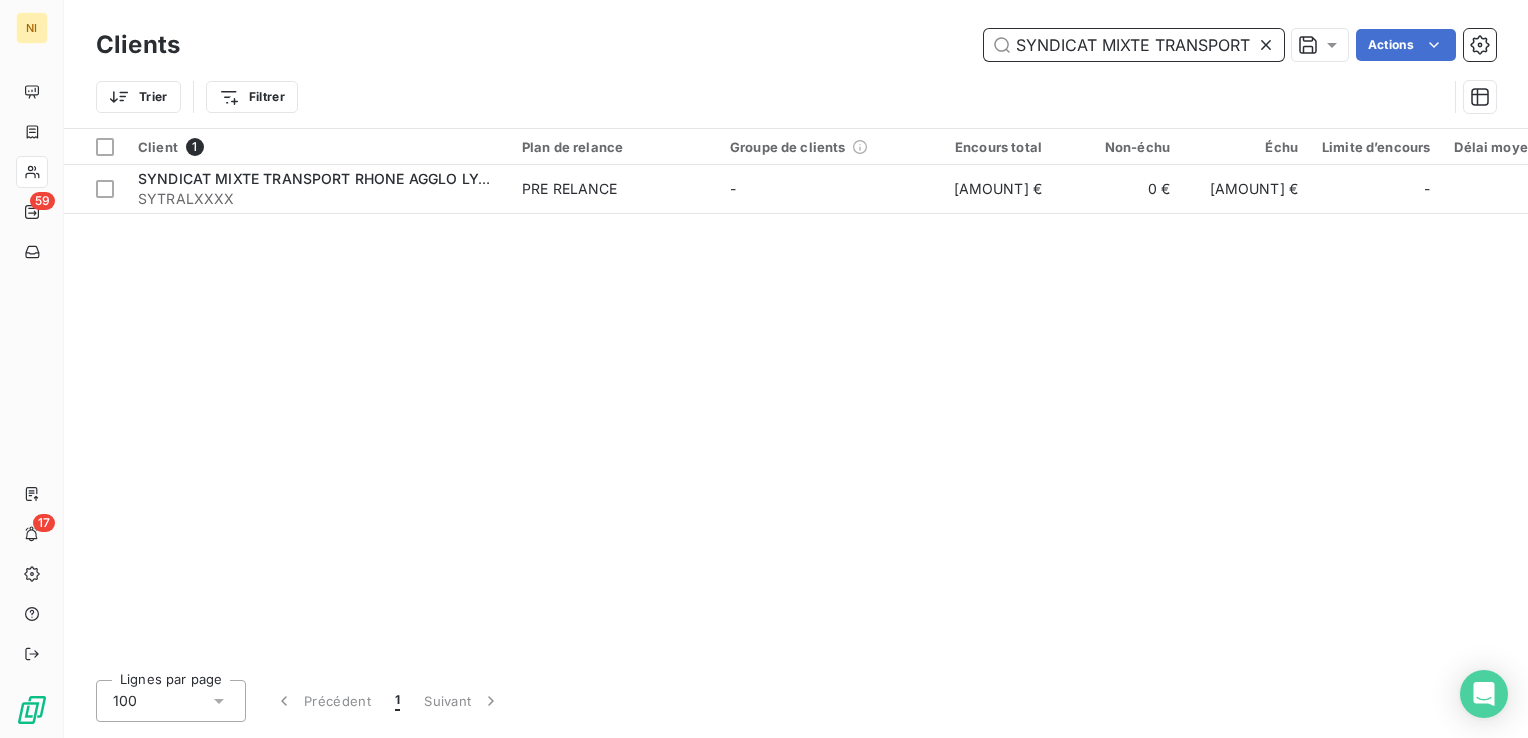 click on "SYNDICAT MIXTE TRANSPORT RHONE AGGLO LYONNAISE" at bounding box center [1134, 45] 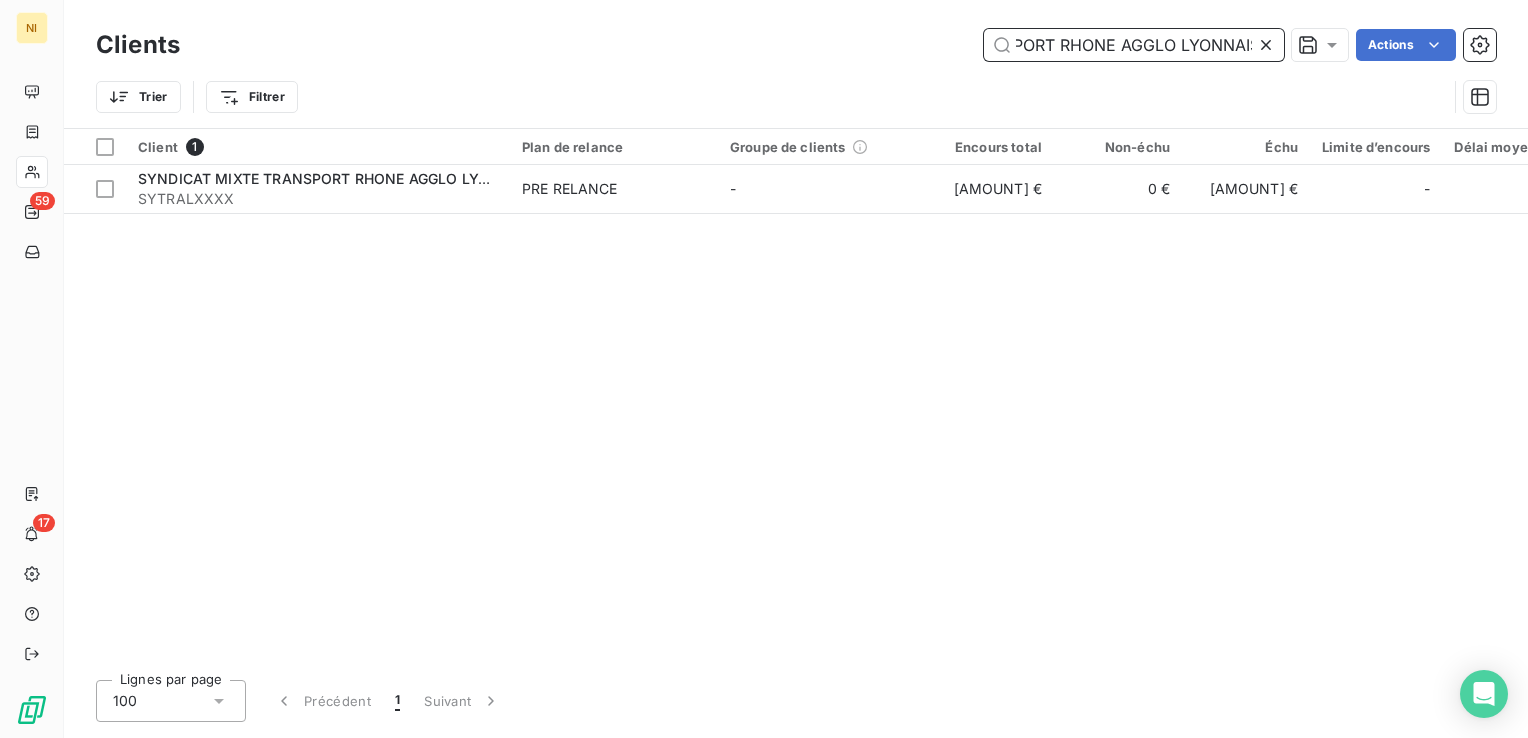 scroll, scrollTop: 0, scrollLeft: 214, axis: horizontal 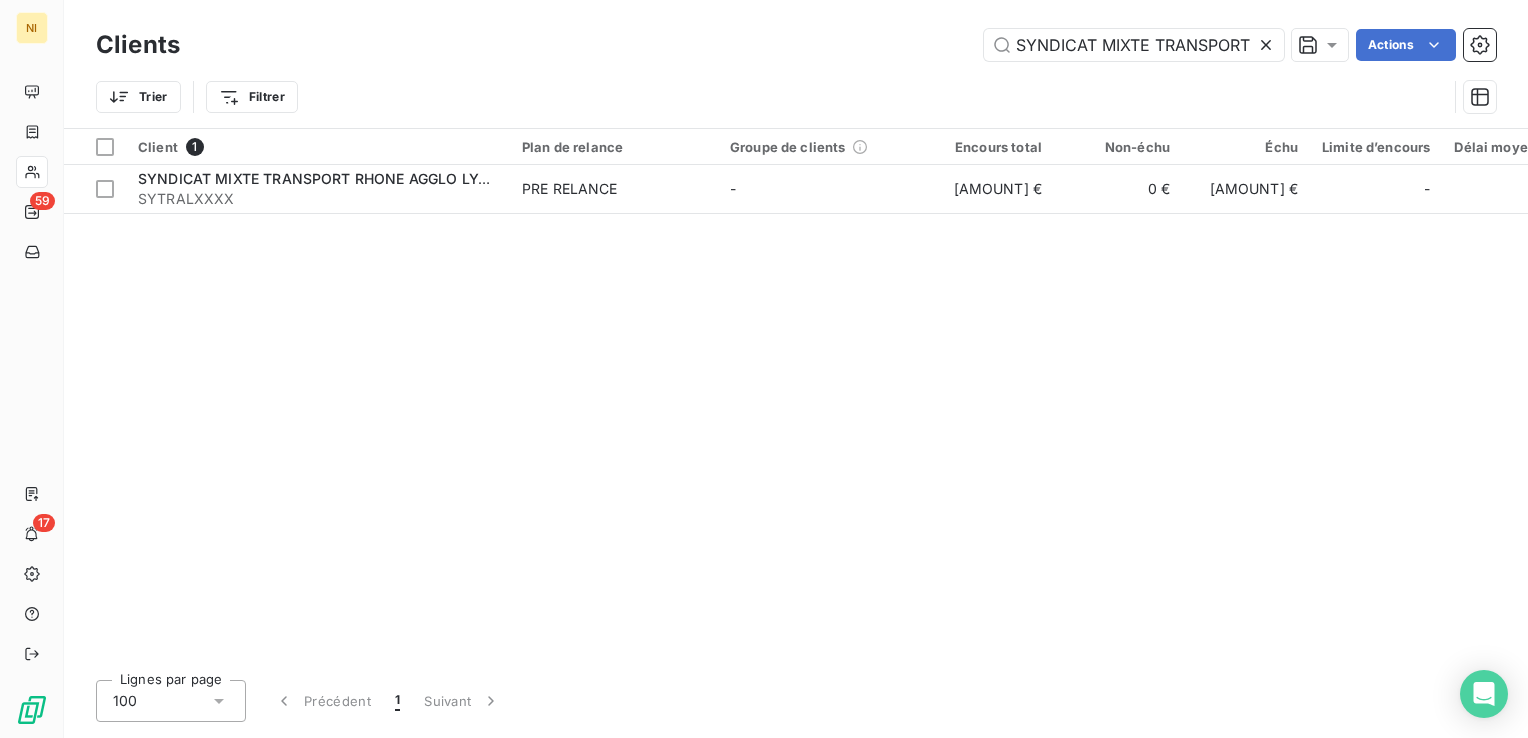 click on "Client 1 Plan de relance Groupe de clients Encours total Non-échu Échu Limite d’encours Délai moyen de paiement Secteur d'activité Factor Commercial SYNDICAT MIXTE TRANSPORT RHONE AGGLO LYONNAISE SYTRALXXXX PRE RELANCE - 87.787 € 0 € 87.787 € - Mobilite 411000 Johan MARCHAND" at bounding box center [796, 396] 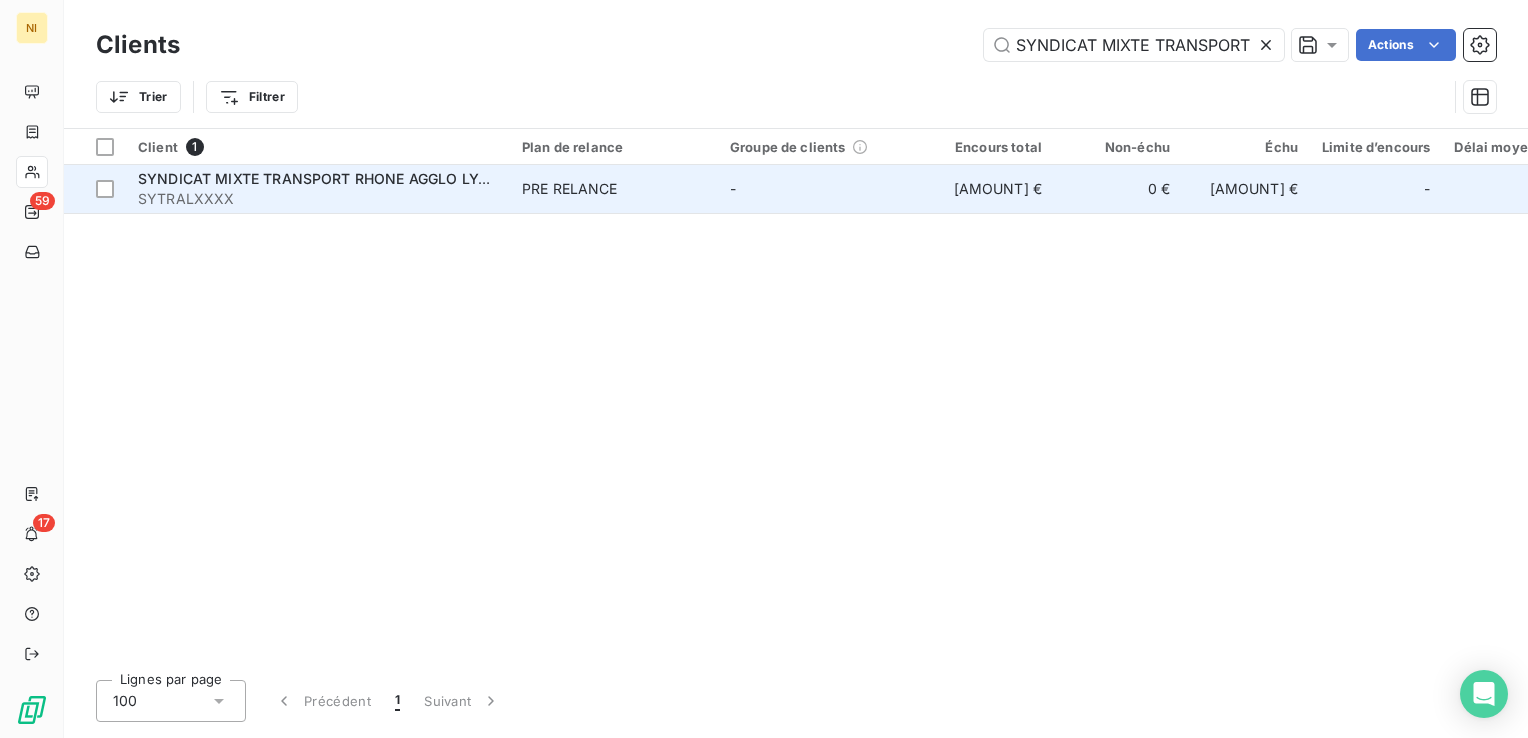 click on "SYNDICAT MIXTE TRANSPORT RHONE AGGLO LYONNAISE" at bounding box center [340, 178] 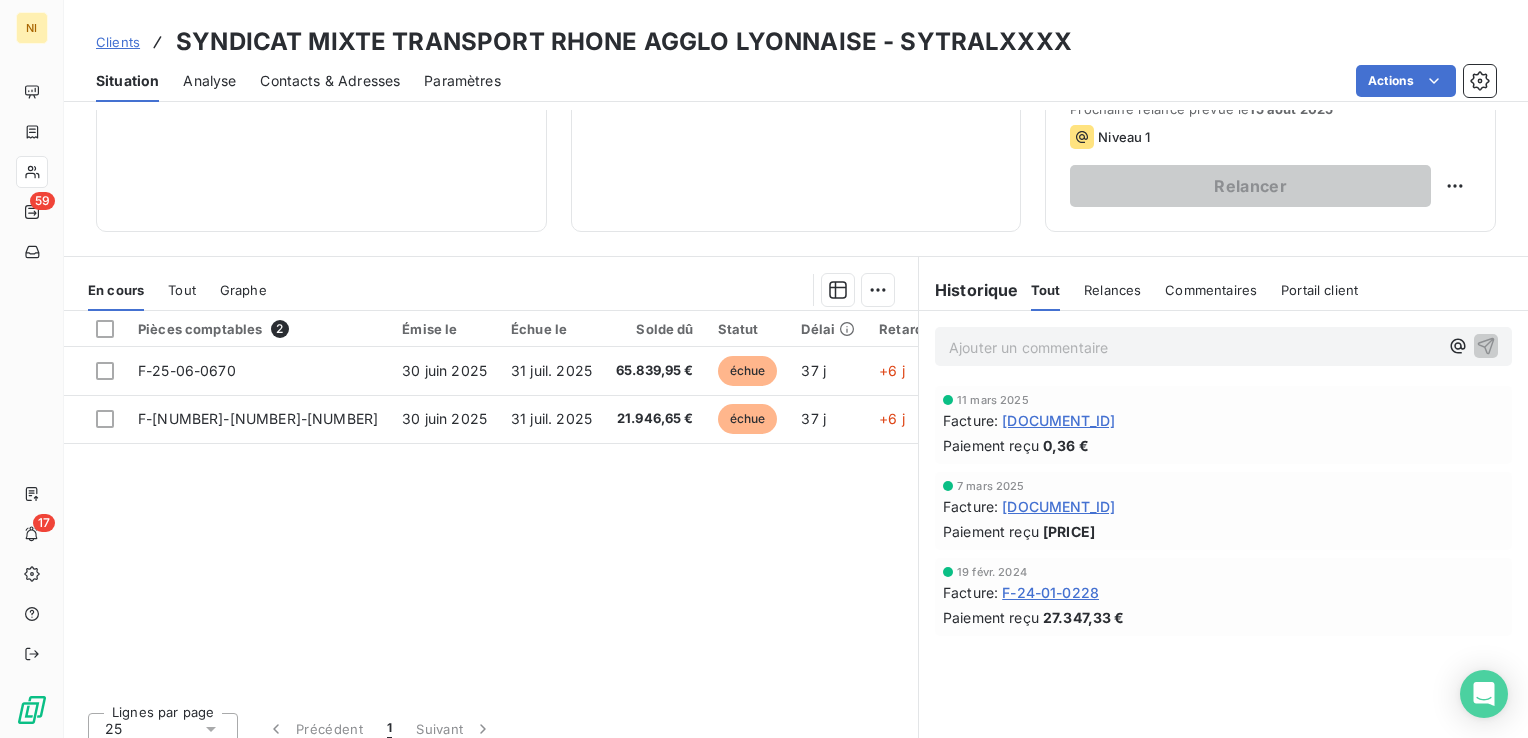 scroll, scrollTop: 200, scrollLeft: 0, axis: vertical 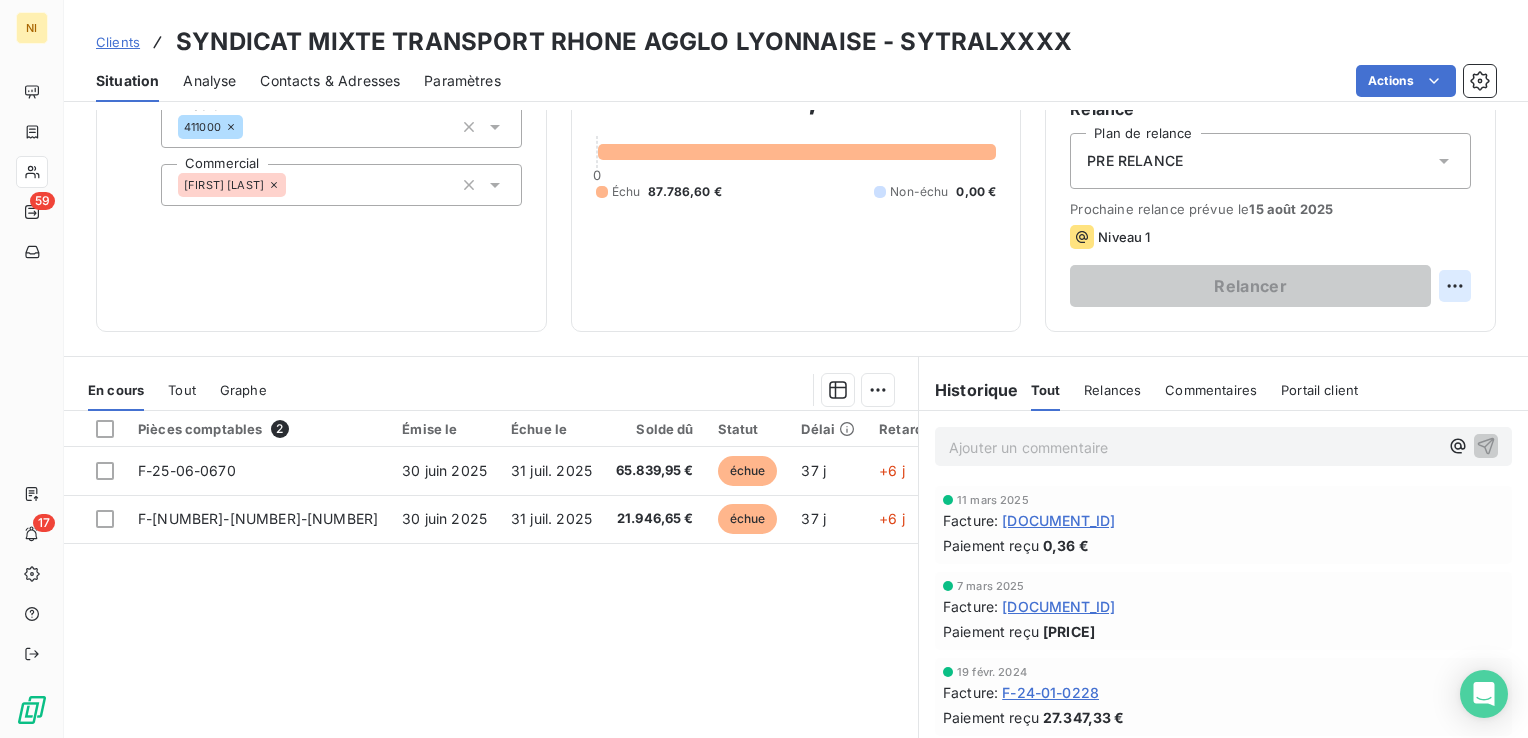 click on "NI 59 17 Clients SYNDICAT MIXTE TRANSPORT RHONE AGGLO LYONNAISE - SYTRALXXXX Situation Analyse Contacts & Adresses Paramètres Actions Informations client Propriétés Client Secteur d'activité Mobilite Factor [AMOUNT] Commercial [FIRST] [LAST] Encours client 87.786,60 € 0 Échu 87.786,60 € Non-échu 0,00 € Limite d’encours Ajouter une limite d’encours autorisé Gestion du risque Surveiller ce client en intégrant votre outil de gestion des risques client. Relance Plan de relance PRE RELANCE Prochaine relance prévue le [DATE] Niveau 1 Relancer En cours Tout Graphe Pièces comptables 2 Émise le Échue le Solde dû Statut Délai Retard [DOCUMENT_ID] [DATE] [DATE] 65.839,95 € échue 37 j +6 j [DOCUMENT_ID] [DATE] [DATE] 21.946,65 € échue 37 j +6 j Lignes par page 25 Précédent 1 Suivant Historique Tout Relances Commentaires Portail client Tout Relances Commentaires Portail client Ajouter un commentaire ﻿ [DATE] Facture : :" at bounding box center [764, 369] 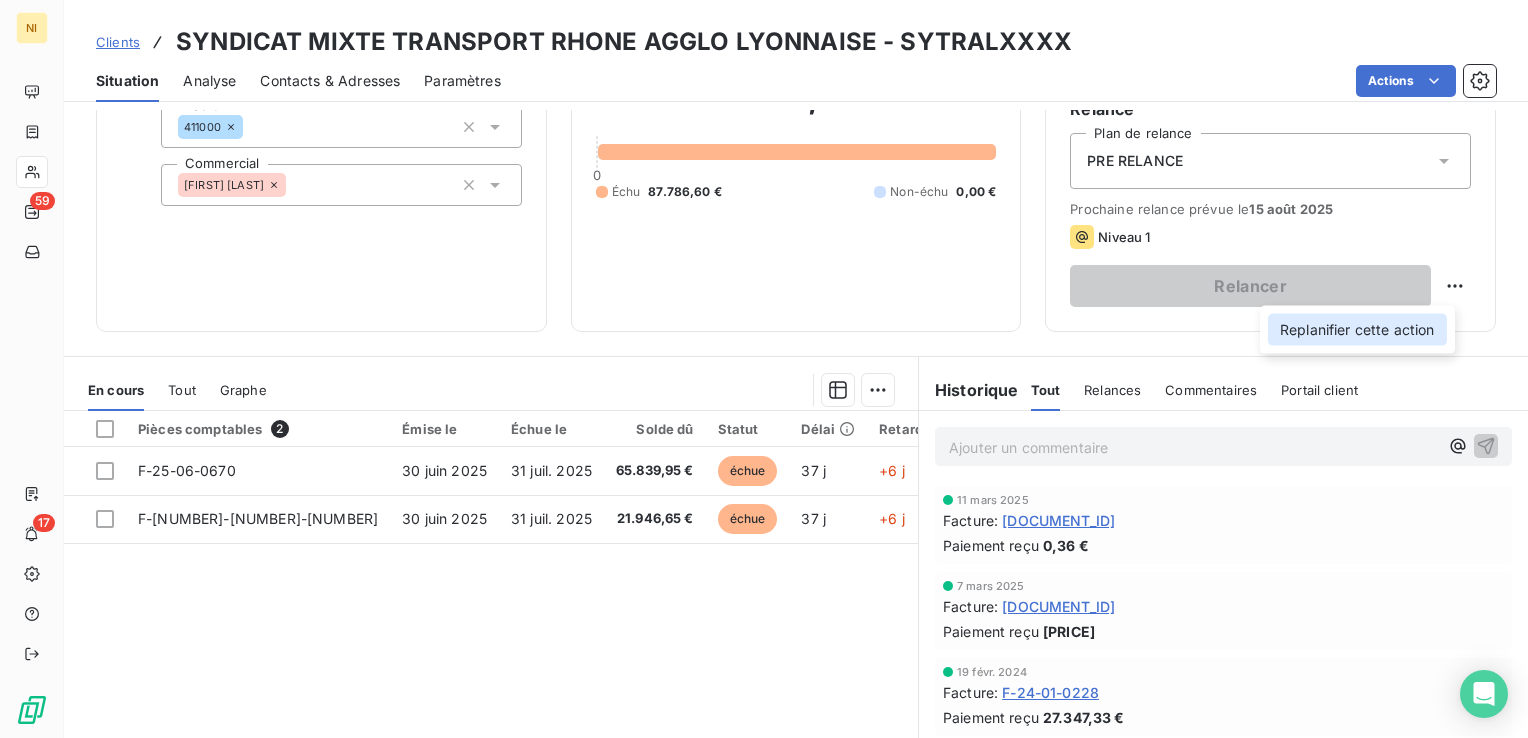click on "Replanifier cette action" at bounding box center (1357, 330) 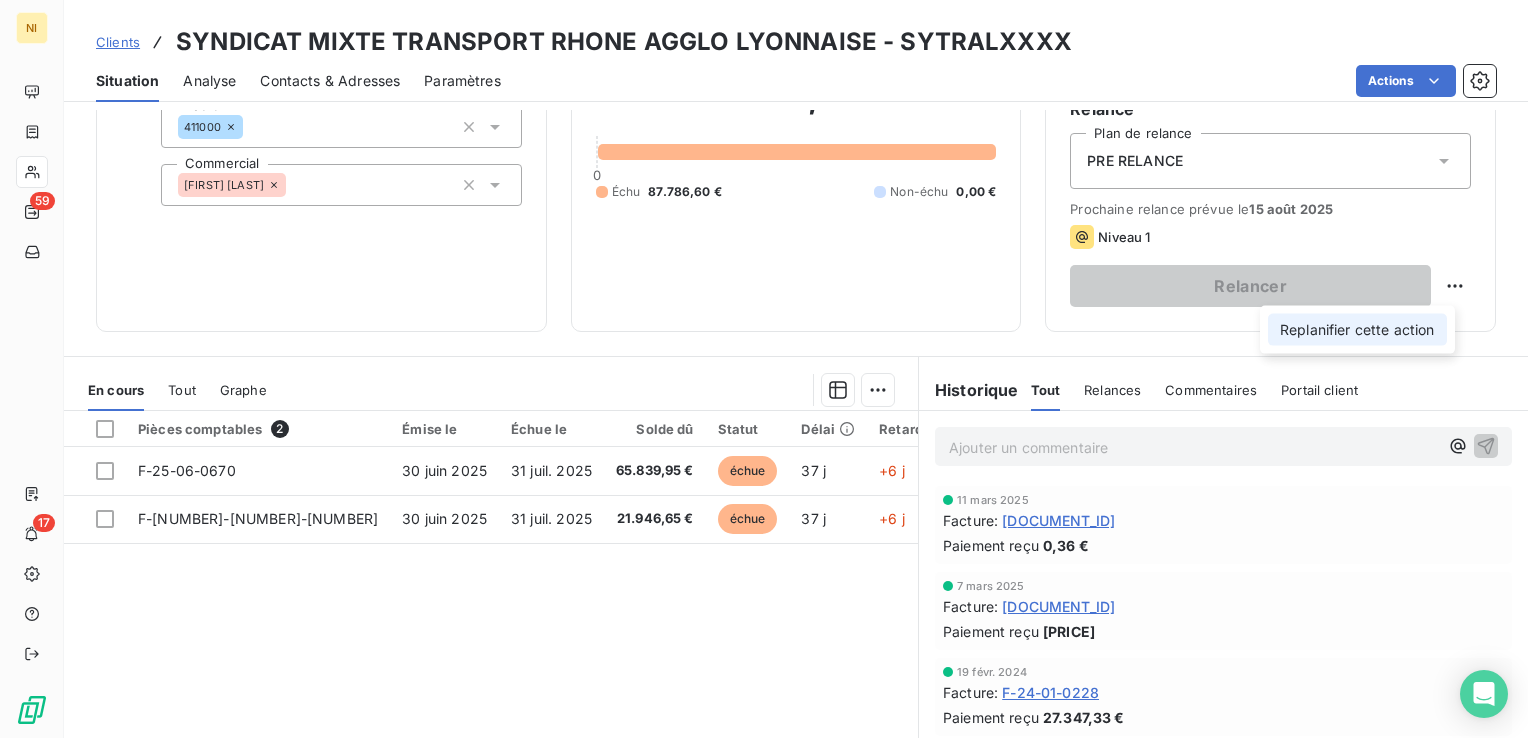 select on "7" 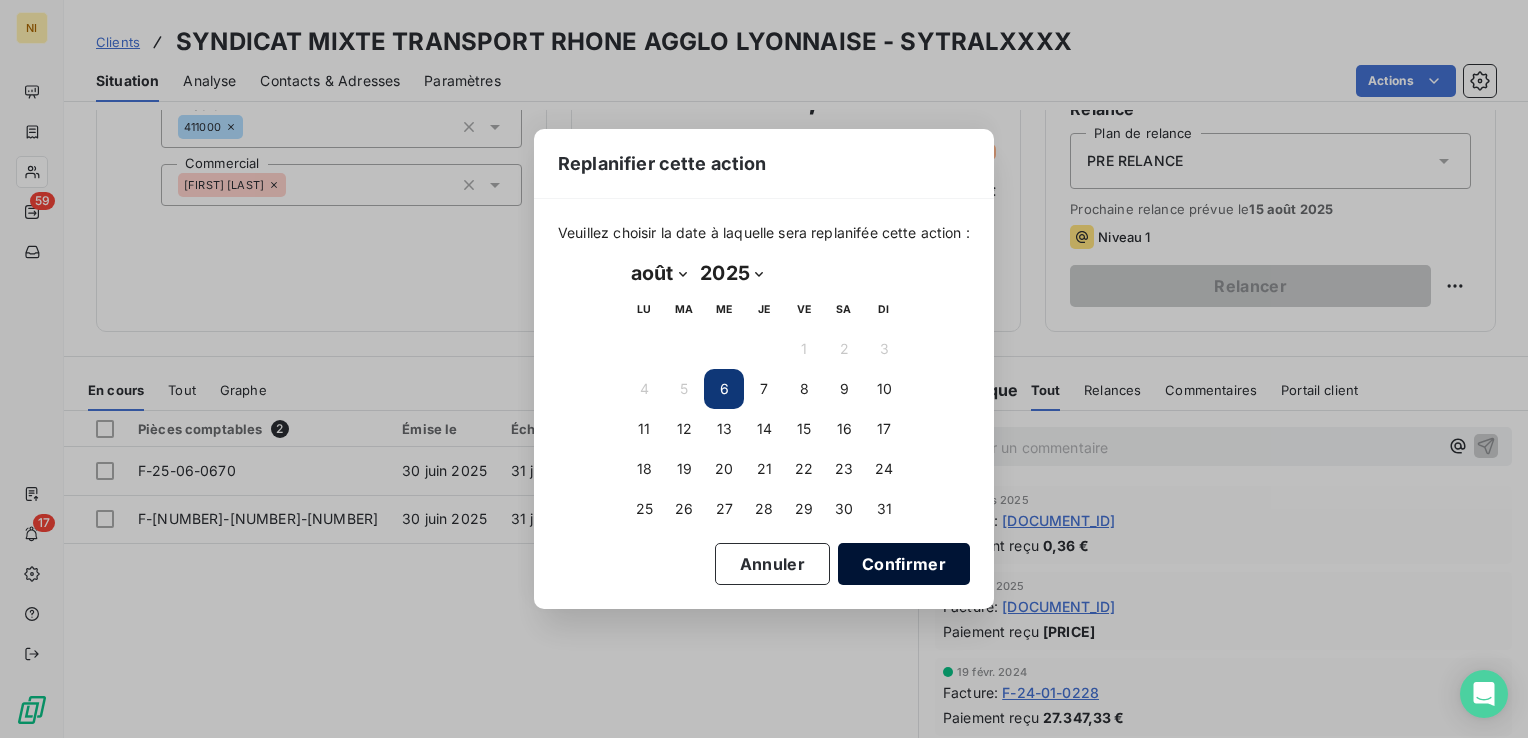 click on "Confirmer" at bounding box center [904, 564] 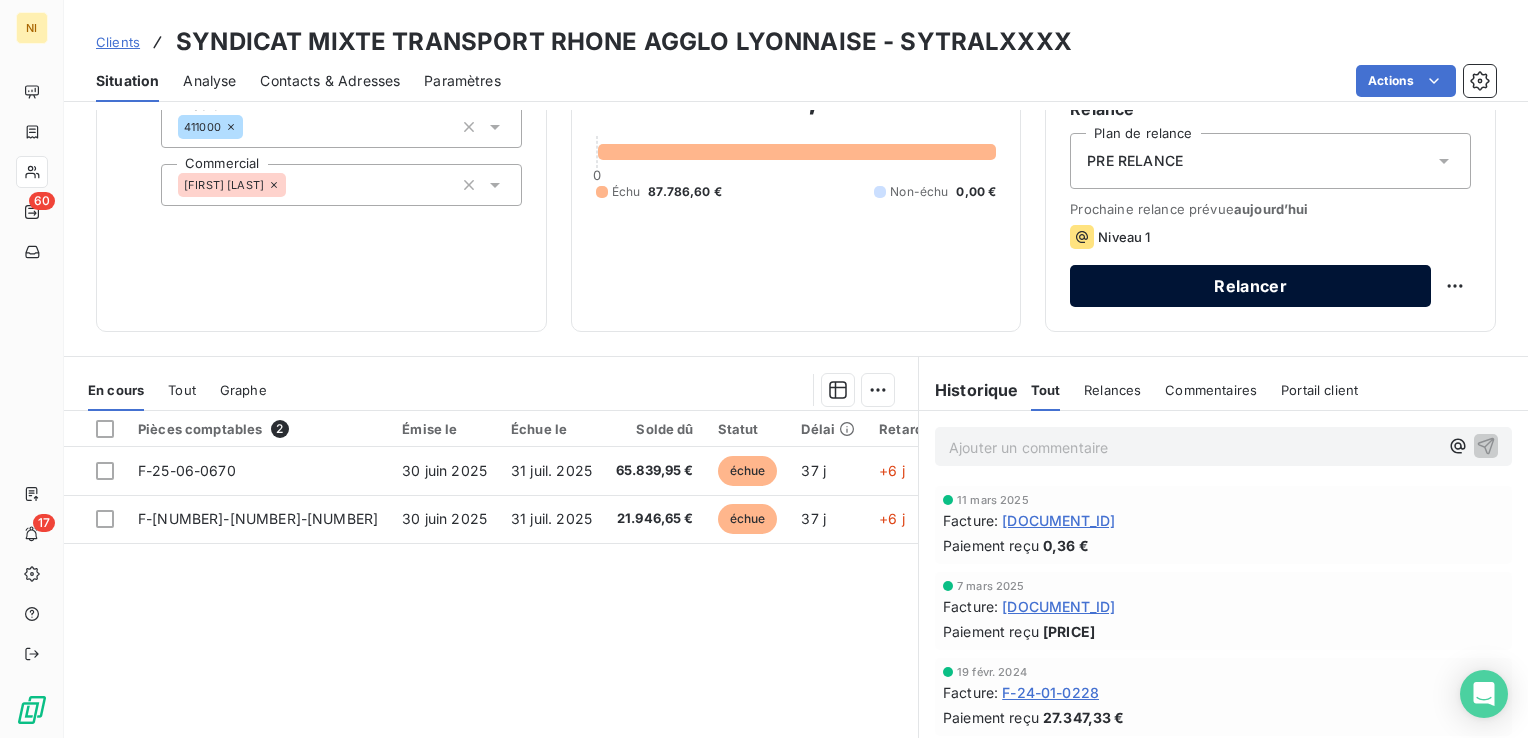 click on "Relancer" at bounding box center [1250, 286] 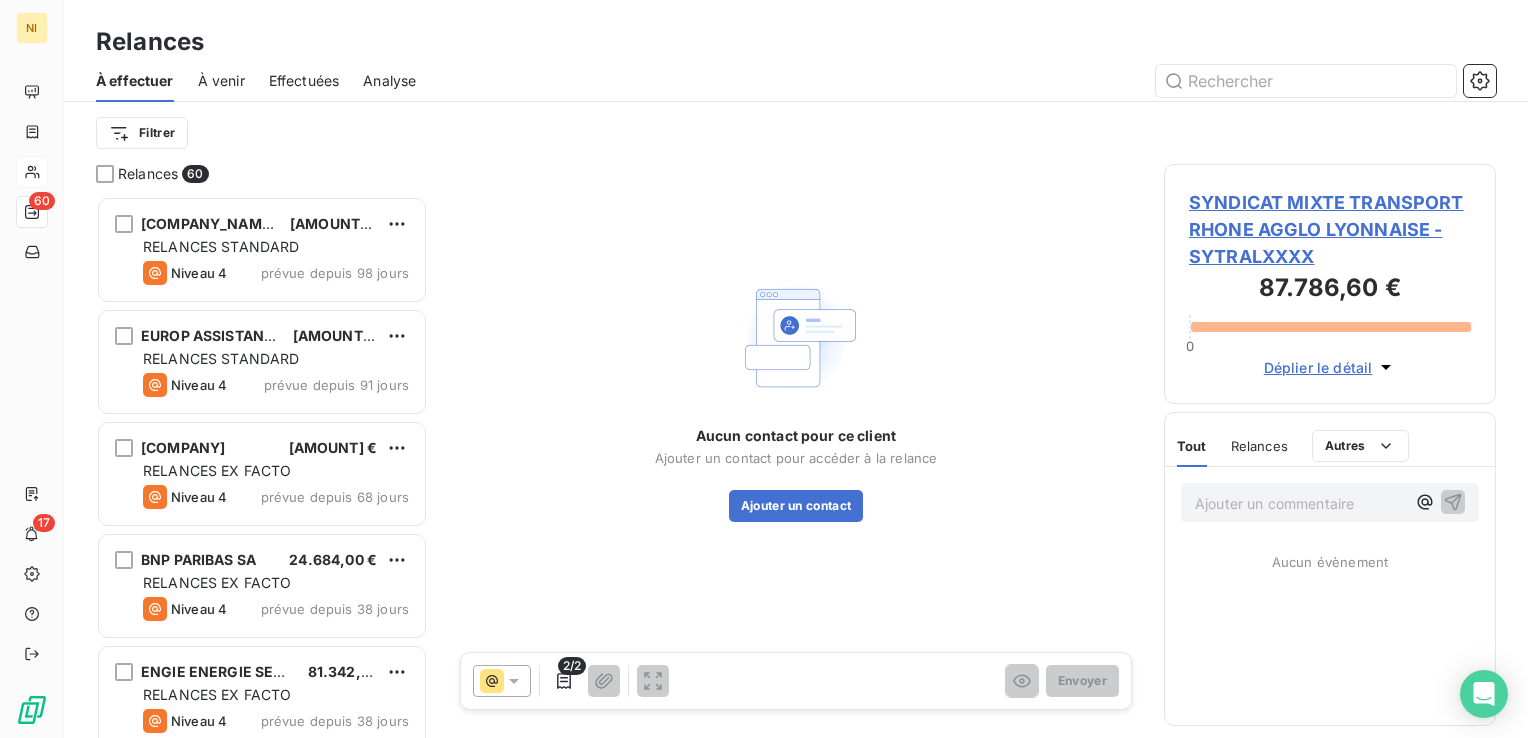 scroll, scrollTop: 16, scrollLeft: 16, axis: both 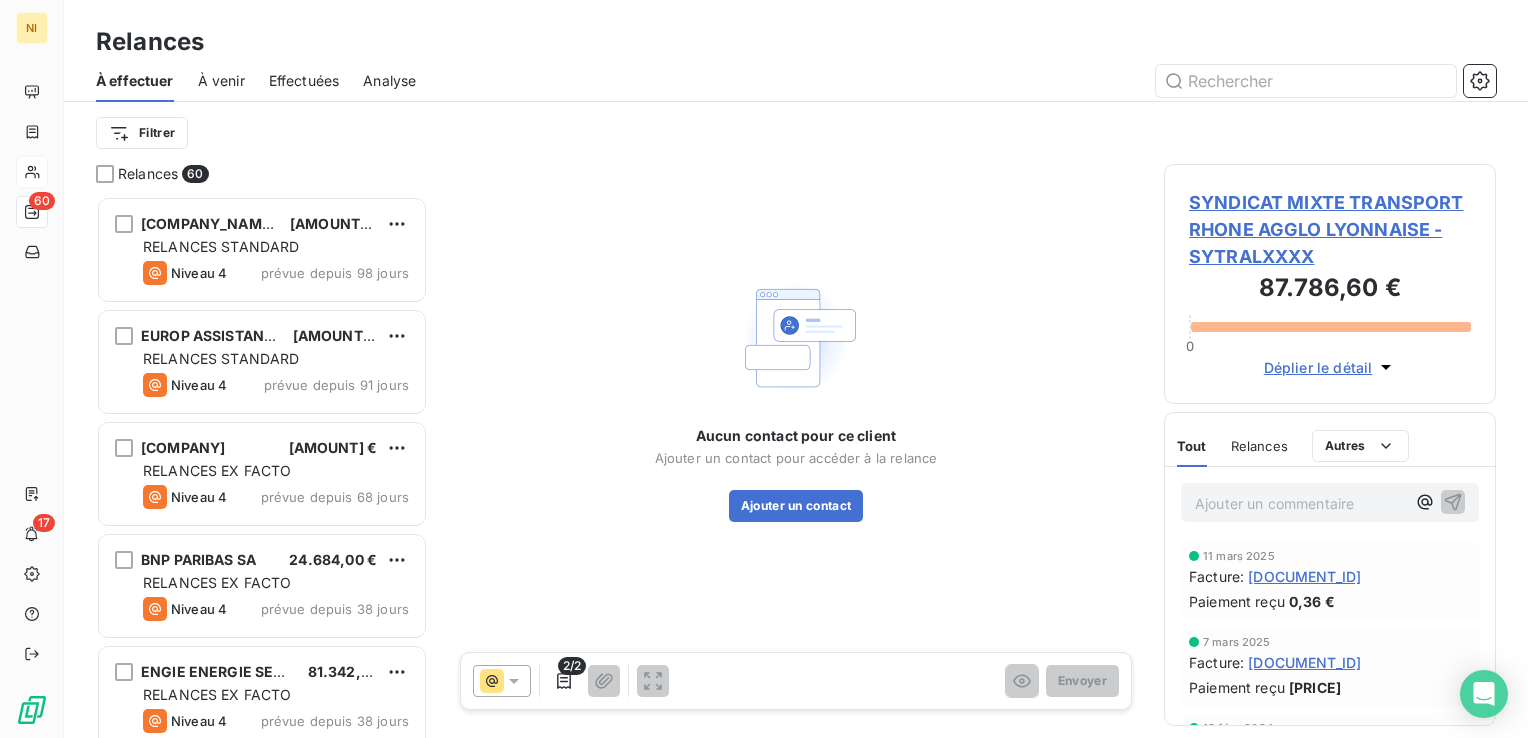 click 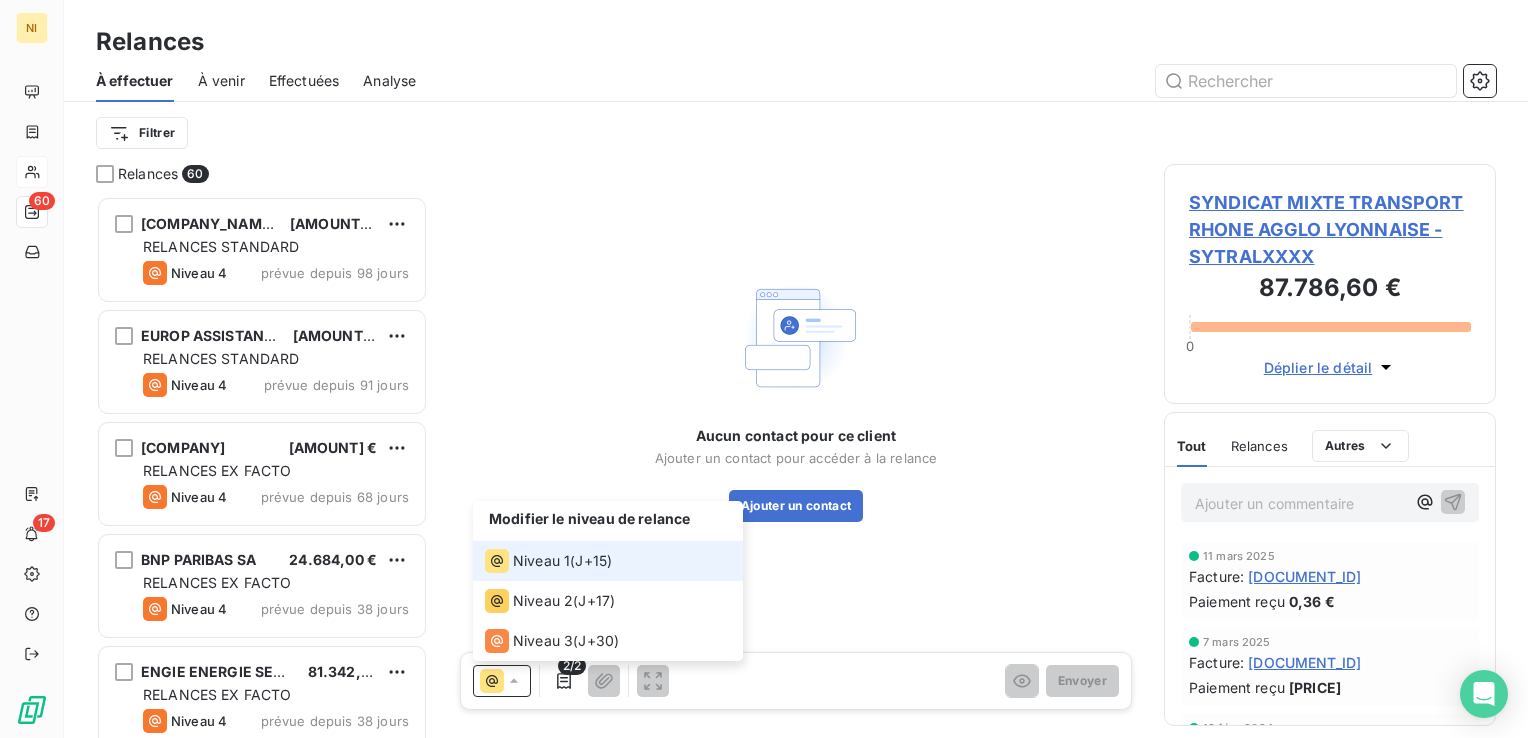 click on "Niveau 1" at bounding box center [541, 561] 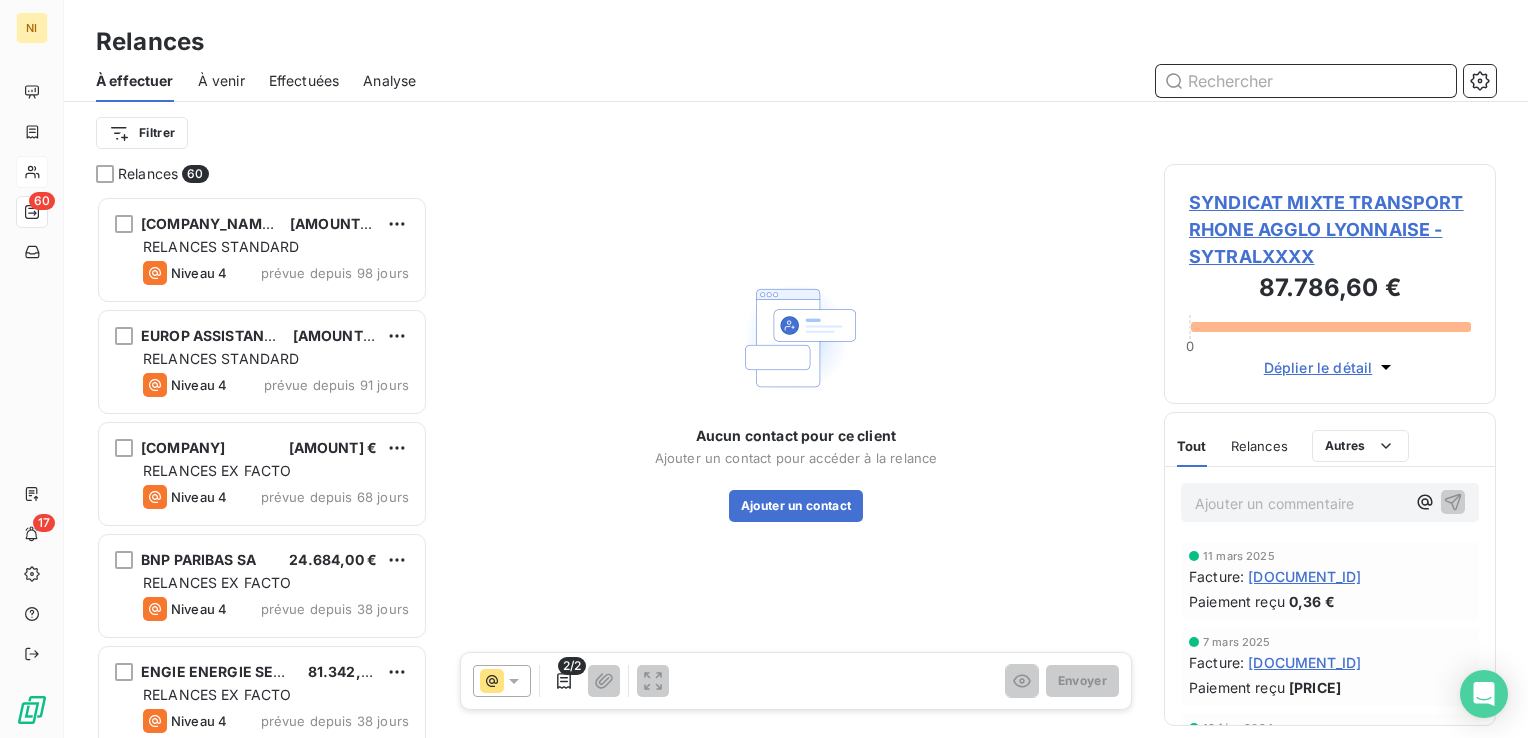 click at bounding box center (1306, 81) 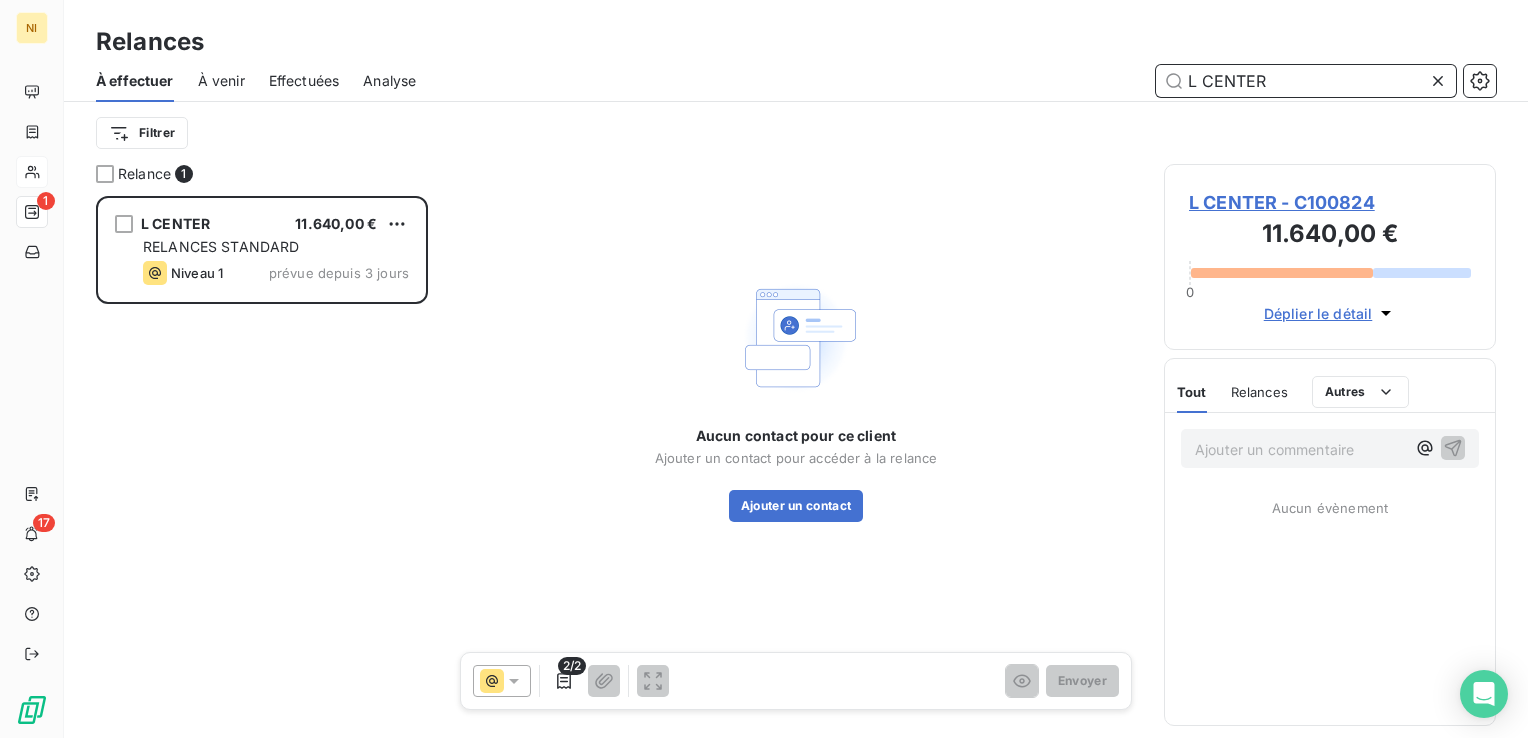 scroll, scrollTop: 16, scrollLeft: 16, axis: both 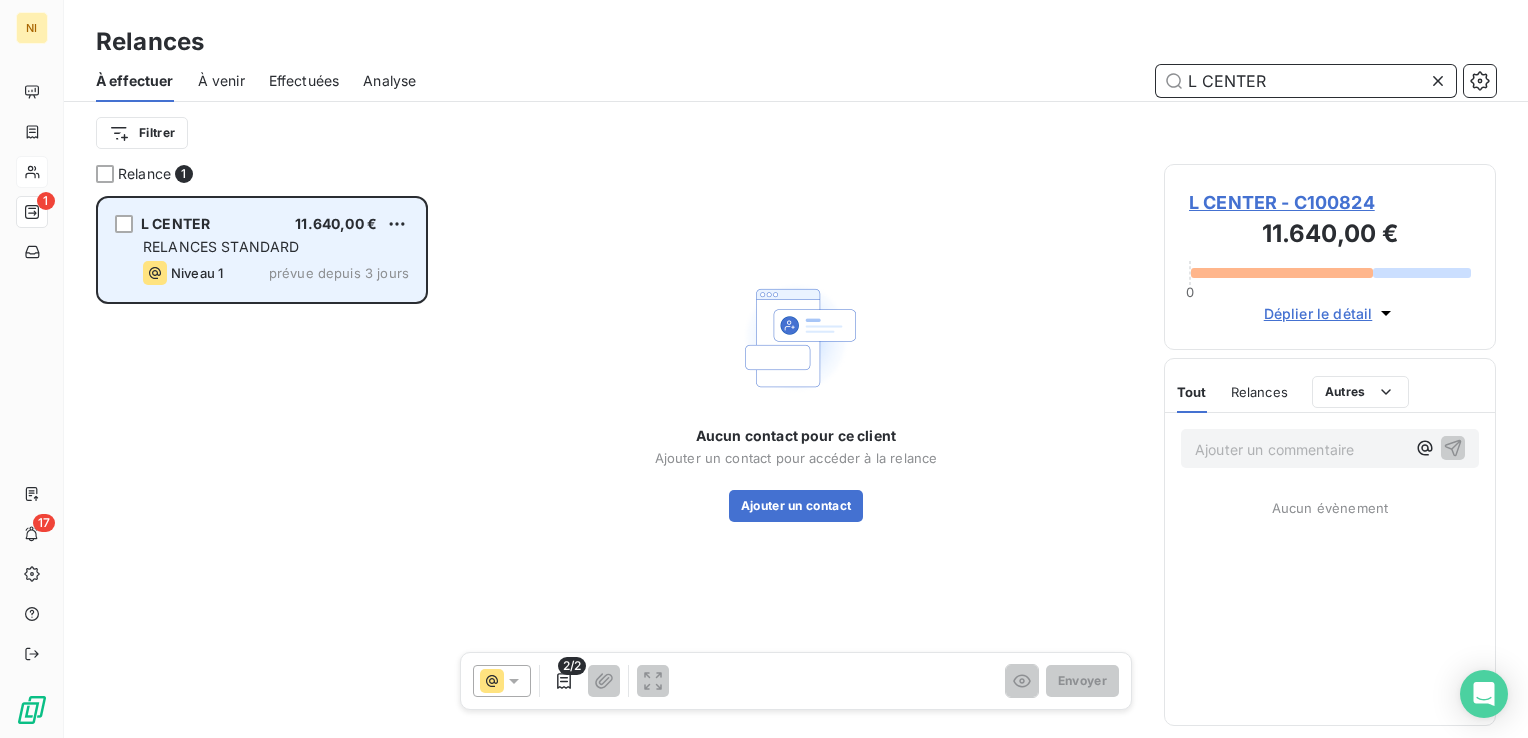 type on "L CENTER" 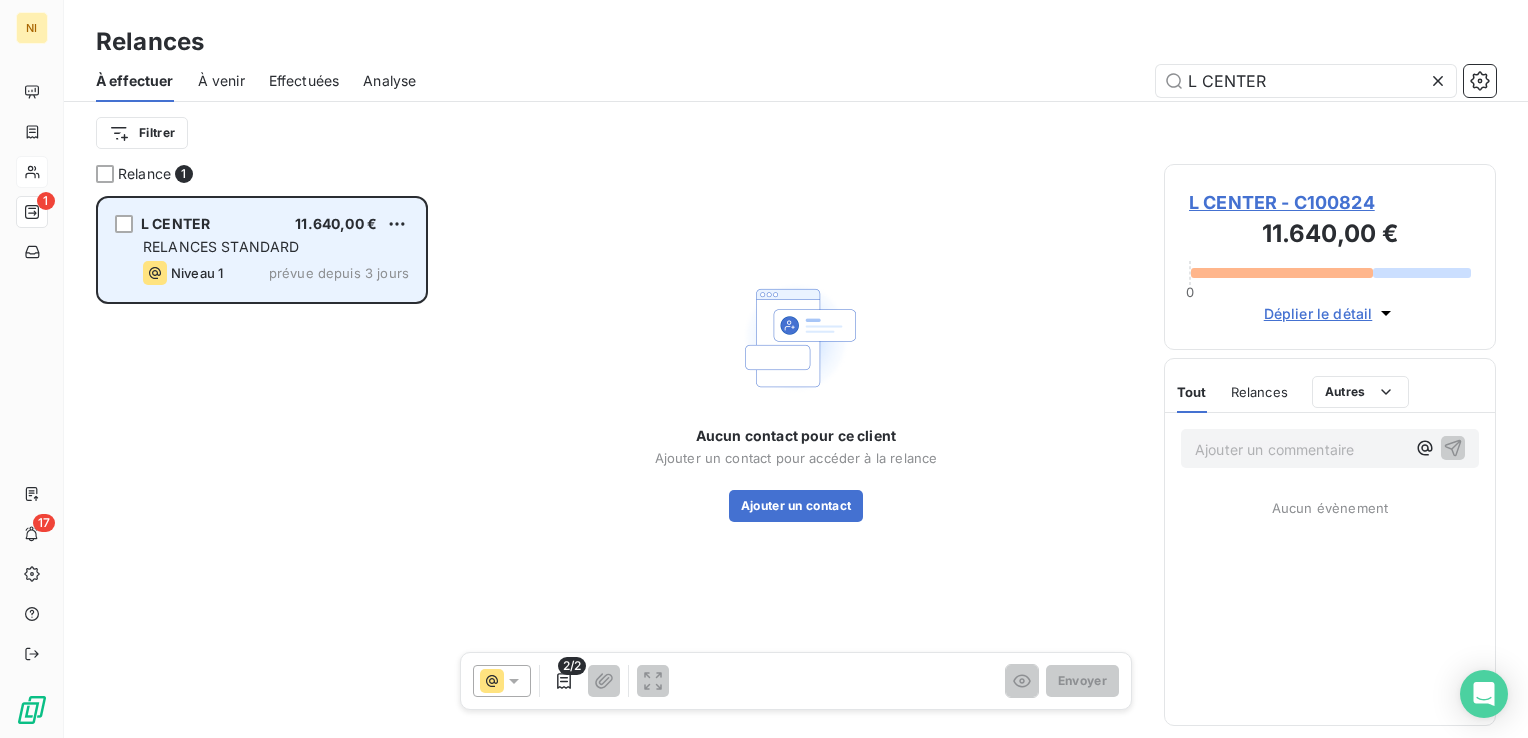click on "RELANCES STANDARD" at bounding box center (221, 246) 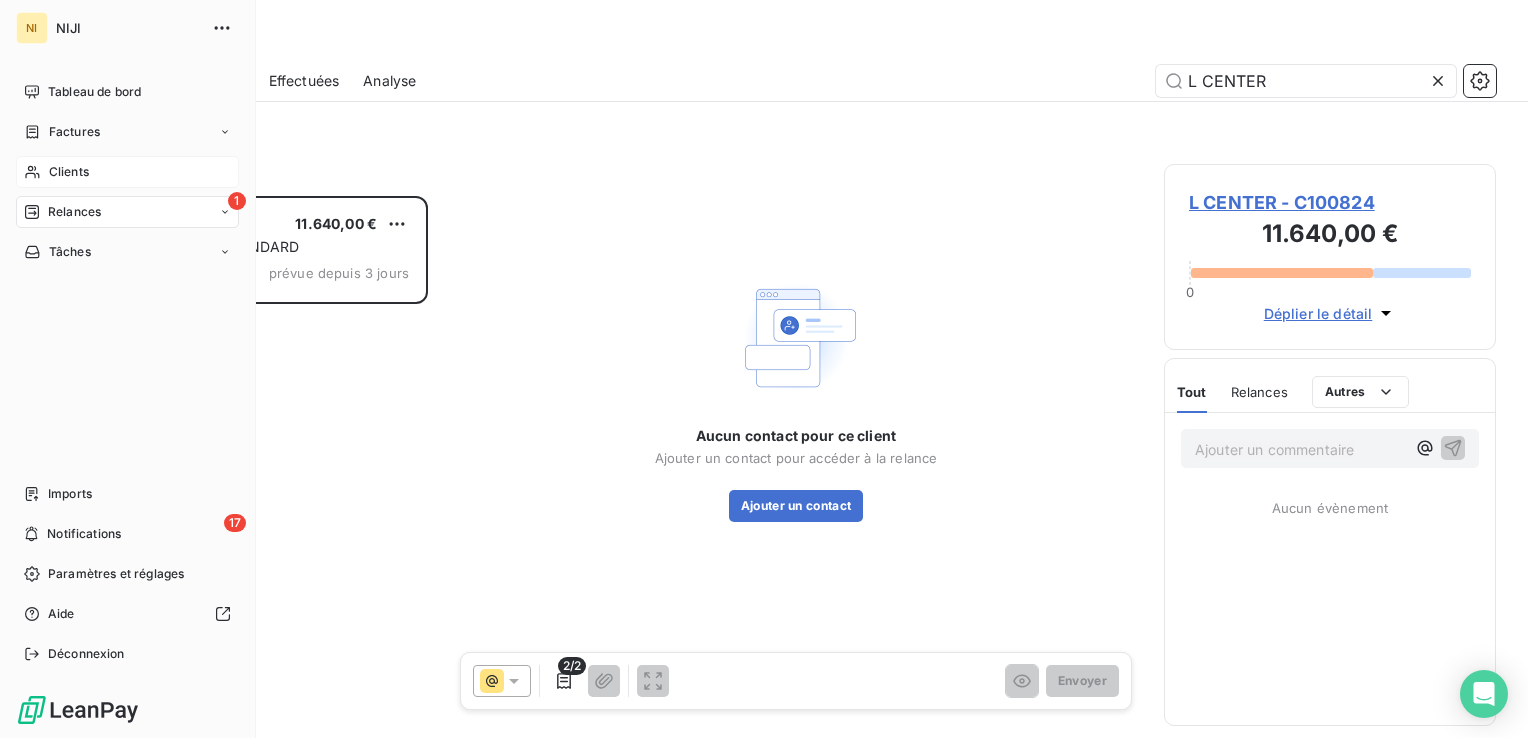 click on "Clients" at bounding box center [127, 172] 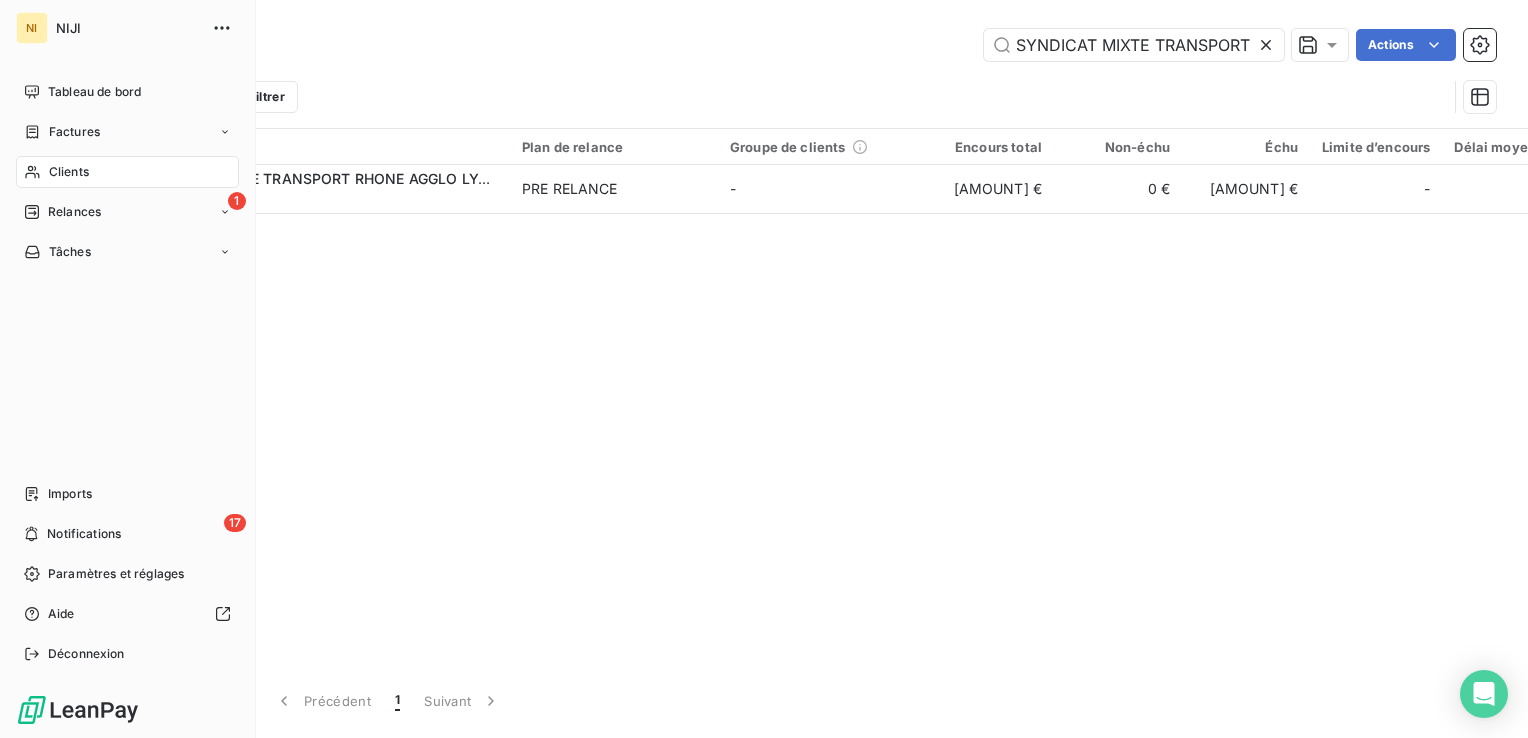 scroll, scrollTop: 0, scrollLeft: 214, axis: horizontal 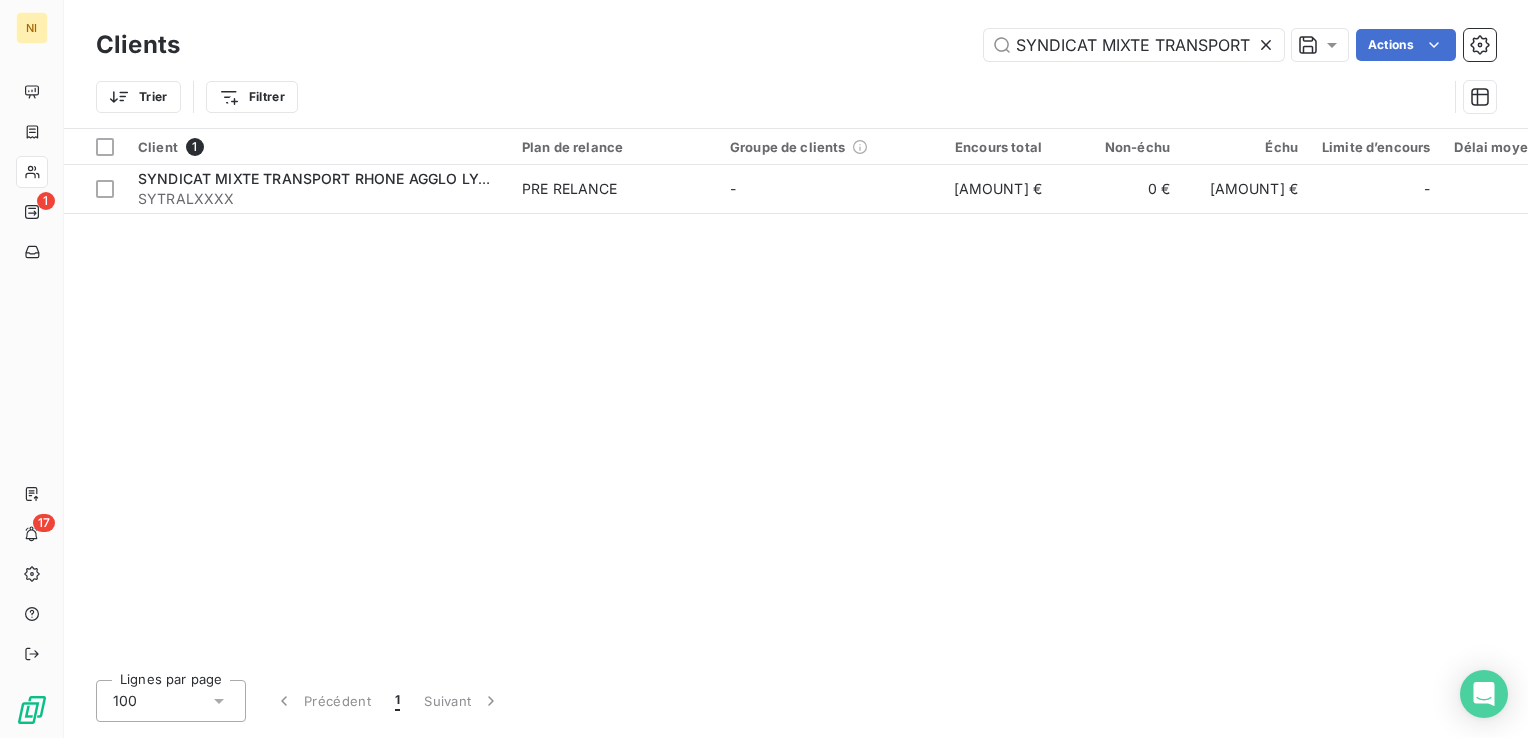 click 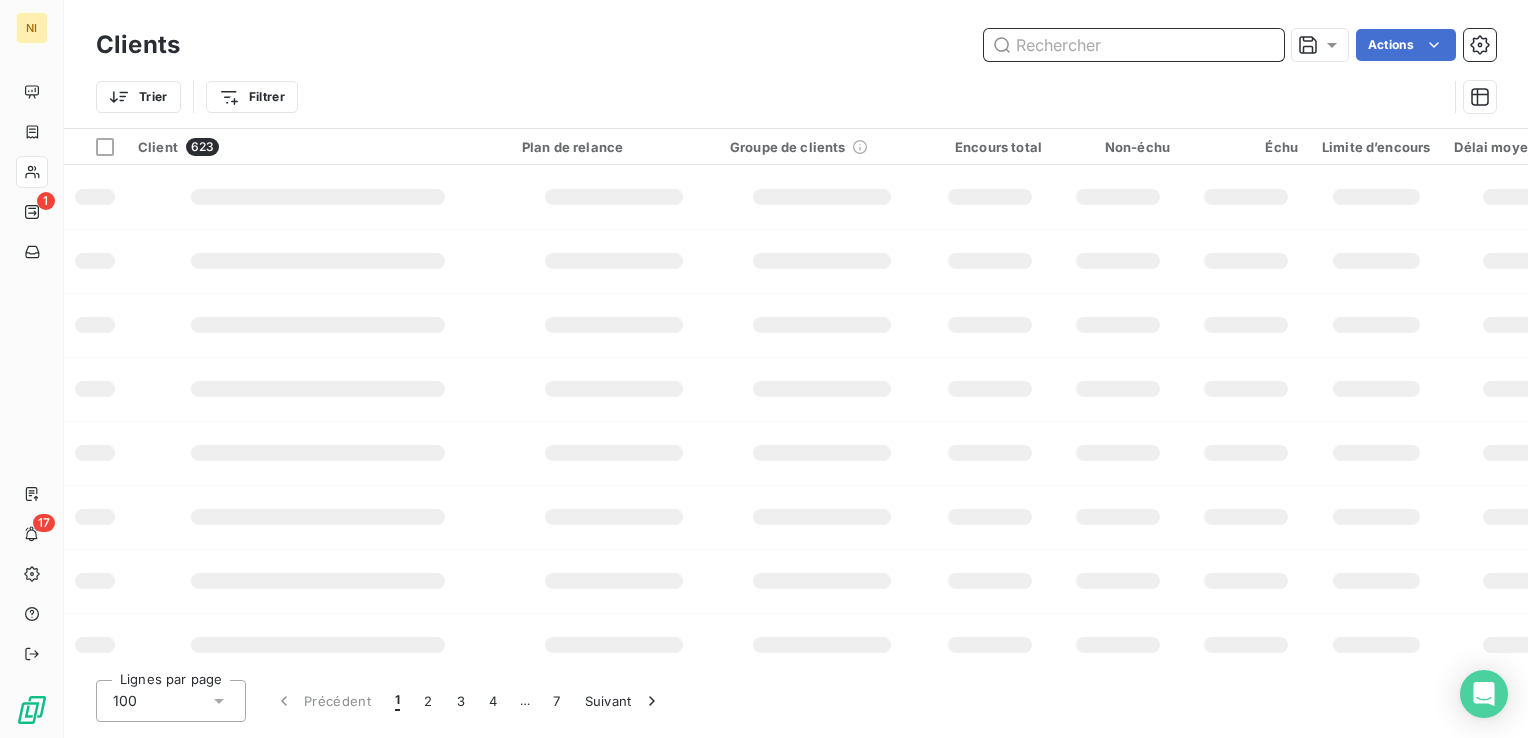 click at bounding box center (1134, 45) 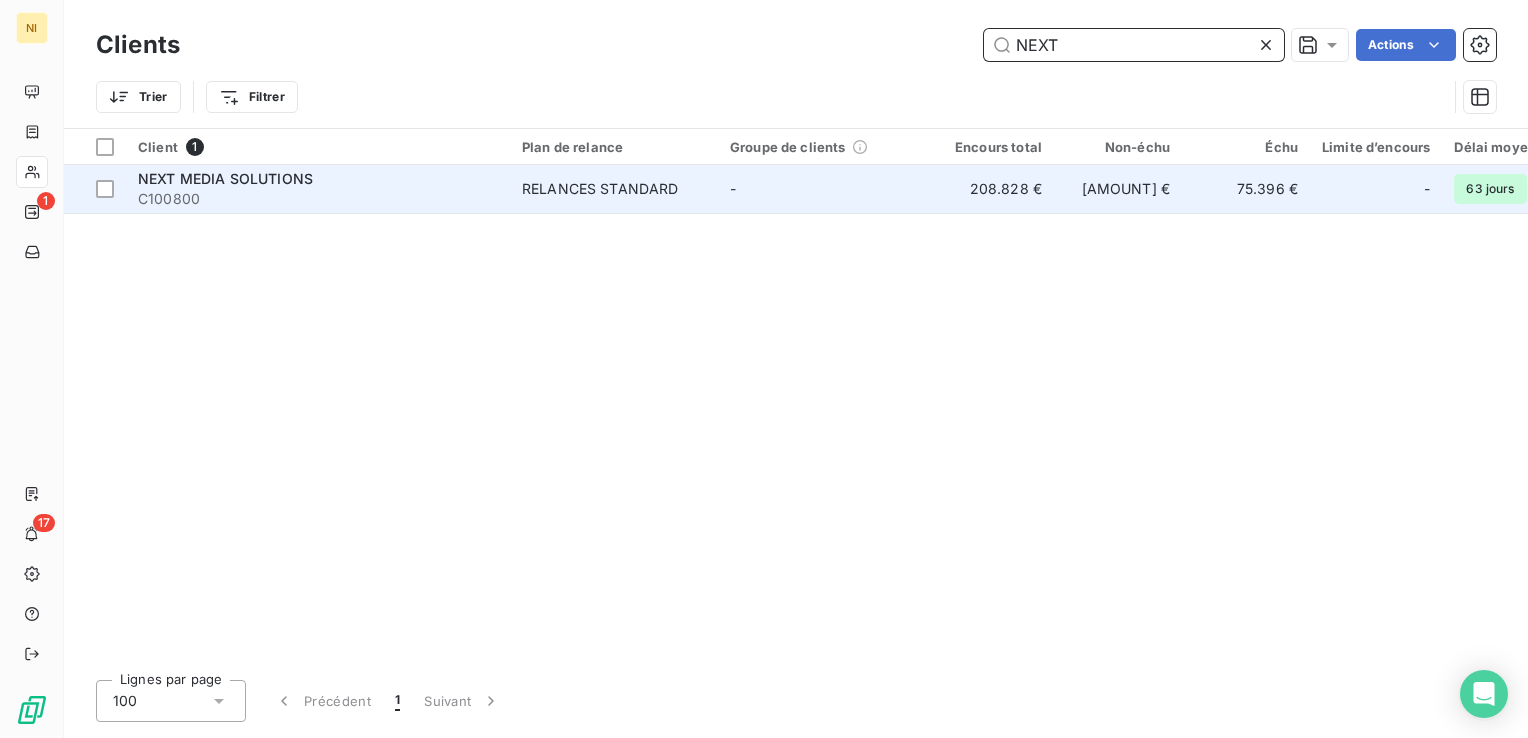 type on "NEXT" 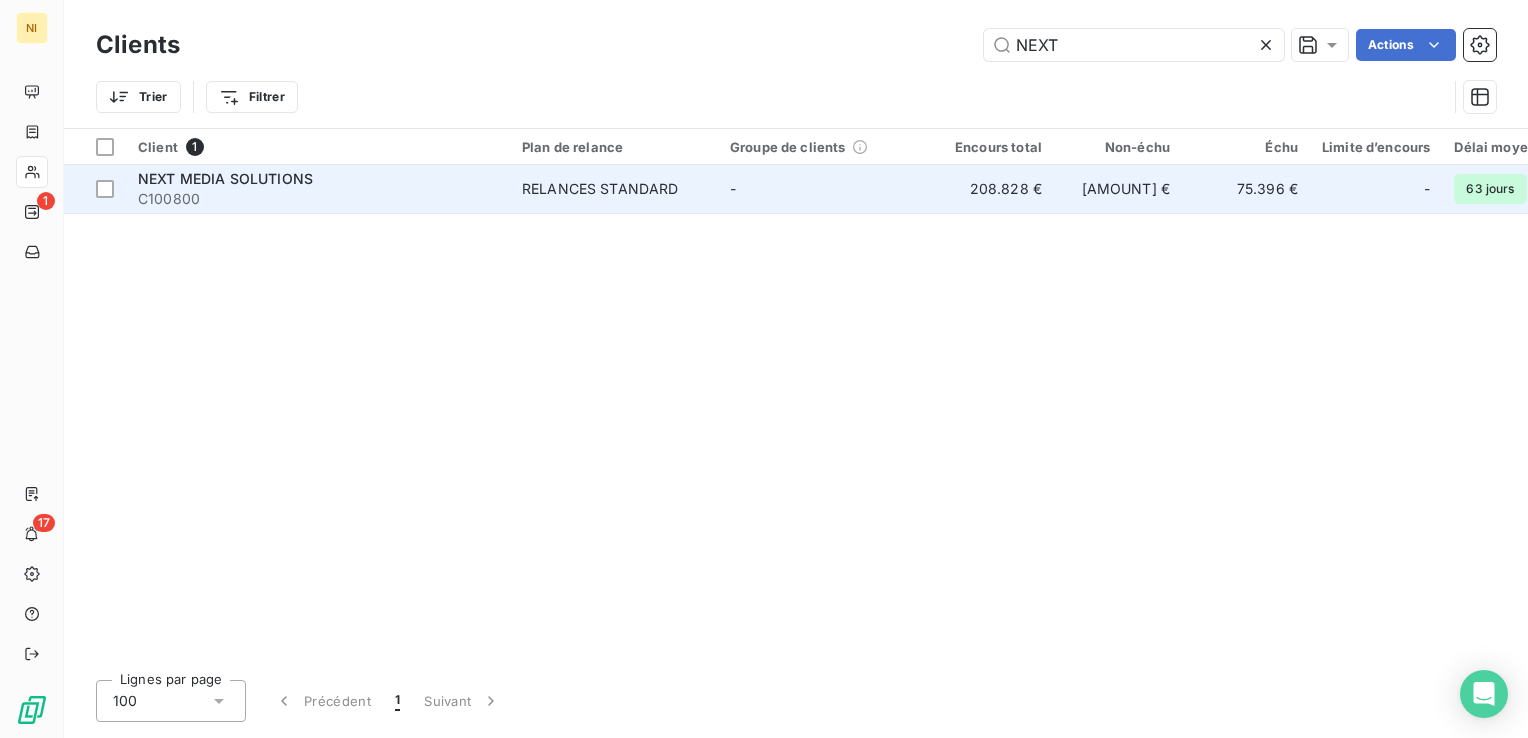 click on "NEXT MEDIA SOLUTIONS" at bounding box center (318, 179) 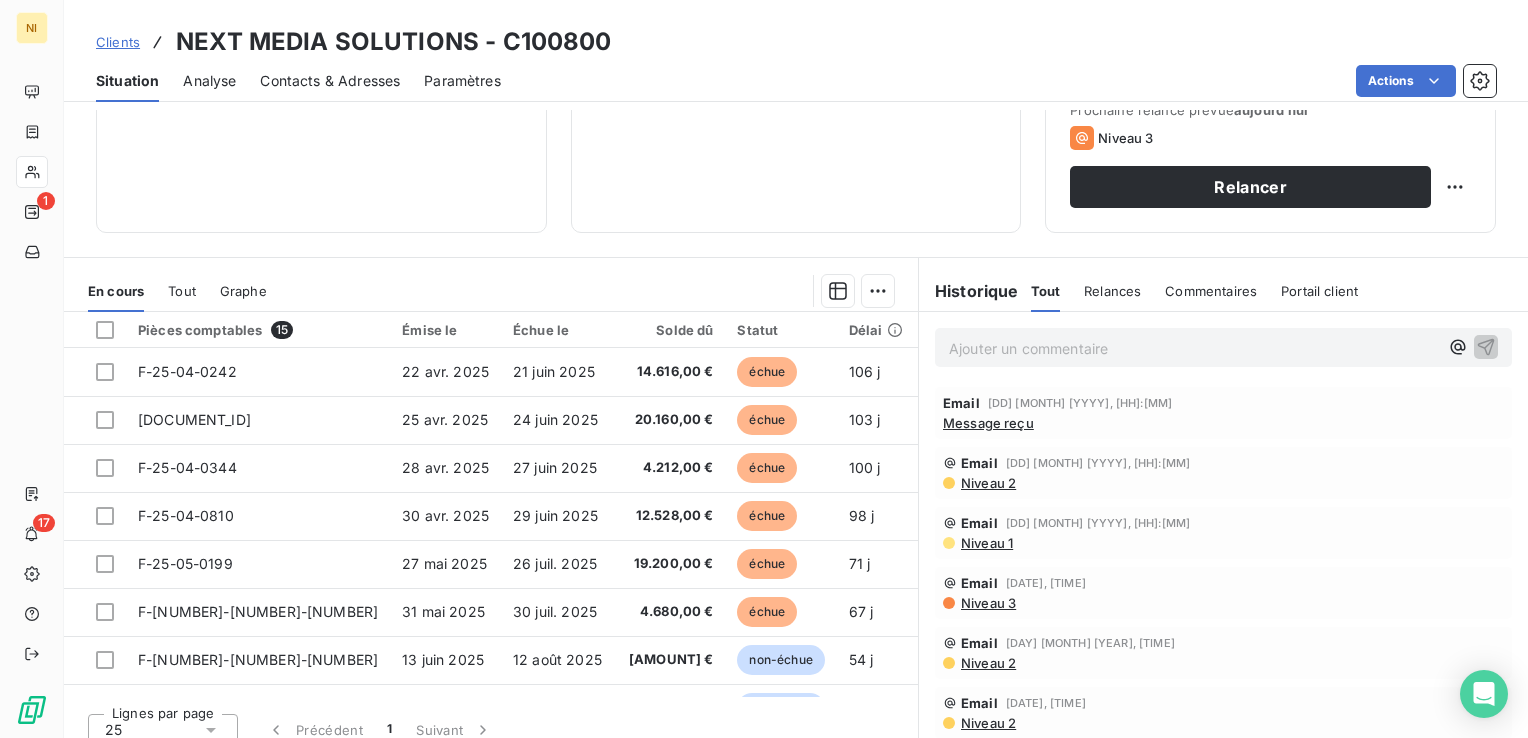 scroll, scrollTop: 300, scrollLeft: 0, axis: vertical 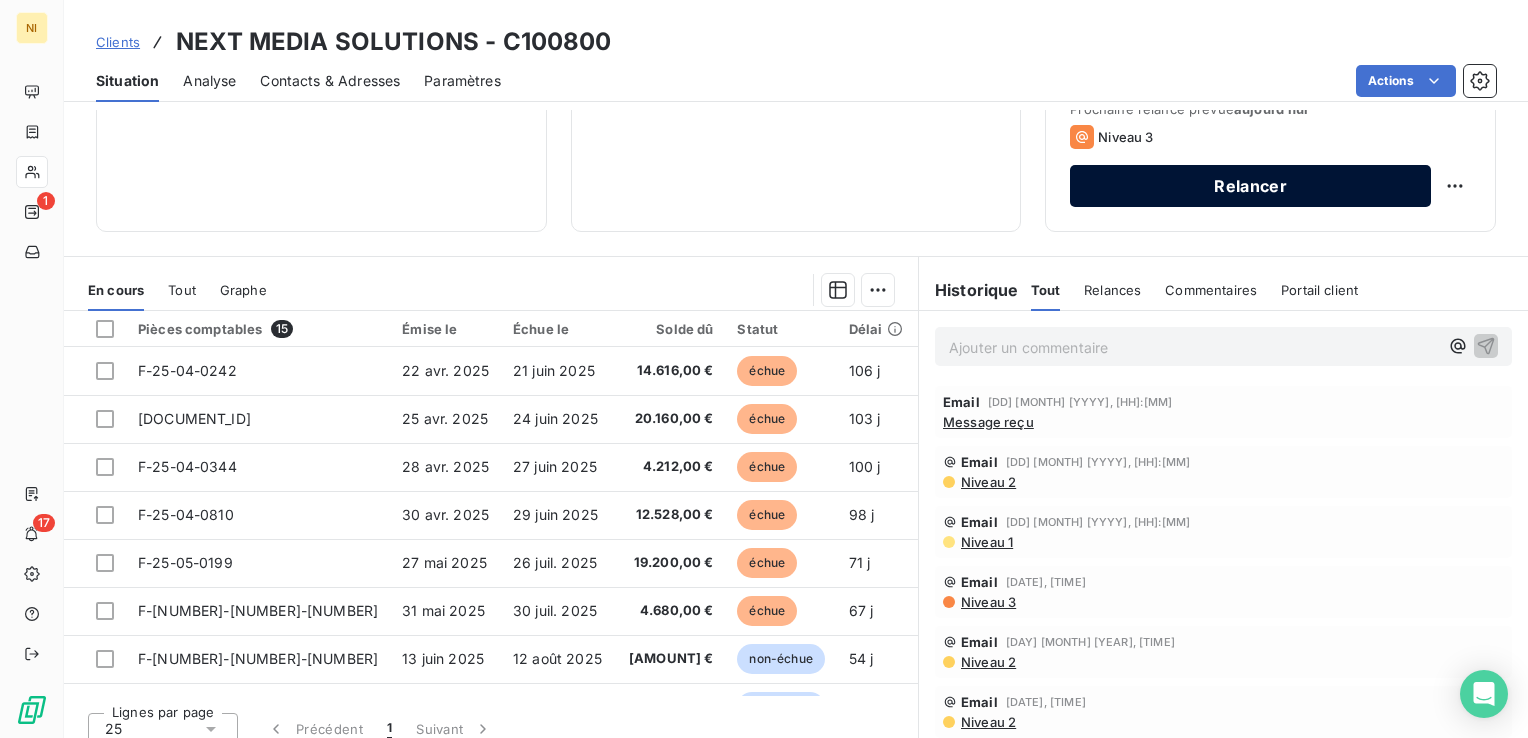 click on "Relancer" at bounding box center [1250, 186] 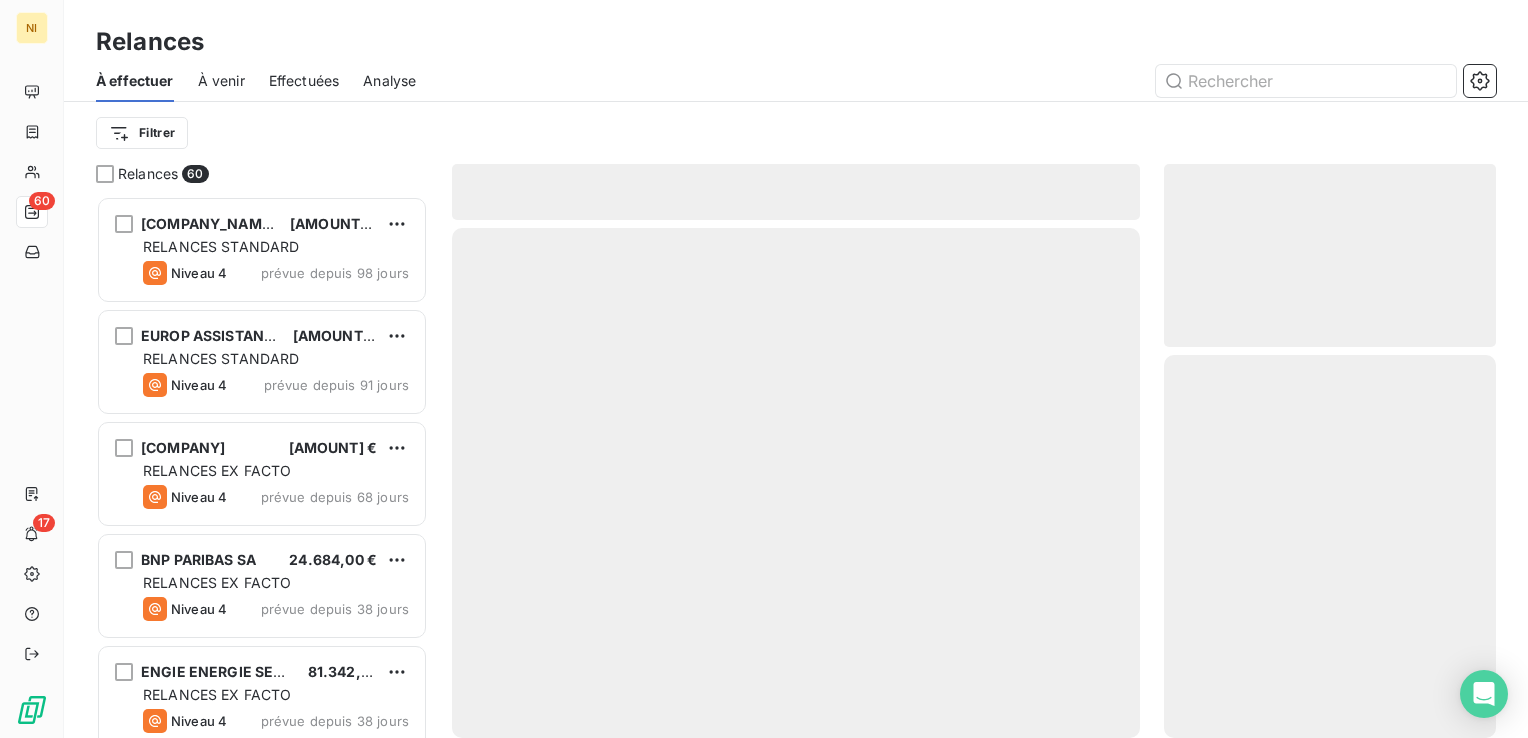 scroll, scrollTop: 16, scrollLeft: 16, axis: both 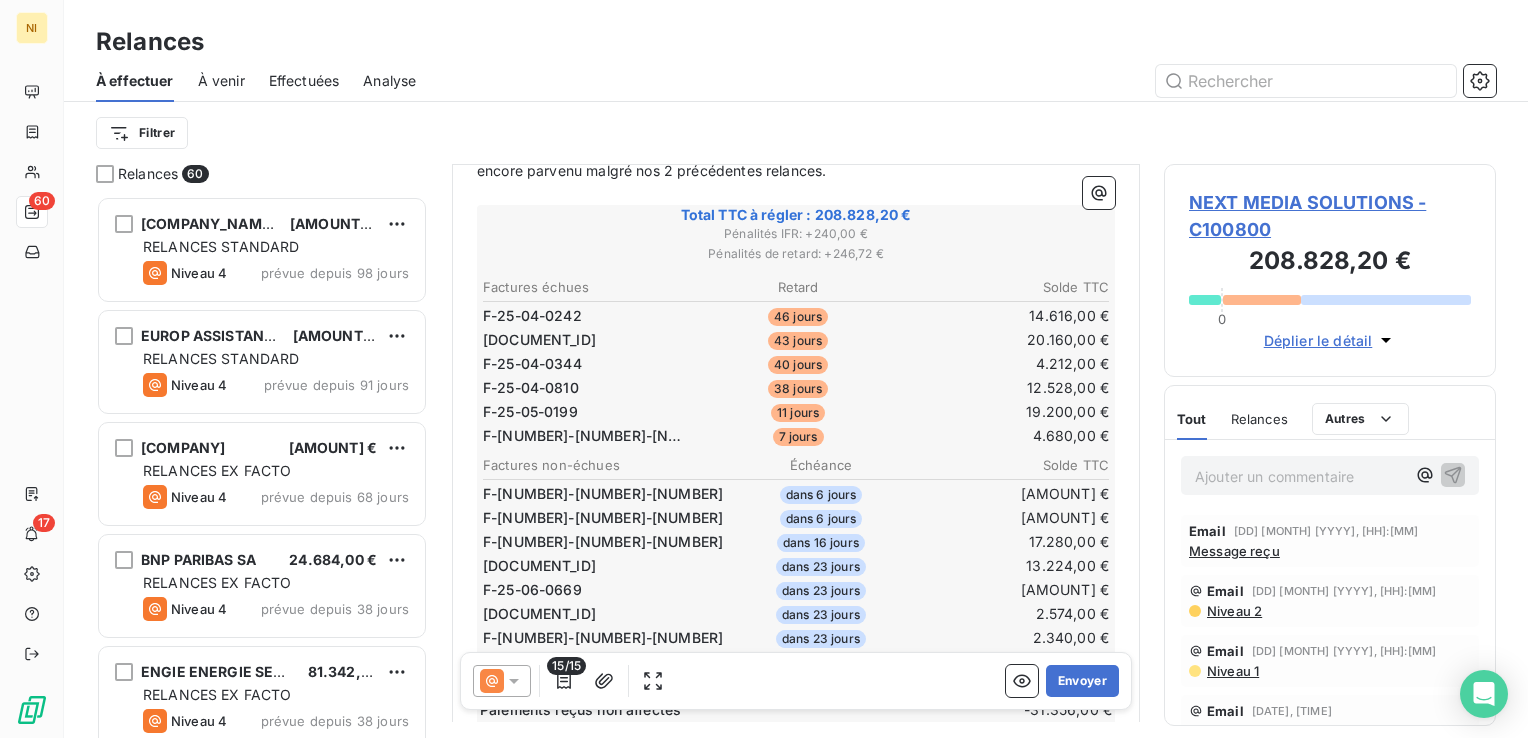 click 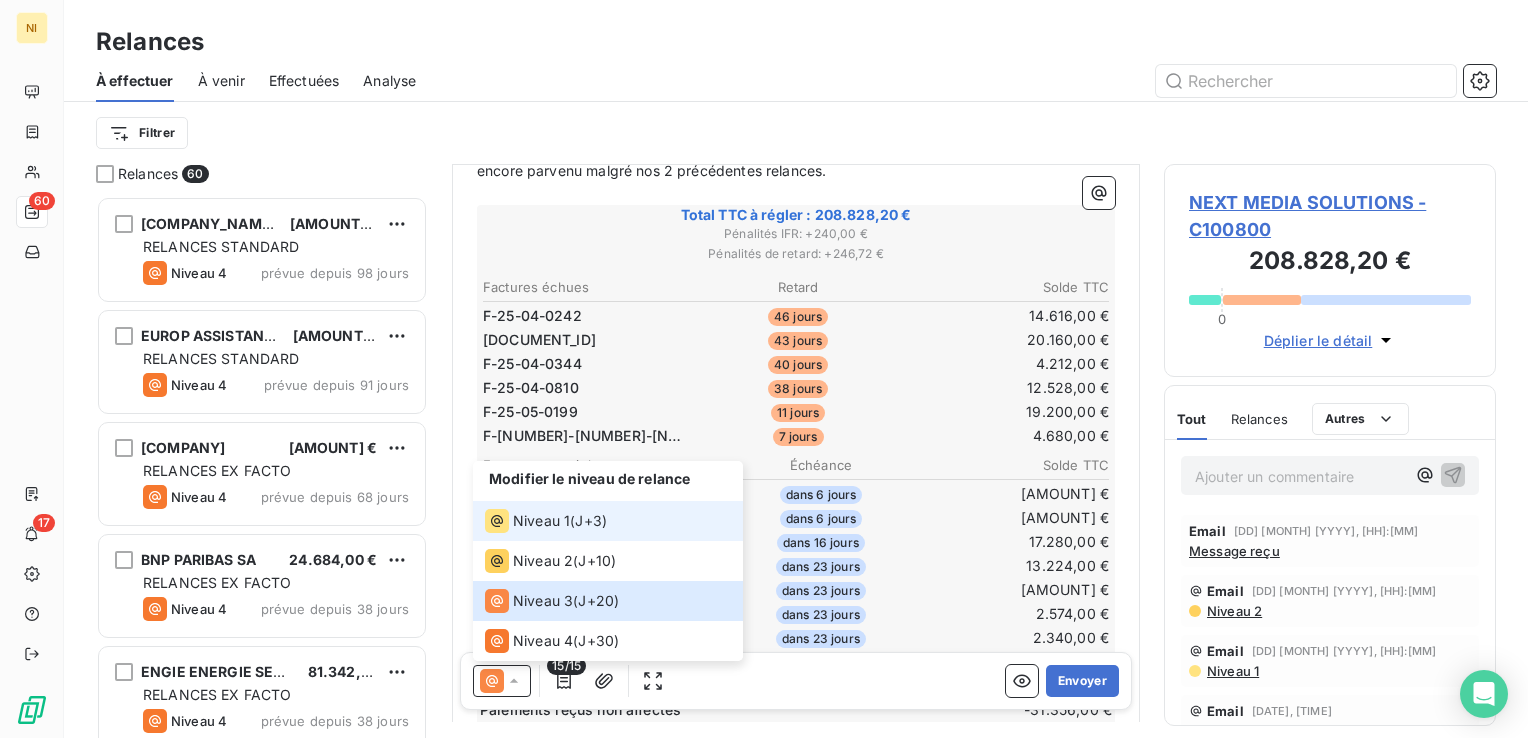click on "Niveau 1" at bounding box center (541, 521) 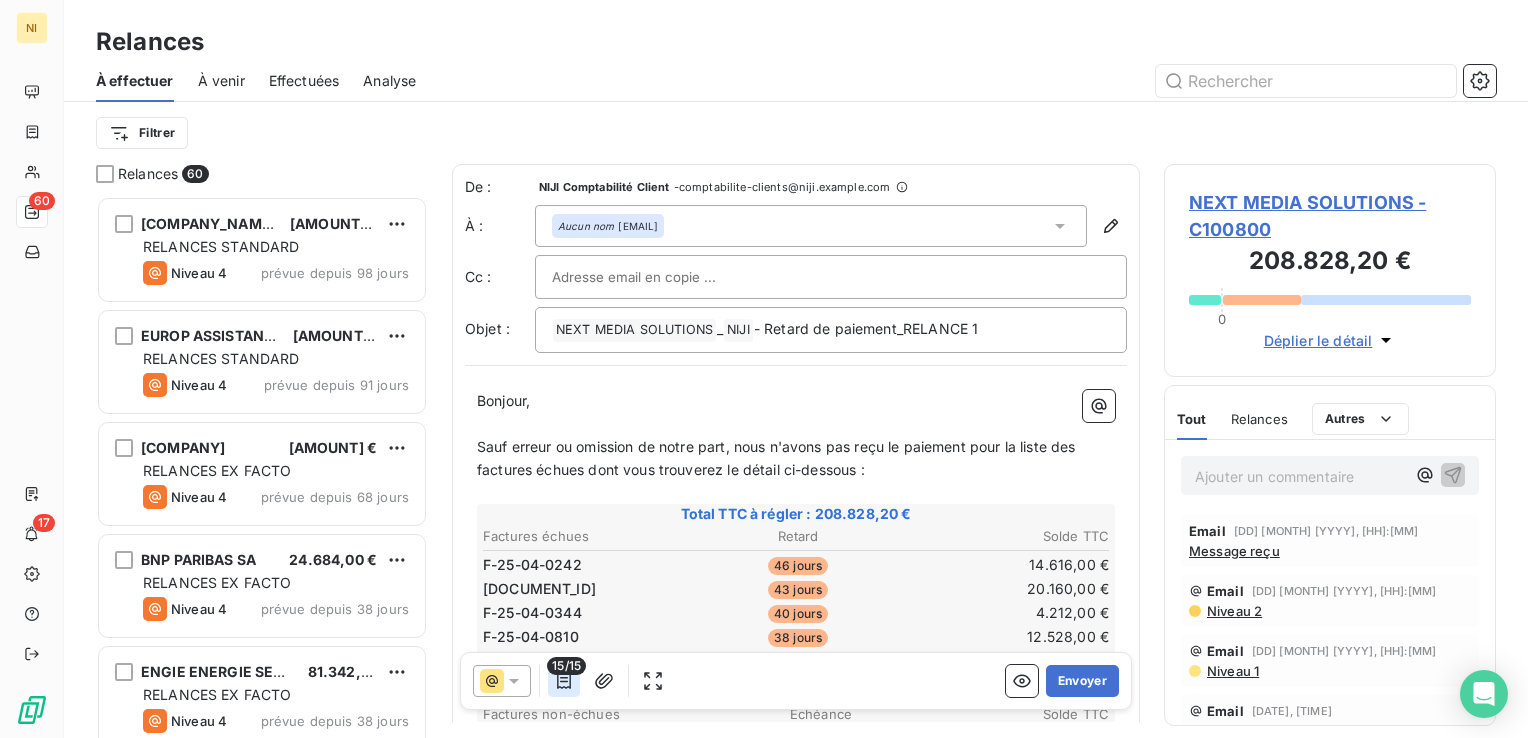 click 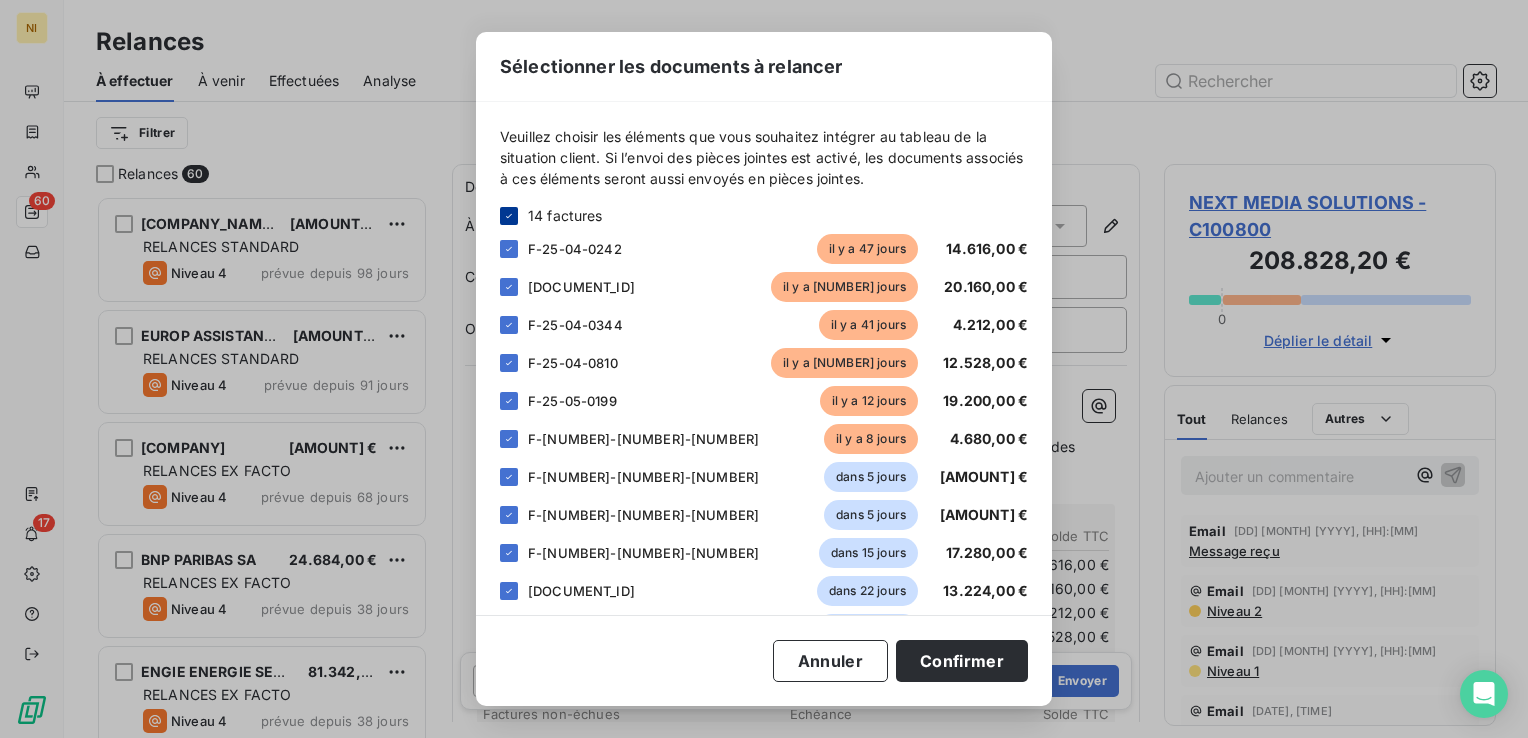 click 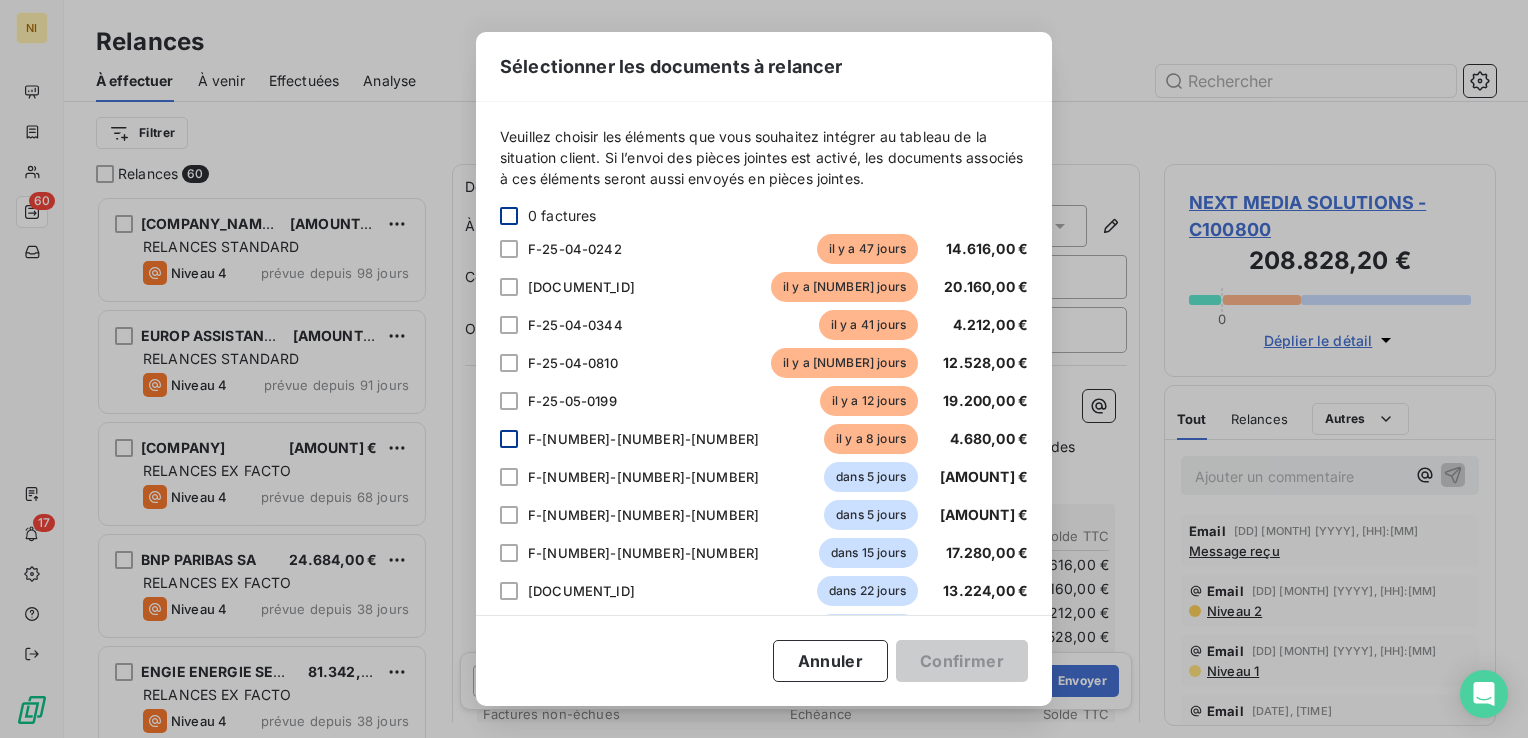click at bounding box center [509, 439] 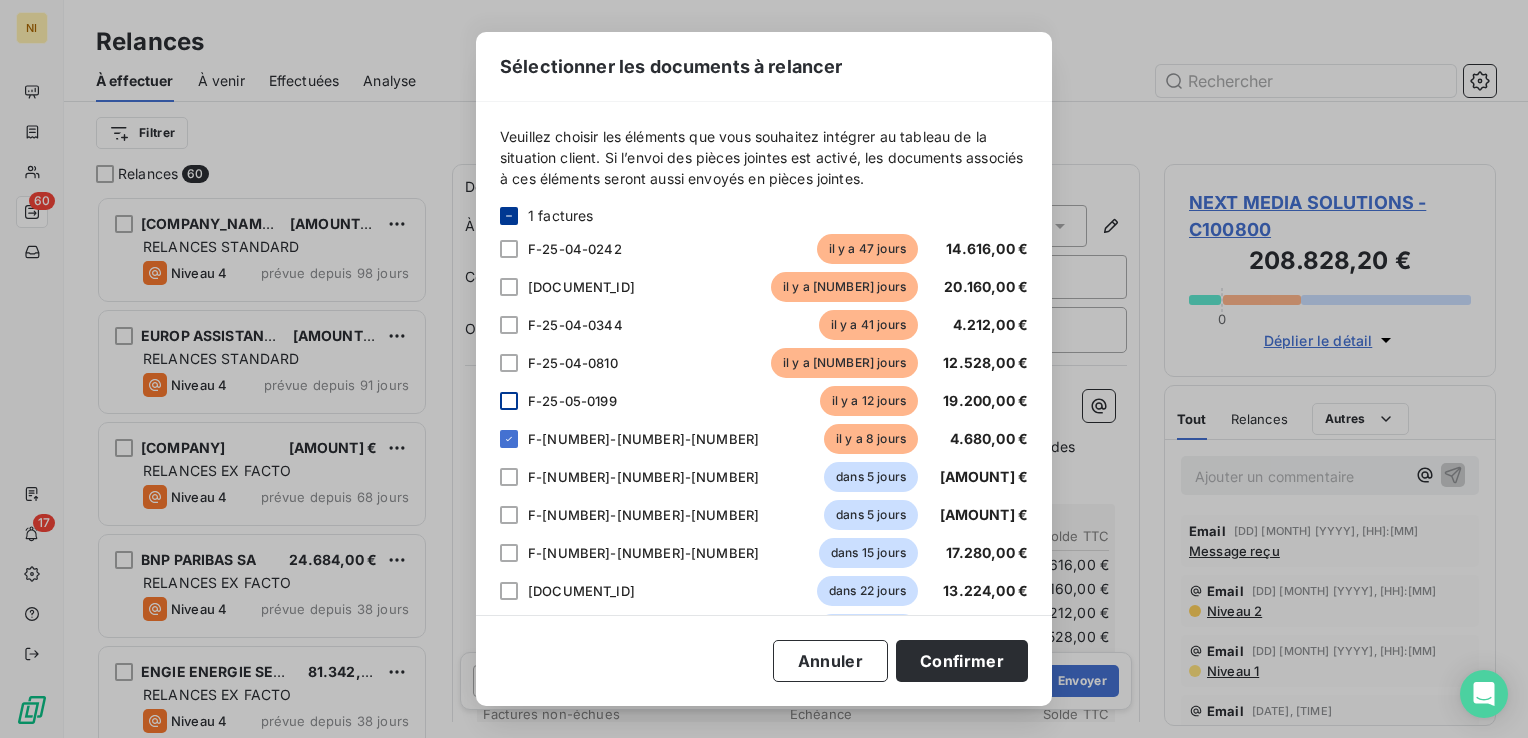 click at bounding box center (509, 401) 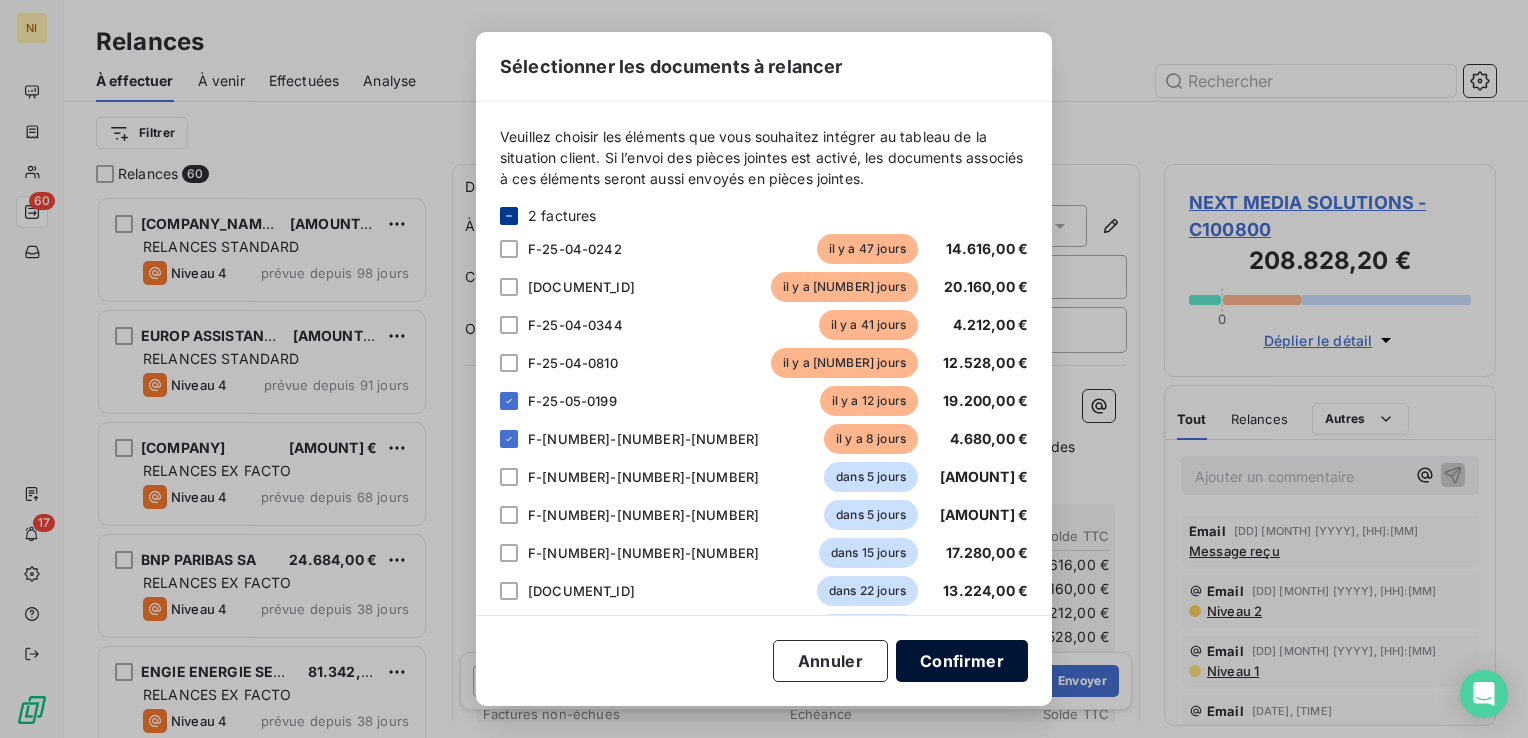 click on "Confirmer" at bounding box center (962, 661) 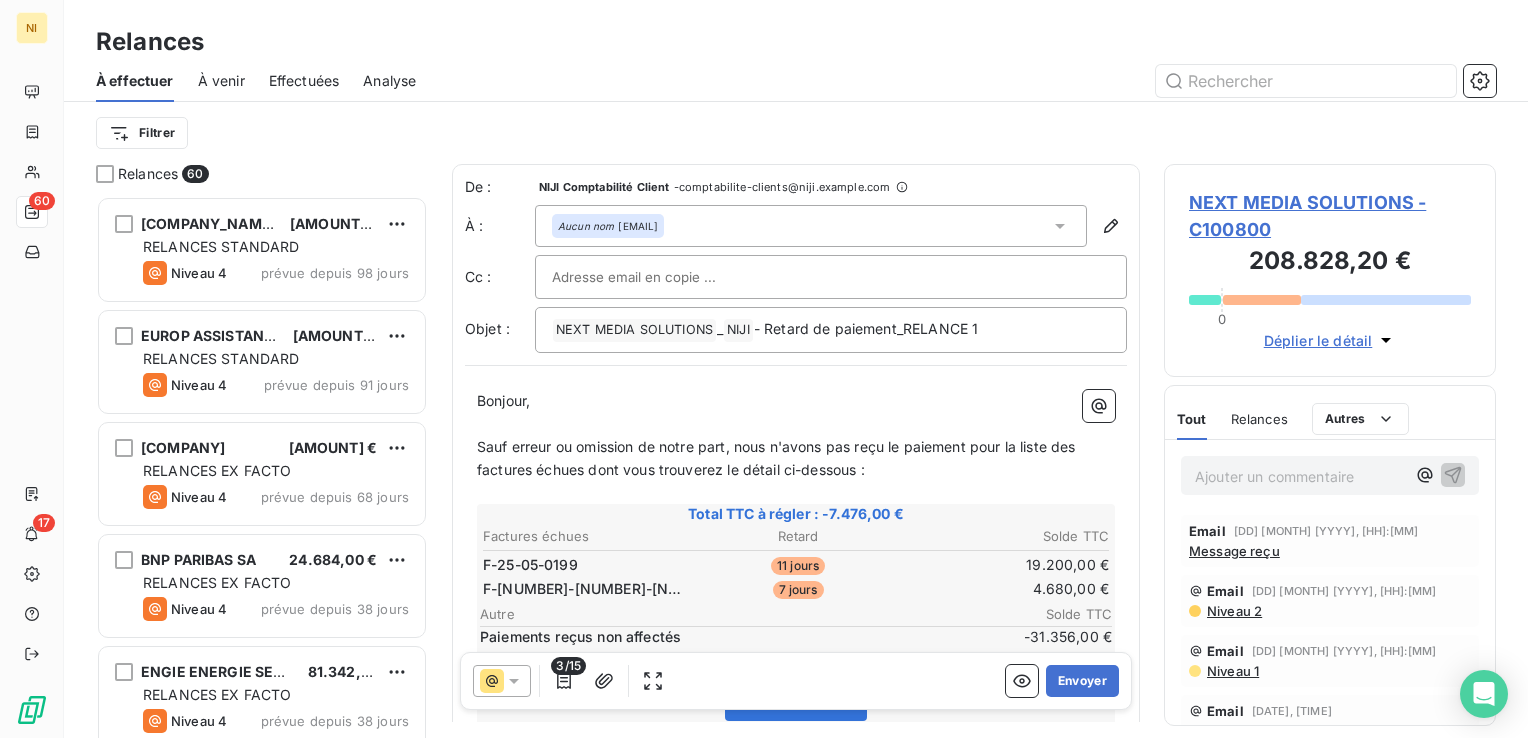 type 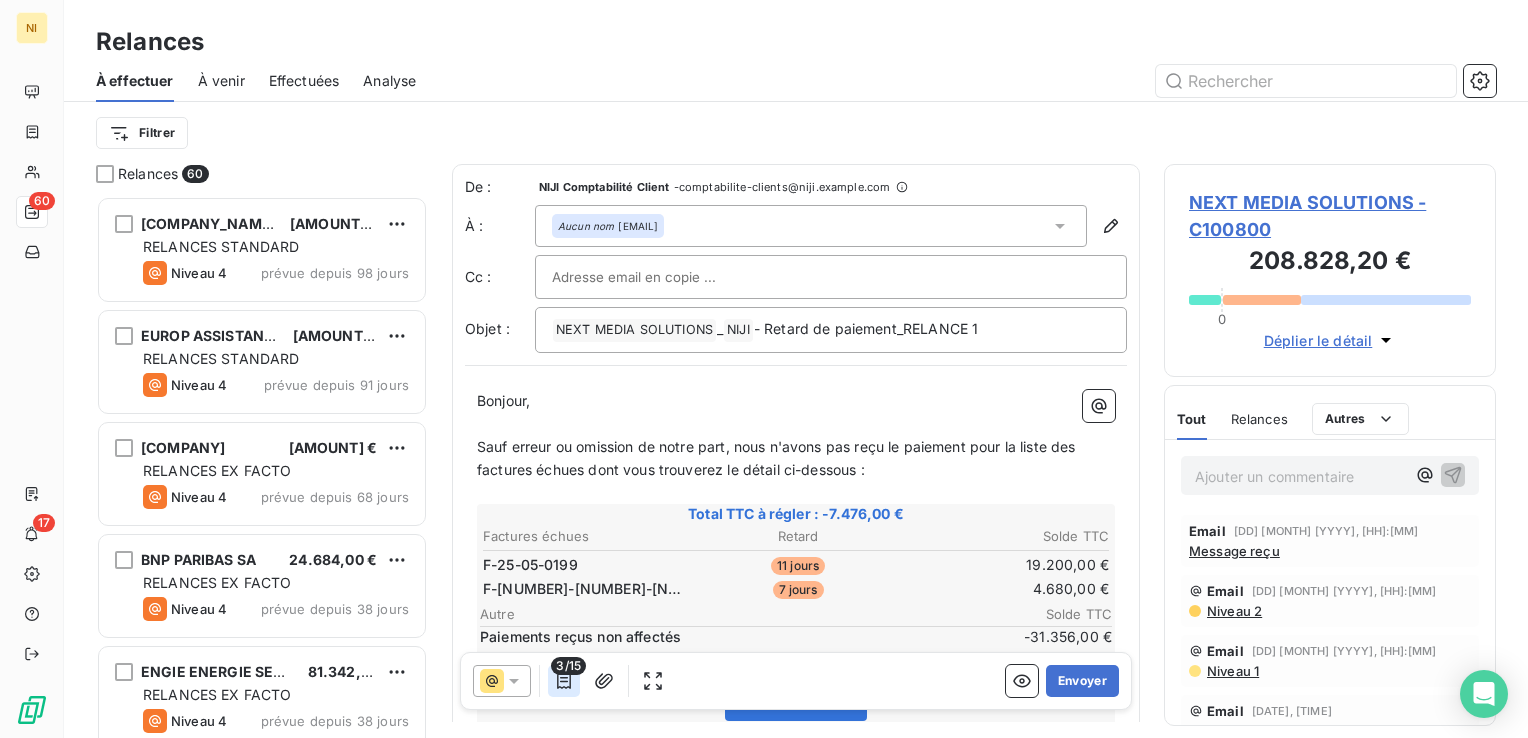 click 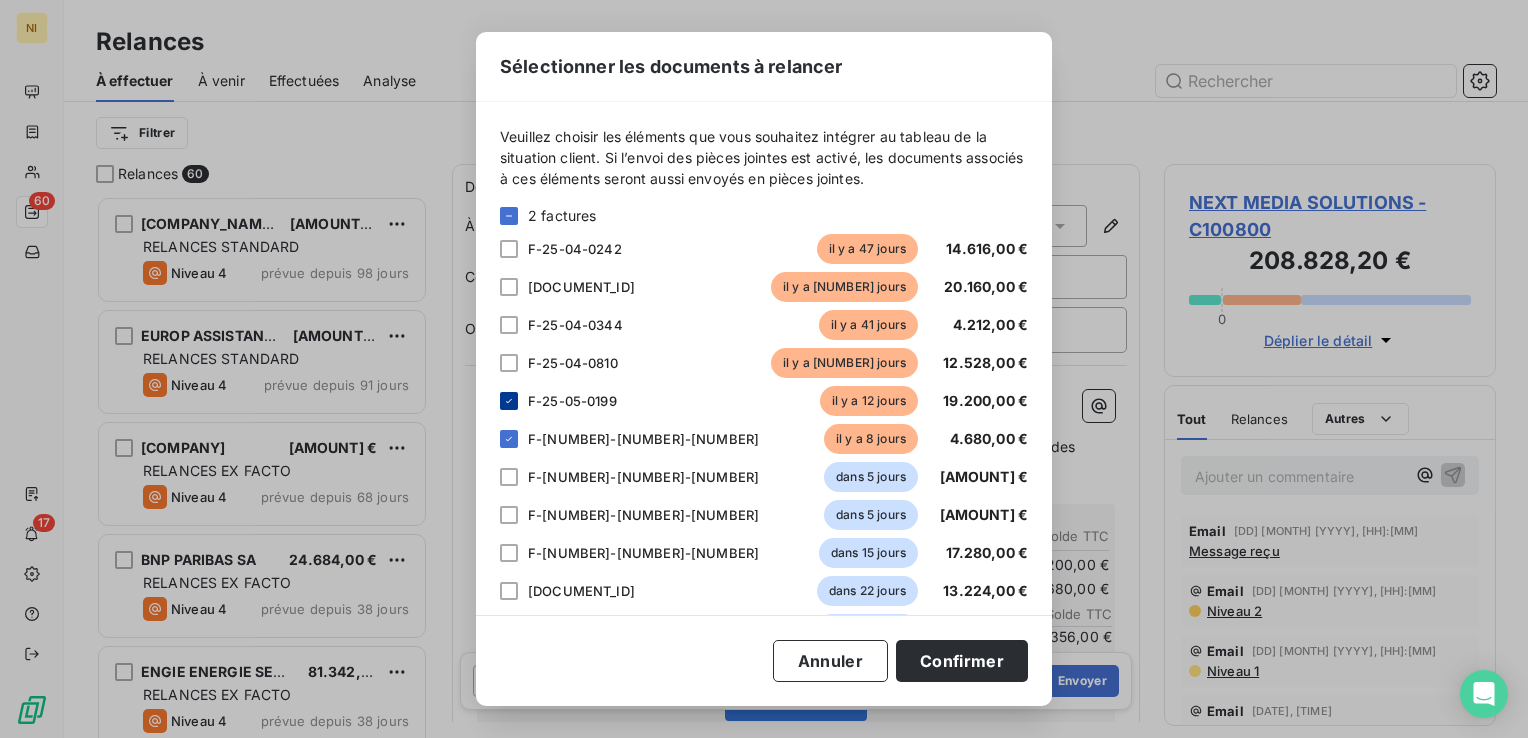click 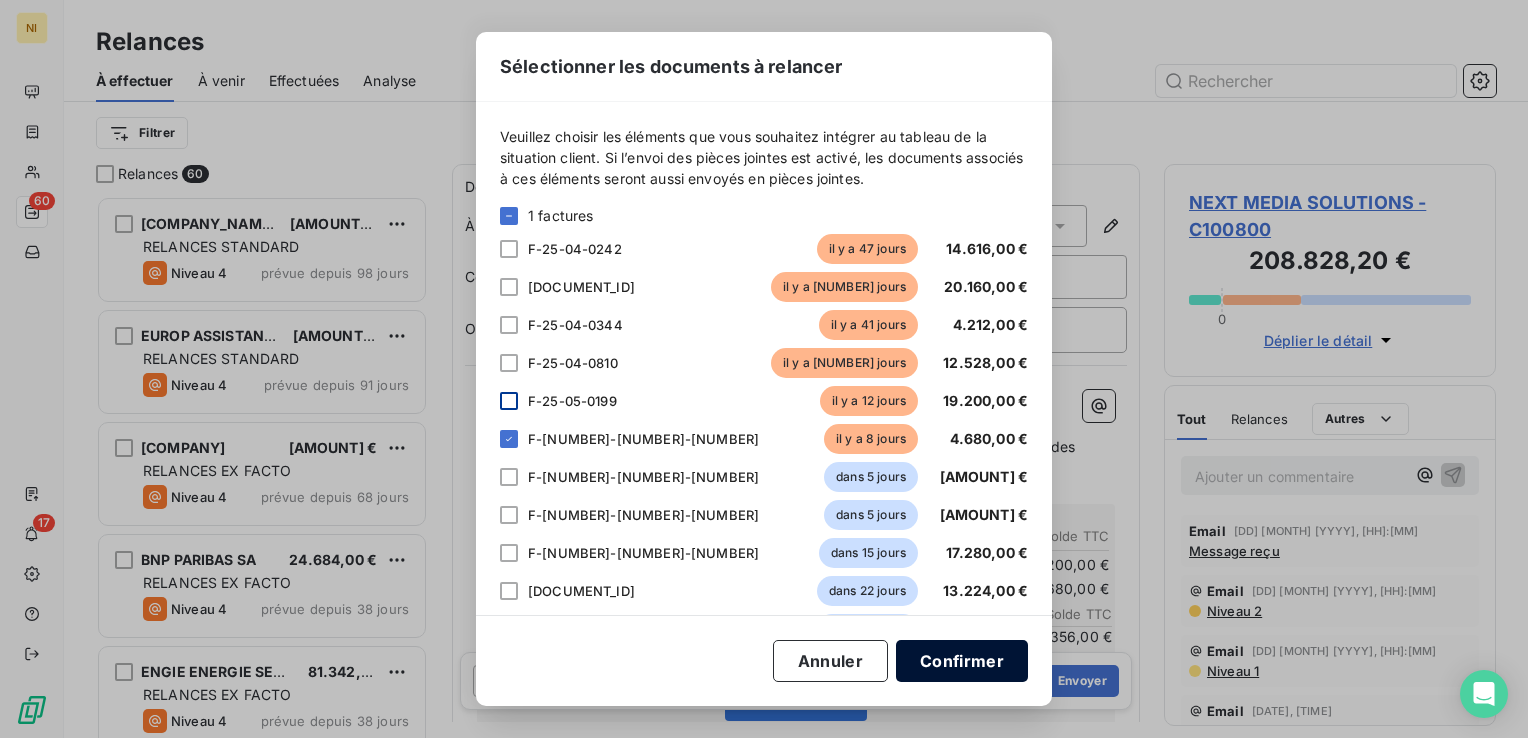 click on "Confirmer" at bounding box center [962, 661] 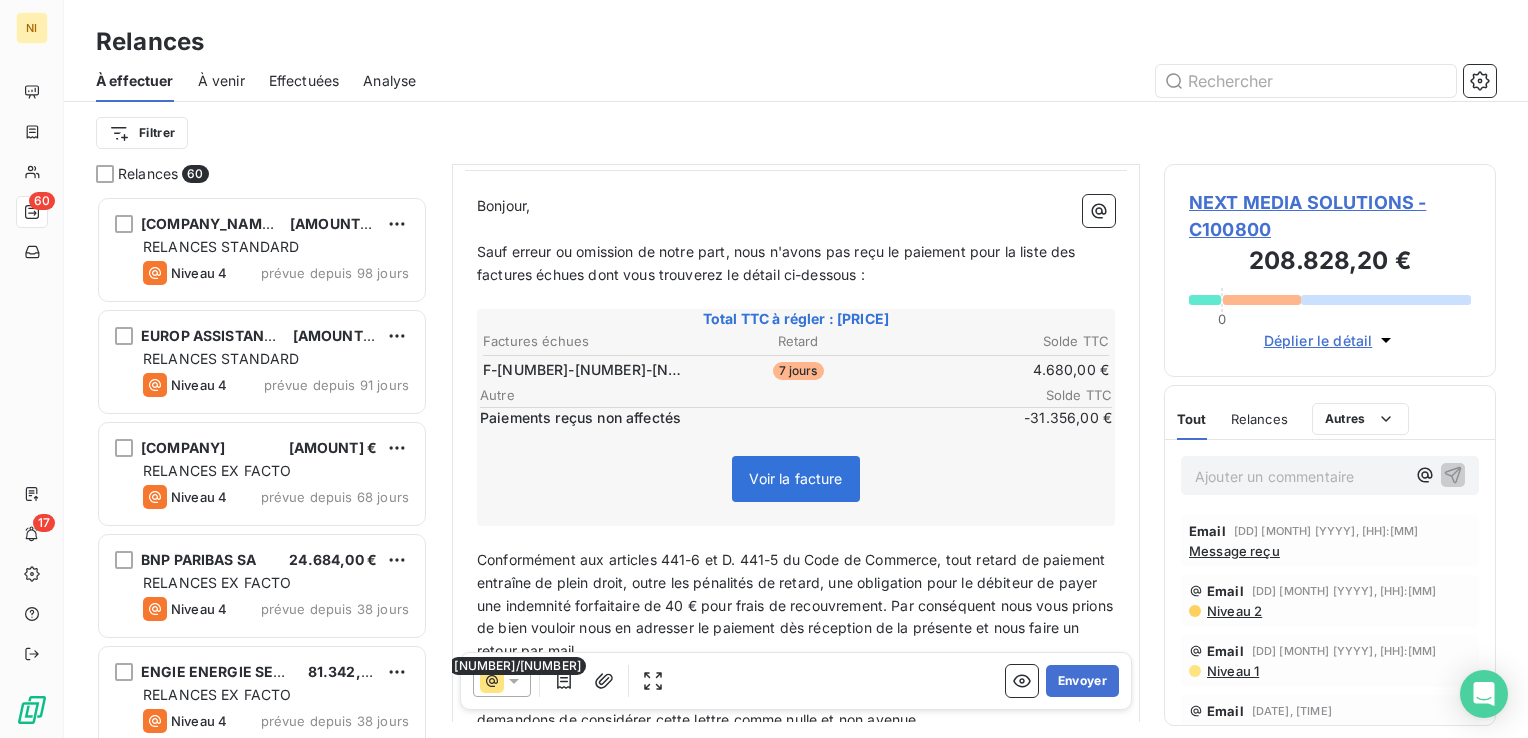 scroll, scrollTop: 200, scrollLeft: 0, axis: vertical 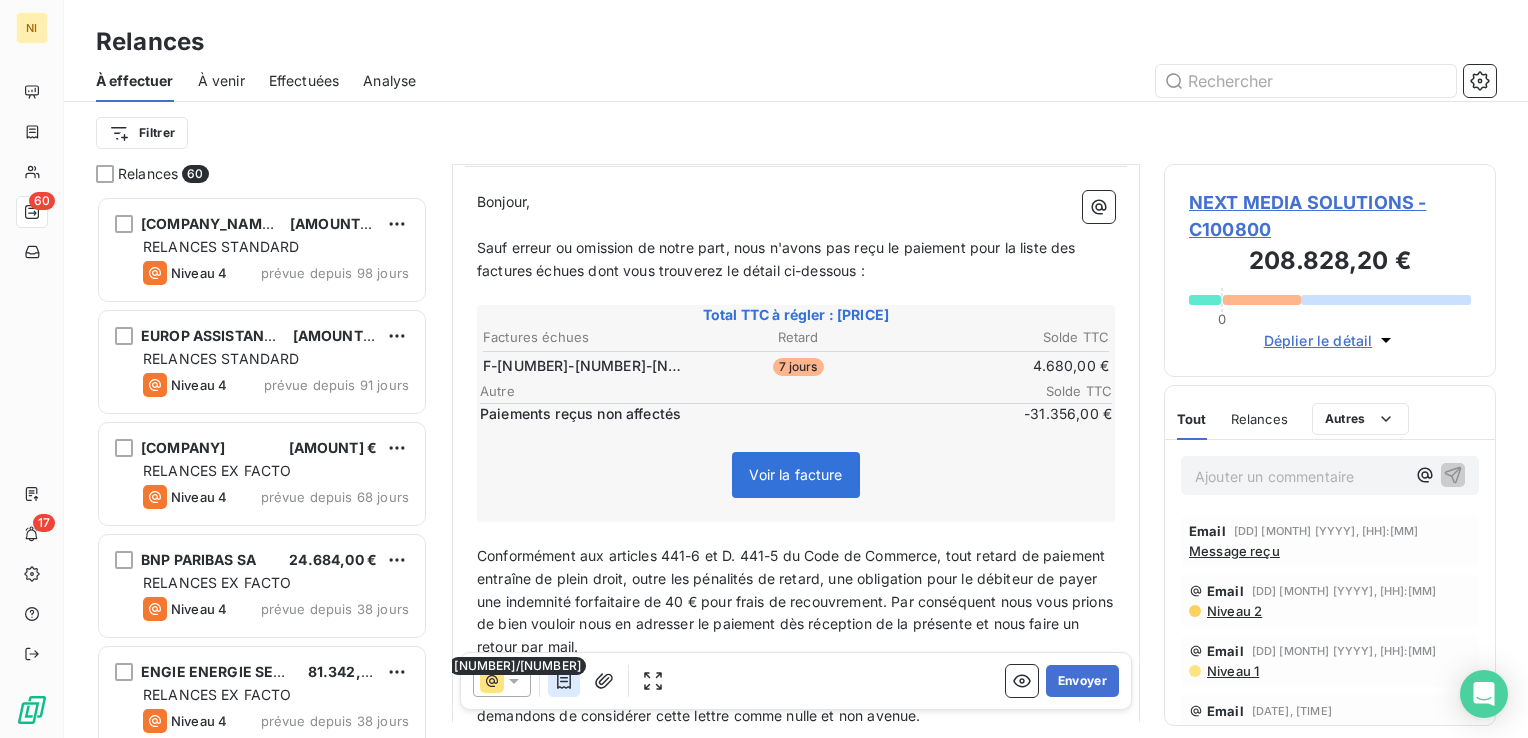 click 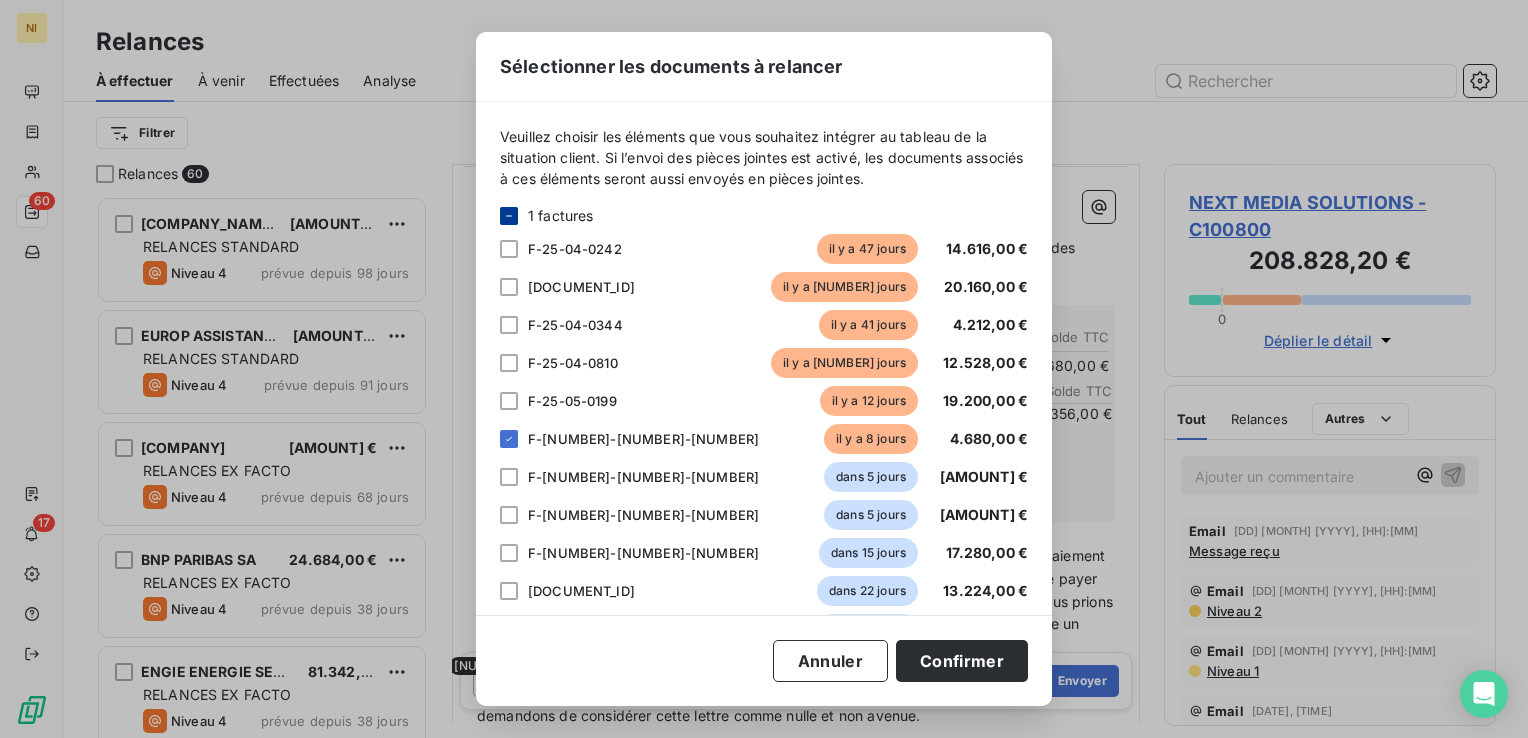 click 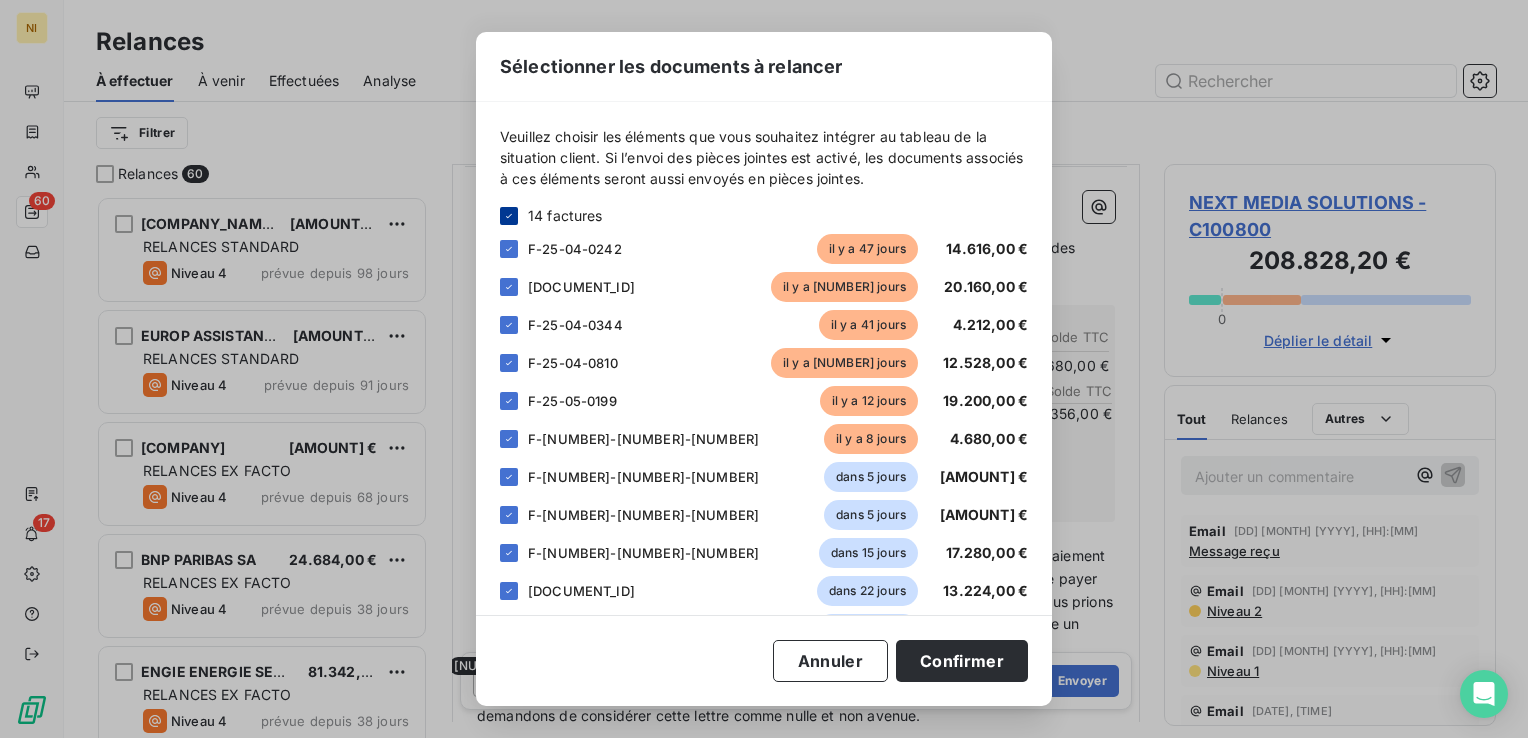 click 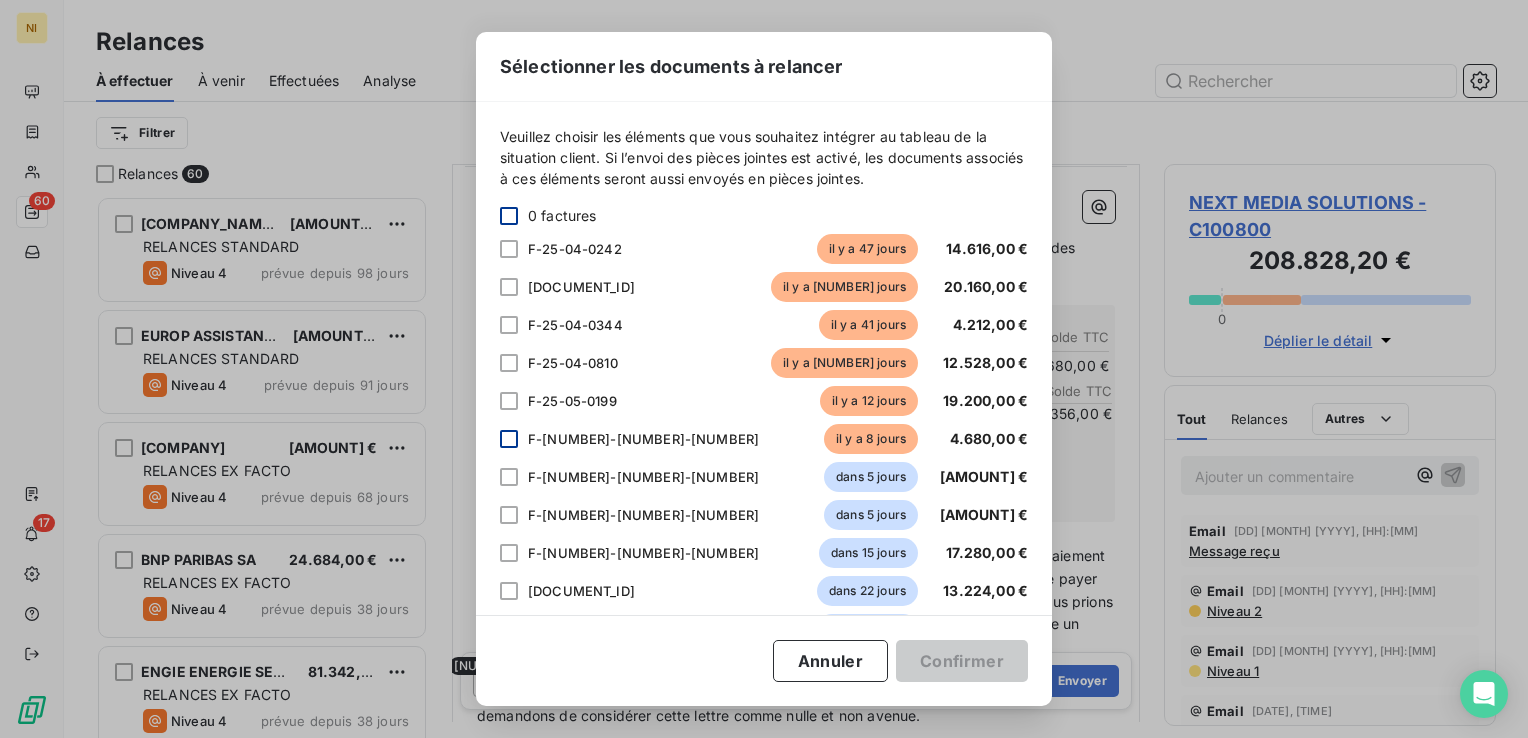 click at bounding box center (509, 439) 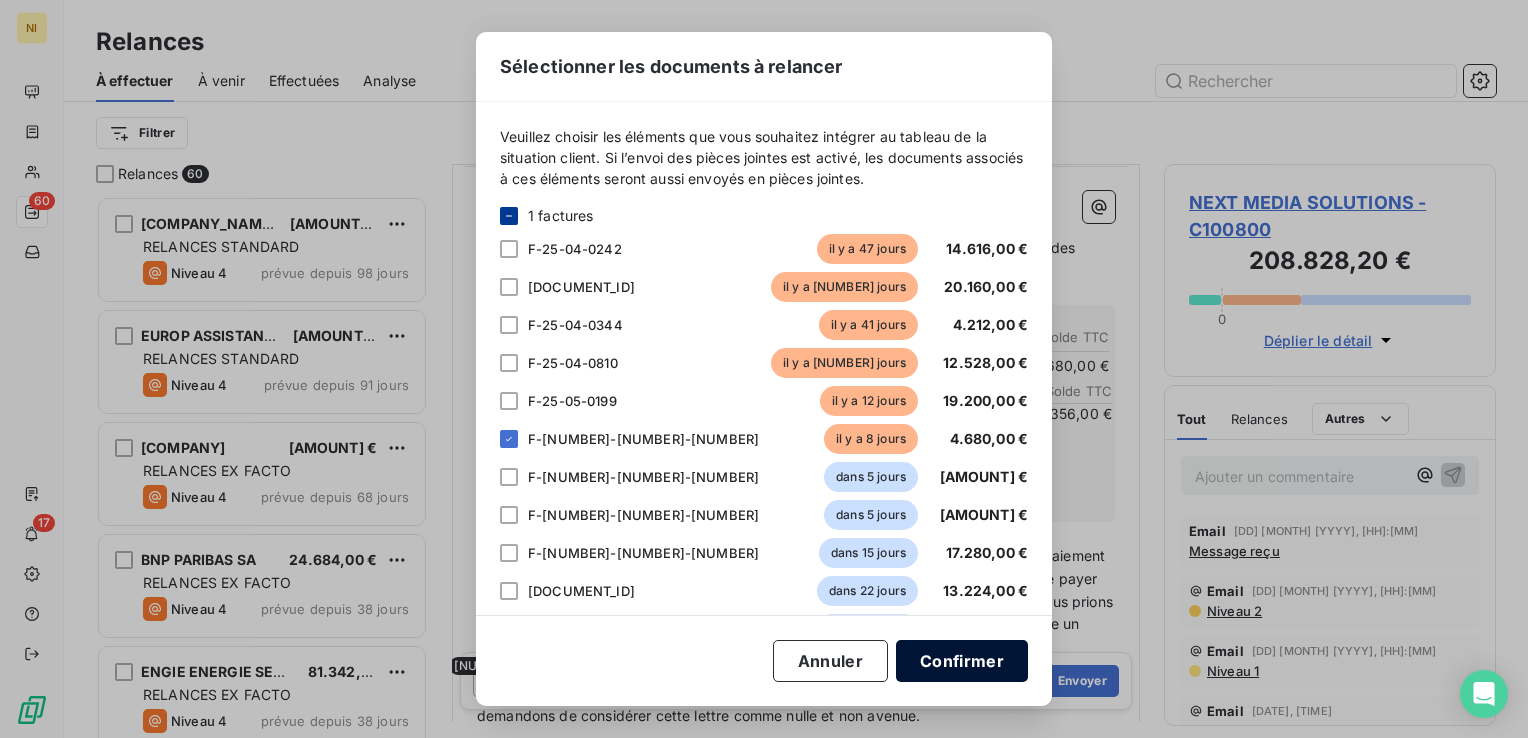 click on "Confirmer" at bounding box center [962, 661] 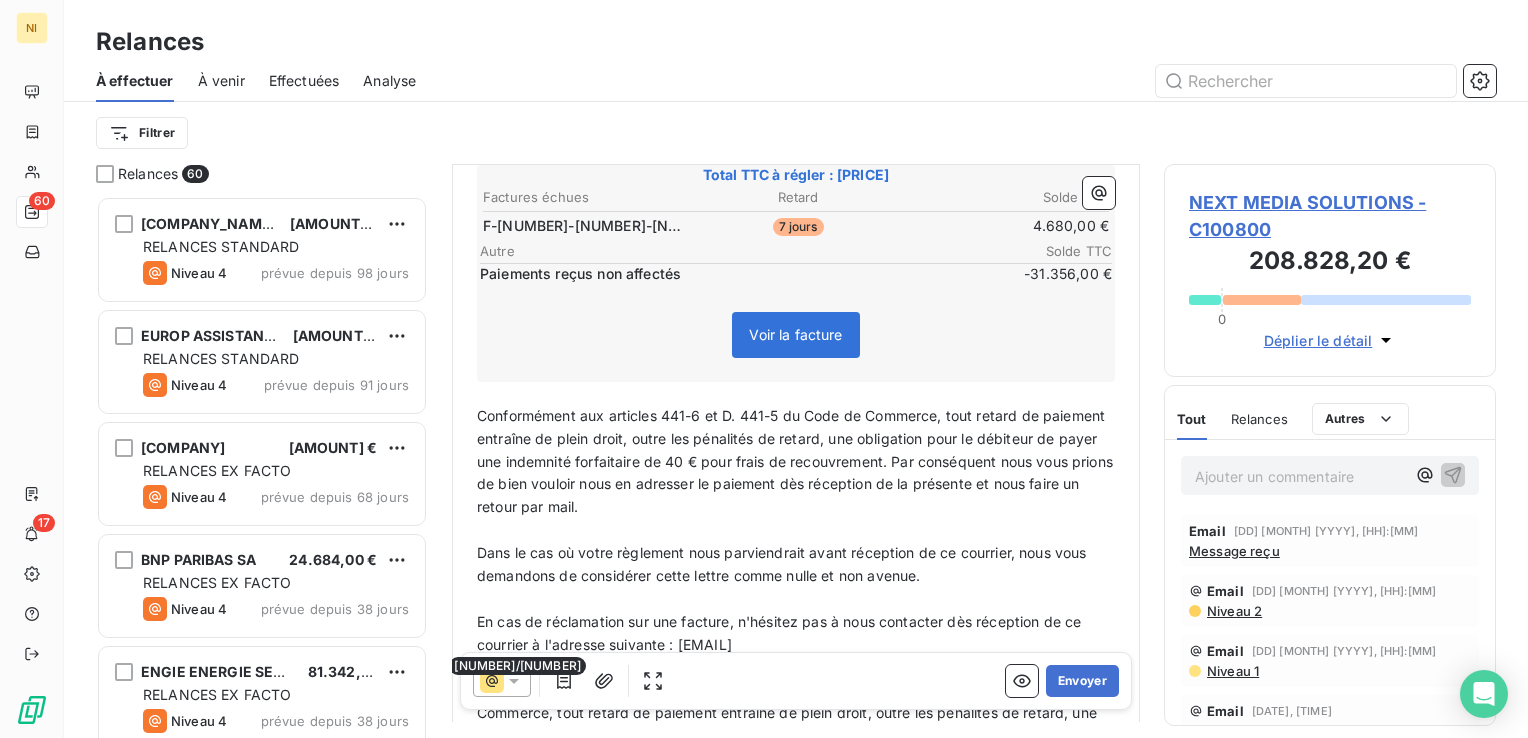 scroll, scrollTop: 0, scrollLeft: 0, axis: both 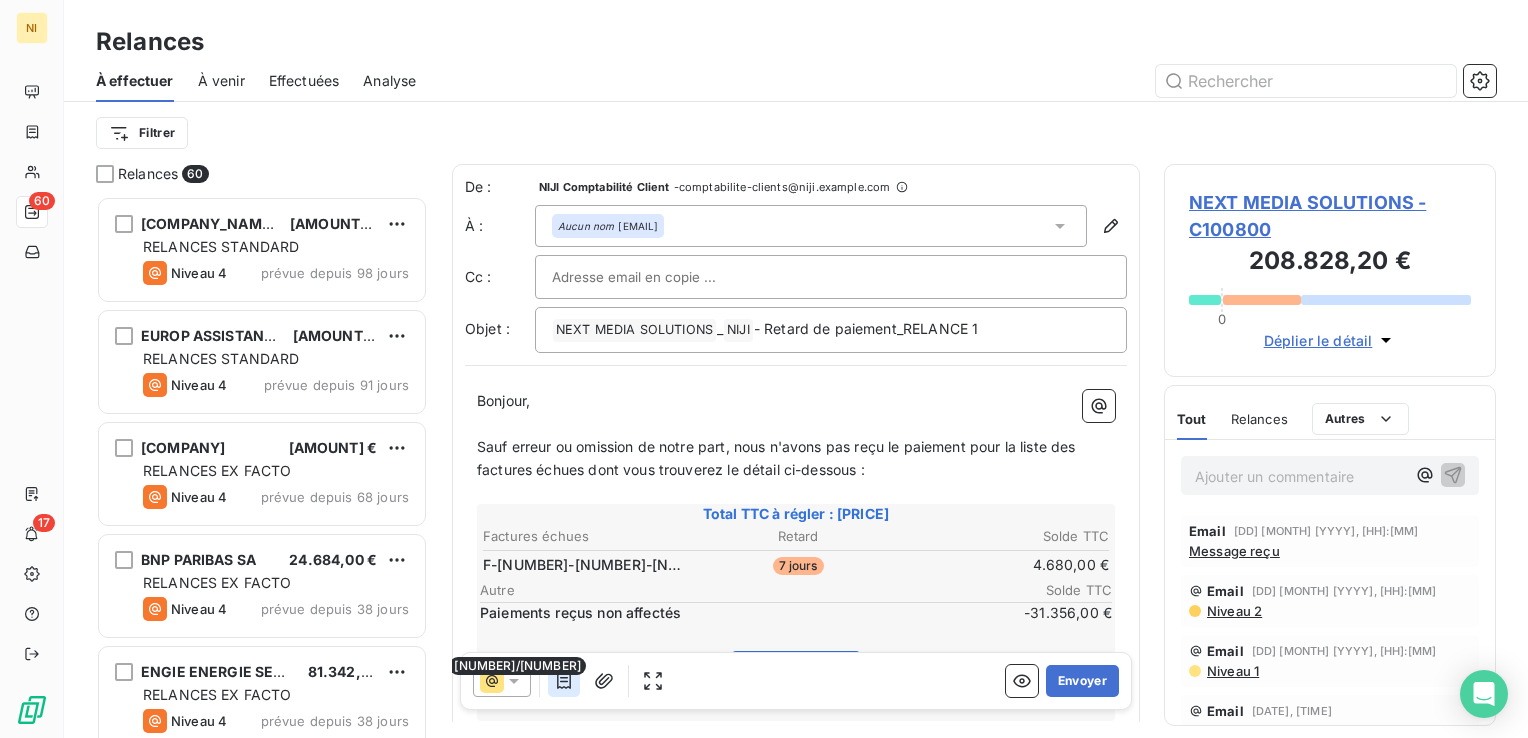 click 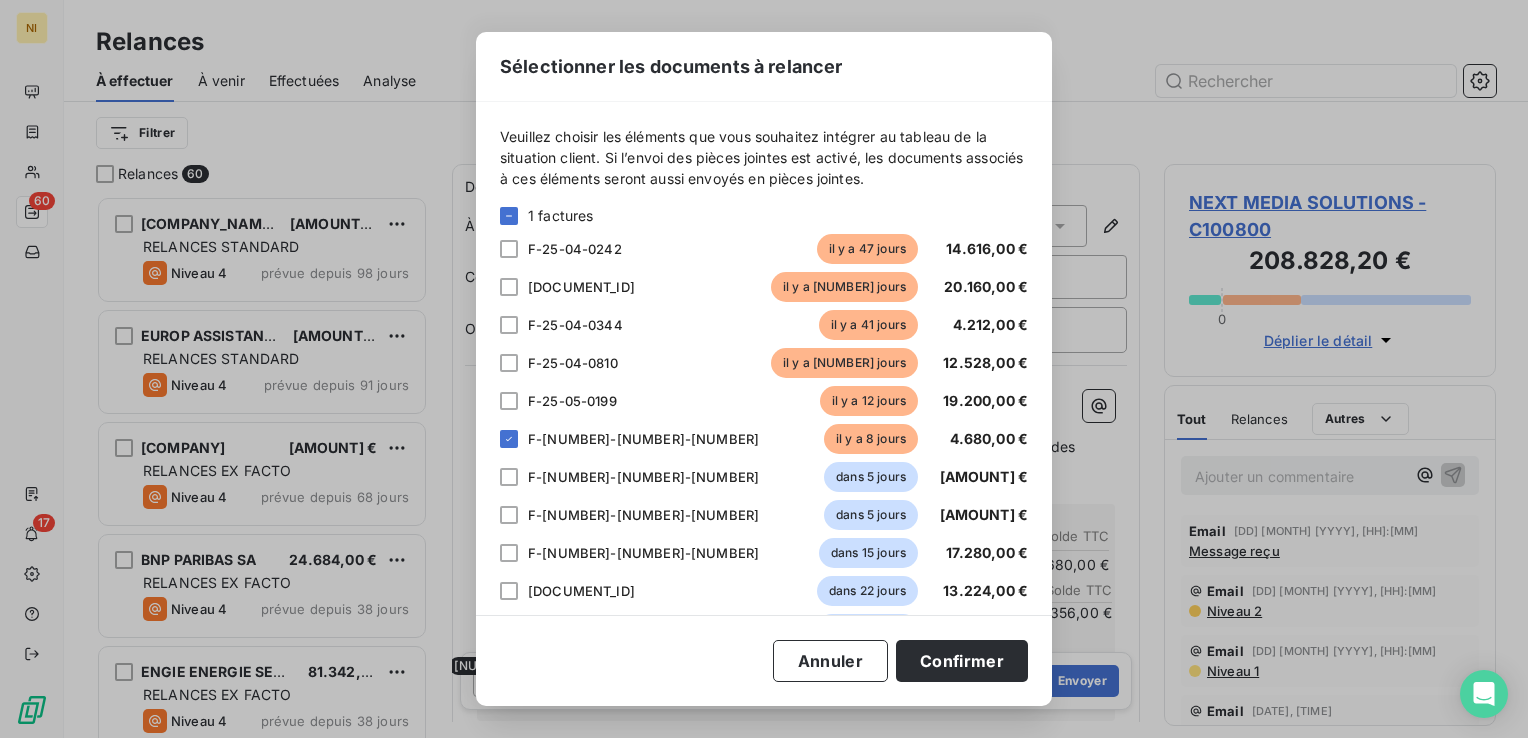 scroll, scrollTop: 258, scrollLeft: 0, axis: vertical 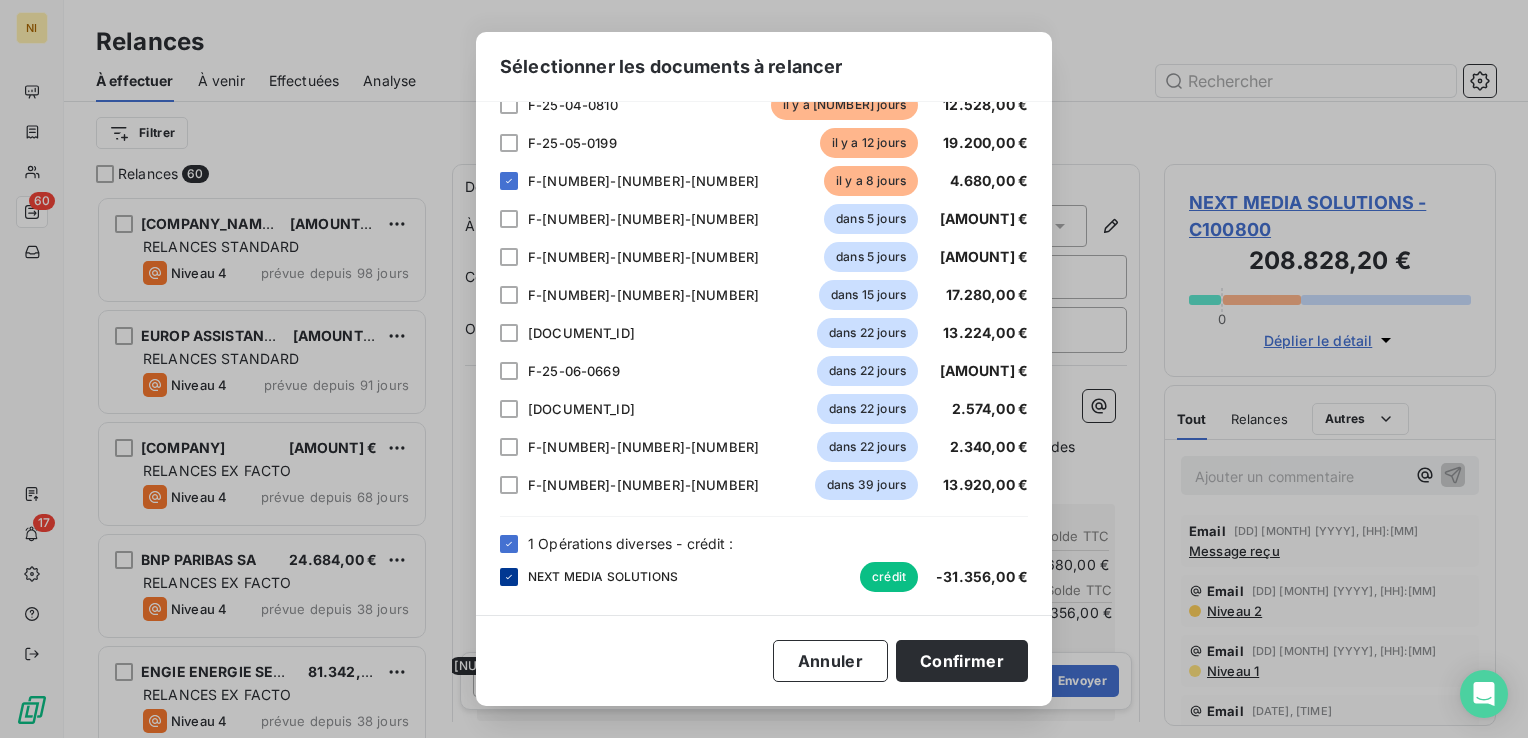 click 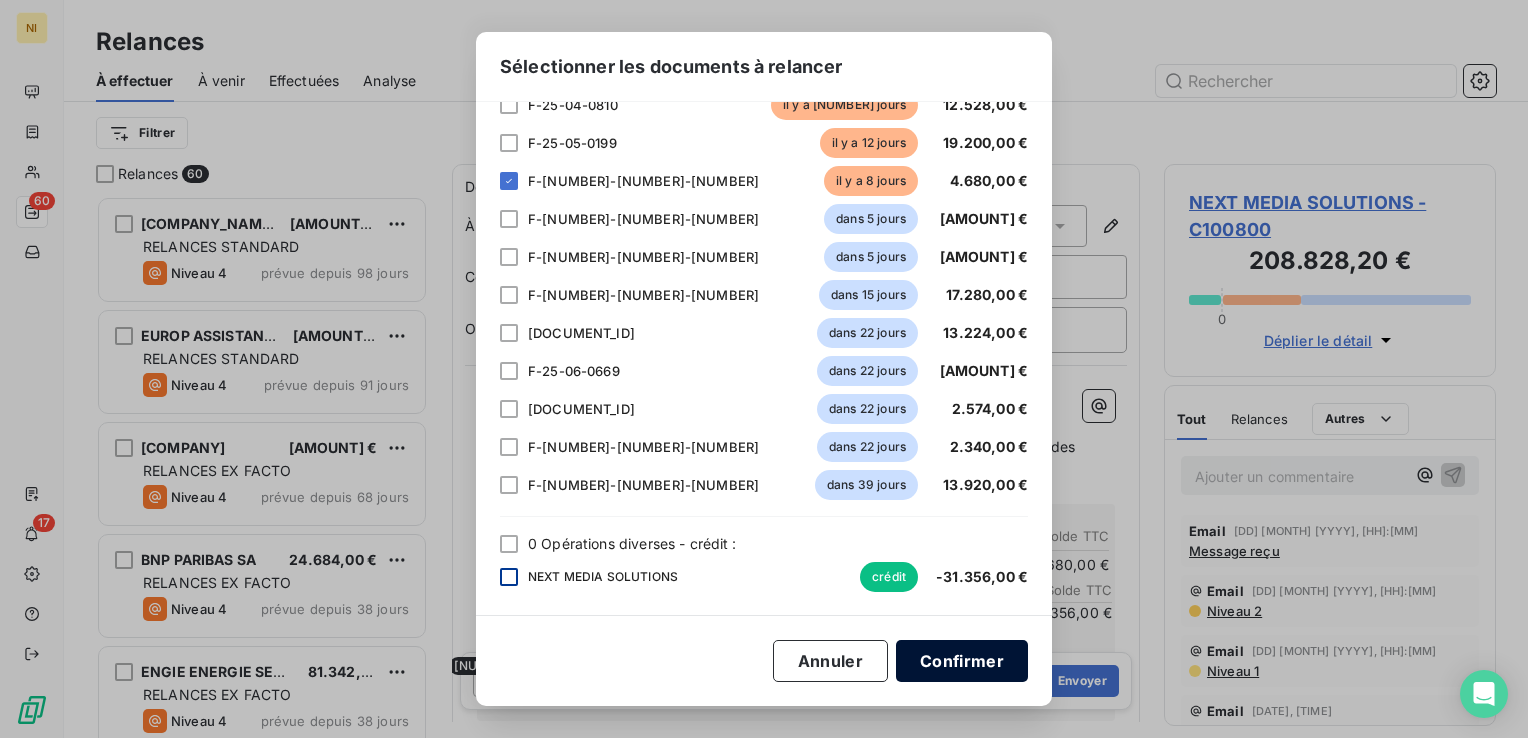 click on "Confirmer" at bounding box center (962, 661) 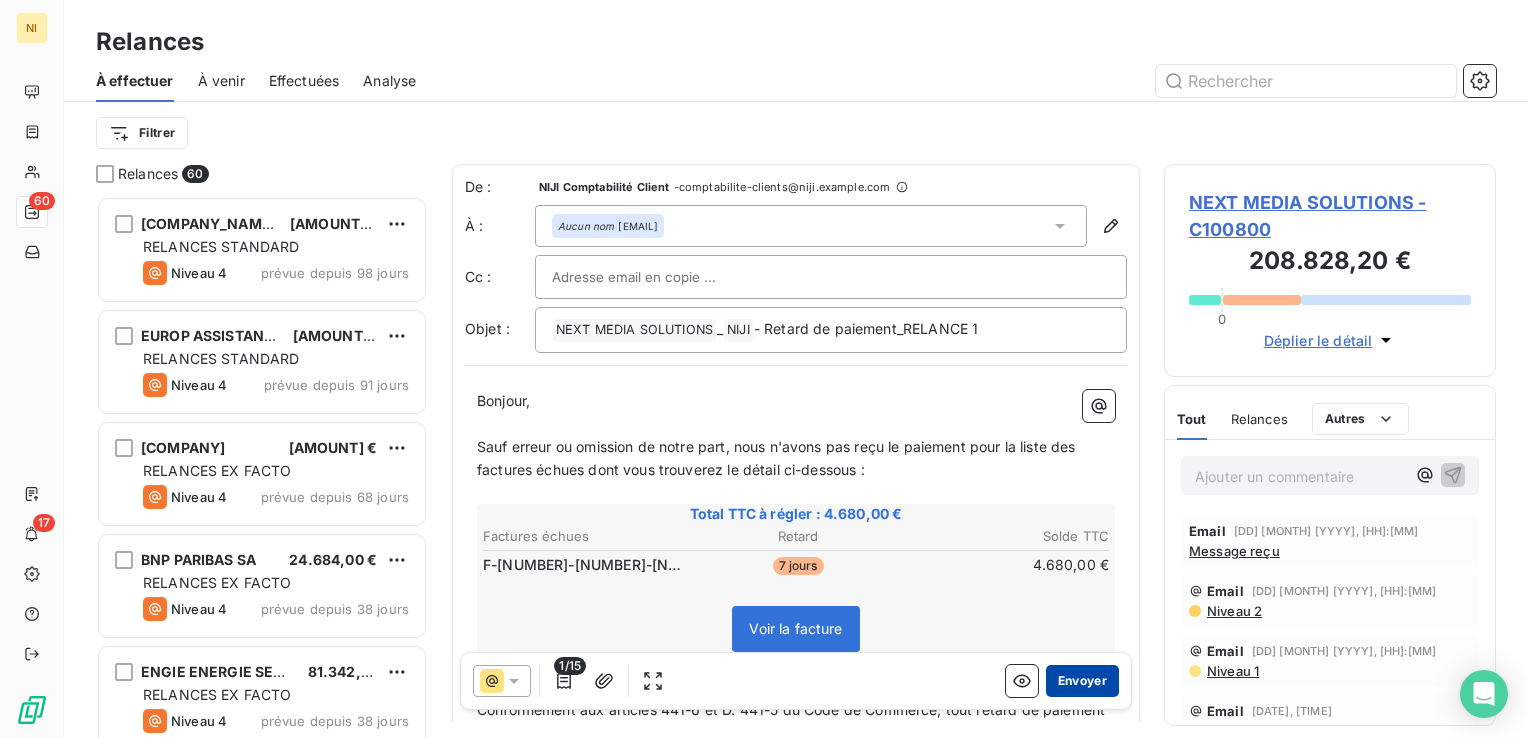 click on "Envoyer" at bounding box center [1082, 681] 